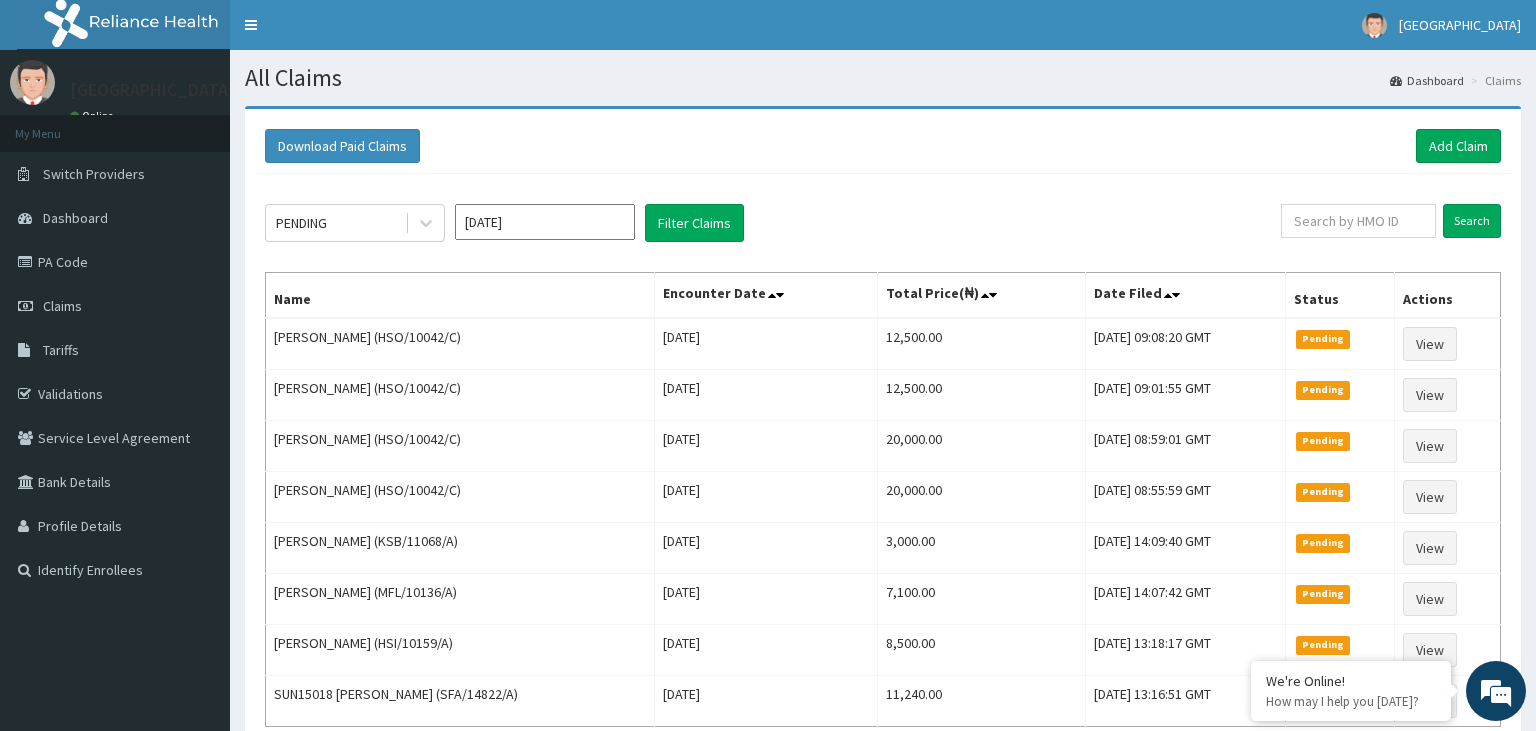 scroll, scrollTop: 0, scrollLeft: 0, axis: both 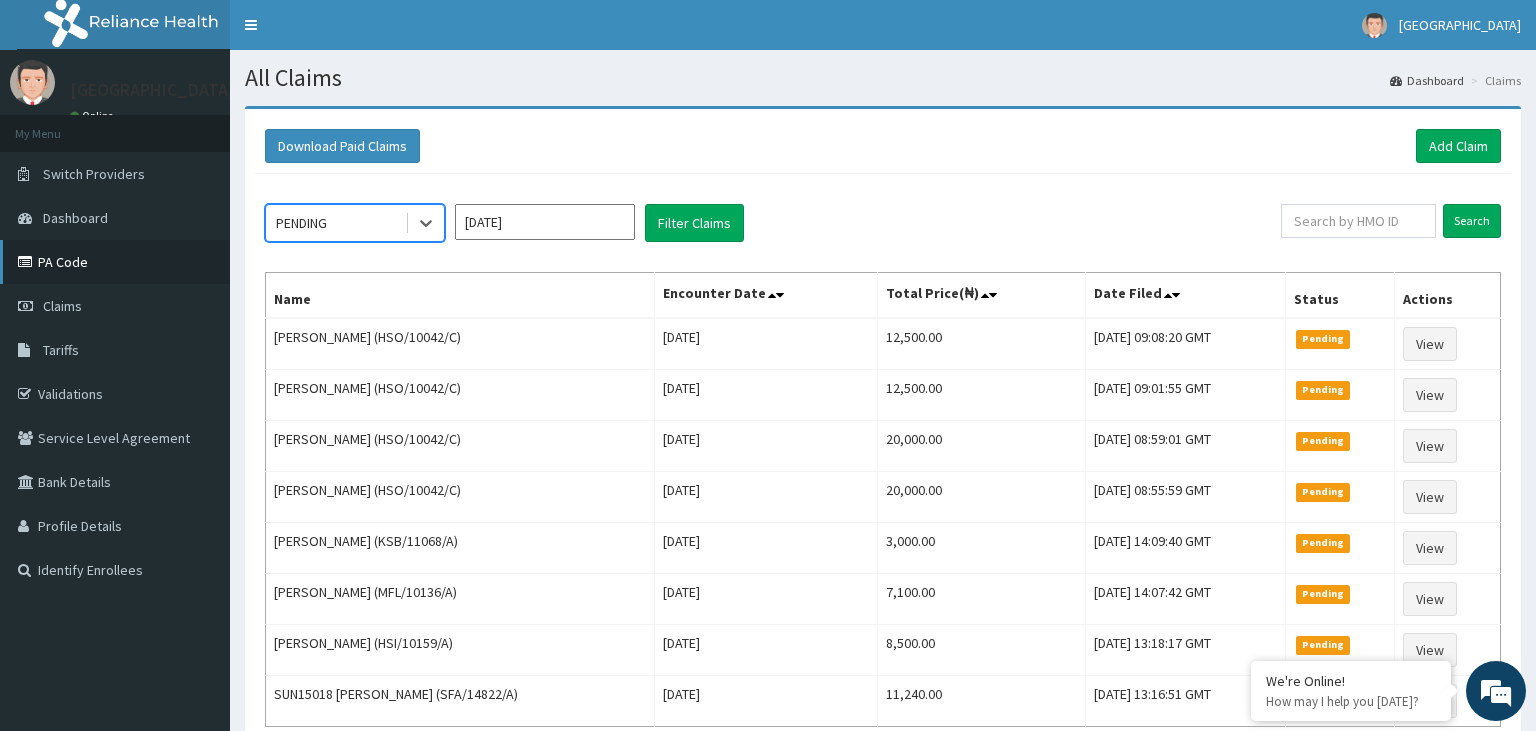 click on "PA Code" at bounding box center (115, 262) 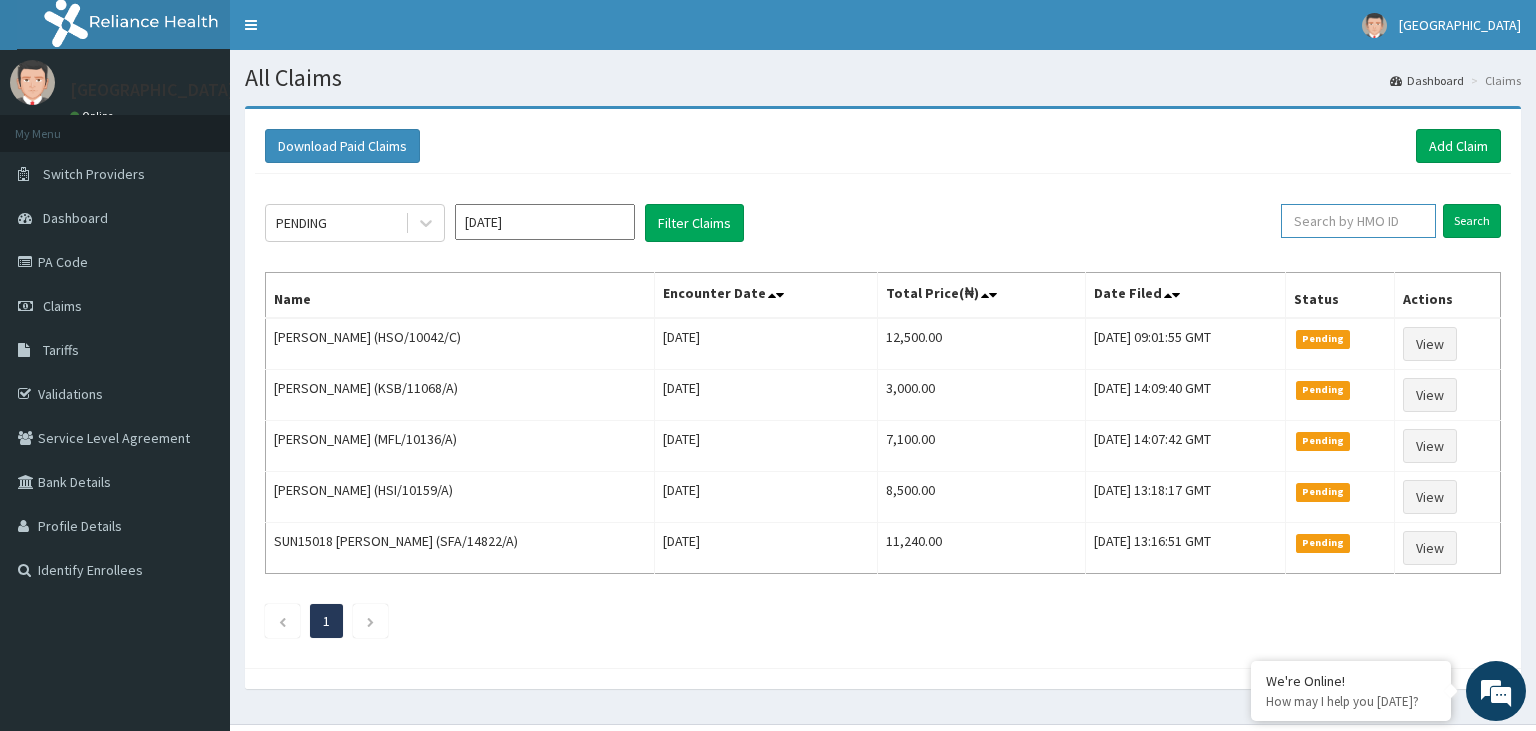 scroll, scrollTop: 0, scrollLeft: 0, axis: both 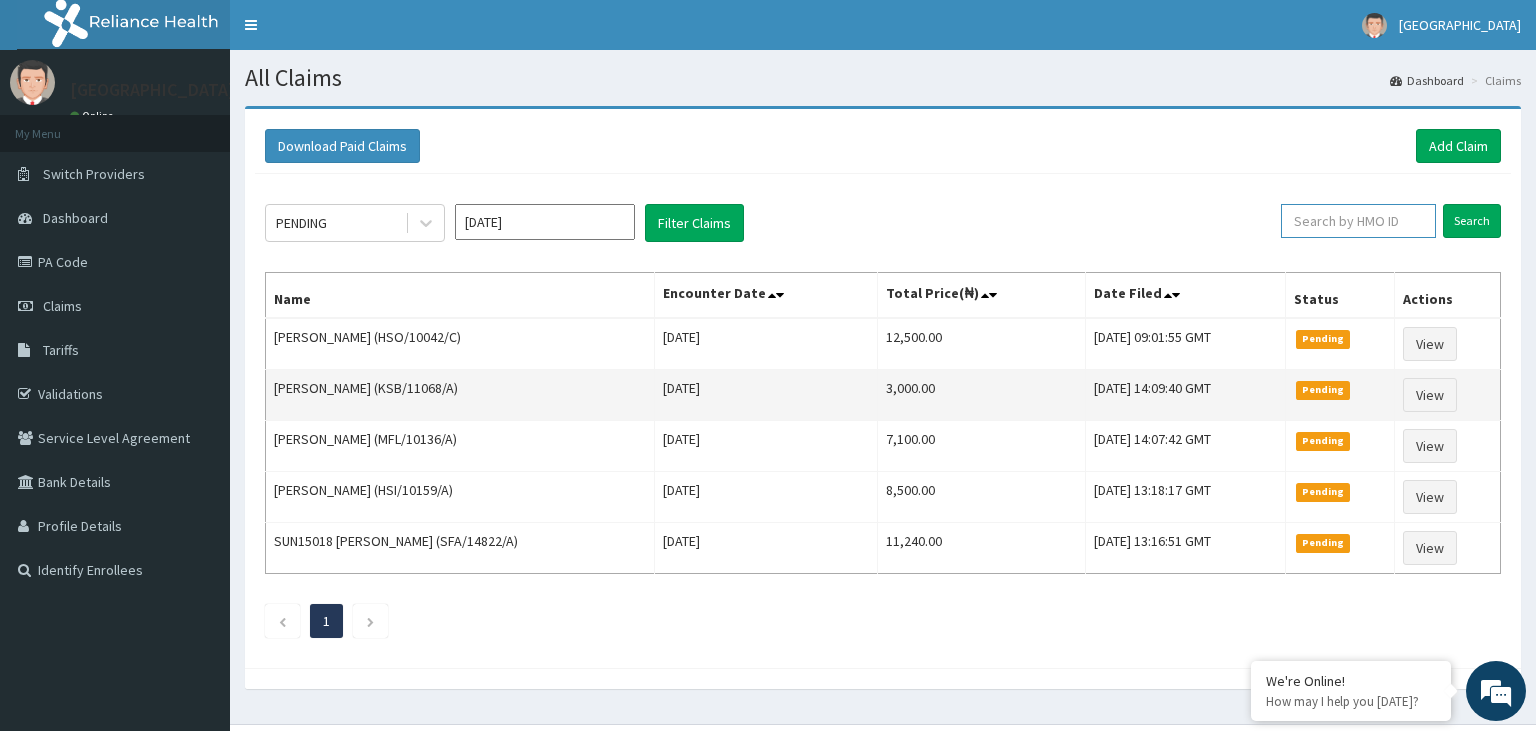 paste on "MFL/10010/A" 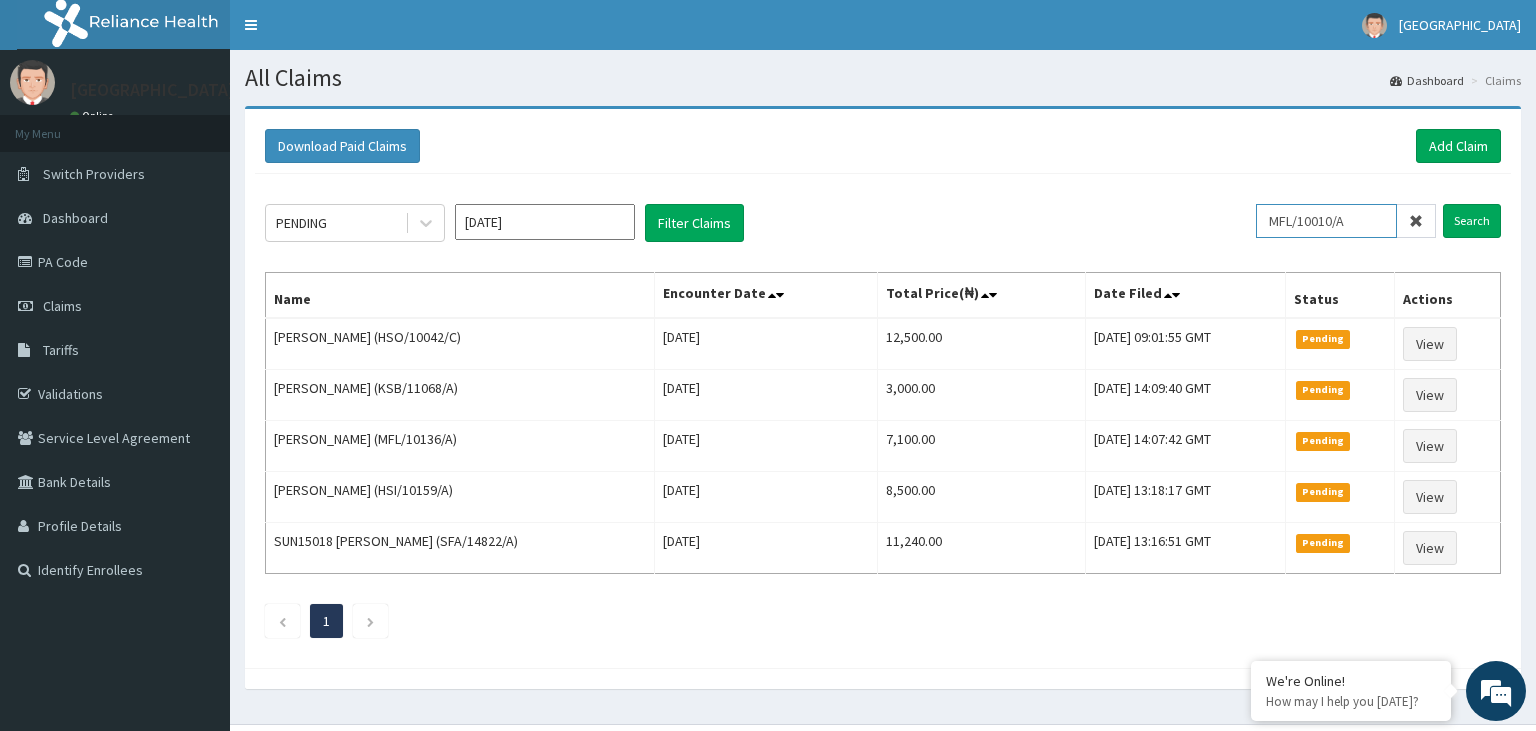click on "MFL/10010/A" at bounding box center (1326, 221) 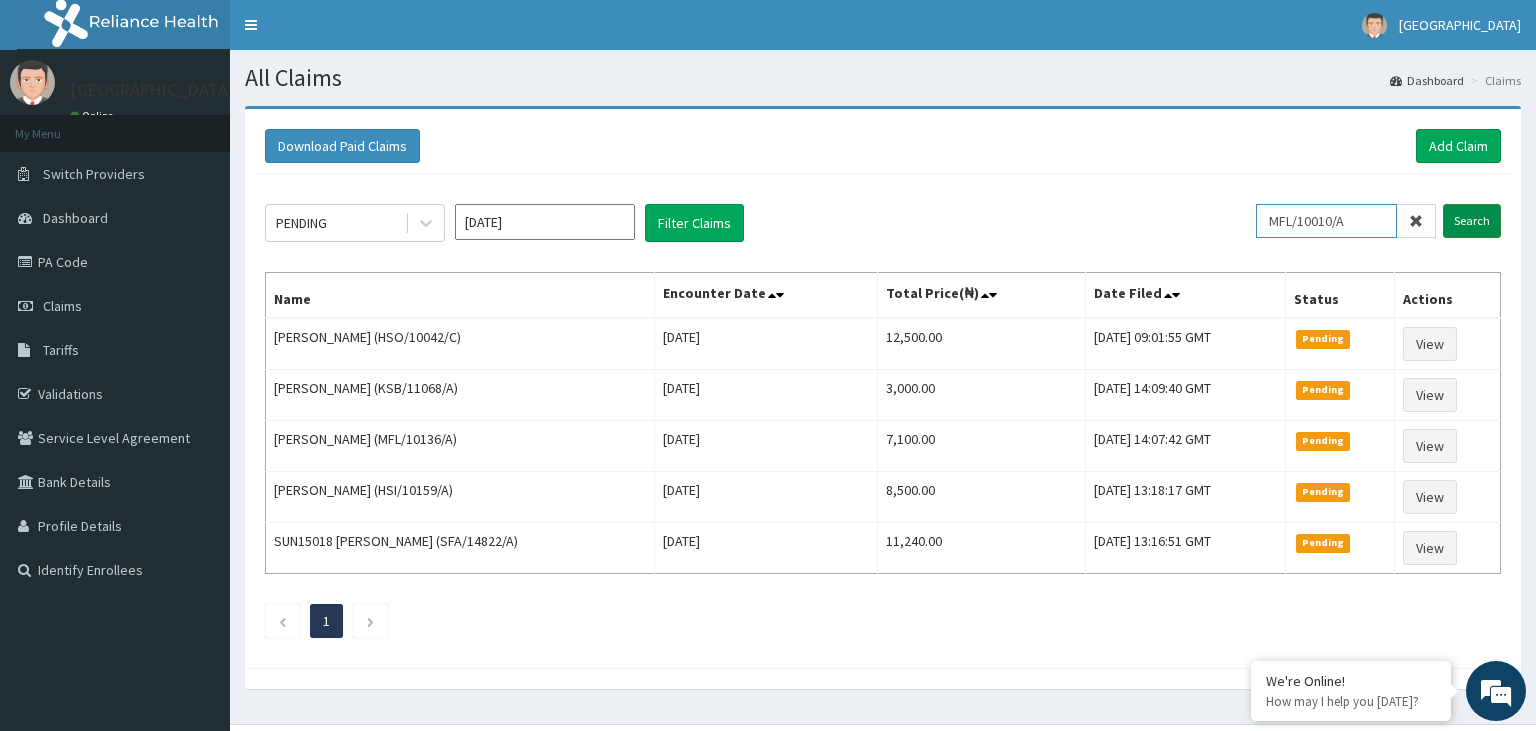 type on "MFL/10010/A" 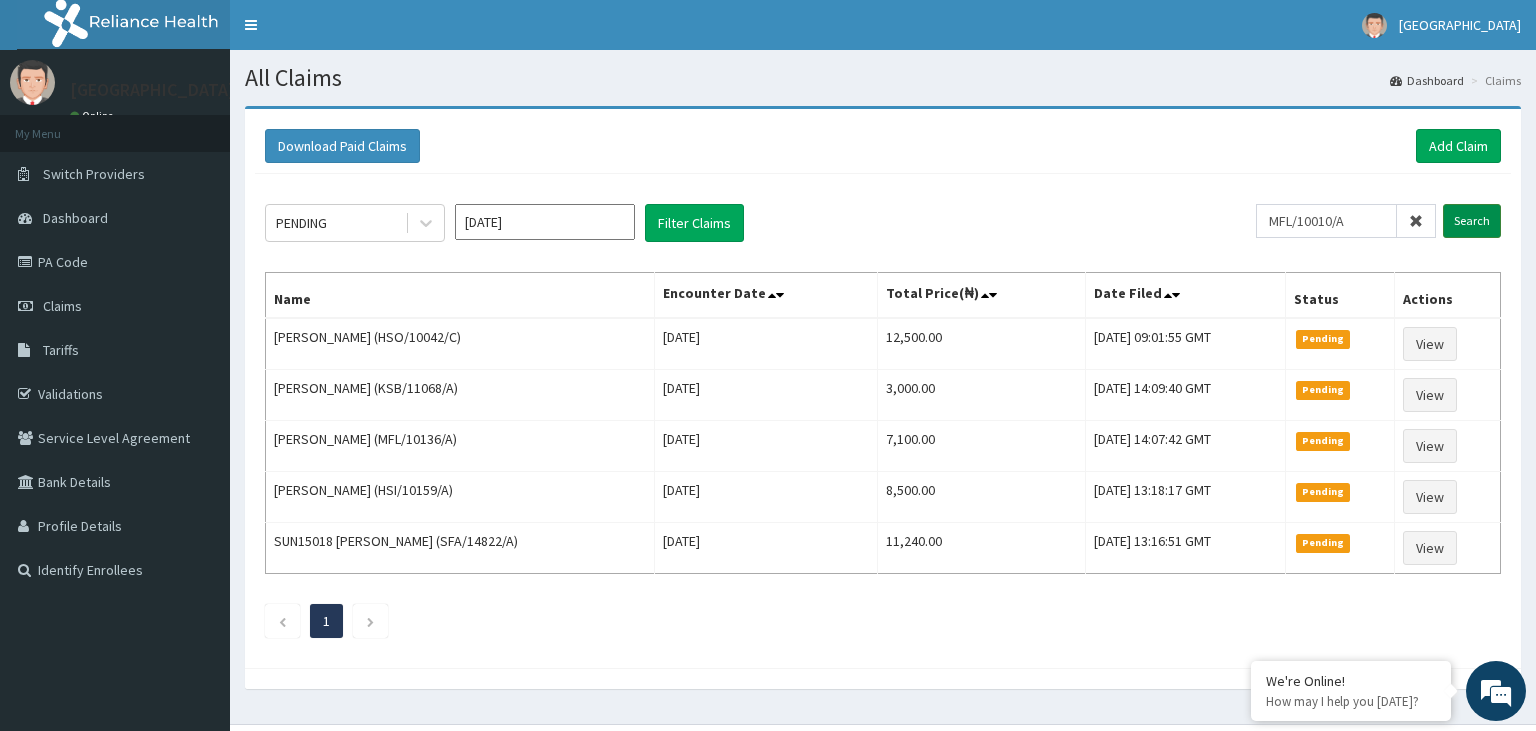 click on "Search" at bounding box center (1472, 221) 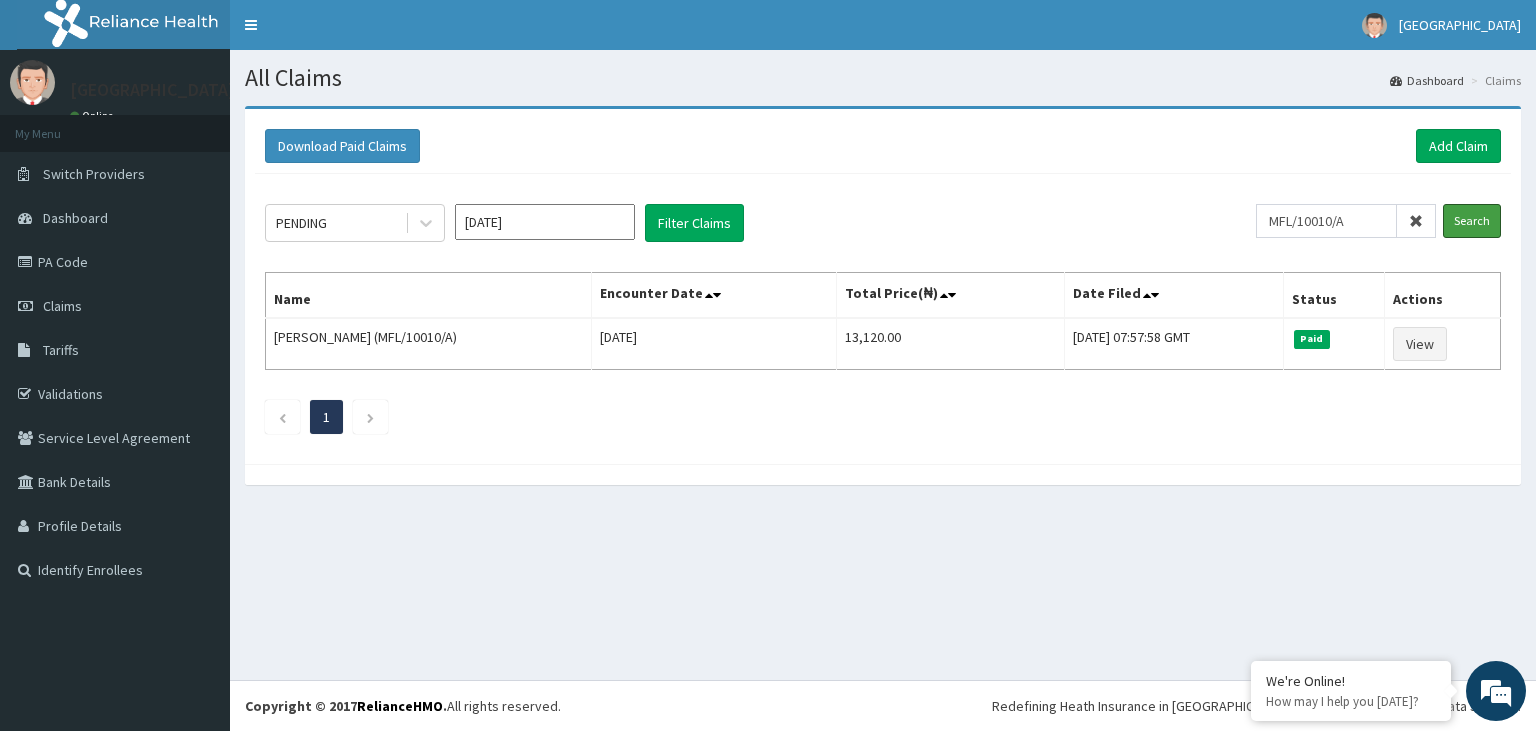 scroll, scrollTop: 0, scrollLeft: 0, axis: both 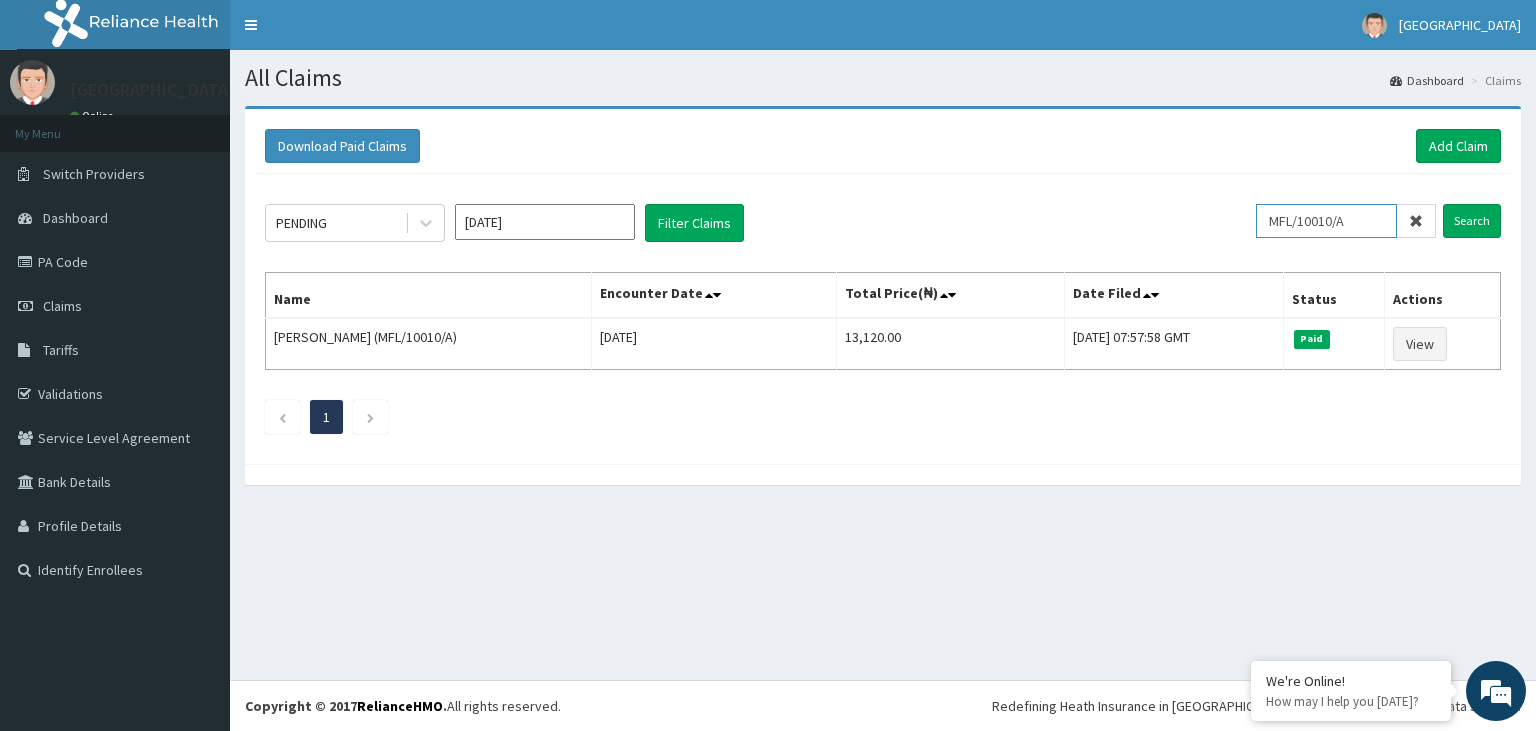 drag, startPoint x: 1368, startPoint y: 214, endPoint x: 1228, endPoint y: 237, distance: 141.87671 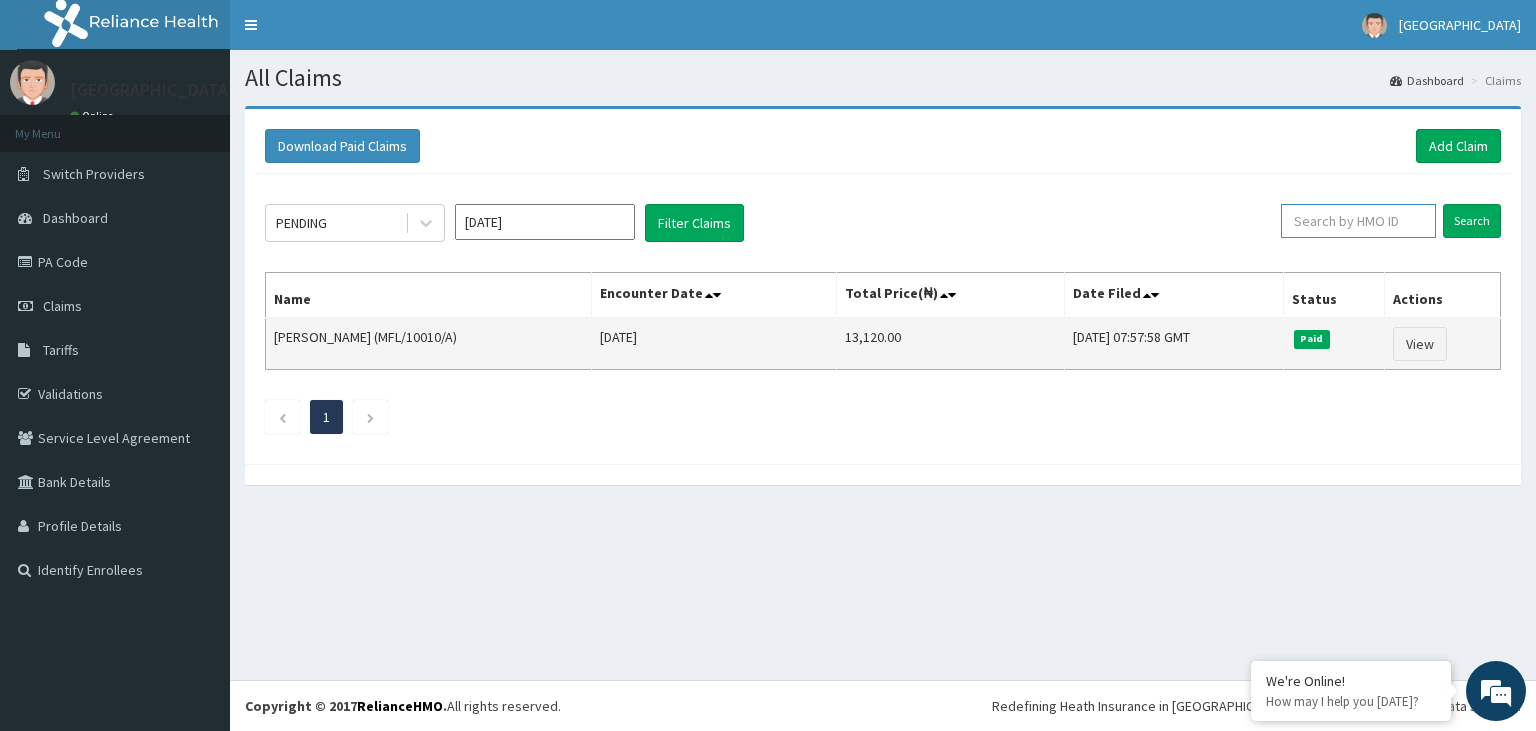 paste on "NPM/10167/A" 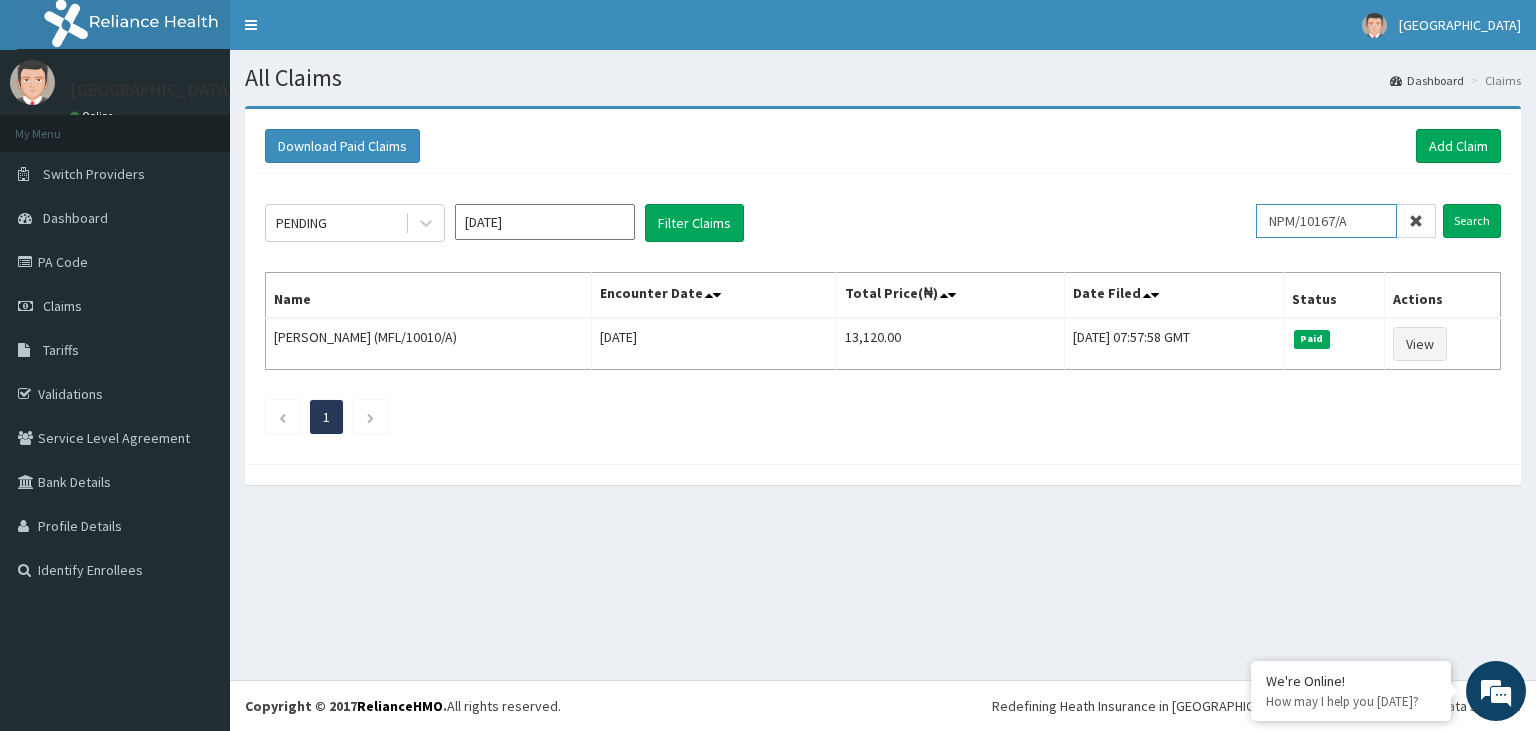 click on "NPM/10167/A" at bounding box center (1326, 221) 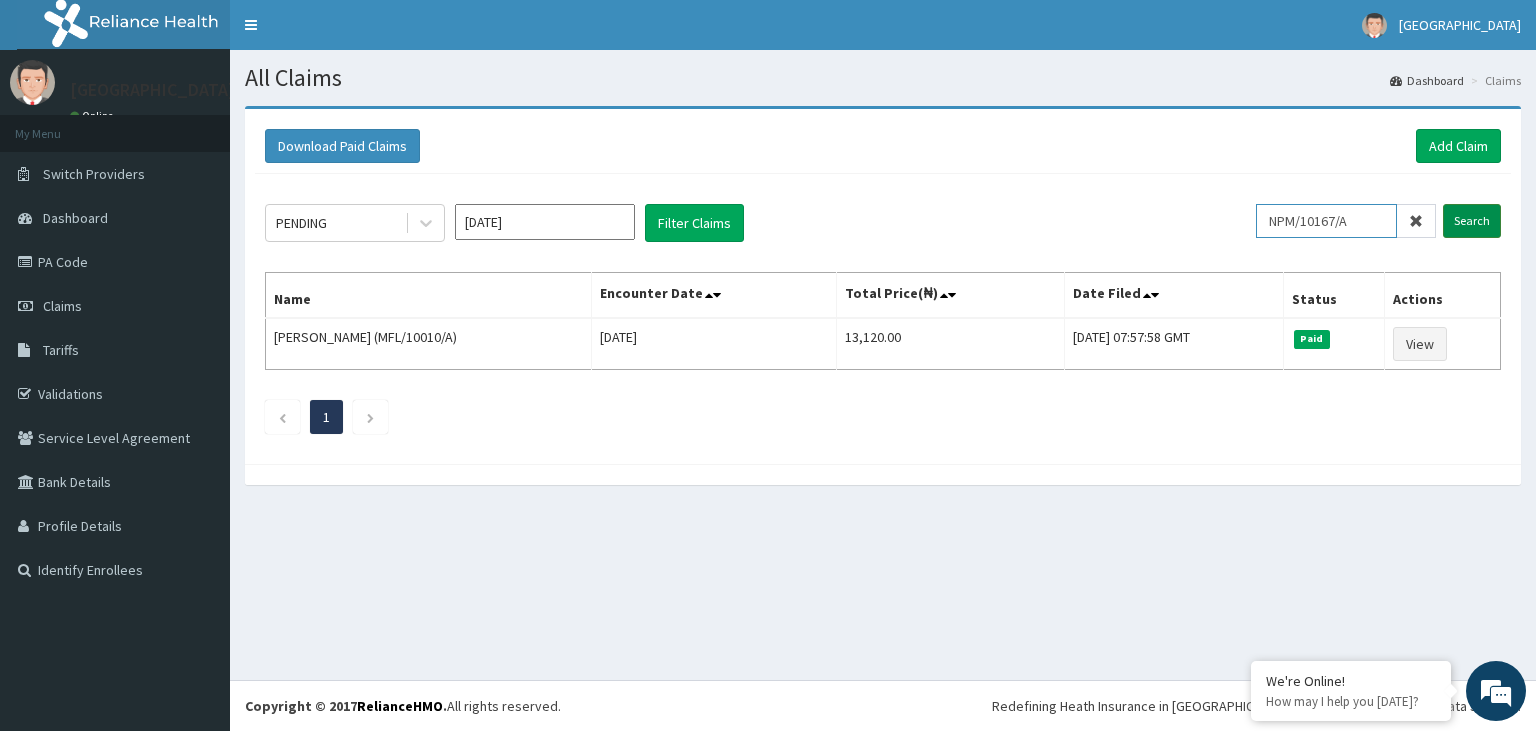 type on "NPM/10167/A" 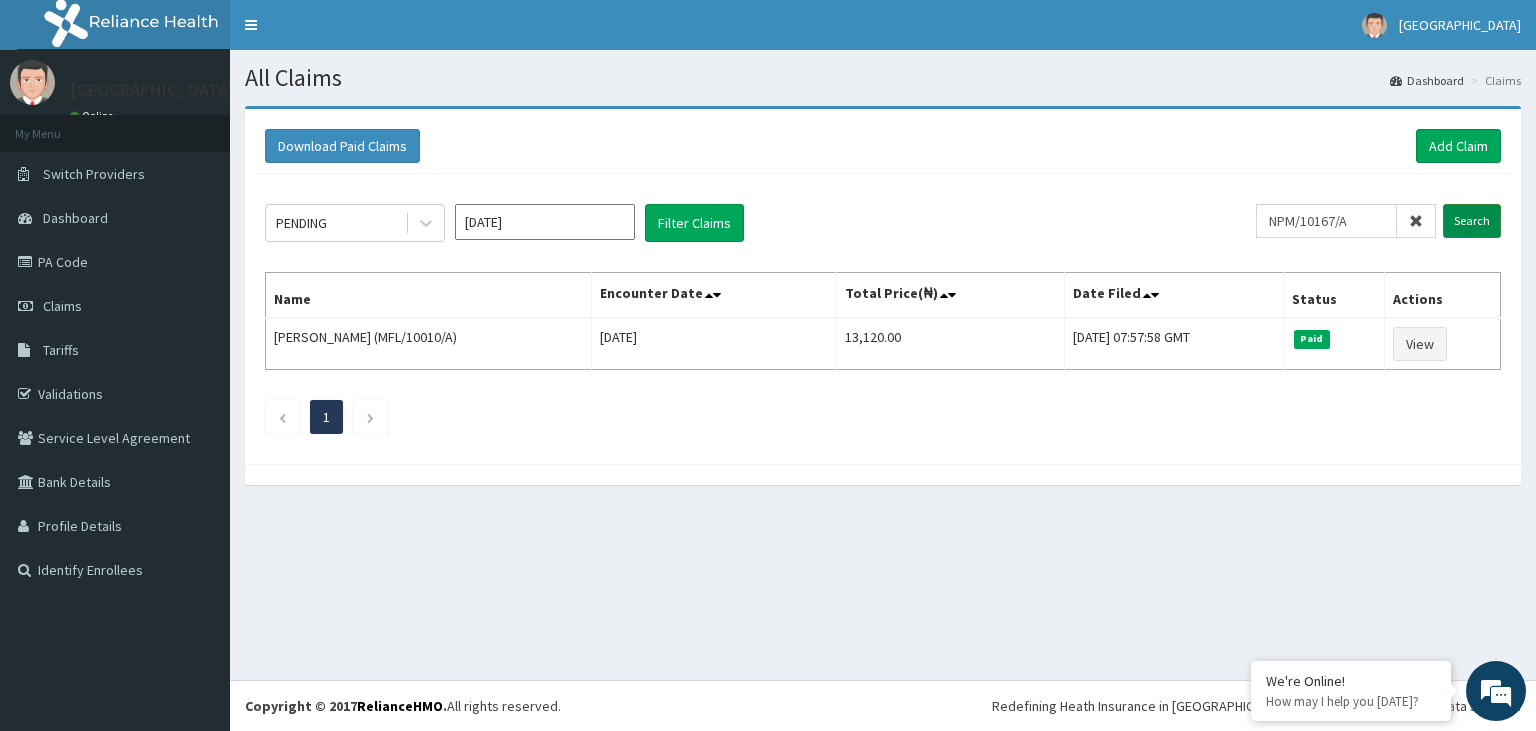 click on "Search" at bounding box center [1472, 221] 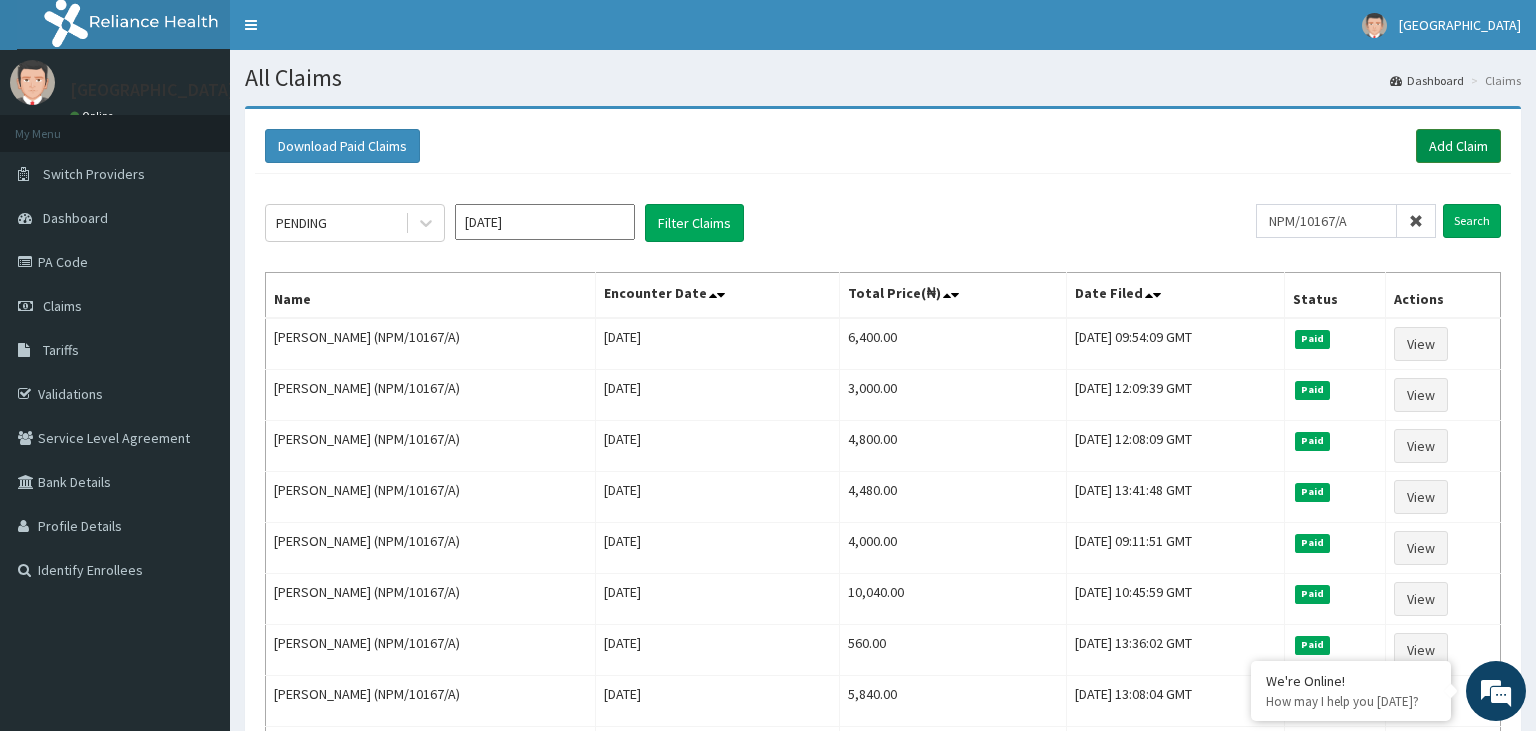 click on "Add Claim" at bounding box center (1458, 146) 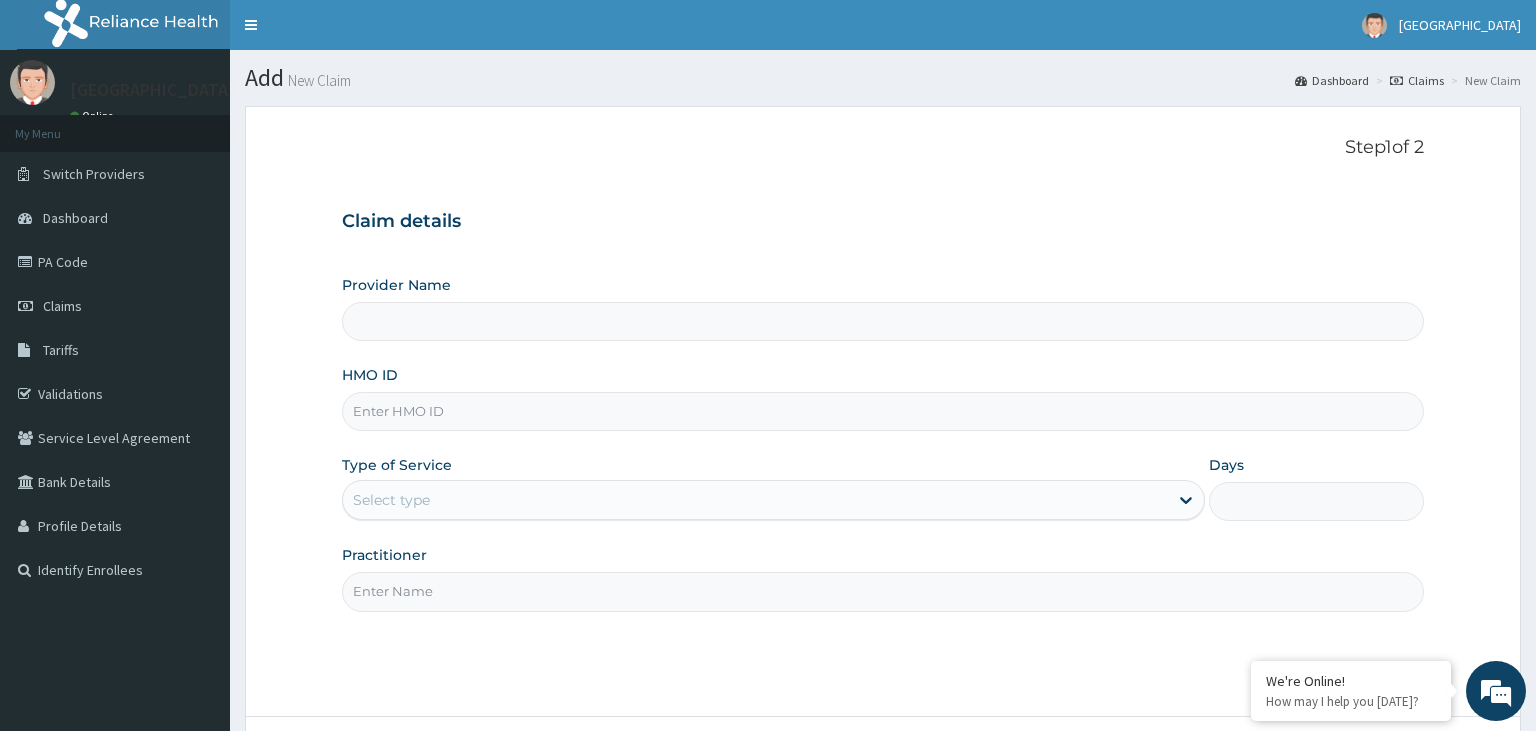 scroll, scrollTop: 0, scrollLeft: 0, axis: both 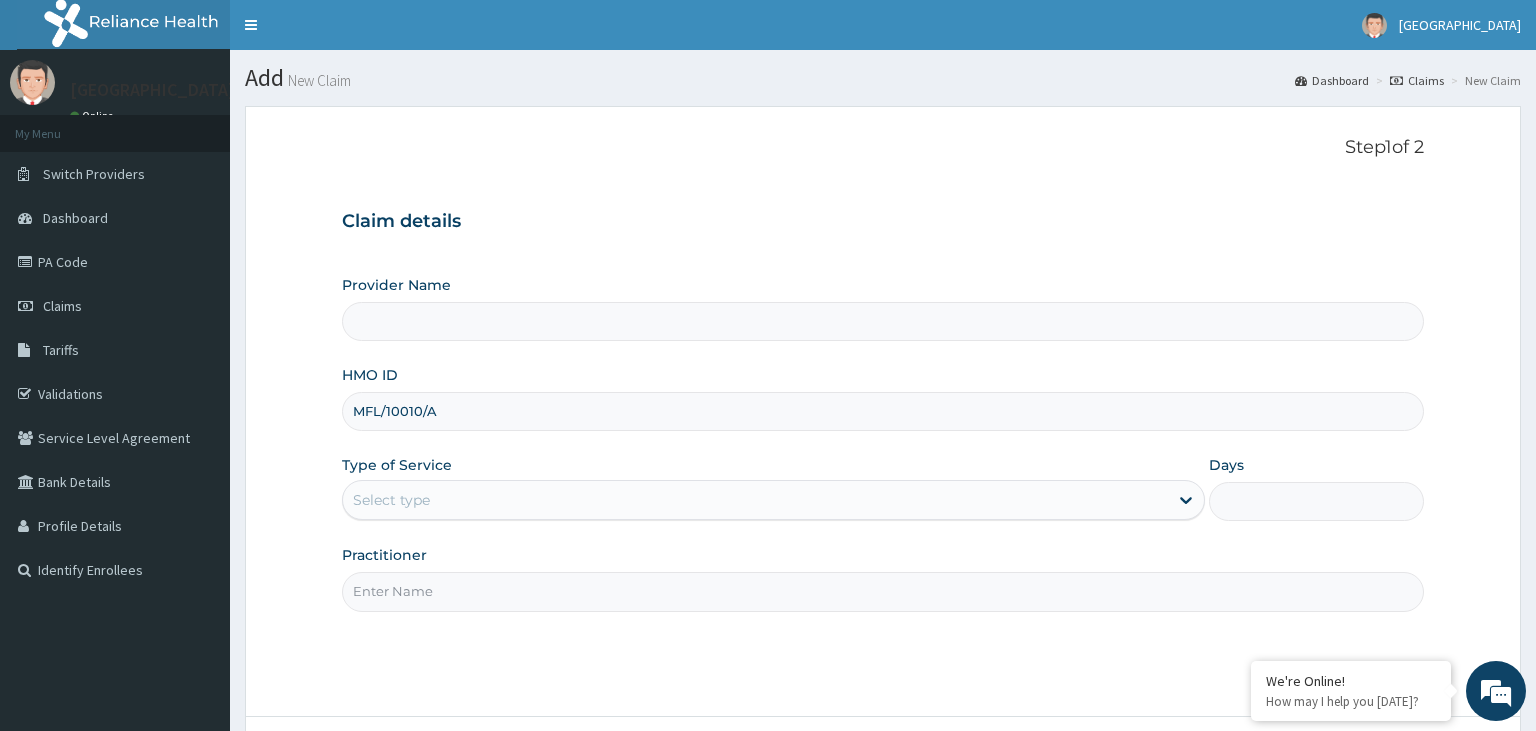 type on "[GEOGRAPHIC_DATA]-KADUNA" 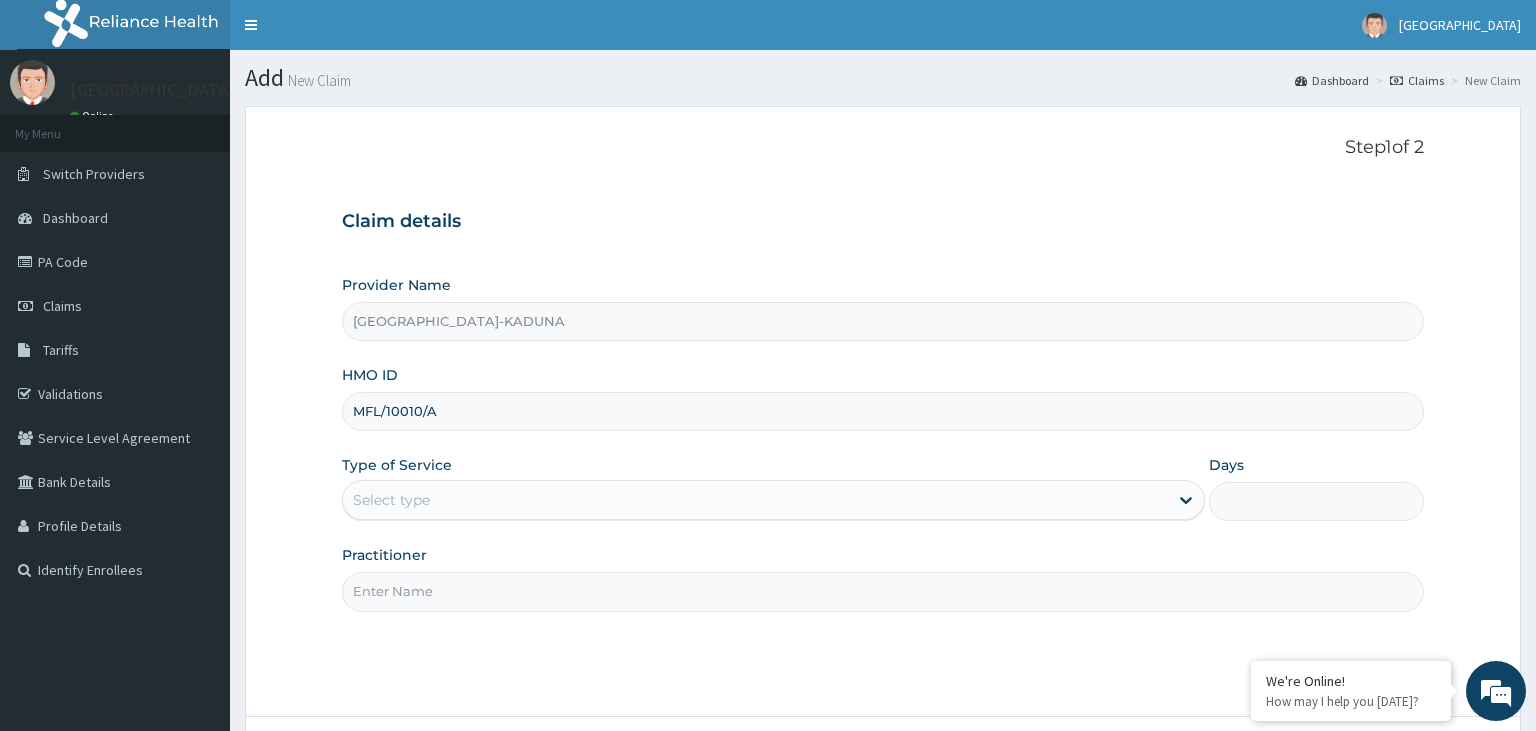 click on "MFL/10010/A" at bounding box center [883, 411] 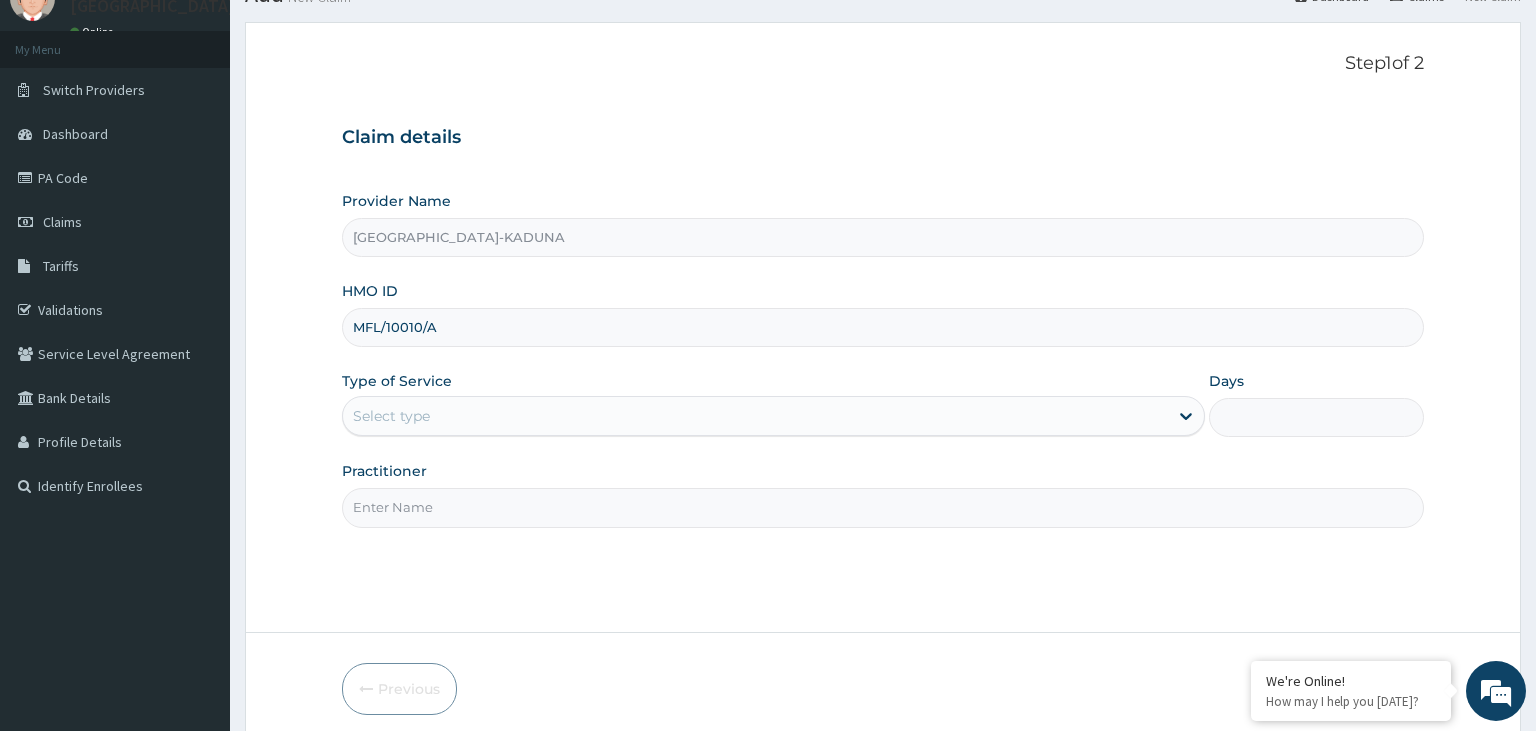 scroll, scrollTop: 164, scrollLeft: 0, axis: vertical 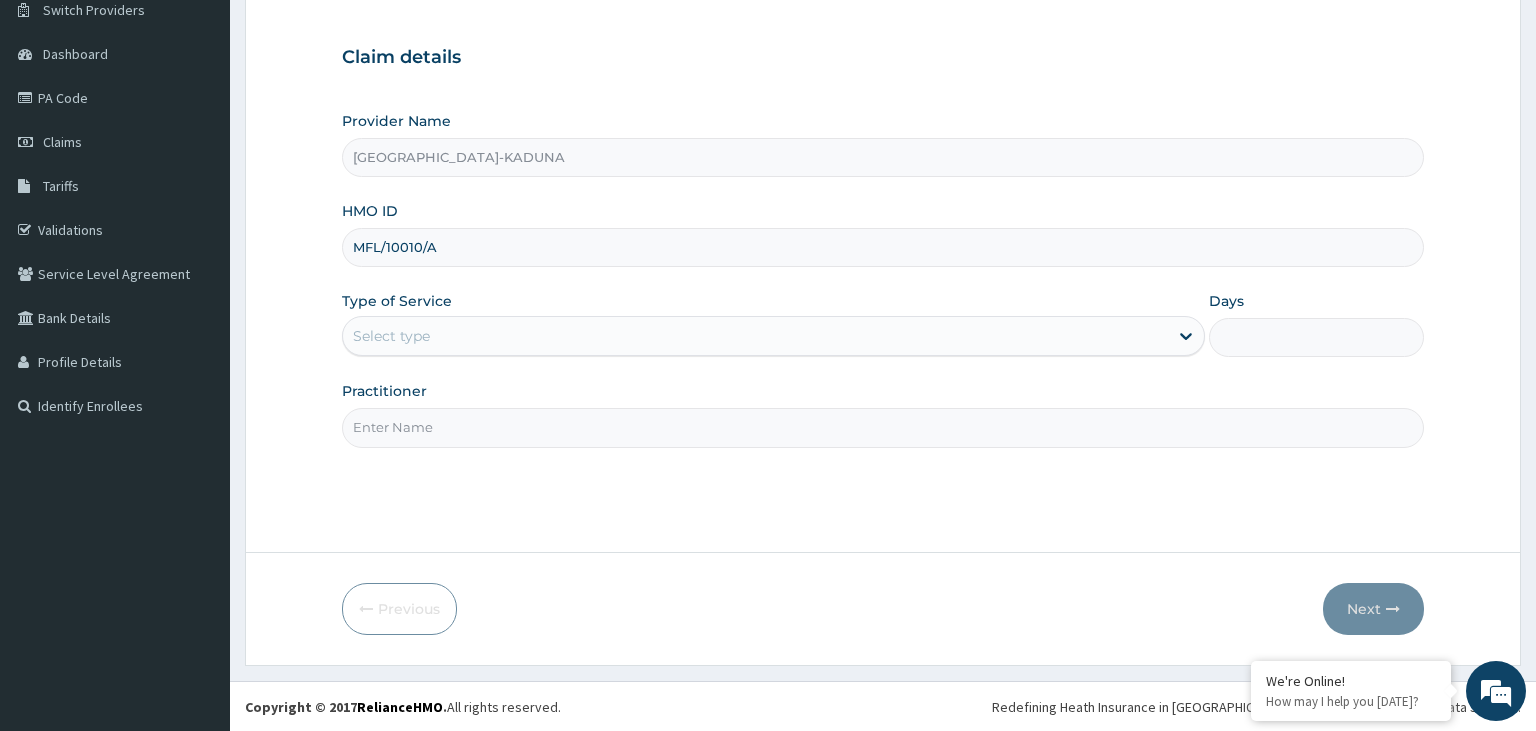 type on "MFL/10010/A" 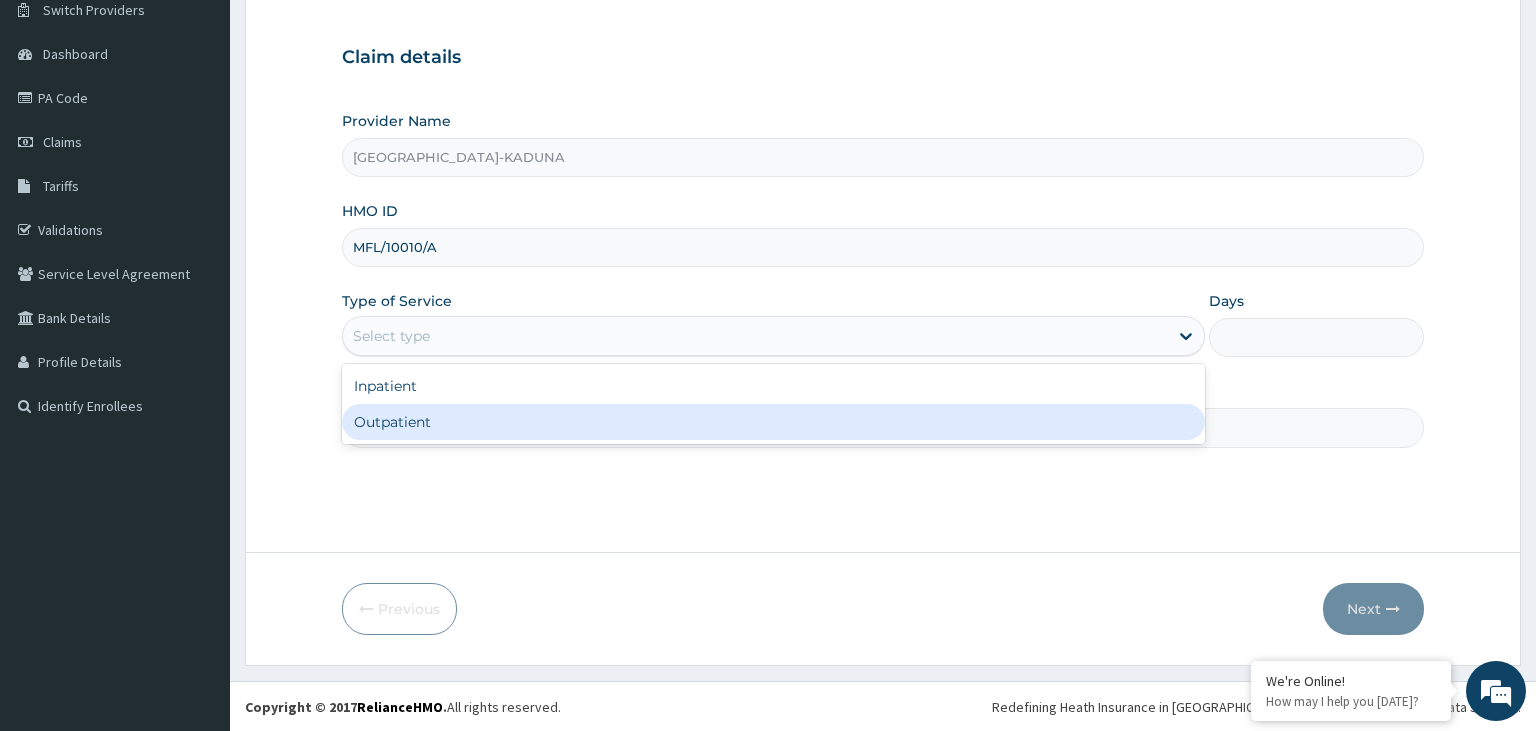 click on "Outpatient" at bounding box center (773, 422) 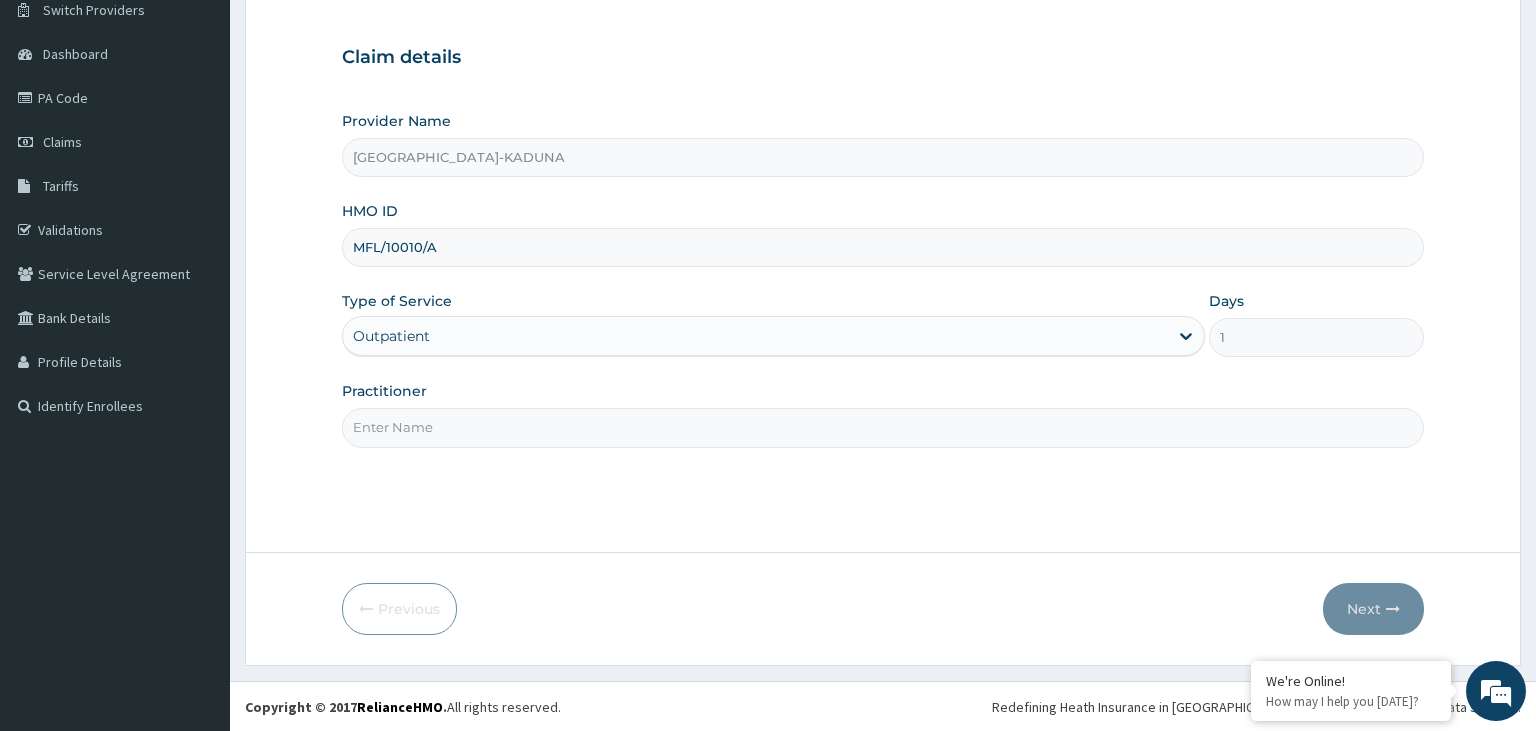 click on "Practitioner" at bounding box center [883, 427] 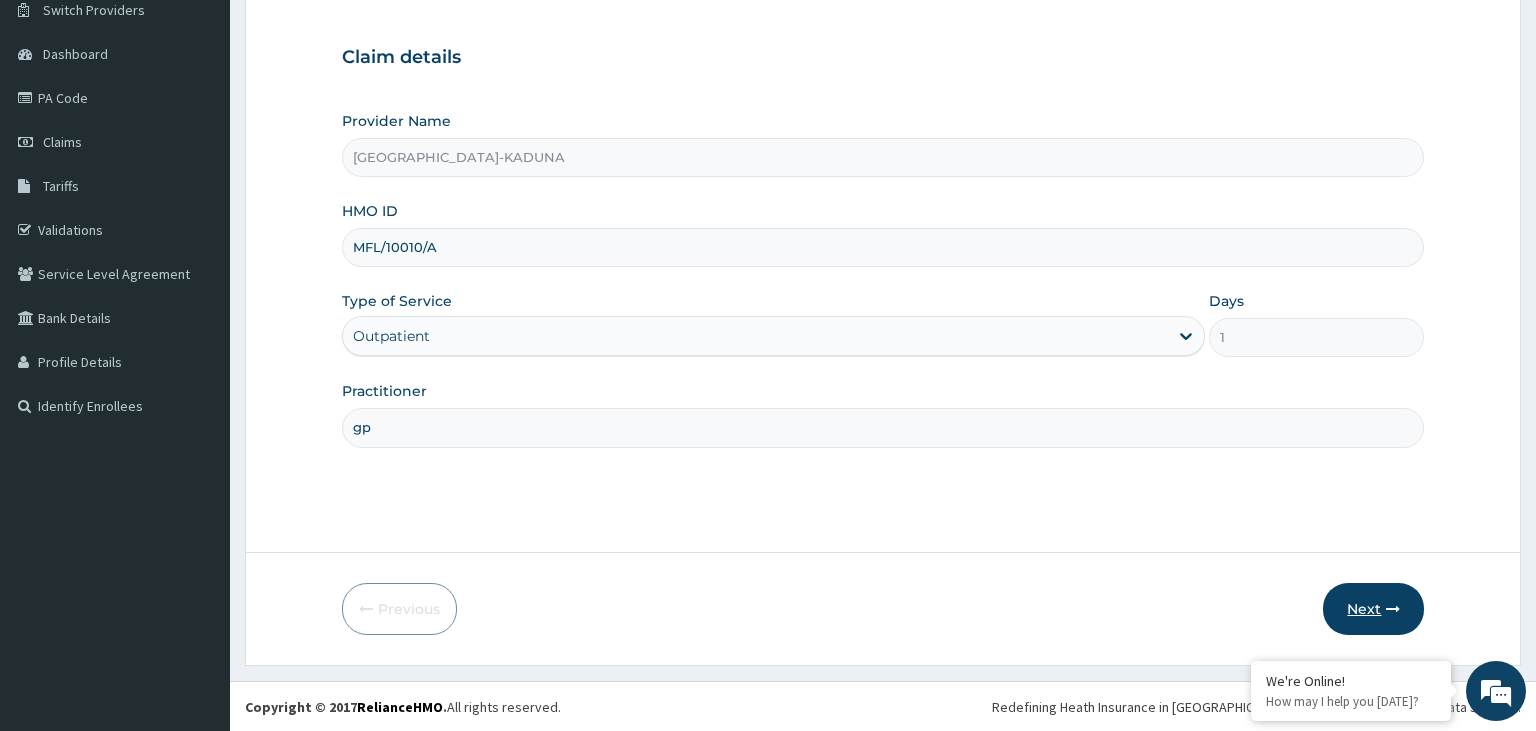 type on "gp" 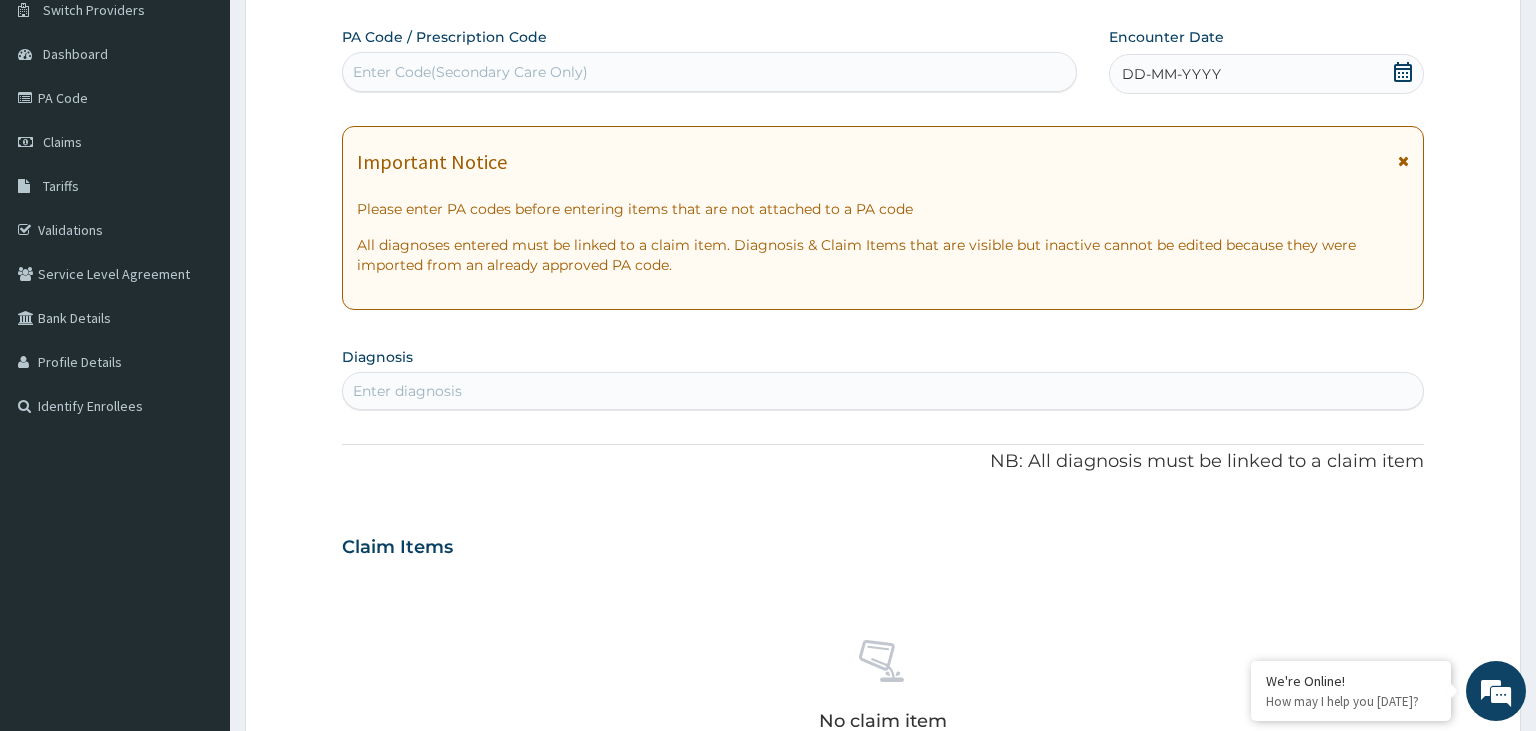 scroll, scrollTop: 0, scrollLeft: 0, axis: both 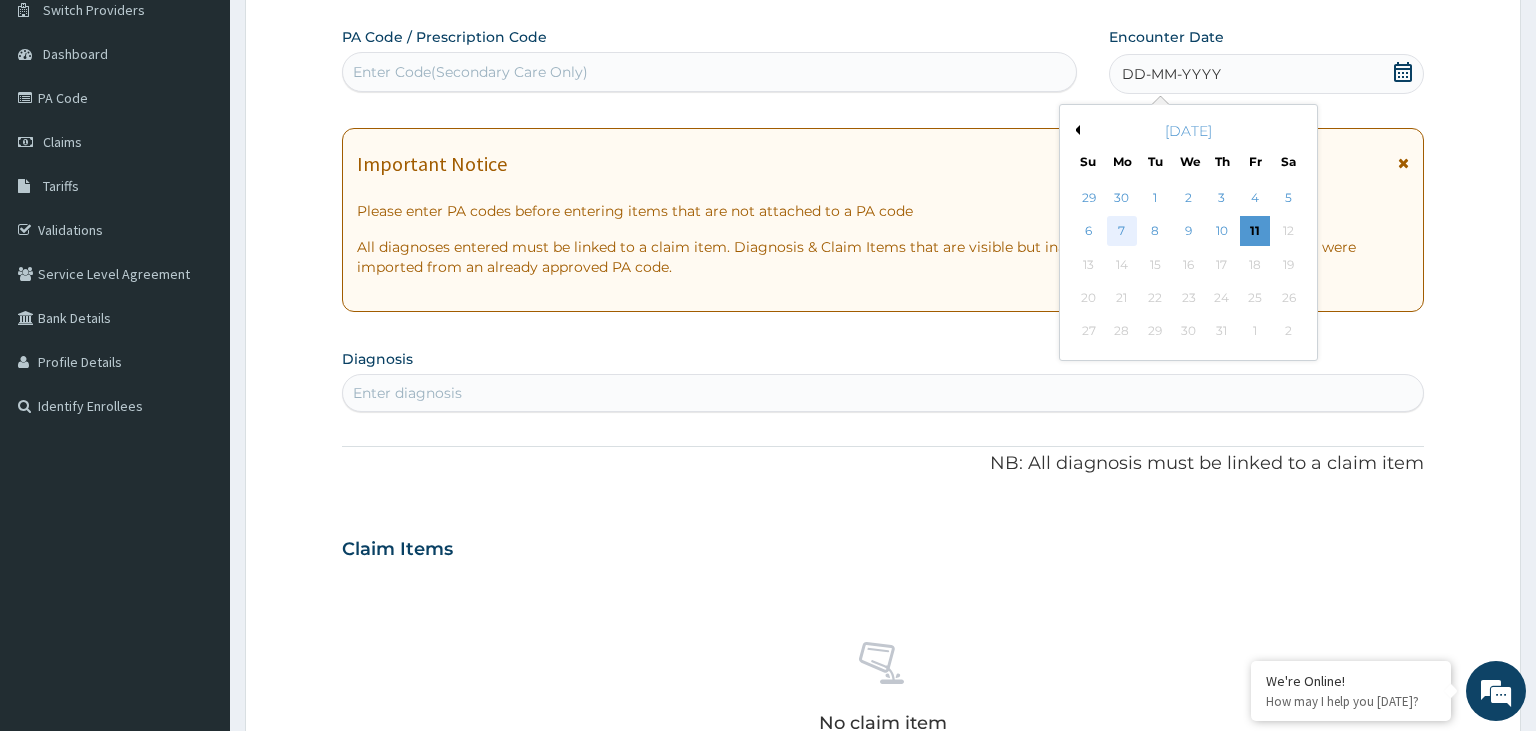 click on "7" at bounding box center (1122, 232) 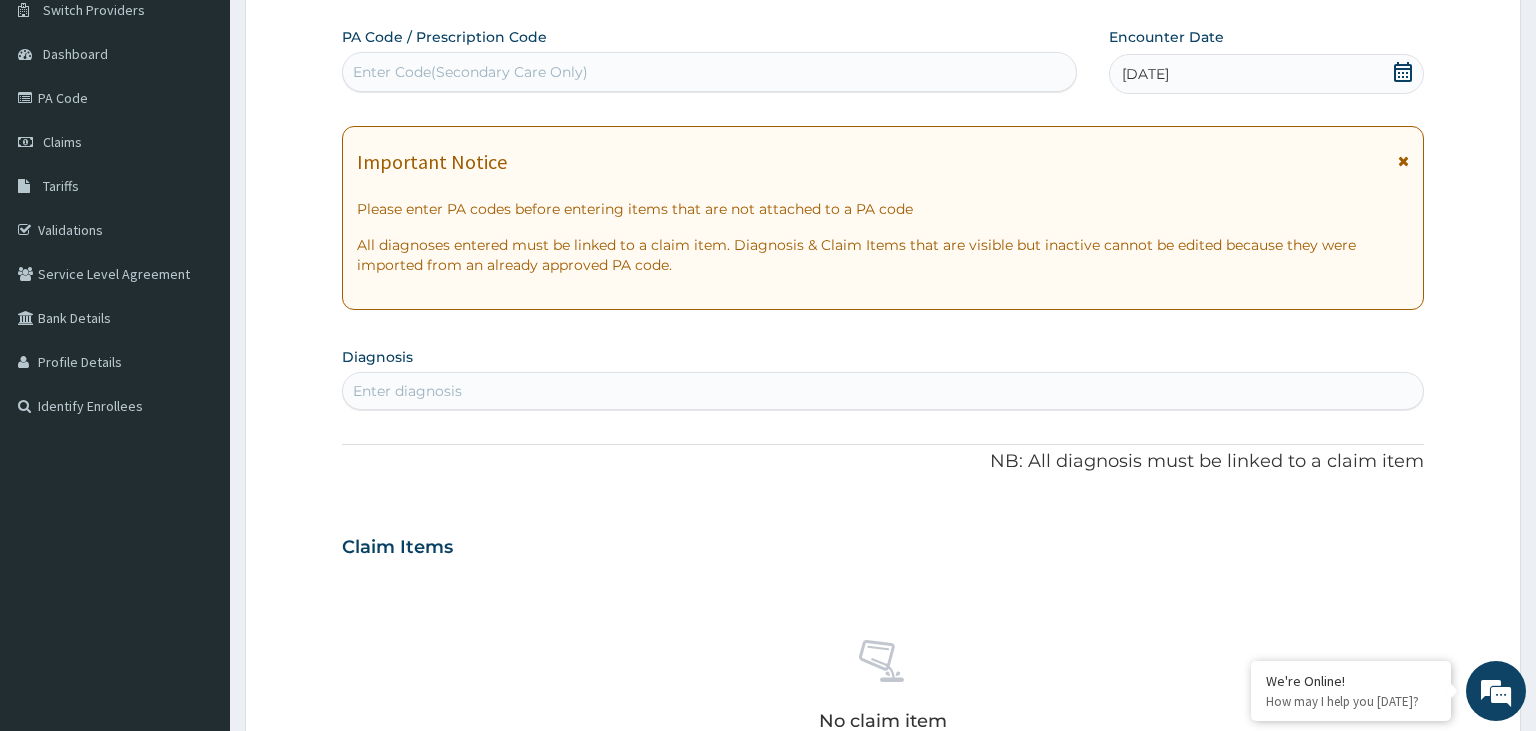 click on "Enter diagnosis" at bounding box center [883, 391] 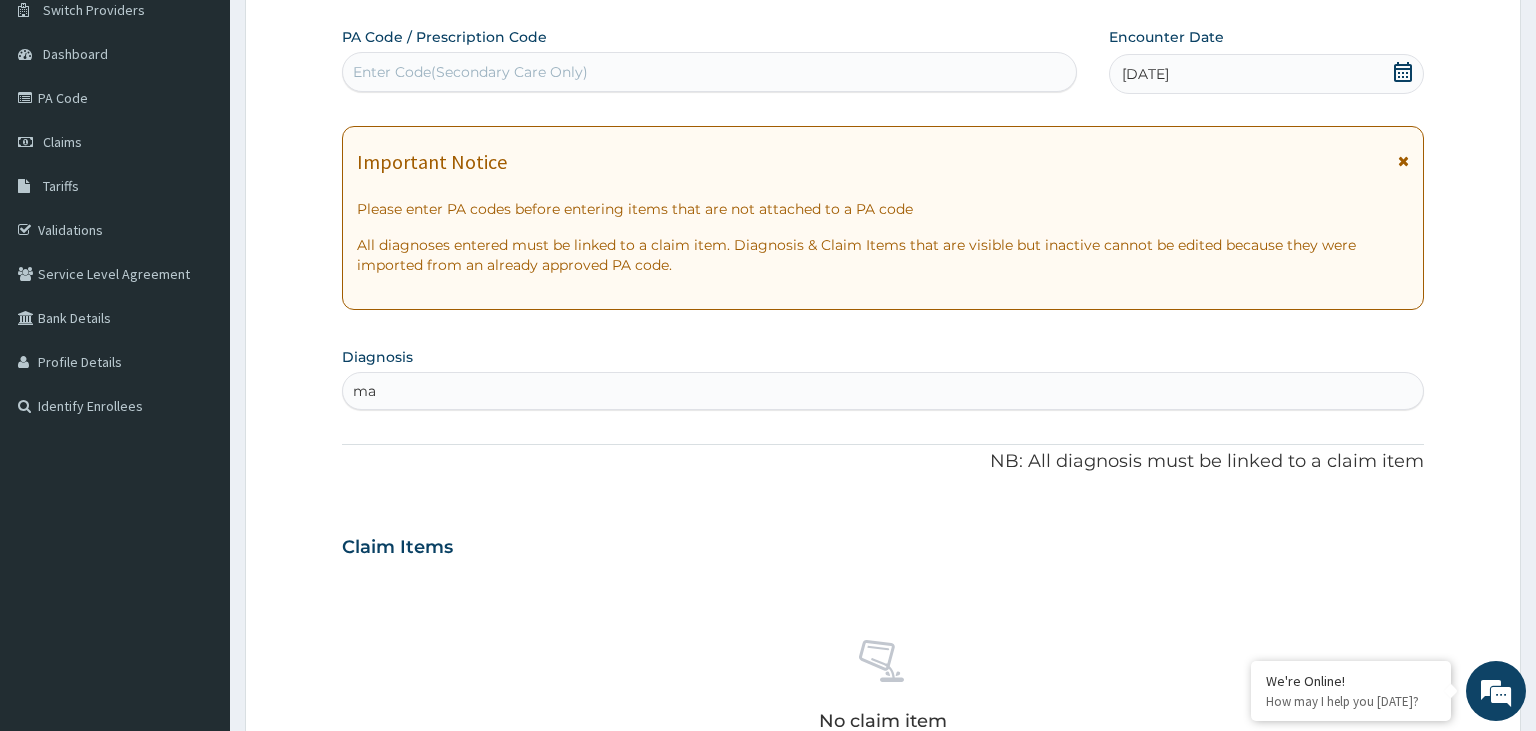 type on "m" 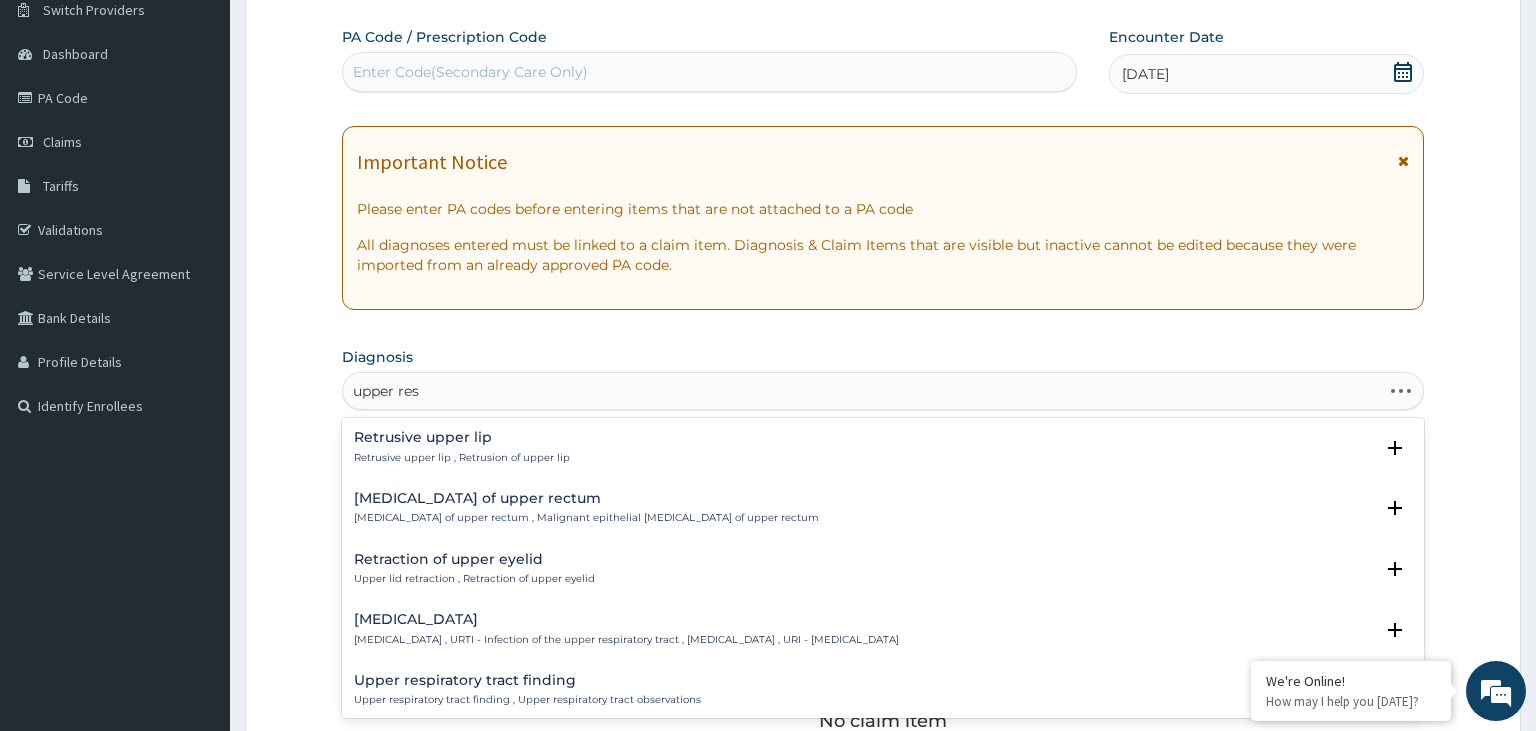 type on "upper resp" 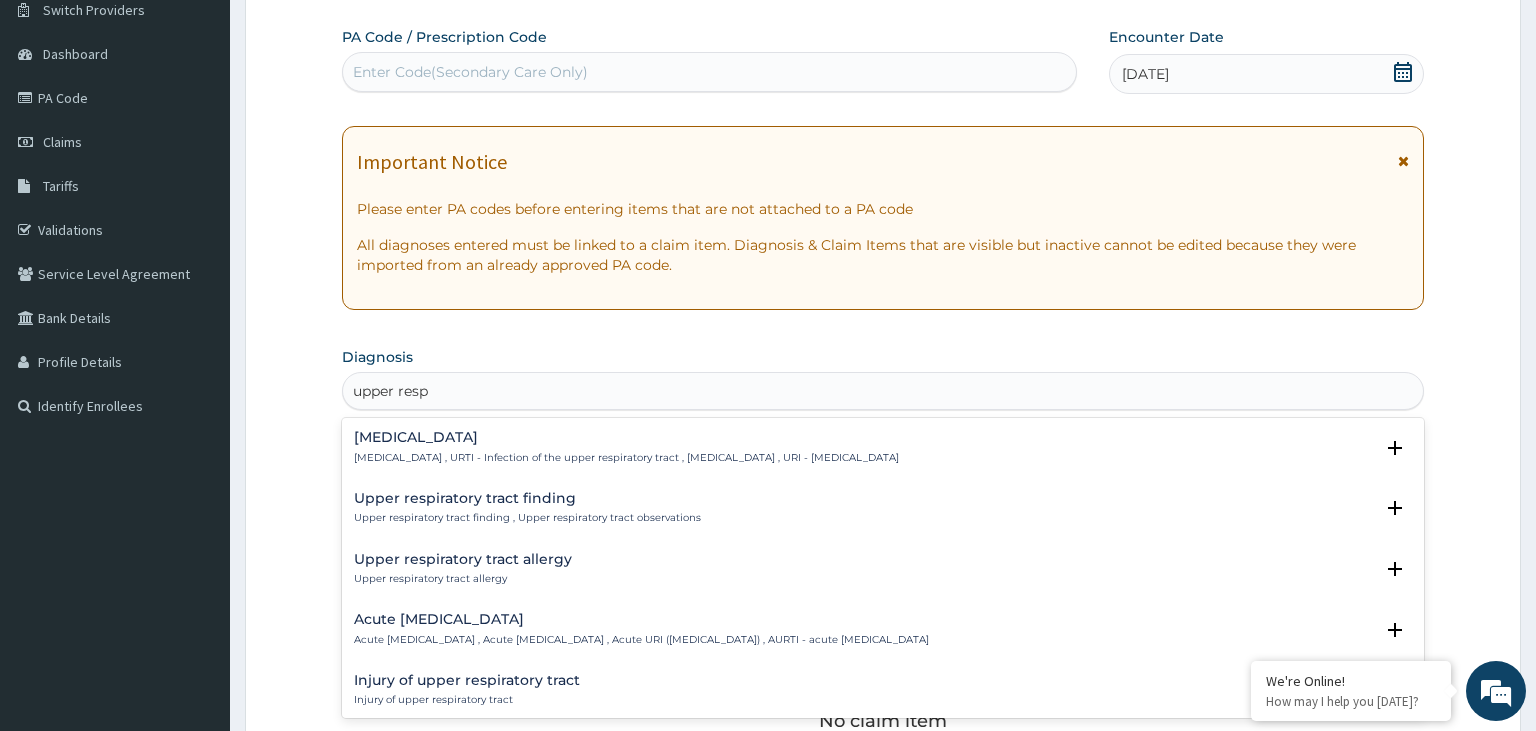 click on "Upper respiratory infection , URTI - Infection of the upper respiratory tract , Upper respiratory tract infection , URI - Upper respiratory infection" at bounding box center [626, 458] 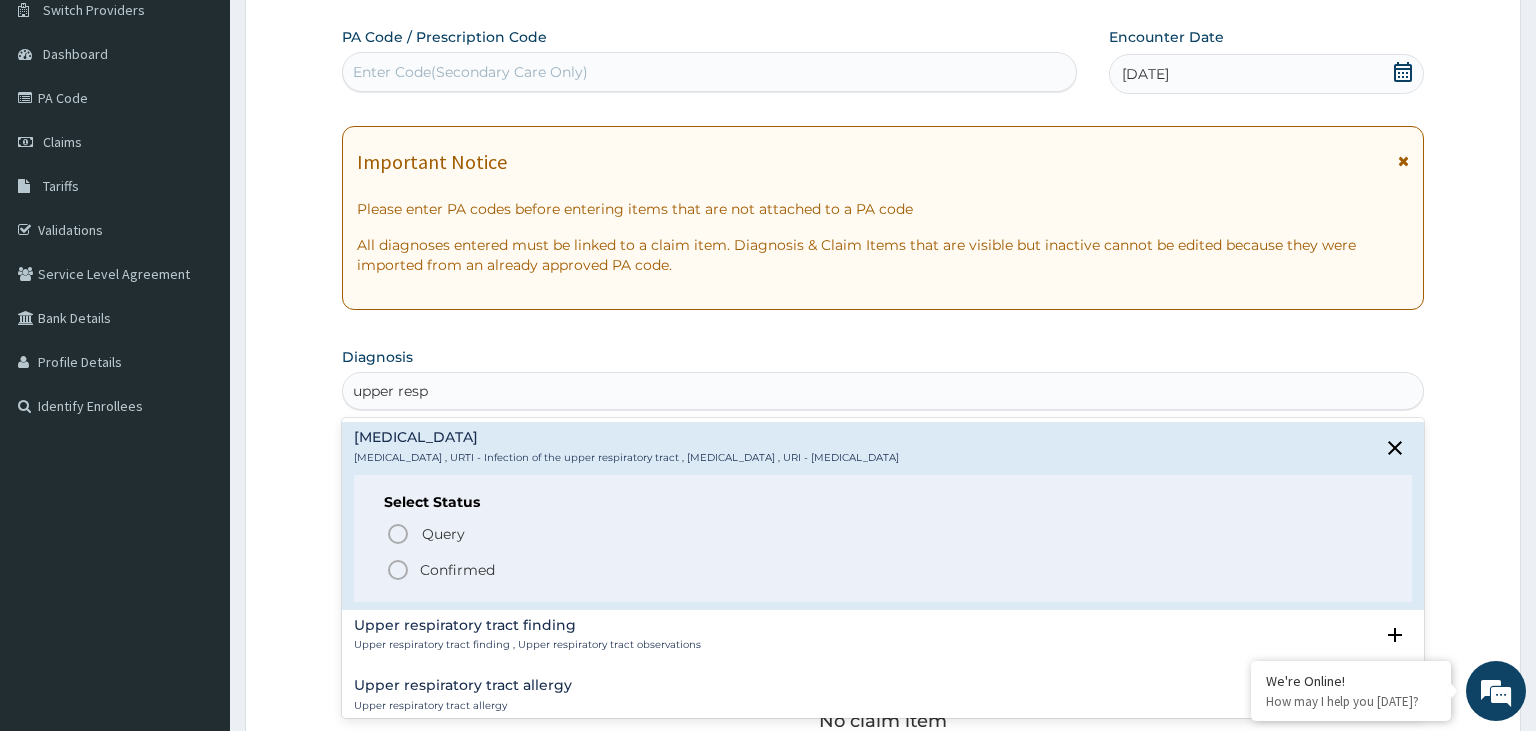 click on "Confirmed" at bounding box center [457, 570] 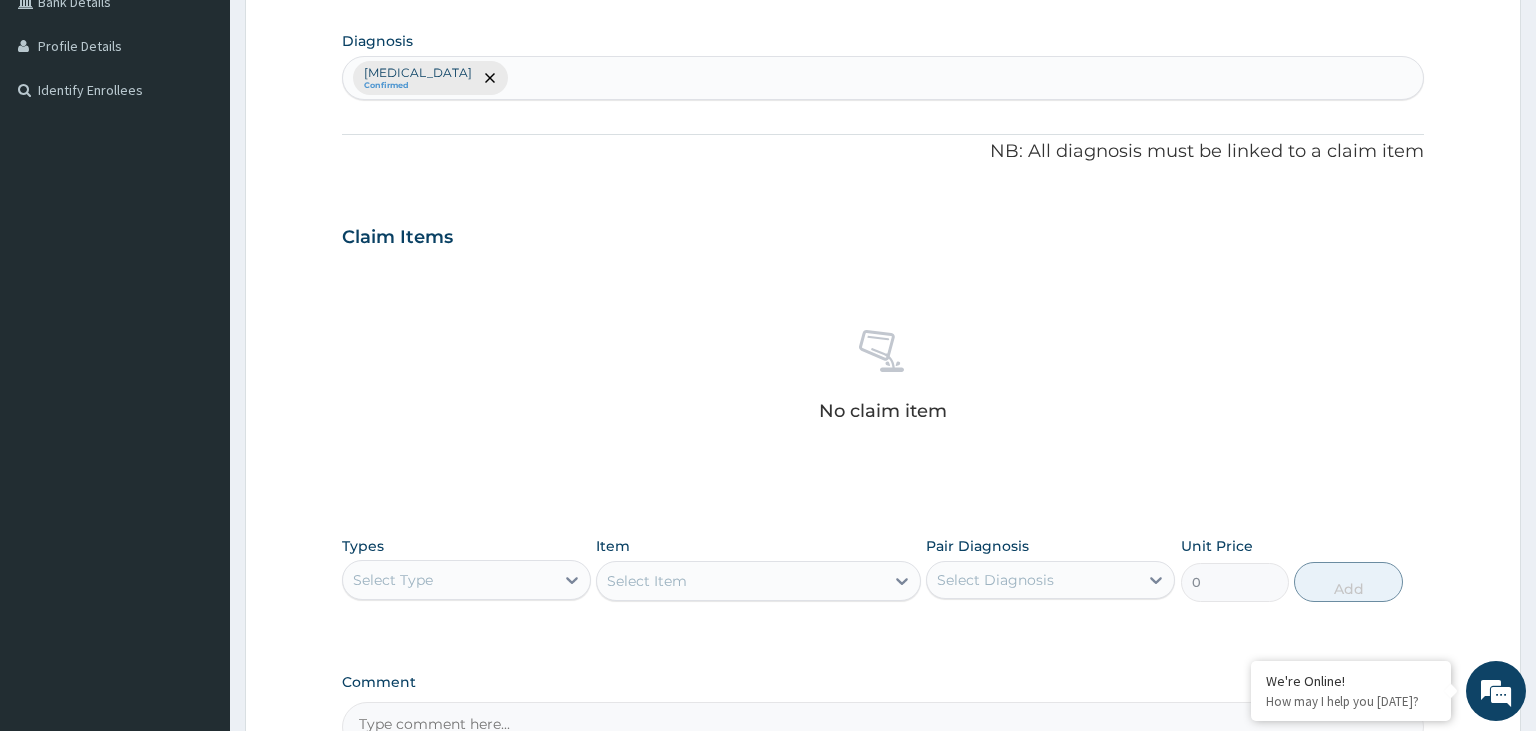 scroll, scrollTop: 708, scrollLeft: 0, axis: vertical 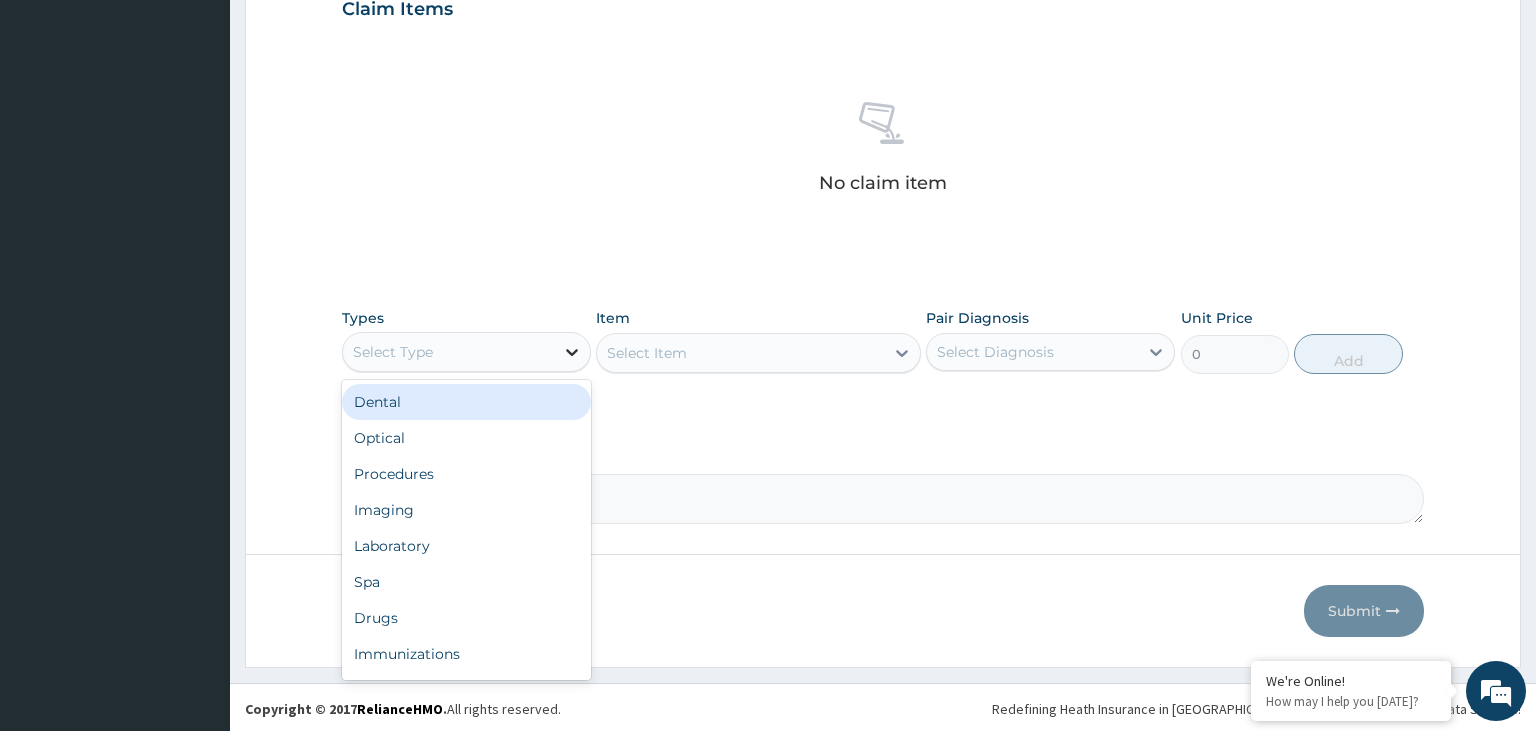 click on "Select Type" at bounding box center (466, 352) 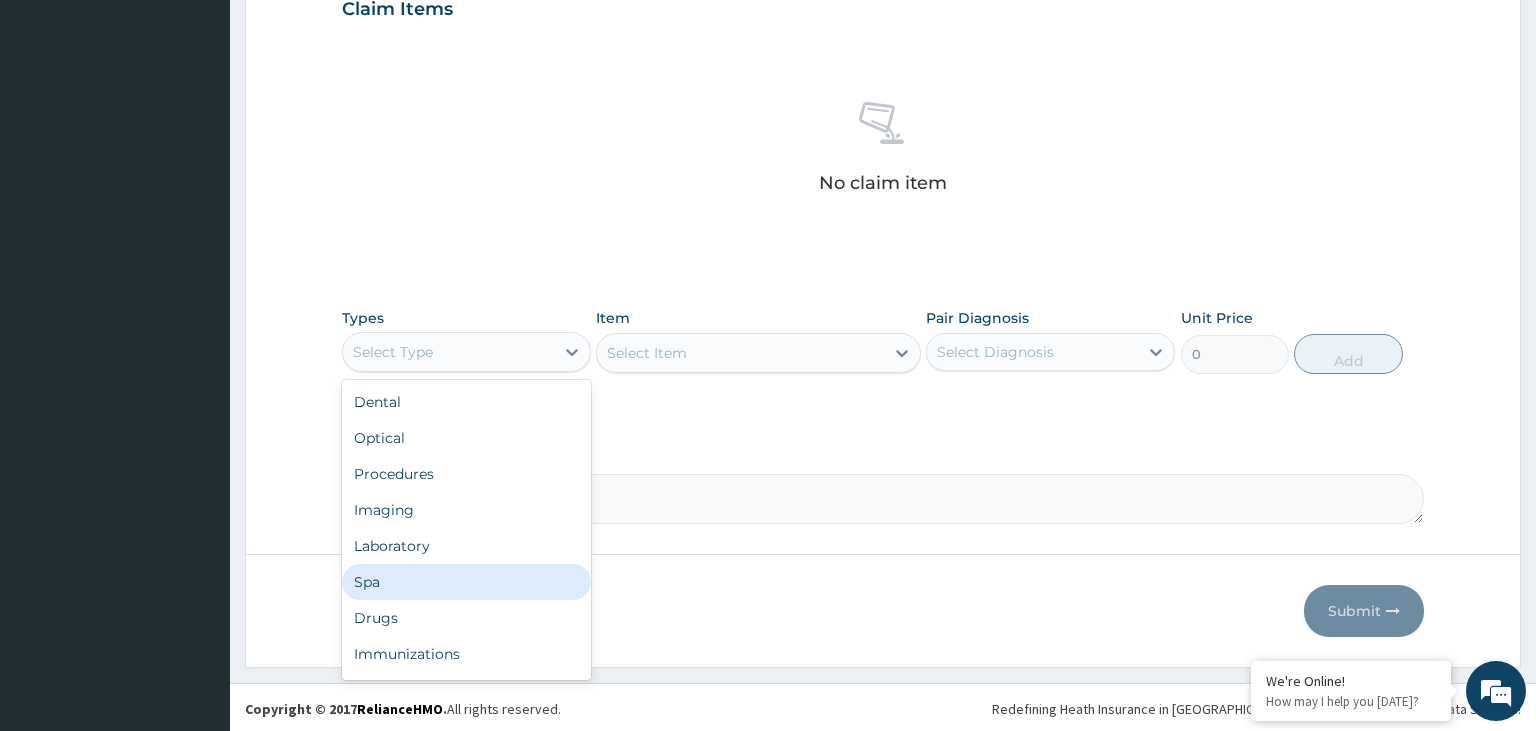 scroll, scrollTop: 68, scrollLeft: 0, axis: vertical 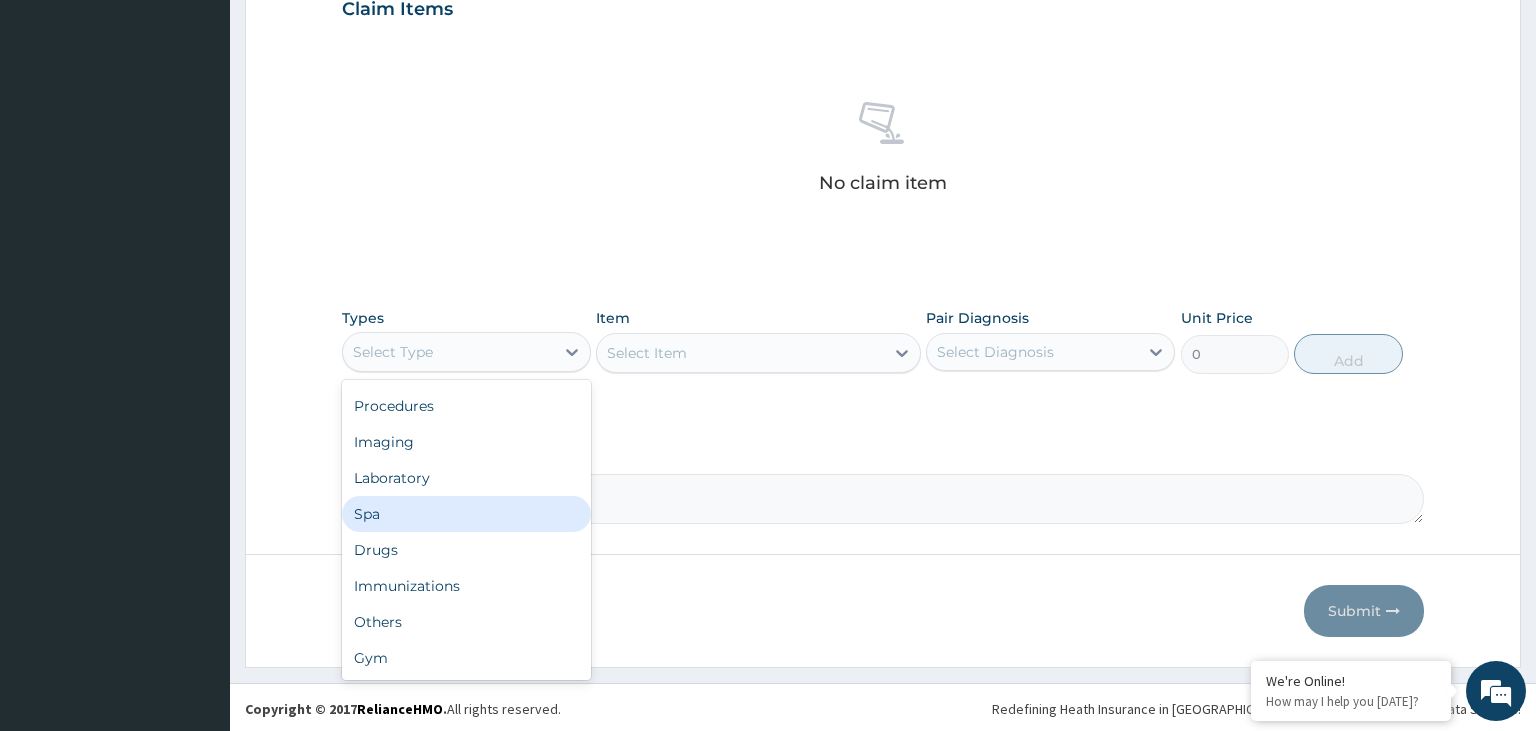 click on "Spa" at bounding box center (466, 514) 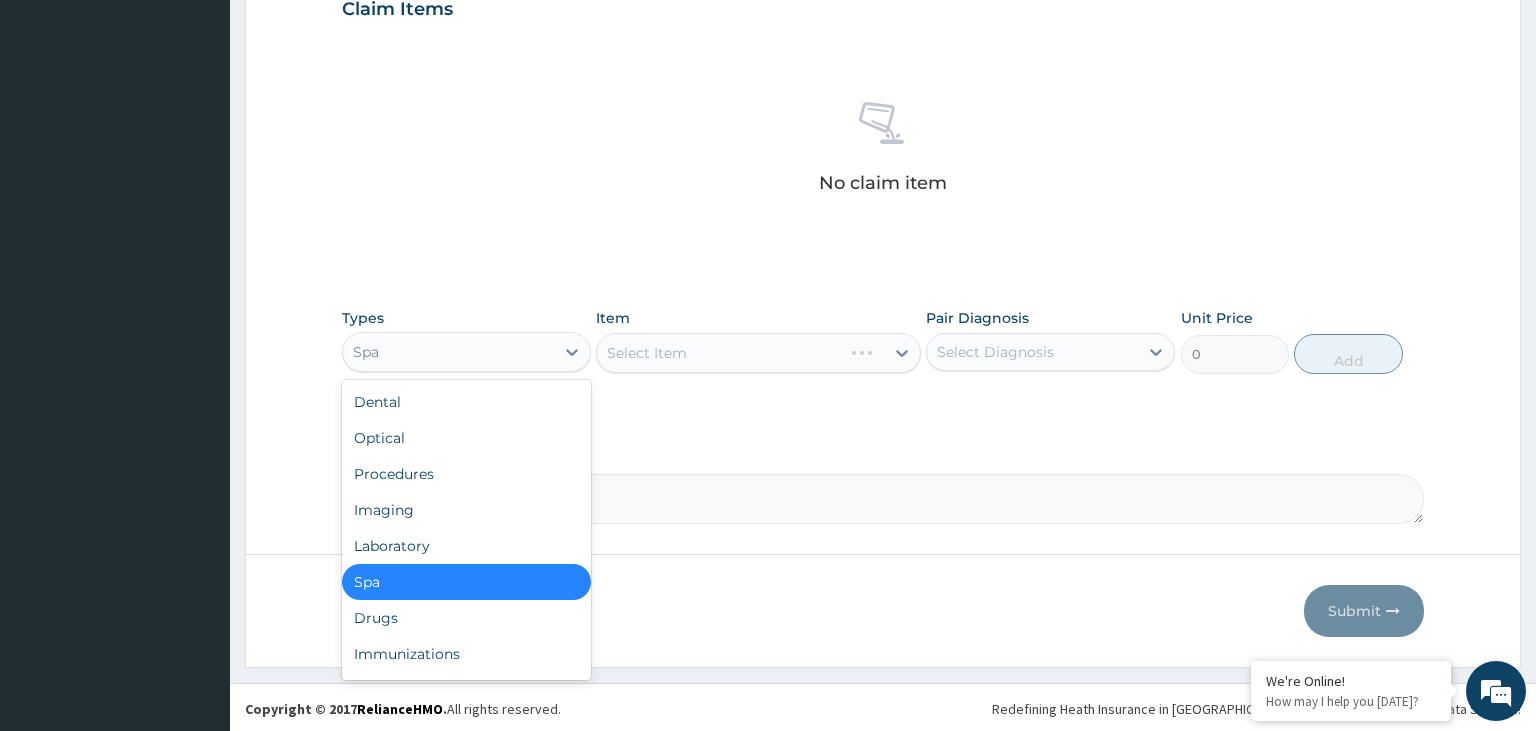 click on "Spa" at bounding box center (448, 352) 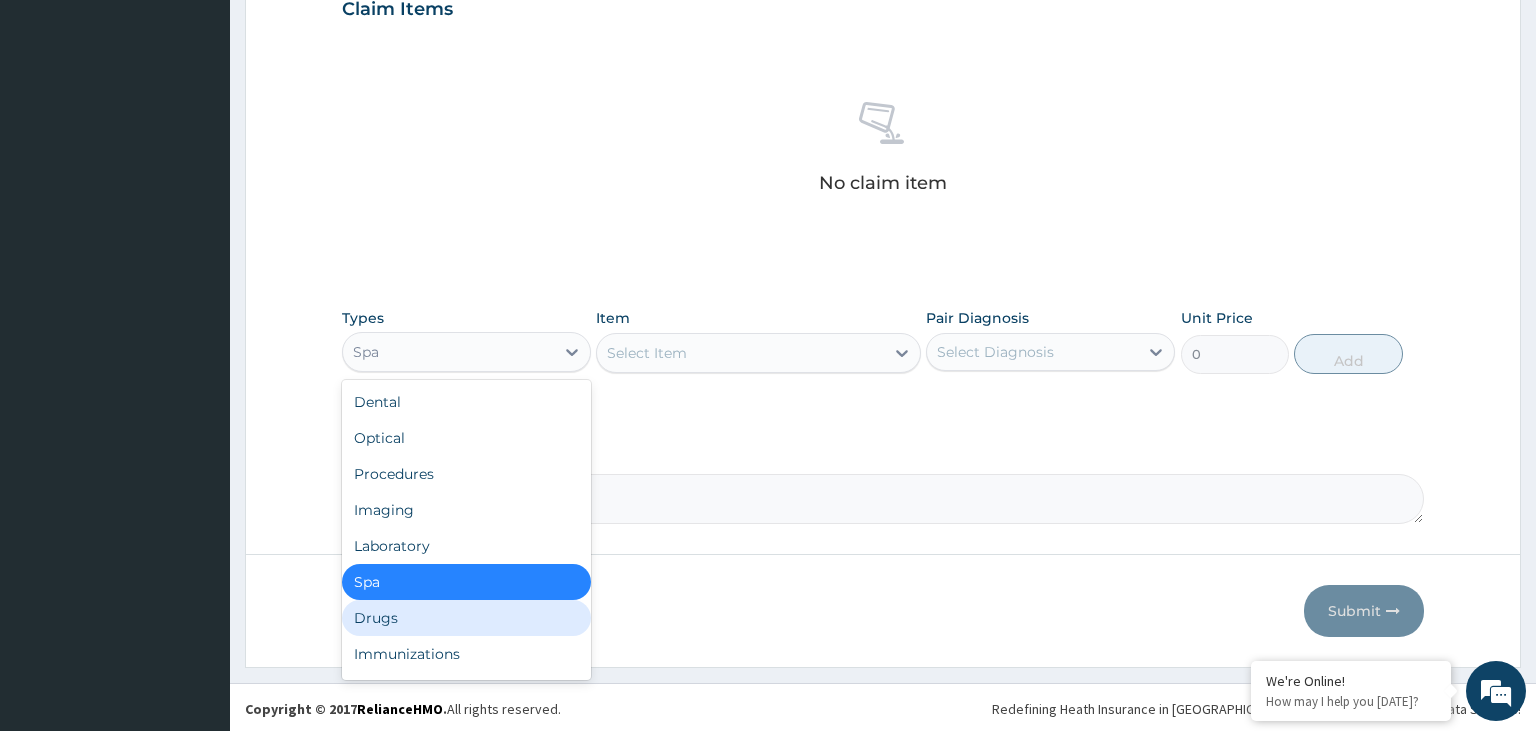 click on "Drugs" at bounding box center [466, 618] 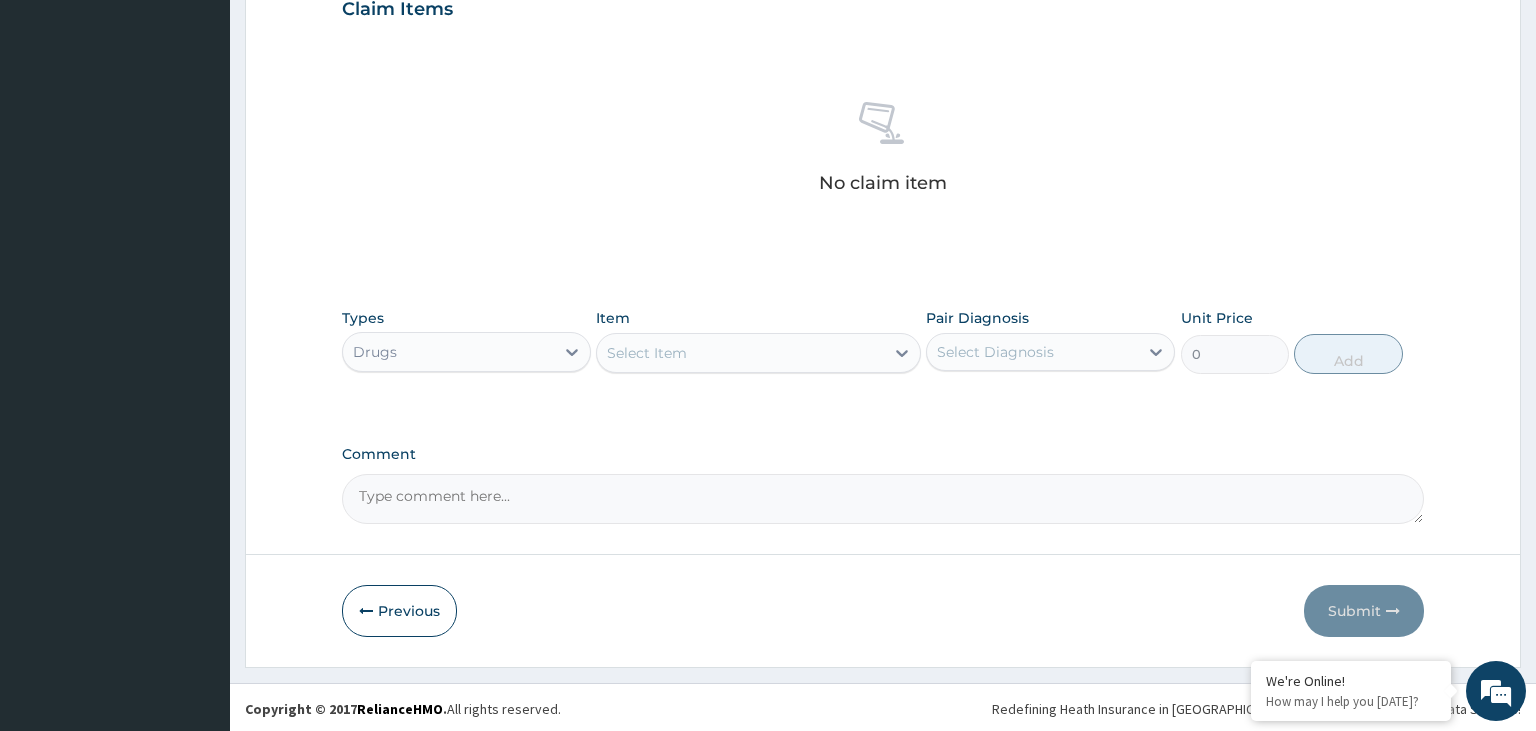 click on "Select Item" at bounding box center [740, 353] 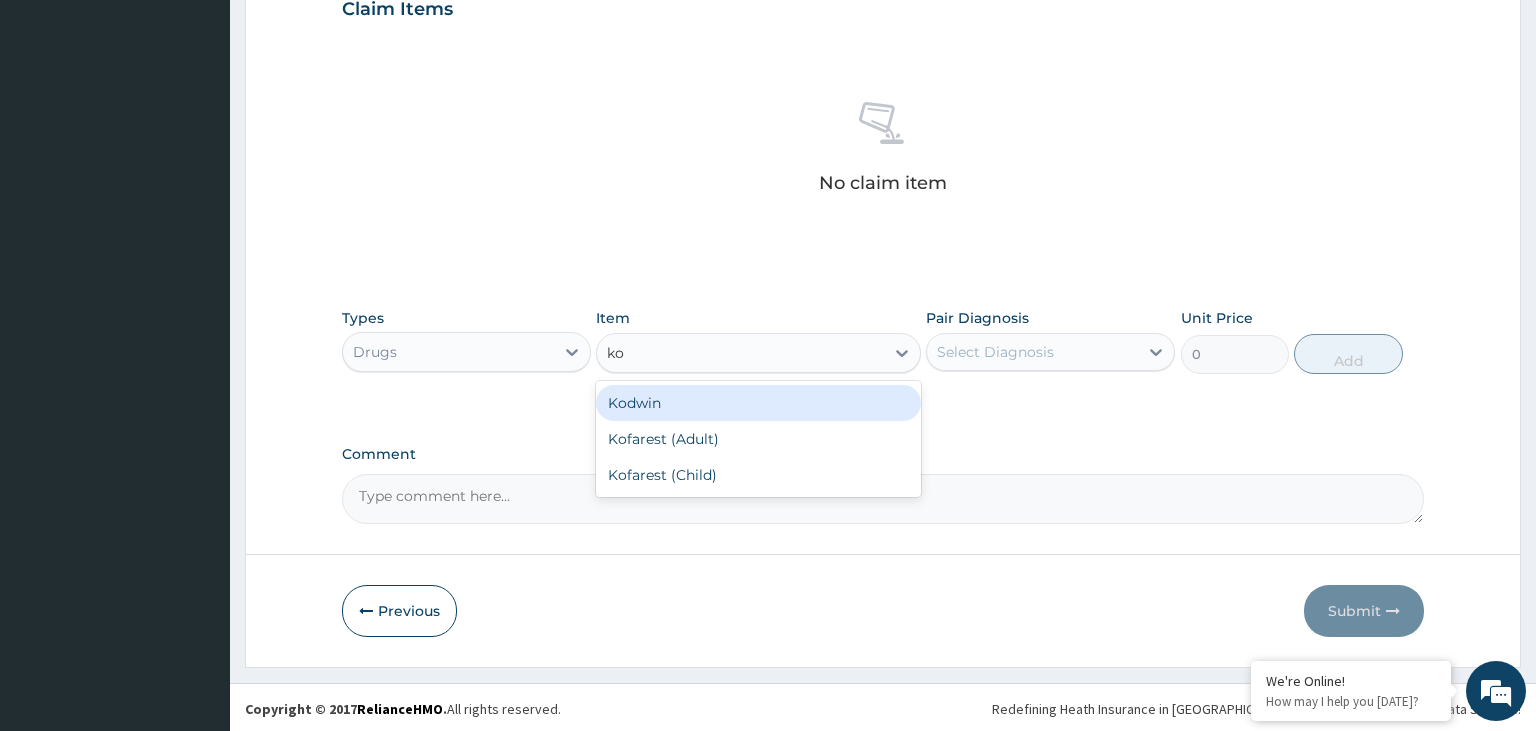 type on "kof" 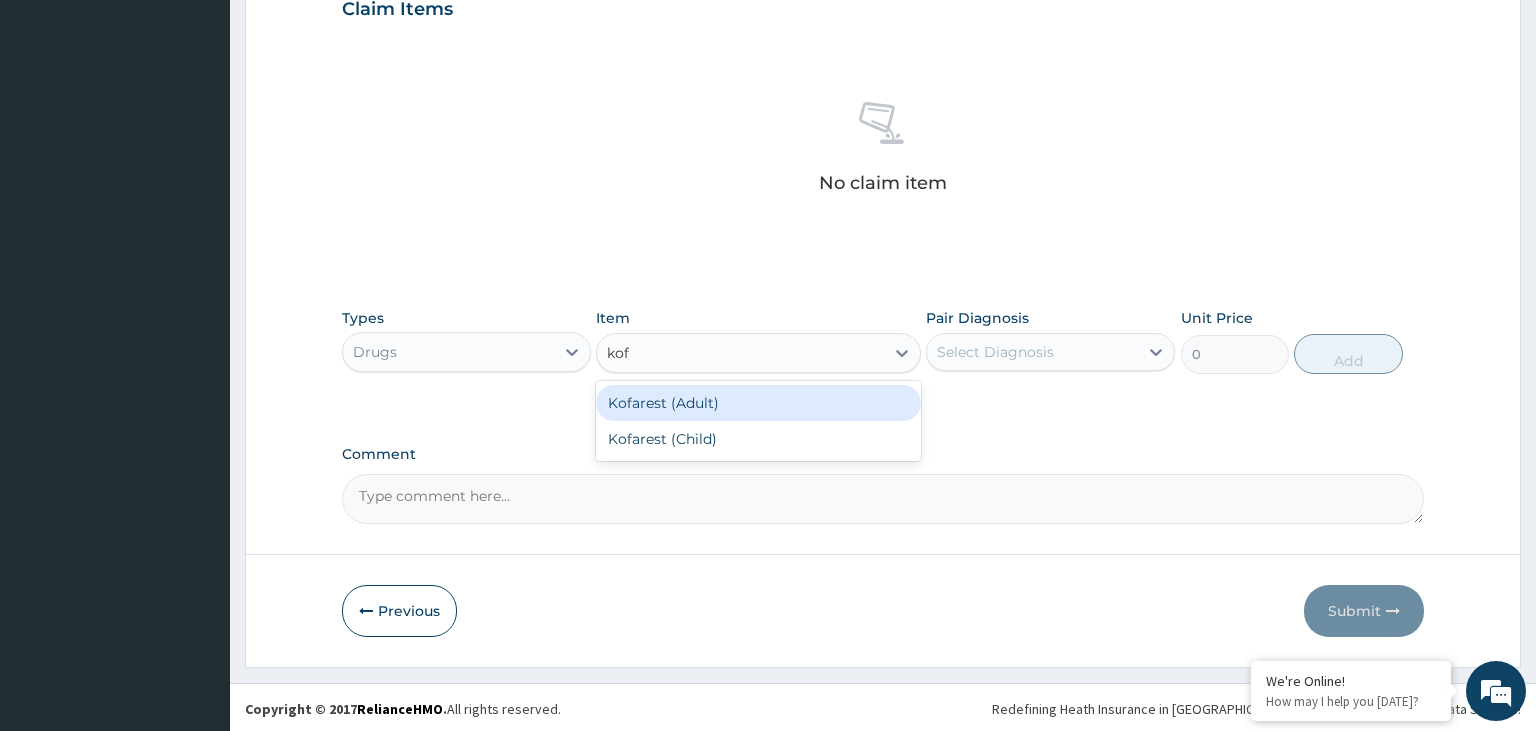 click on "Kofarest (Adult)" at bounding box center [758, 403] 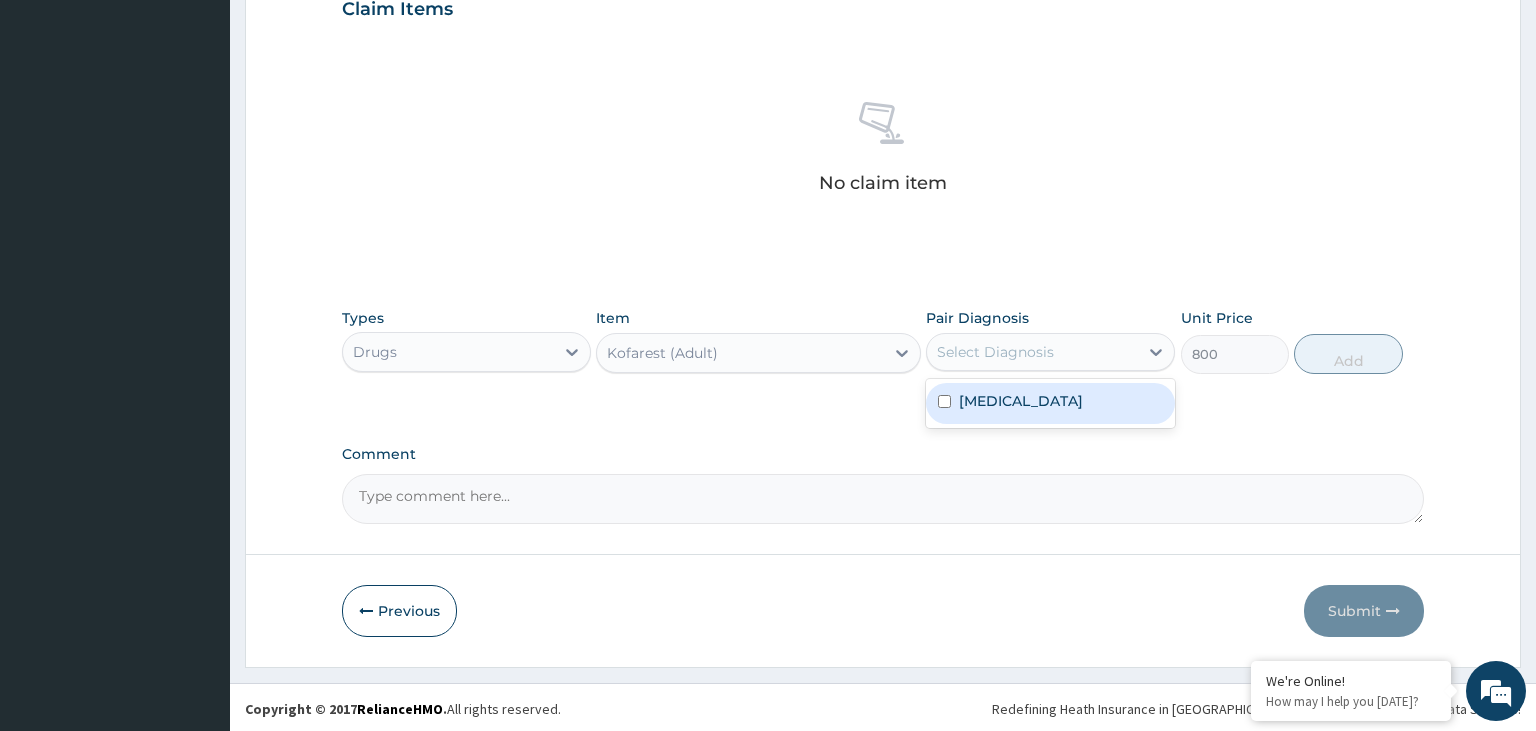 click on "Select Diagnosis" at bounding box center [1050, 352] 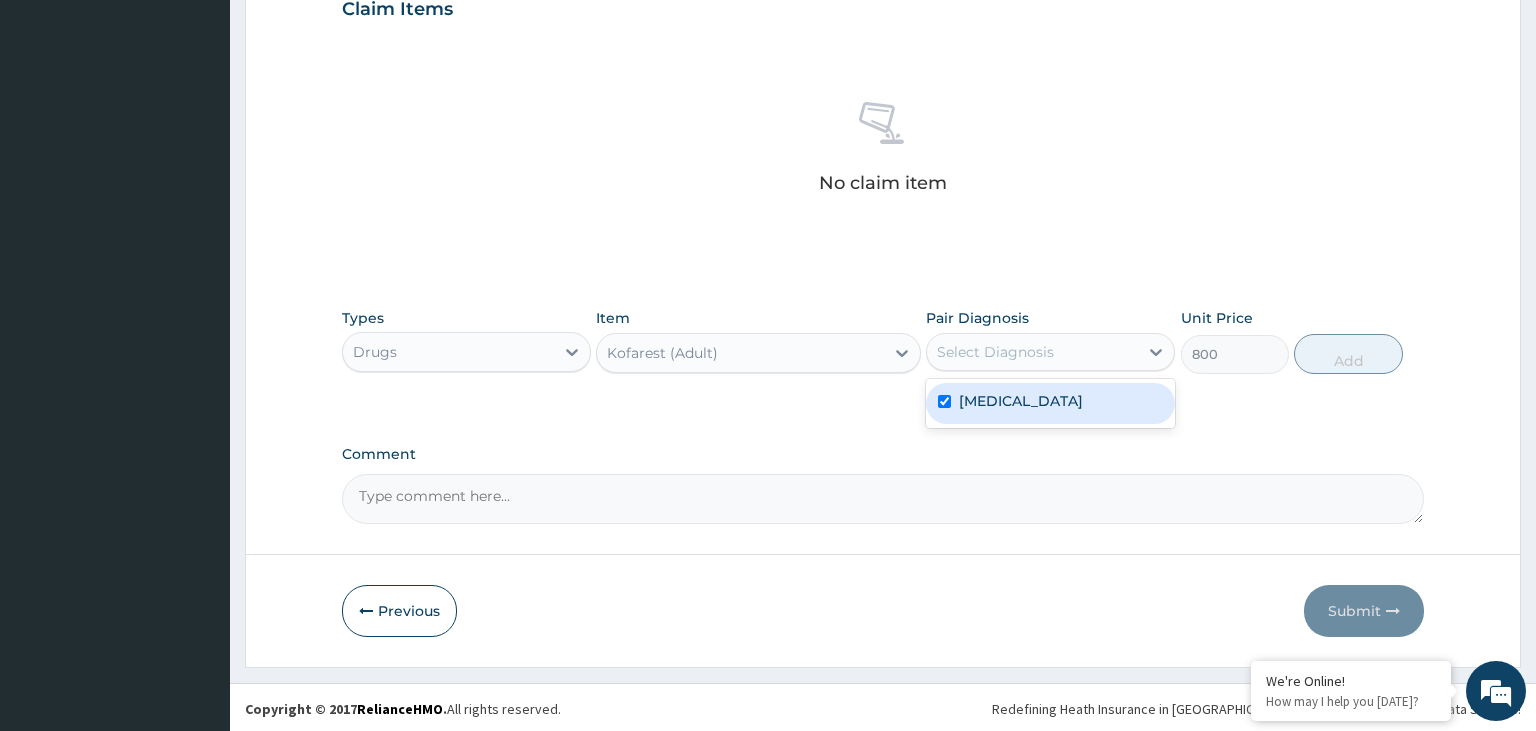 checkbox on "true" 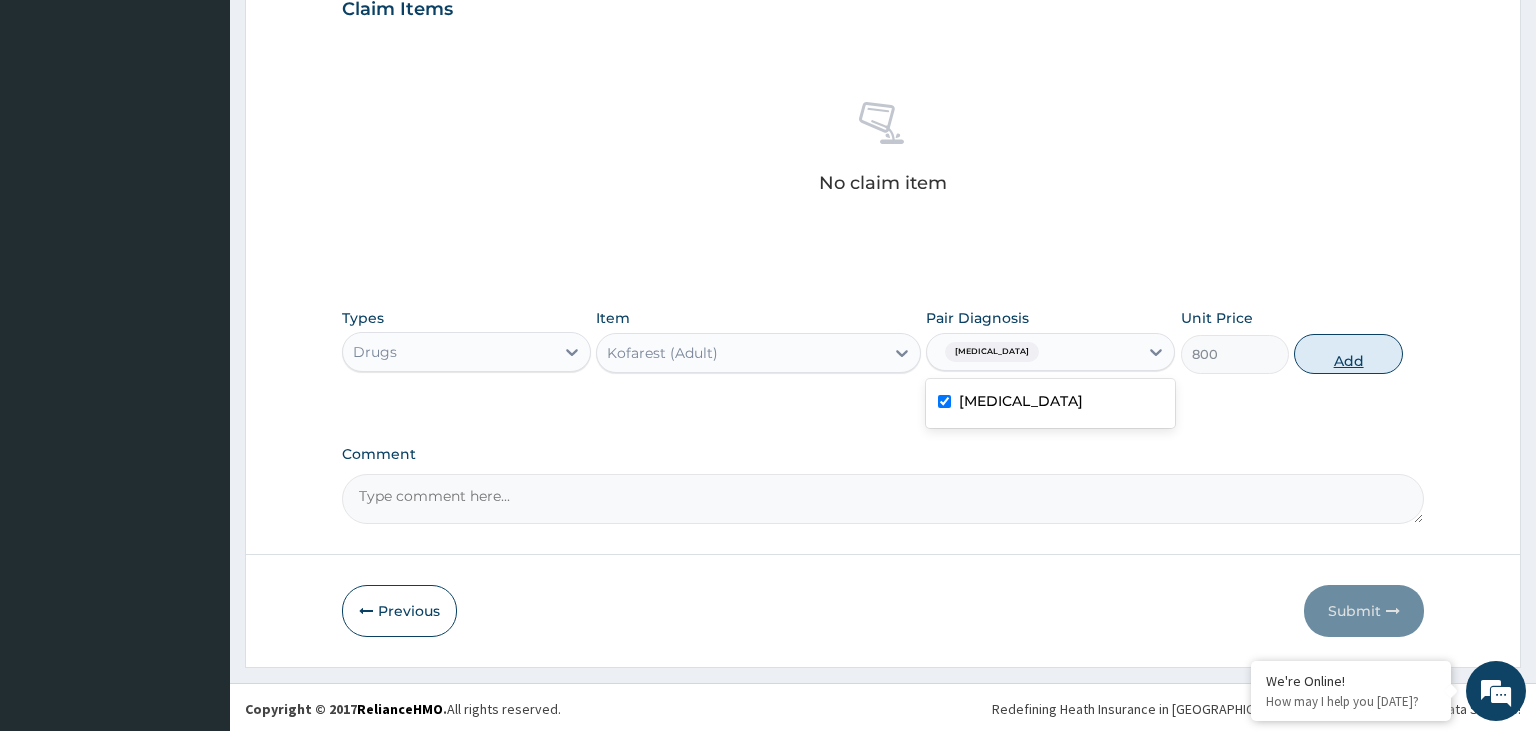 click on "Add" at bounding box center [1348, 354] 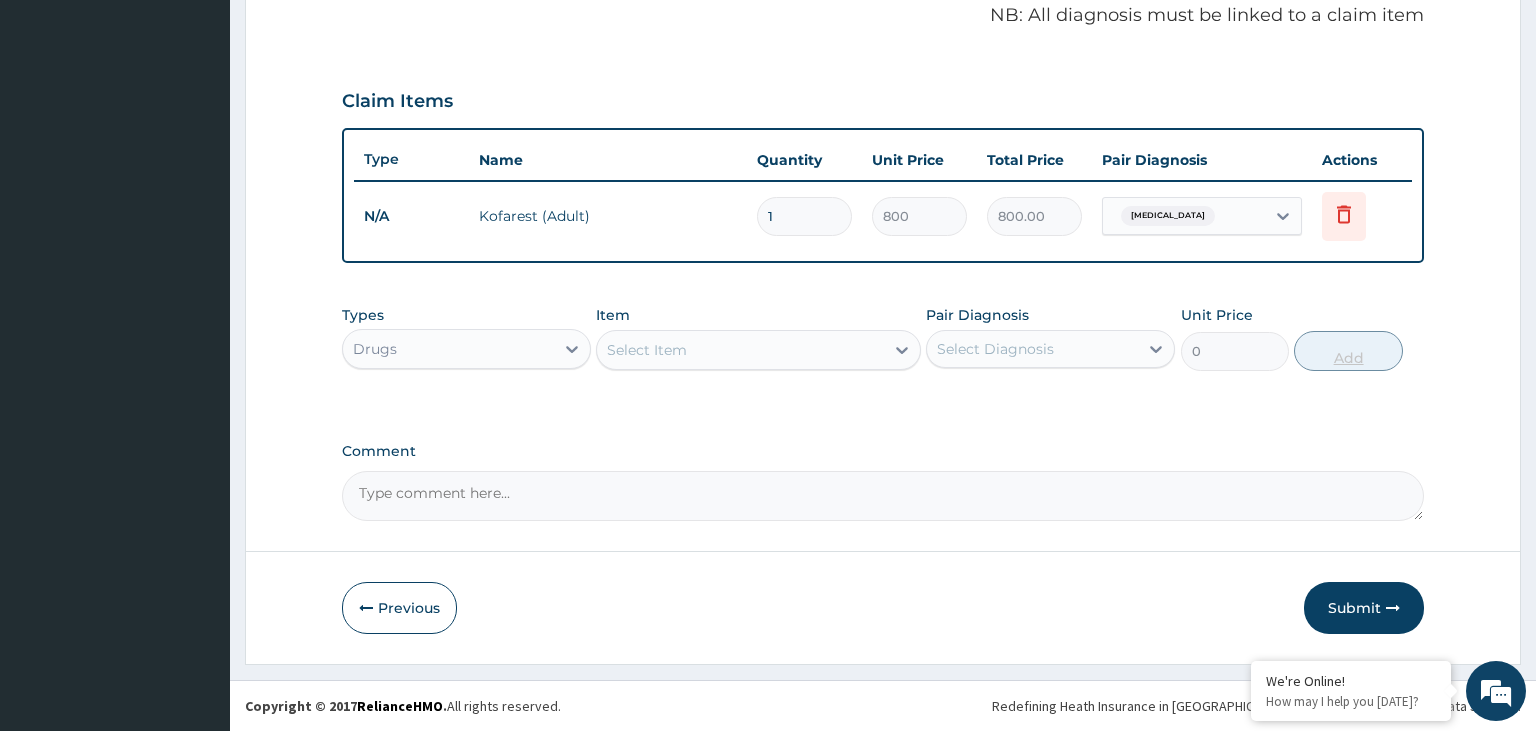 scroll, scrollTop: 612, scrollLeft: 0, axis: vertical 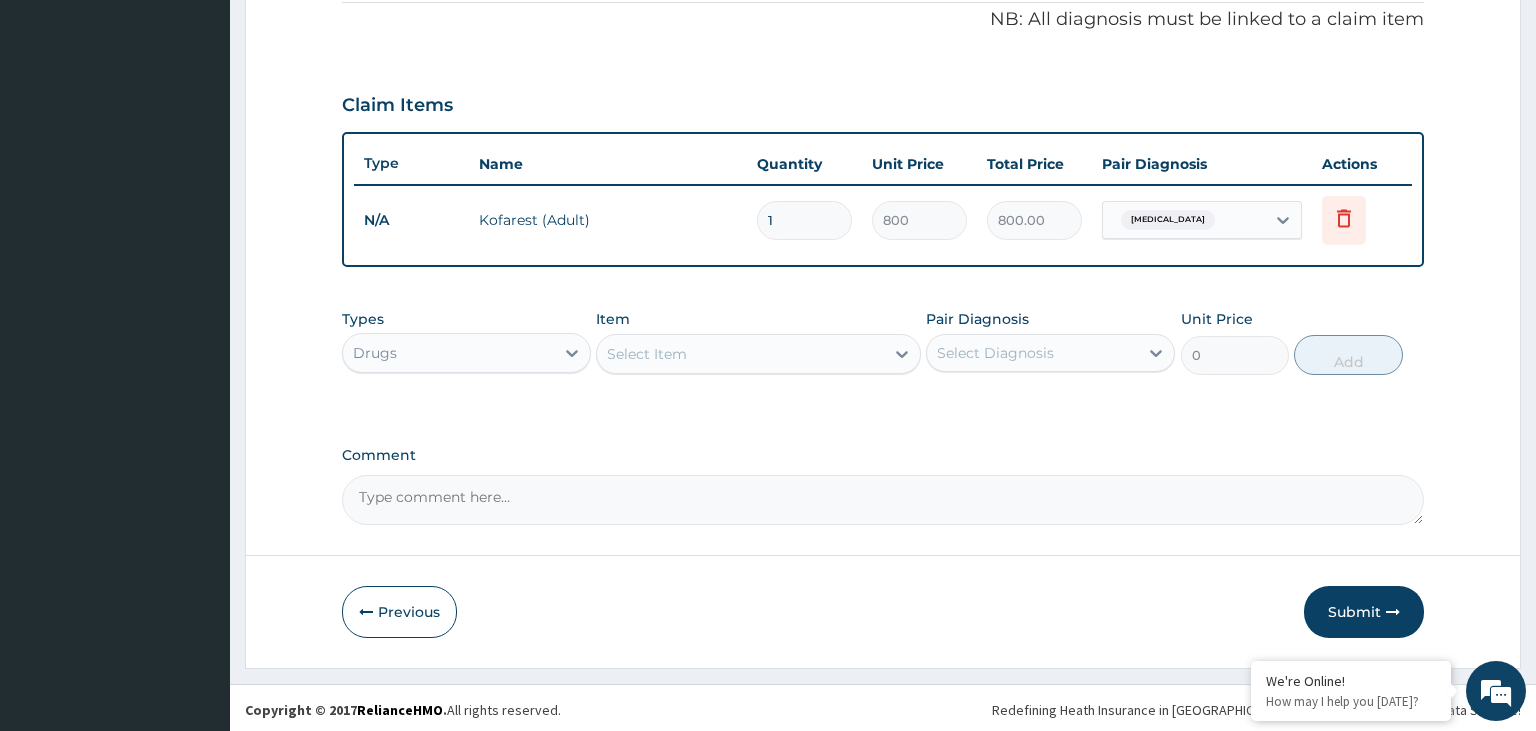 click on "Select Item" at bounding box center [647, 354] 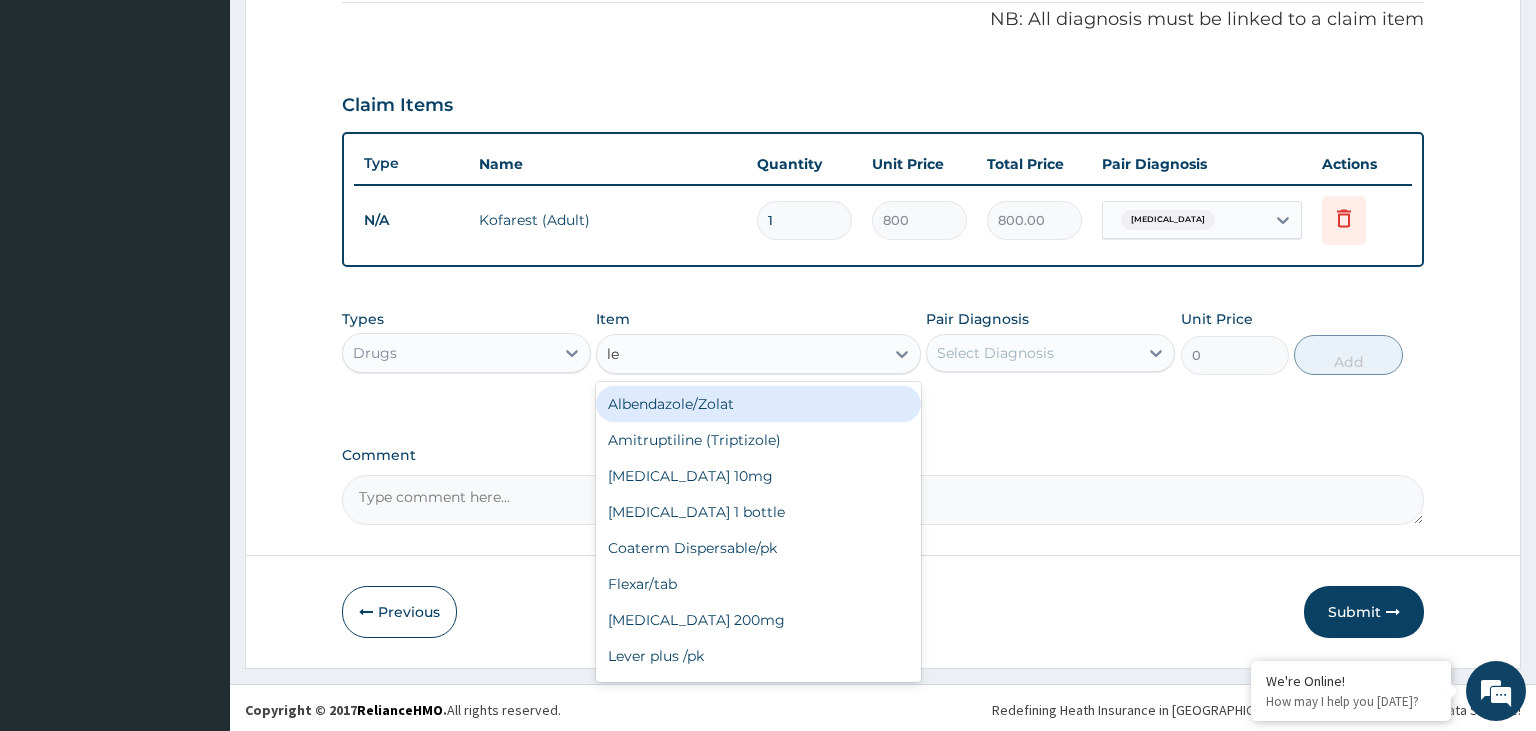 type on "lev" 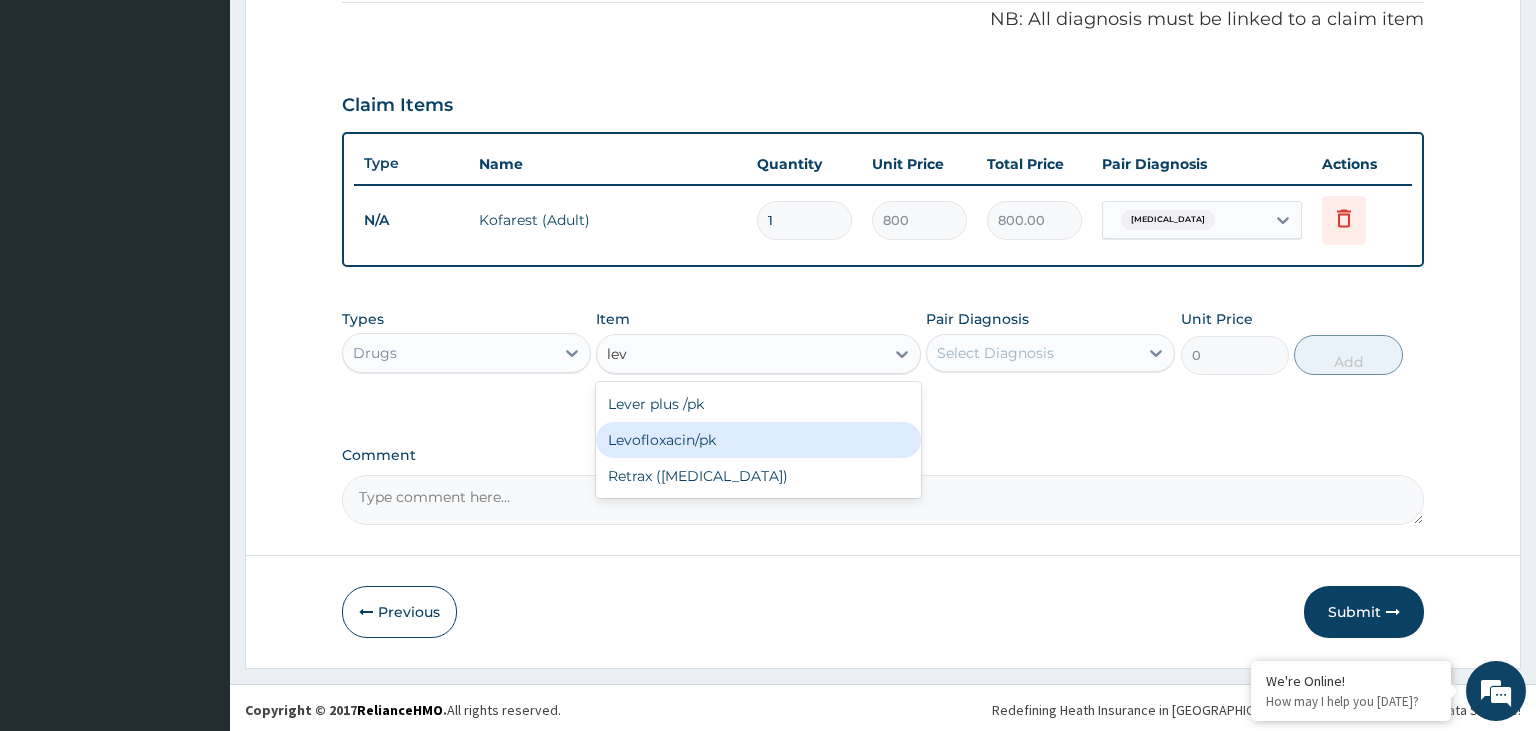 click on "Levofloxacin/pk" at bounding box center (758, 440) 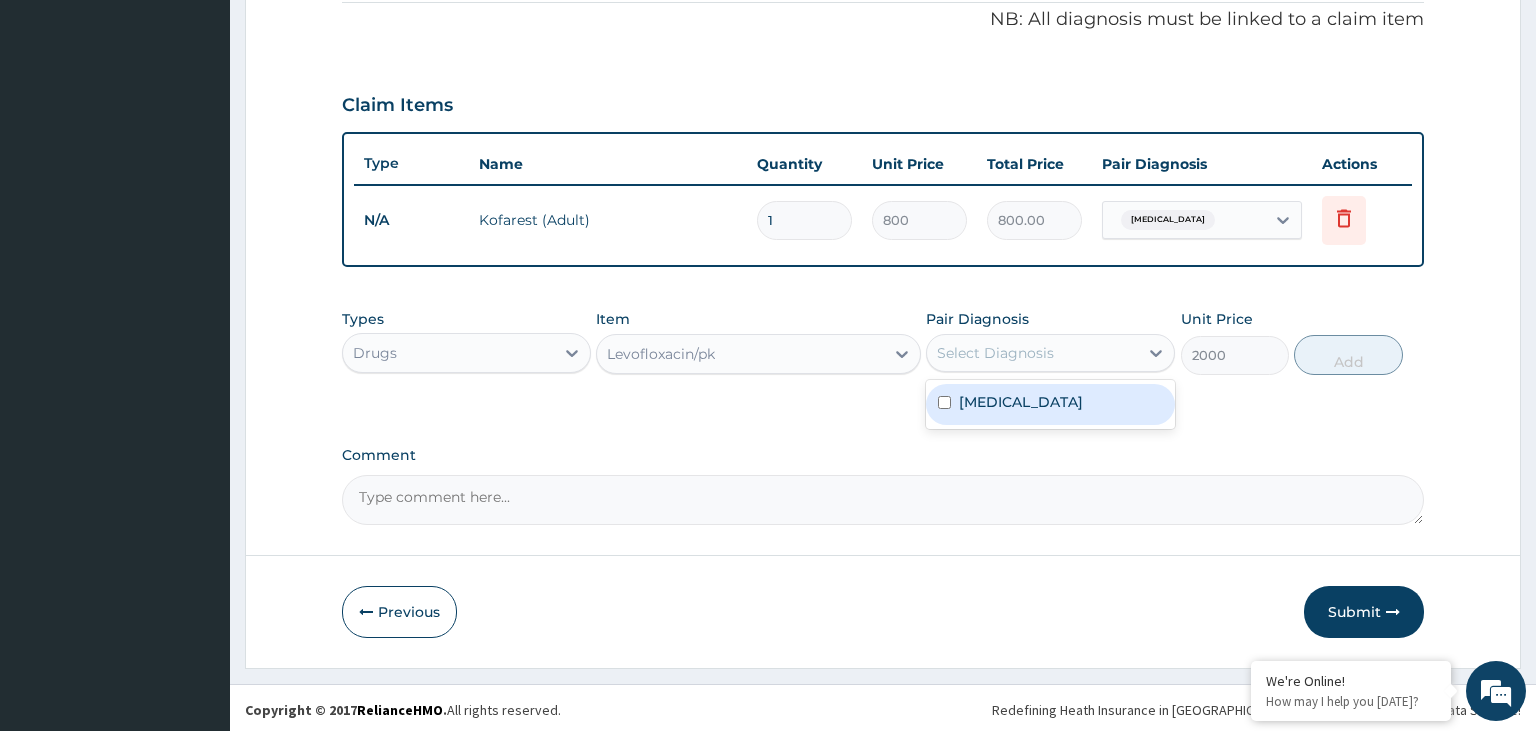click on "Select Diagnosis" at bounding box center [1032, 353] 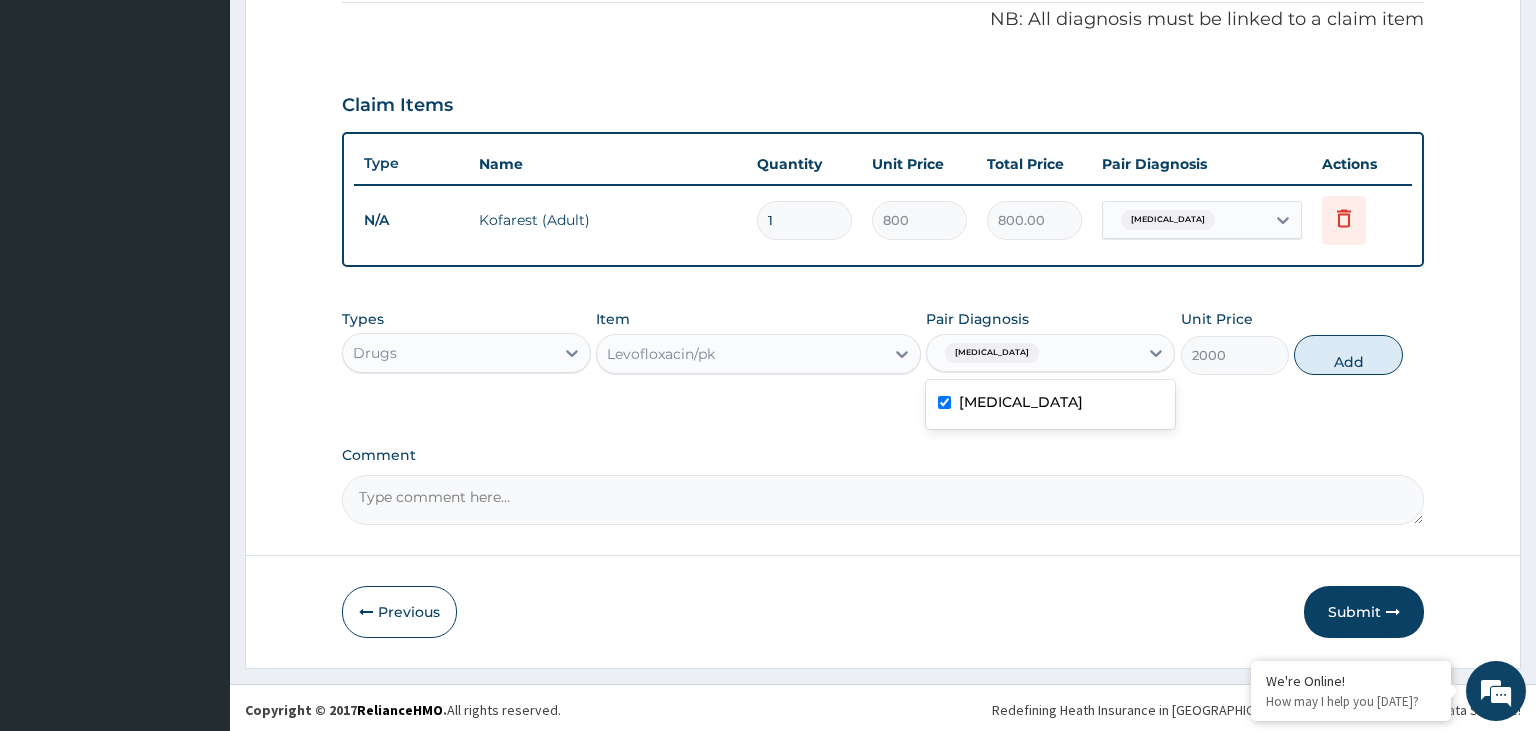 checkbox on "true" 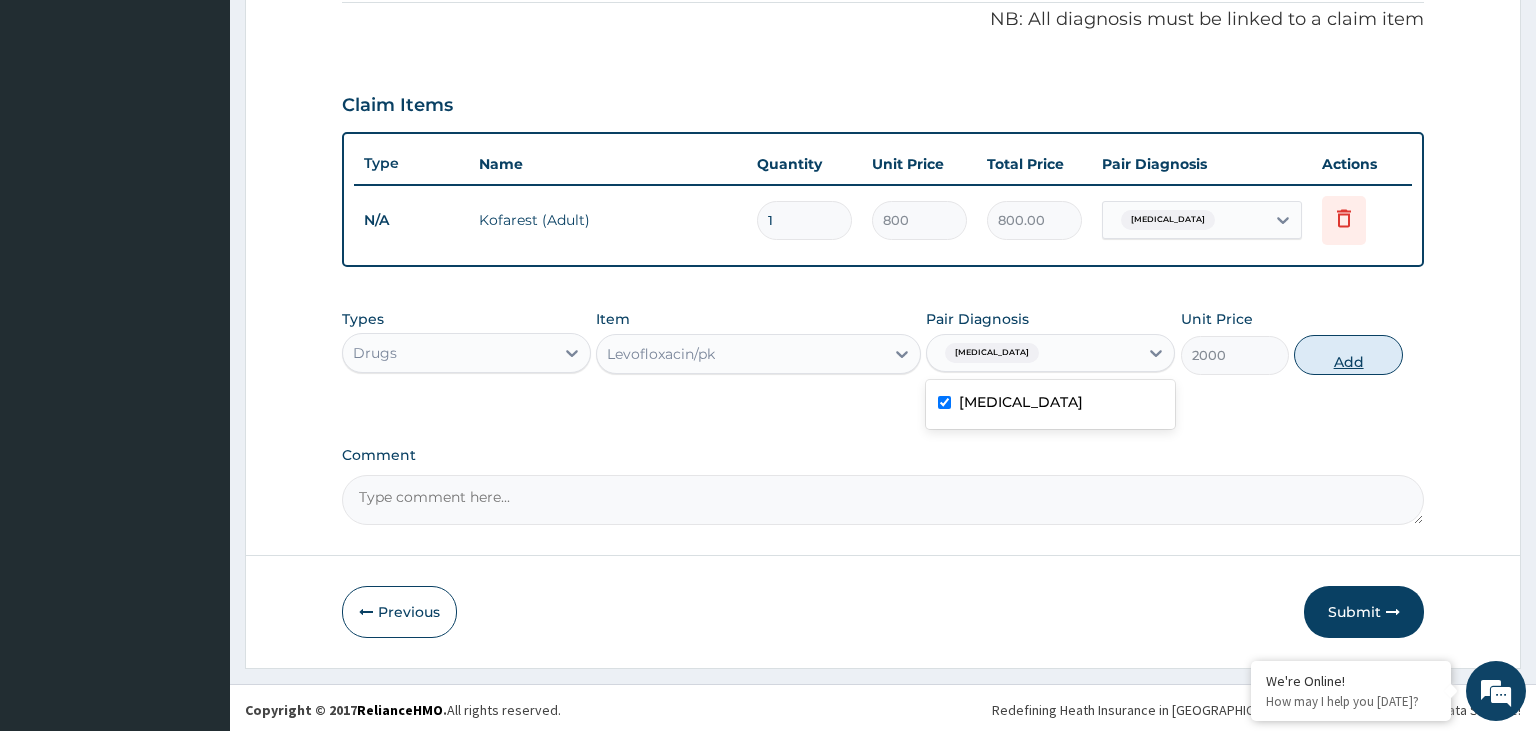 click on "Add" at bounding box center (1348, 355) 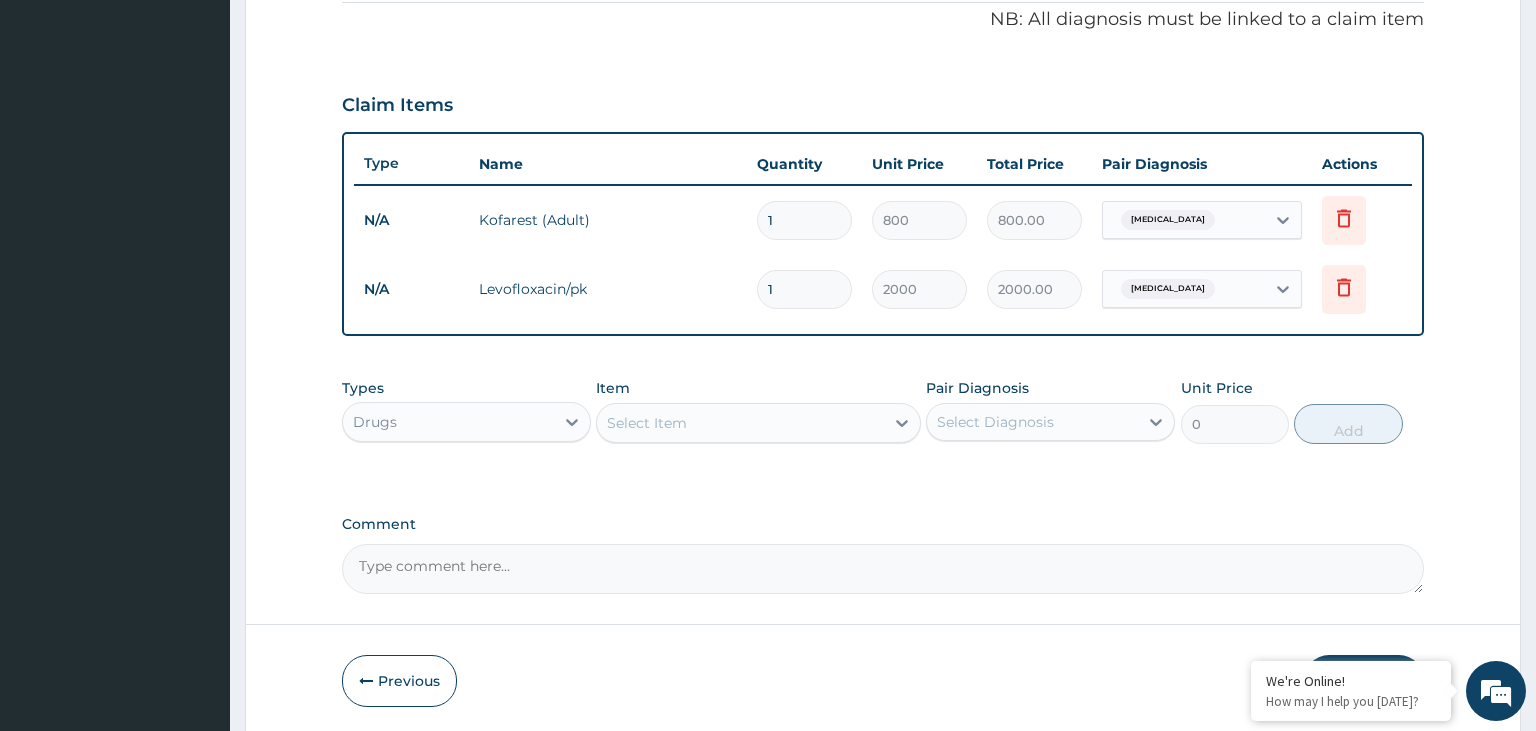 click on "Select Item" at bounding box center [740, 423] 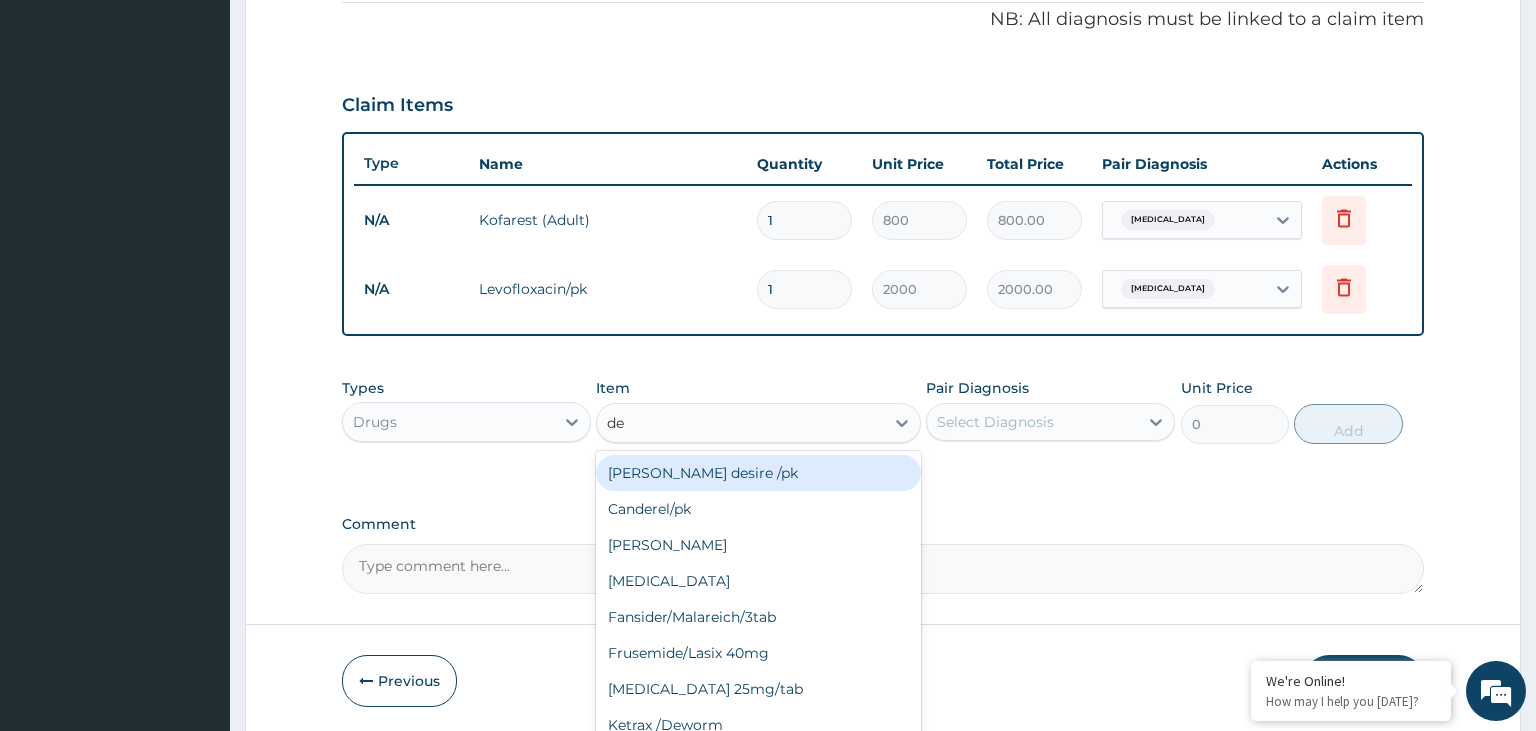 type on "deq" 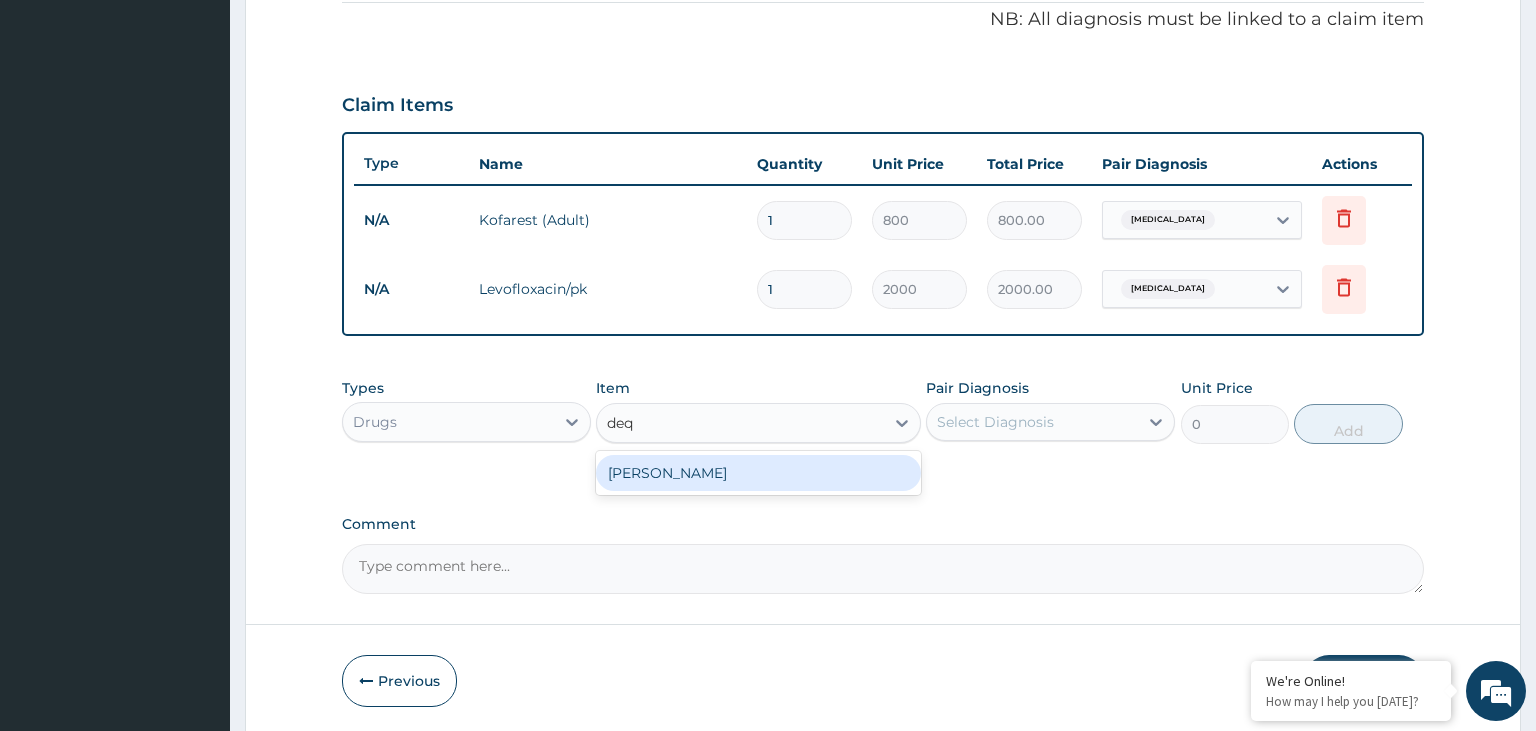 click on "Dequadin Loz" at bounding box center (758, 473) 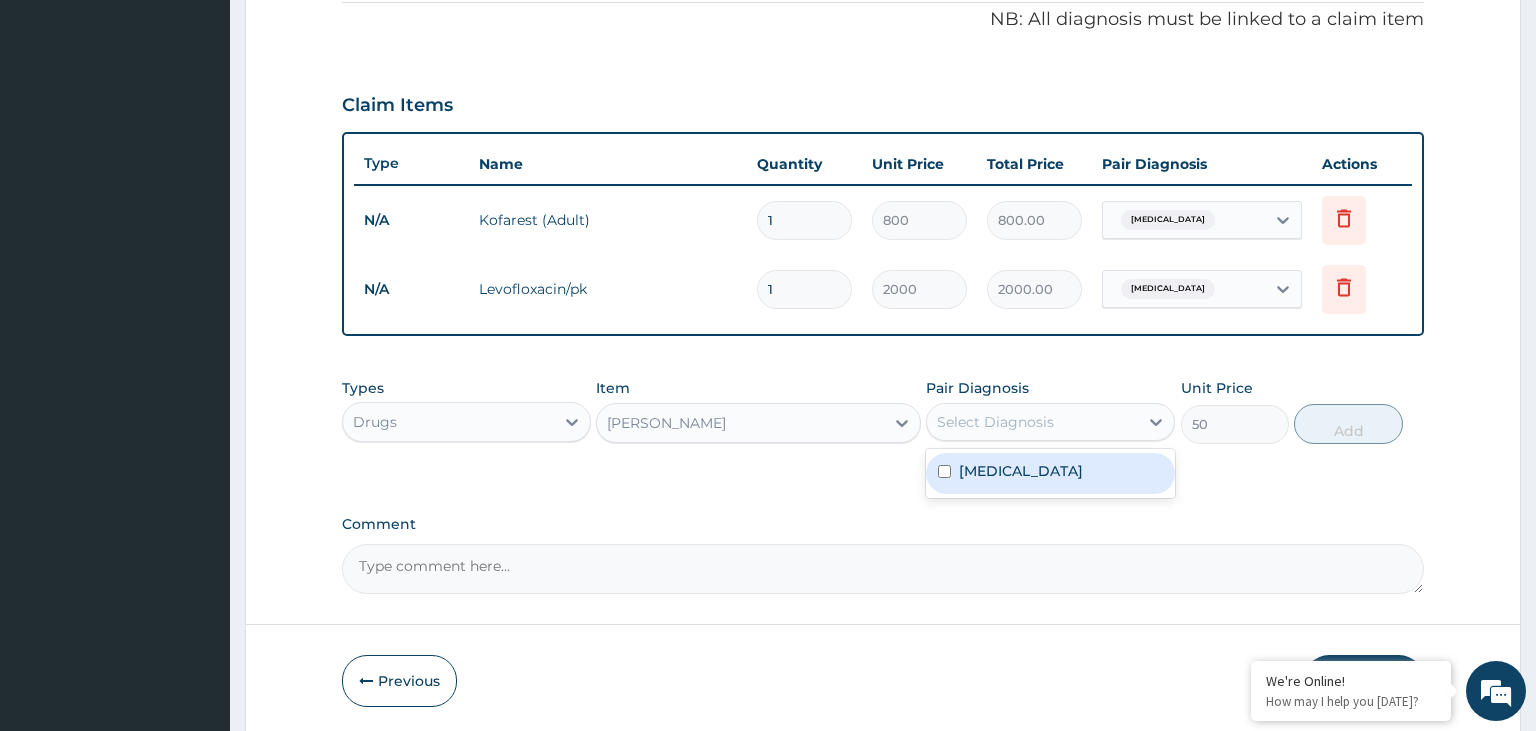 click on "Select Diagnosis" at bounding box center (1032, 422) 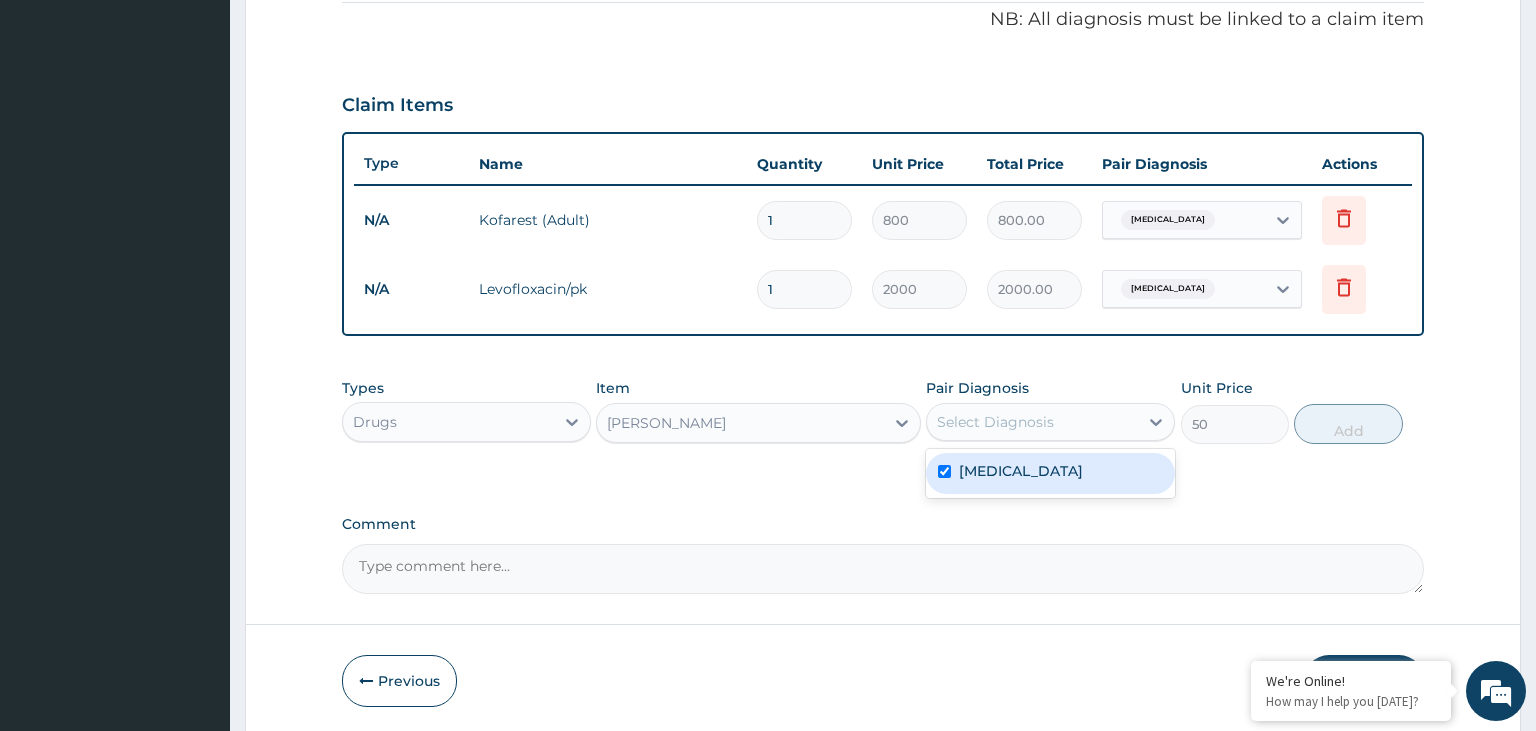 checkbox on "true" 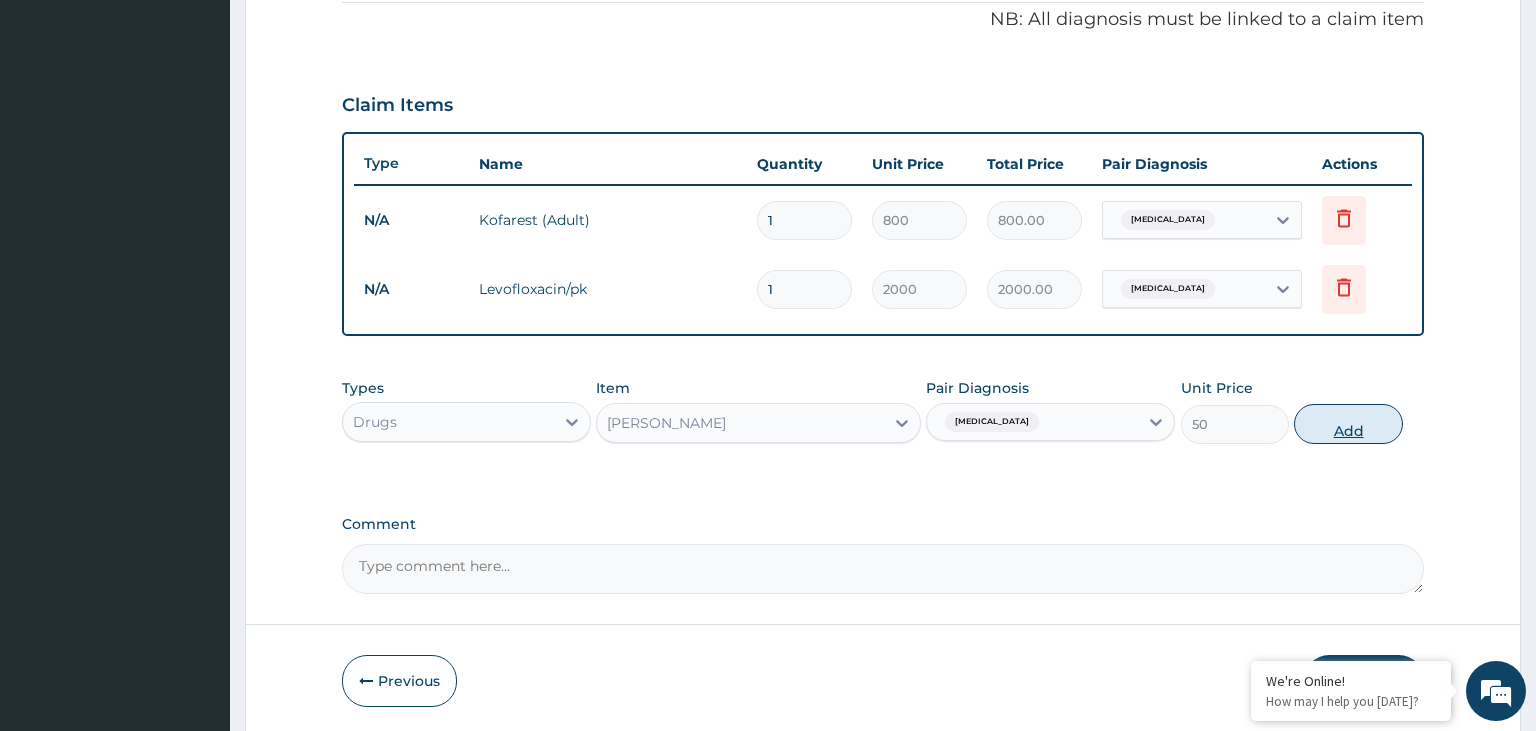 click on "Add" at bounding box center [1348, 424] 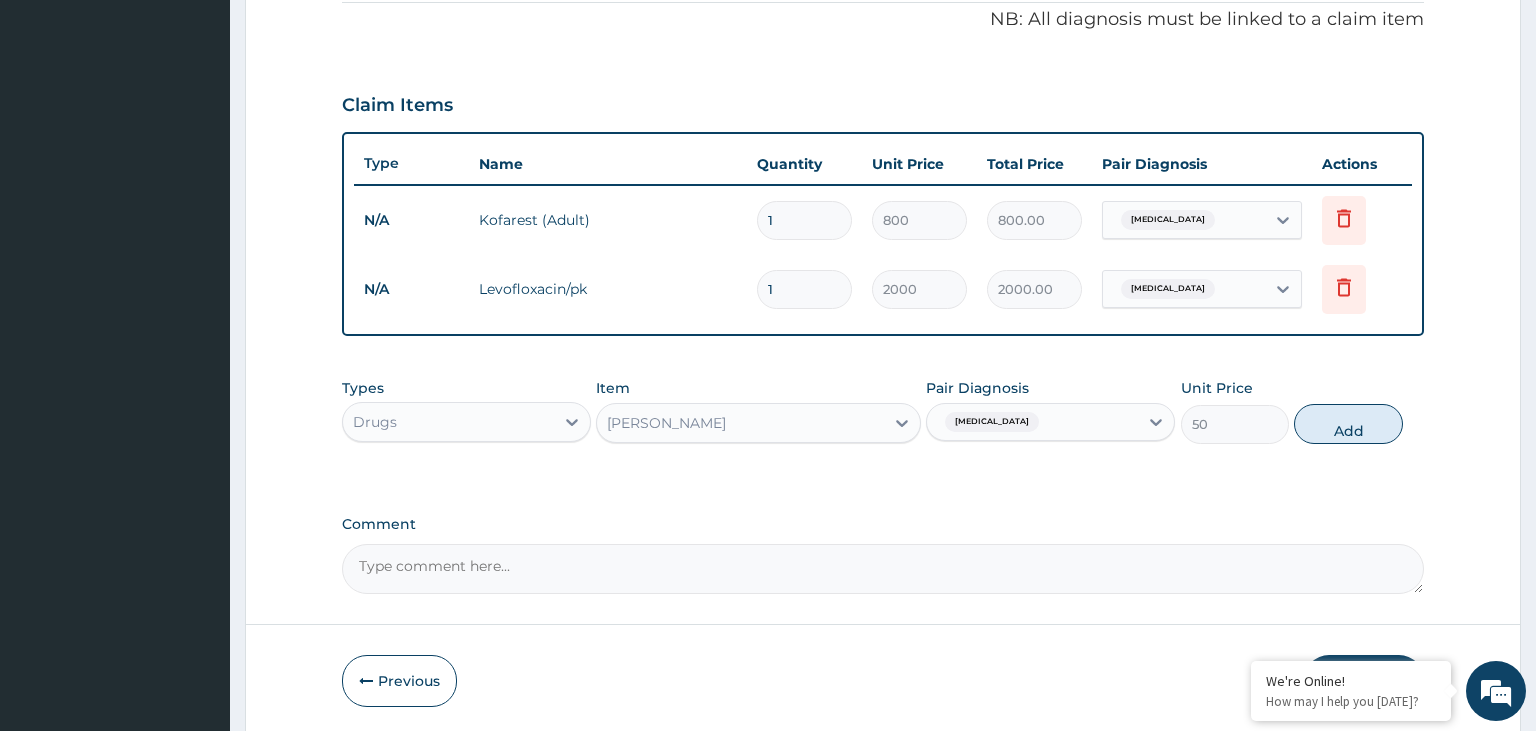 type on "0" 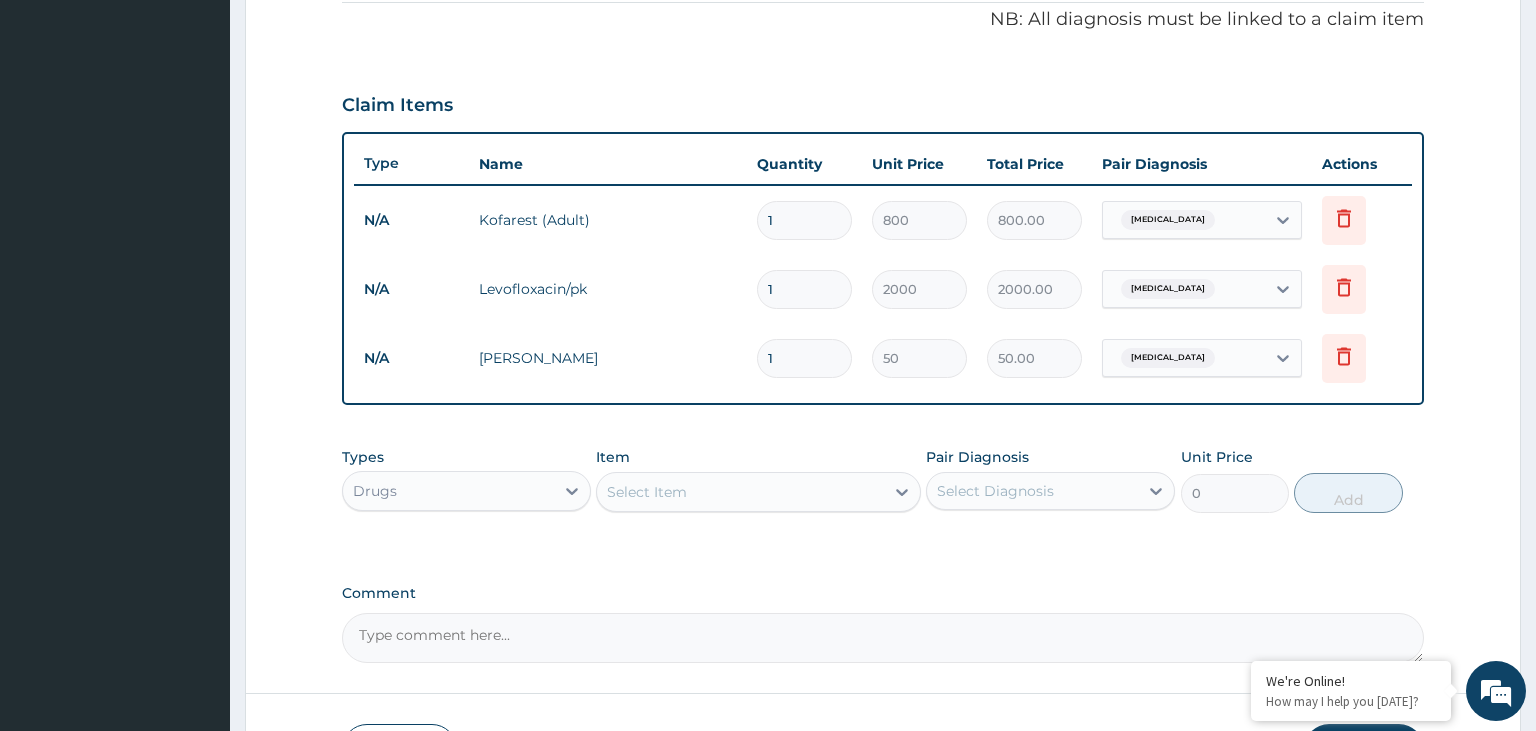 drag, startPoint x: 755, startPoint y: 358, endPoint x: 706, endPoint y: 366, distance: 49.648766 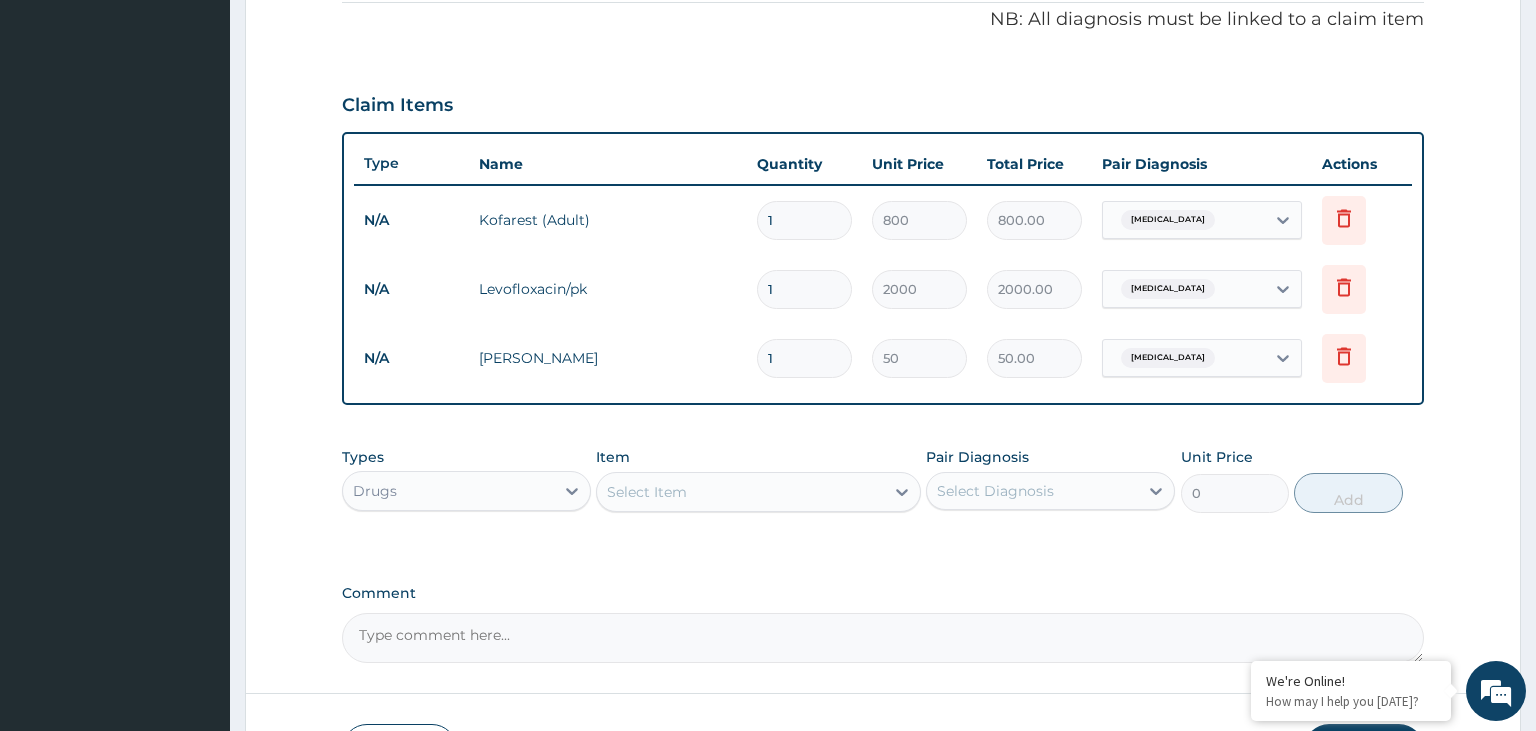 click on "1" at bounding box center [804, 358] 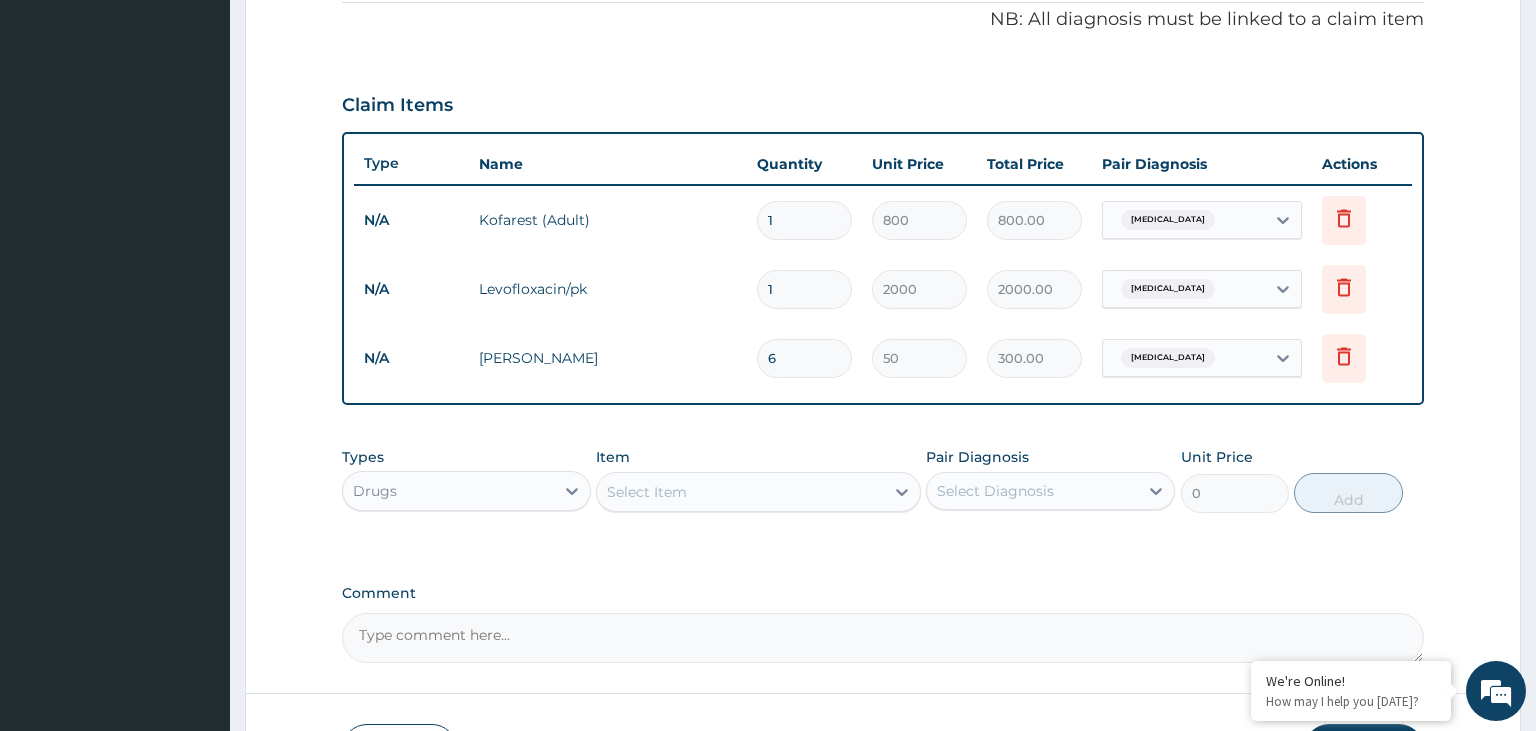 type on "6" 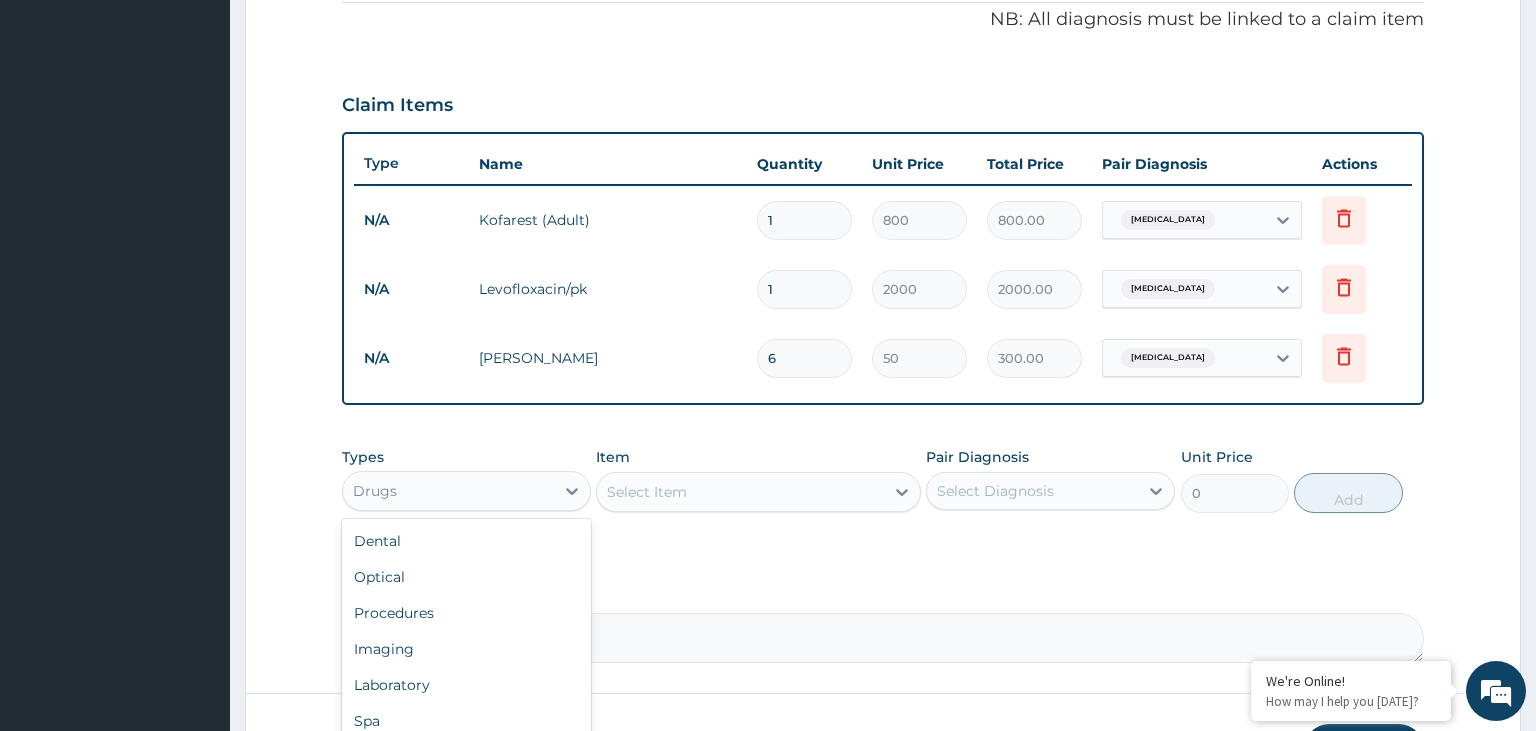 click on "Drugs" at bounding box center (448, 491) 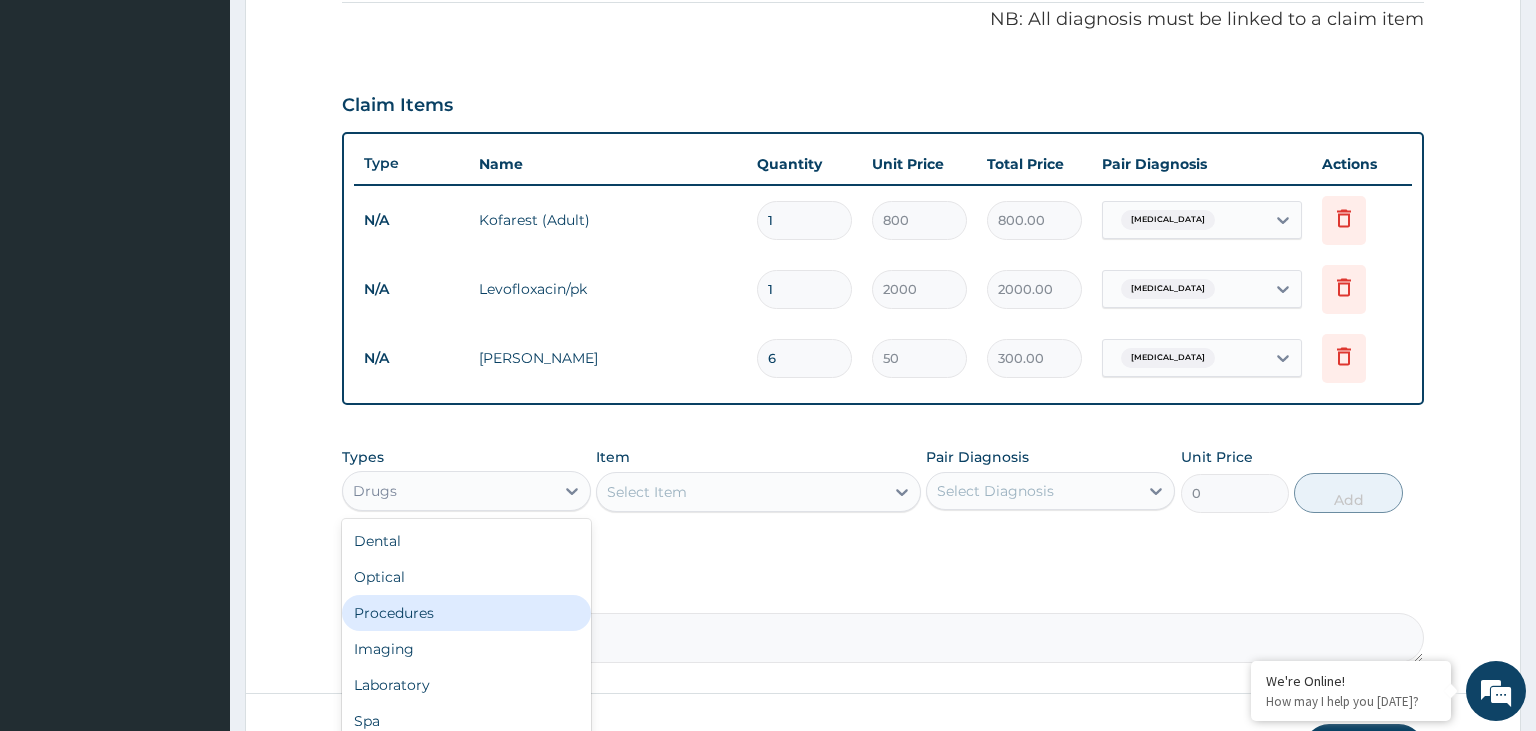 click on "Procedures" at bounding box center (466, 613) 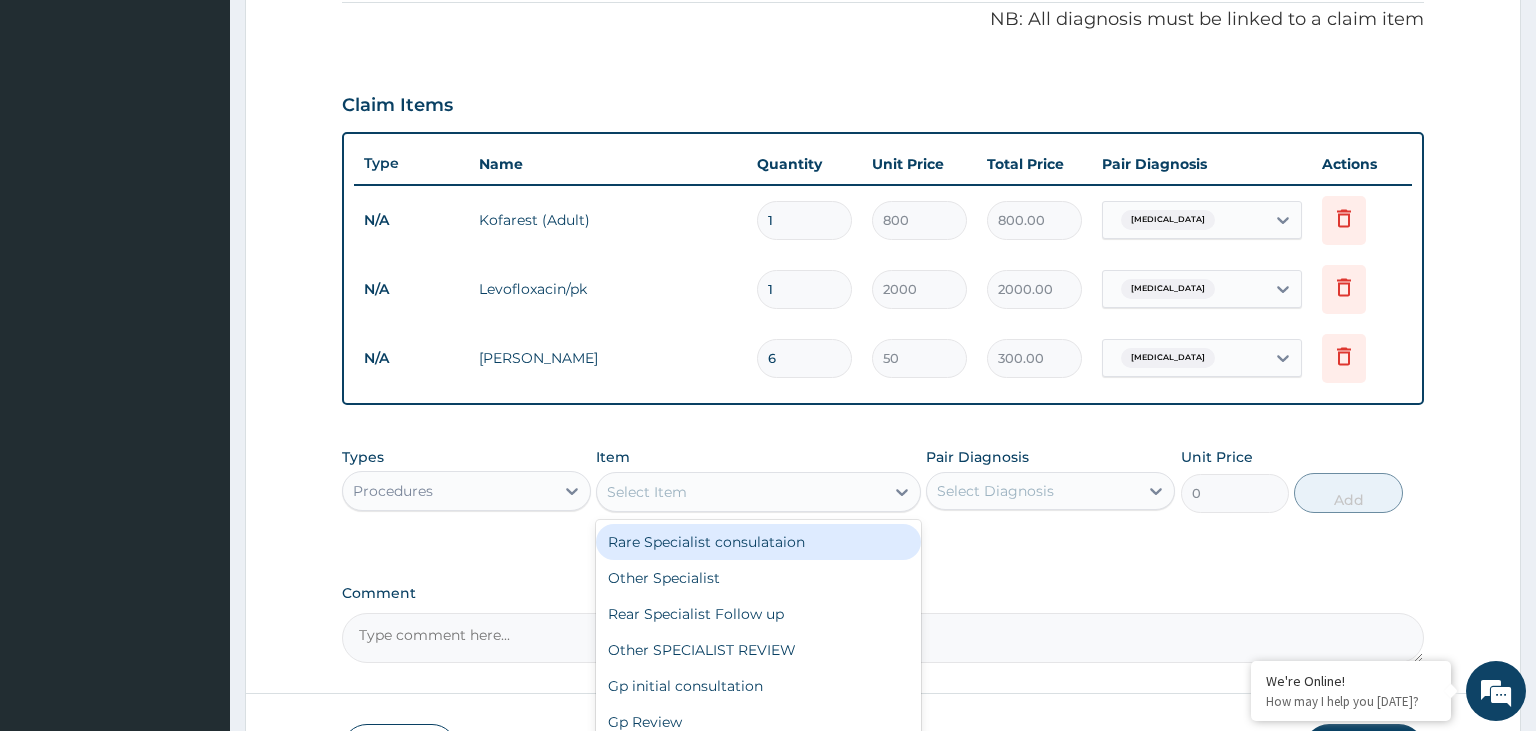 click on "Select Item" at bounding box center [740, 492] 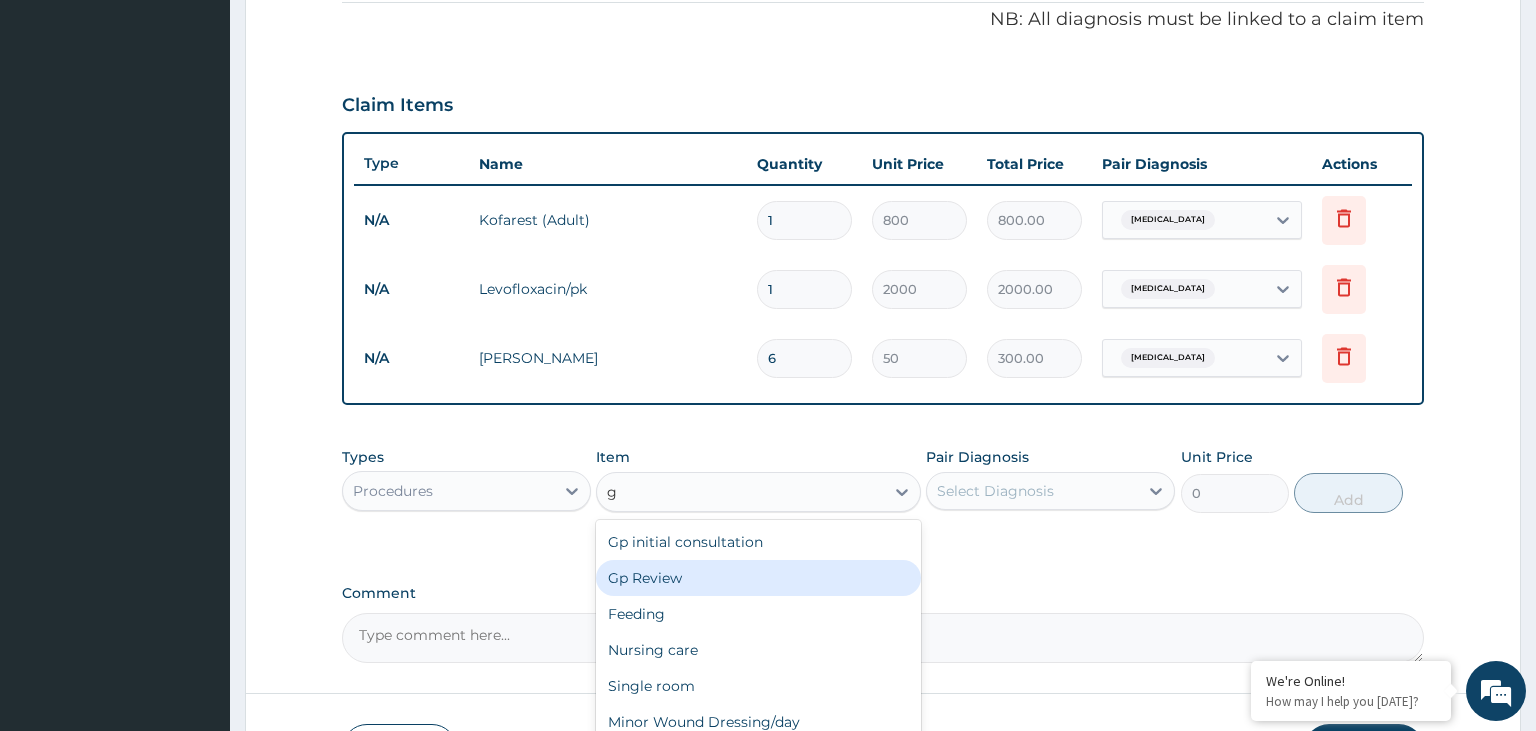 type on "gp" 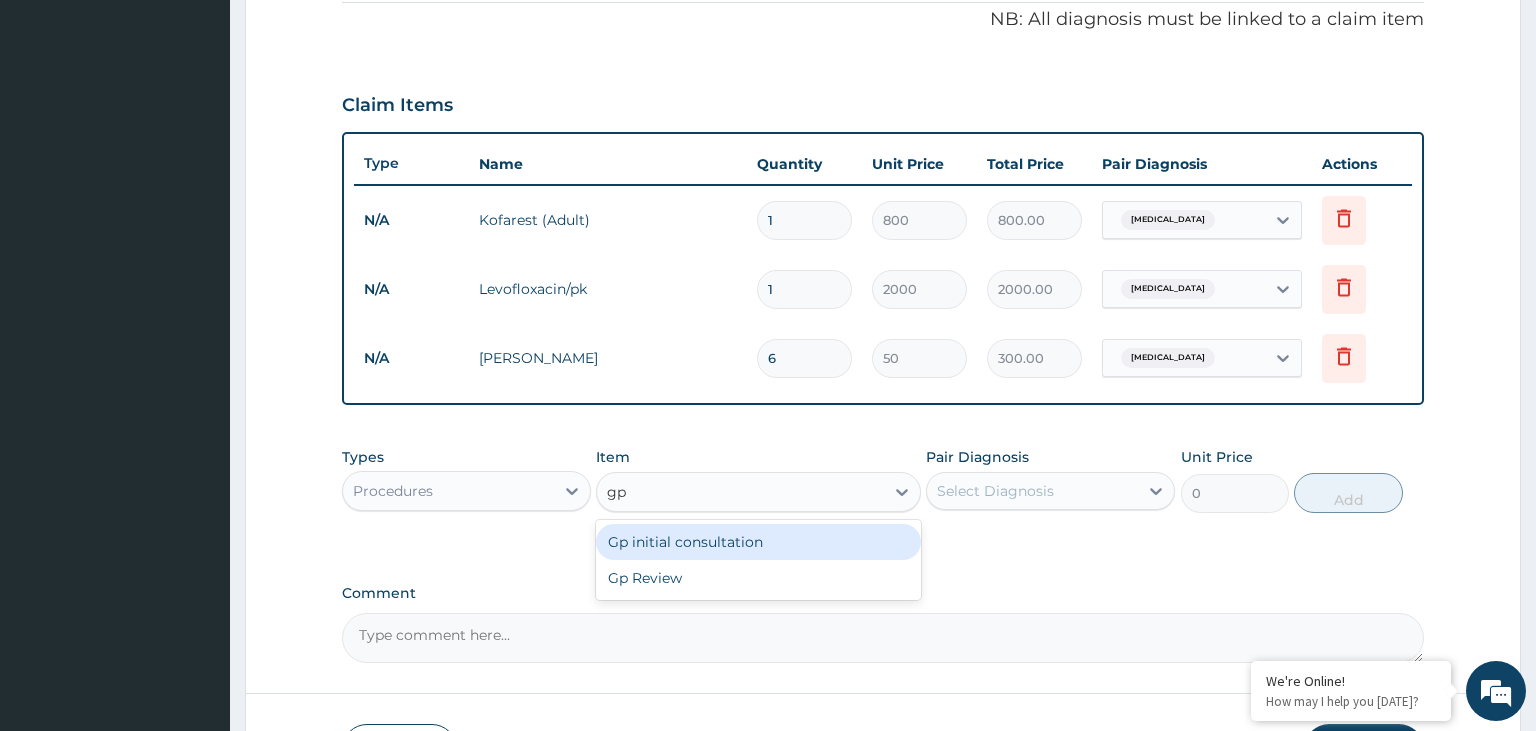 click on "Gp initial consultation" at bounding box center [758, 542] 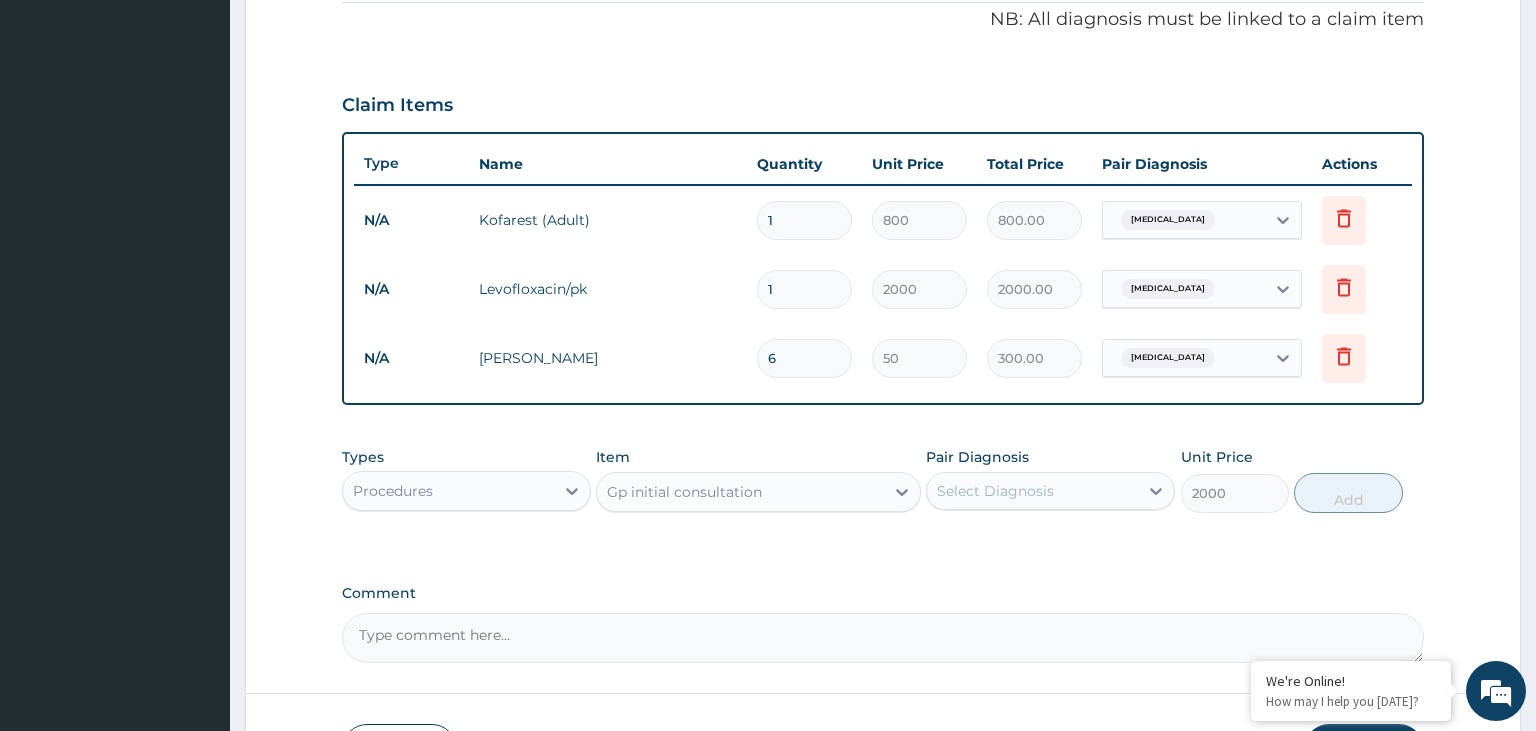 click on "Select Diagnosis" at bounding box center [1032, 491] 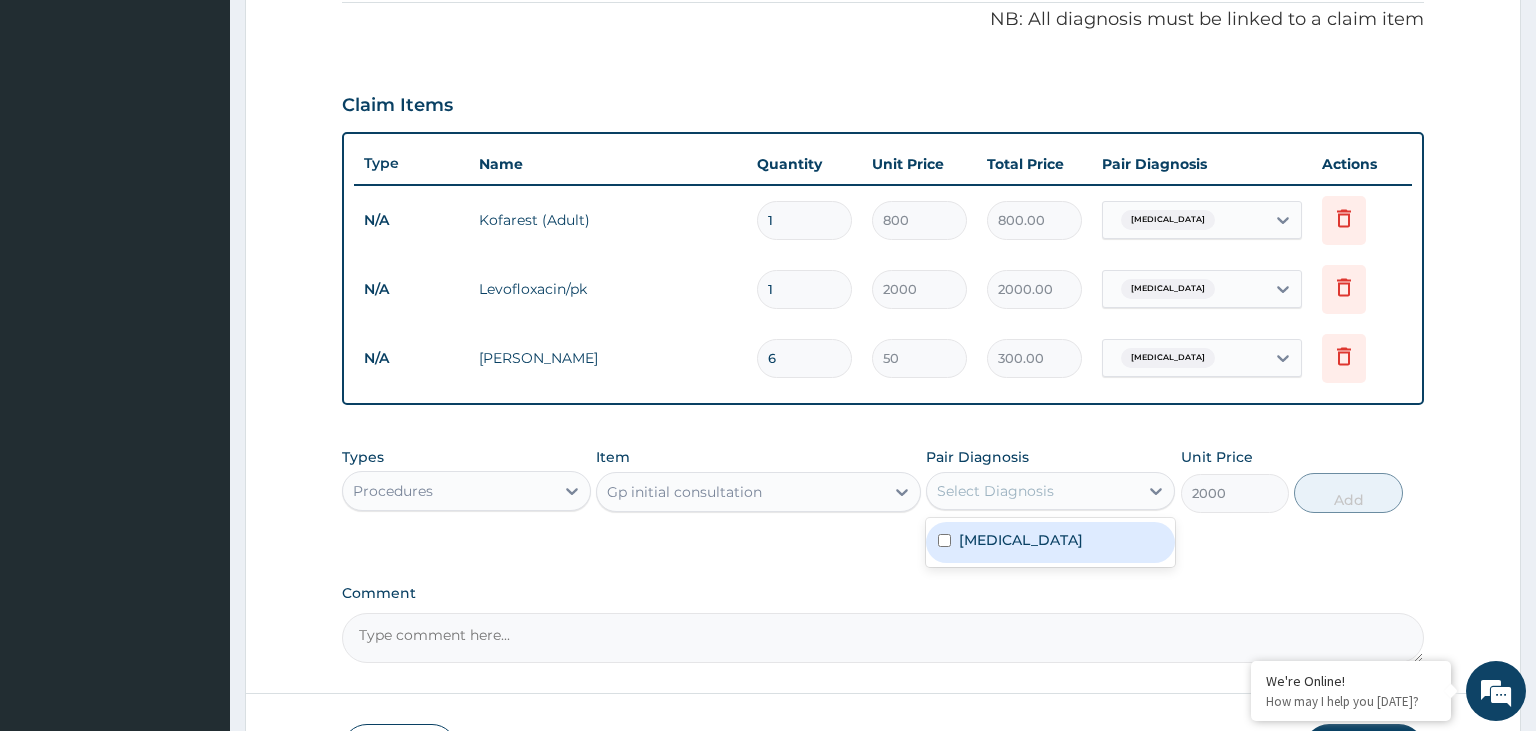 click on "Upper respiratory infection" at bounding box center (1050, 542) 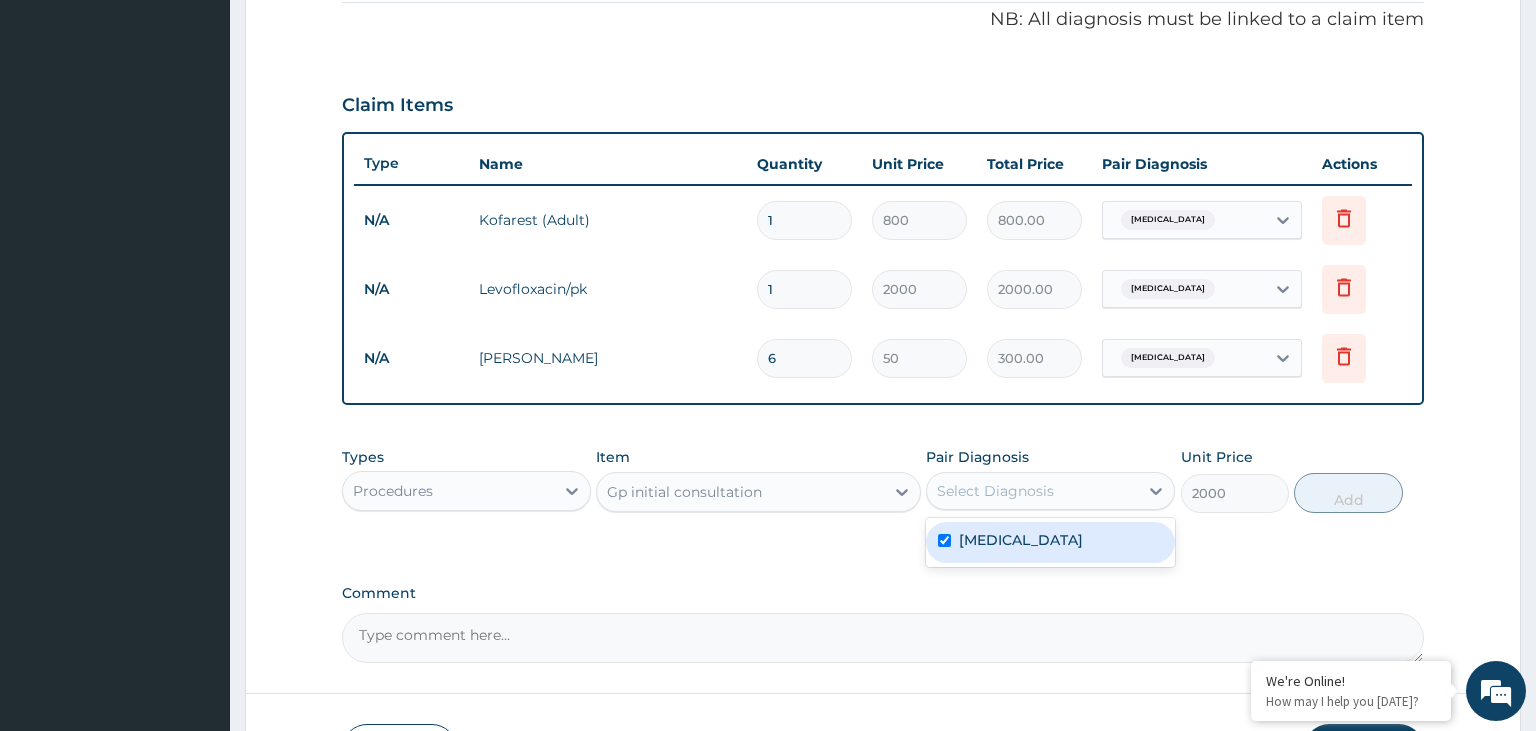 checkbox on "true" 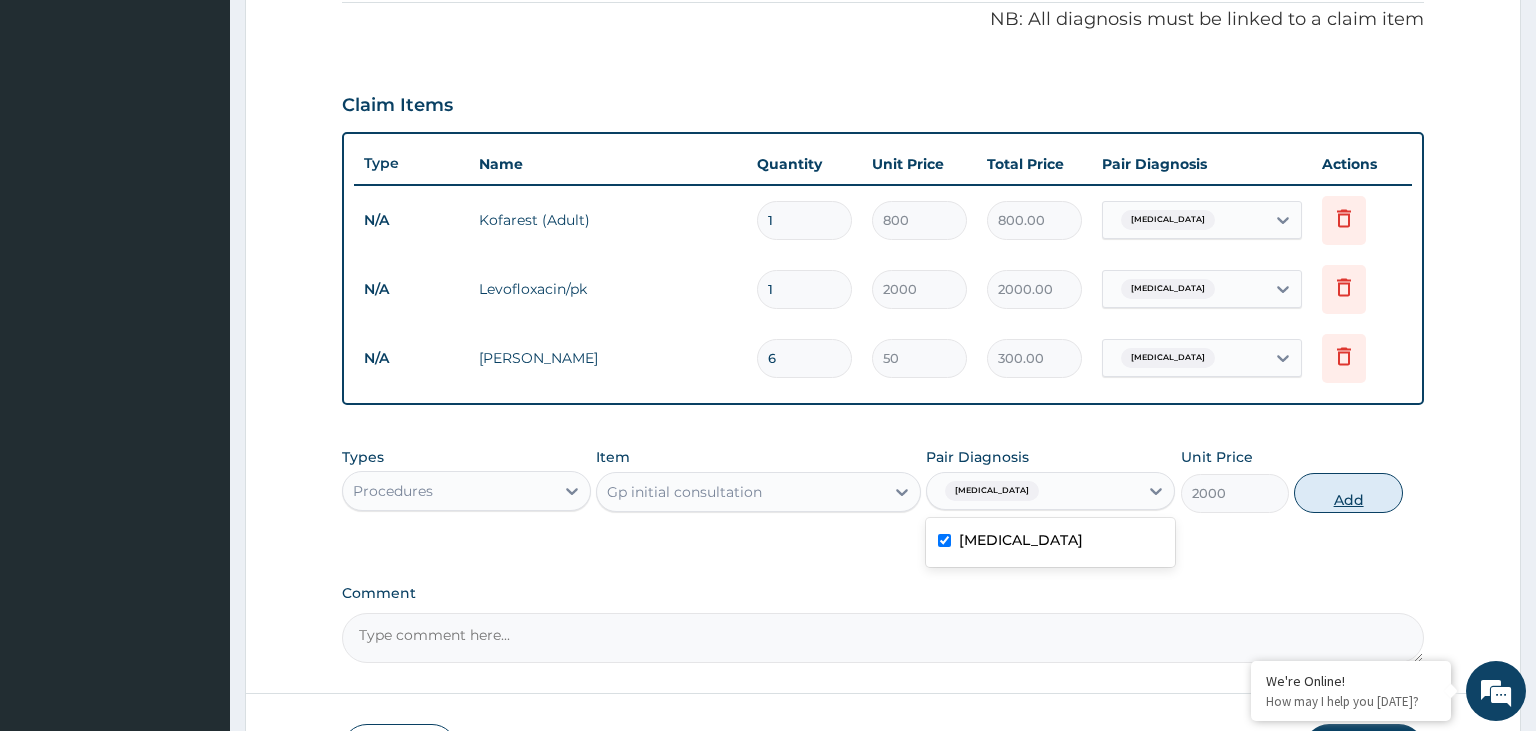 click on "Add" at bounding box center (1348, 493) 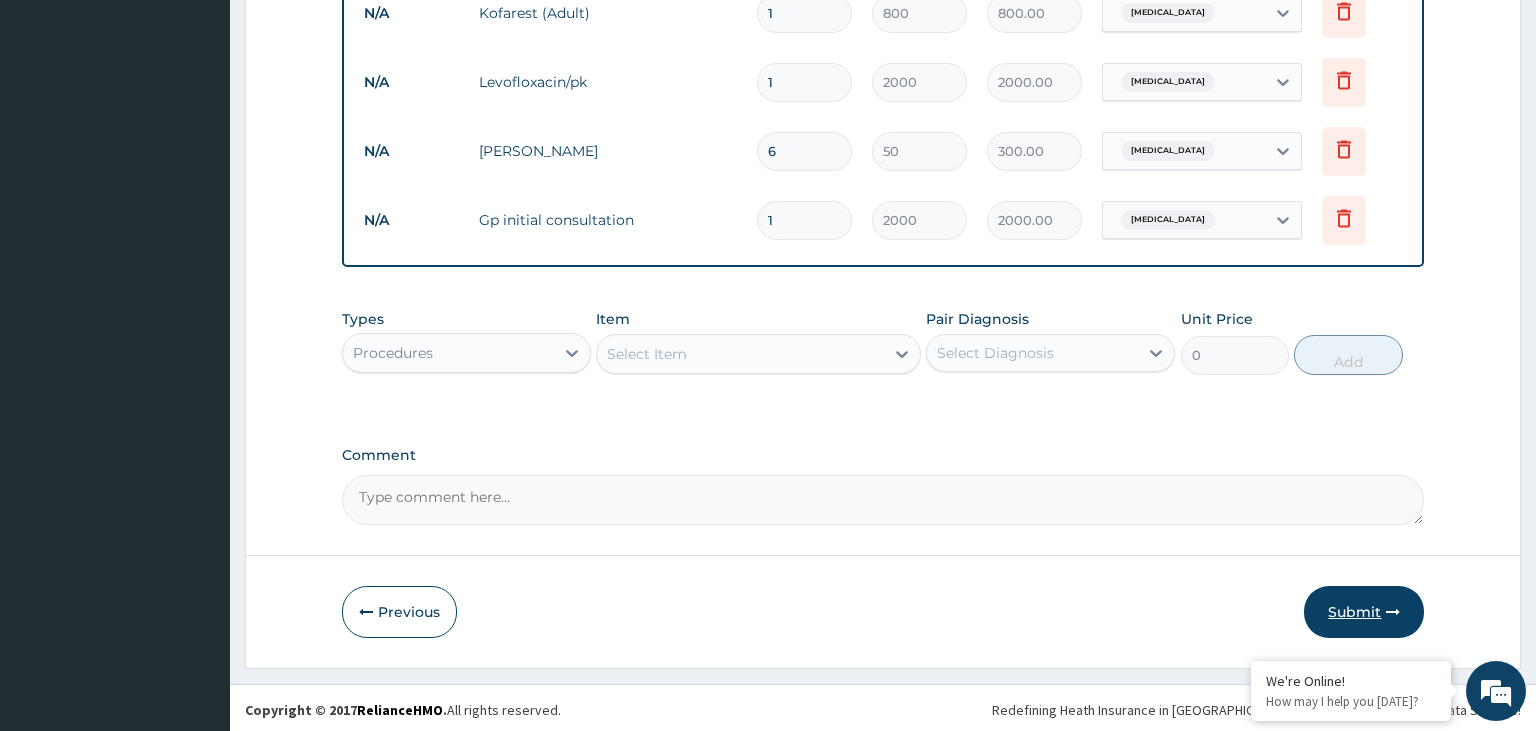 click on "Submit" at bounding box center (1364, 612) 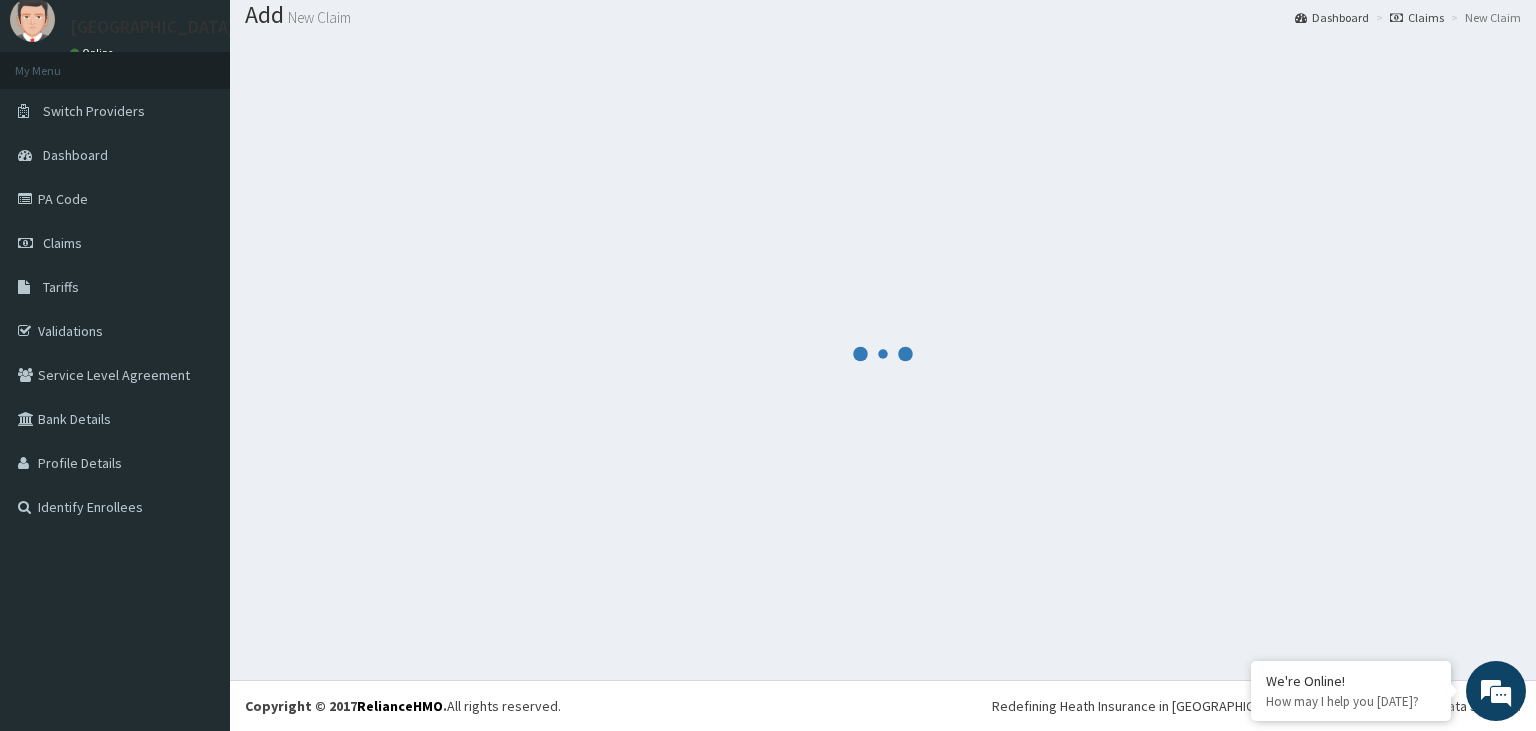 scroll, scrollTop: 62, scrollLeft: 0, axis: vertical 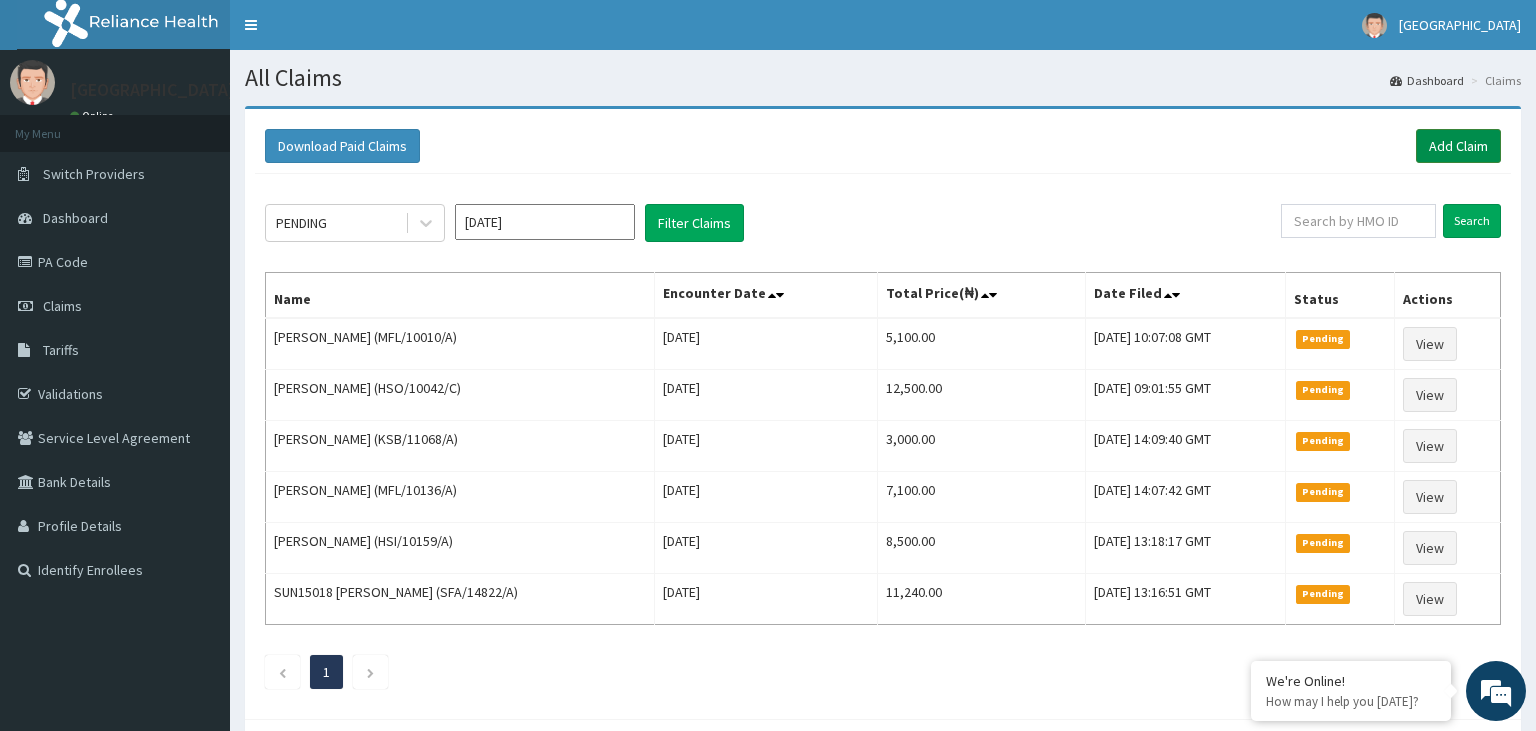 click on "Add Claim" at bounding box center [1458, 146] 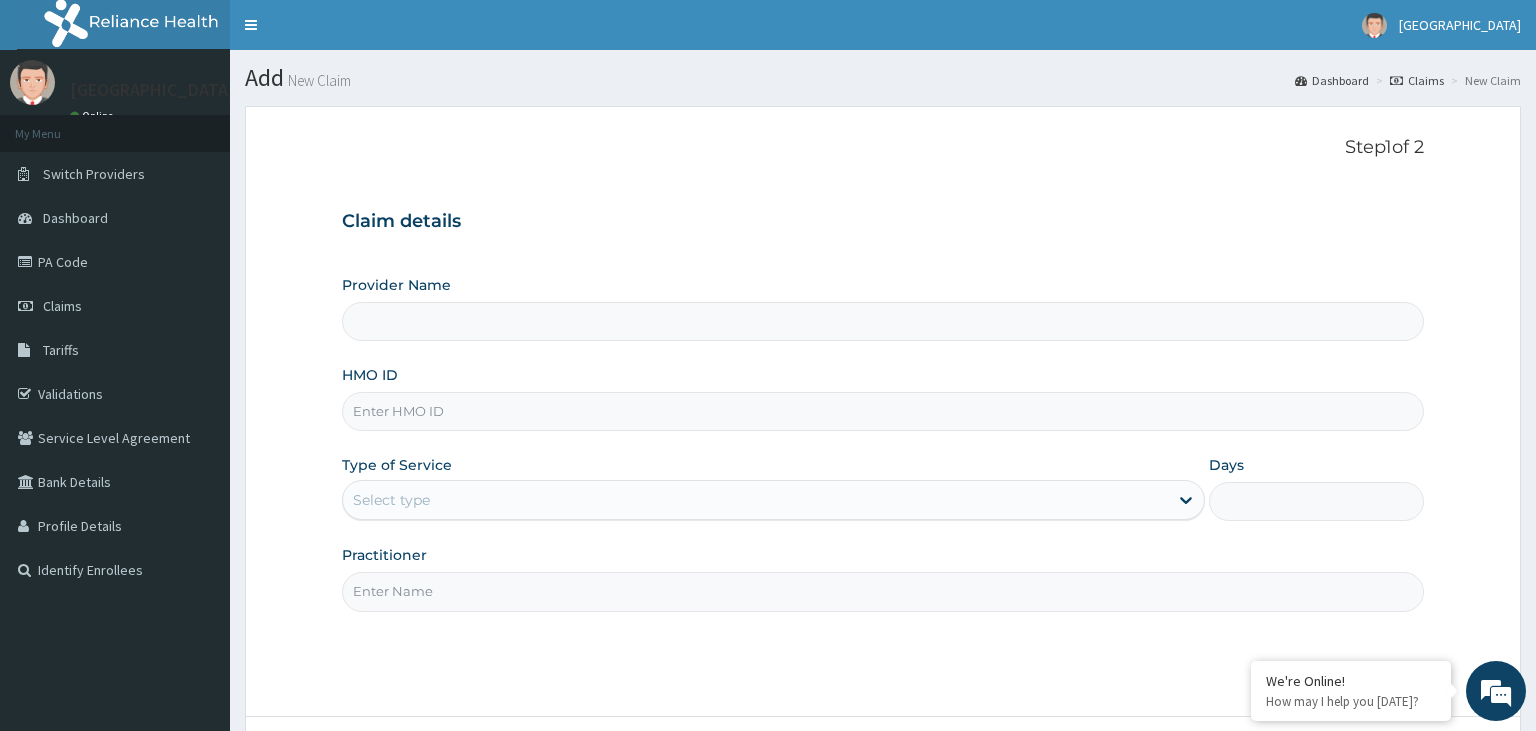 scroll, scrollTop: 0, scrollLeft: 0, axis: both 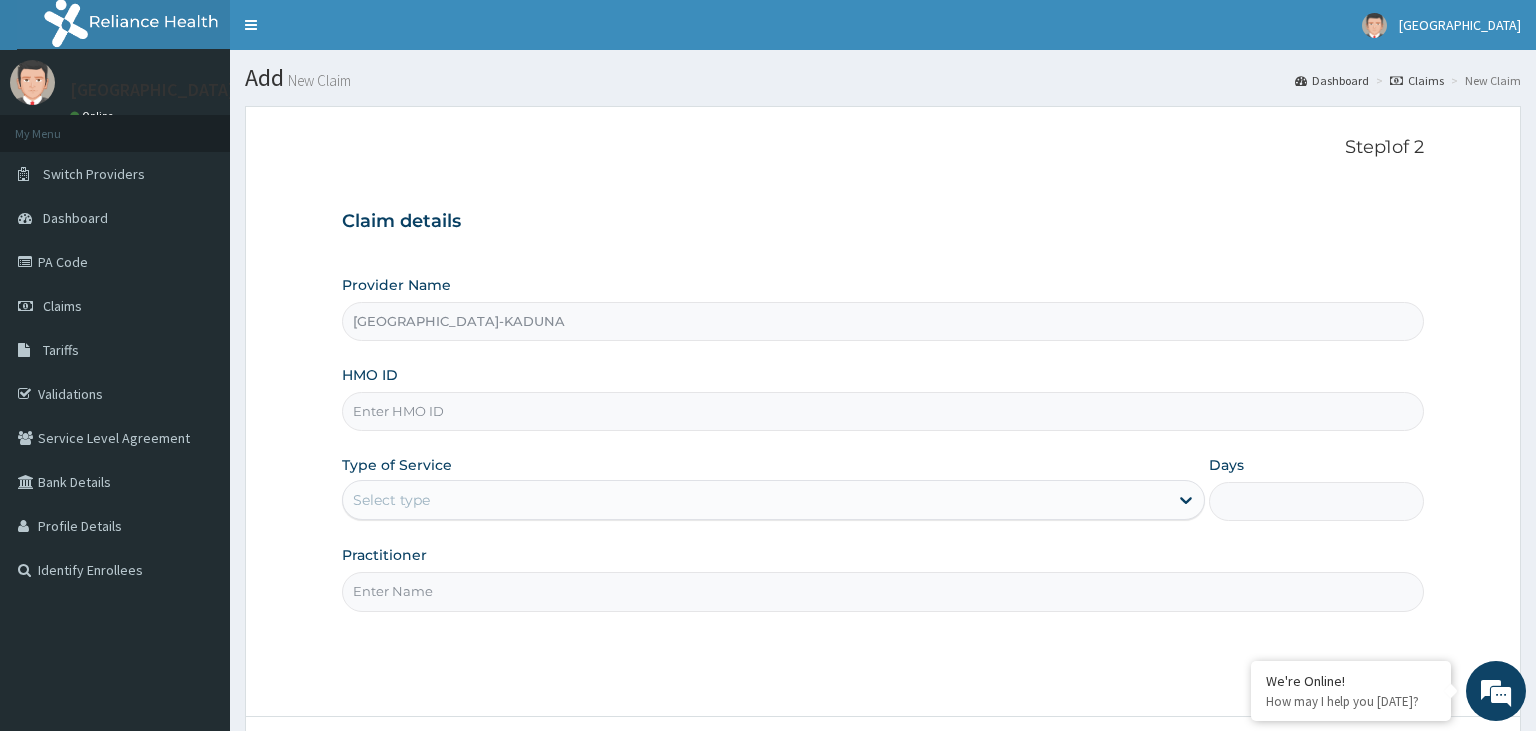 paste on "CYU/10320/A" 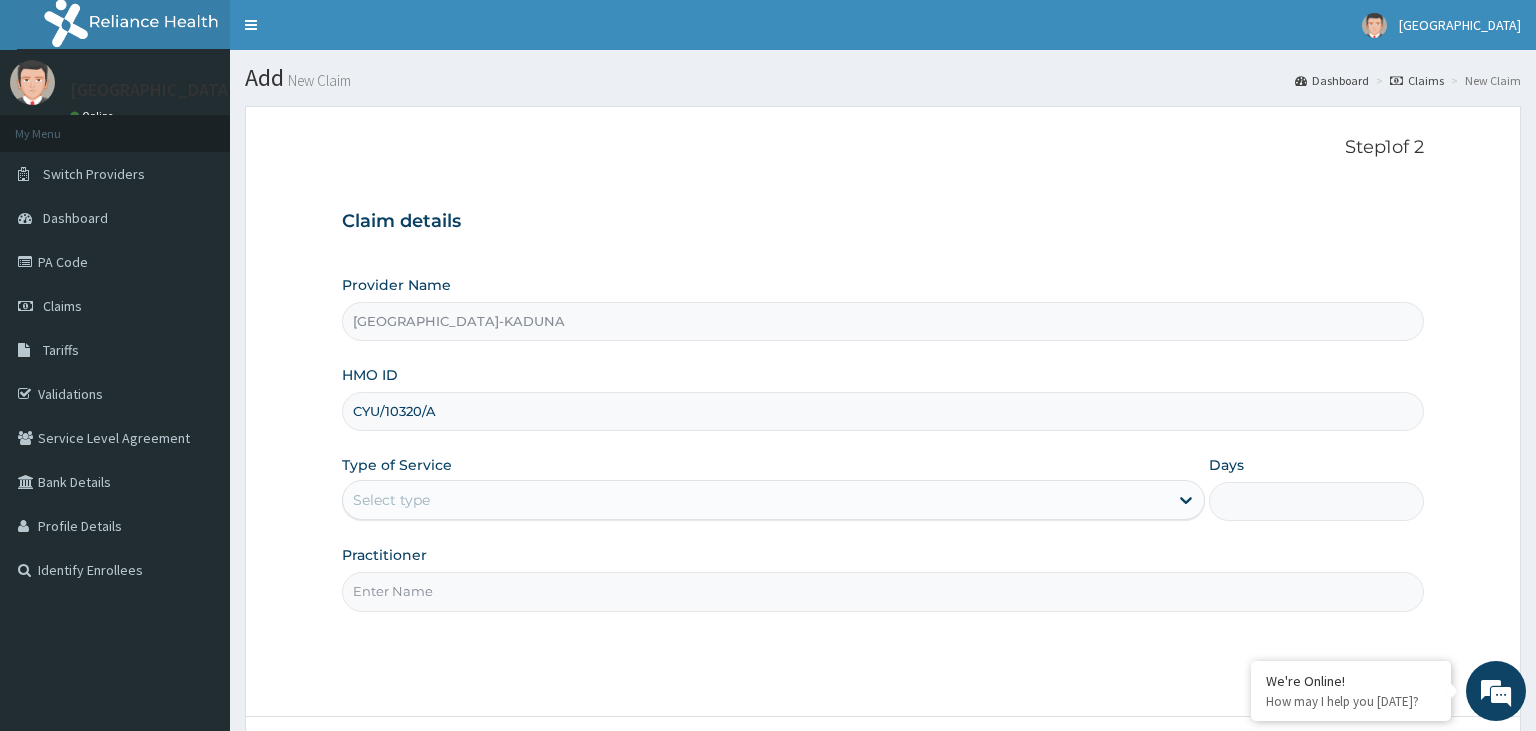 click on "CYU/10320/A" at bounding box center [883, 411] 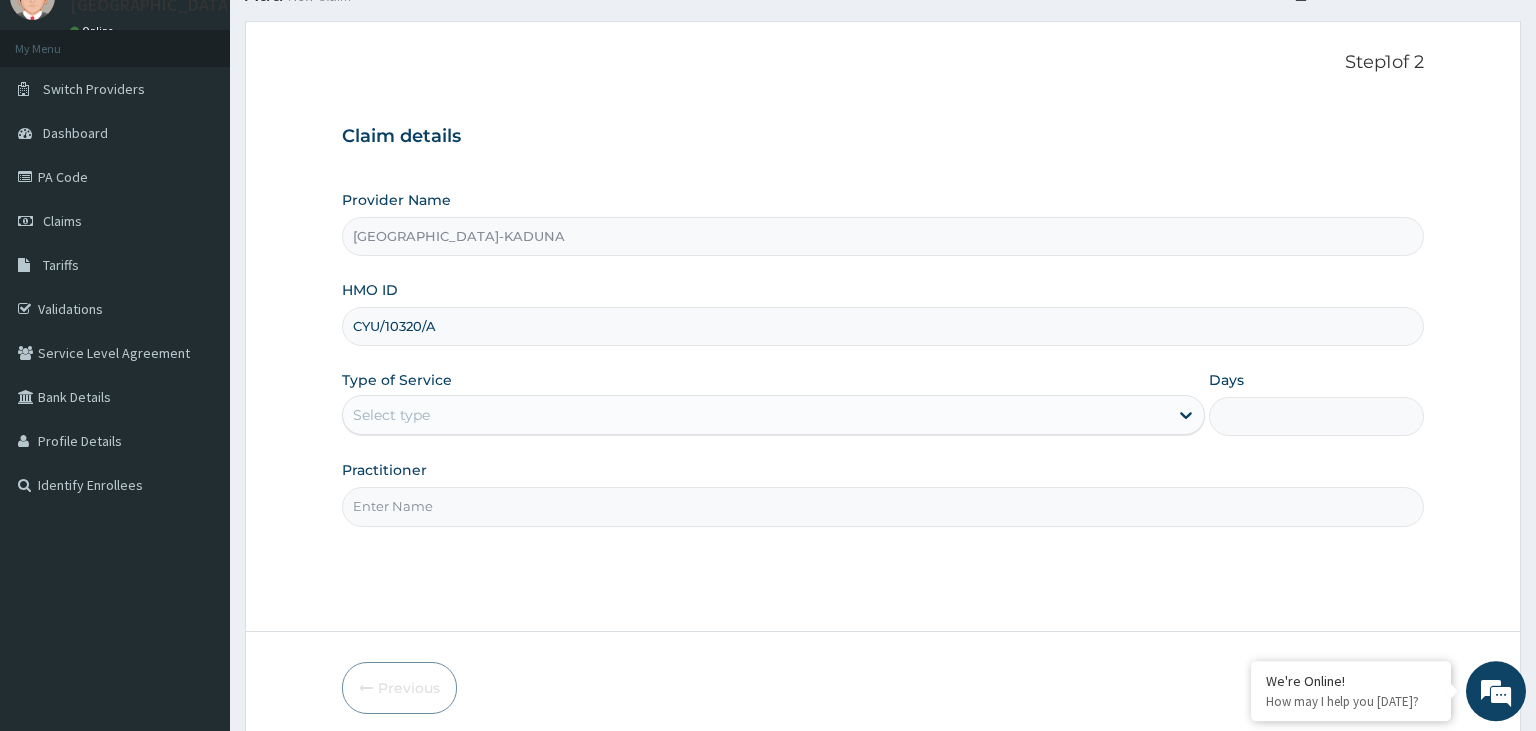 scroll, scrollTop: 164, scrollLeft: 0, axis: vertical 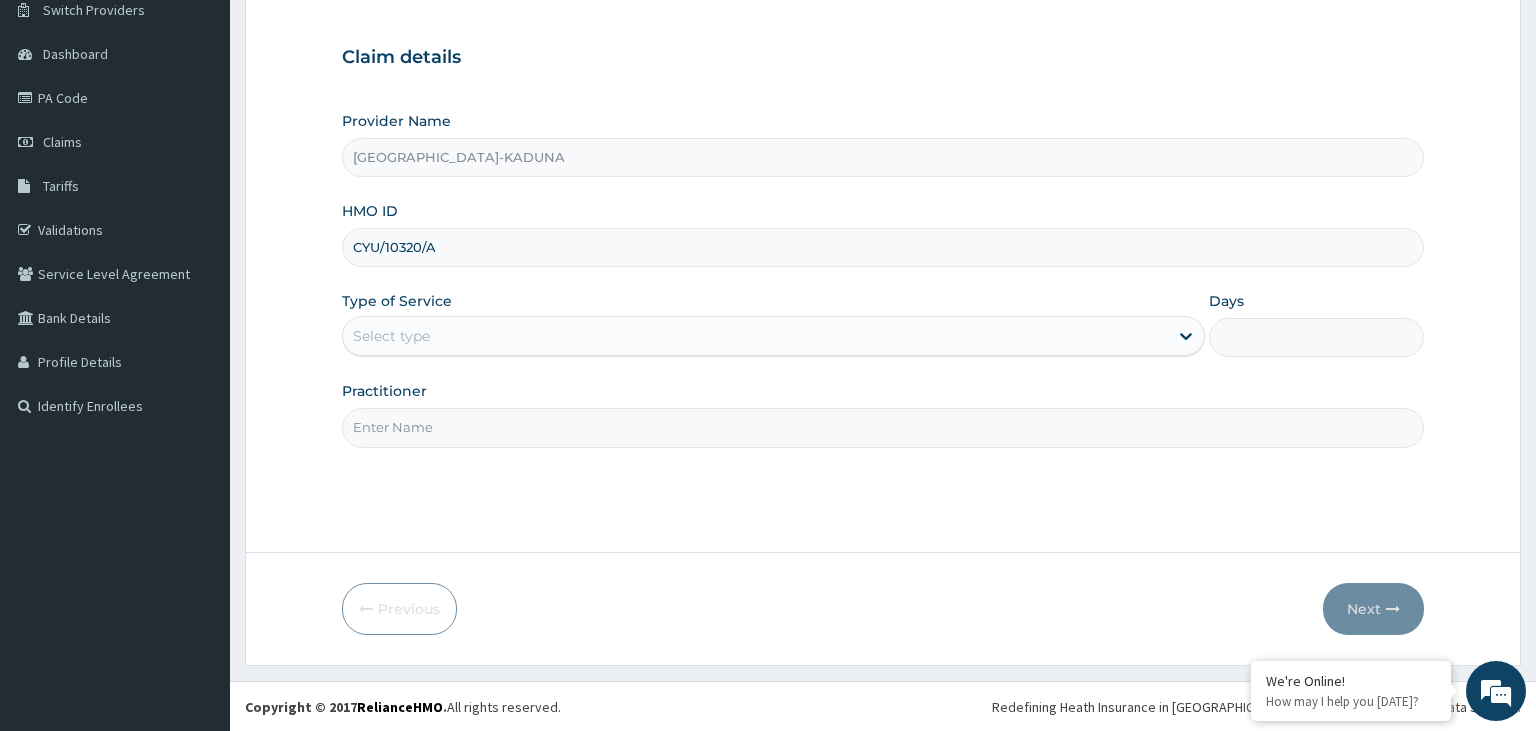 type on "CYU/10320/A" 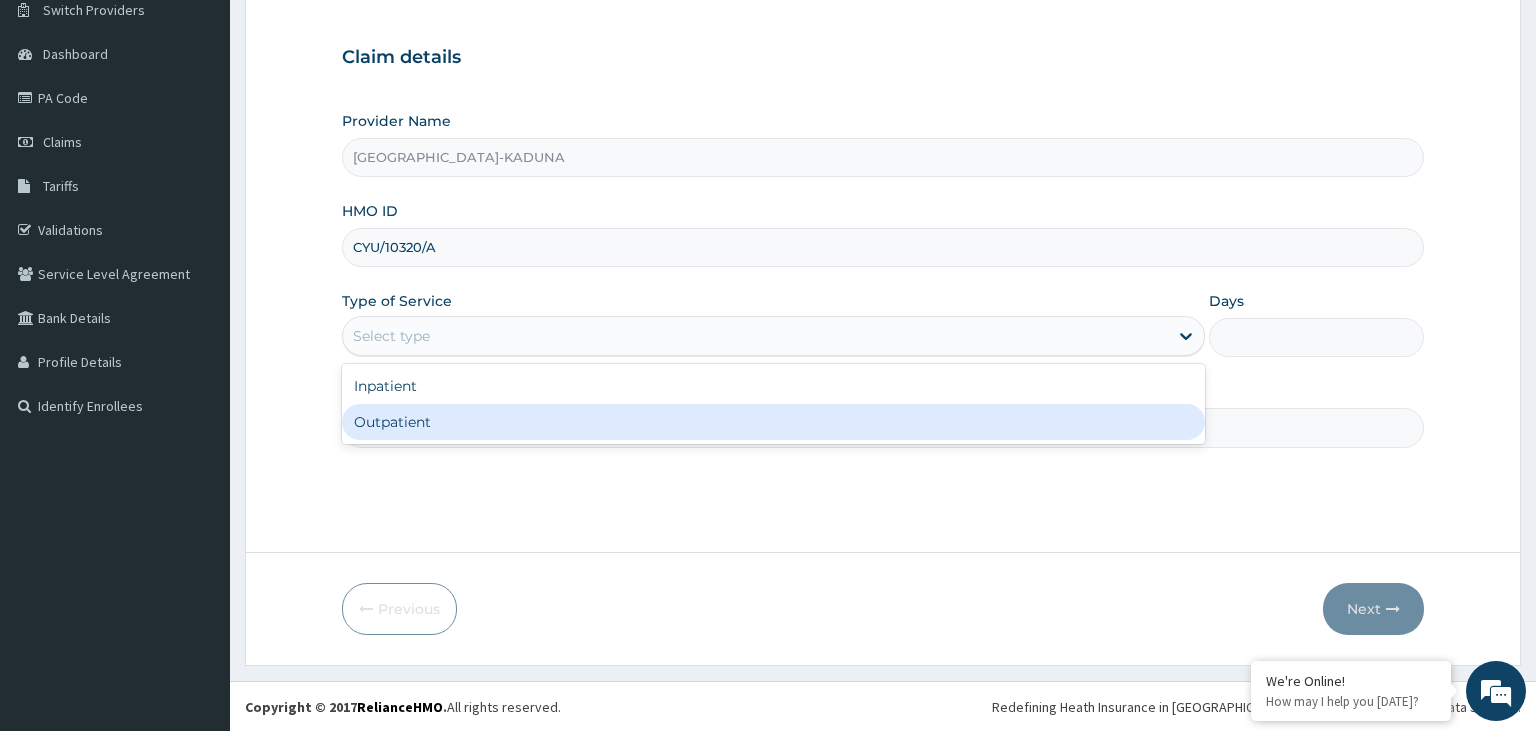 click on "Outpatient" at bounding box center [773, 422] 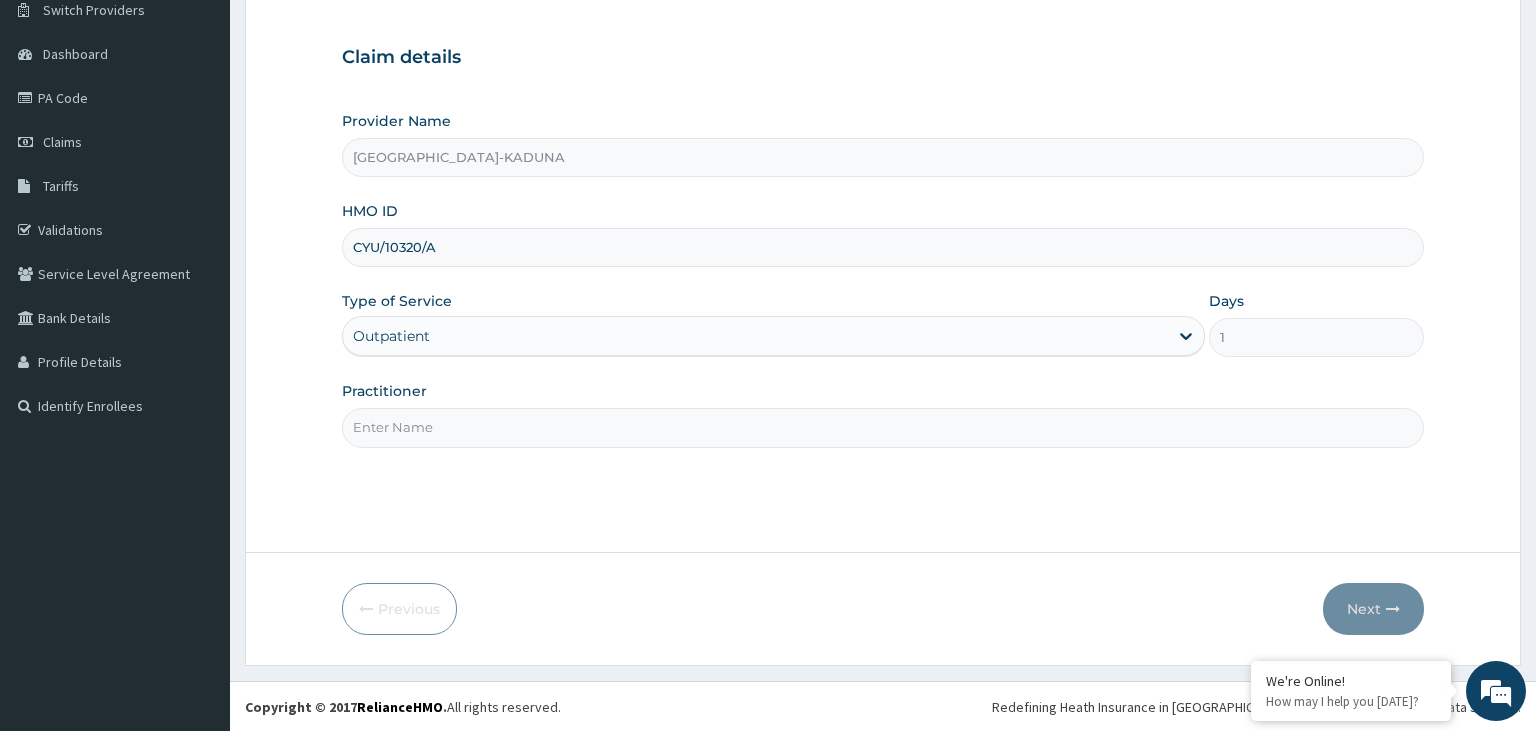 click on "Practitioner" at bounding box center (883, 427) 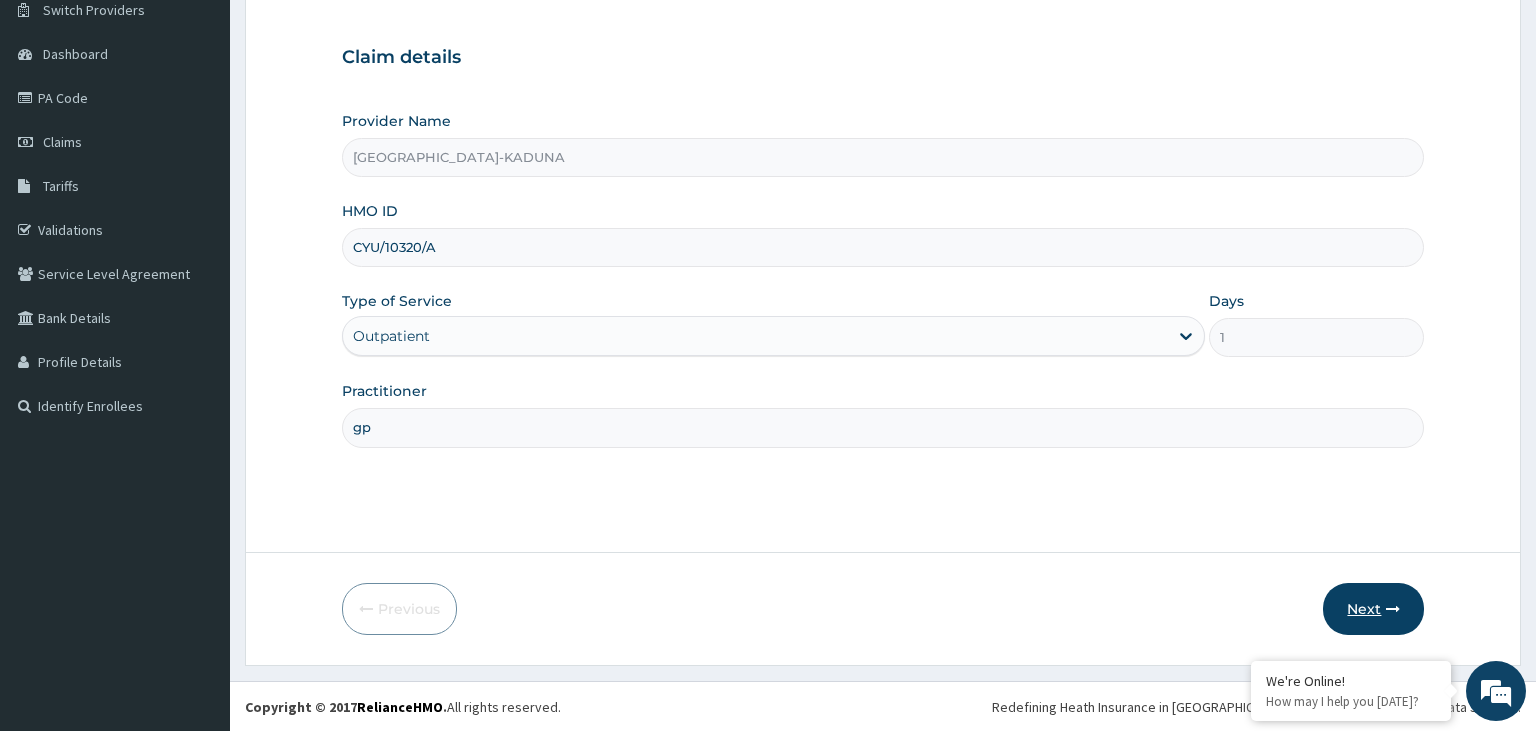 type on "gp" 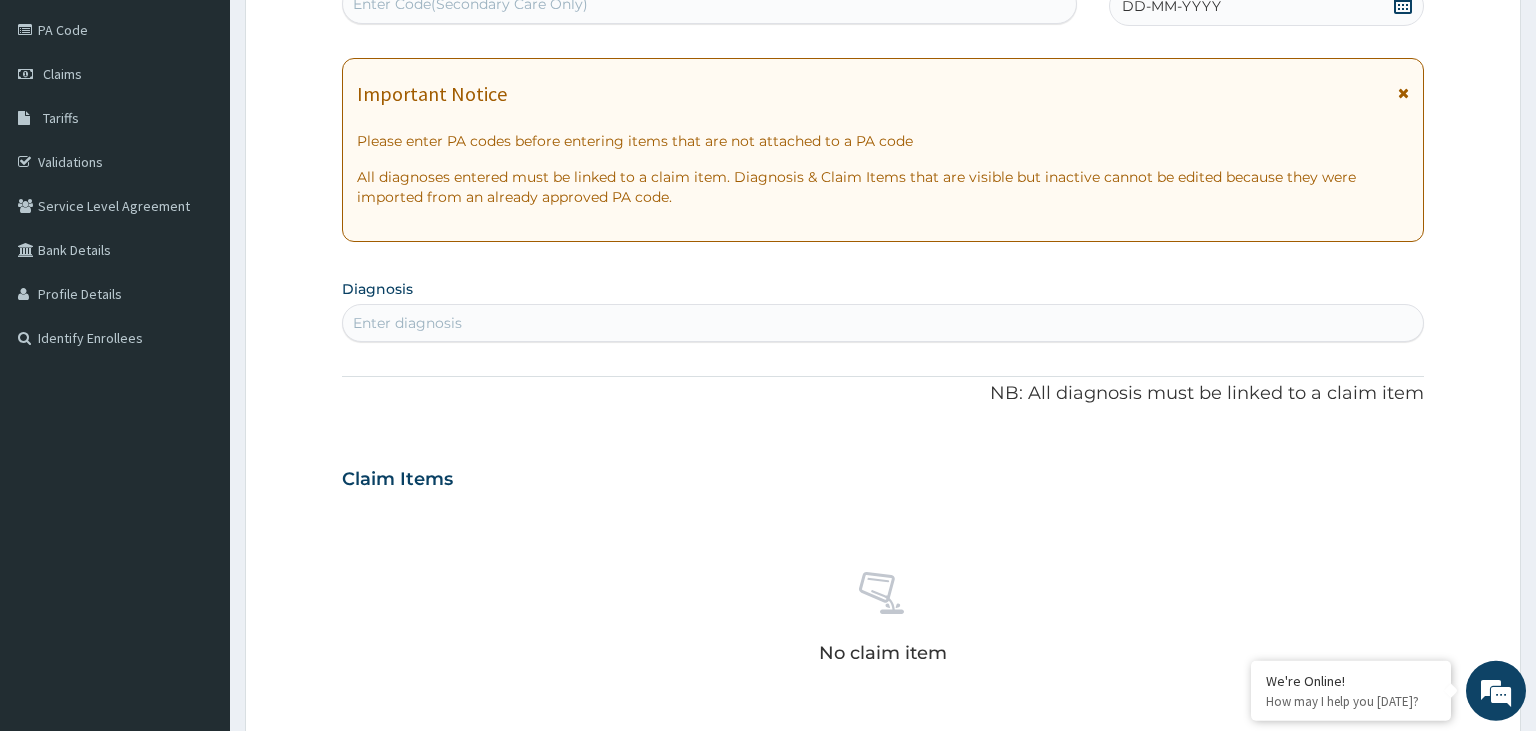 scroll, scrollTop: 269, scrollLeft: 0, axis: vertical 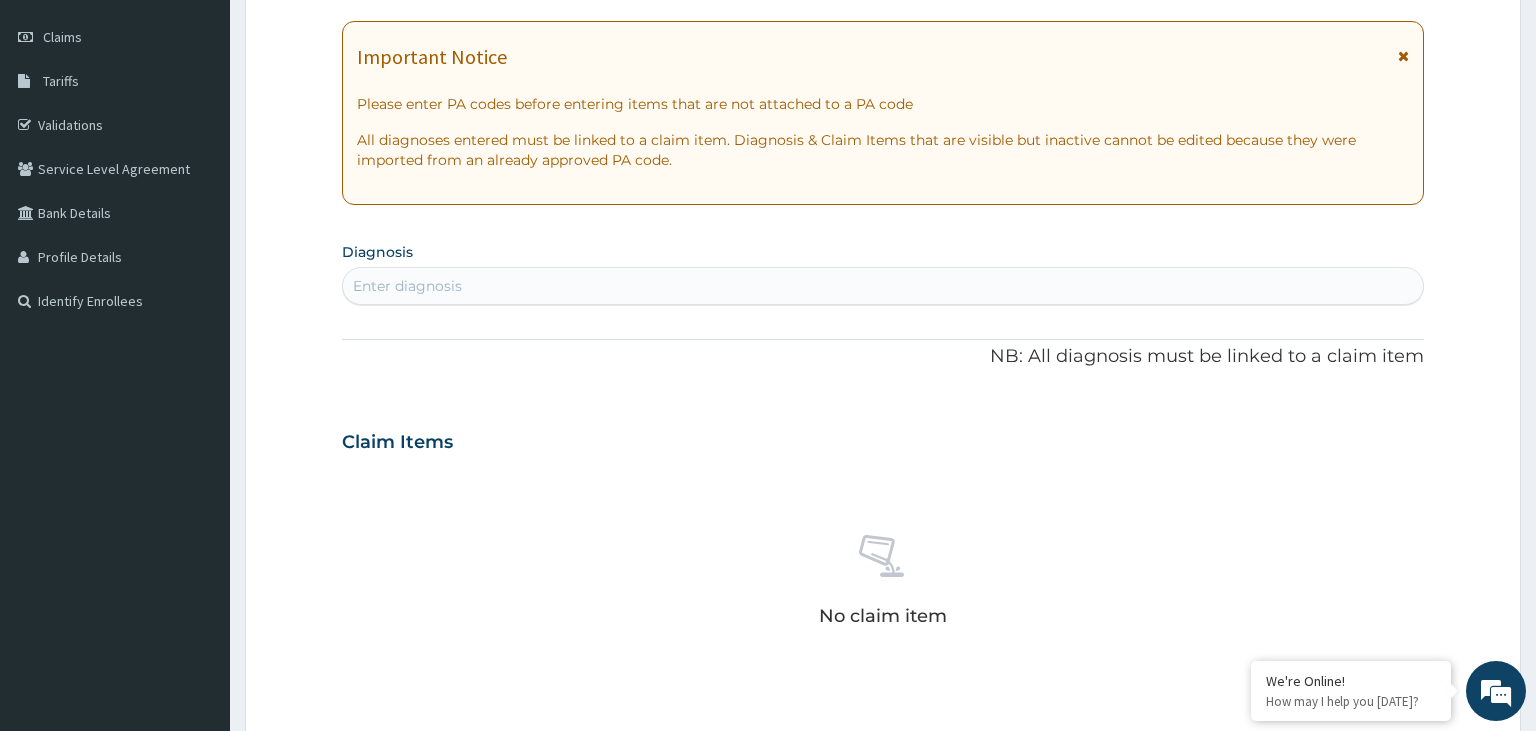 click on "Enter diagnosis" at bounding box center (883, 286) 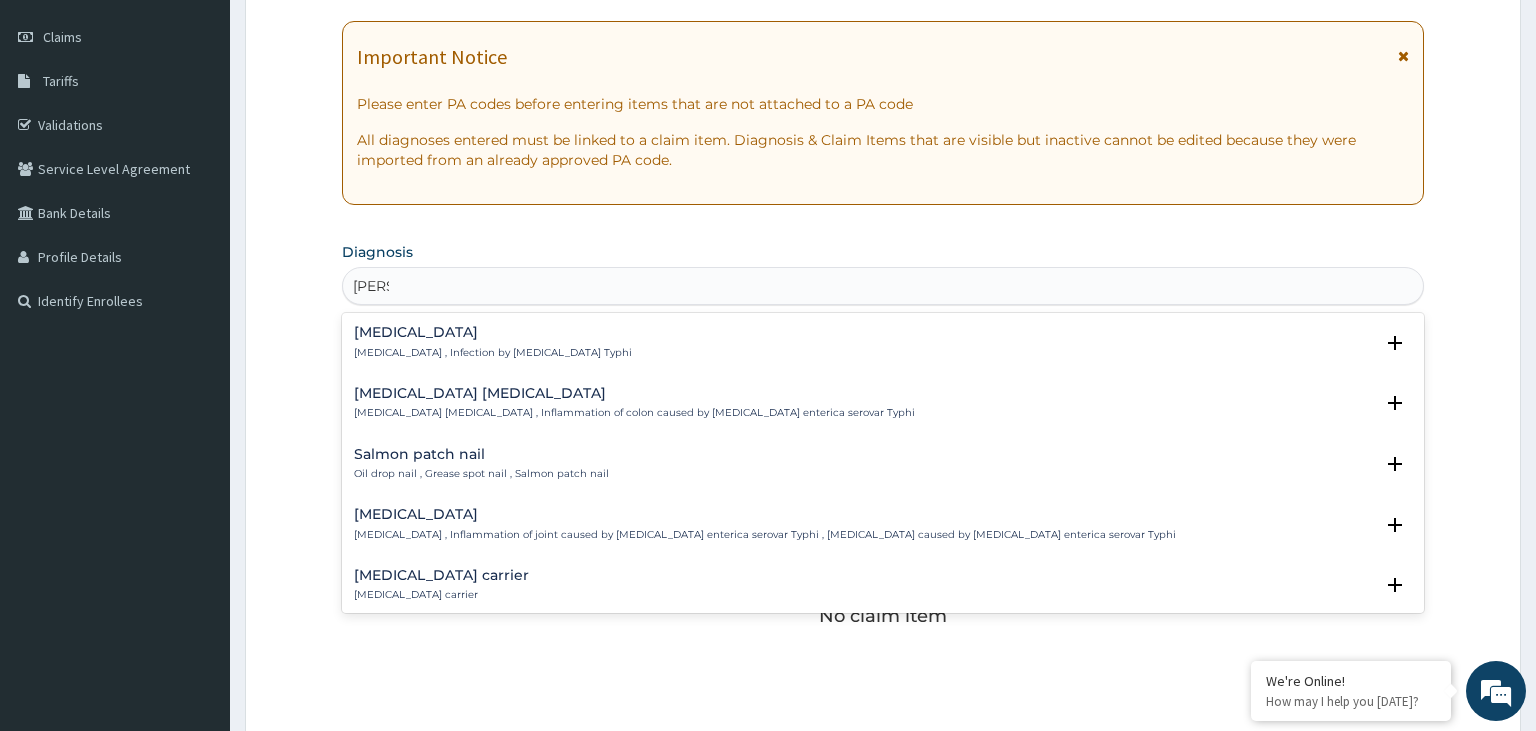 type on "salmo" 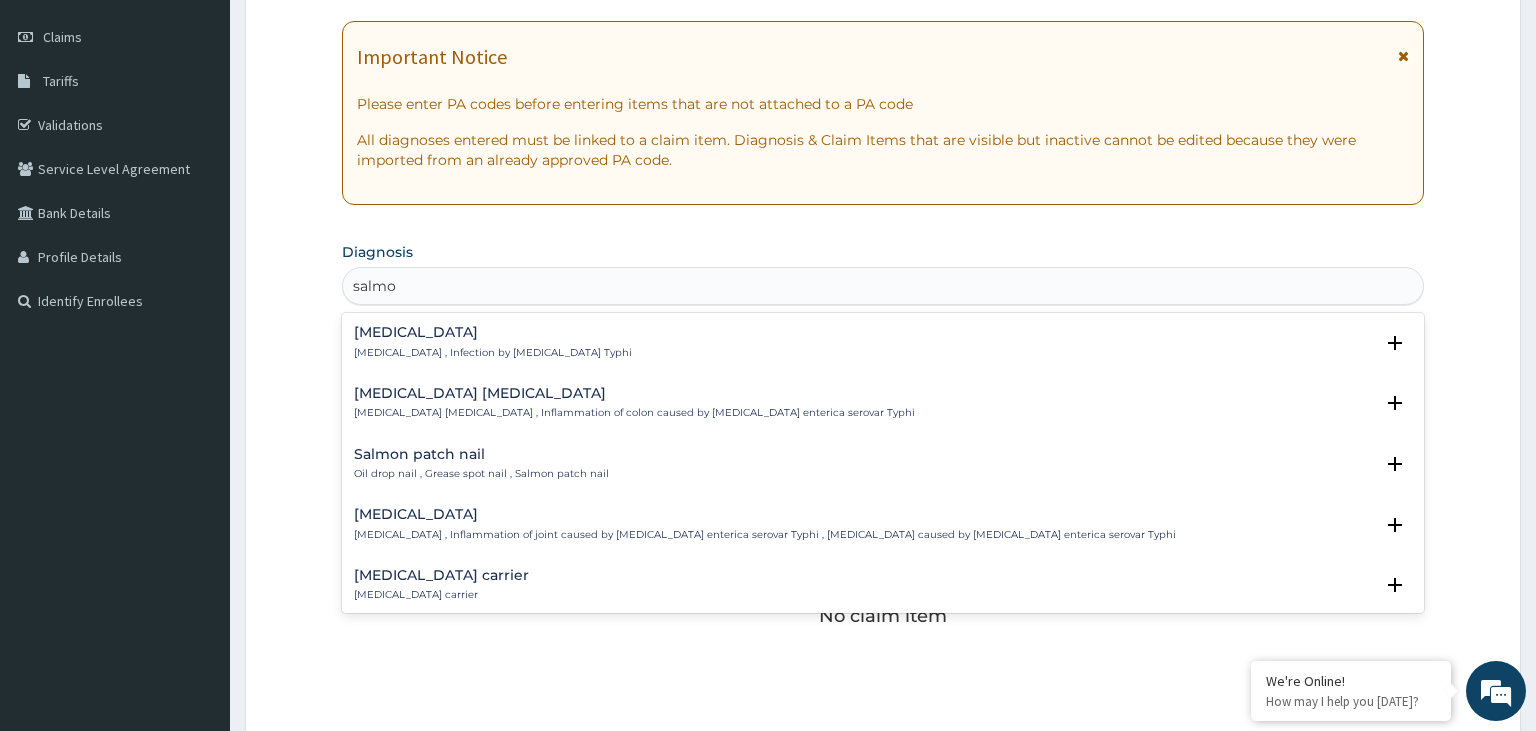 click on "[MEDICAL_DATA] [MEDICAL_DATA] , Infection by [MEDICAL_DATA] Typhi" at bounding box center [493, 342] 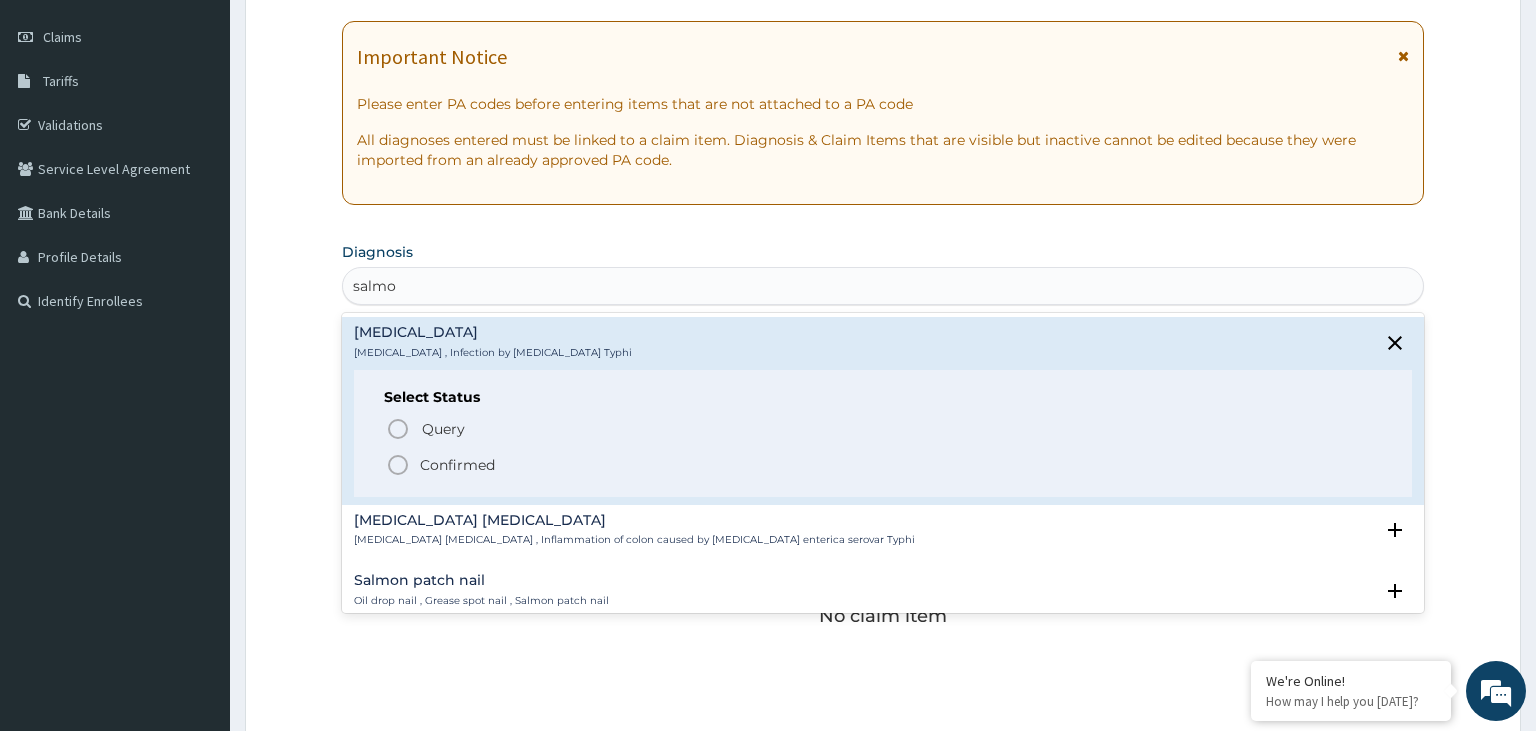 click on "Confirmed" at bounding box center [457, 465] 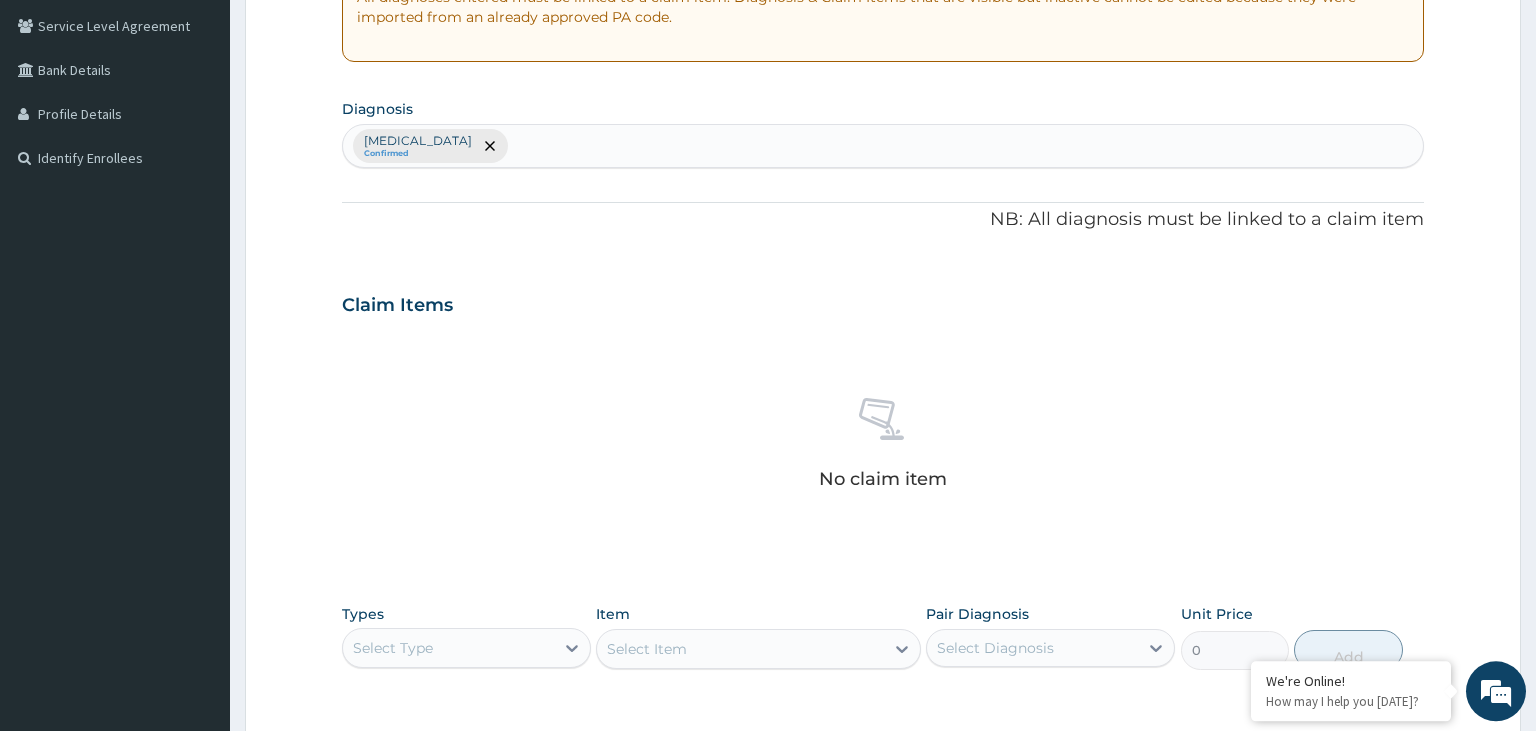 scroll, scrollTop: 586, scrollLeft: 0, axis: vertical 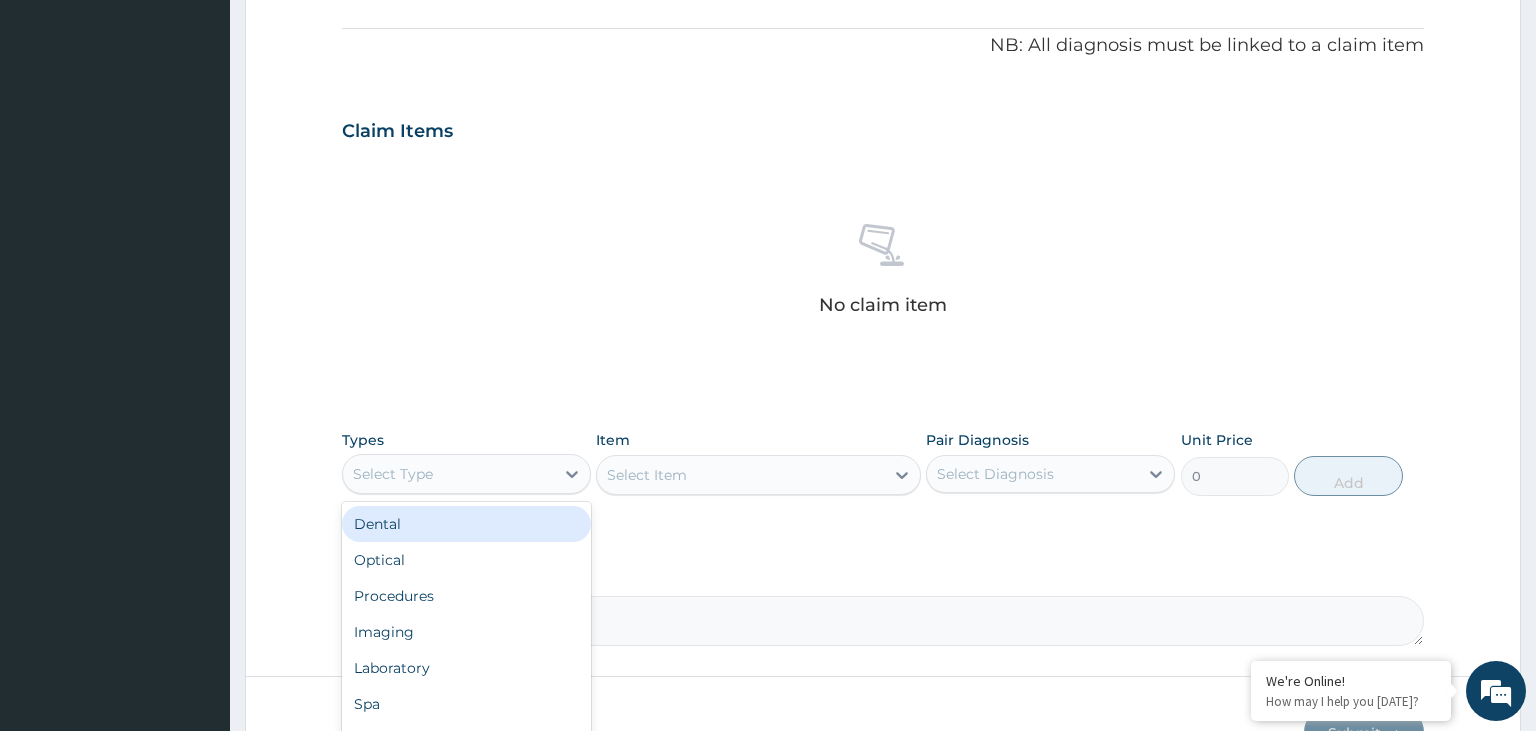 click on "Select Type" at bounding box center [448, 474] 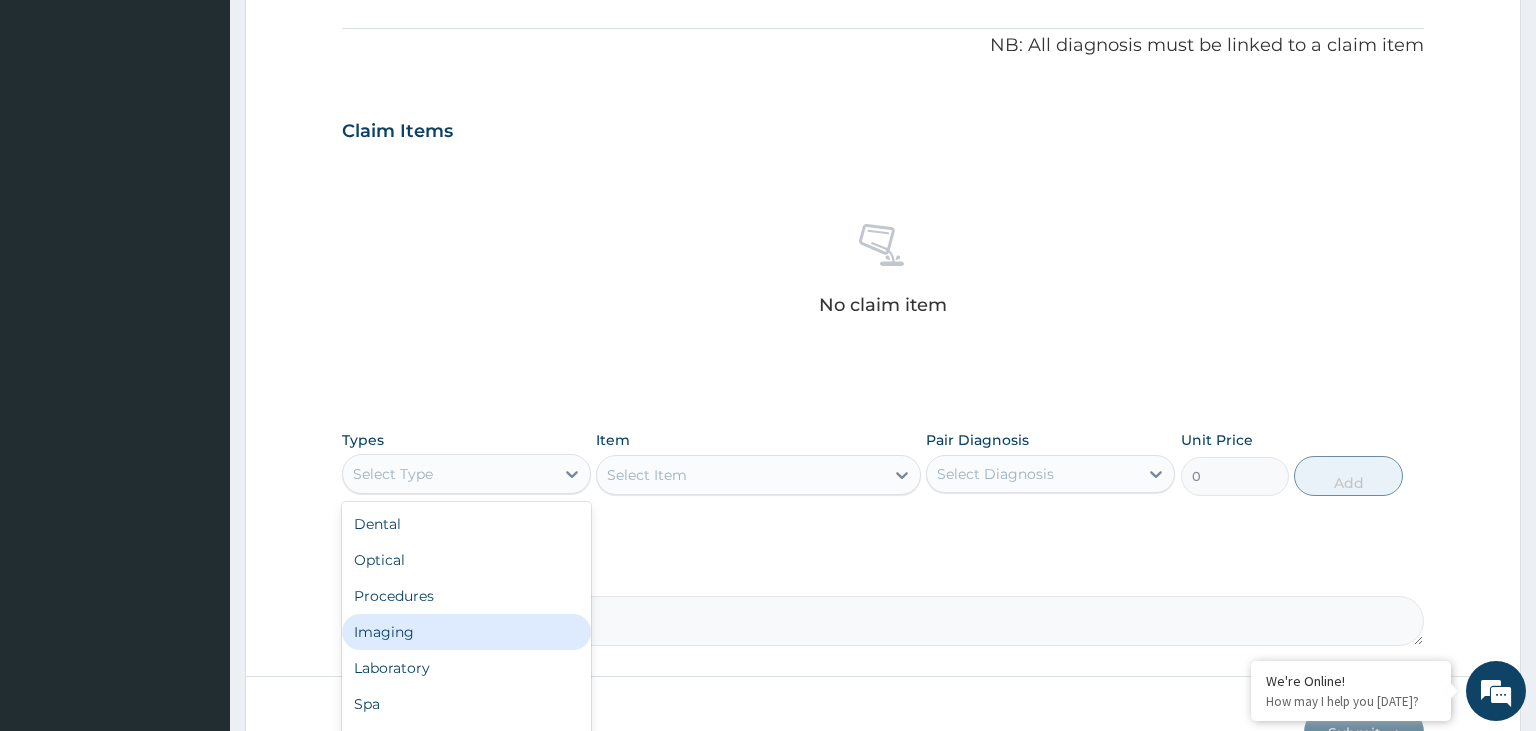 scroll, scrollTop: 68, scrollLeft: 0, axis: vertical 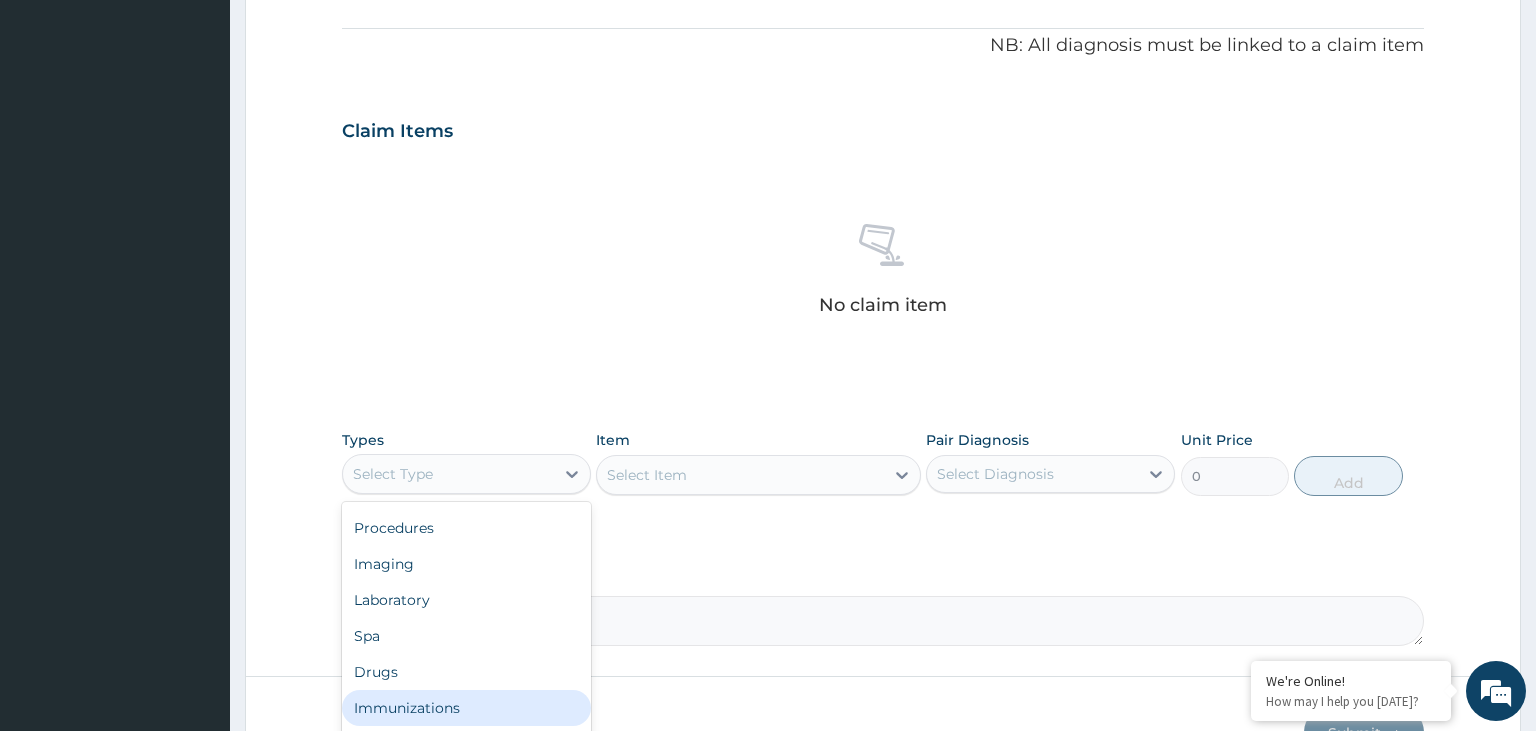 click on "Immunizations" at bounding box center [466, 708] 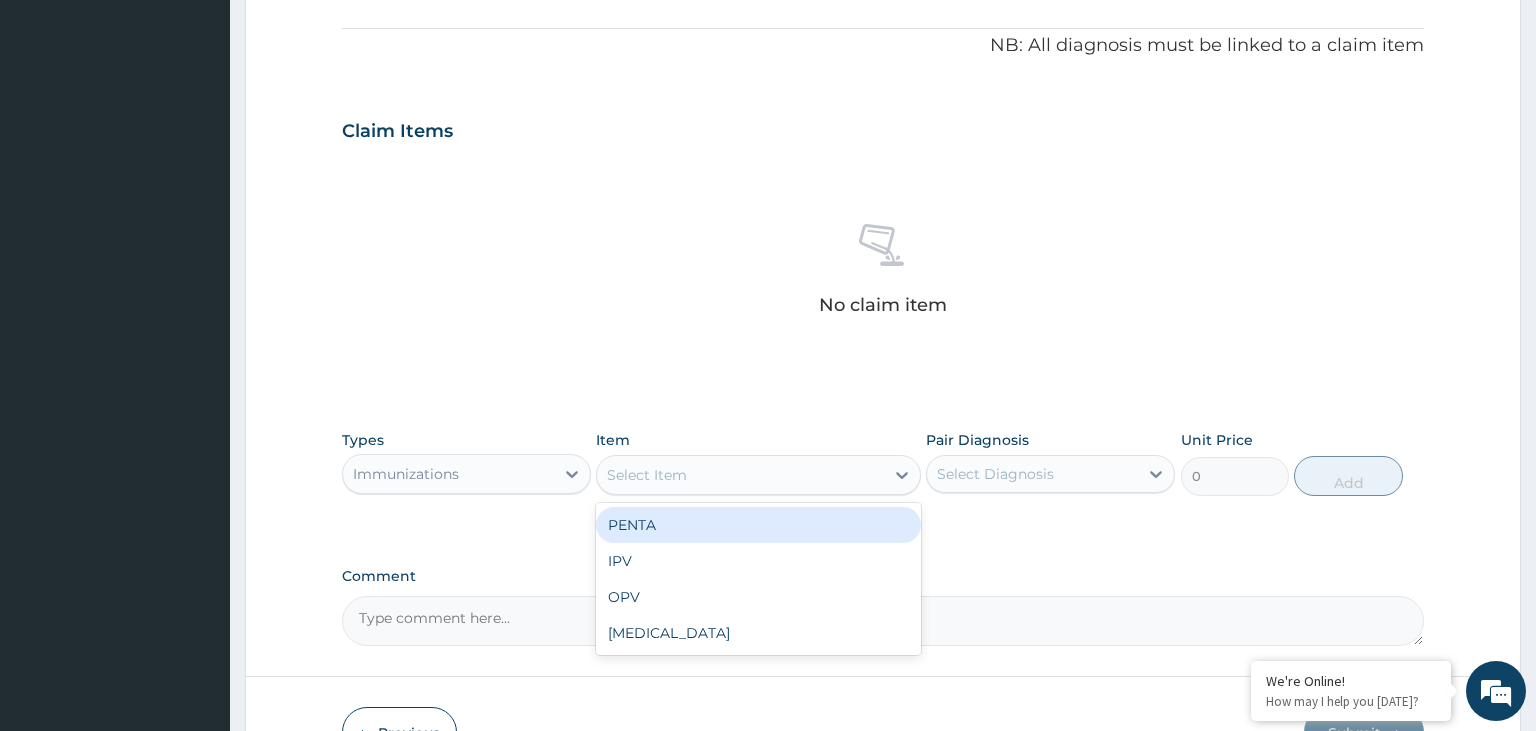 click on "Select Item" at bounding box center [740, 475] 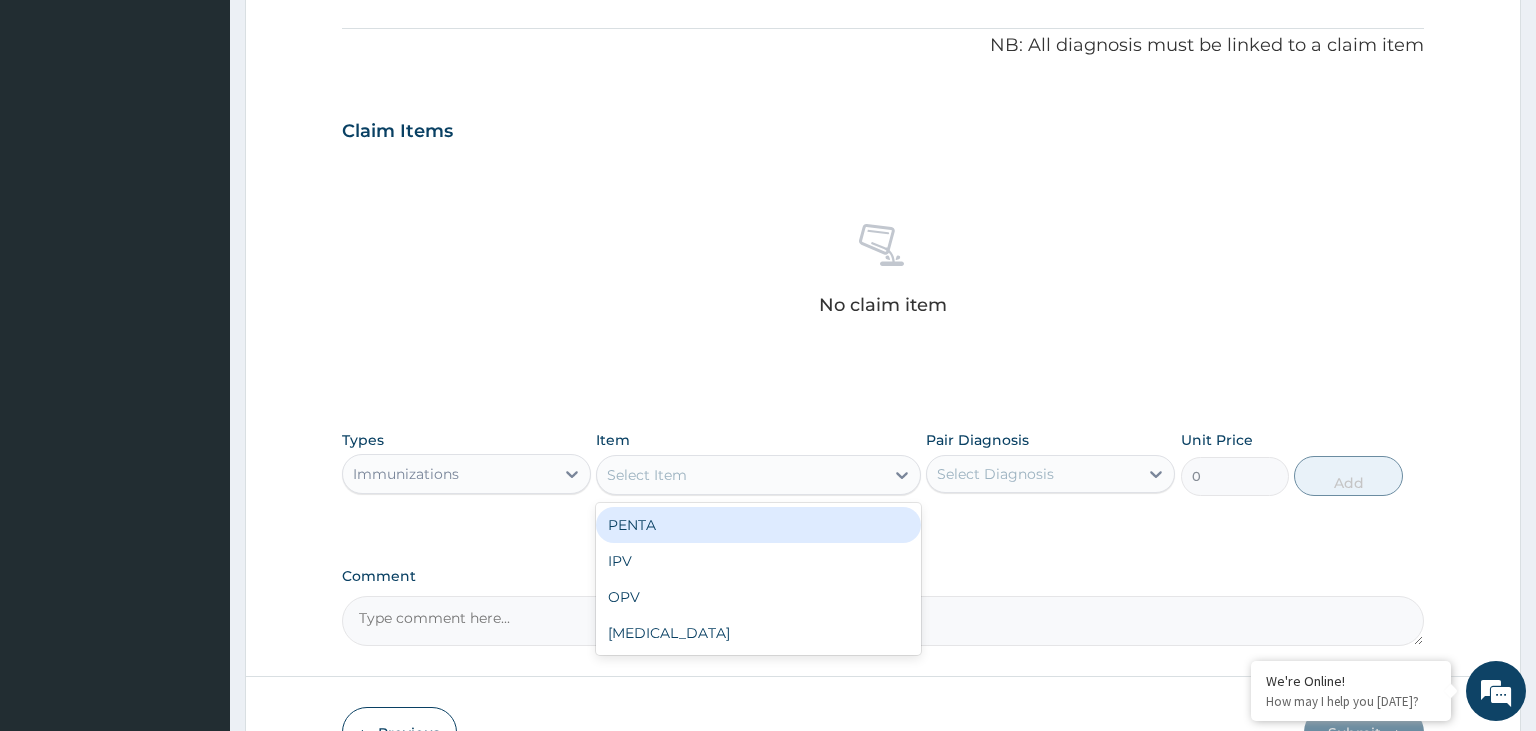 click on "Immunizations" at bounding box center (448, 474) 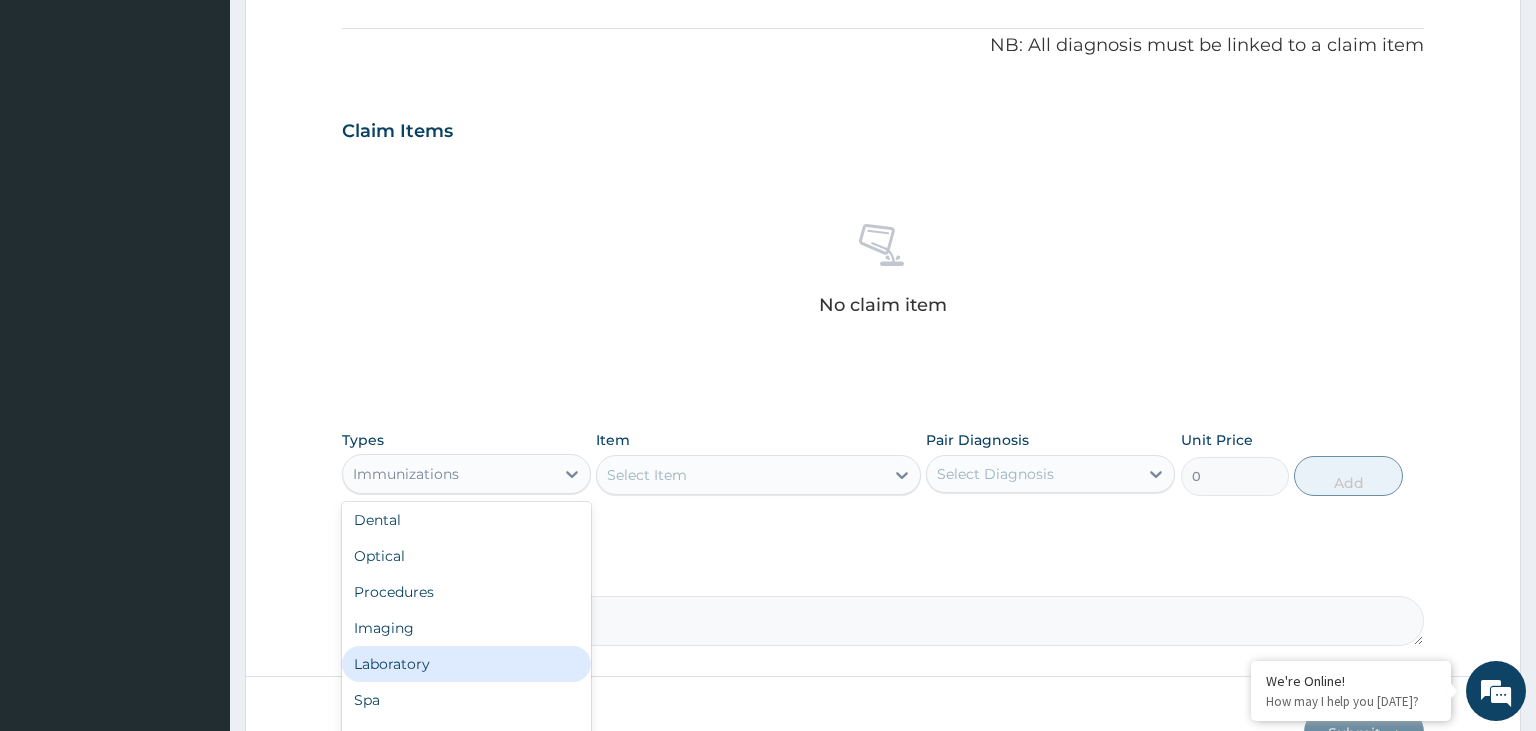 scroll, scrollTop: 68, scrollLeft: 0, axis: vertical 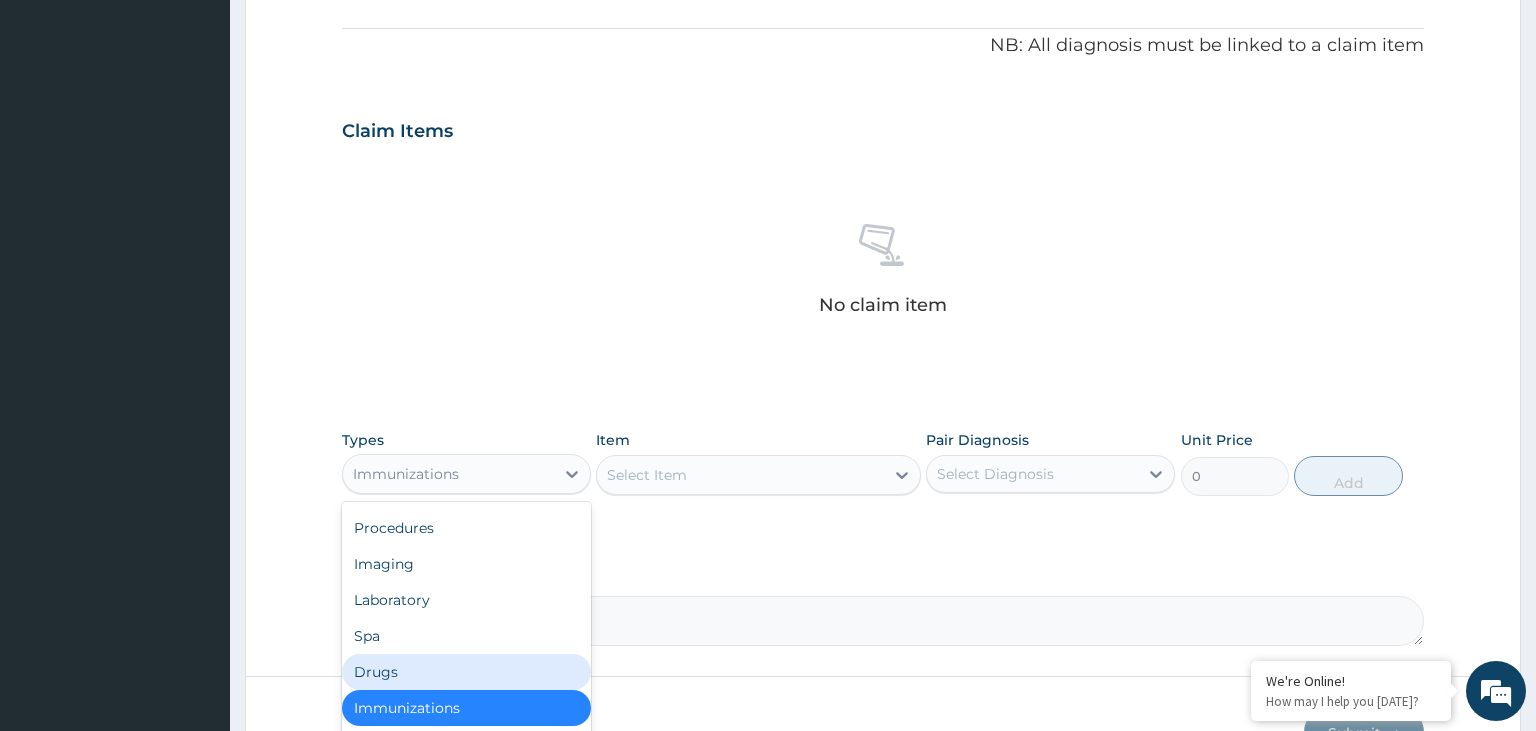 click on "Drugs" at bounding box center [466, 672] 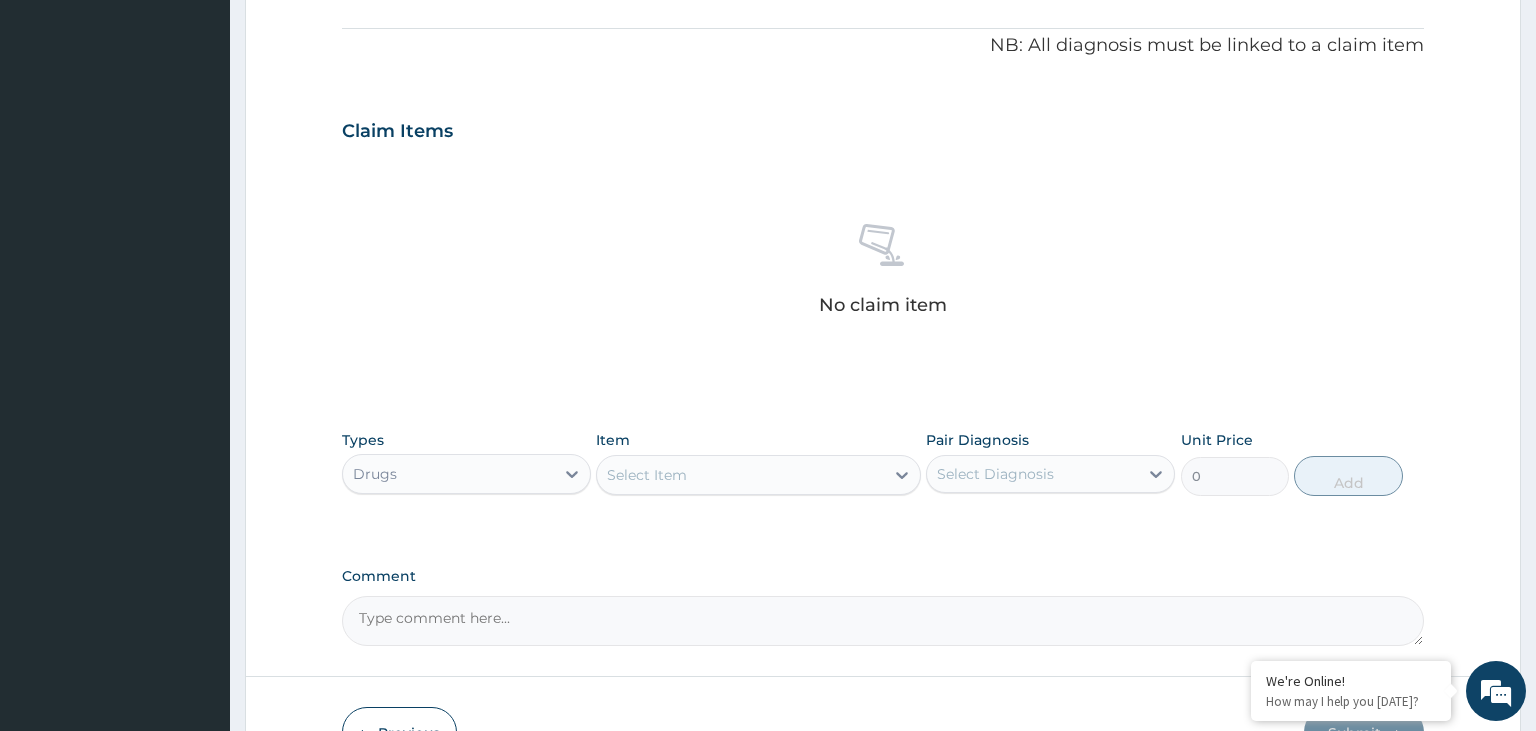 click on "Select Item" at bounding box center (740, 475) 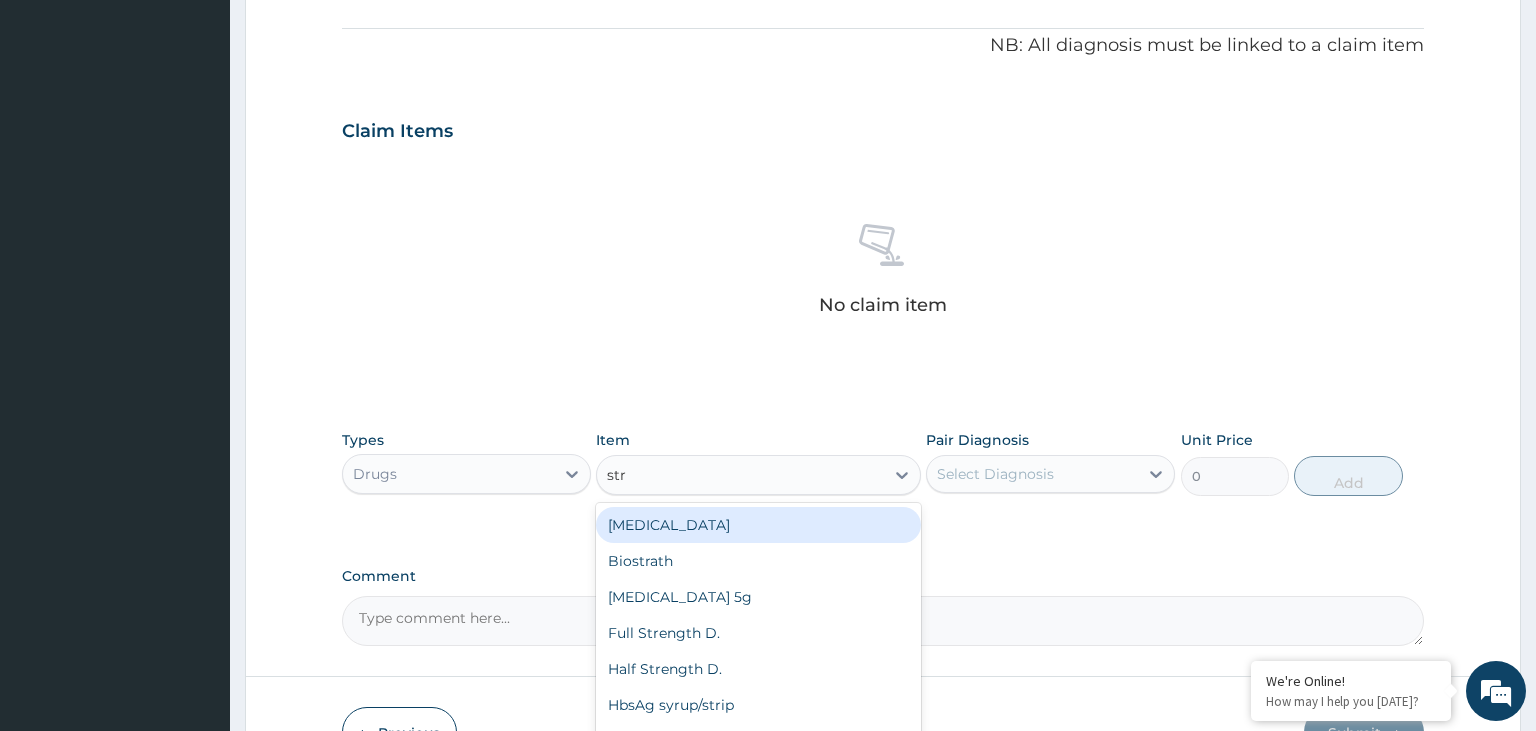type on "stre" 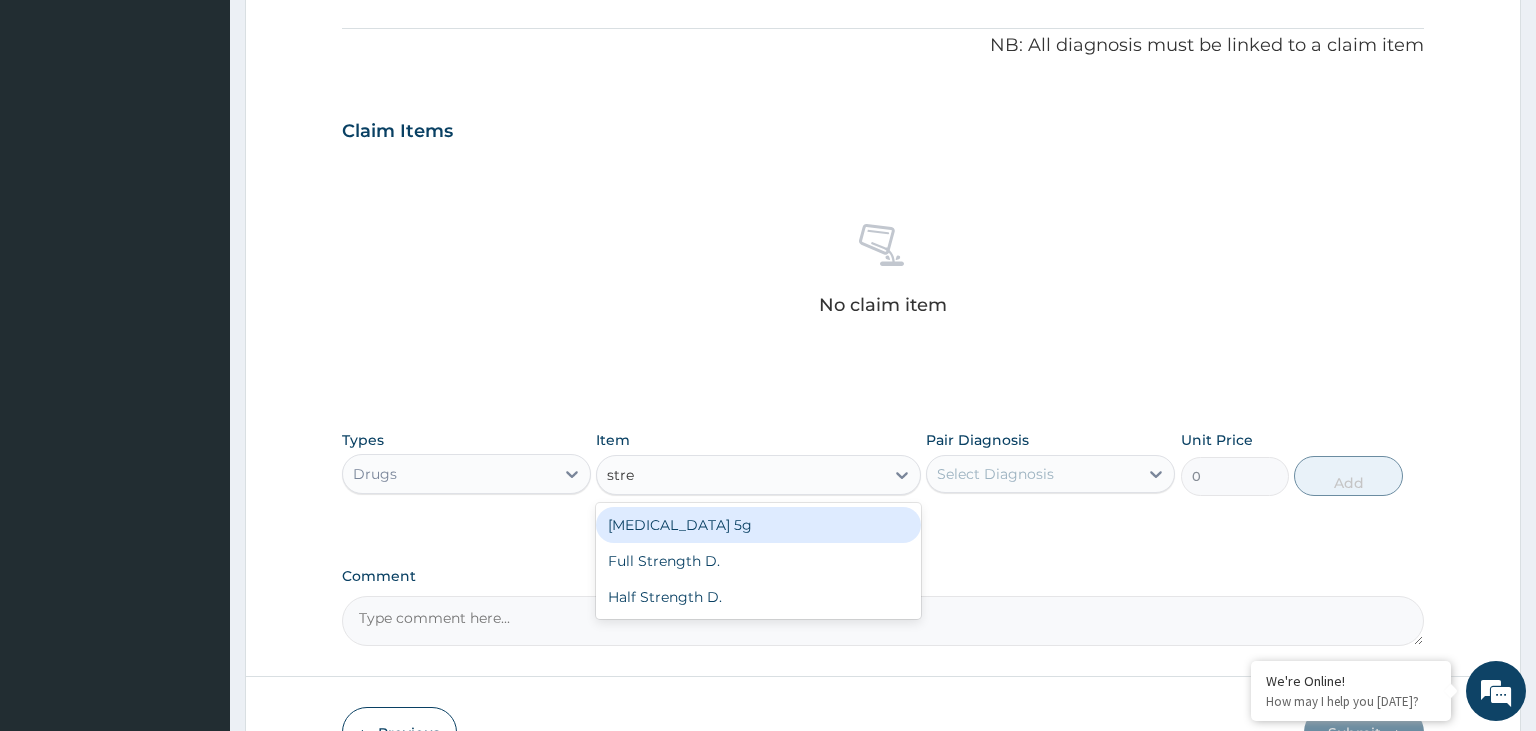 click on "[MEDICAL_DATA]  5g" at bounding box center (758, 525) 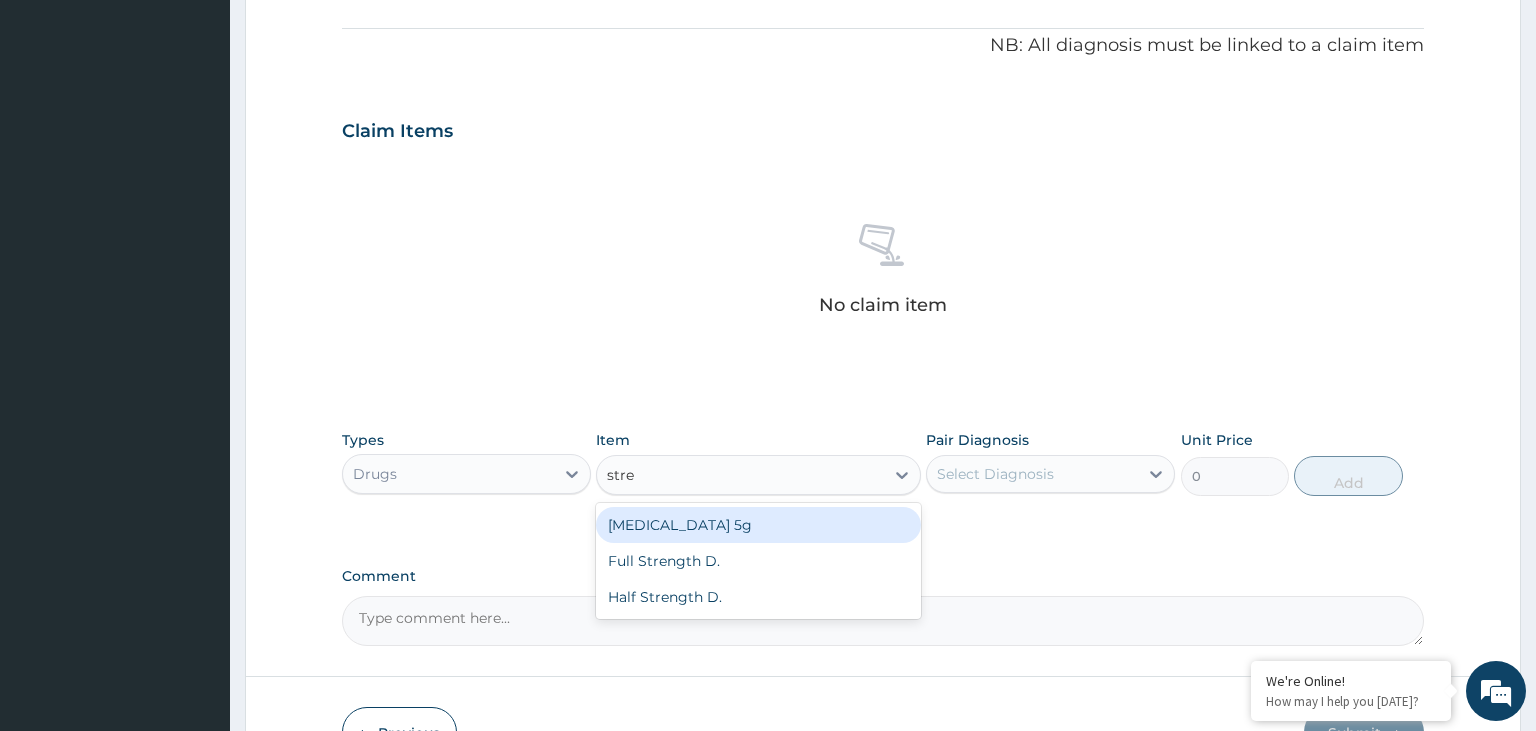 type 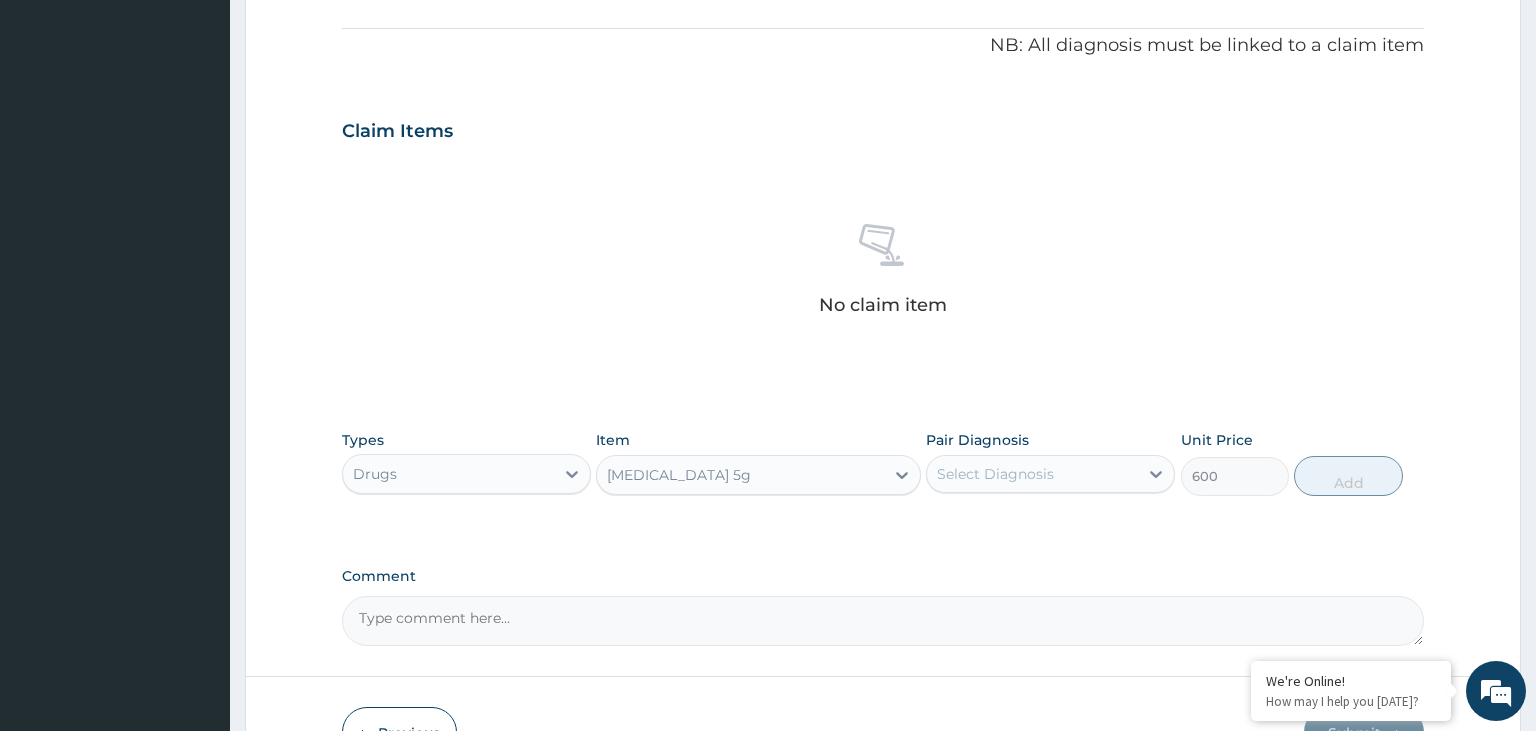 click on "Select Diagnosis" at bounding box center (1032, 474) 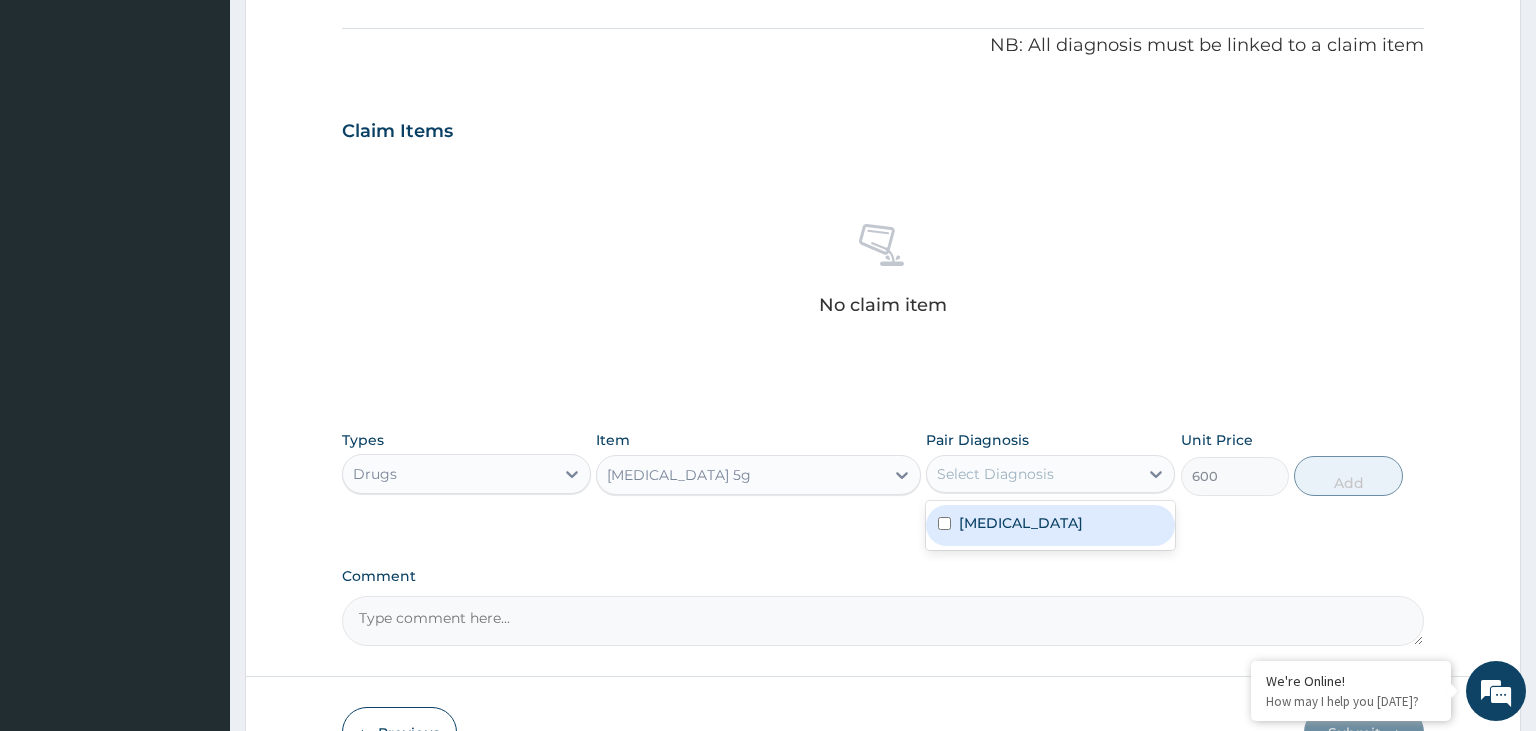 click on "[MEDICAL_DATA]" at bounding box center (1021, 523) 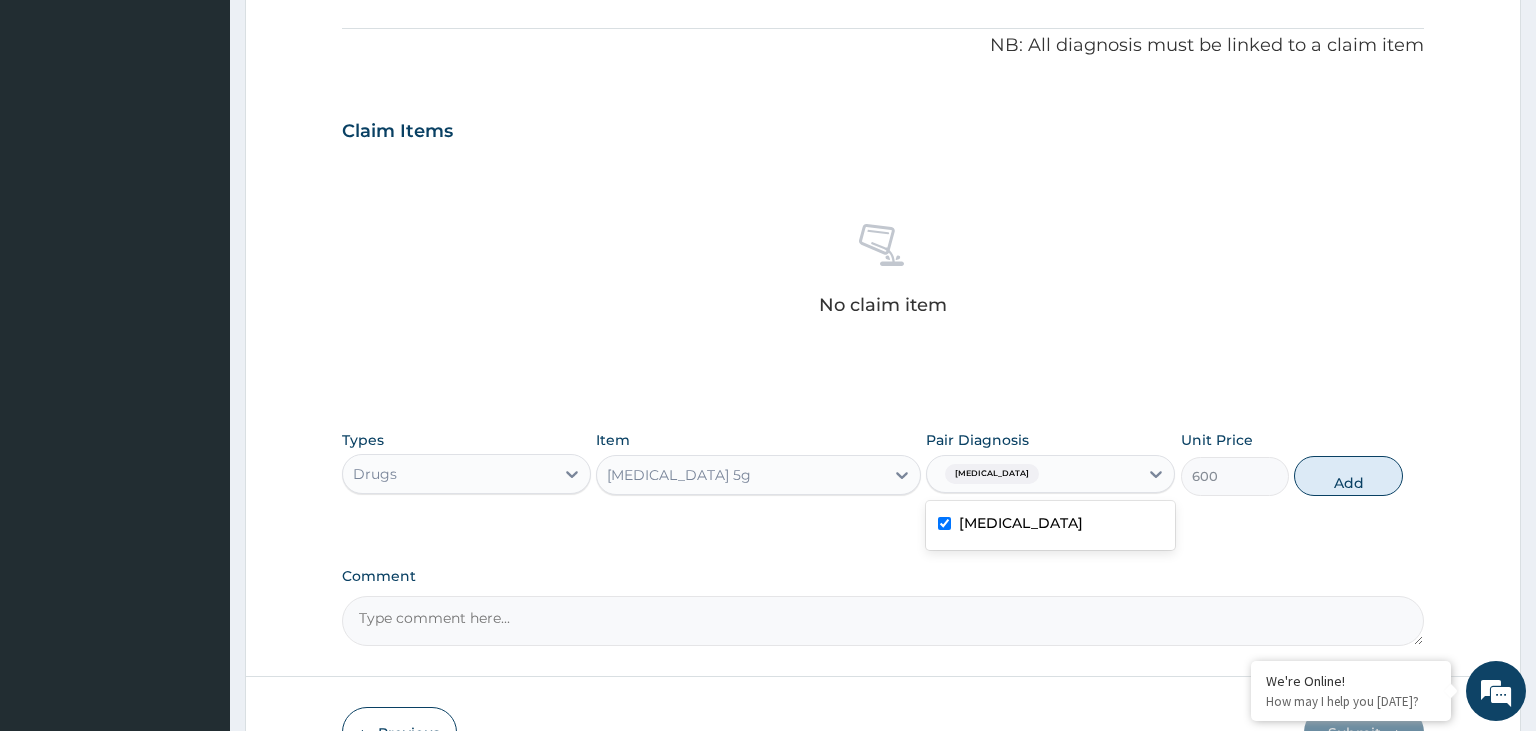 checkbox on "true" 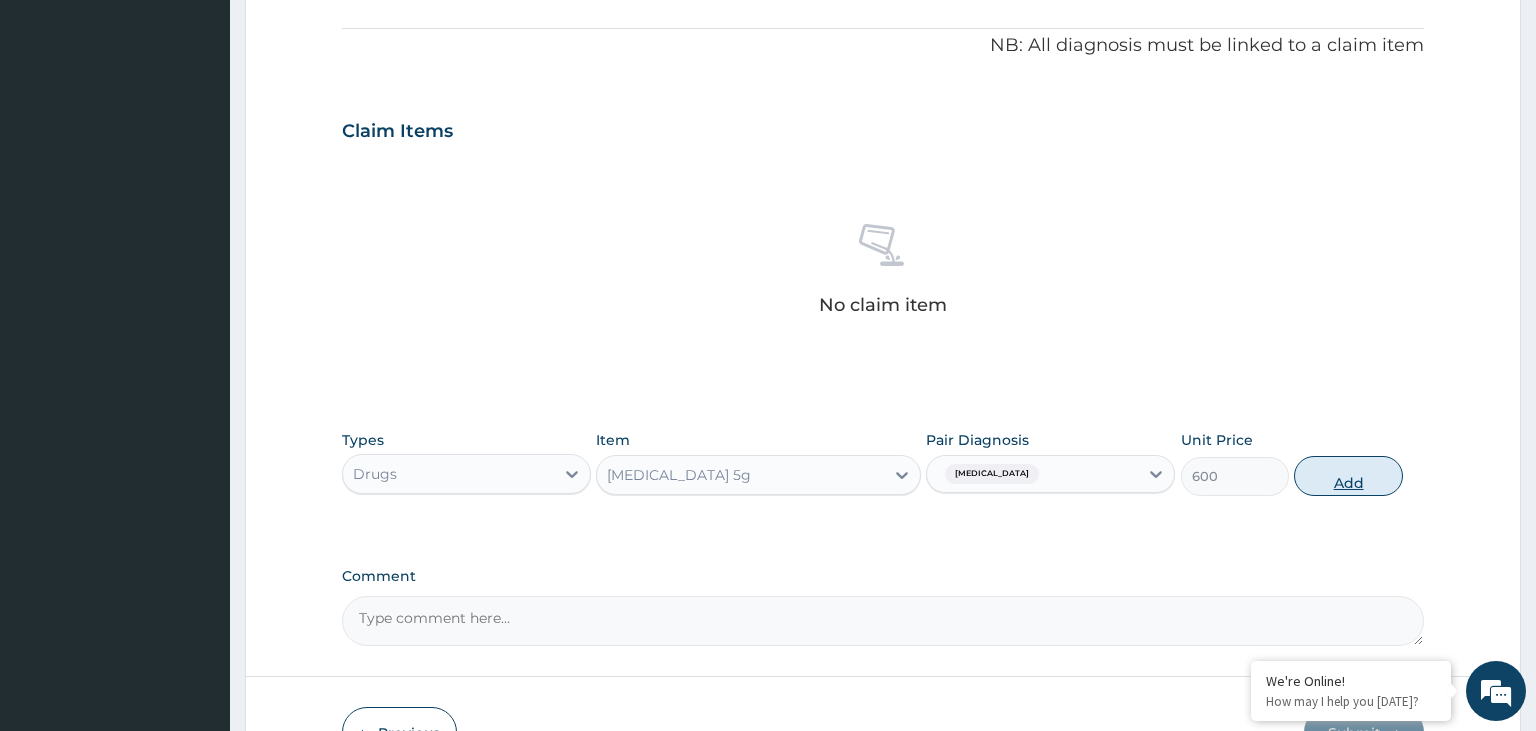 click on "Add" at bounding box center (1348, 476) 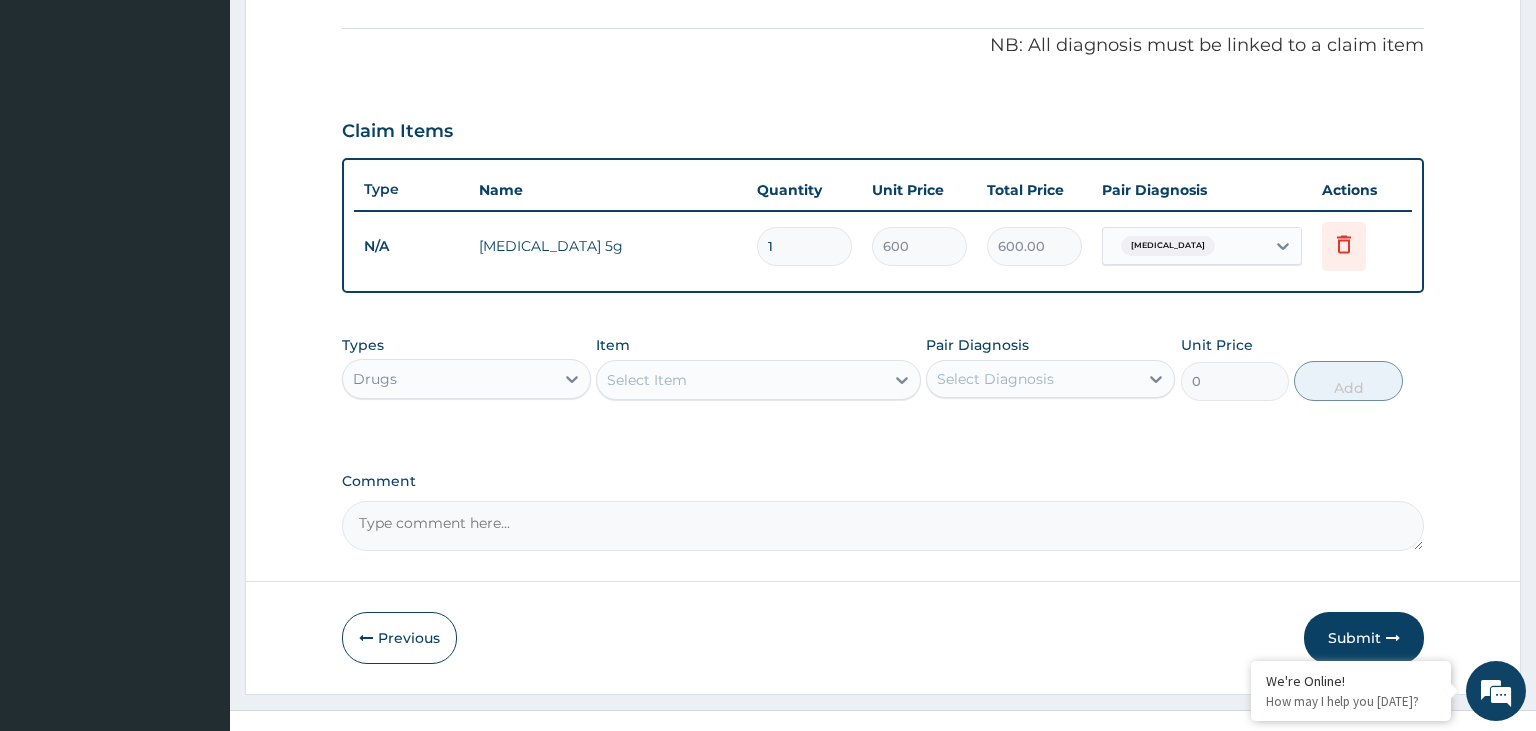 drag, startPoint x: 766, startPoint y: 237, endPoint x: 788, endPoint y: 242, distance: 22.561028 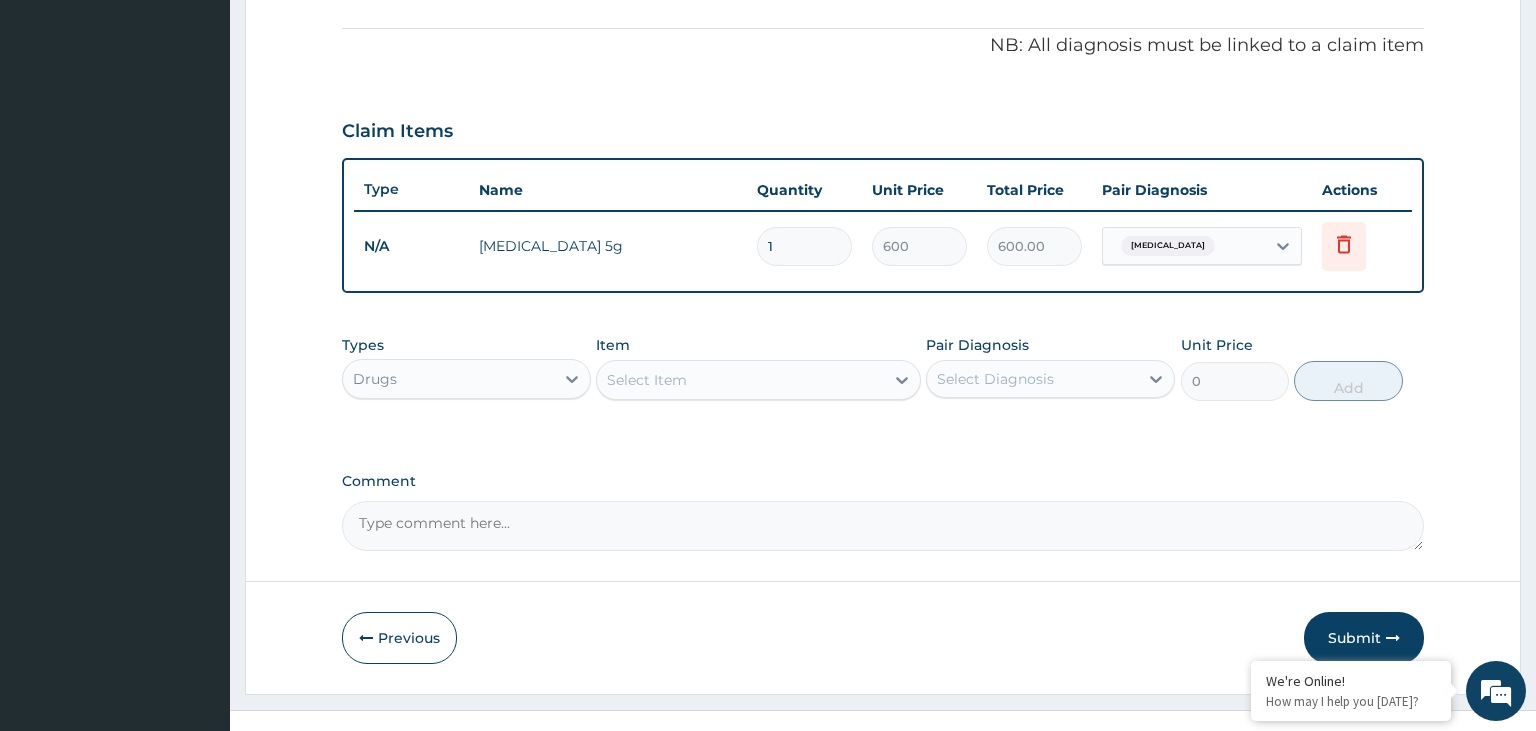 click on "1" at bounding box center [804, 246] 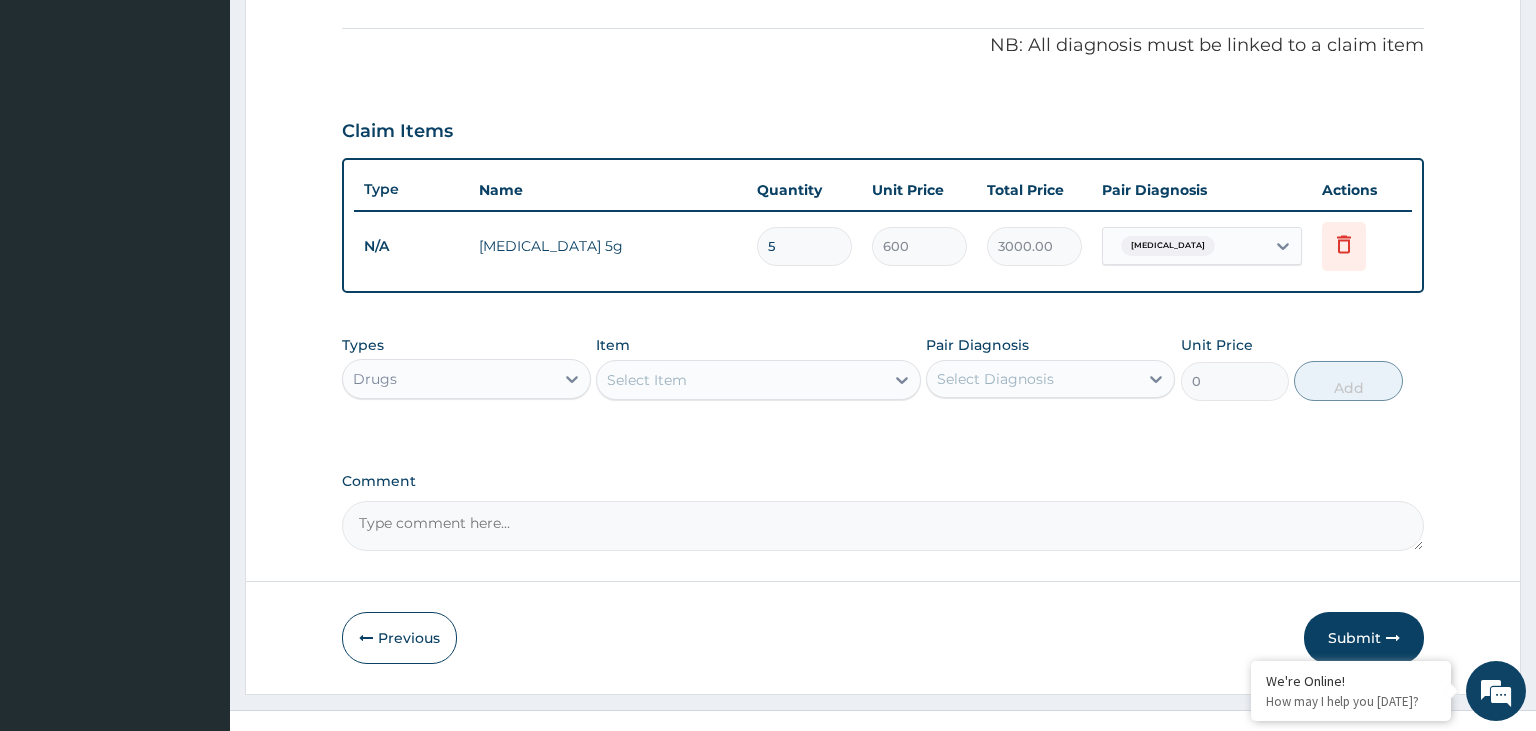type on "5" 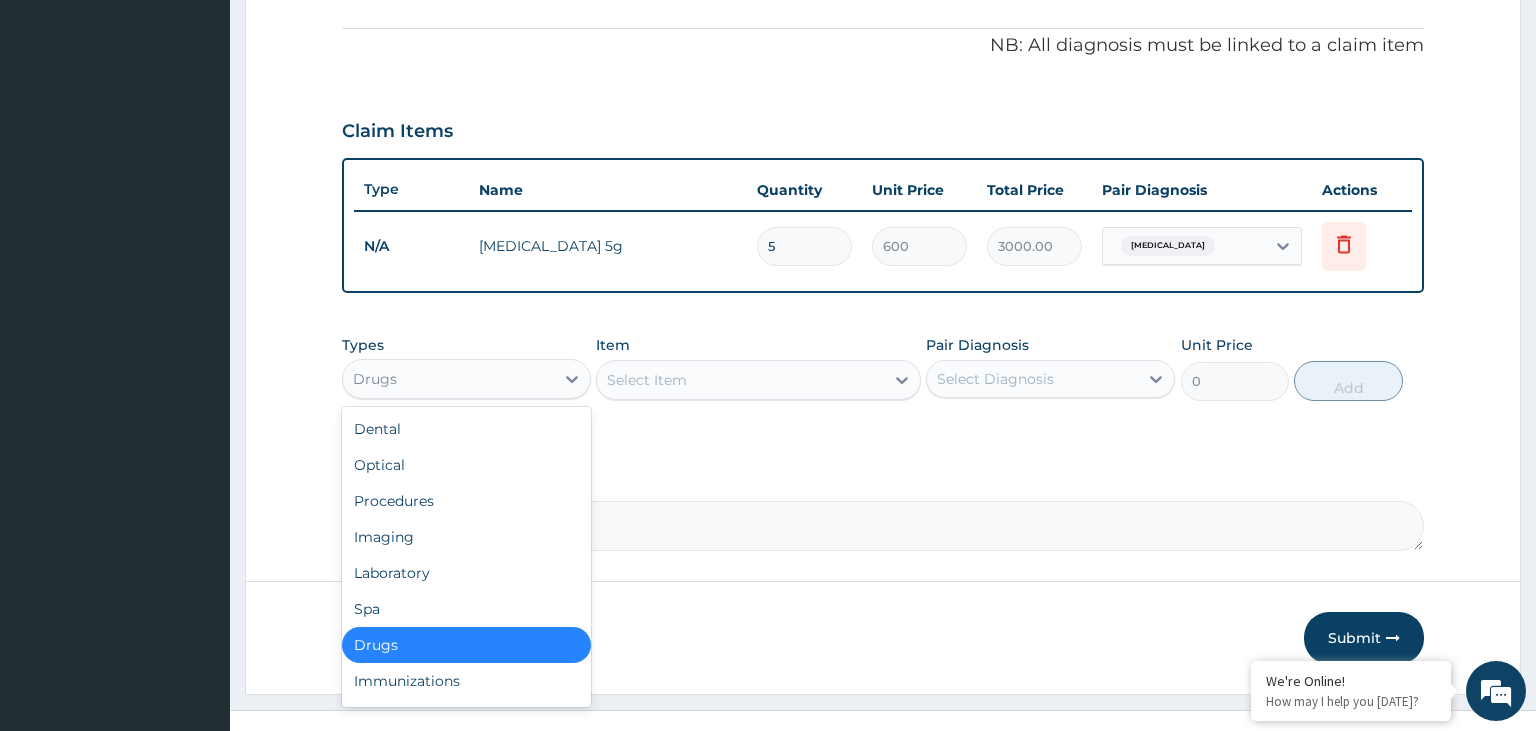 click on "Drugs" at bounding box center (448, 379) 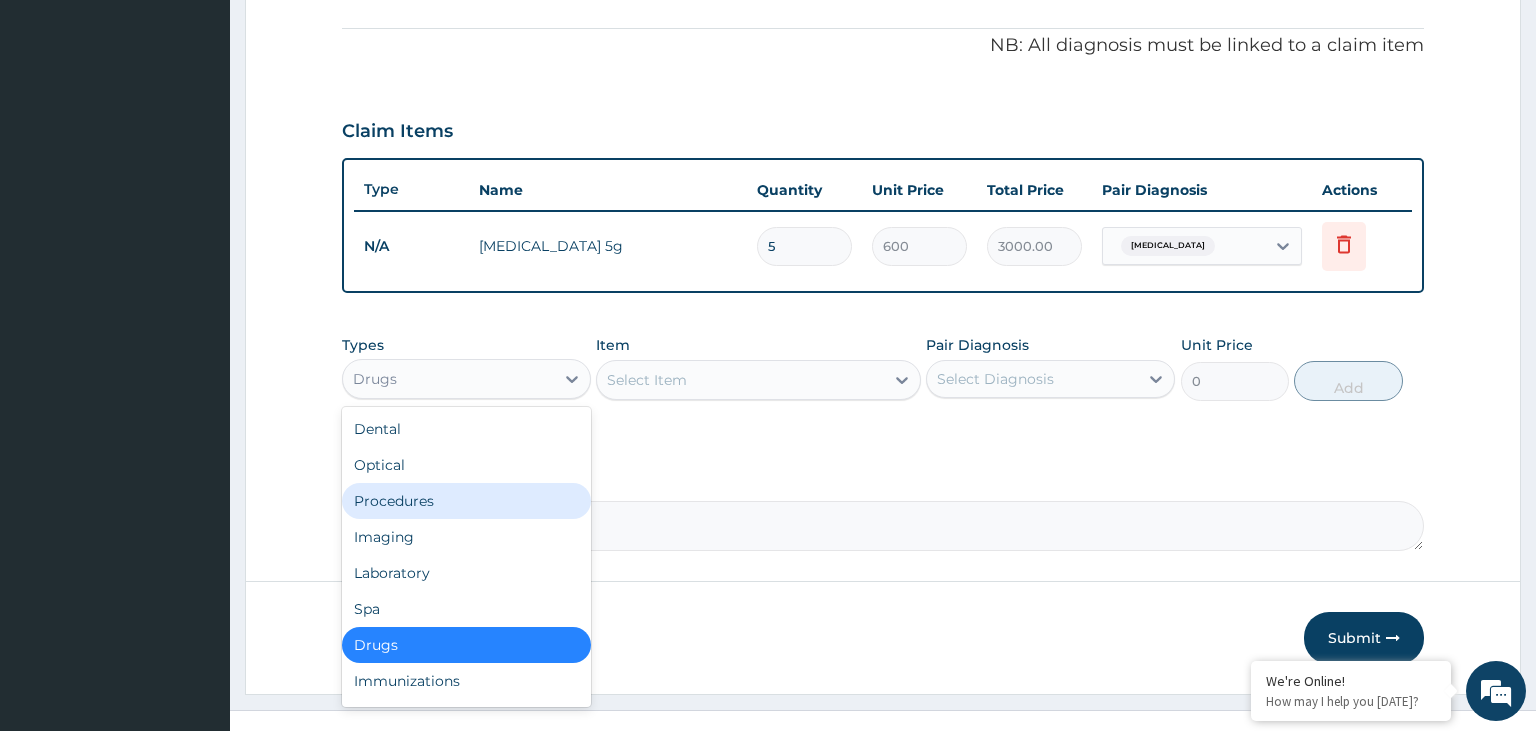 click on "Procedures" at bounding box center [466, 501] 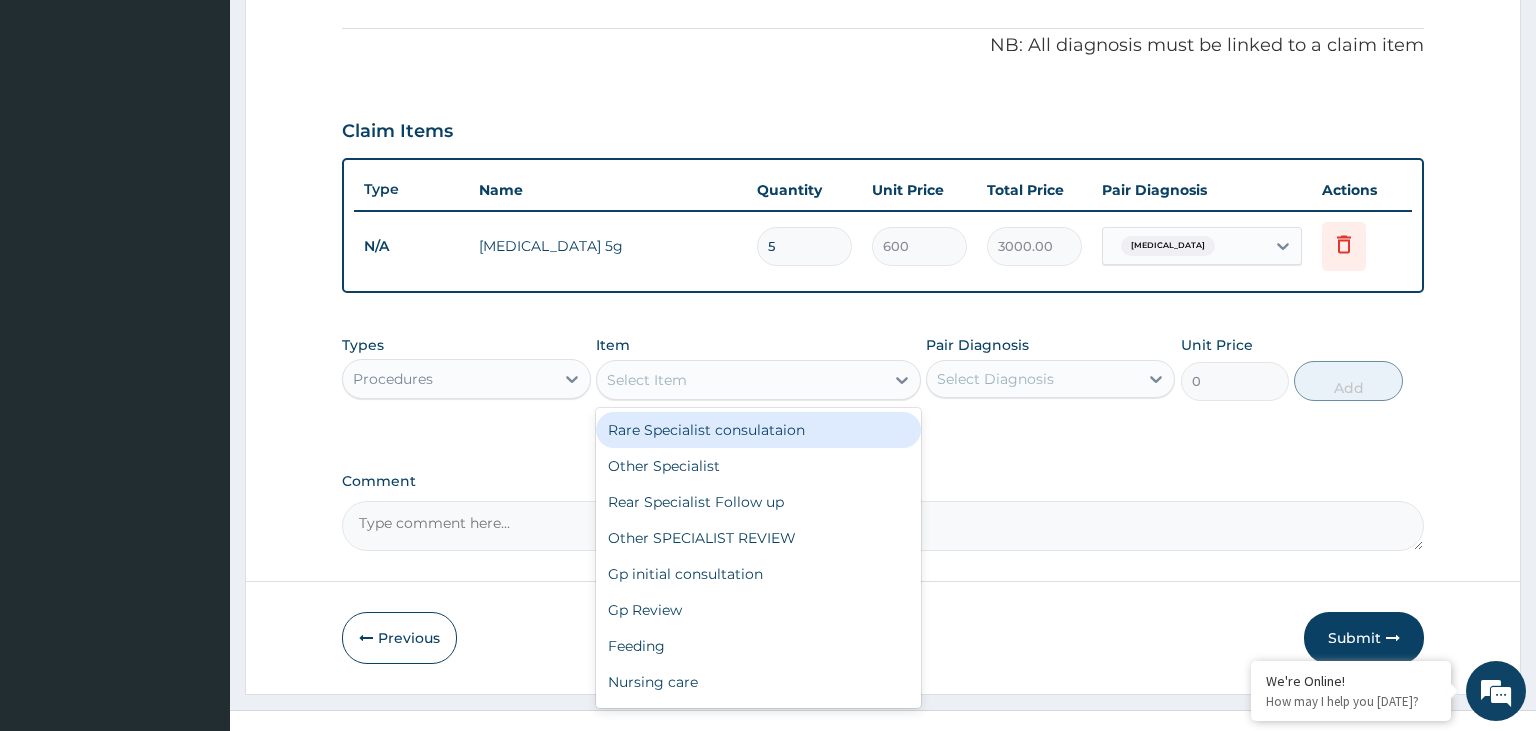 click on "Select Item" at bounding box center [740, 380] 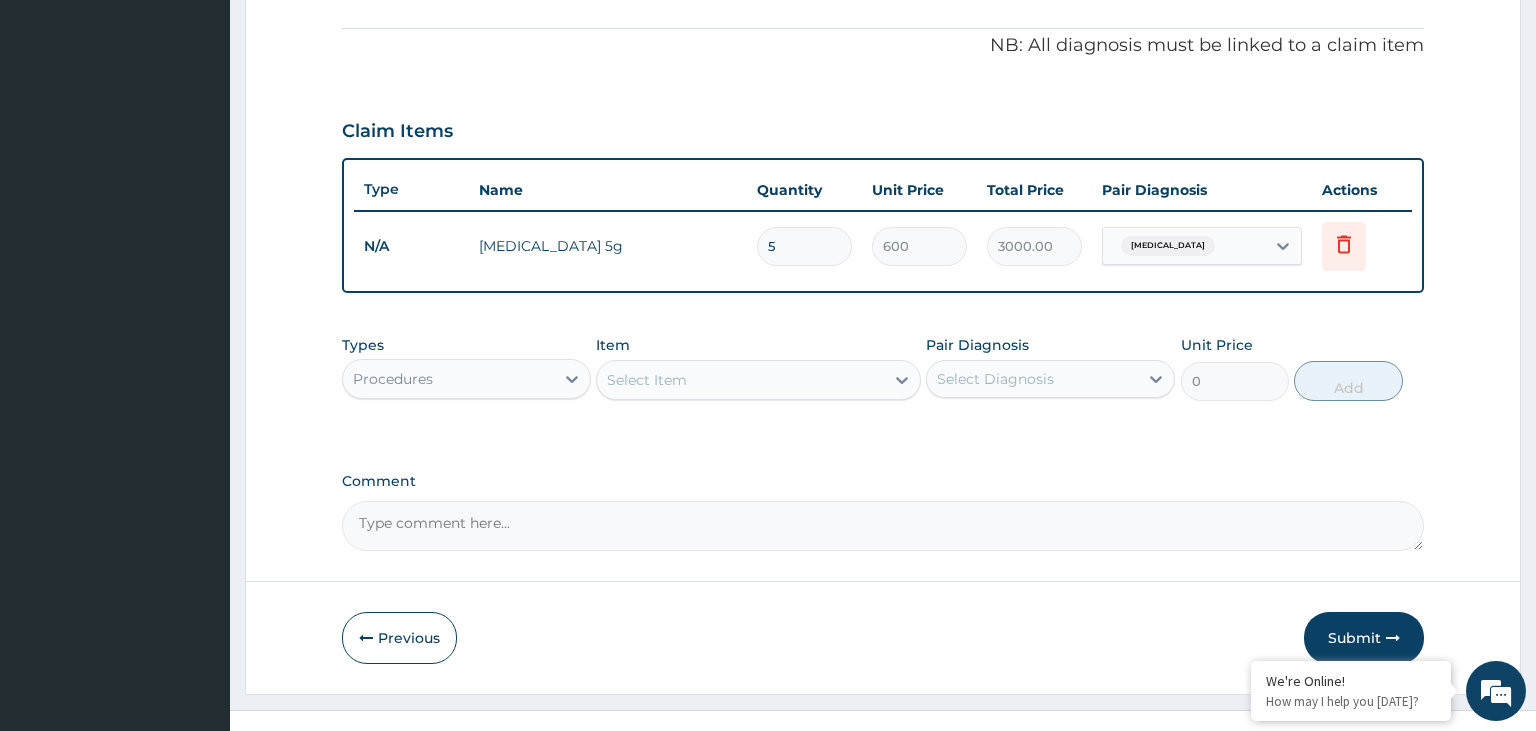 click on "Select Item" at bounding box center [740, 380] 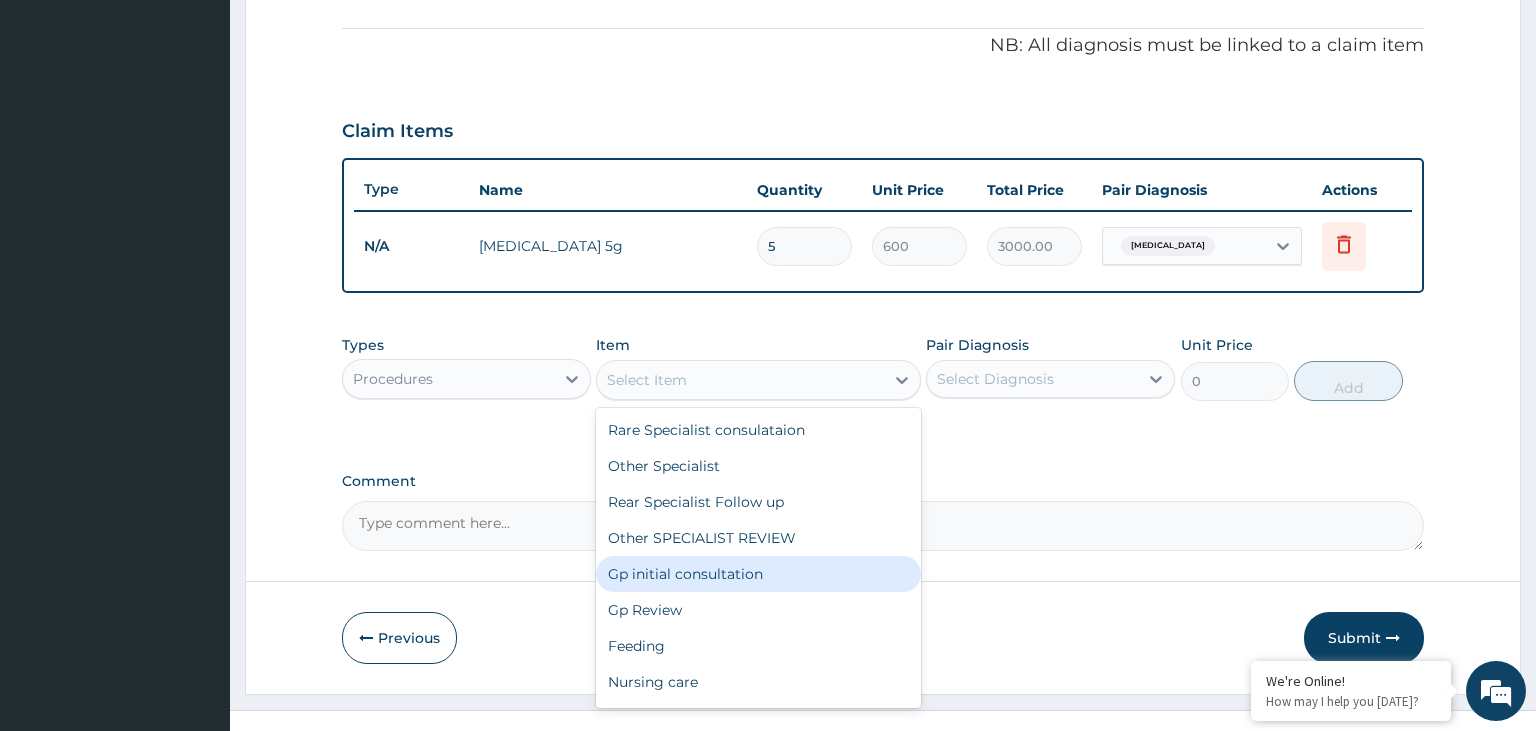 click on "Gp initial consultation" at bounding box center (758, 574) 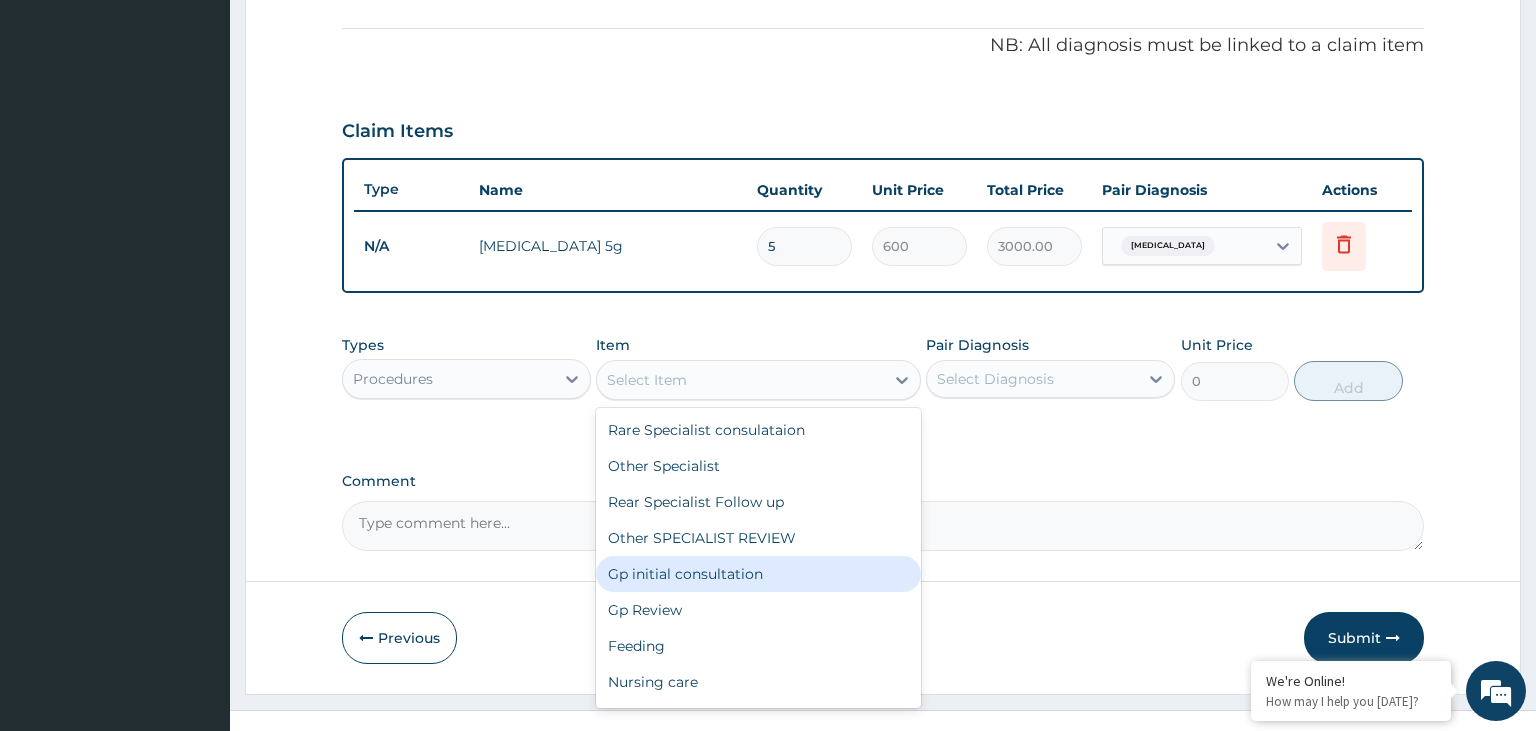 type on "2000" 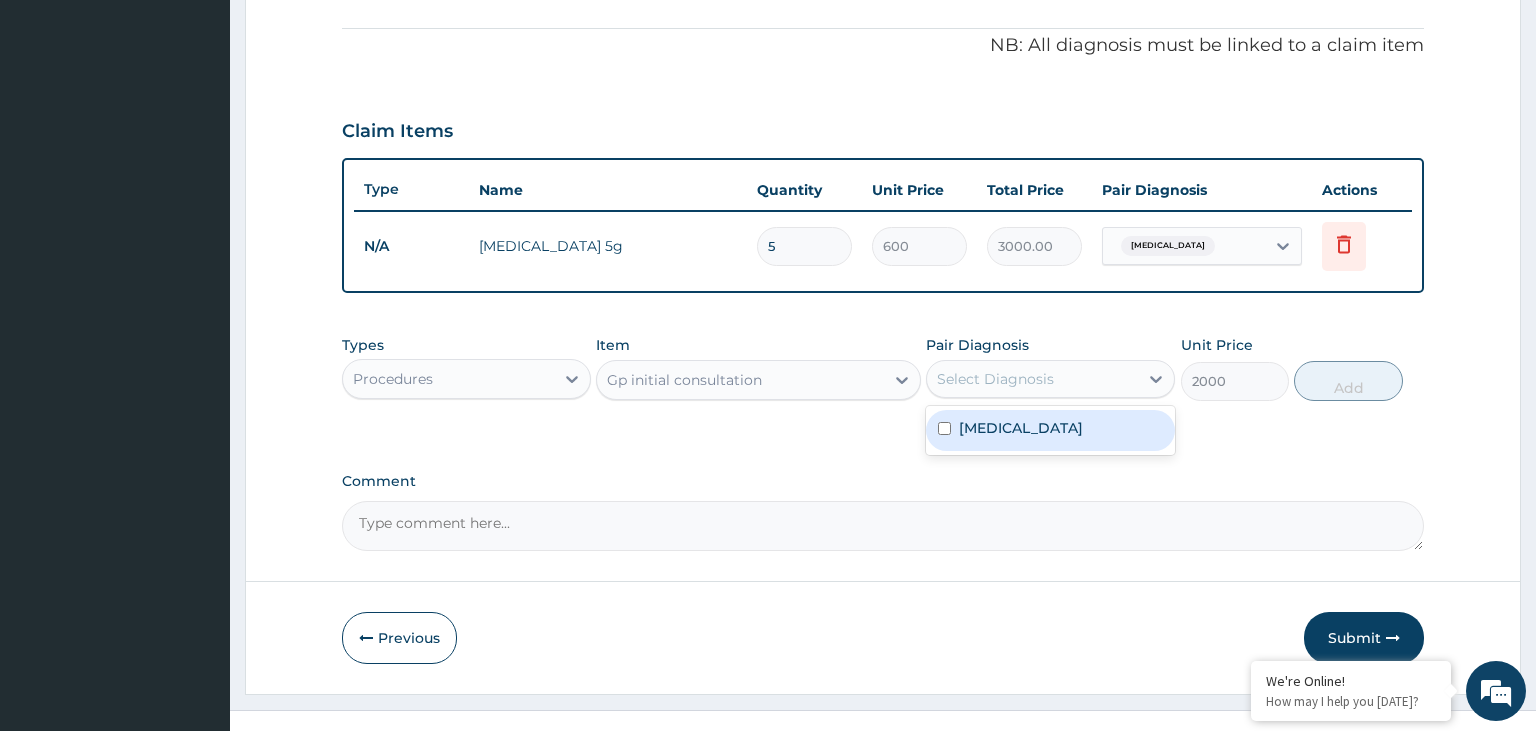 click on "Select Diagnosis" at bounding box center [1032, 379] 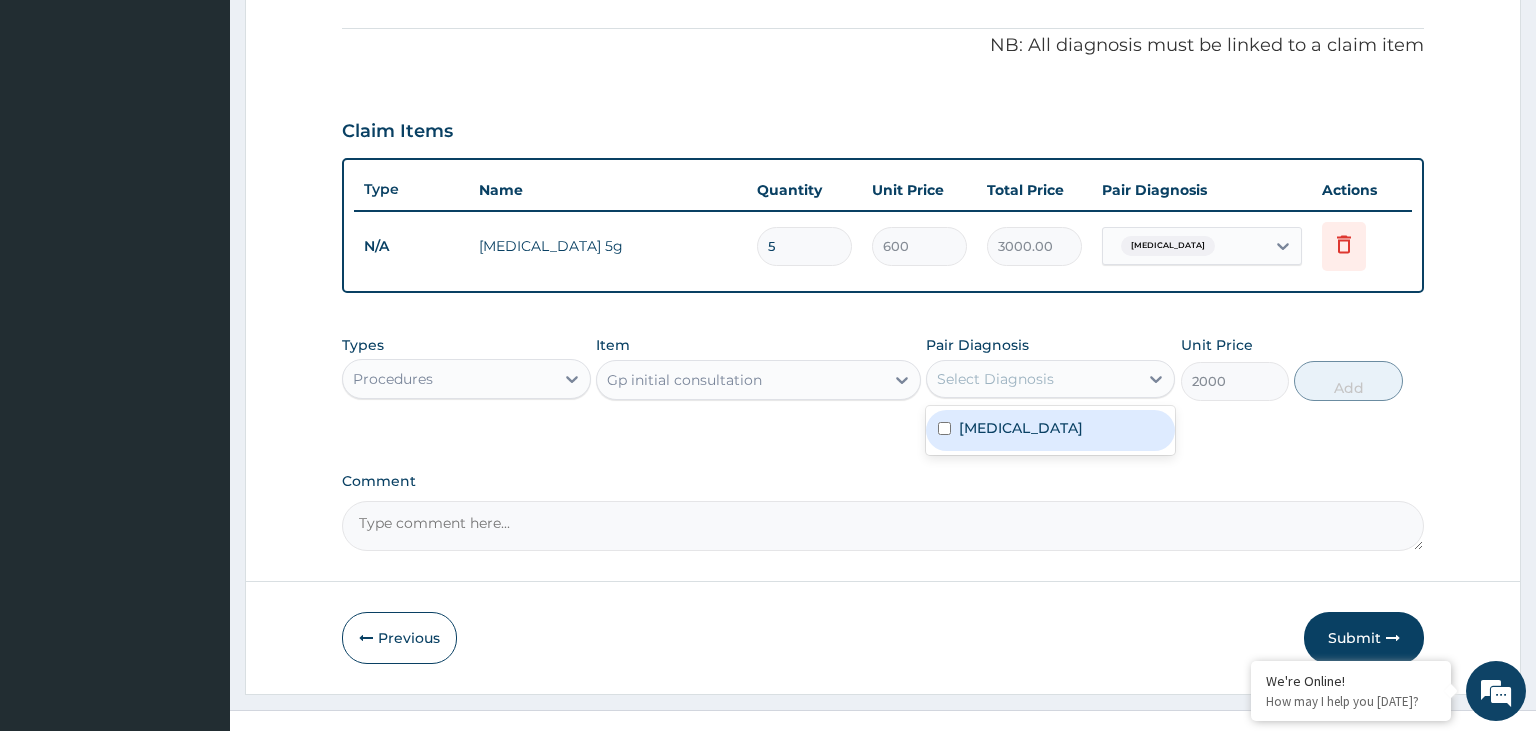 click on "Typhoid fever" at bounding box center (1050, 430) 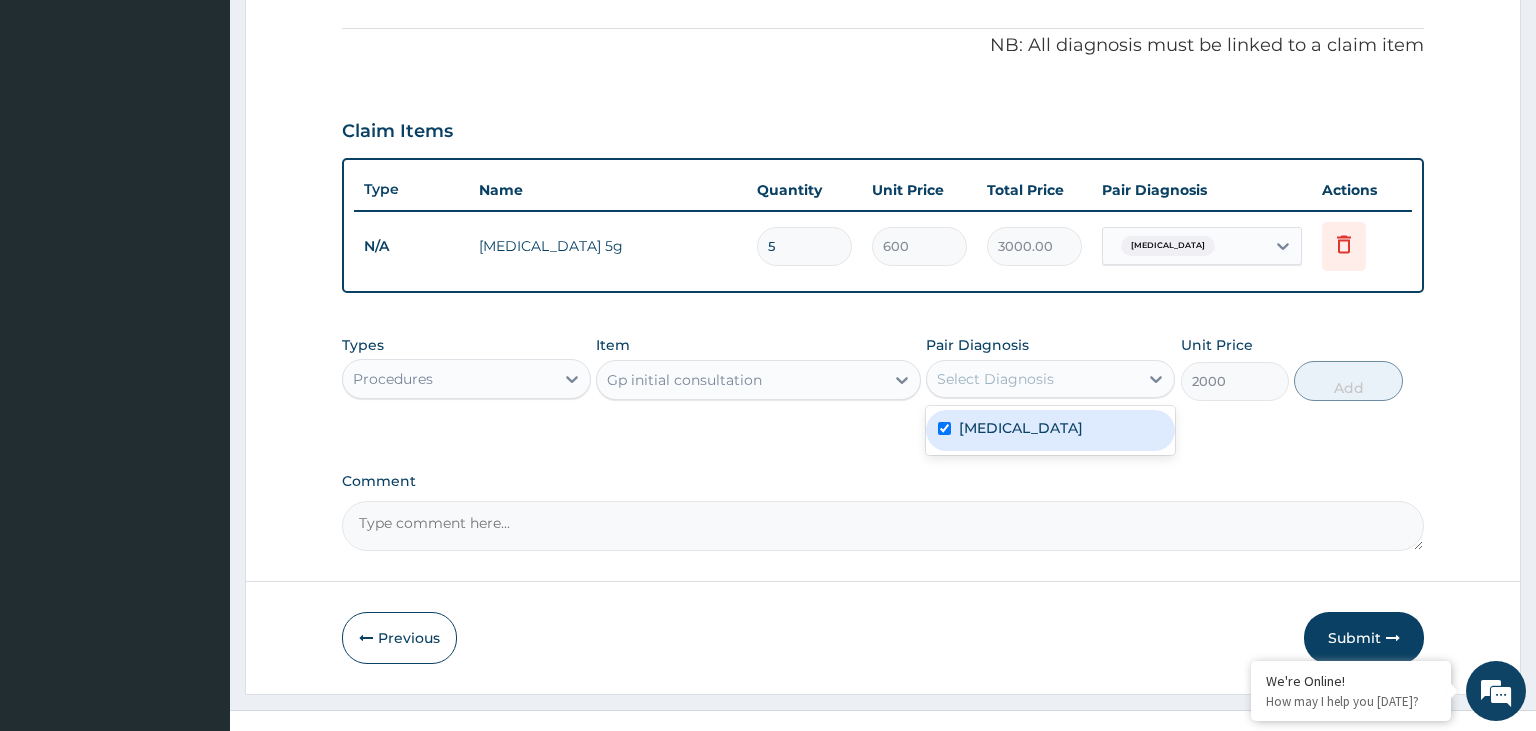 checkbox on "true" 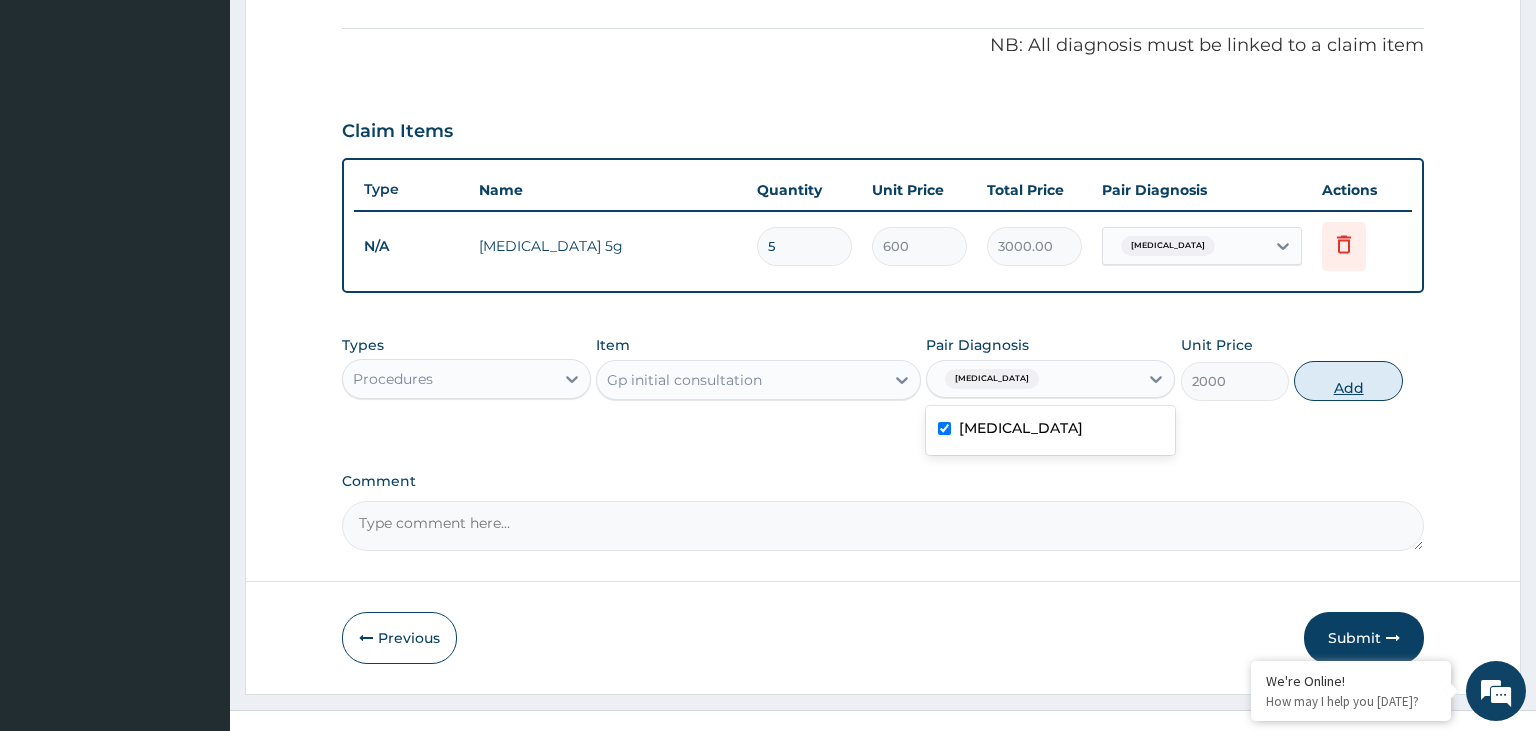 click on "Add" at bounding box center (1348, 381) 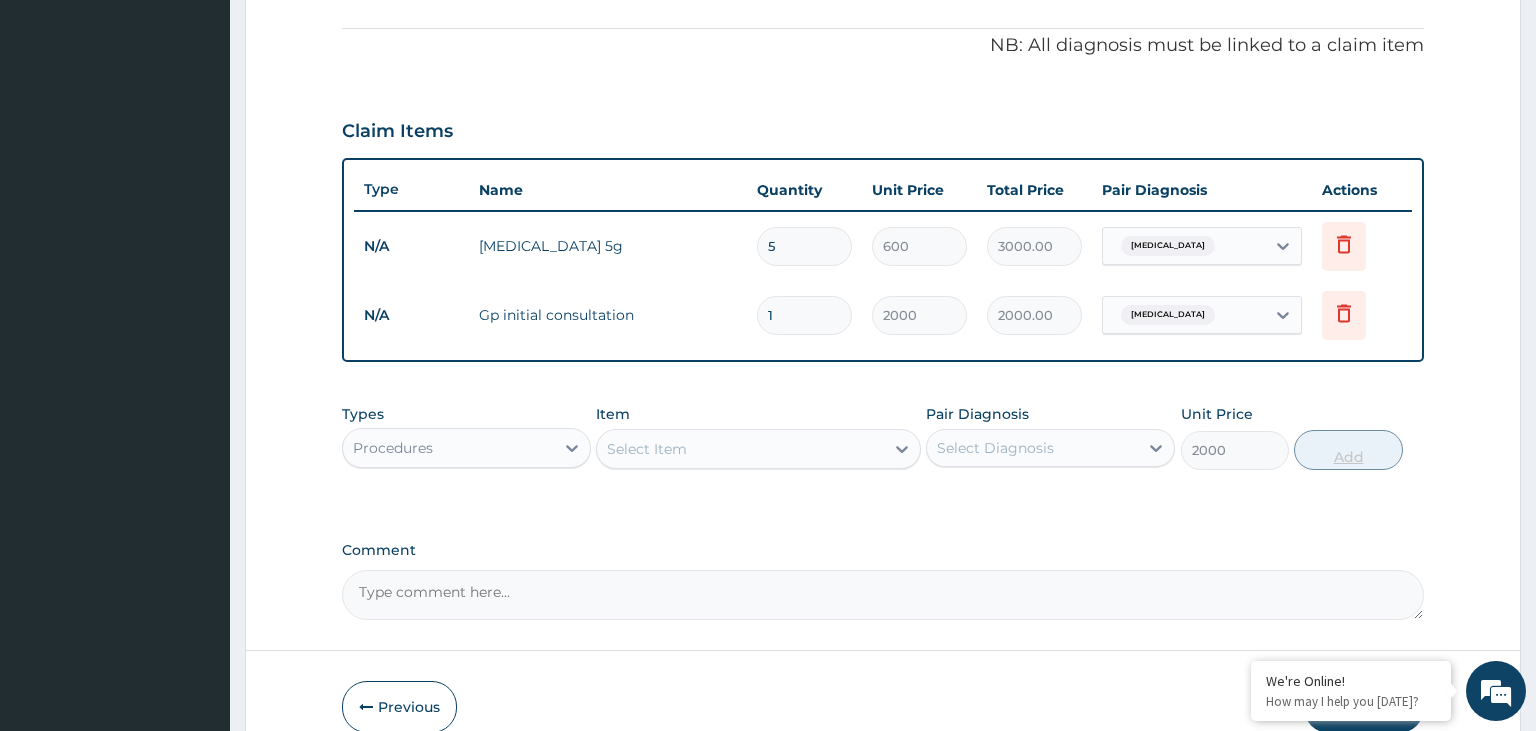 type on "0" 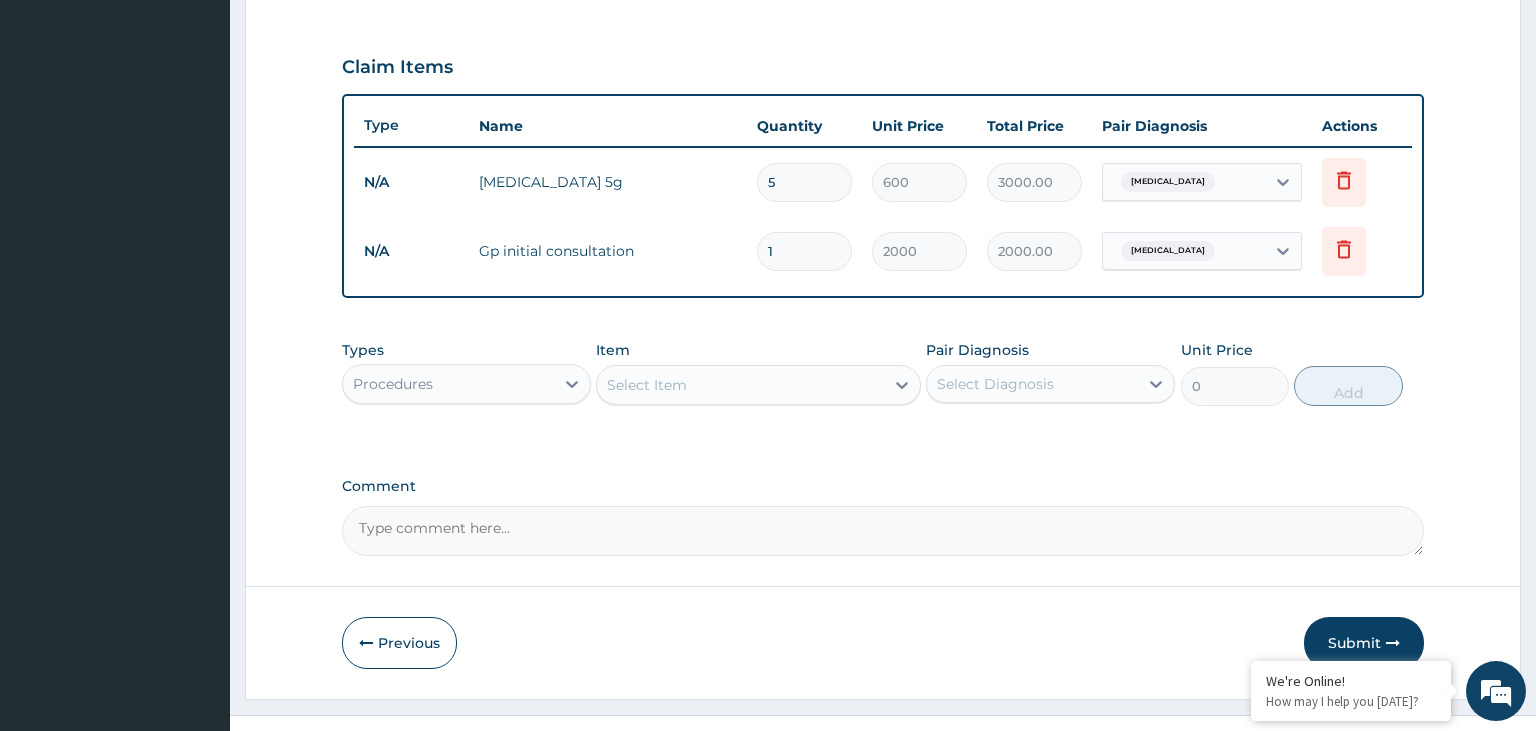 scroll, scrollTop: 681, scrollLeft: 0, axis: vertical 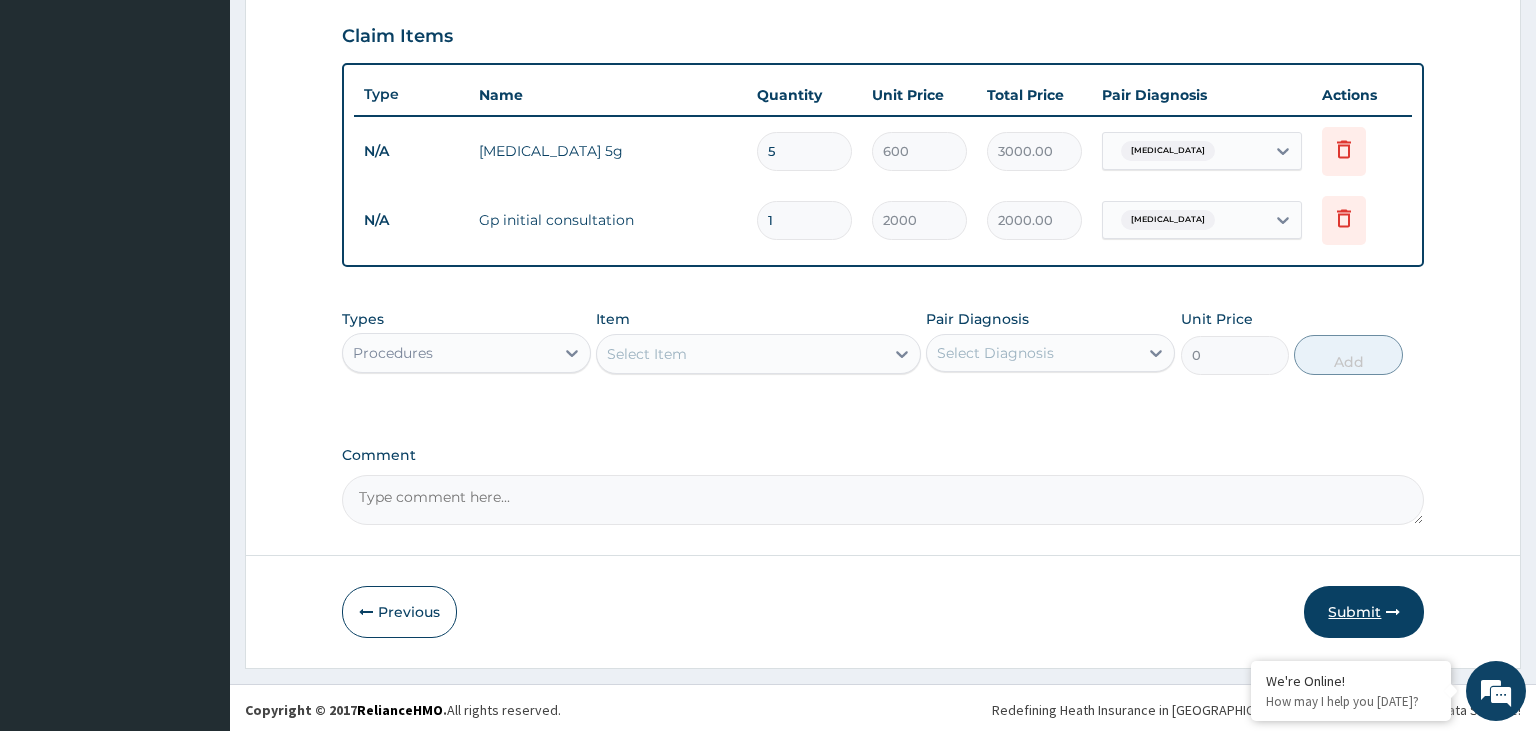 click on "Submit" at bounding box center (1364, 612) 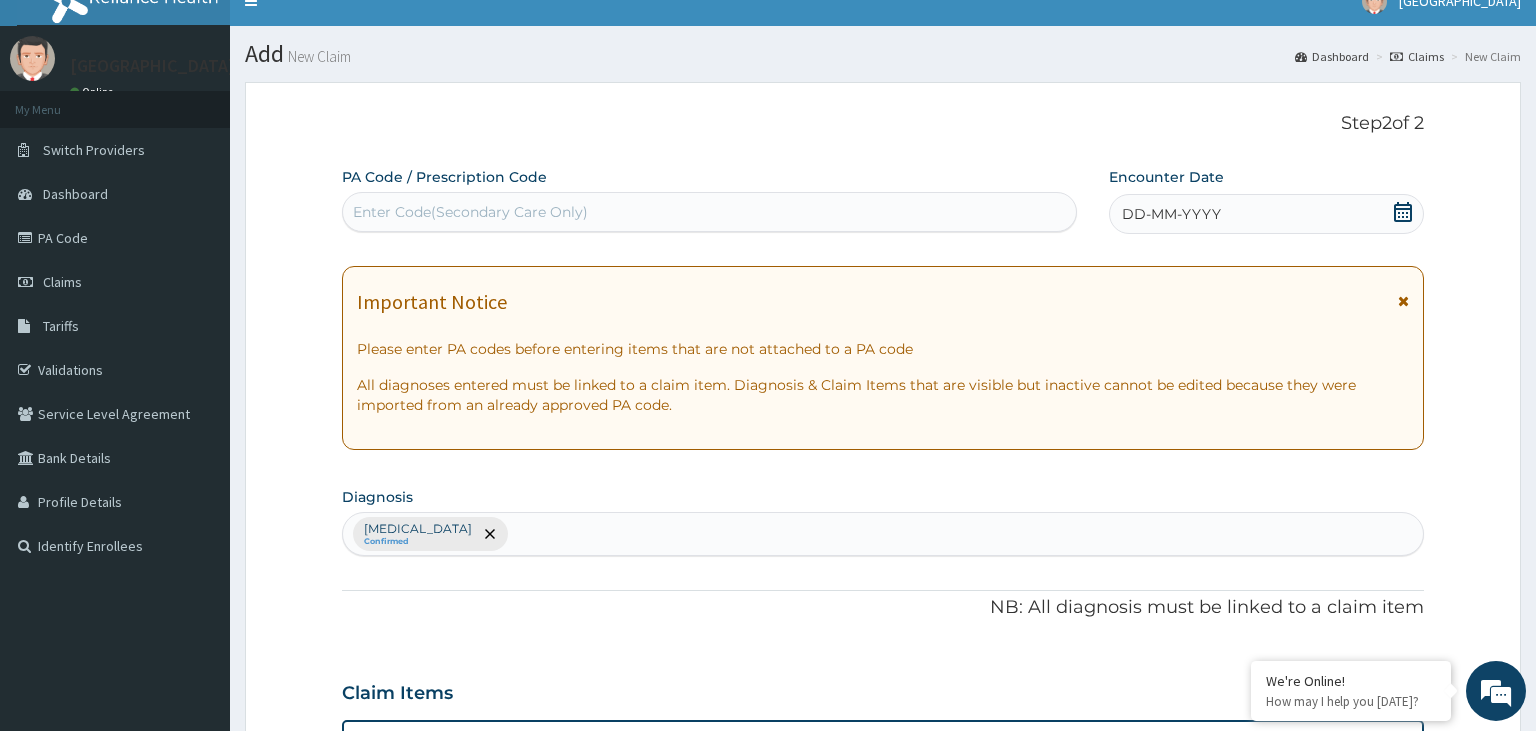 scroll, scrollTop: 0, scrollLeft: 0, axis: both 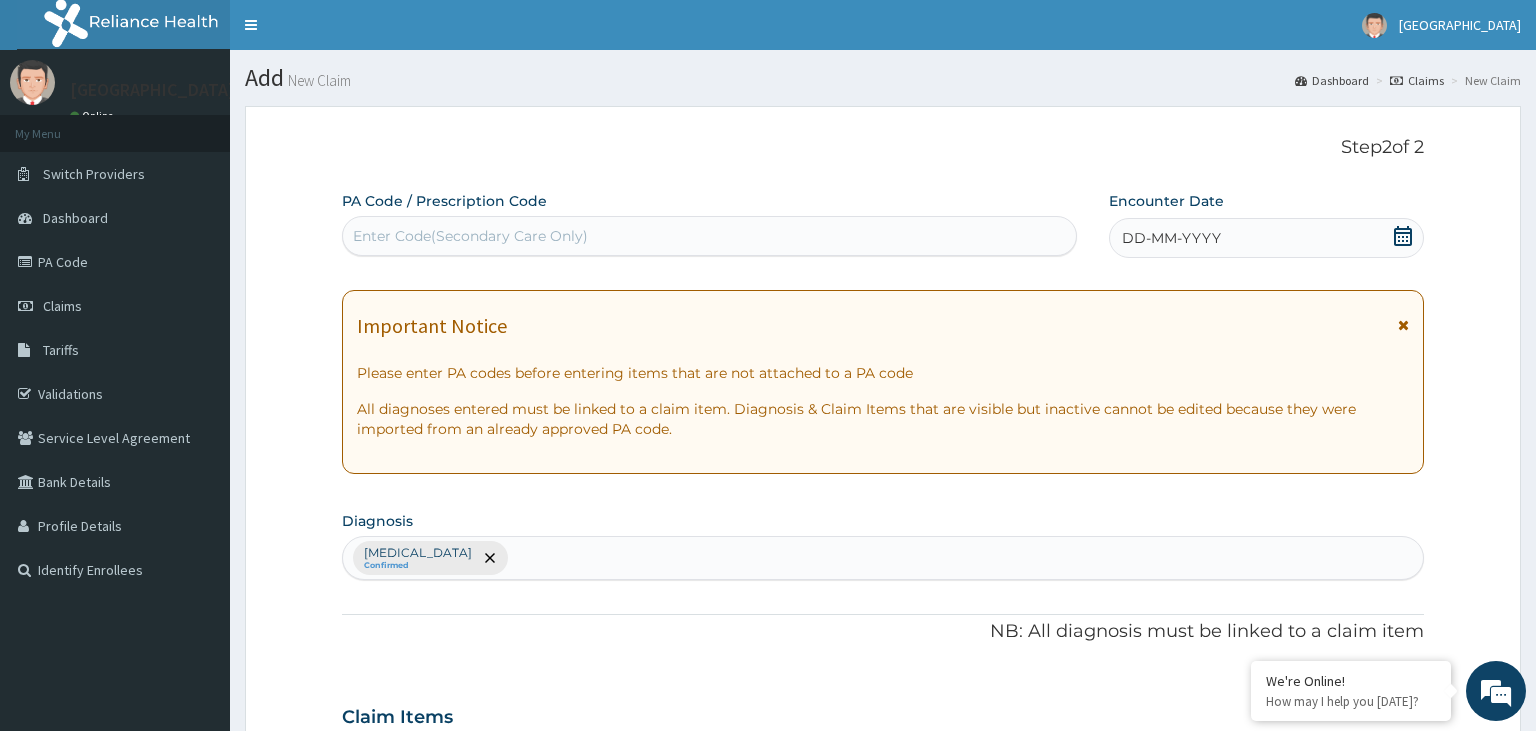 click on "DD-MM-YYYY" at bounding box center (1266, 238) 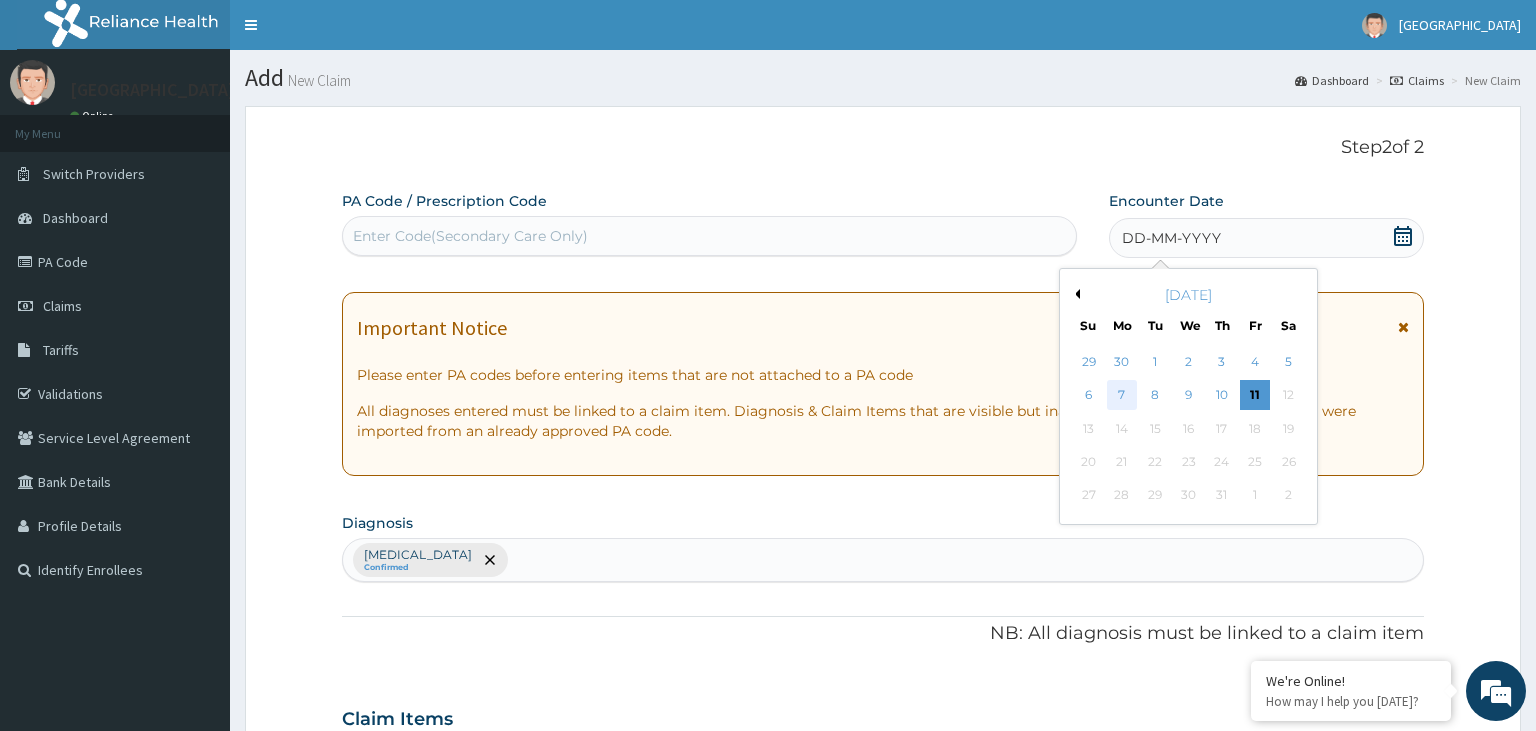 click on "7" at bounding box center (1122, 396) 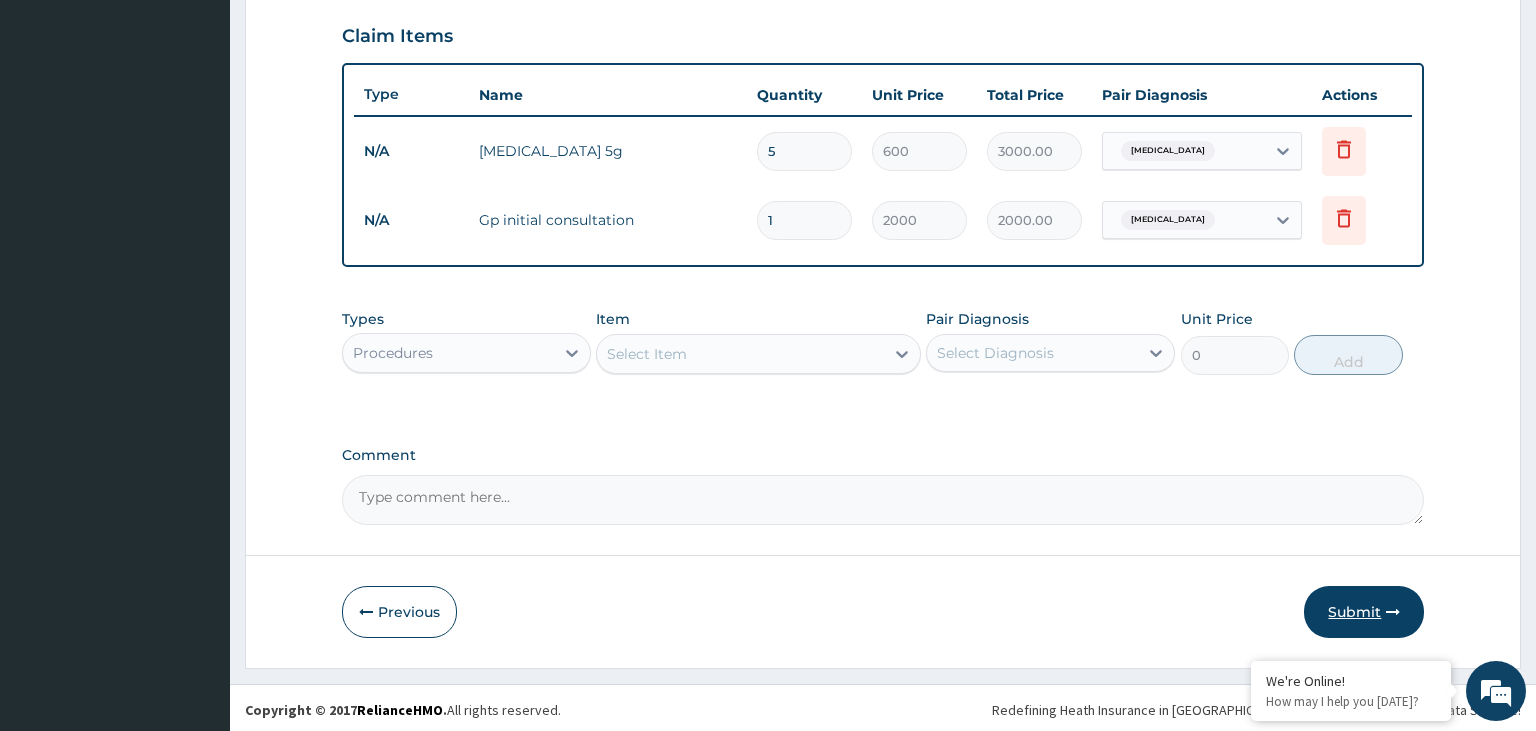 click on "Submit" at bounding box center (1364, 612) 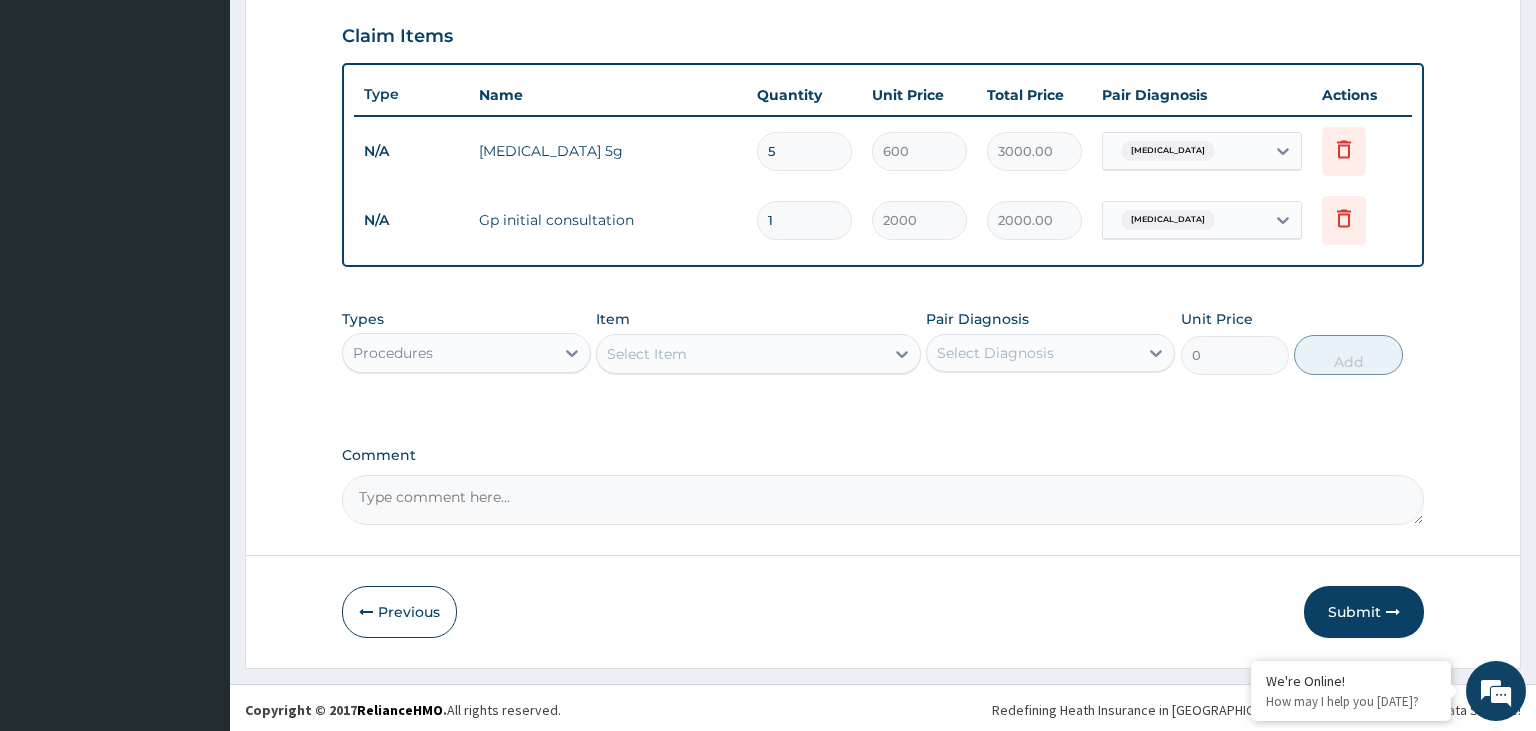 scroll, scrollTop: 62, scrollLeft: 0, axis: vertical 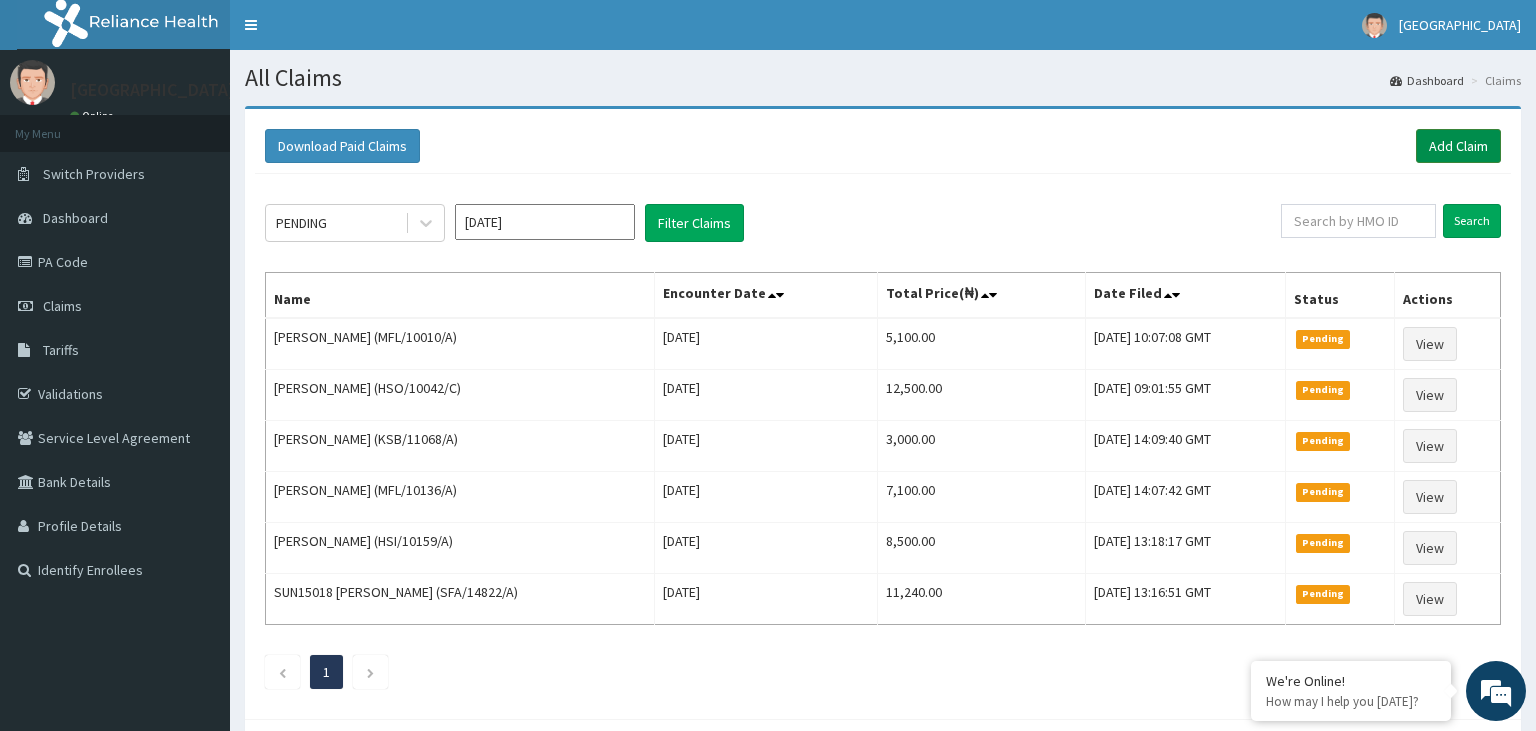 click on "Add Claim" at bounding box center [1458, 146] 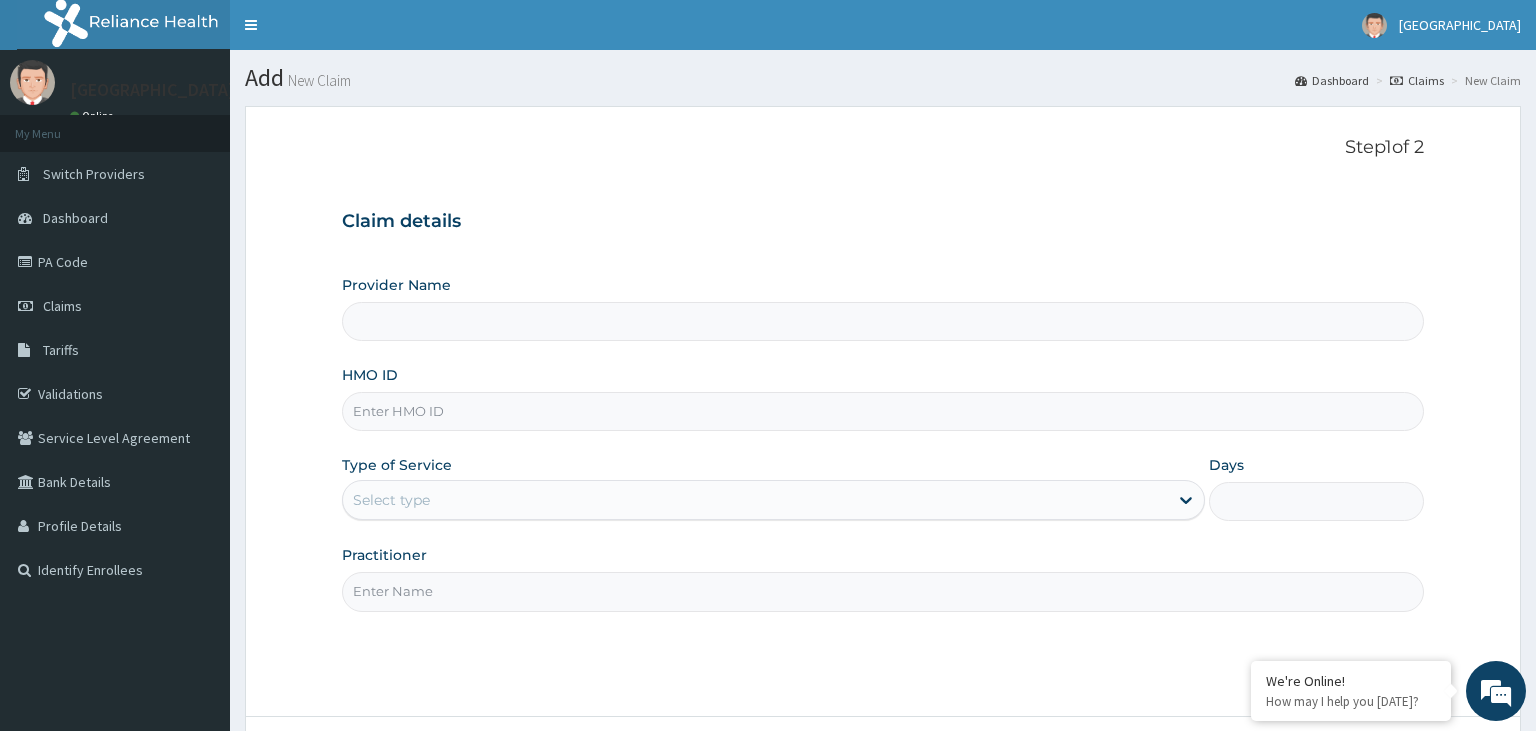 type on "[GEOGRAPHIC_DATA]-KADUNA" 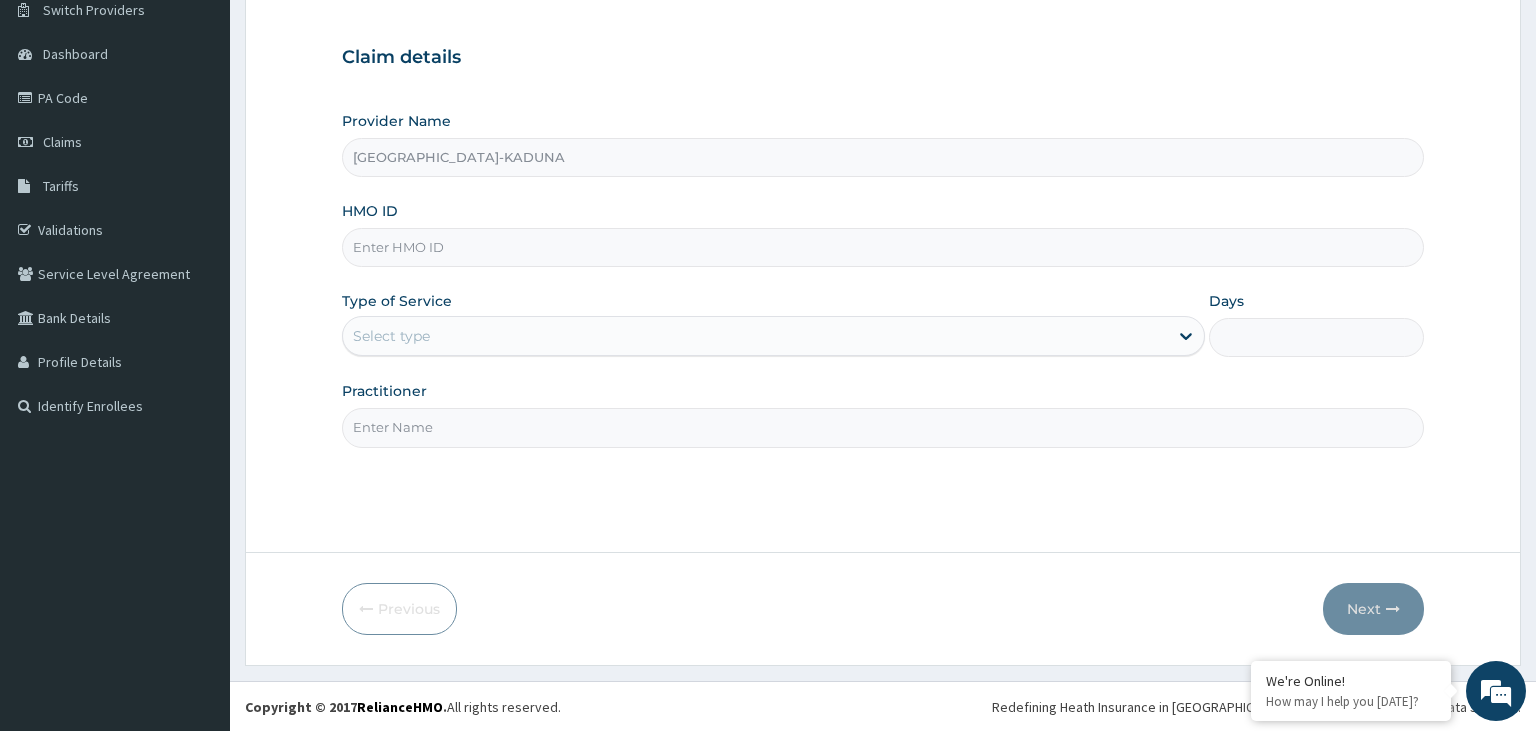 scroll, scrollTop: 164, scrollLeft: 0, axis: vertical 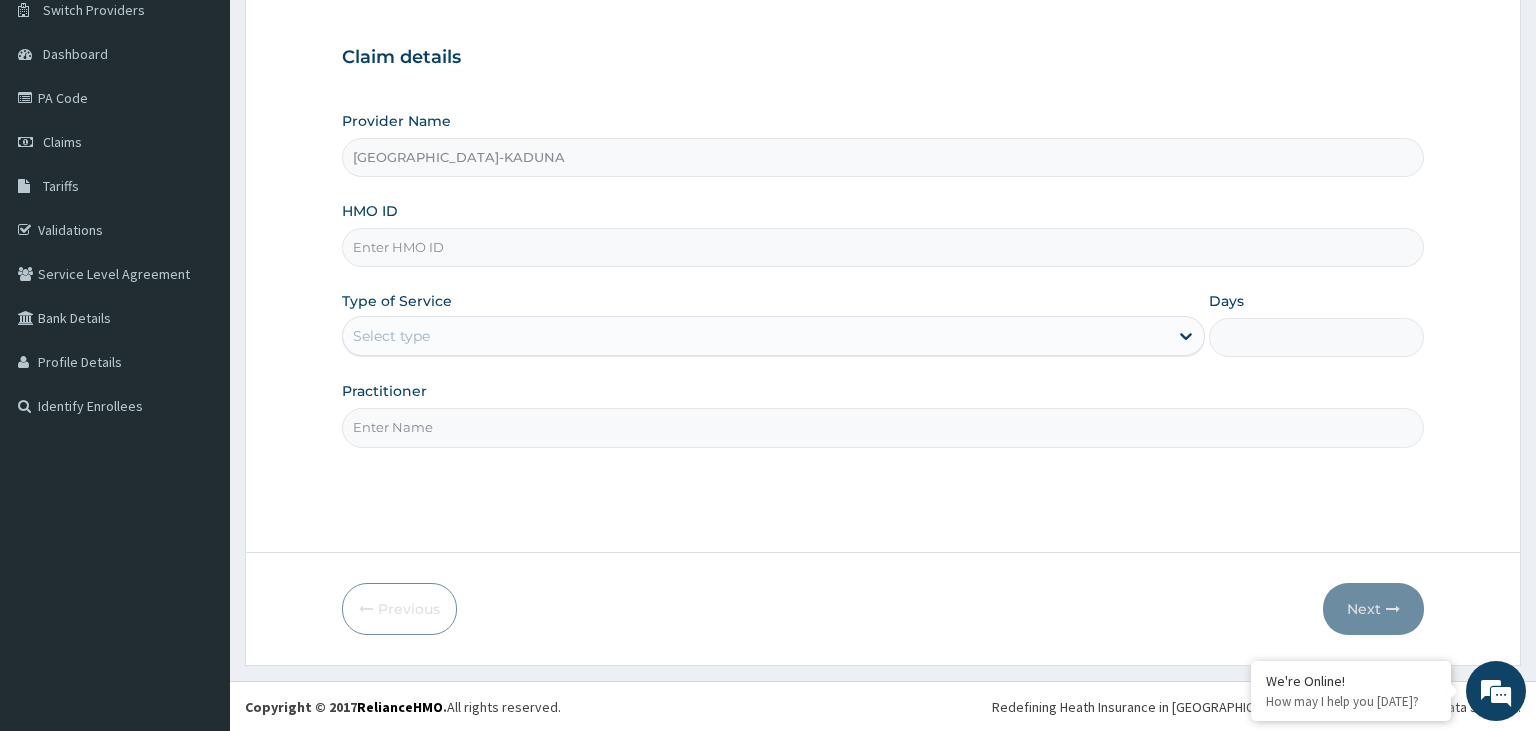 paste on "MFL/10010/D" 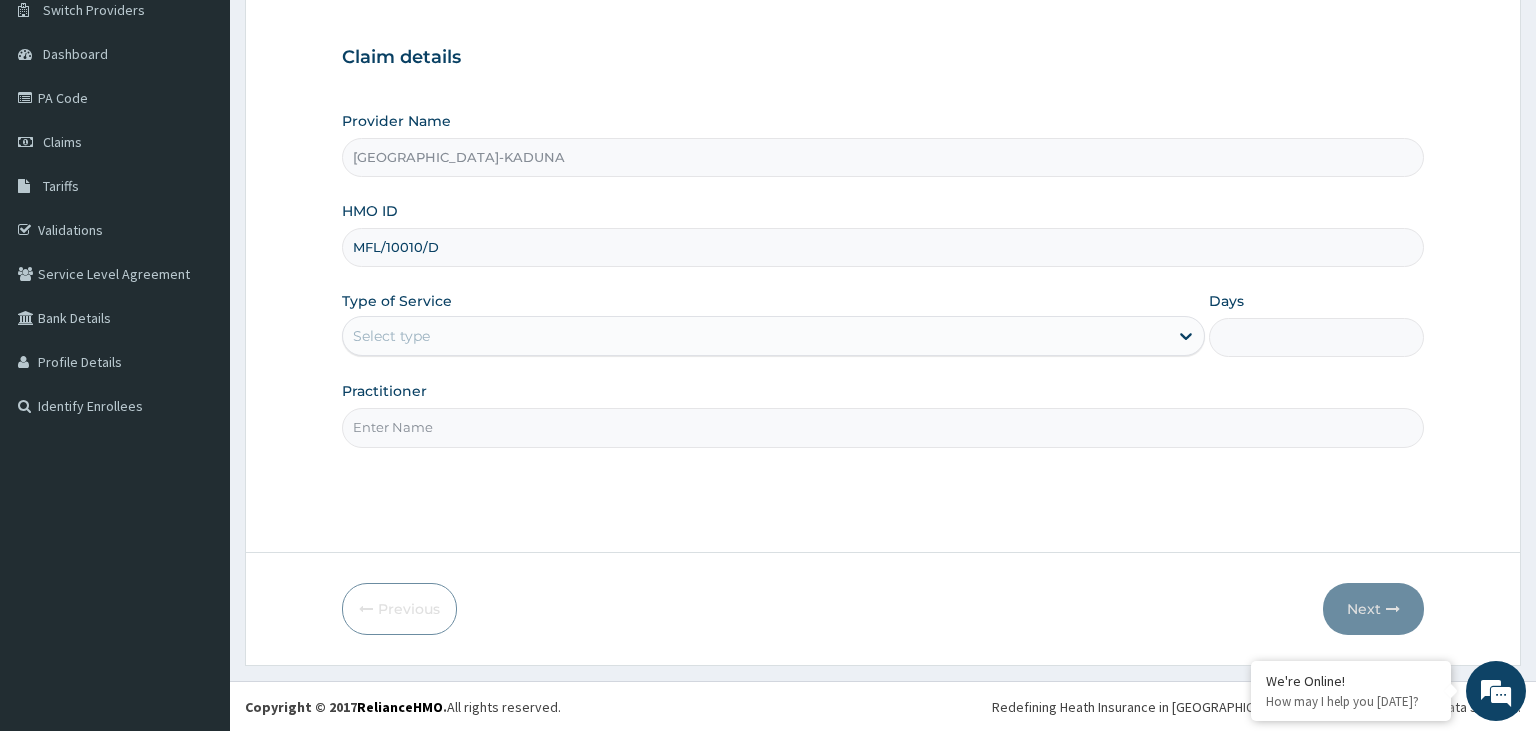 click on "MFL/10010/D" at bounding box center (883, 247) 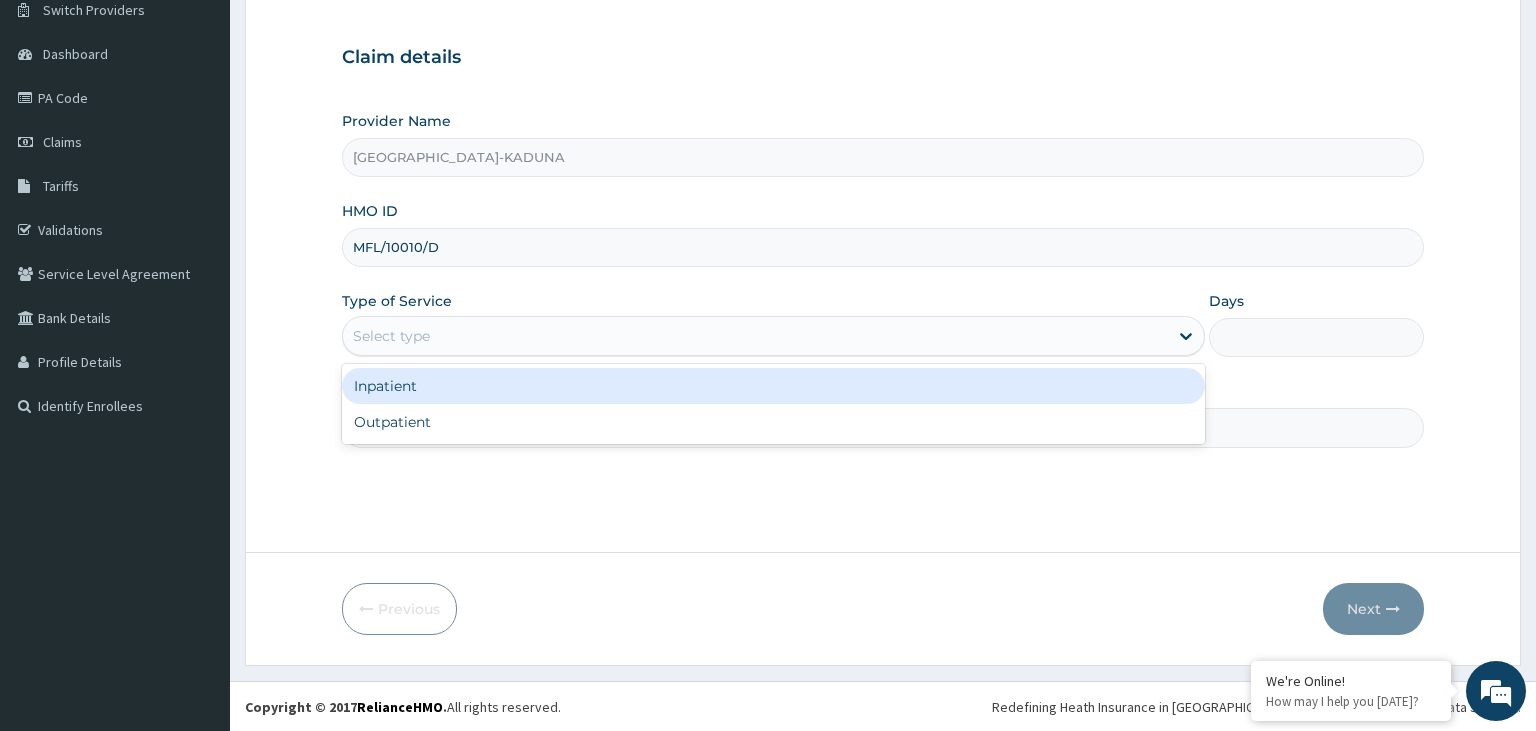 click on "Select type" at bounding box center (755, 336) 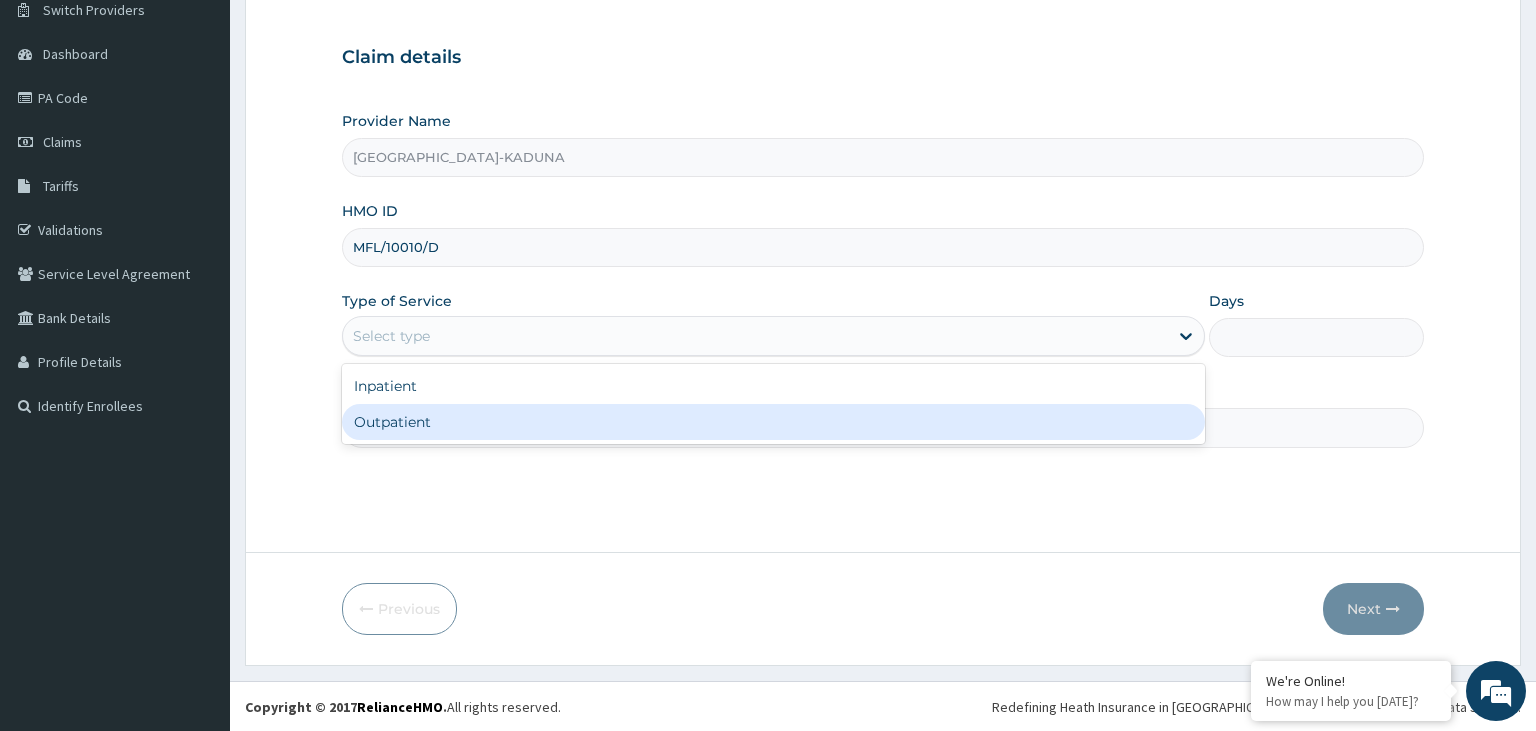 click on "Outpatient" at bounding box center [773, 422] 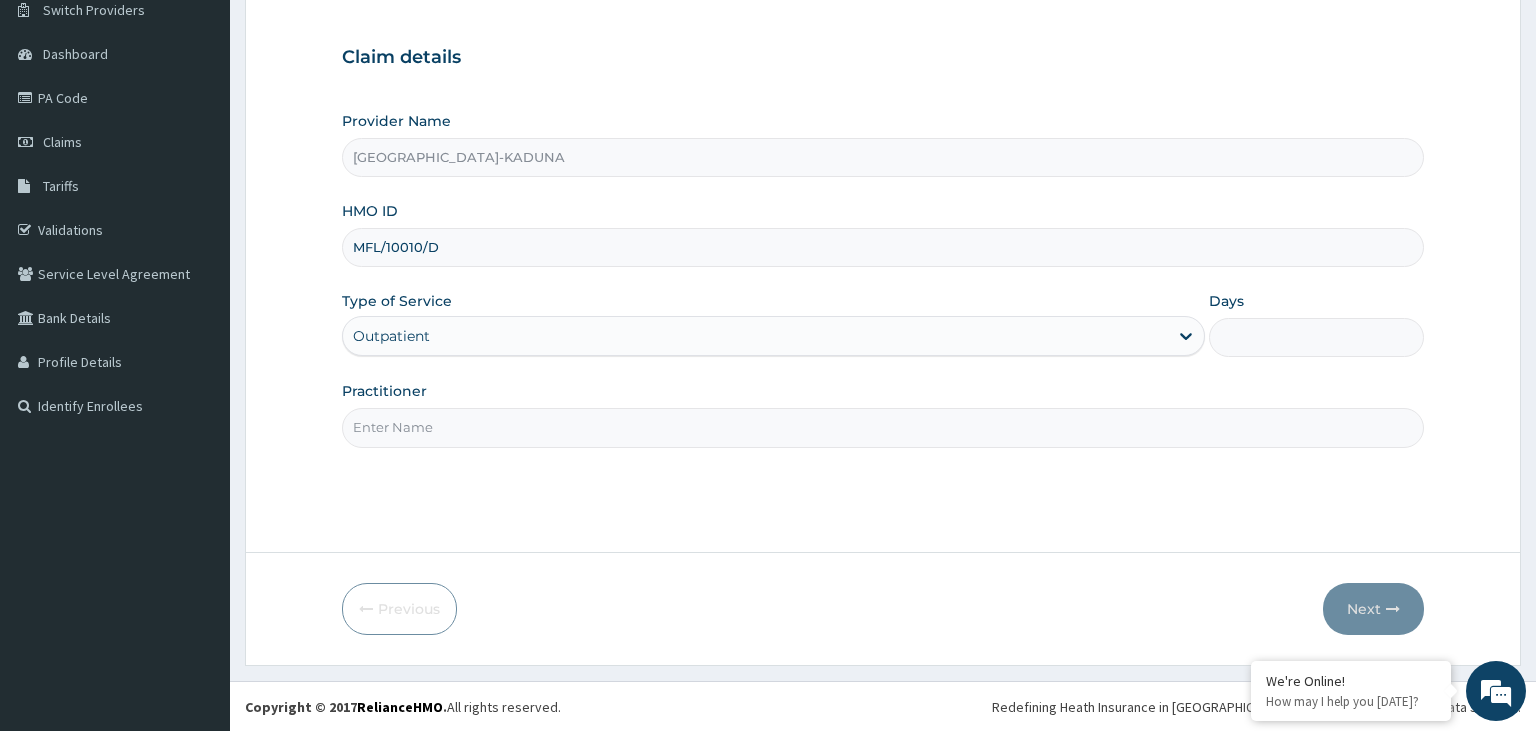 type on "1" 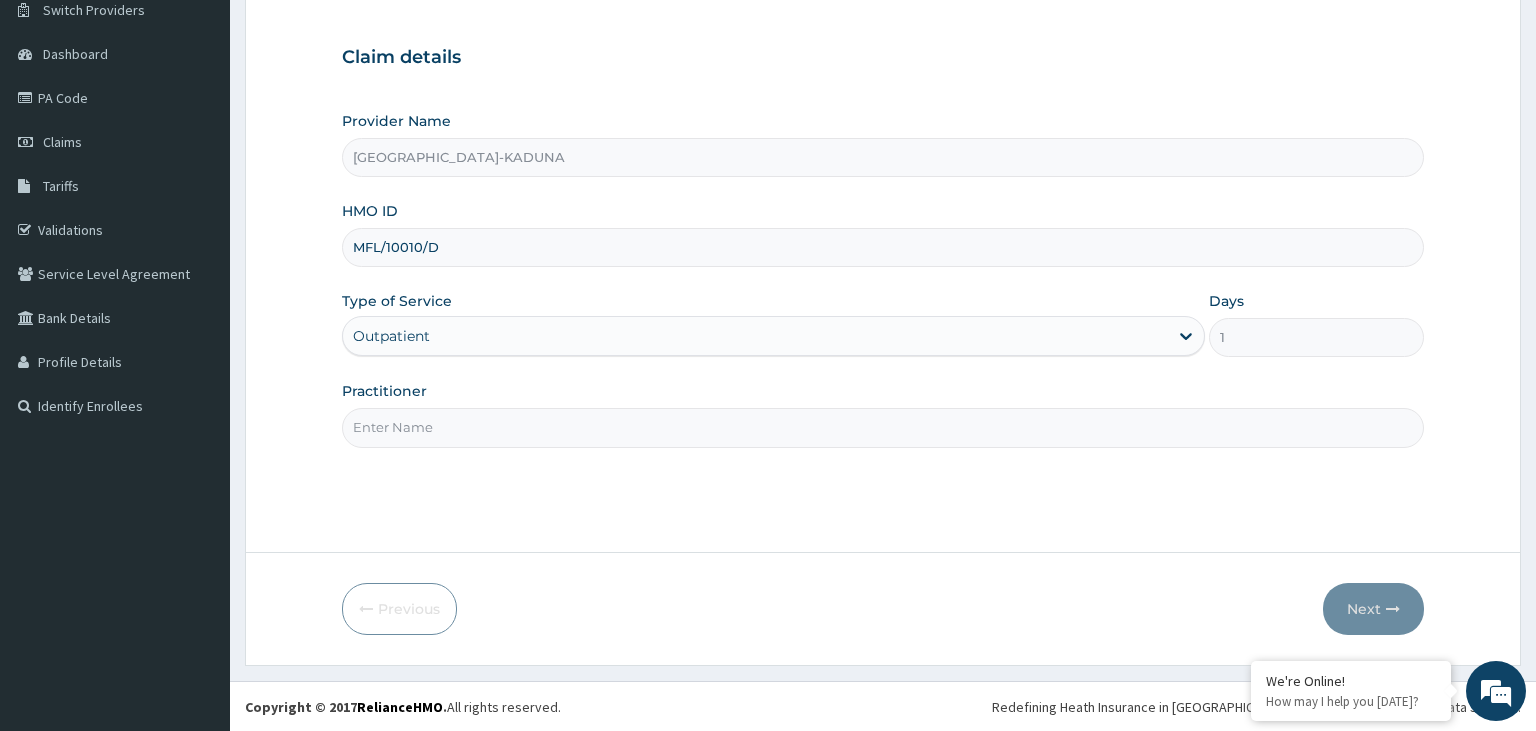 click on "Practitioner" at bounding box center (883, 427) 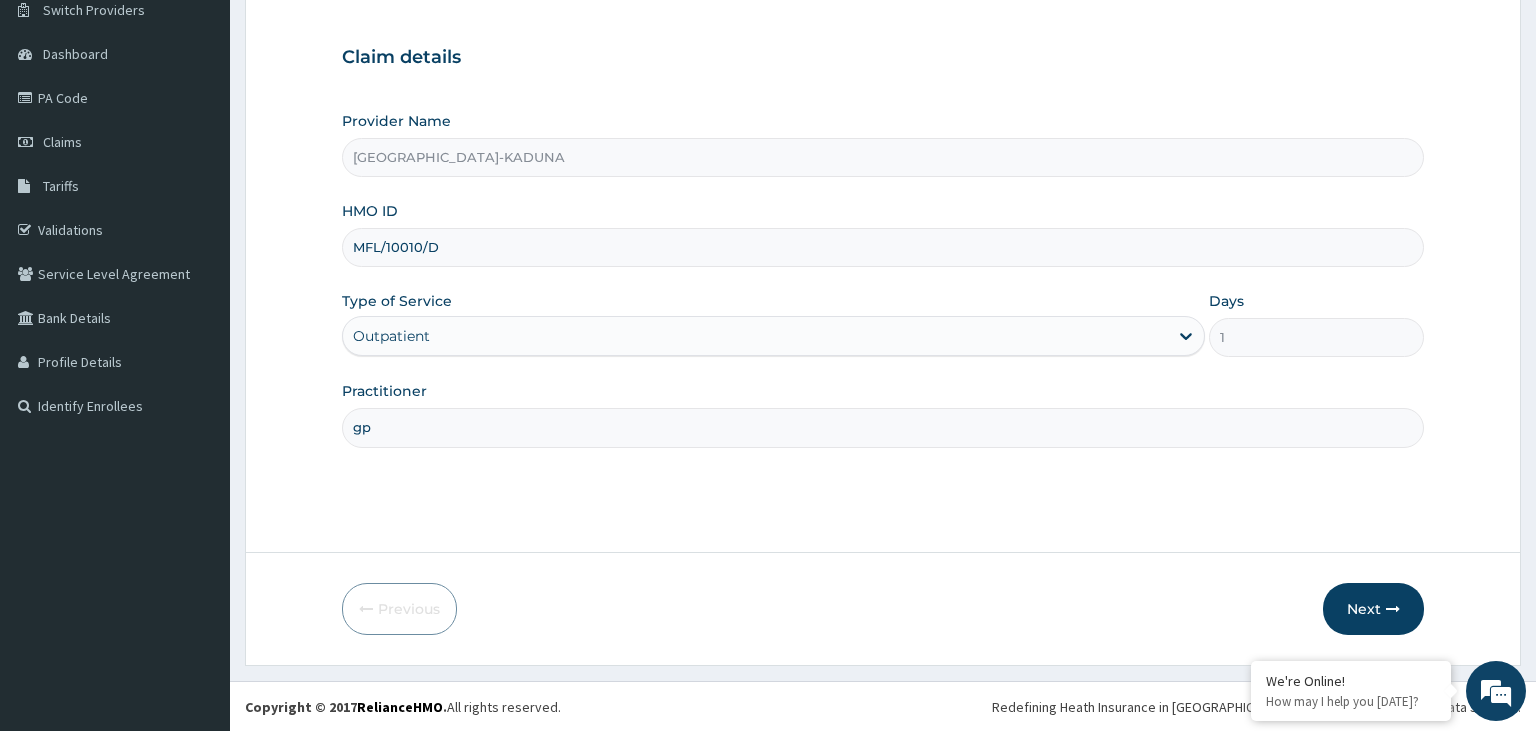 scroll, scrollTop: 0, scrollLeft: 0, axis: both 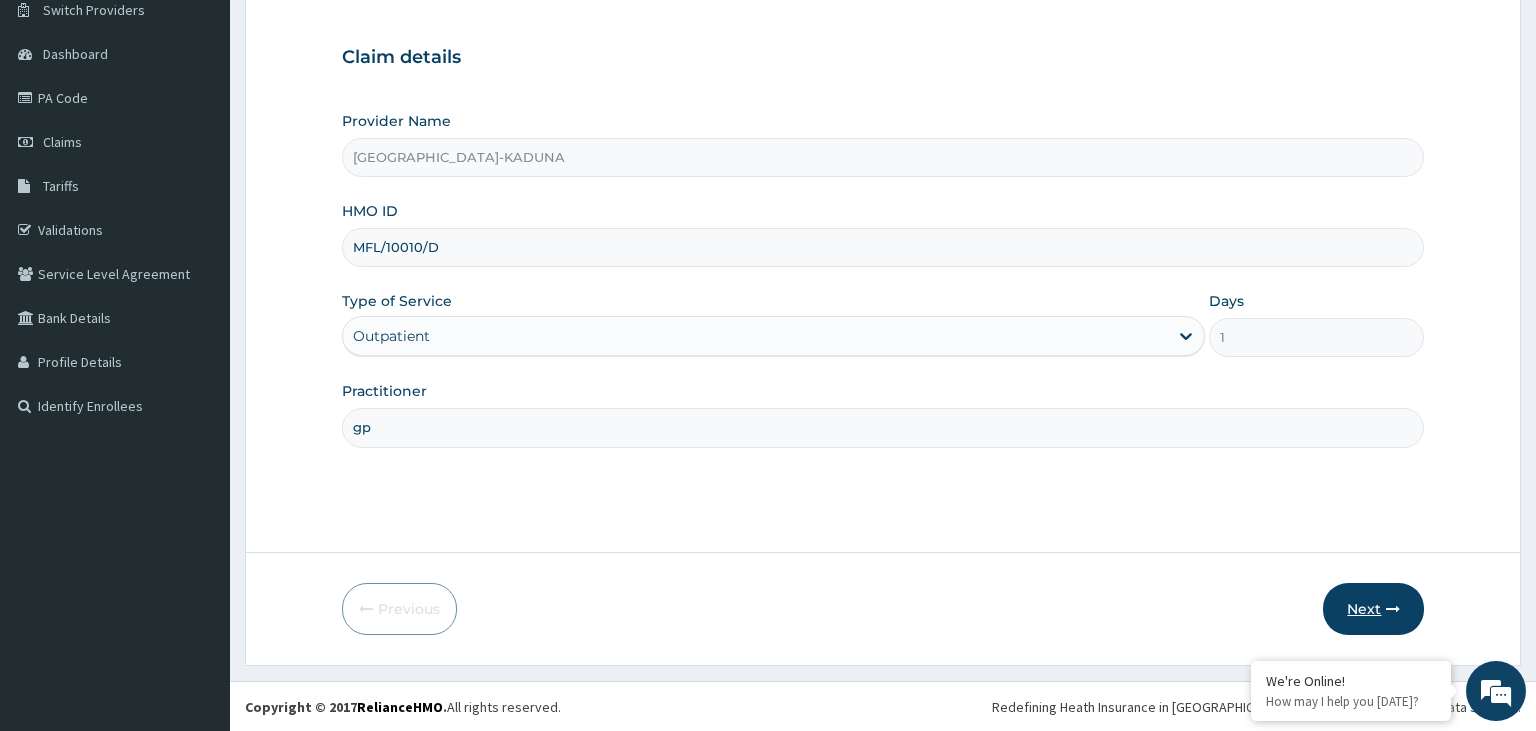 type on "gp" 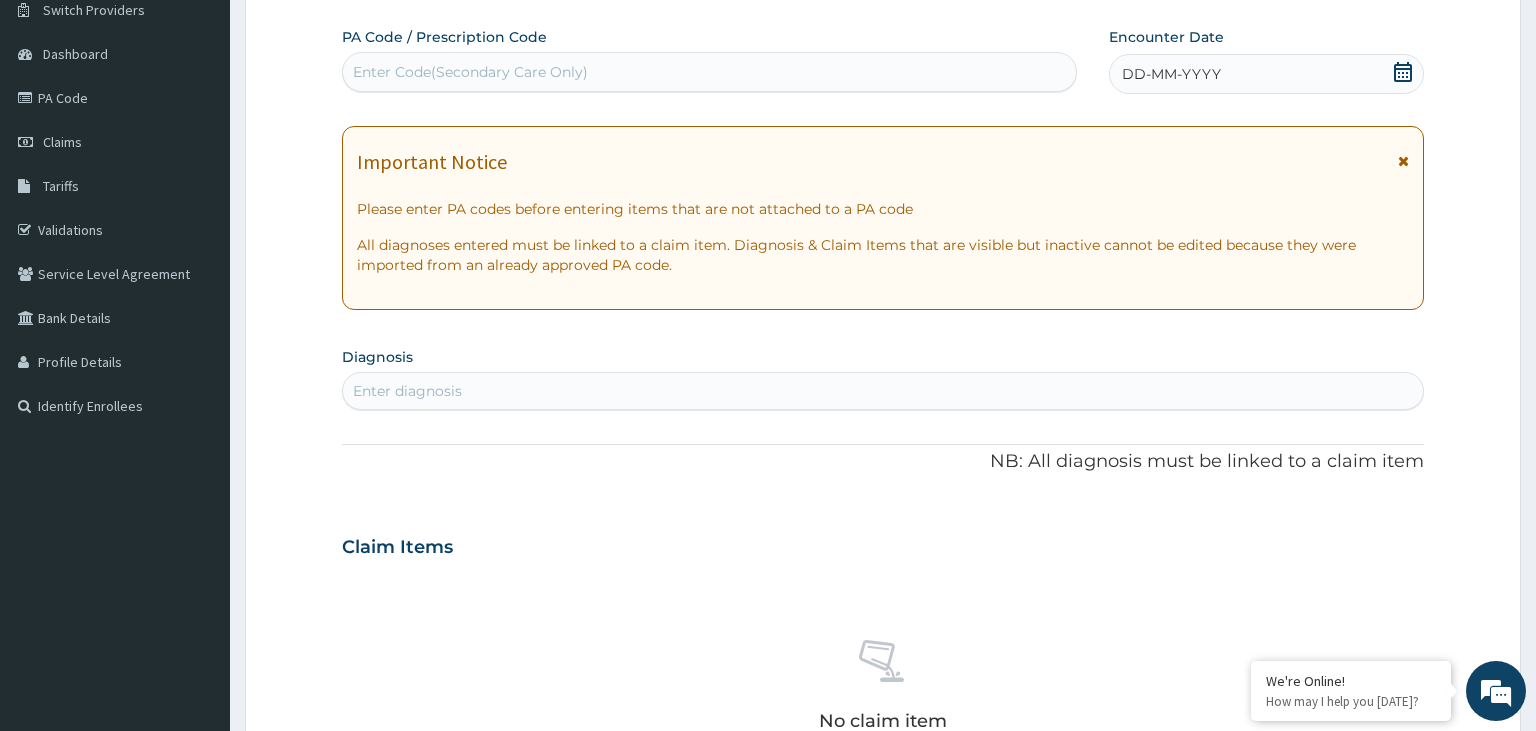 click 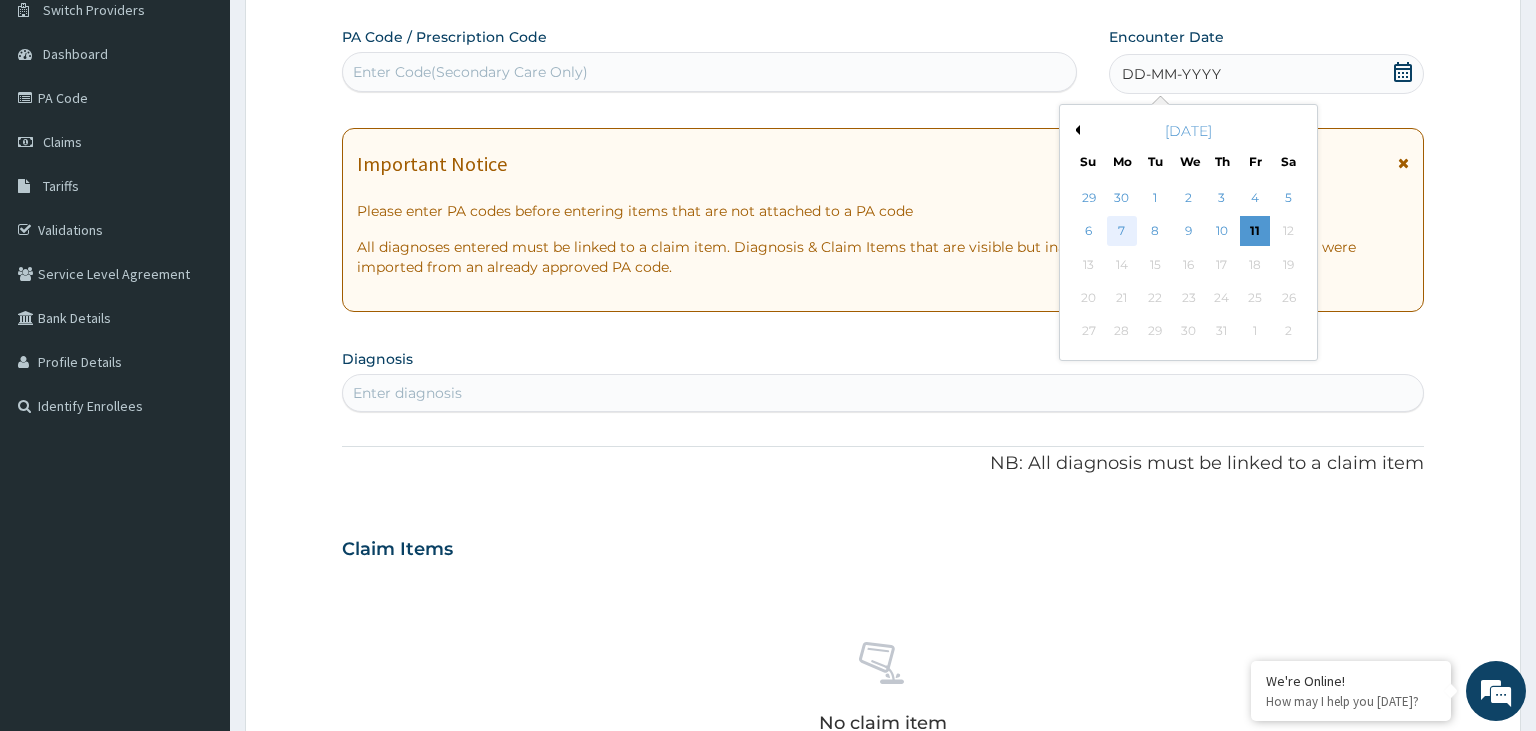 click on "7" at bounding box center [1122, 232] 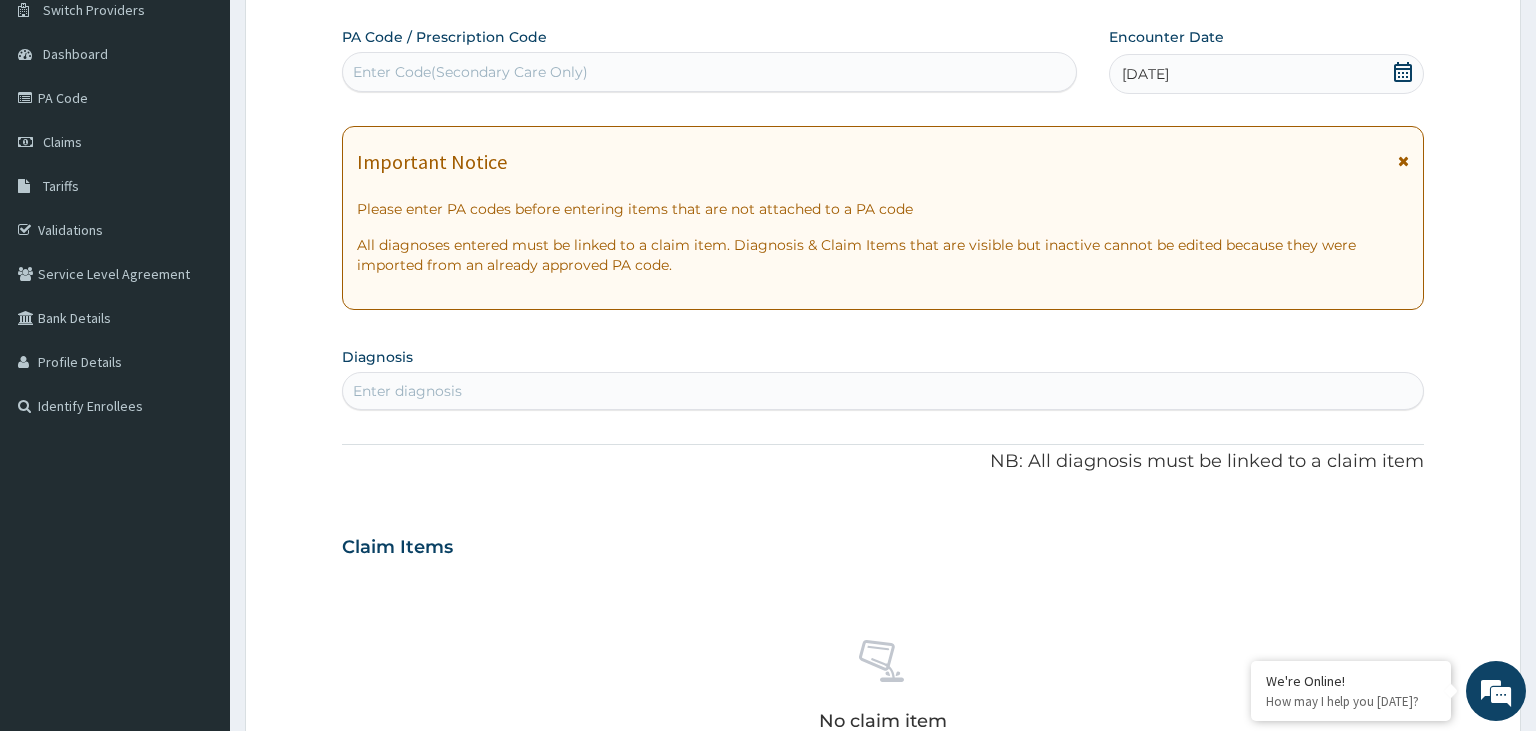 click on "Enter diagnosis" at bounding box center [883, 391] 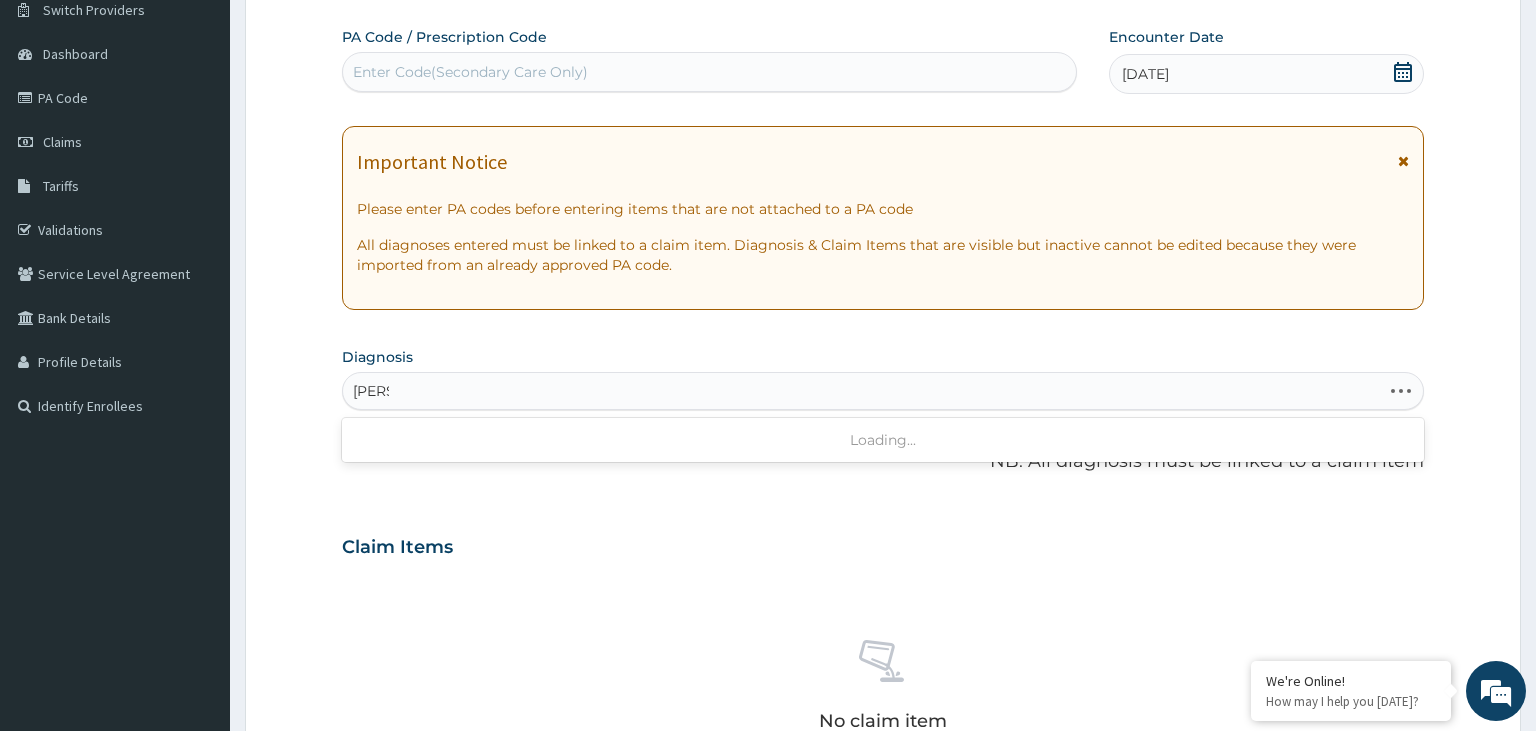 type on "salmo" 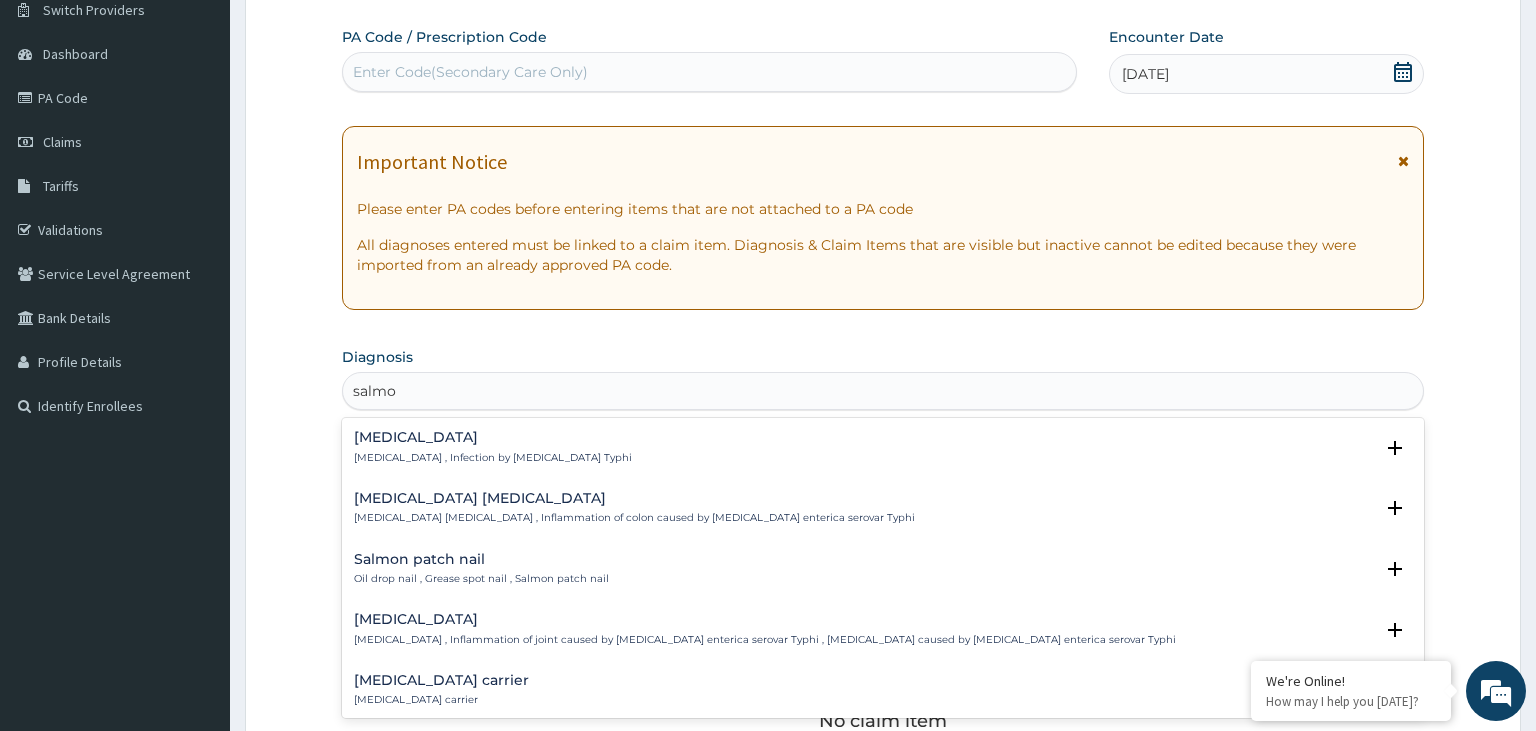 click on "Typhoid fever Typhoid fever , Infection by Salmonella Typhi Select Status Query Query covers suspected (?), Keep in view (kiv), Ruled out (r/o) Confirmed" at bounding box center (883, 452) 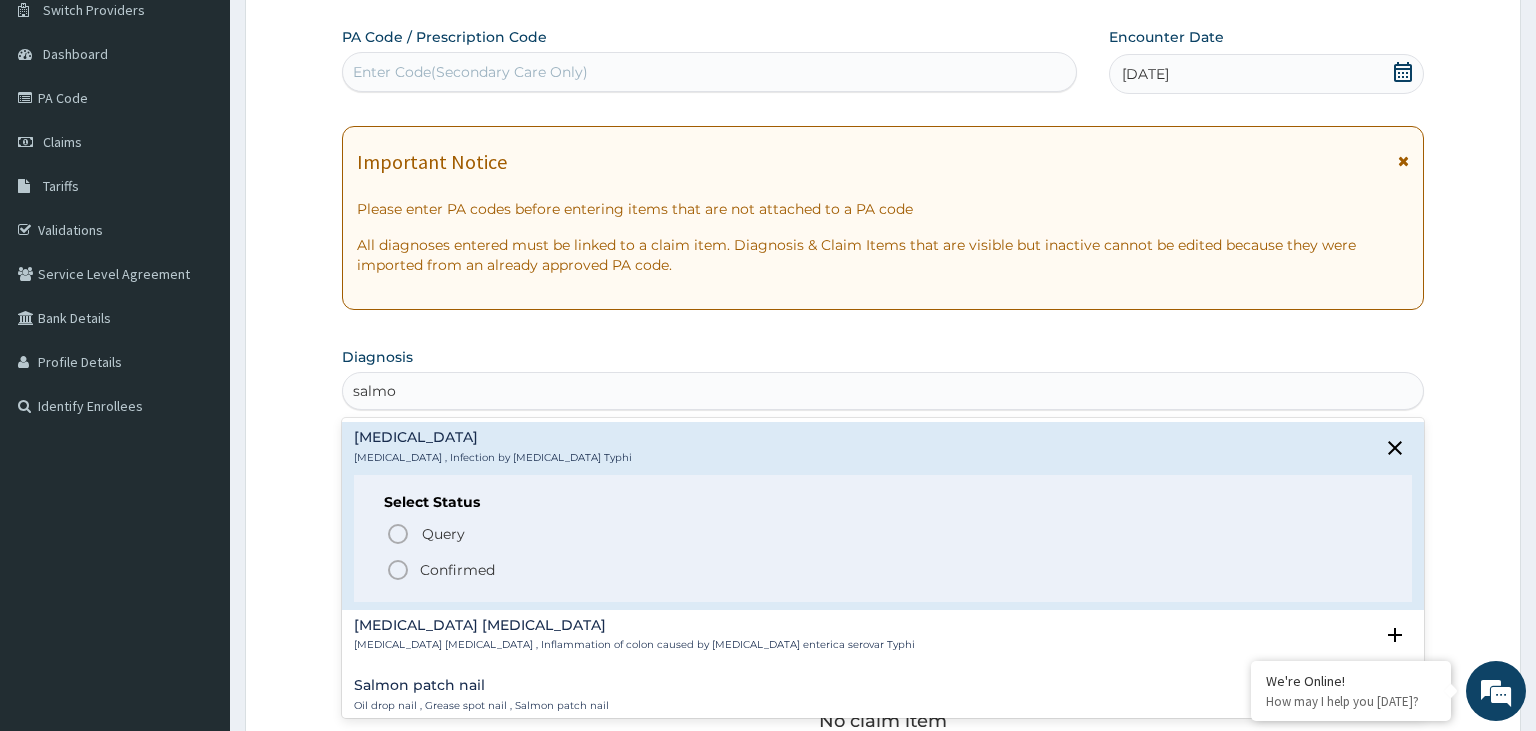 click on "Confirmed" at bounding box center (457, 570) 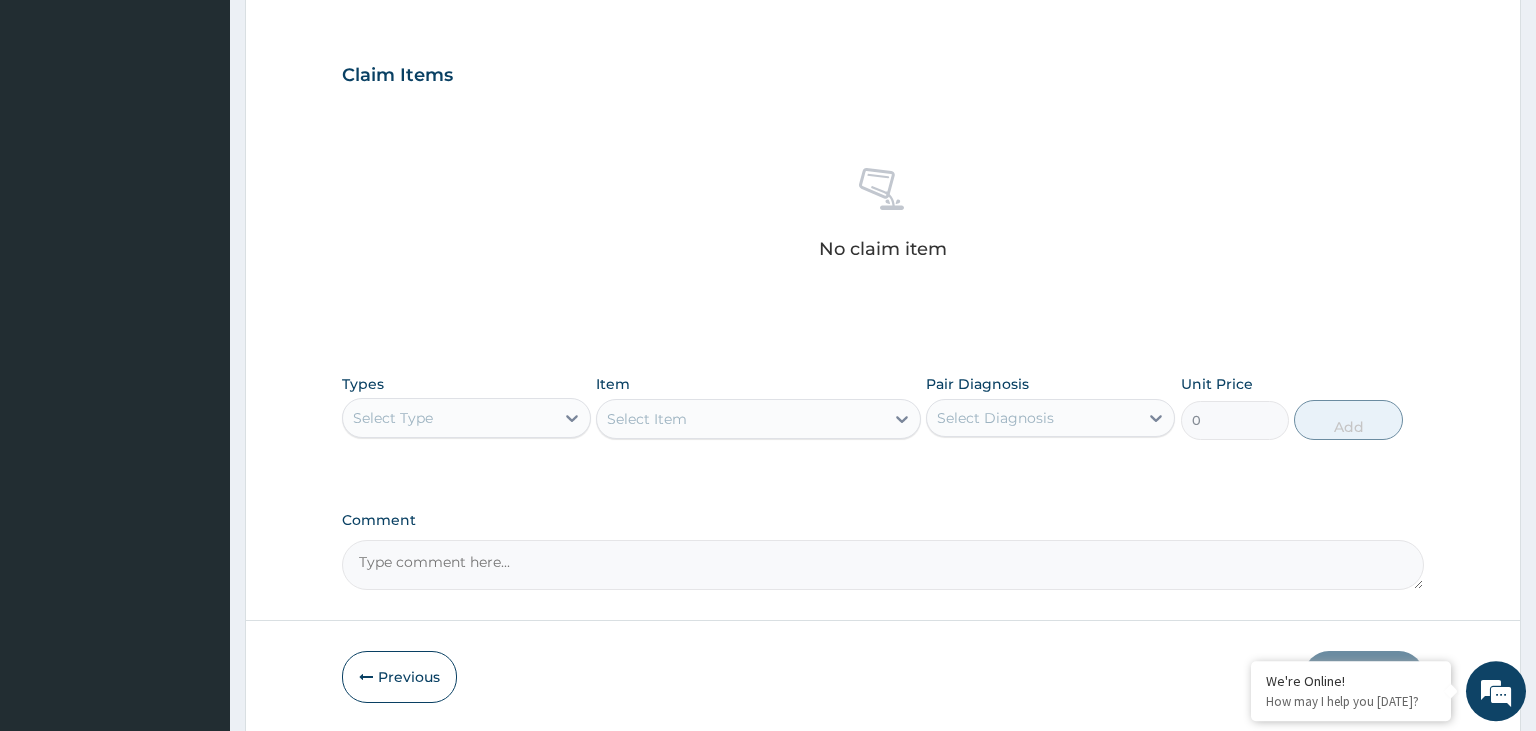 scroll, scrollTop: 708, scrollLeft: 0, axis: vertical 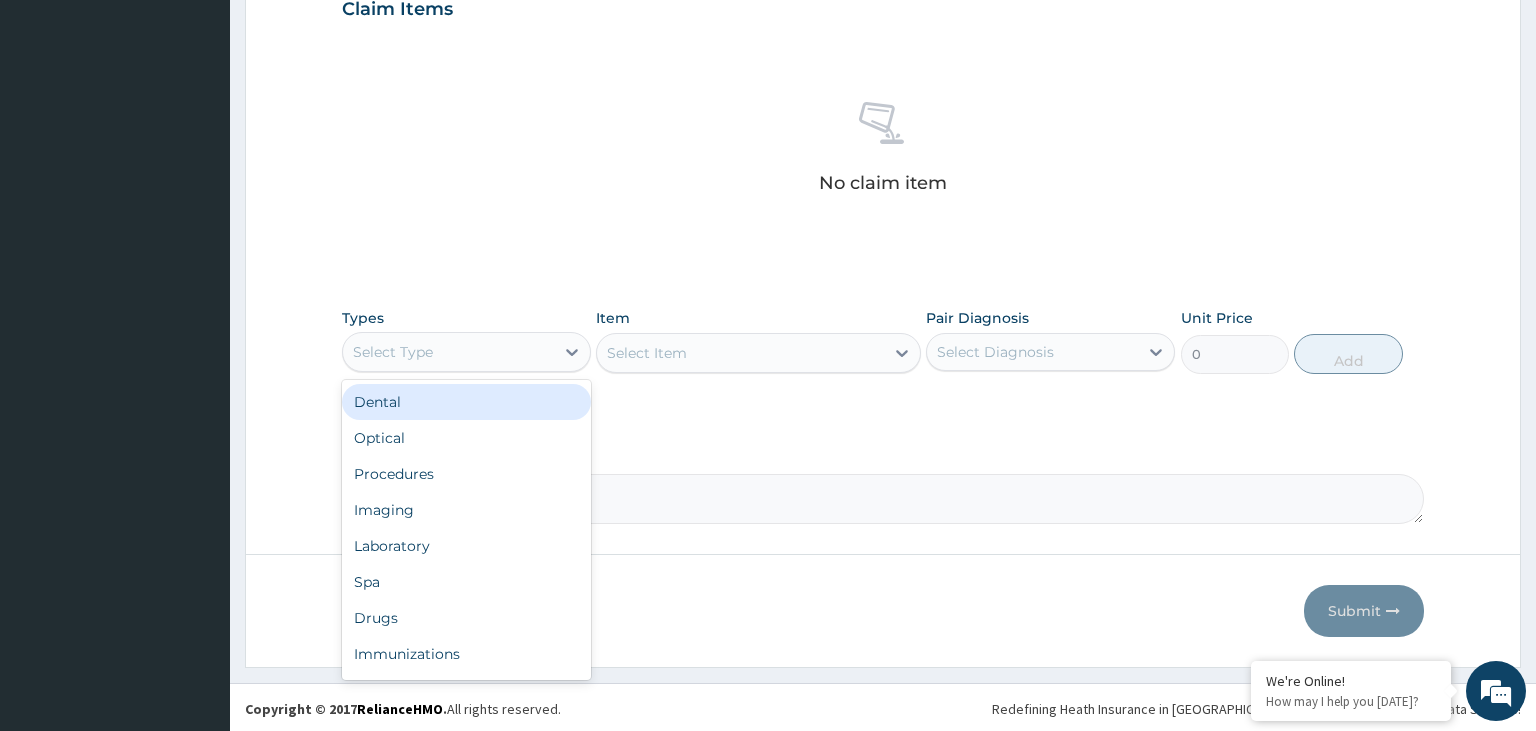 click on "Select Type" at bounding box center (448, 352) 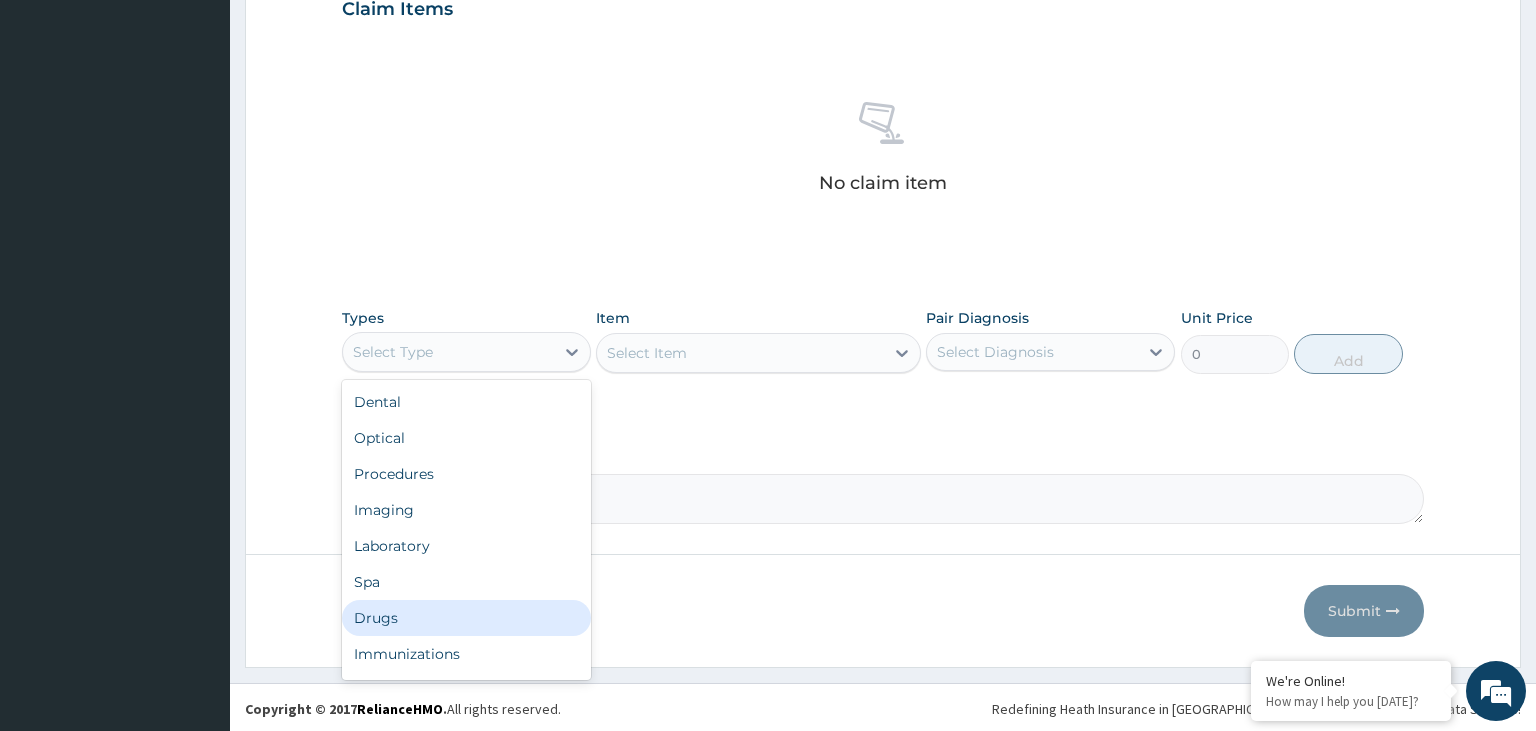 click on "Drugs" at bounding box center (466, 618) 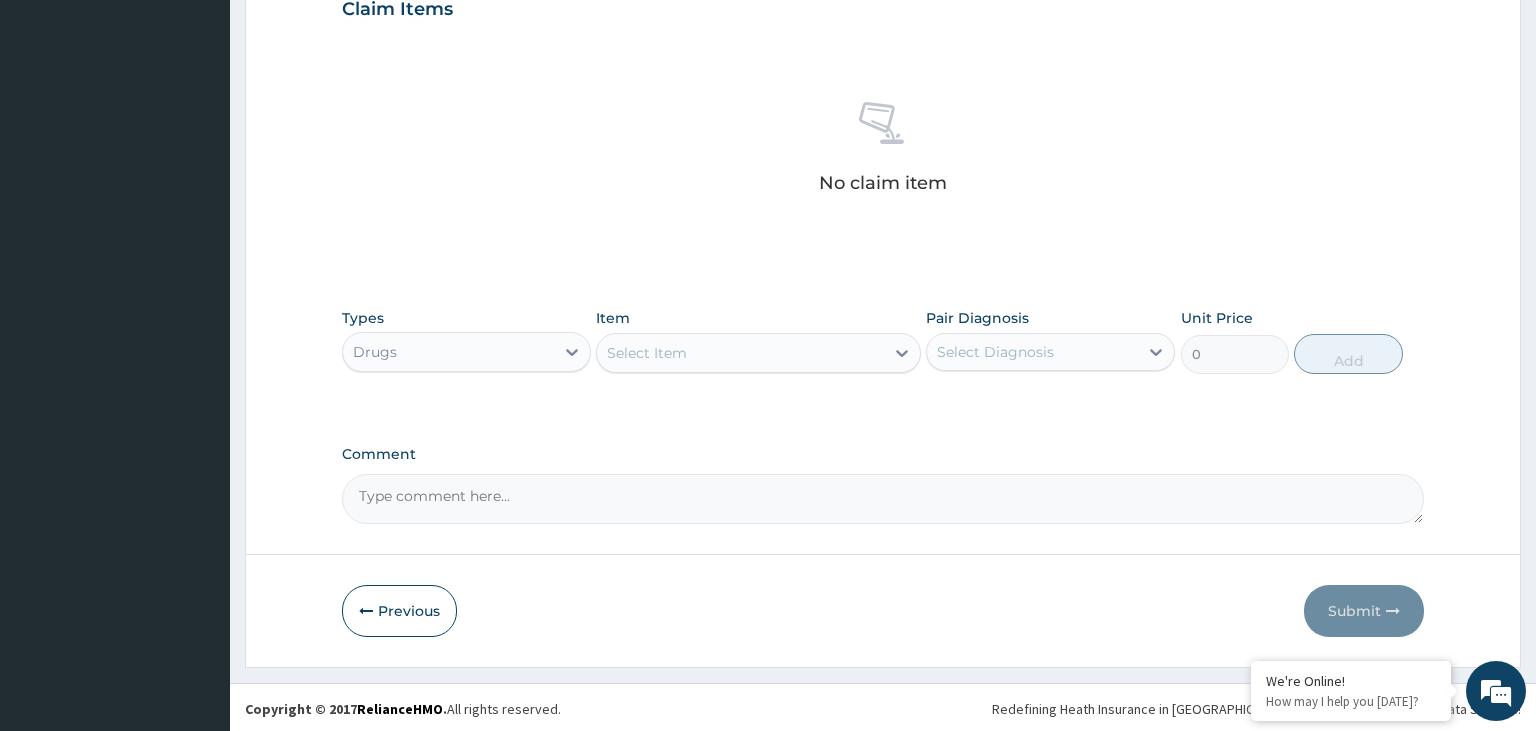 click on "Select Item" at bounding box center (740, 353) 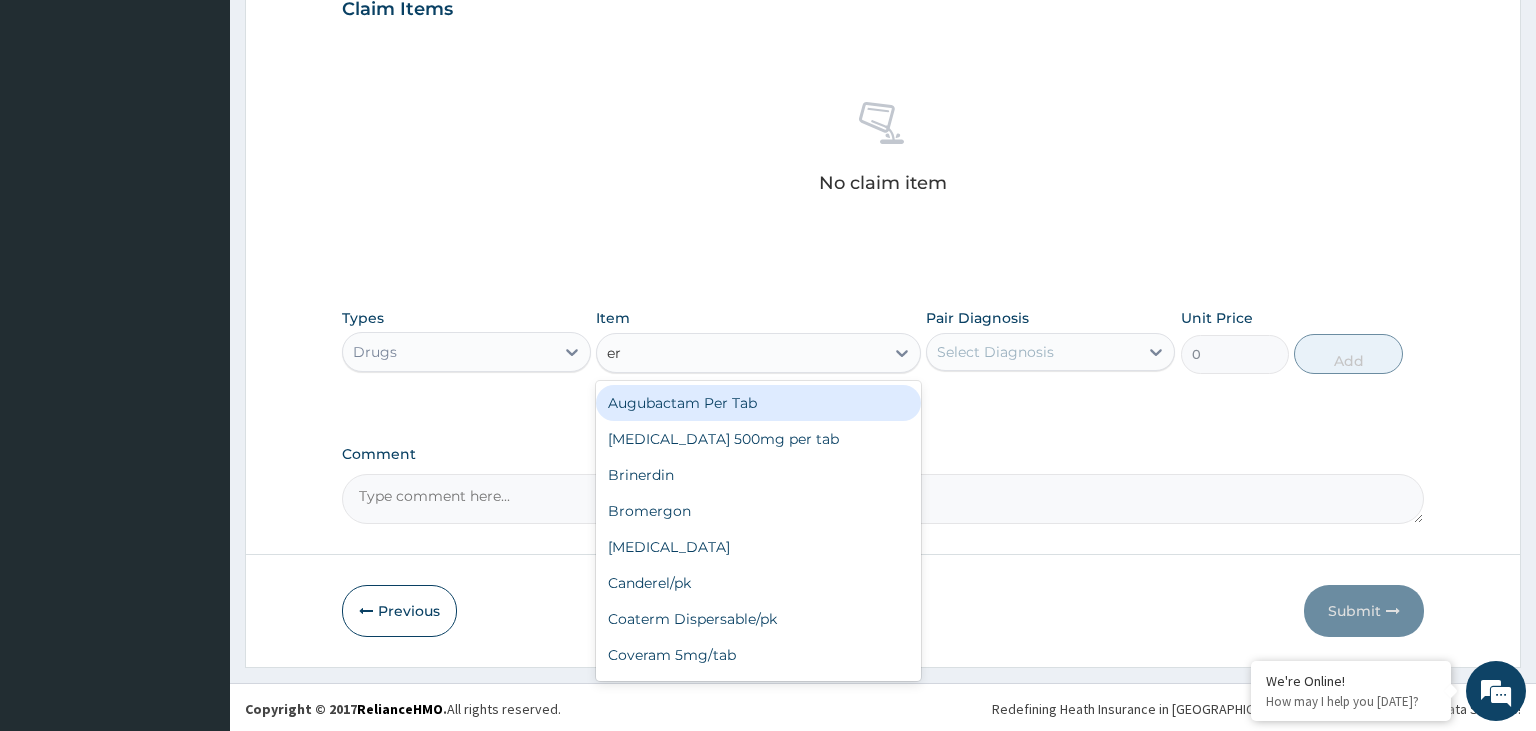type on "ery" 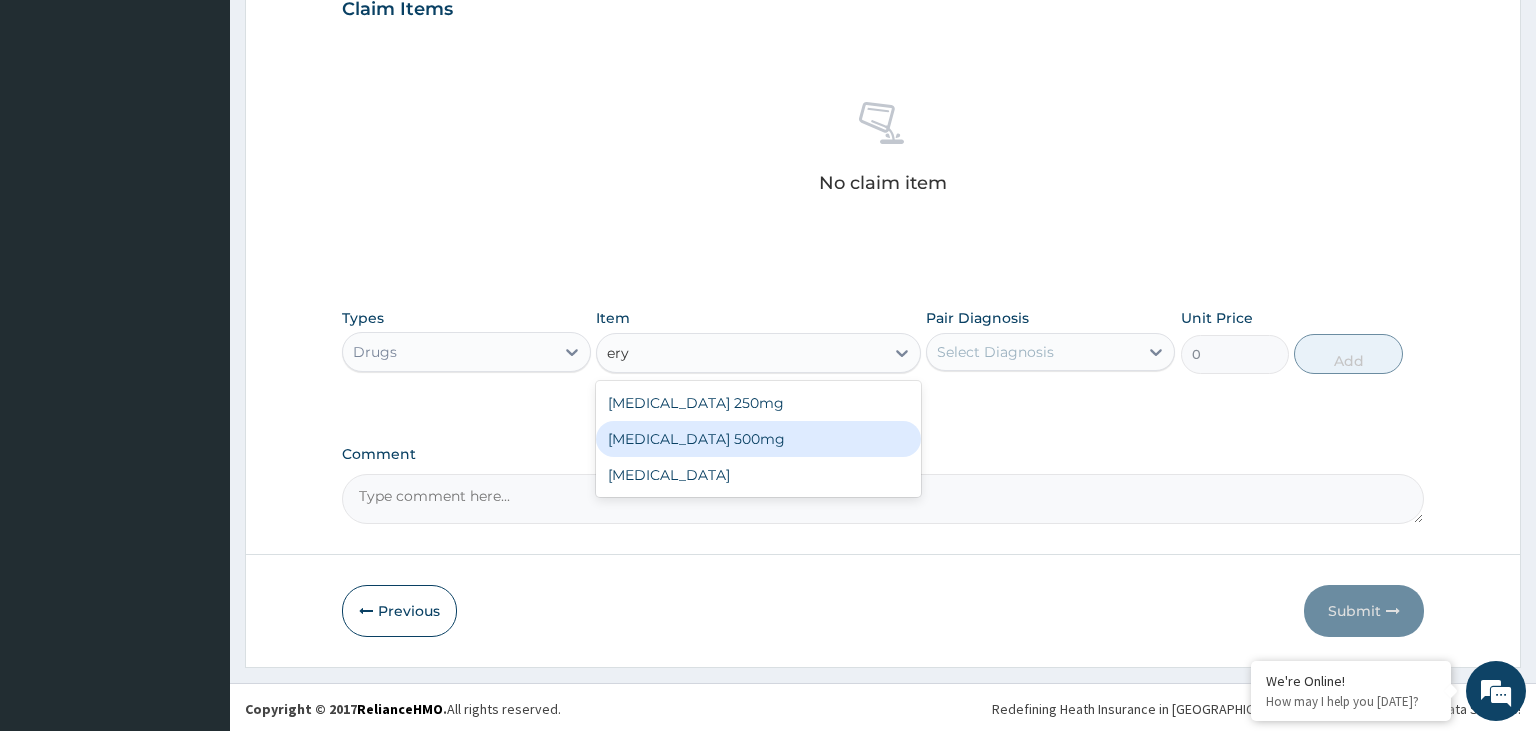 click on "Erythromycin 500mg" at bounding box center (758, 439) 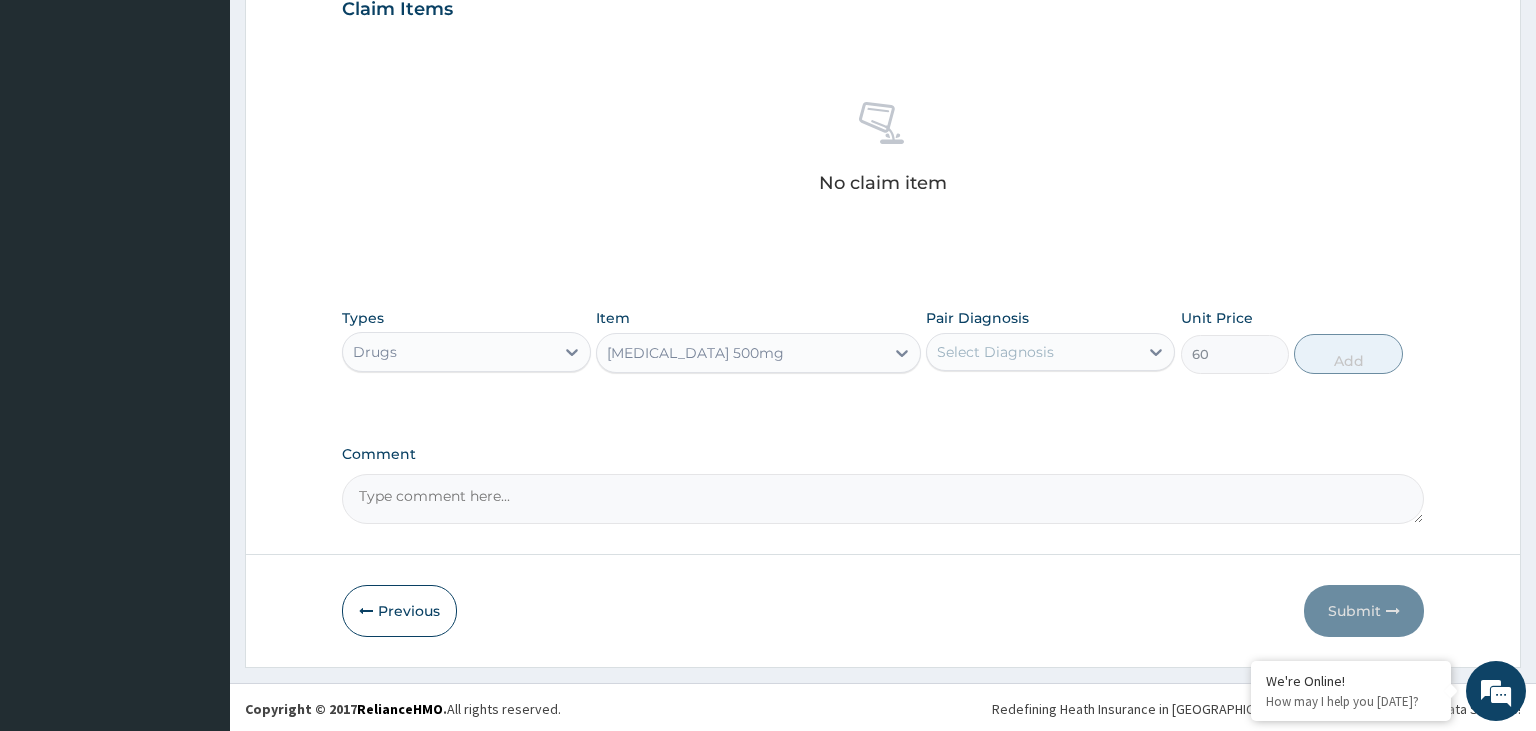 click on "Select Diagnosis" at bounding box center (1032, 352) 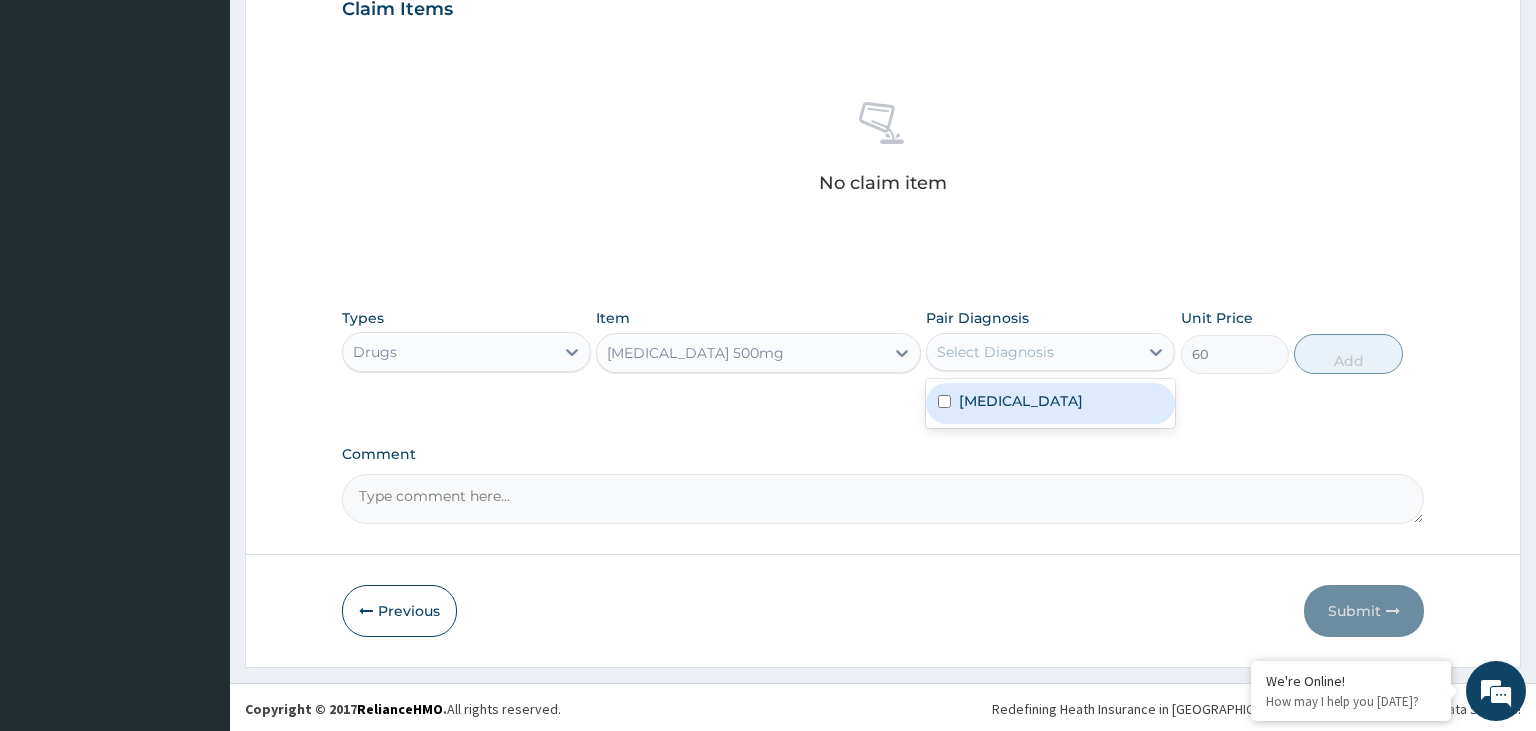 click on "Typhoid fever" at bounding box center (1050, 403) 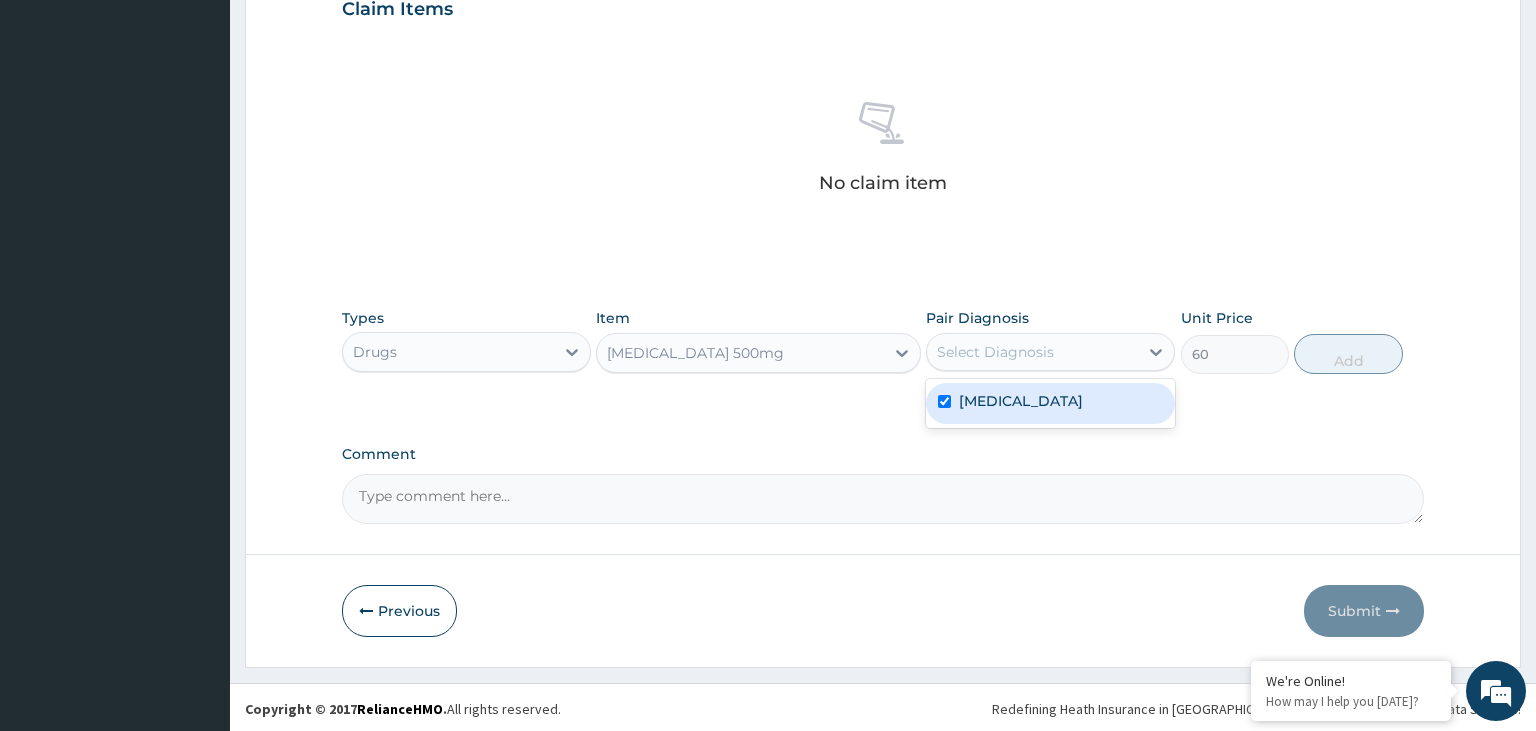 checkbox on "true" 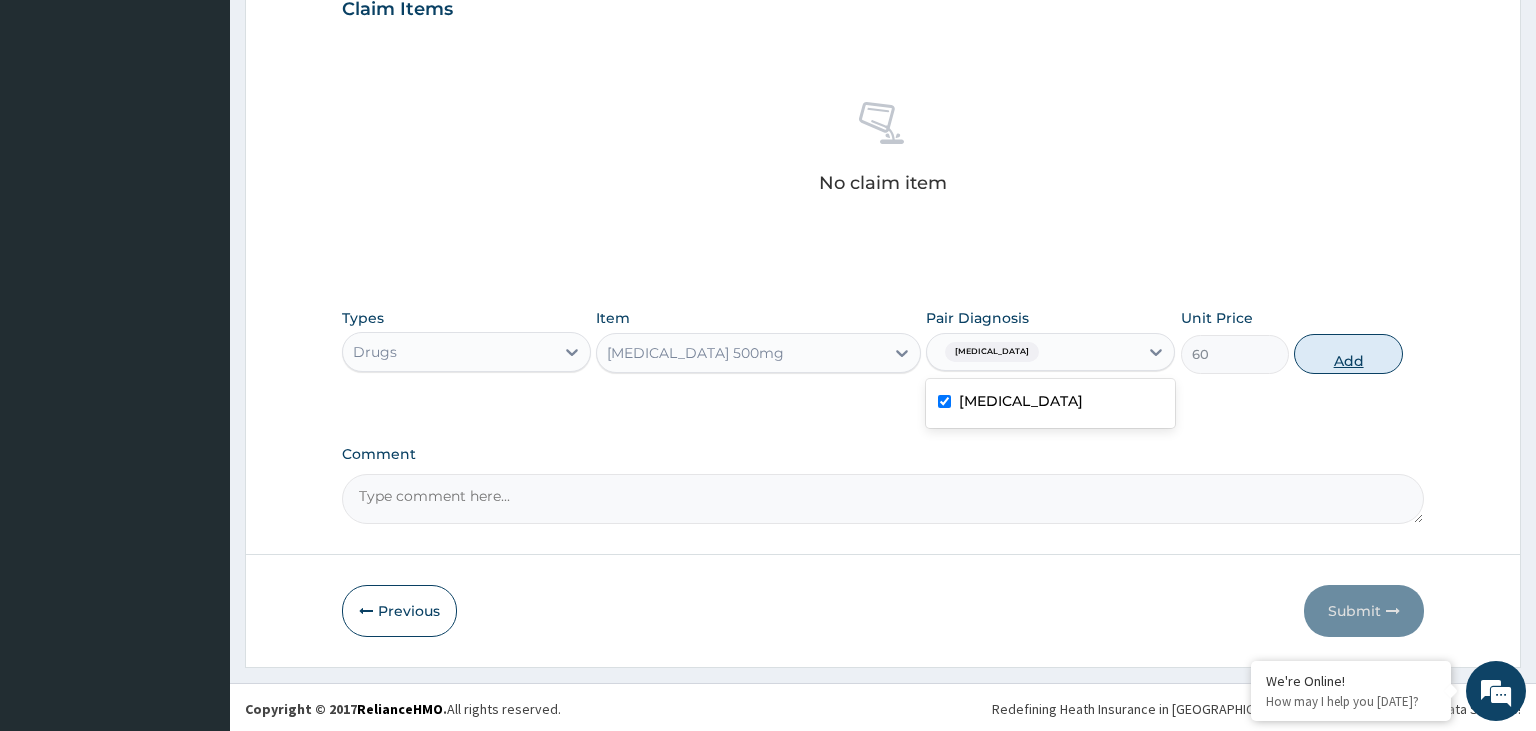 click on "Add" at bounding box center (1348, 354) 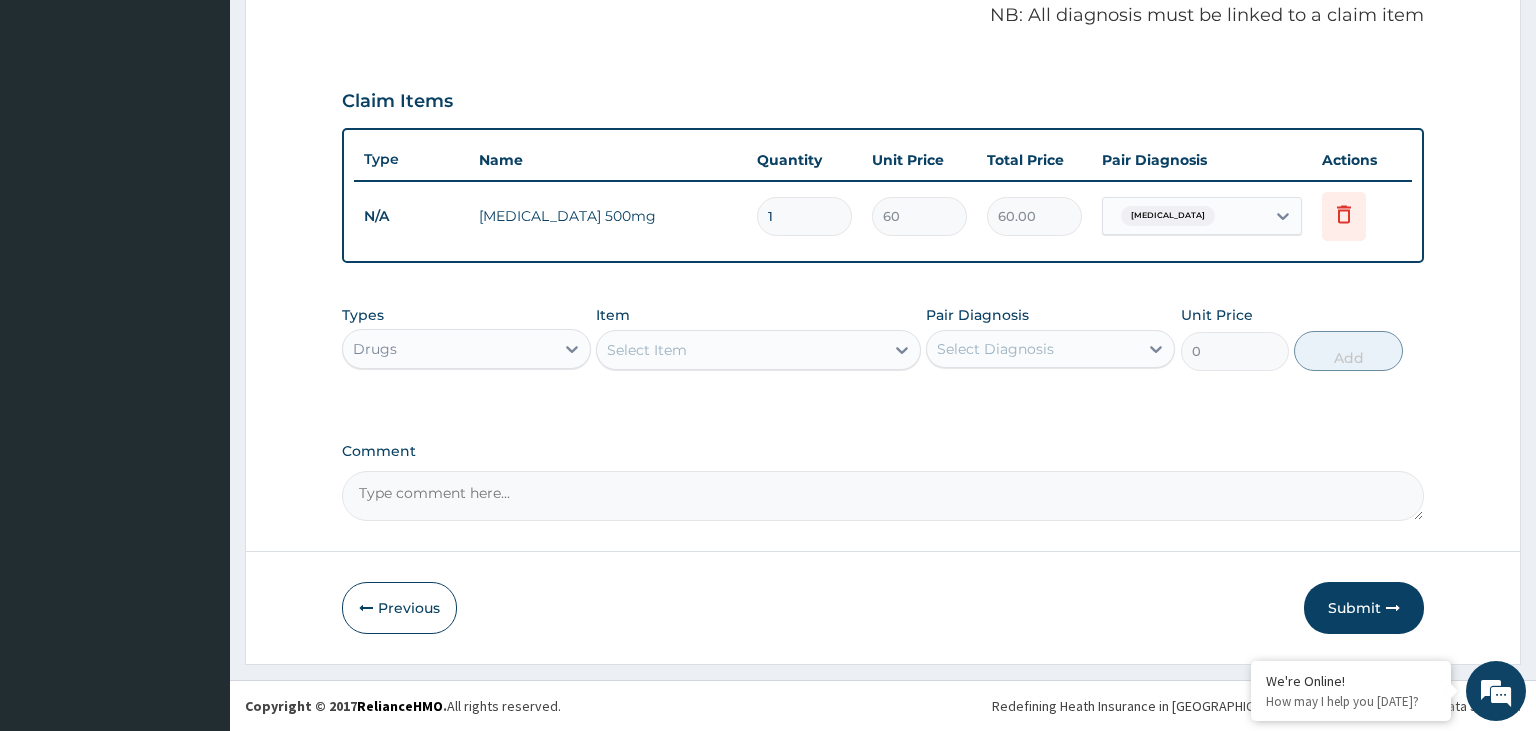 scroll, scrollTop: 612, scrollLeft: 0, axis: vertical 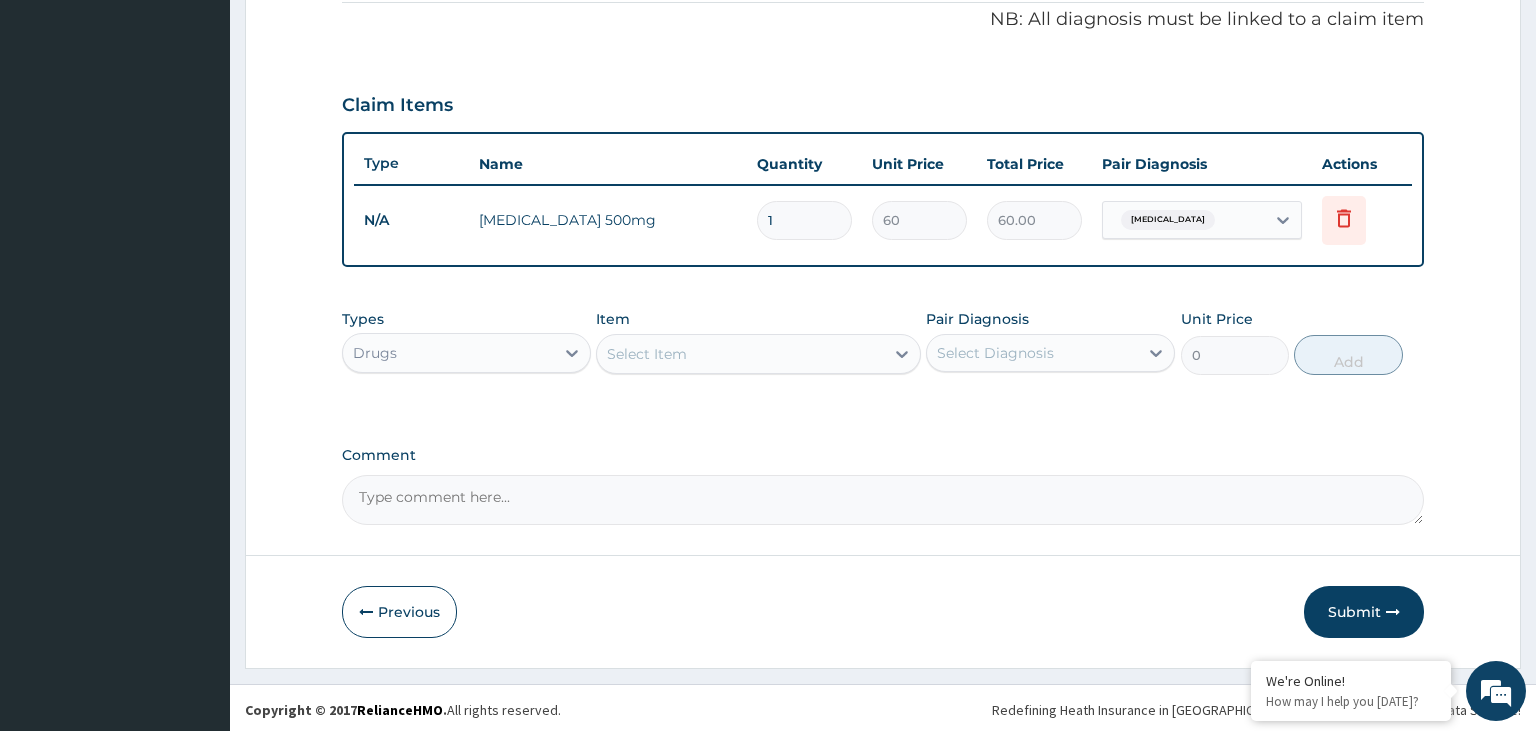 type on "10" 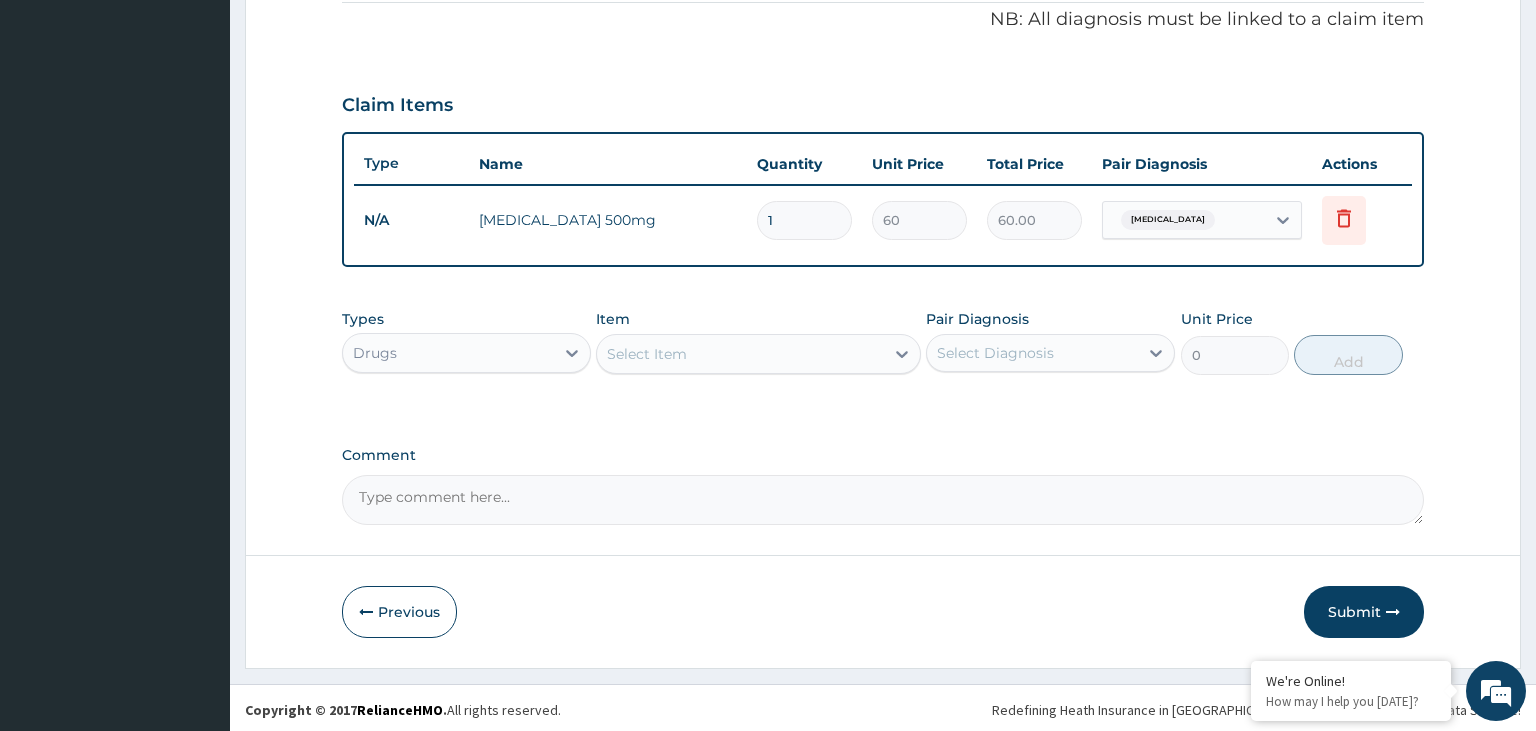 type on "600.00" 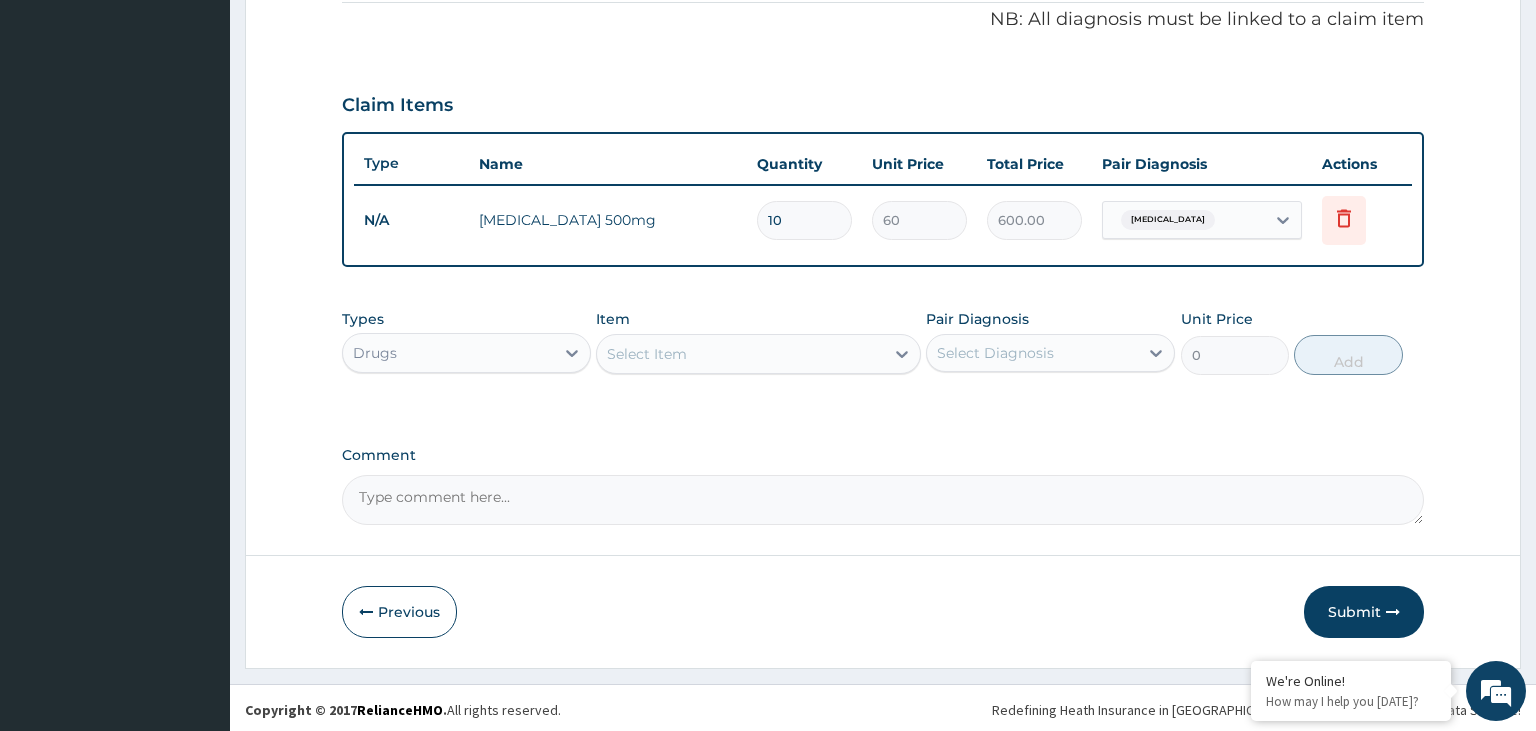 type on "10" 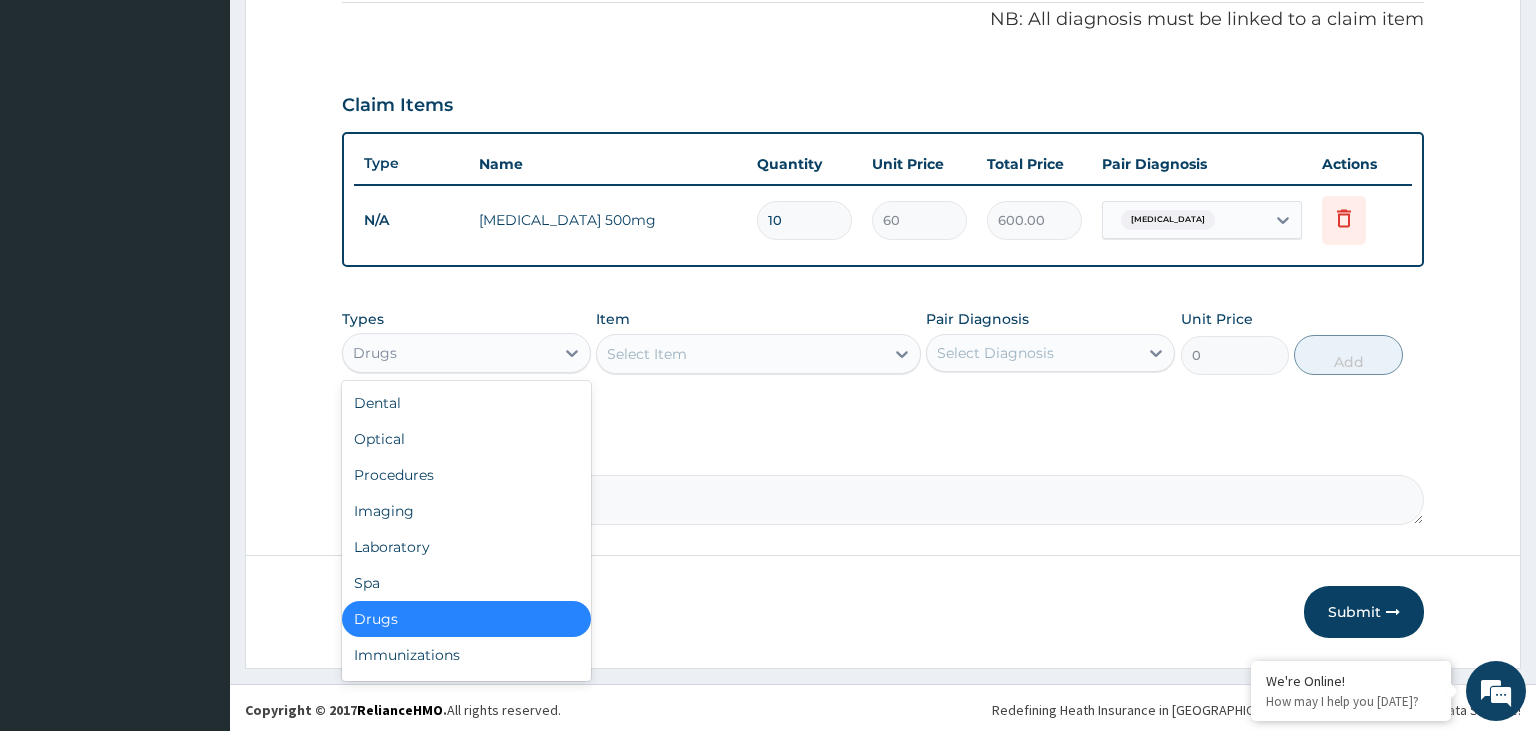 click on "Drugs" at bounding box center [448, 353] 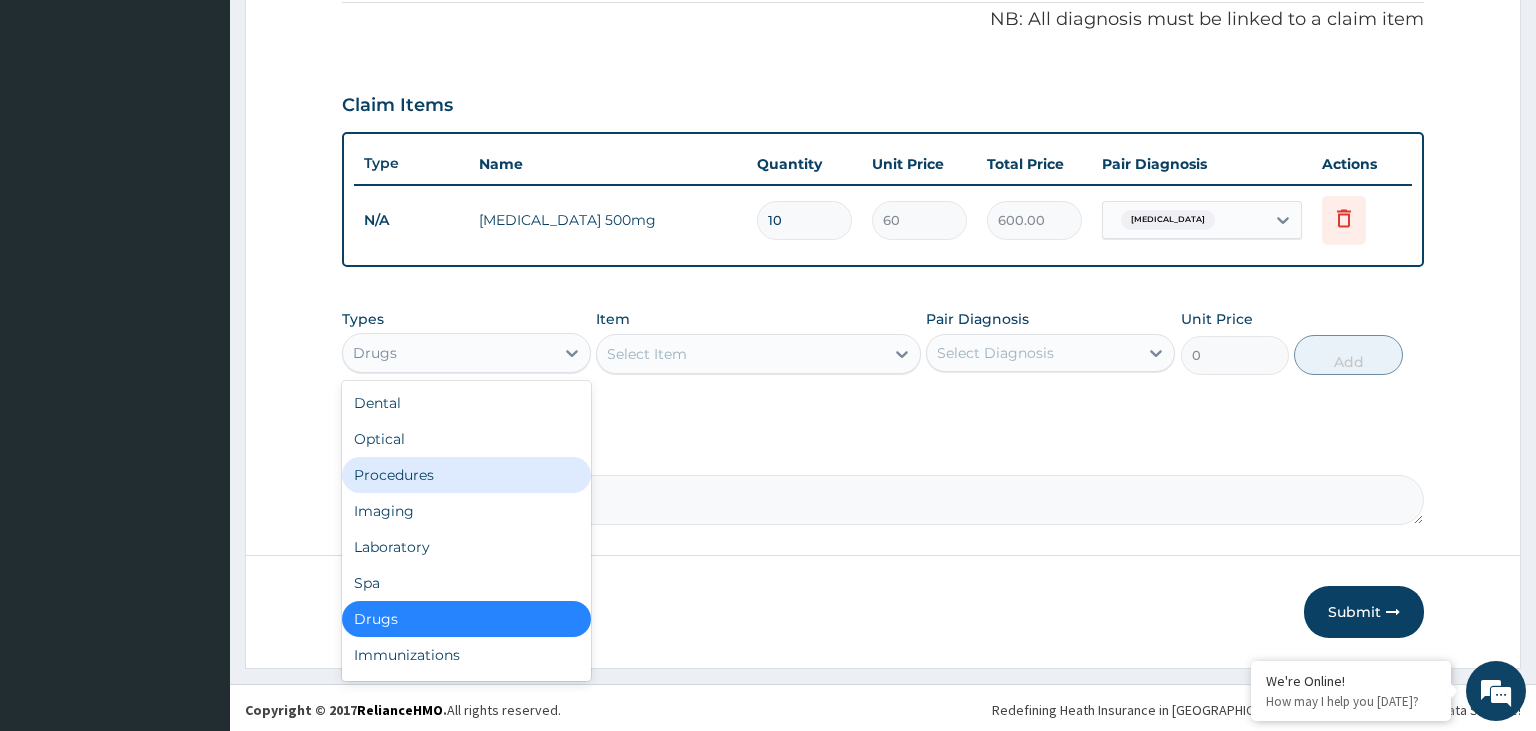 click on "Procedures" at bounding box center (466, 475) 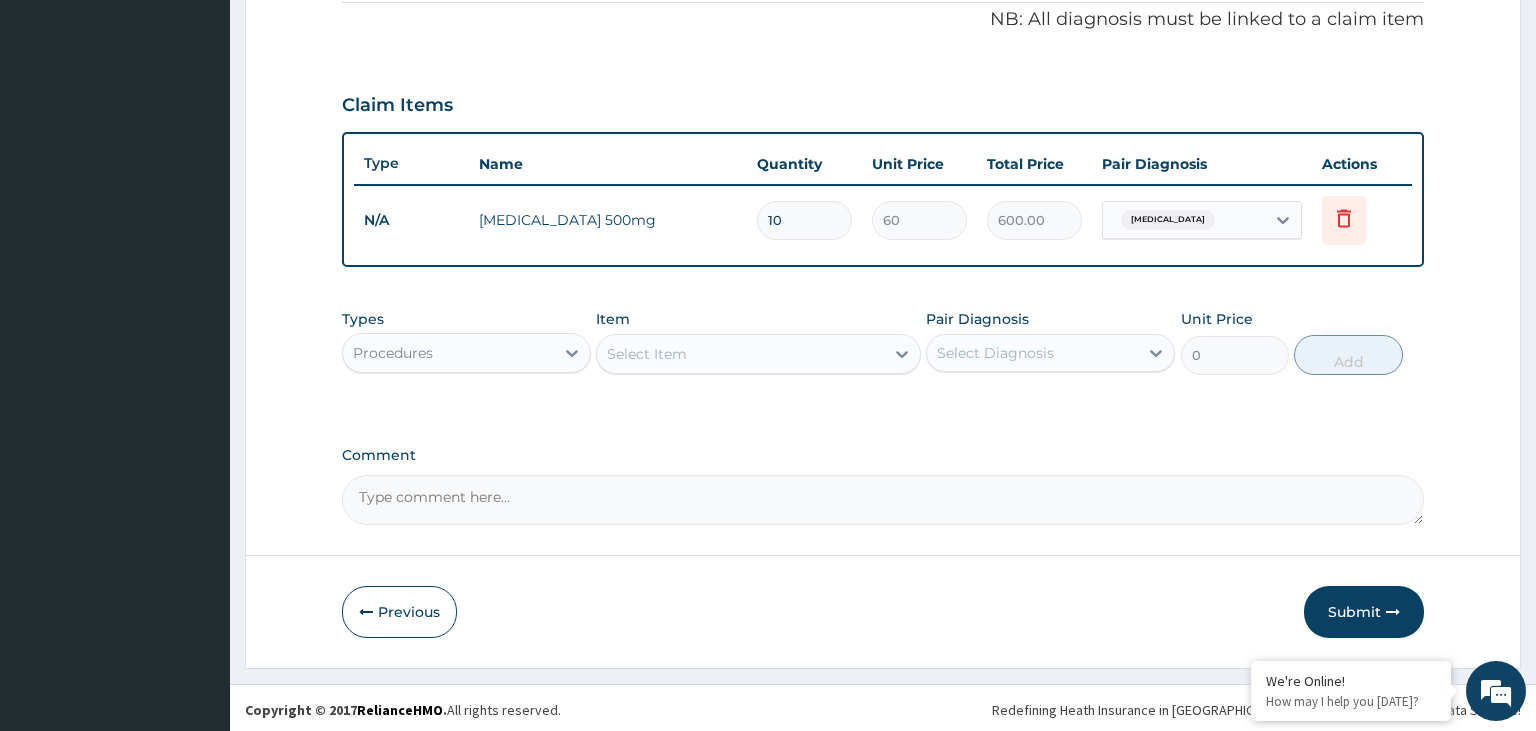 click on "Select Item" at bounding box center (740, 354) 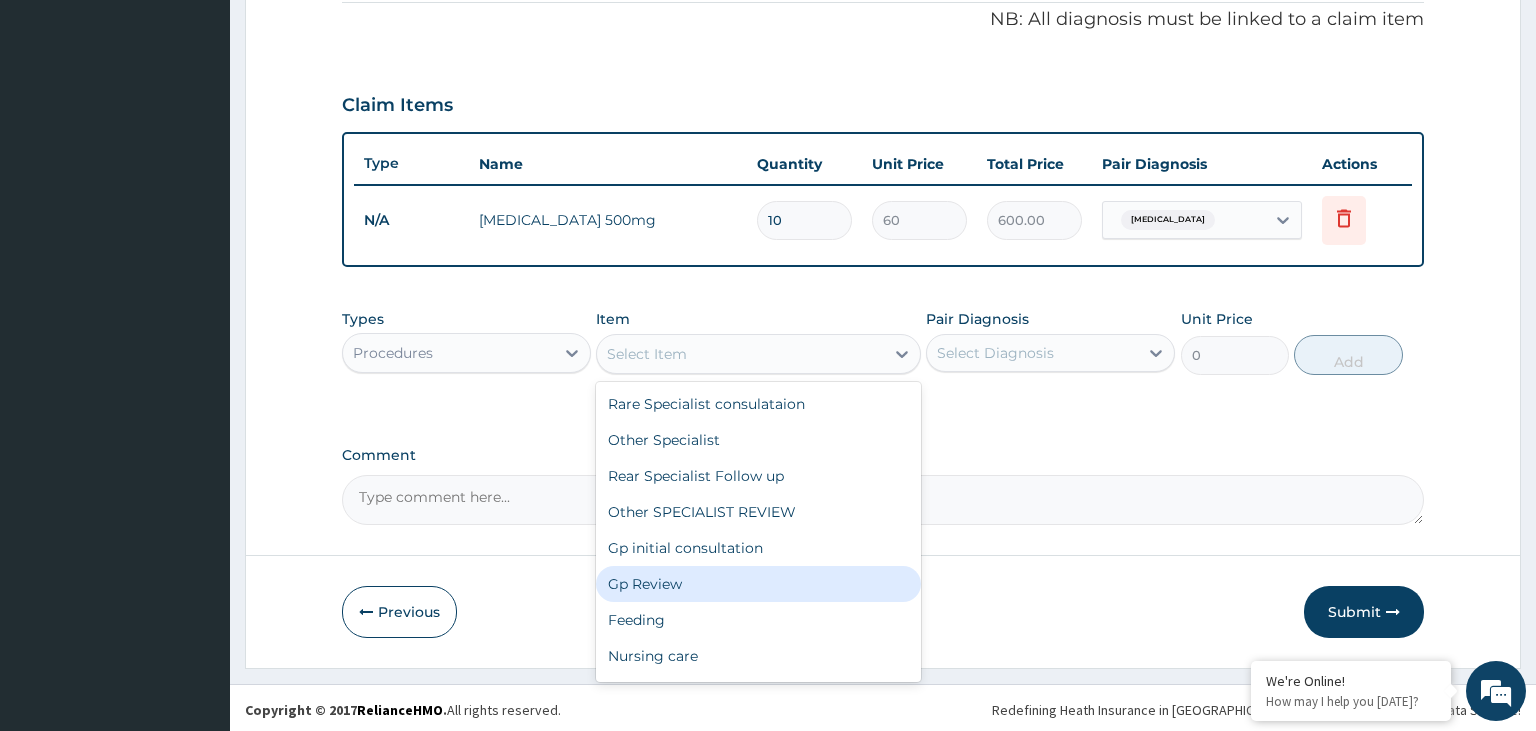 click on "Gp Review" at bounding box center (758, 584) 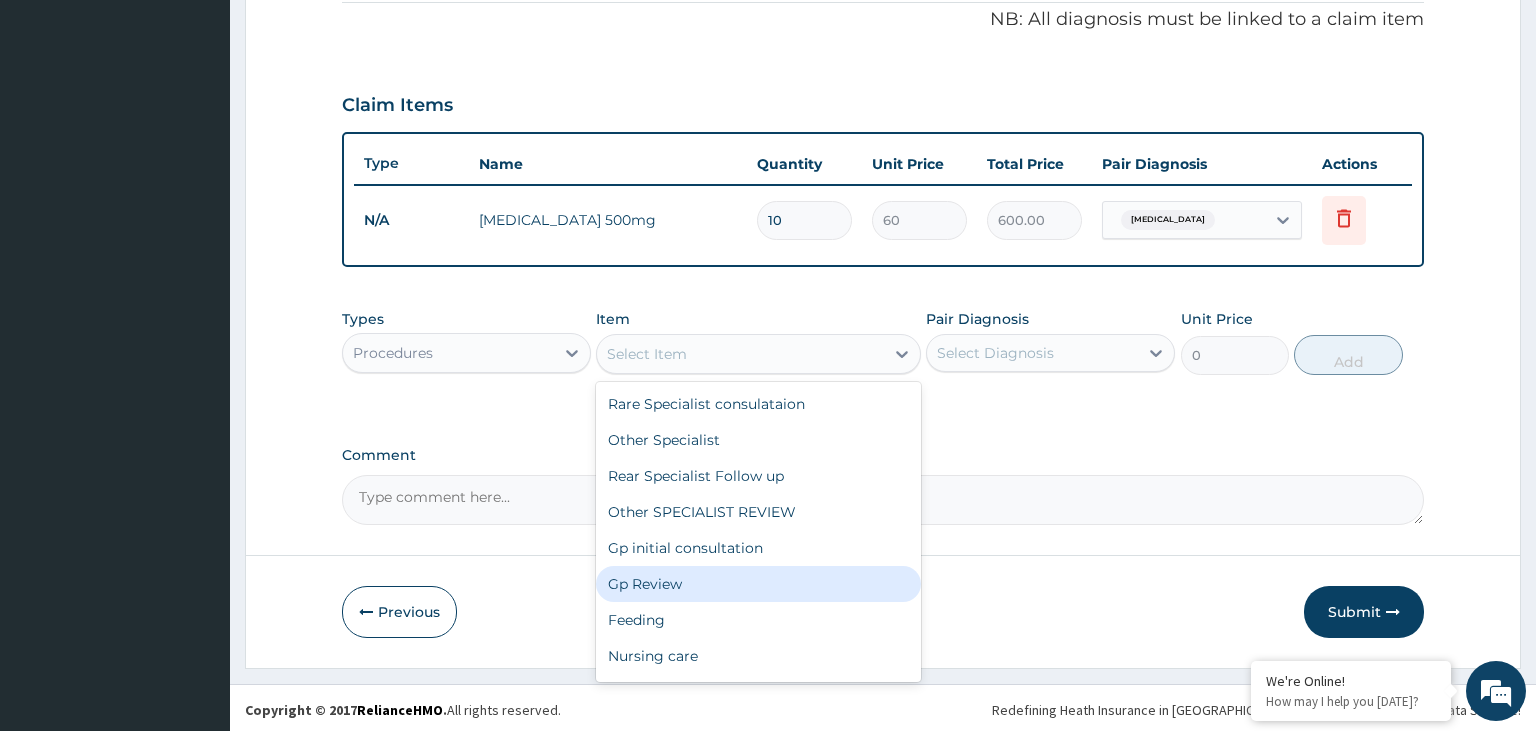 type on "1000" 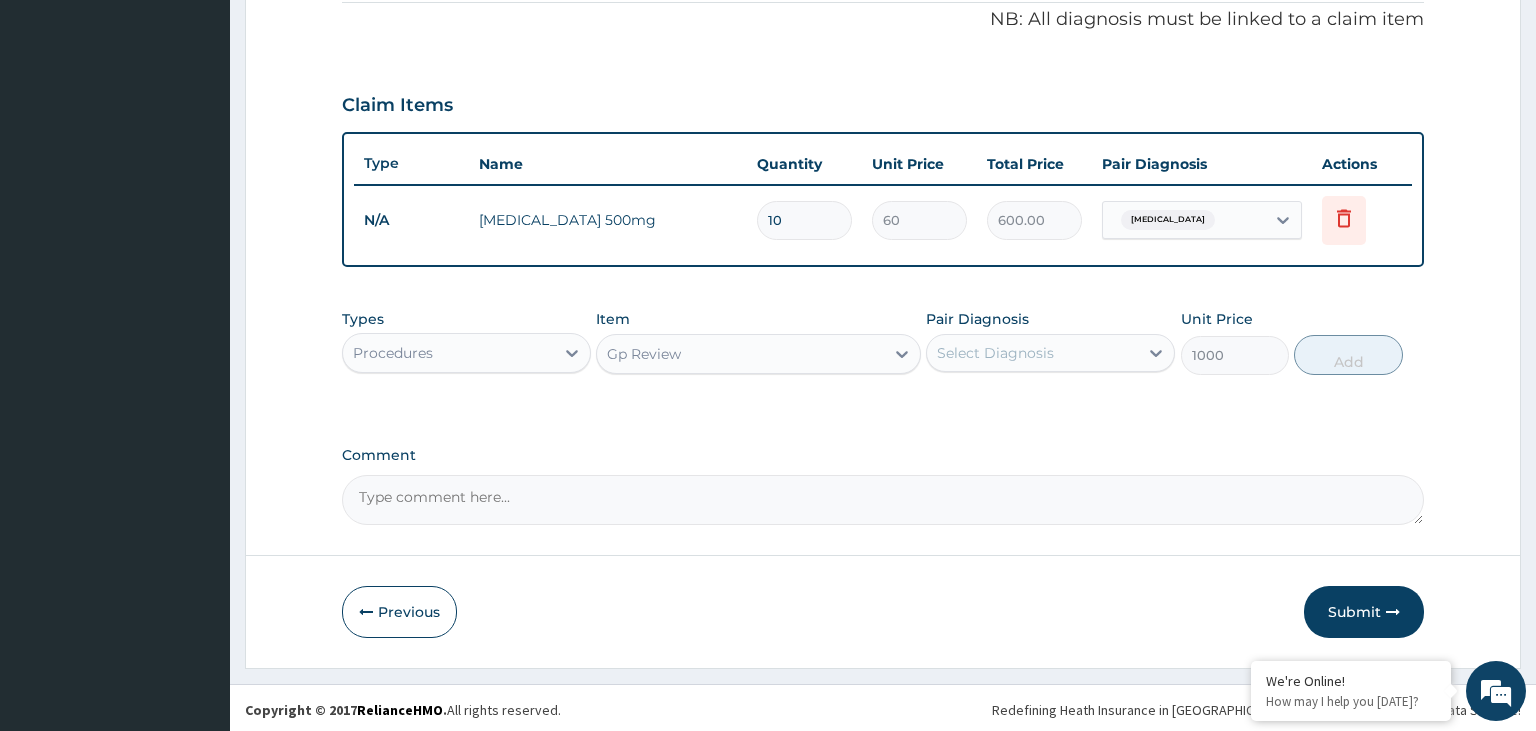 click on "Select Diagnosis" at bounding box center [995, 353] 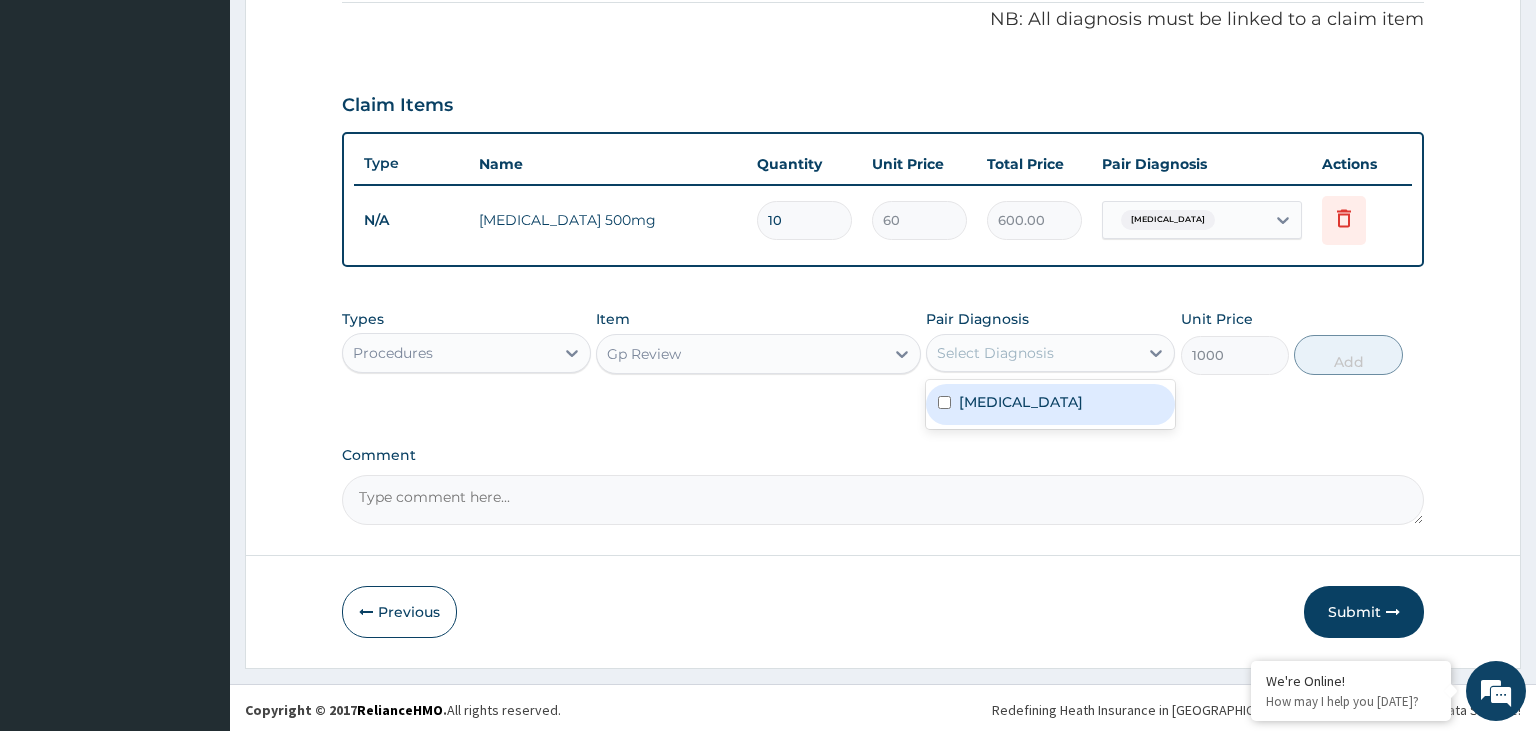 drag, startPoint x: 987, startPoint y: 412, endPoint x: 783, endPoint y: 438, distance: 205.65019 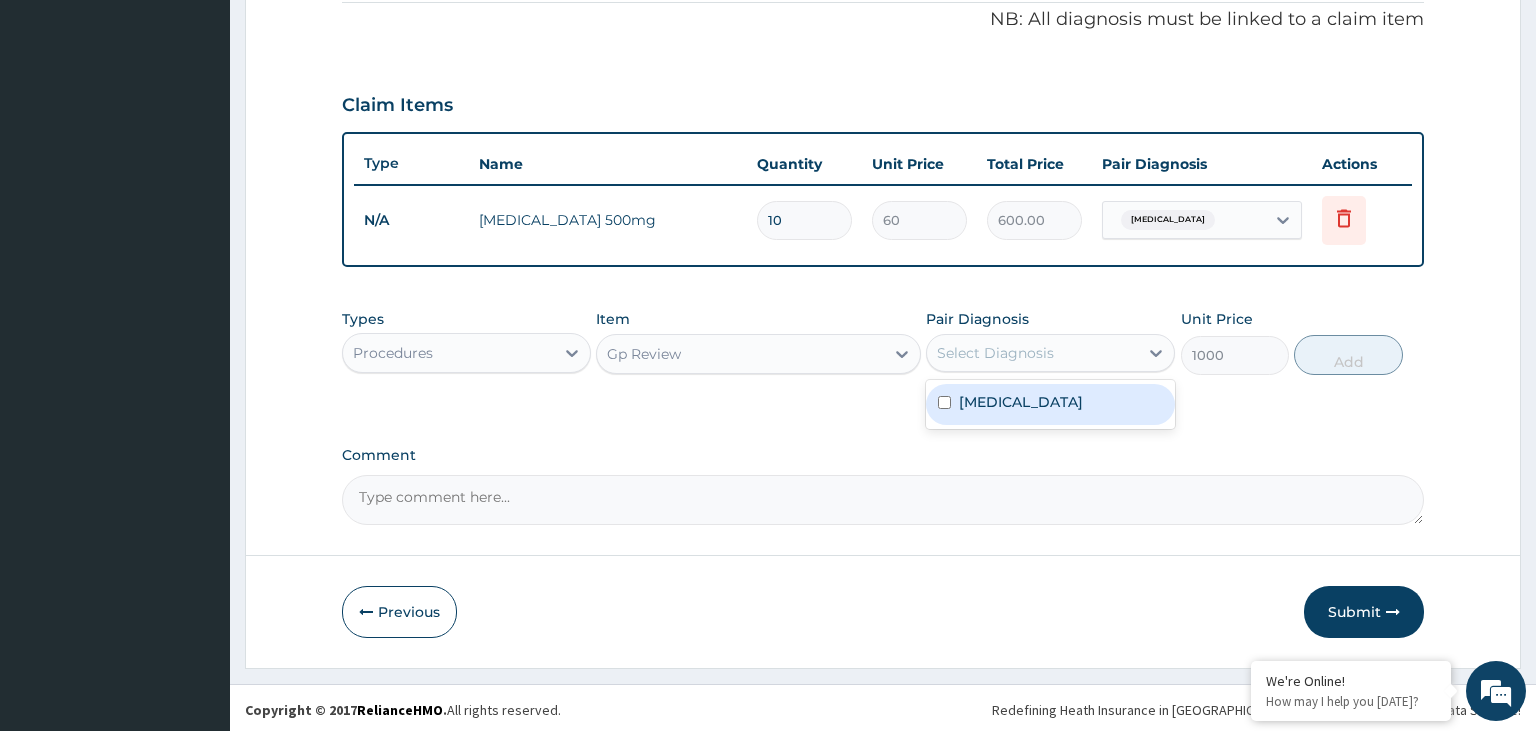 click on "Typhoid fever" at bounding box center (1050, 404) 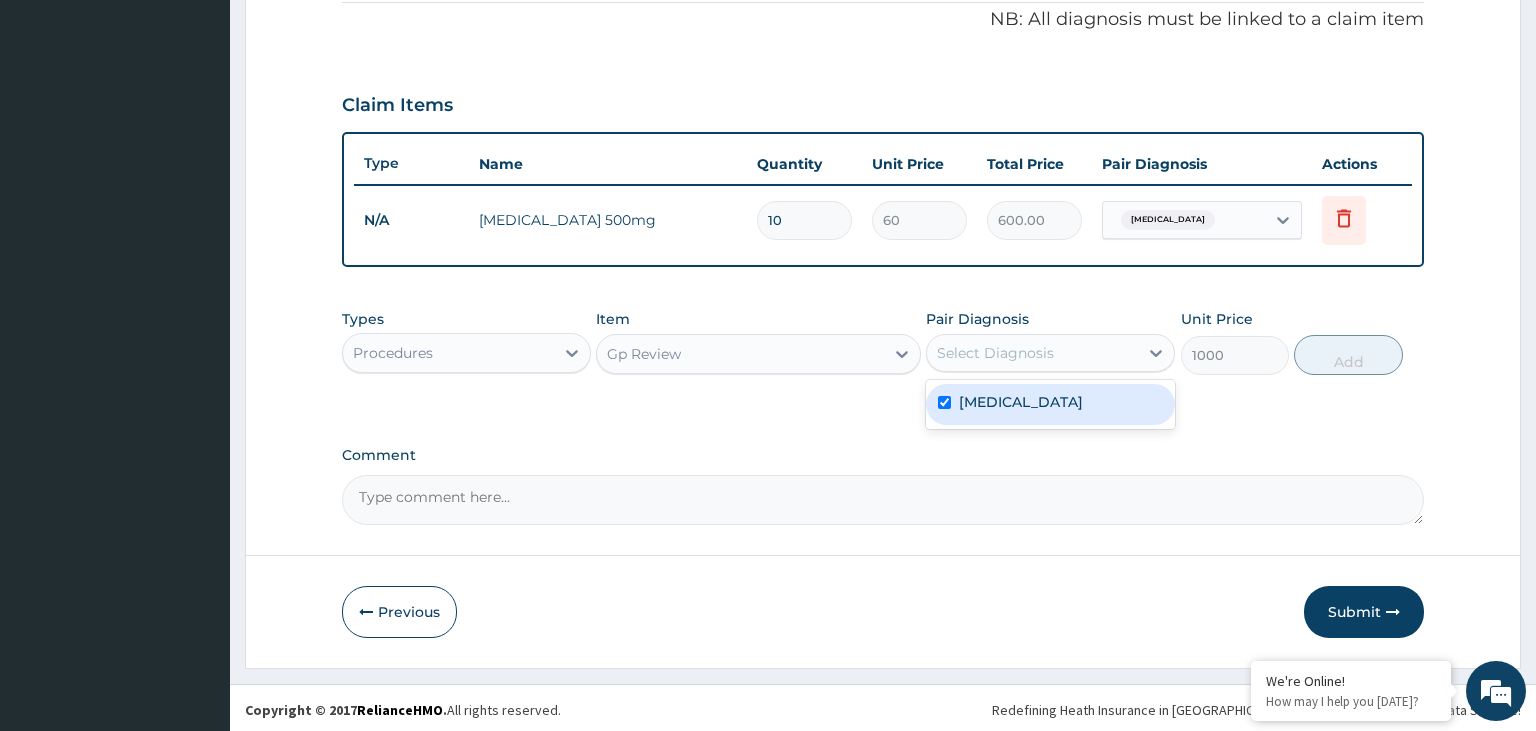 checkbox on "true" 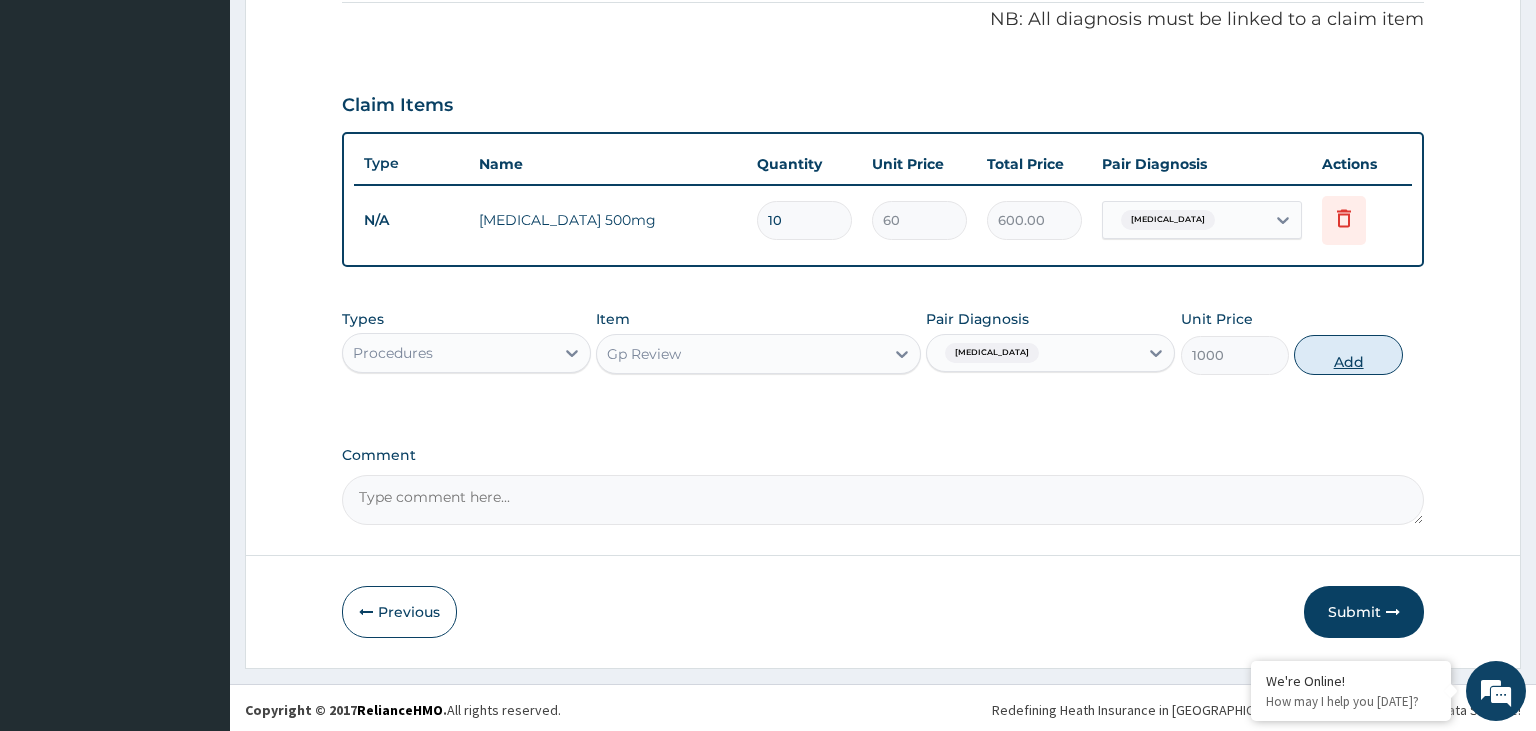 click on "Add" at bounding box center [1348, 355] 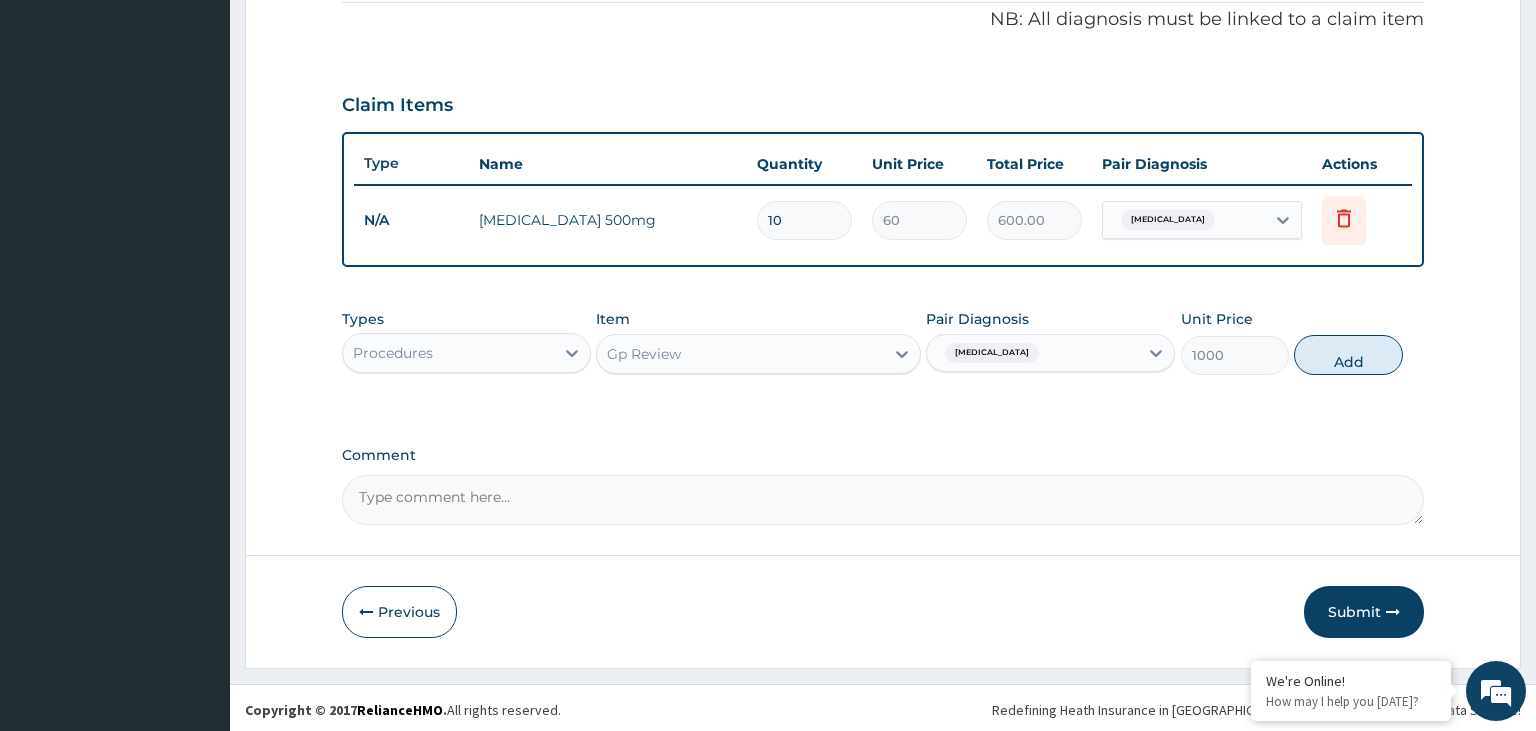 type on "0" 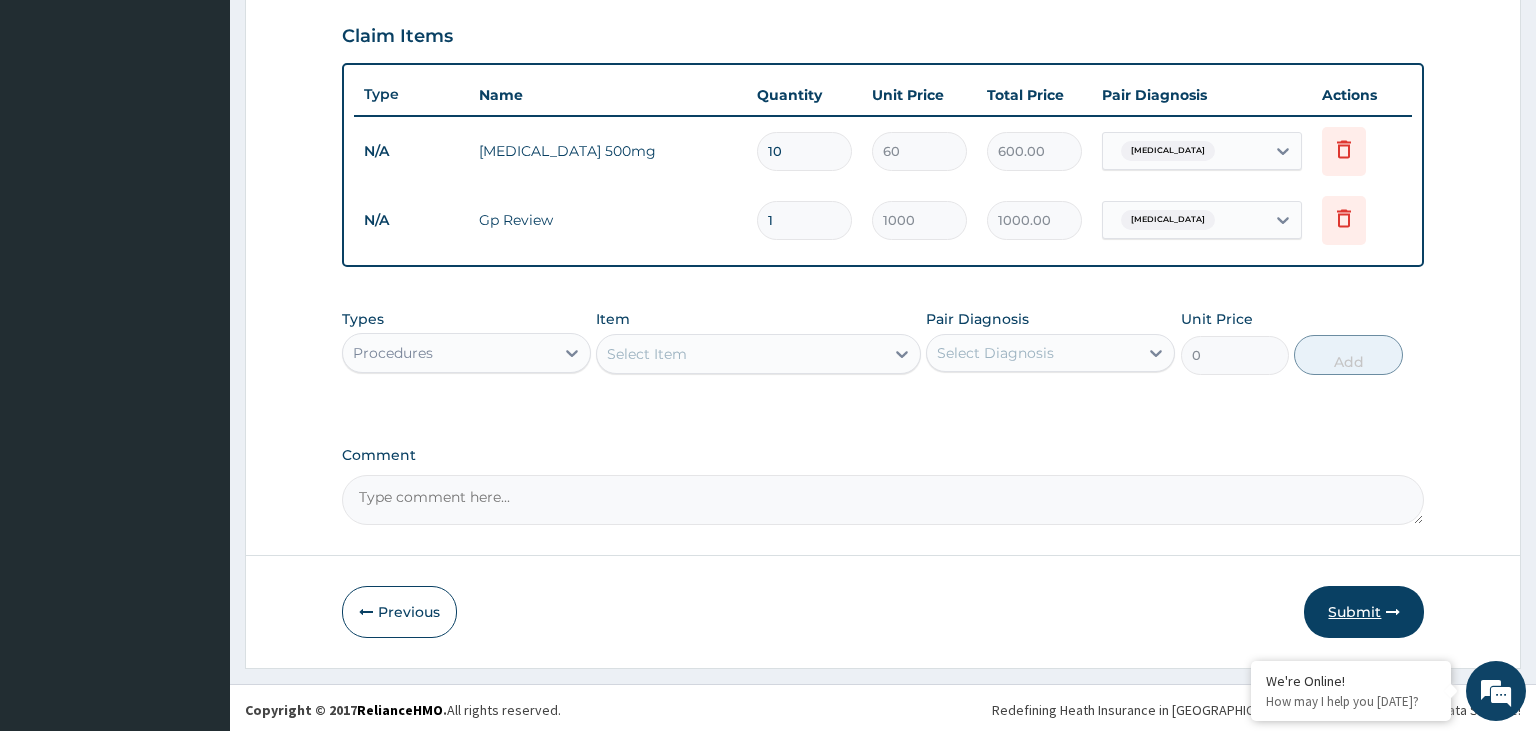 click at bounding box center [1393, 612] 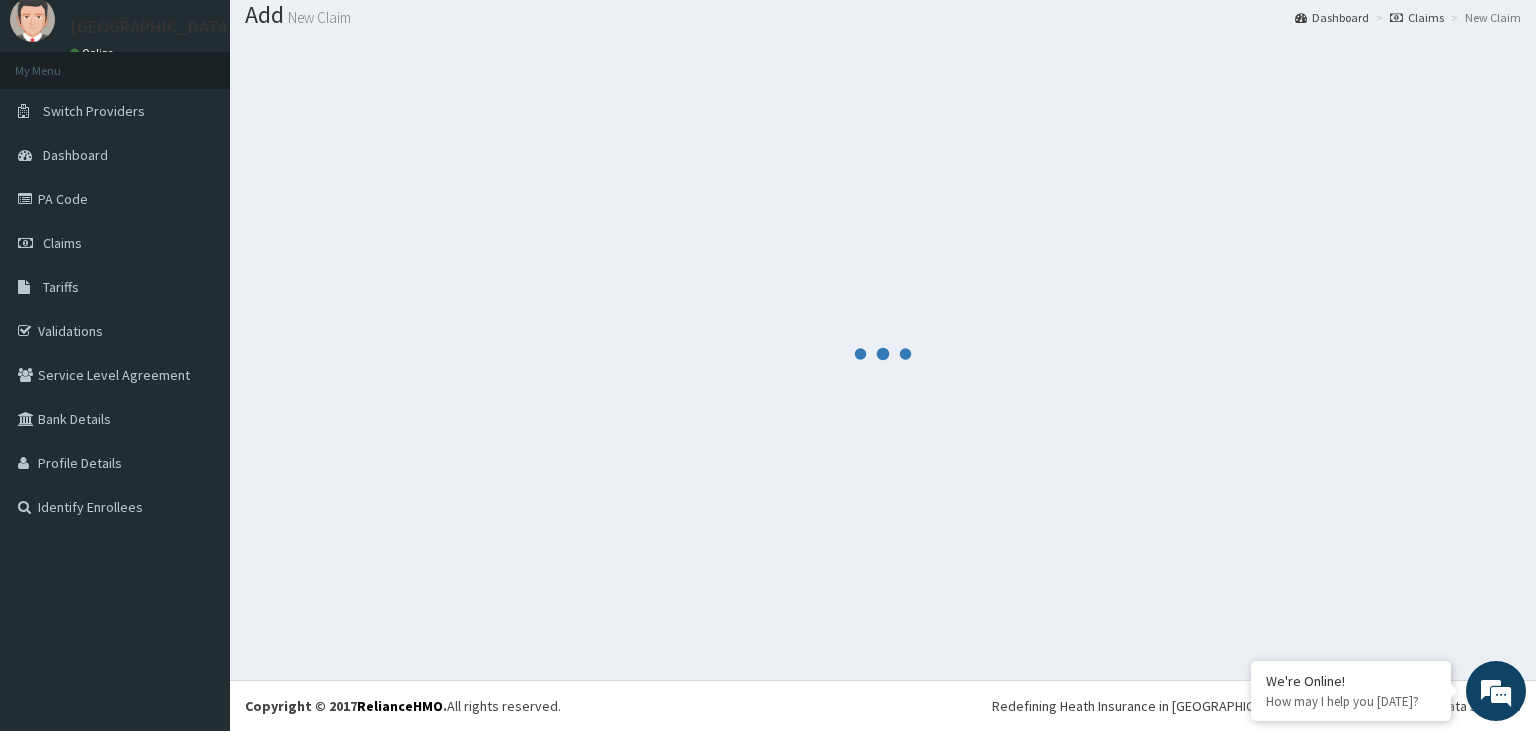 scroll, scrollTop: 62, scrollLeft: 0, axis: vertical 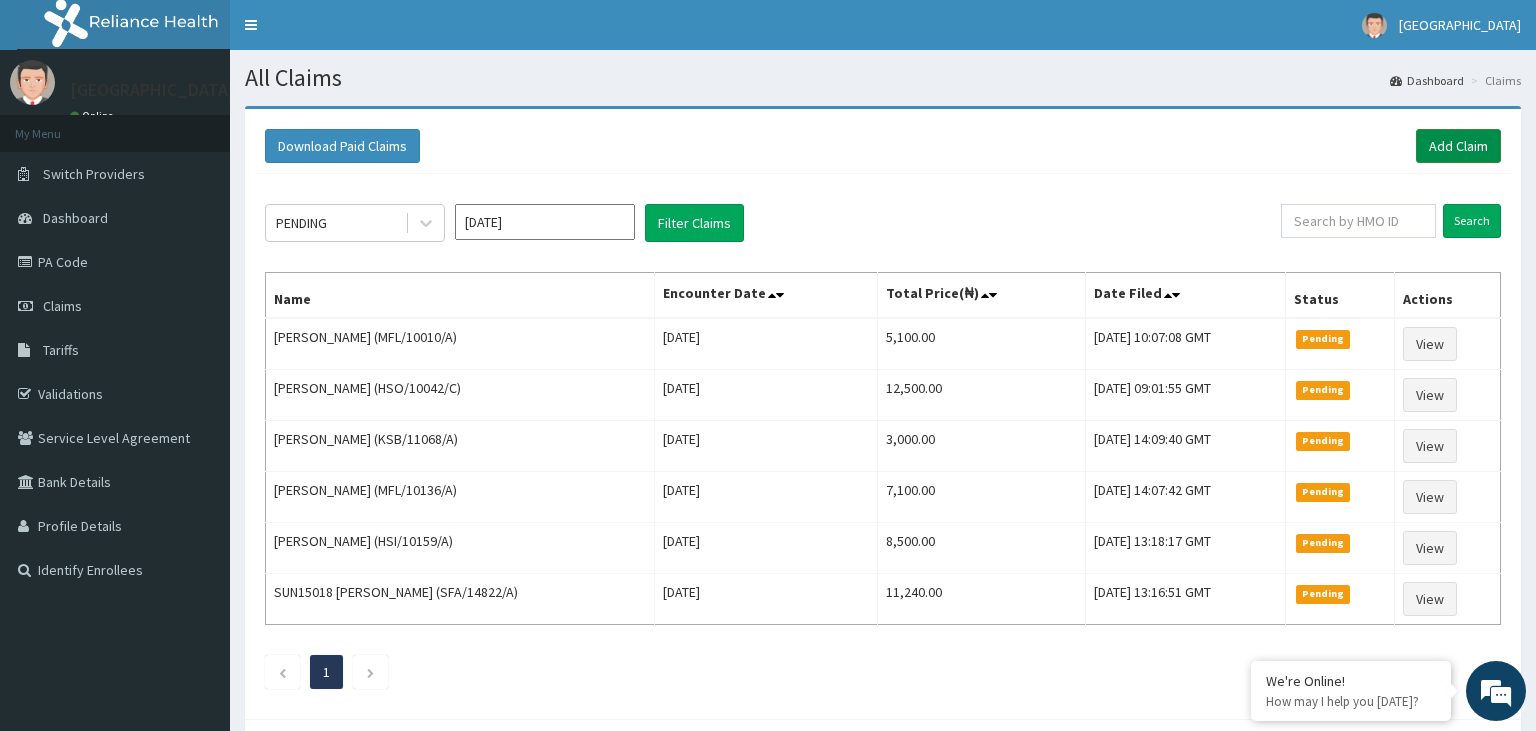 click on "Add Claim" at bounding box center (1458, 146) 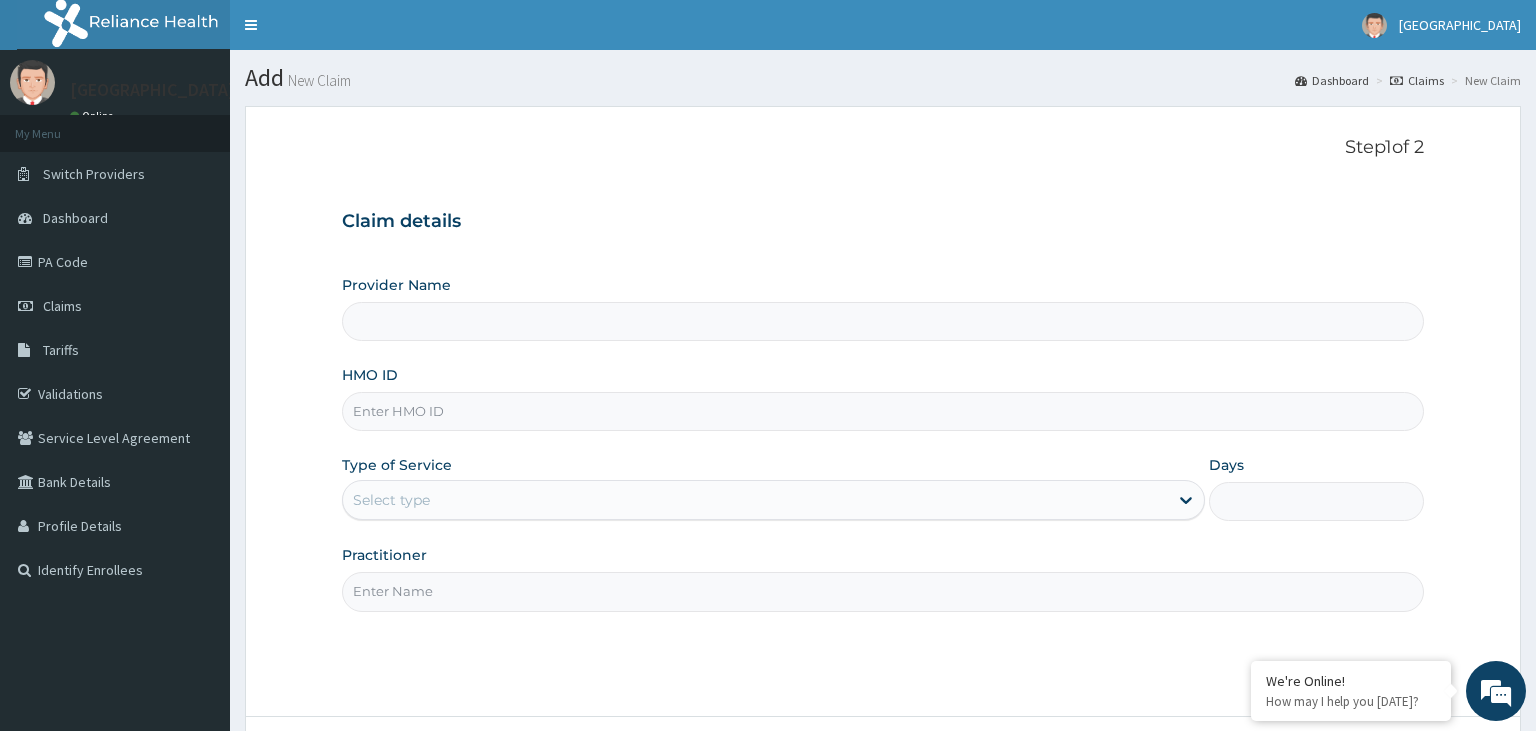 scroll, scrollTop: 0, scrollLeft: 0, axis: both 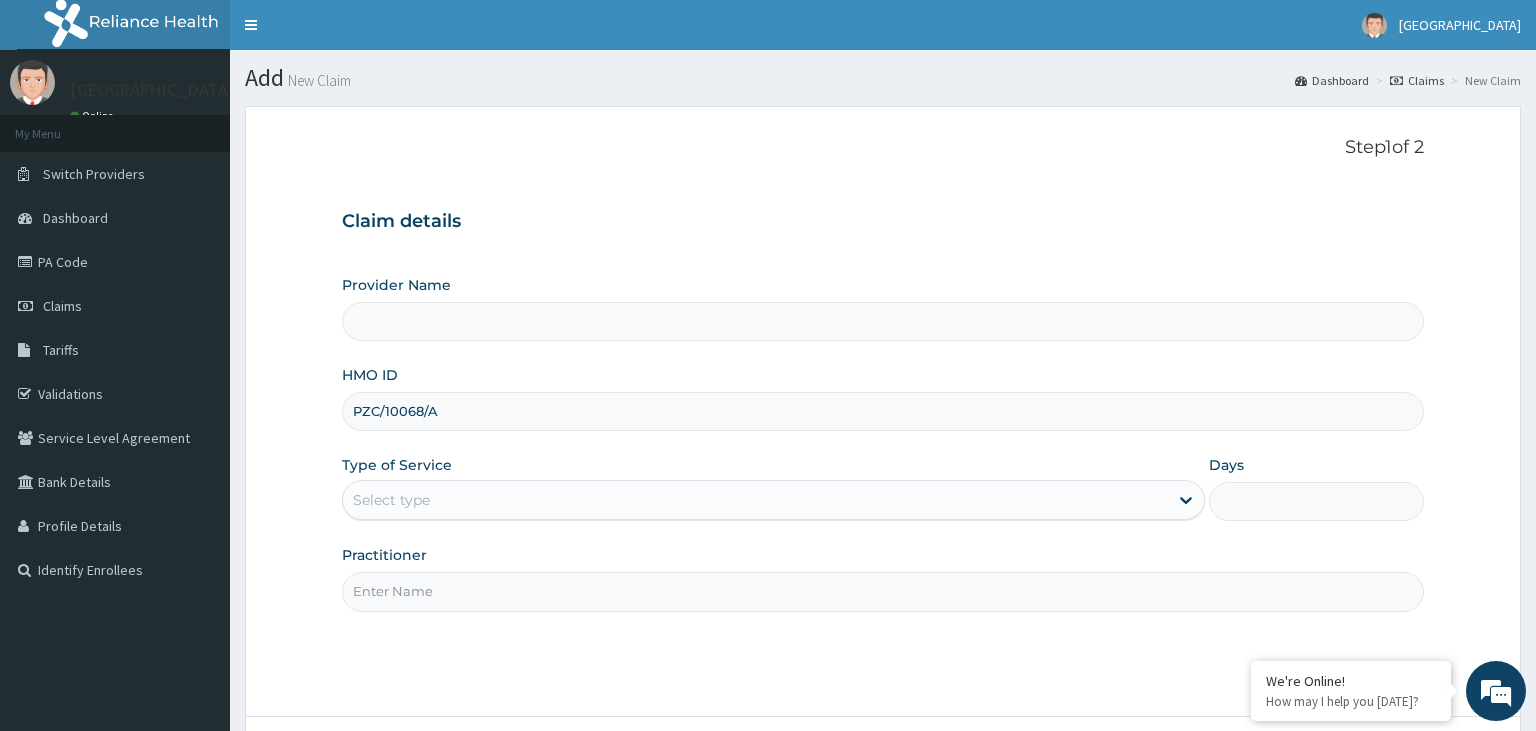 type on "[GEOGRAPHIC_DATA]-KADUNA" 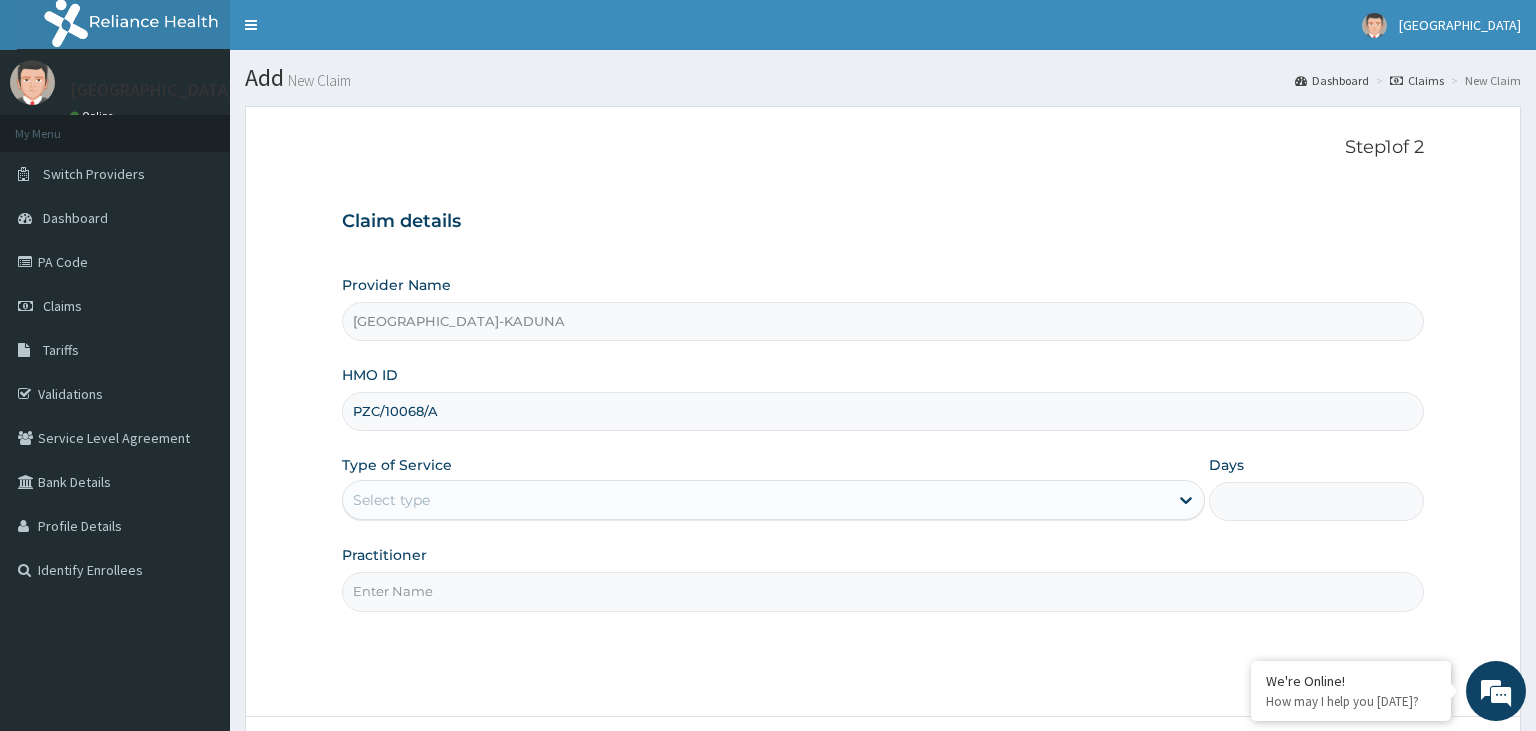 type on "PZC/10068/A" 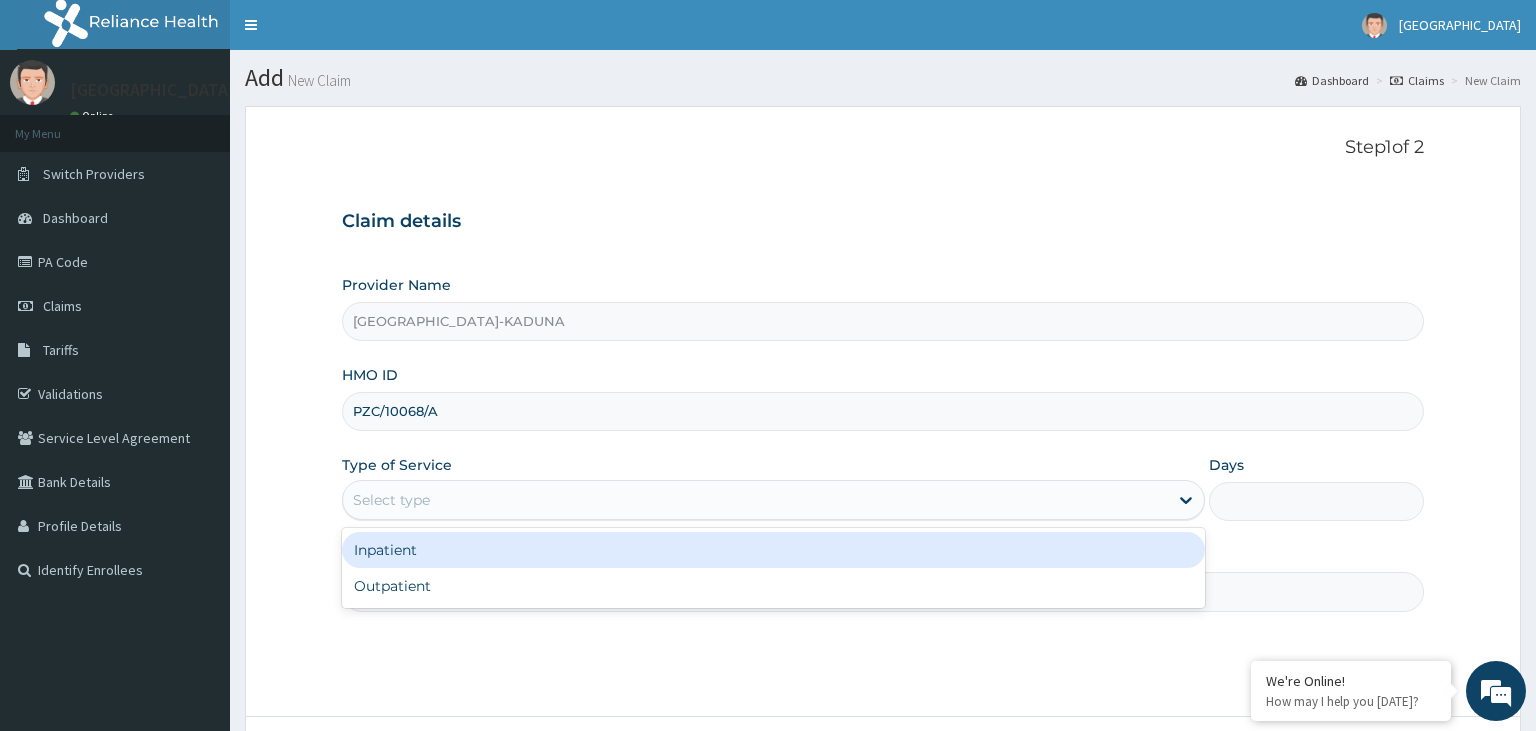 click on "Select type" at bounding box center (755, 500) 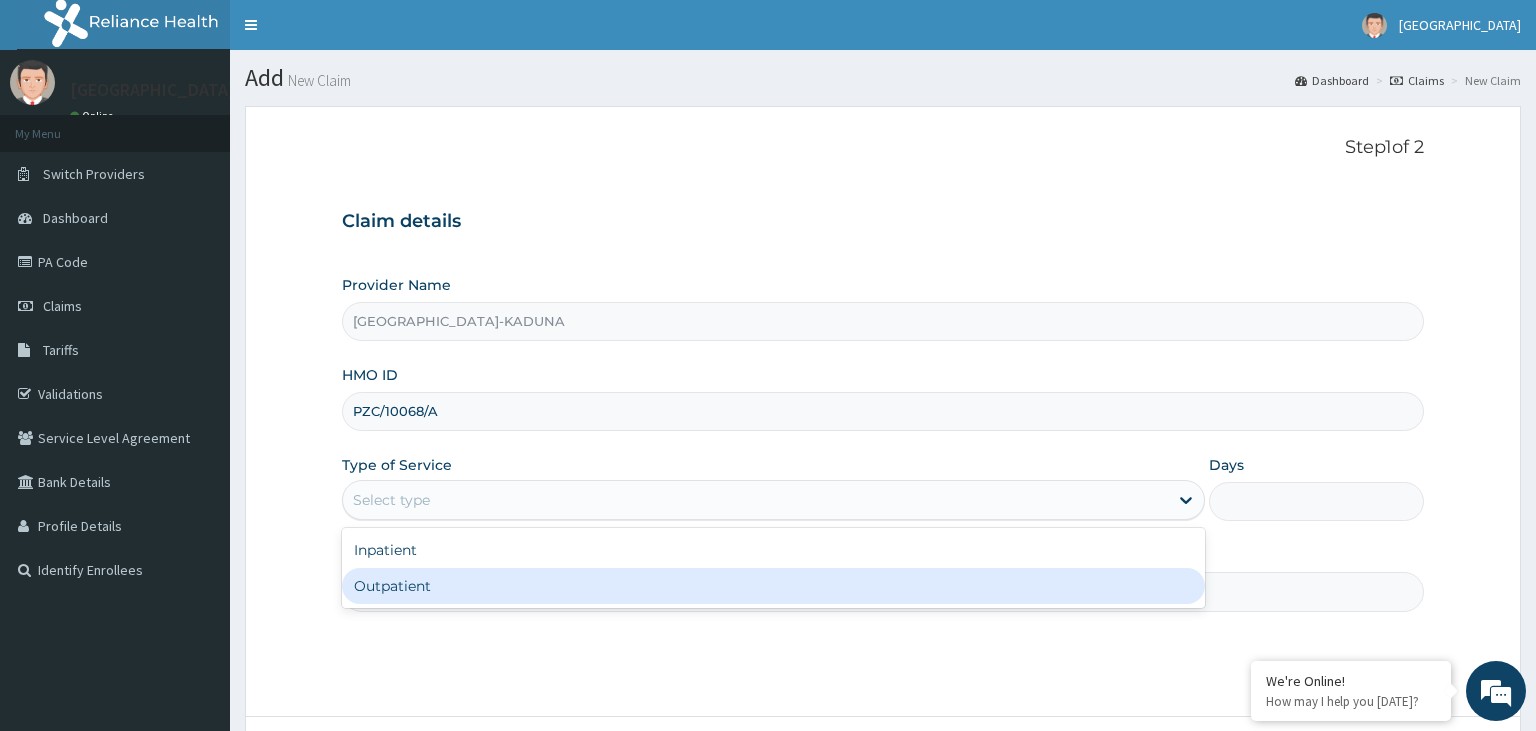 click on "Outpatient" at bounding box center (773, 586) 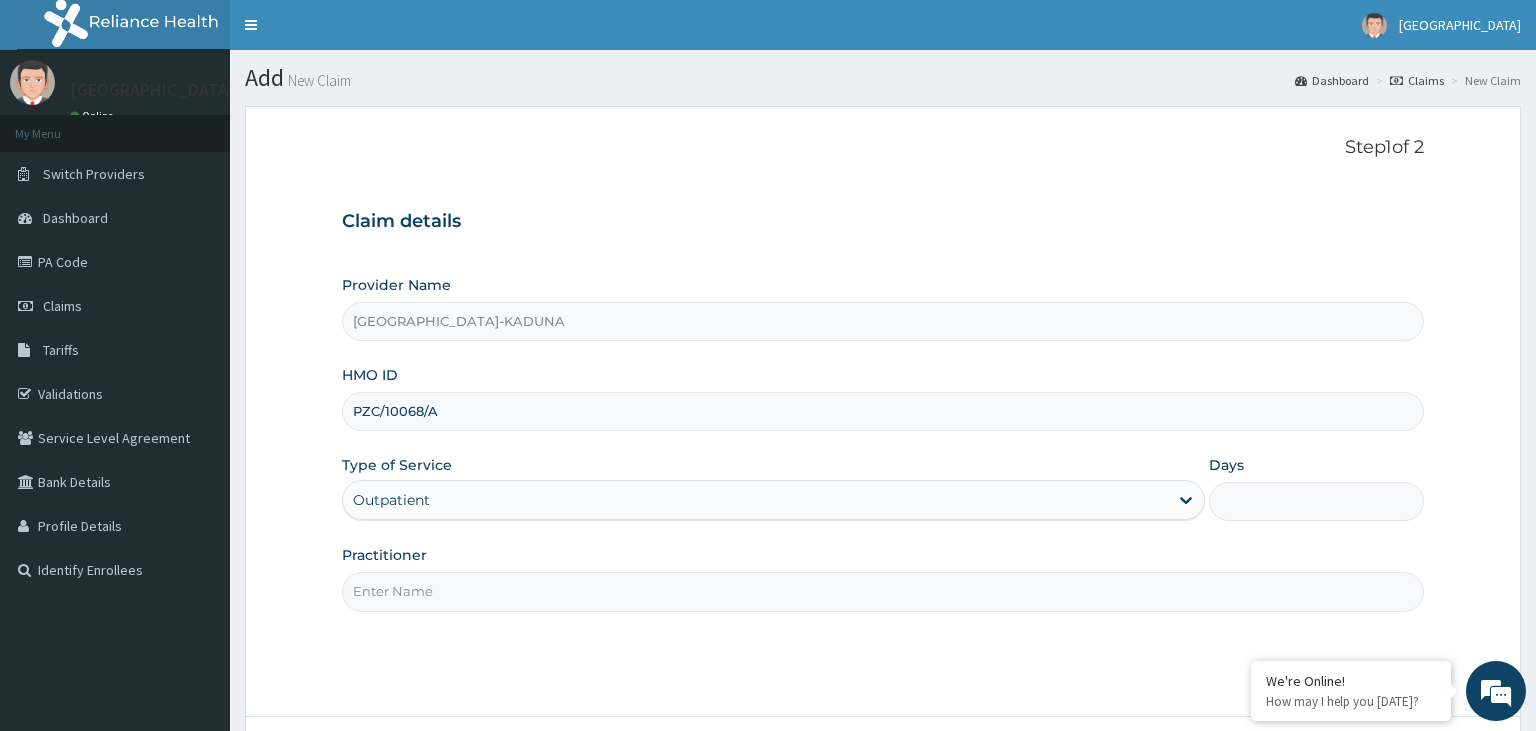 type on "1" 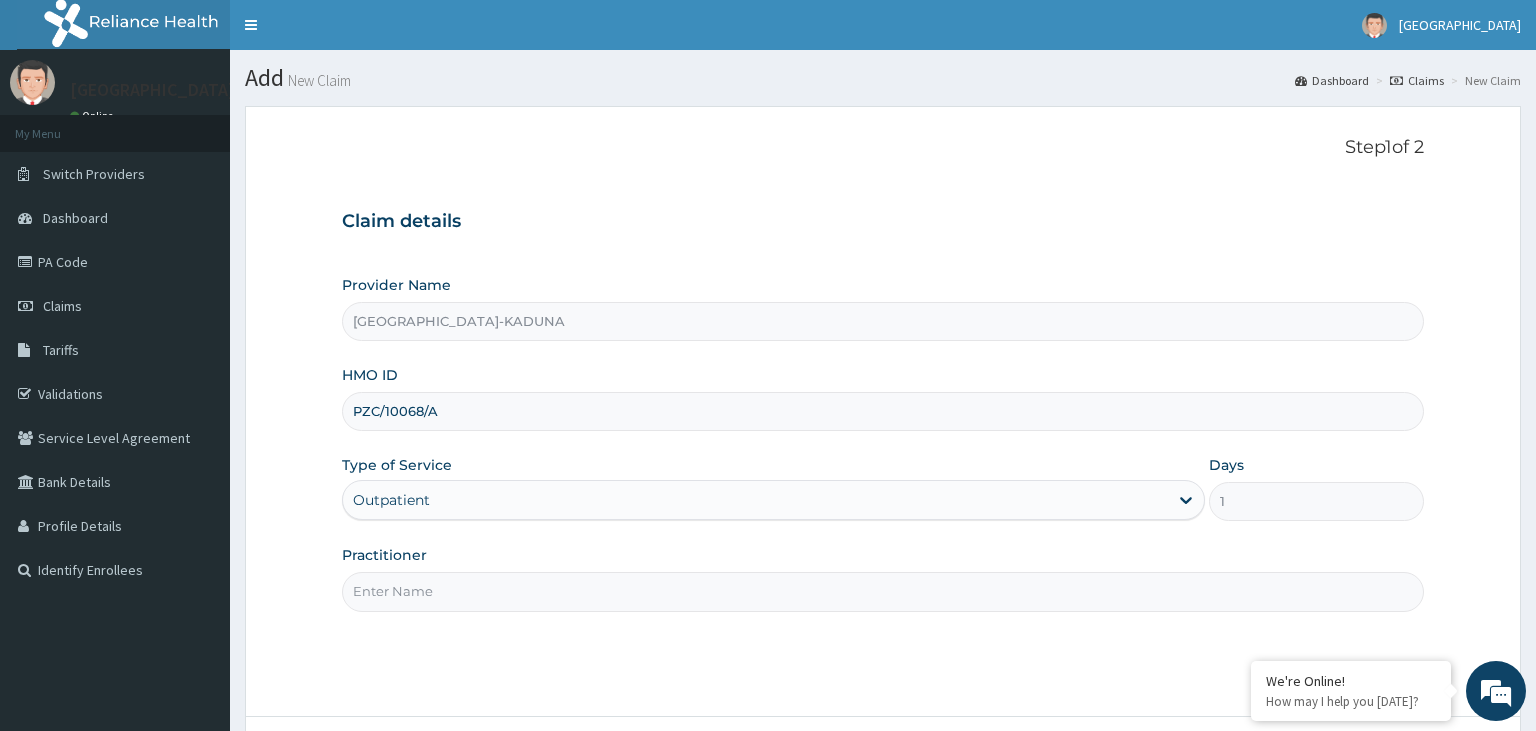 click on "Practitioner" at bounding box center (883, 591) 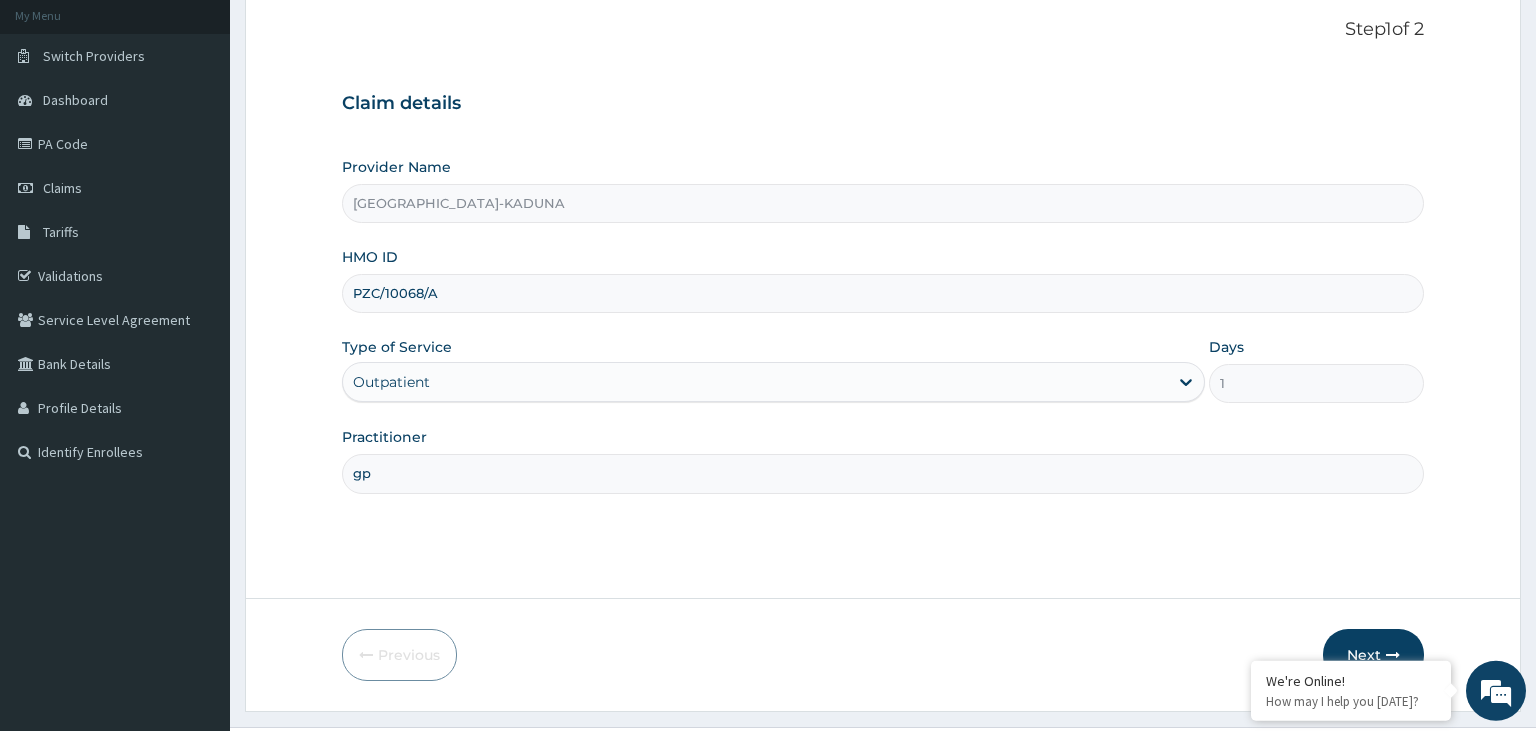 scroll, scrollTop: 164, scrollLeft: 0, axis: vertical 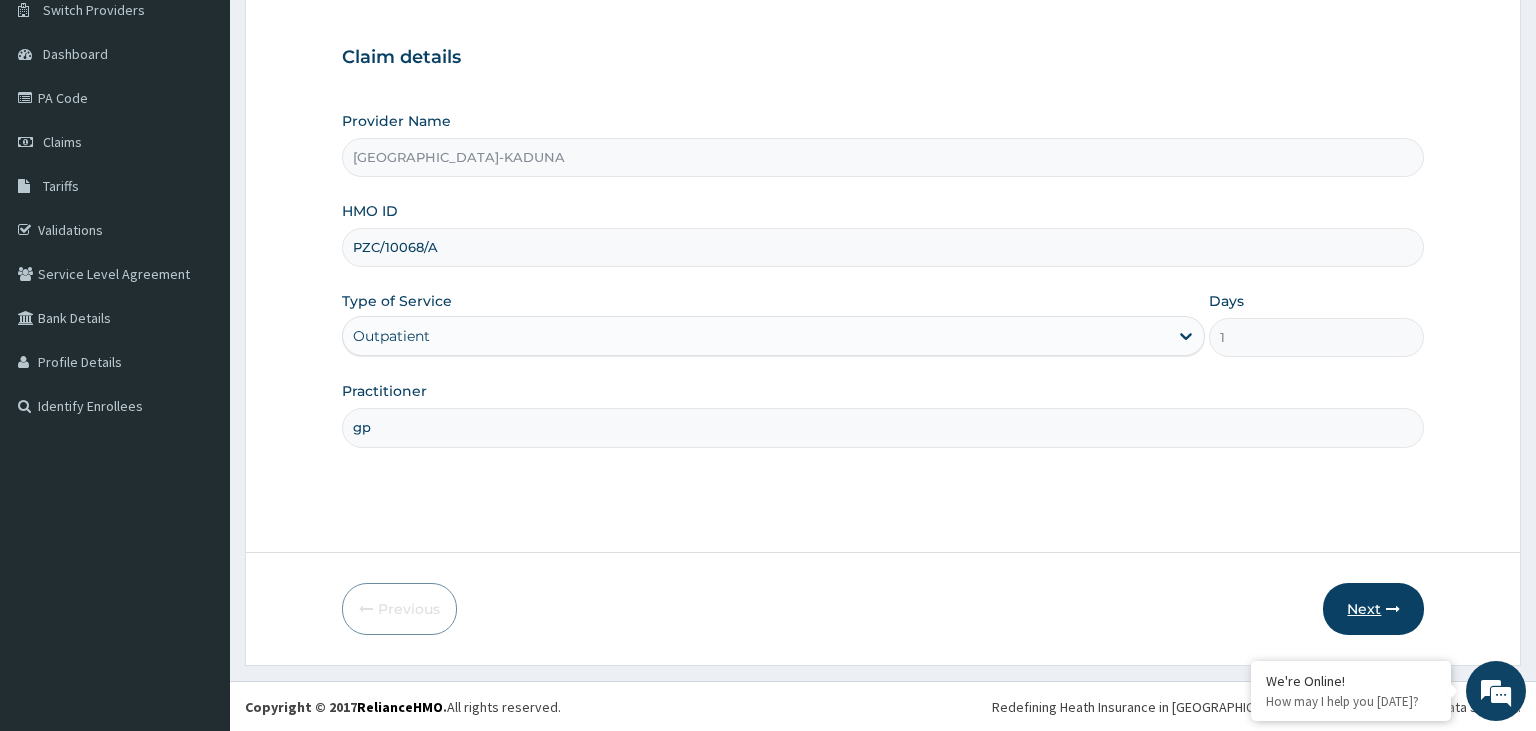 type on "gp" 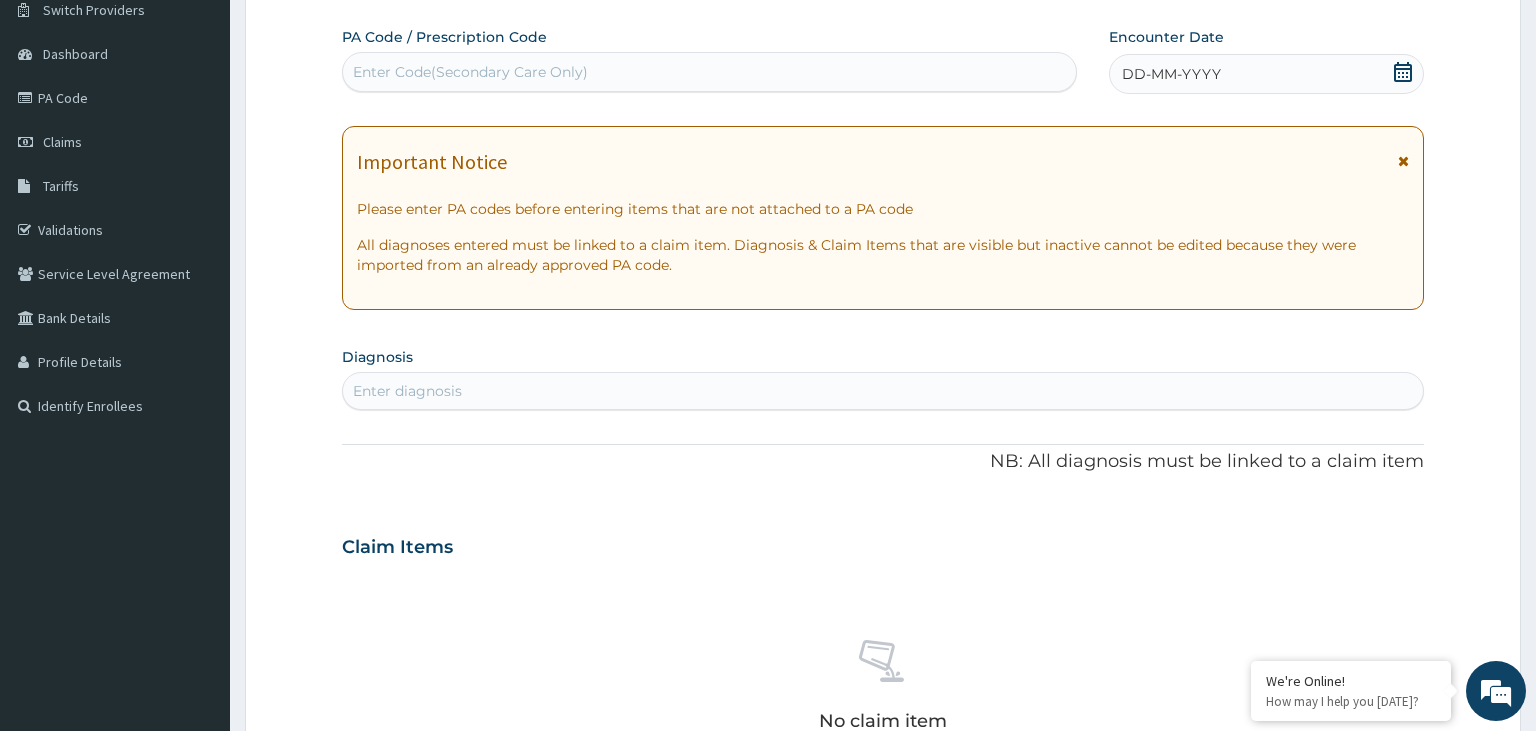 click on "Enter Code(Secondary Care Only)" at bounding box center [470, 72] 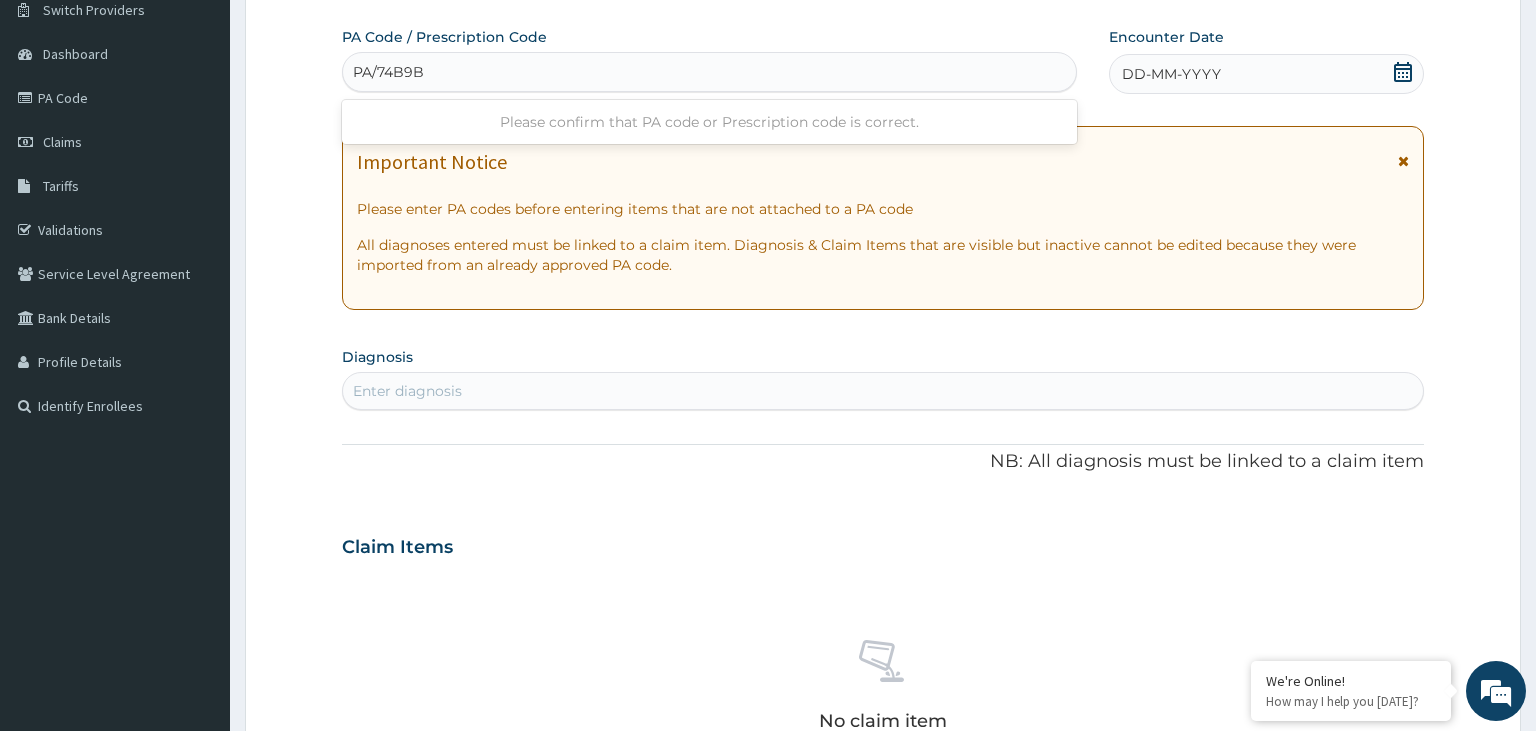 type on "PA/74B9BA" 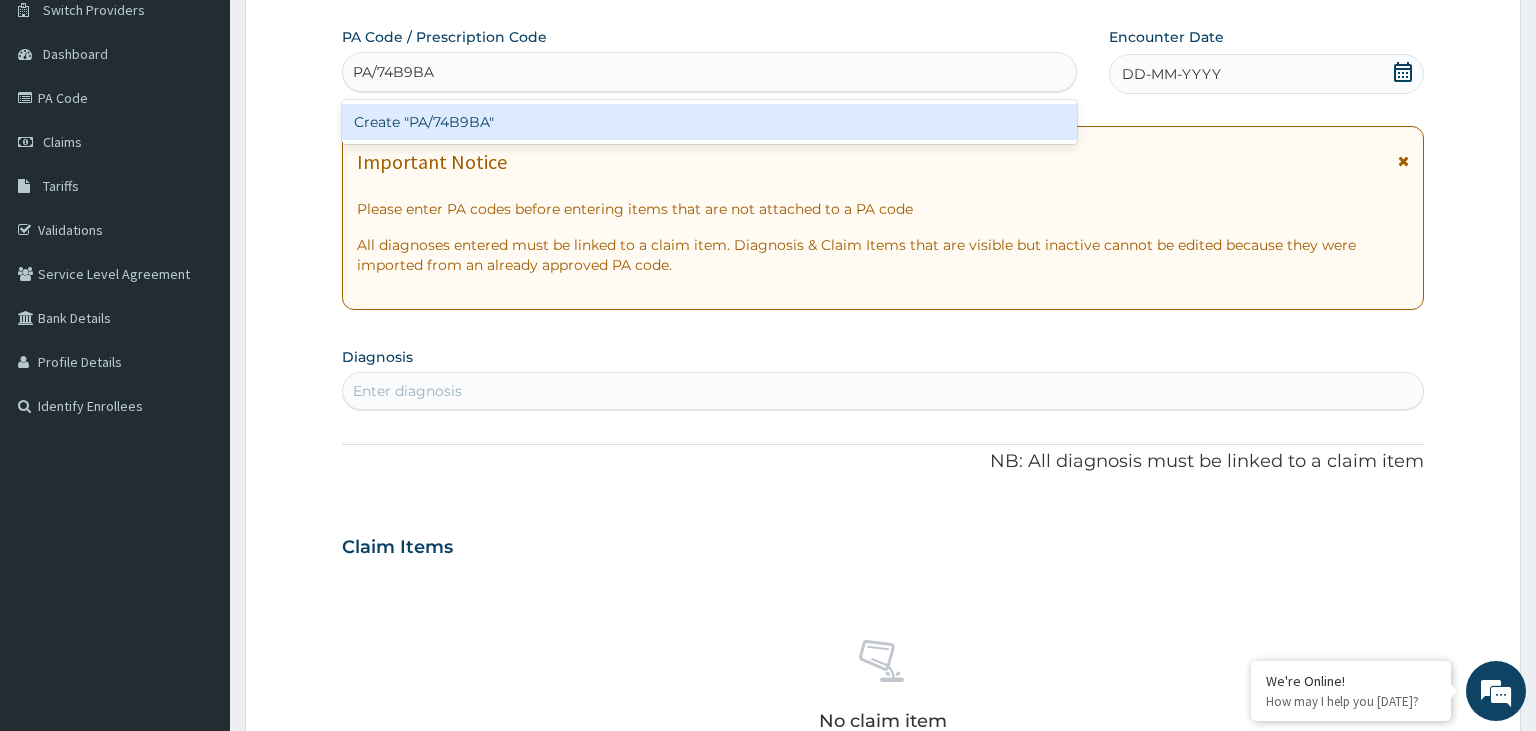 click on "Create "PA/74B9BA"" at bounding box center [710, 122] 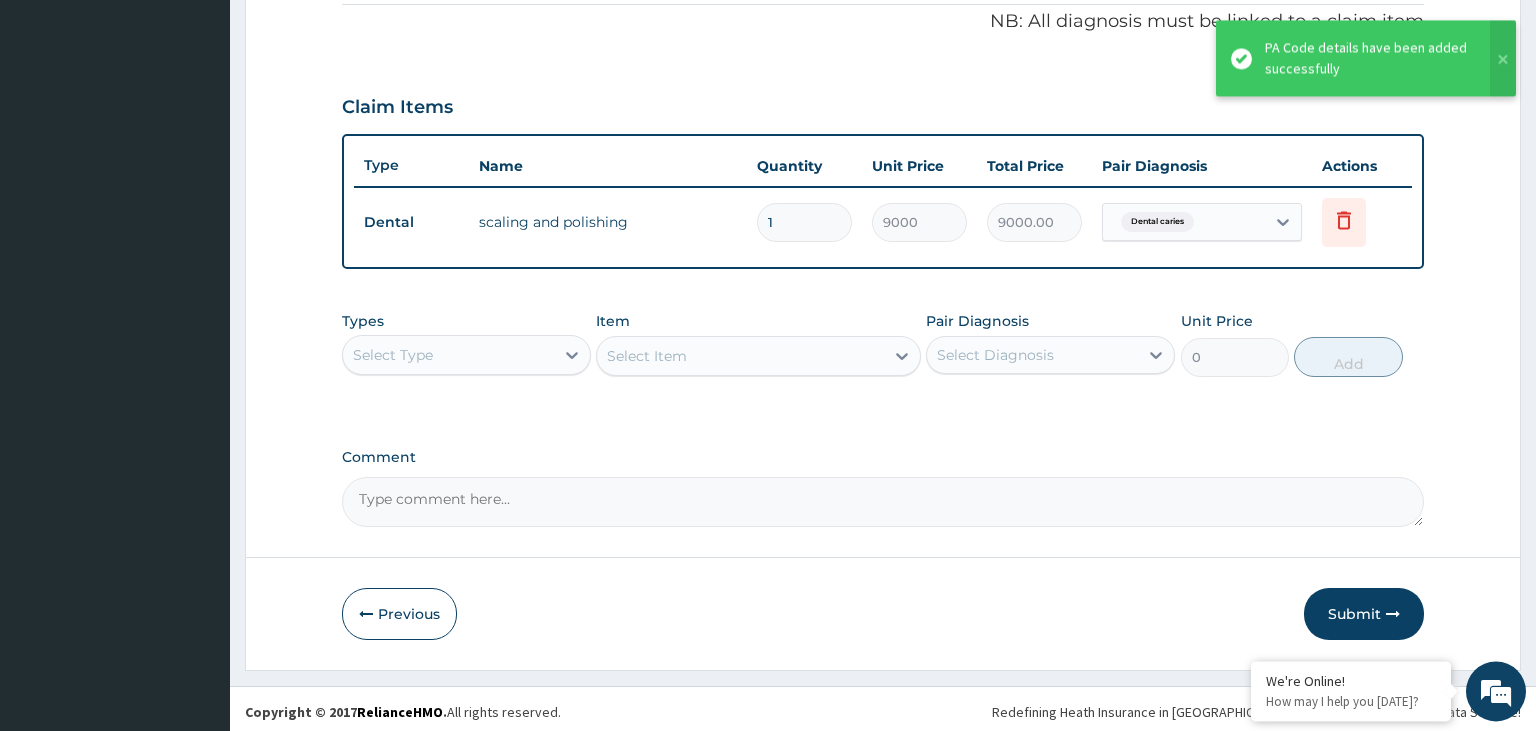 scroll, scrollTop: 612, scrollLeft: 0, axis: vertical 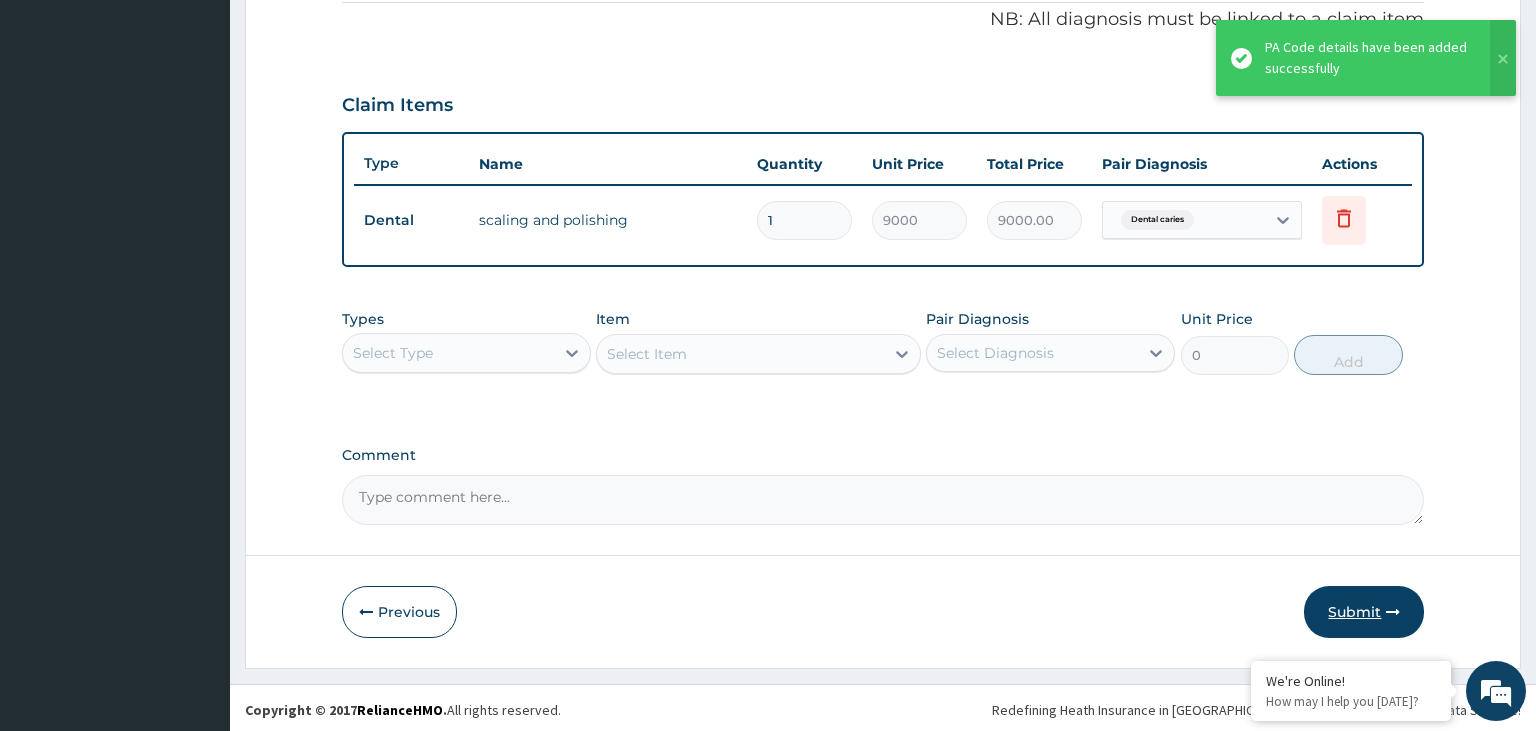 click on "Submit" at bounding box center (1364, 612) 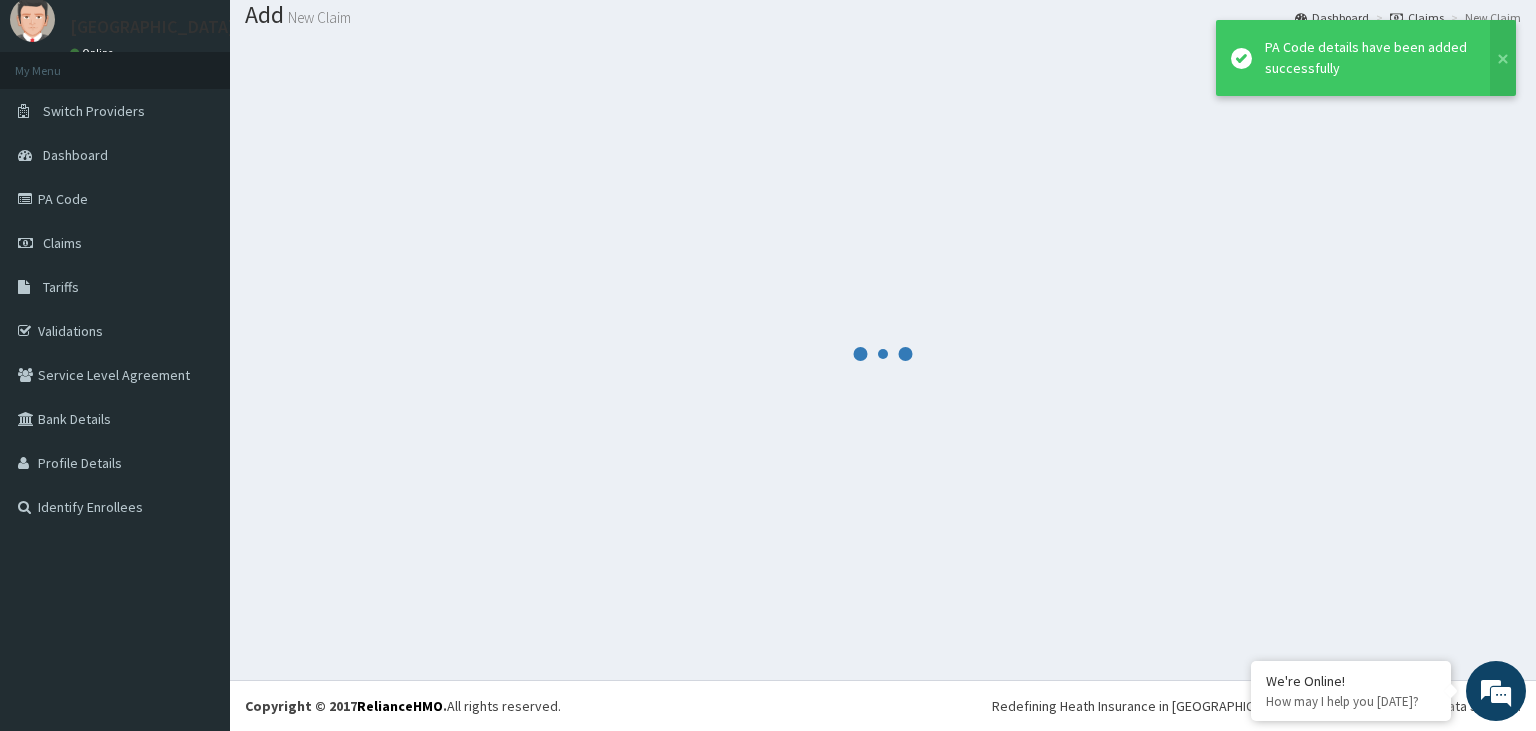 scroll, scrollTop: 62, scrollLeft: 0, axis: vertical 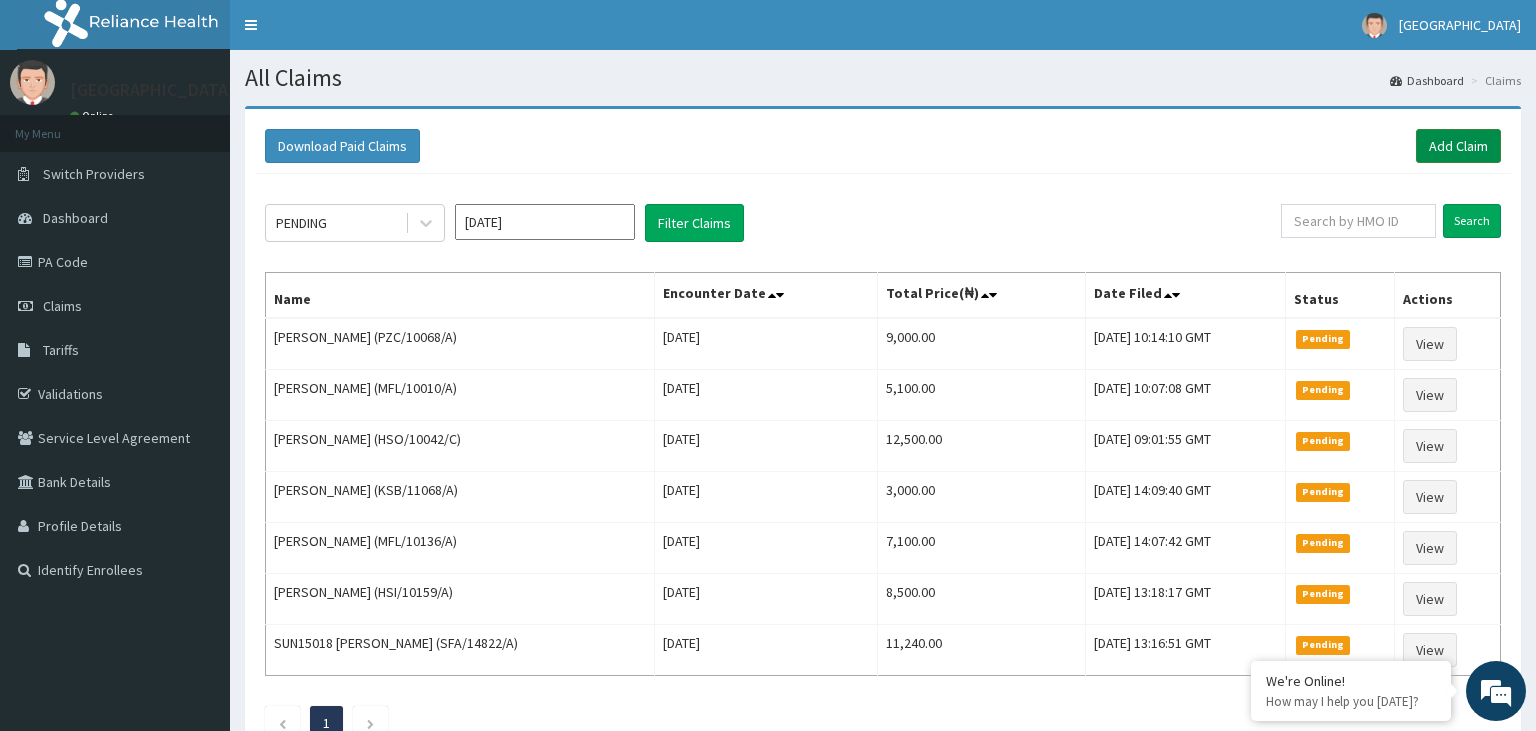 click on "Add Claim" at bounding box center [1458, 146] 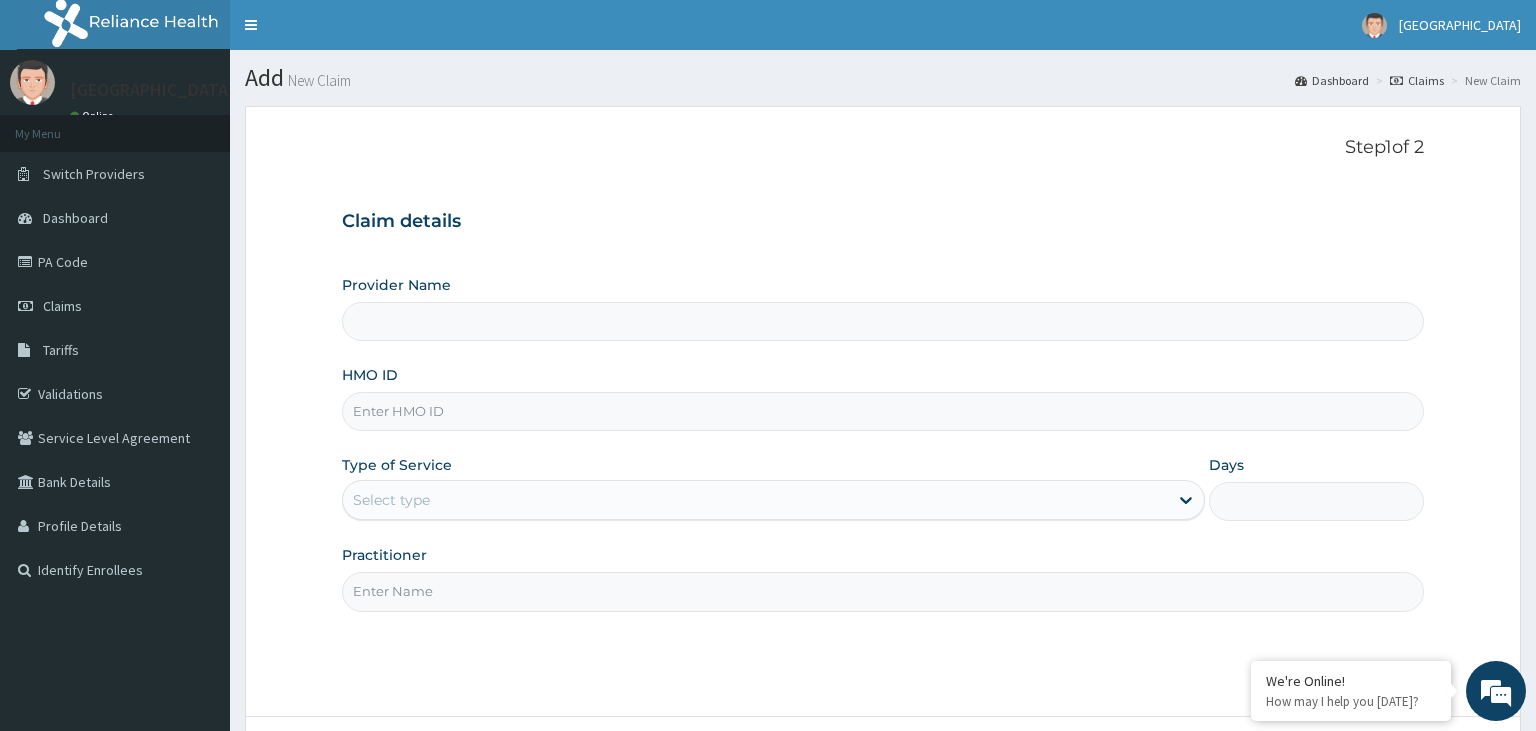 scroll, scrollTop: 0, scrollLeft: 0, axis: both 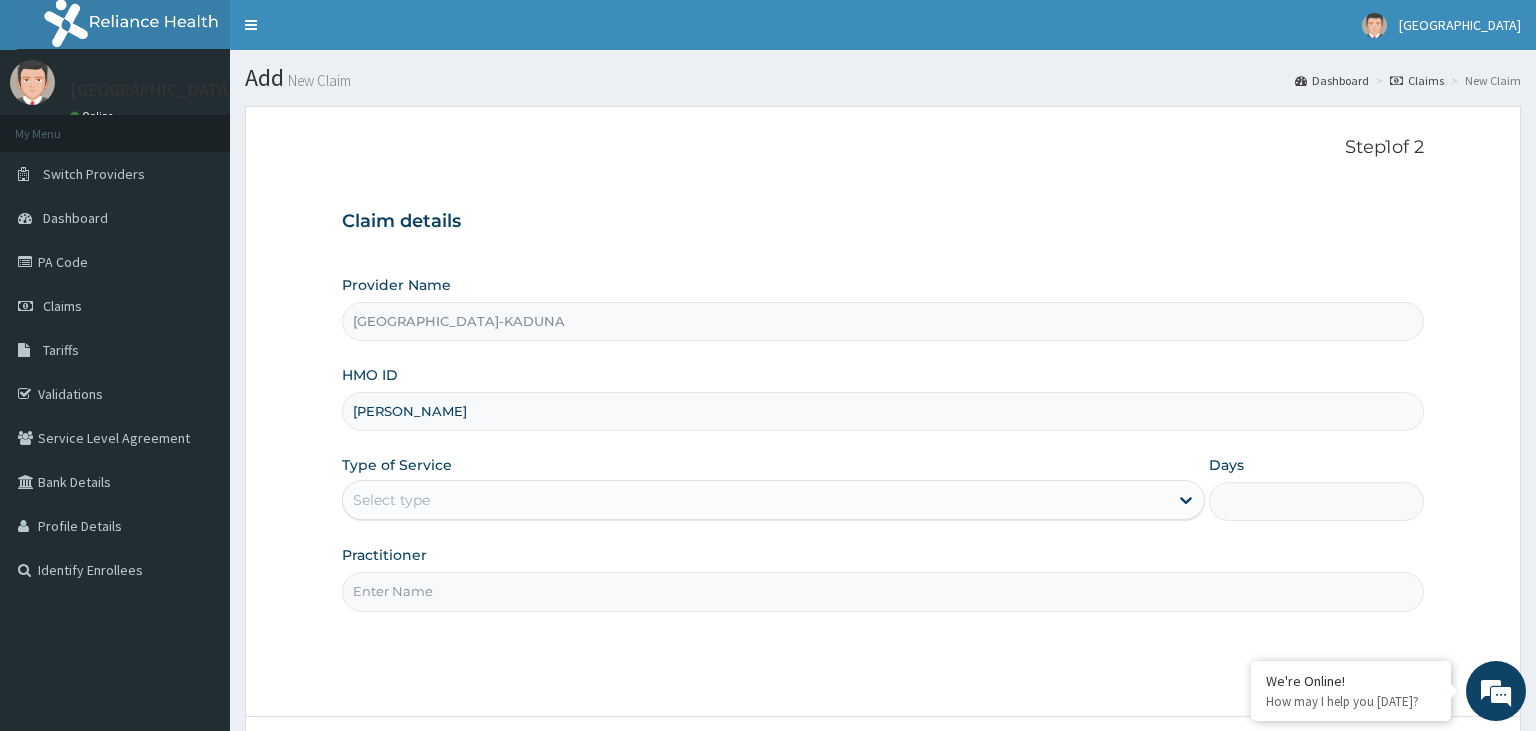 type on "[GEOGRAPHIC_DATA]-KADUNA" 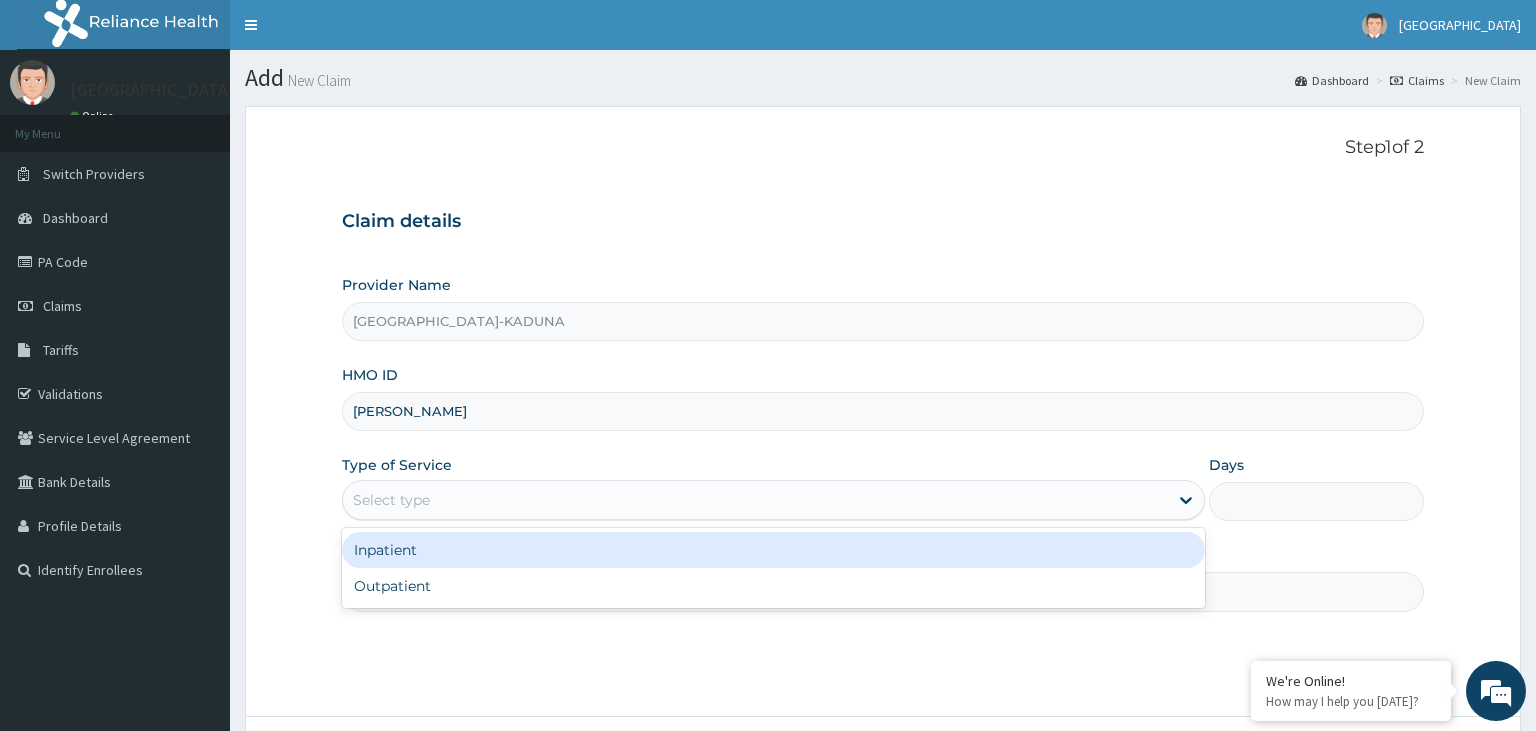 click on "Inpatient" at bounding box center [773, 550] 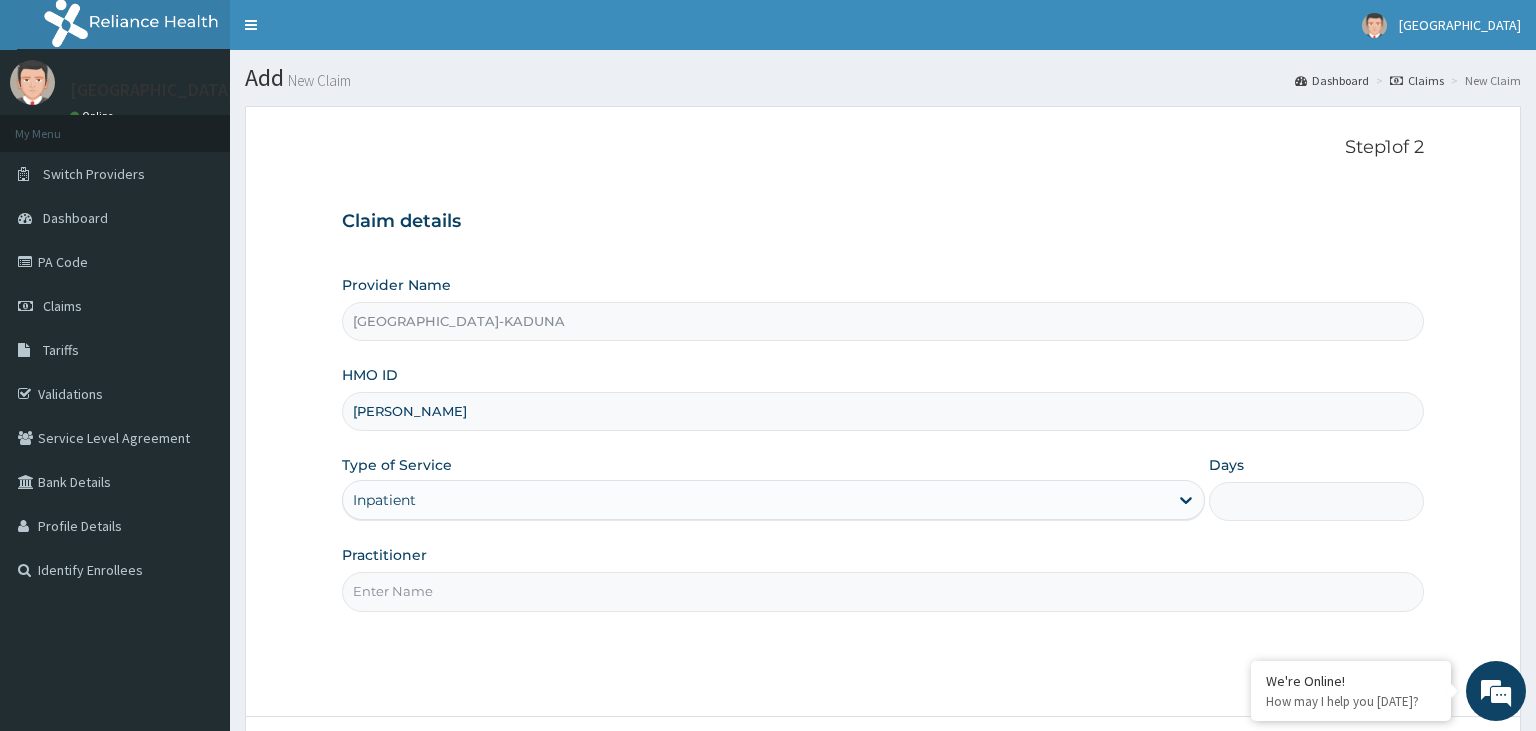click on "Practitioner" at bounding box center (883, 591) 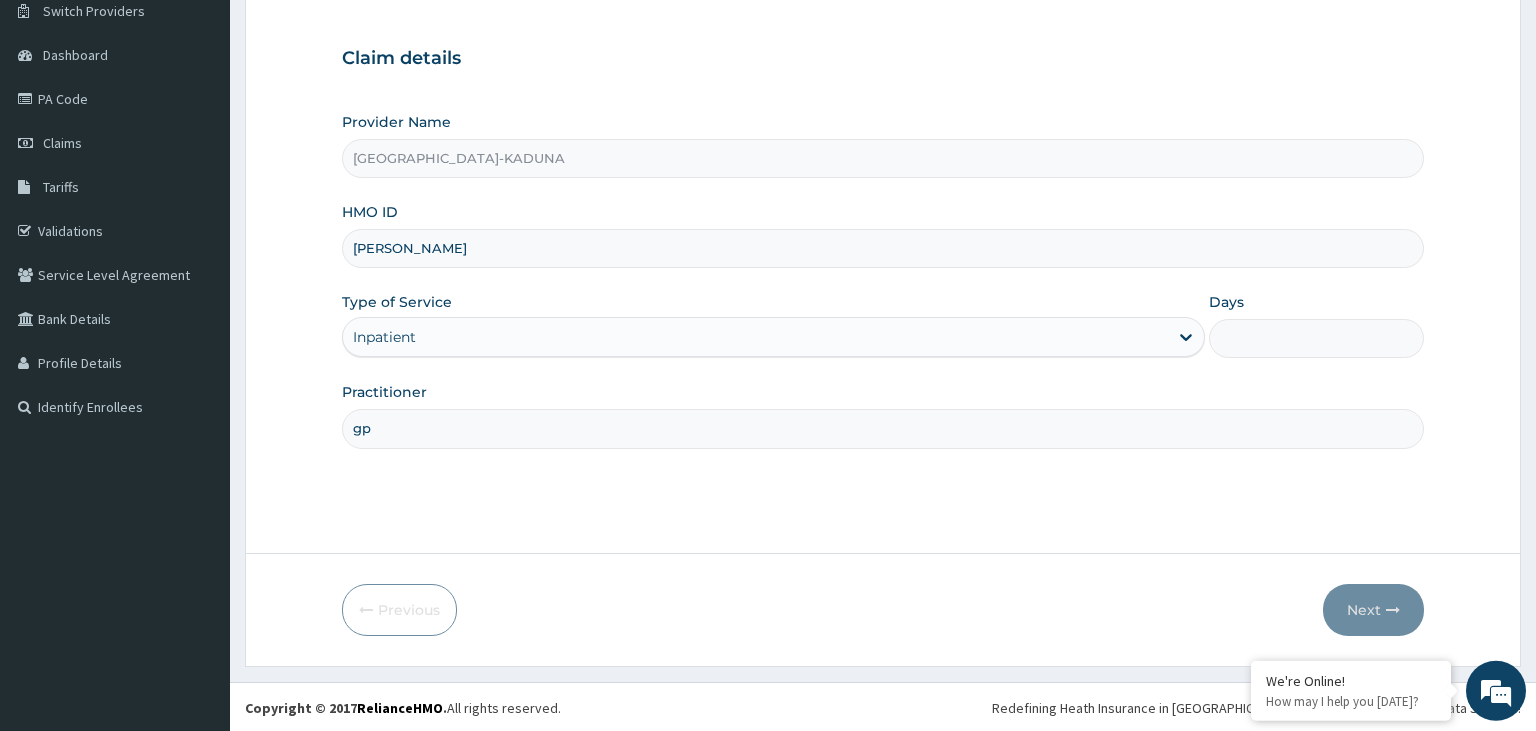 scroll, scrollTop: 164, scrollLeft: 0, axis: vertical 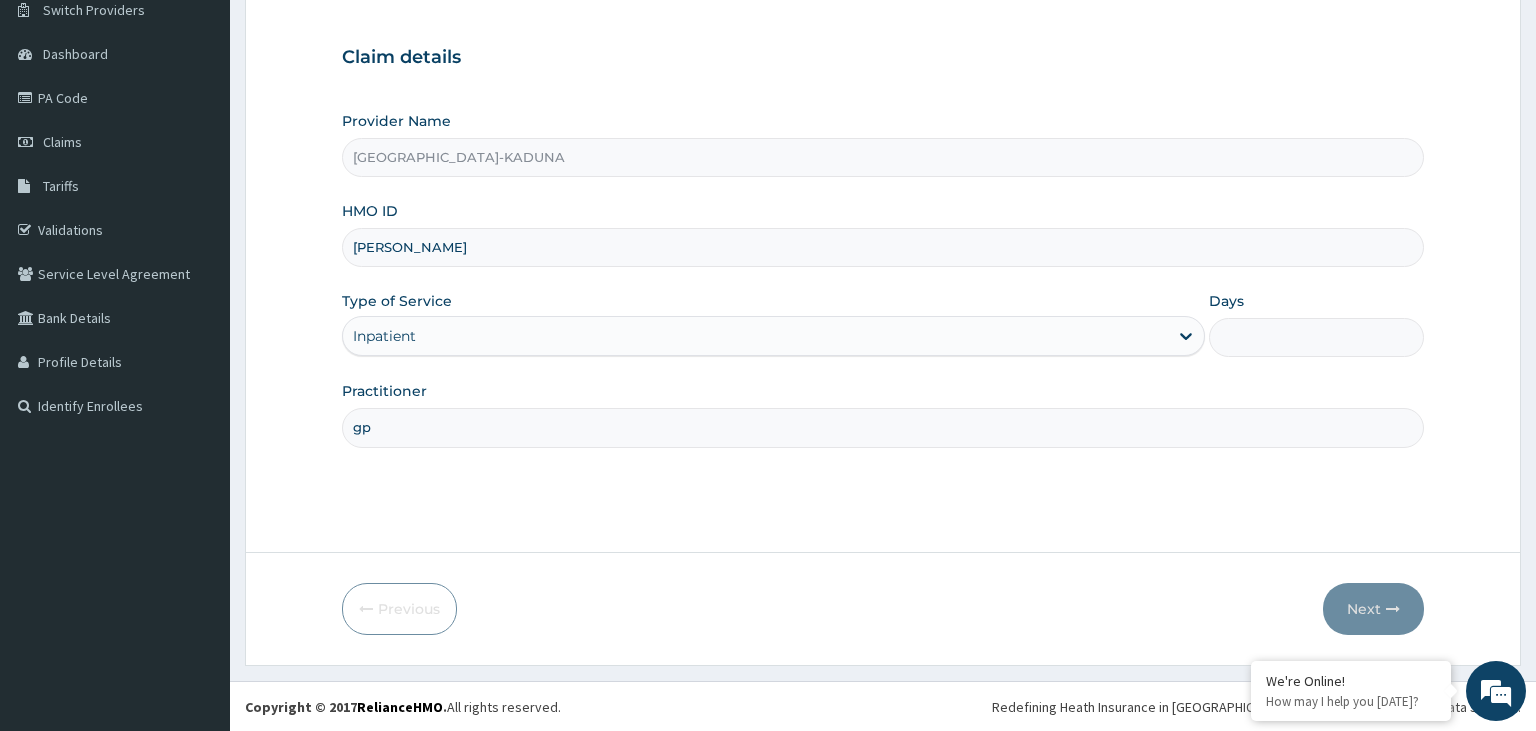 type on "gp" 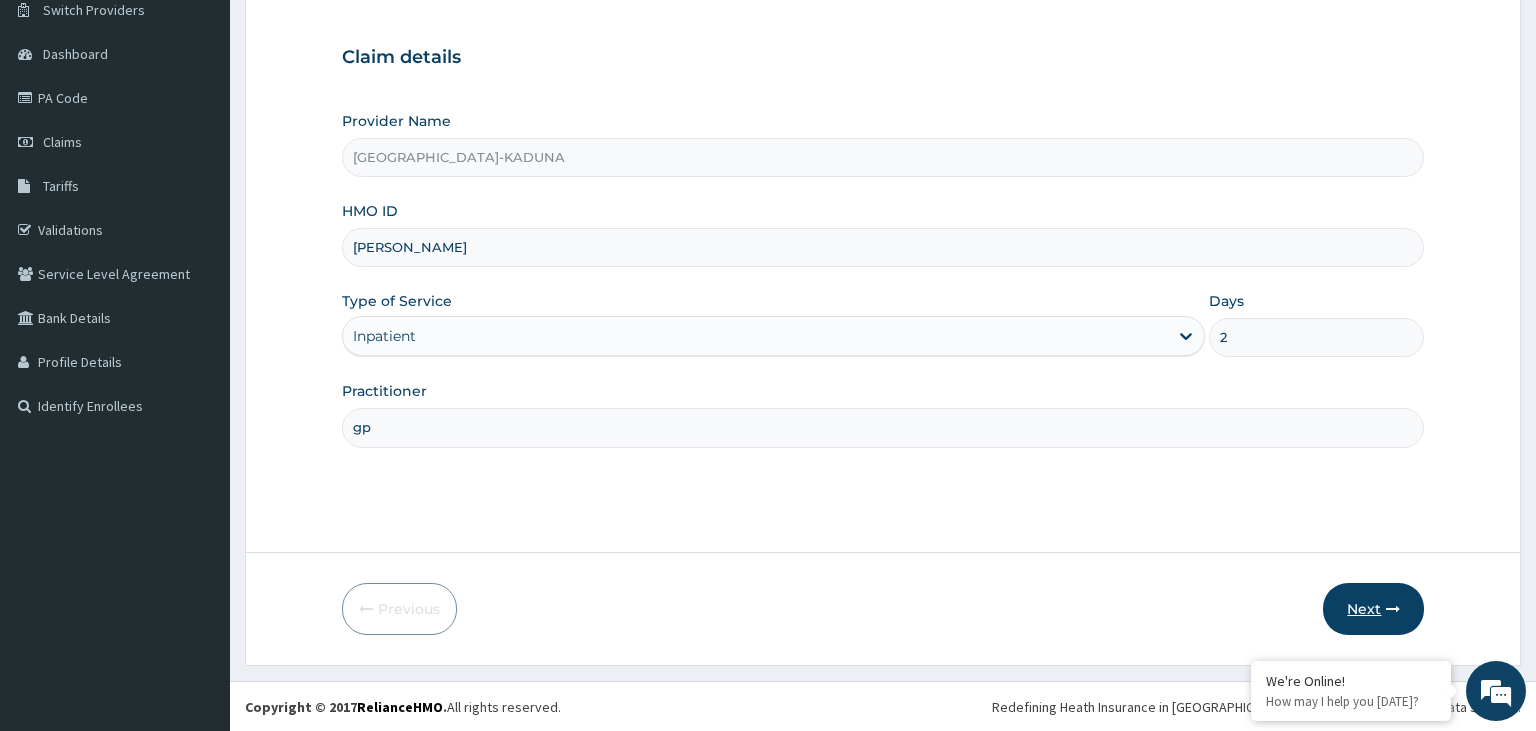 type on "2" 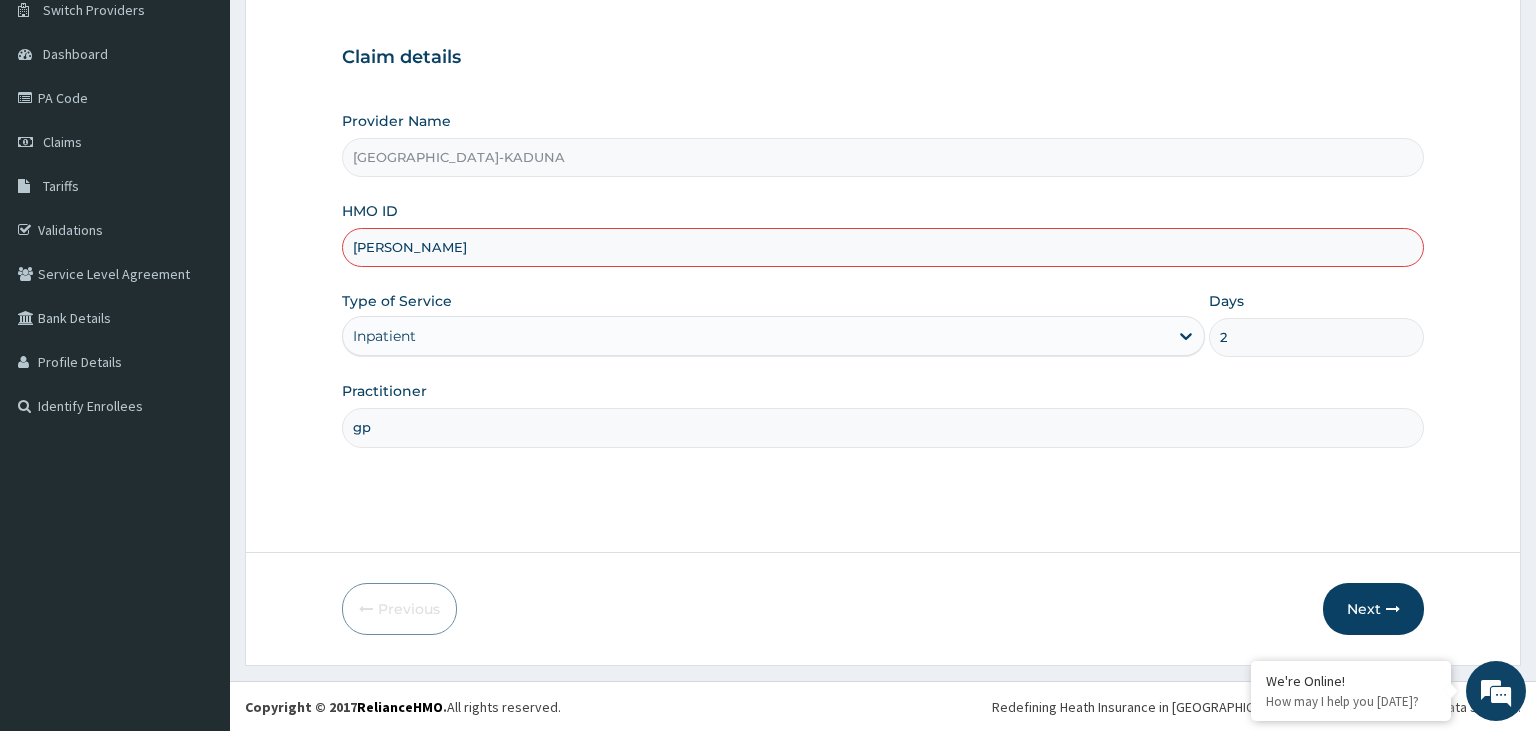scroll, scrollTop: 0, scrollLeft: 0, axis: both 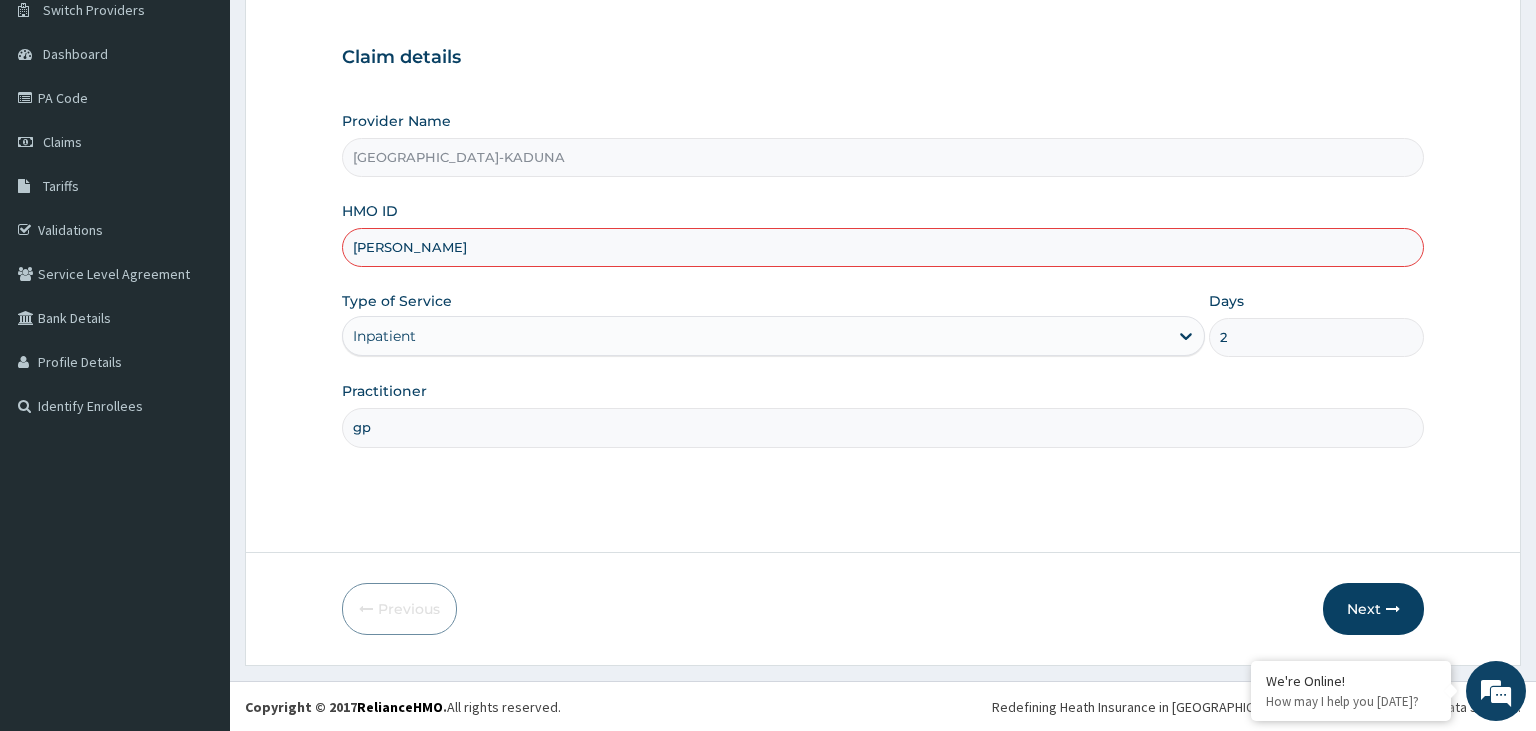 drag, startPoint x: 405, startPoint y: 265, endPoint x: 337, endPoint y: 269, distance: 68.117546 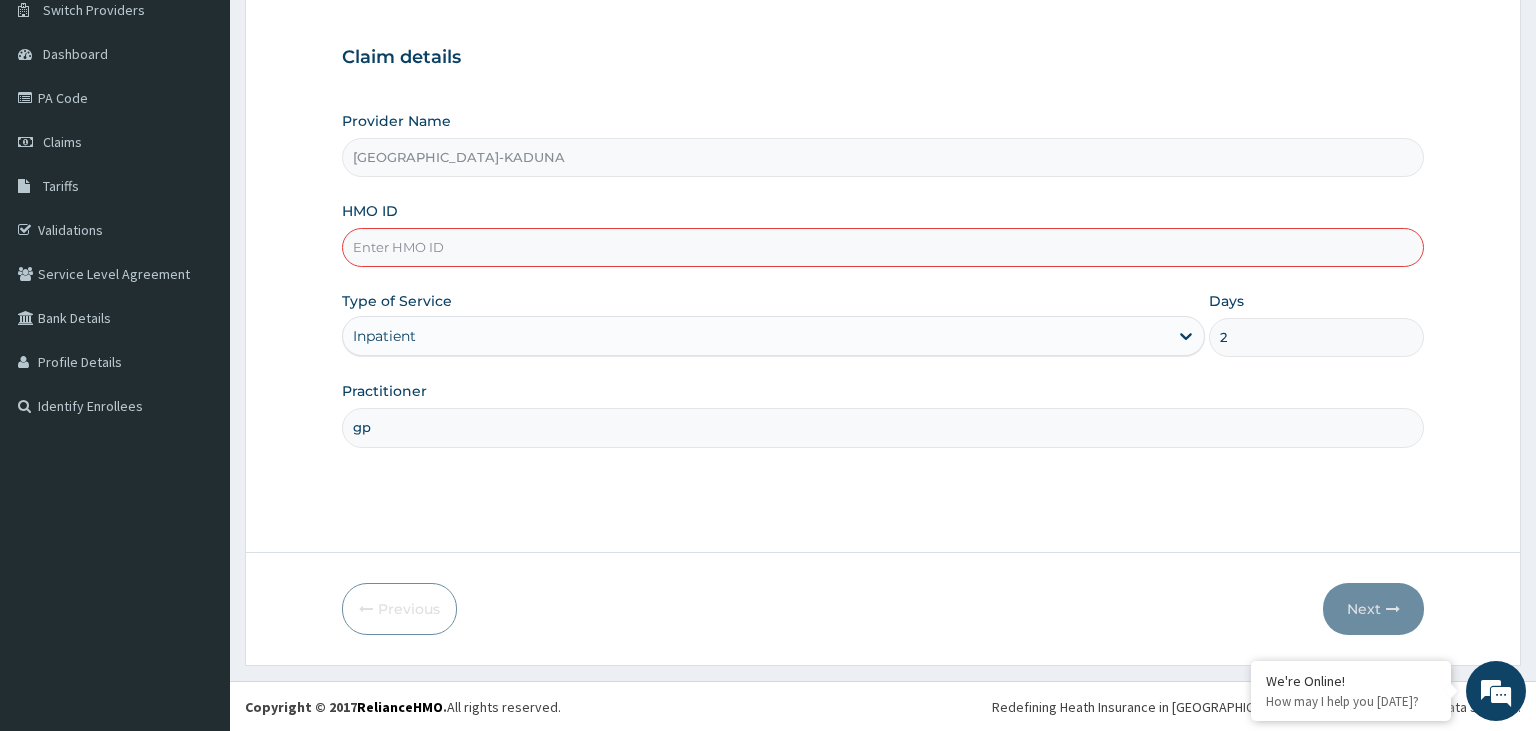 paste on "SSV/10001/A" 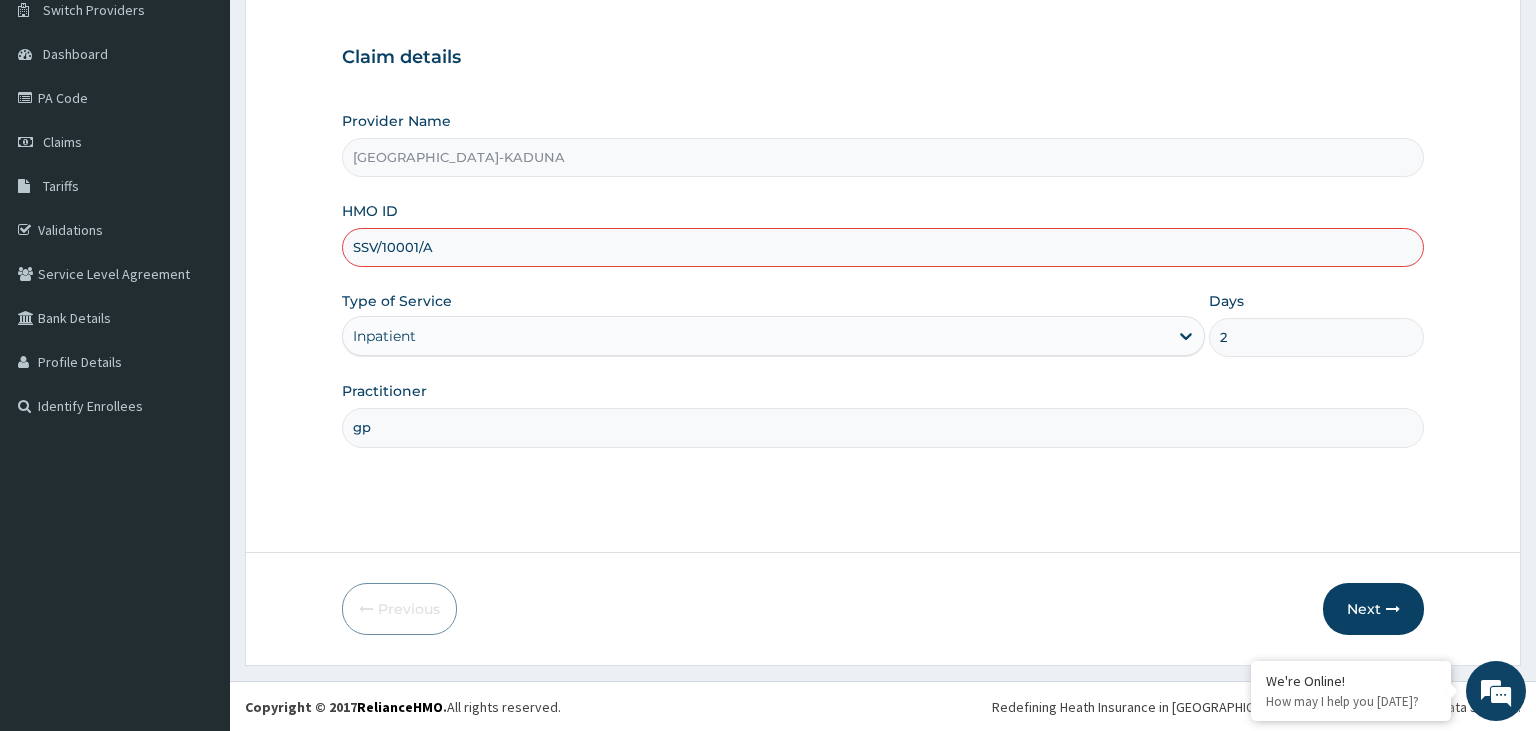 click on "SSV/10001/A" at bounding box center (883, 247) 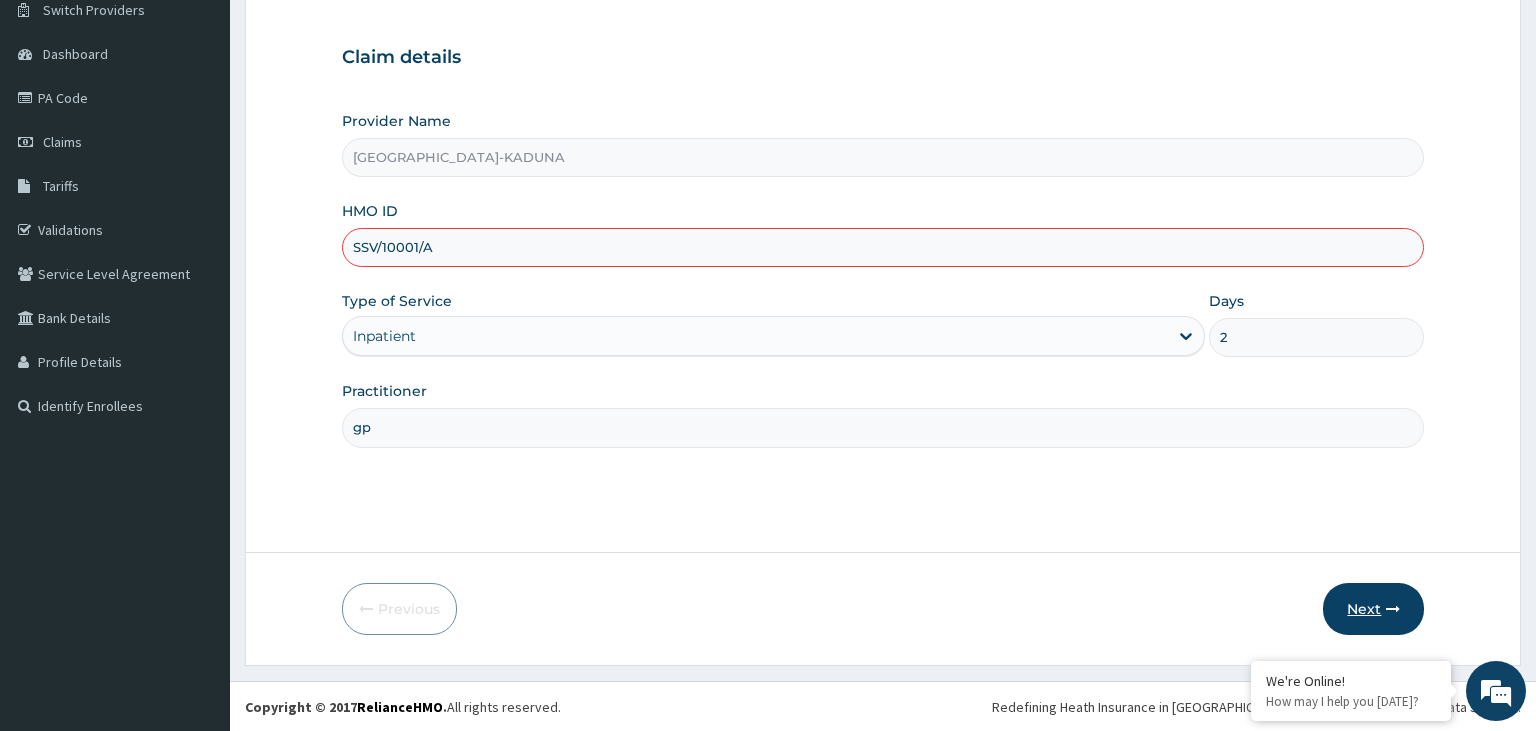 type on "SSV/10001/A" 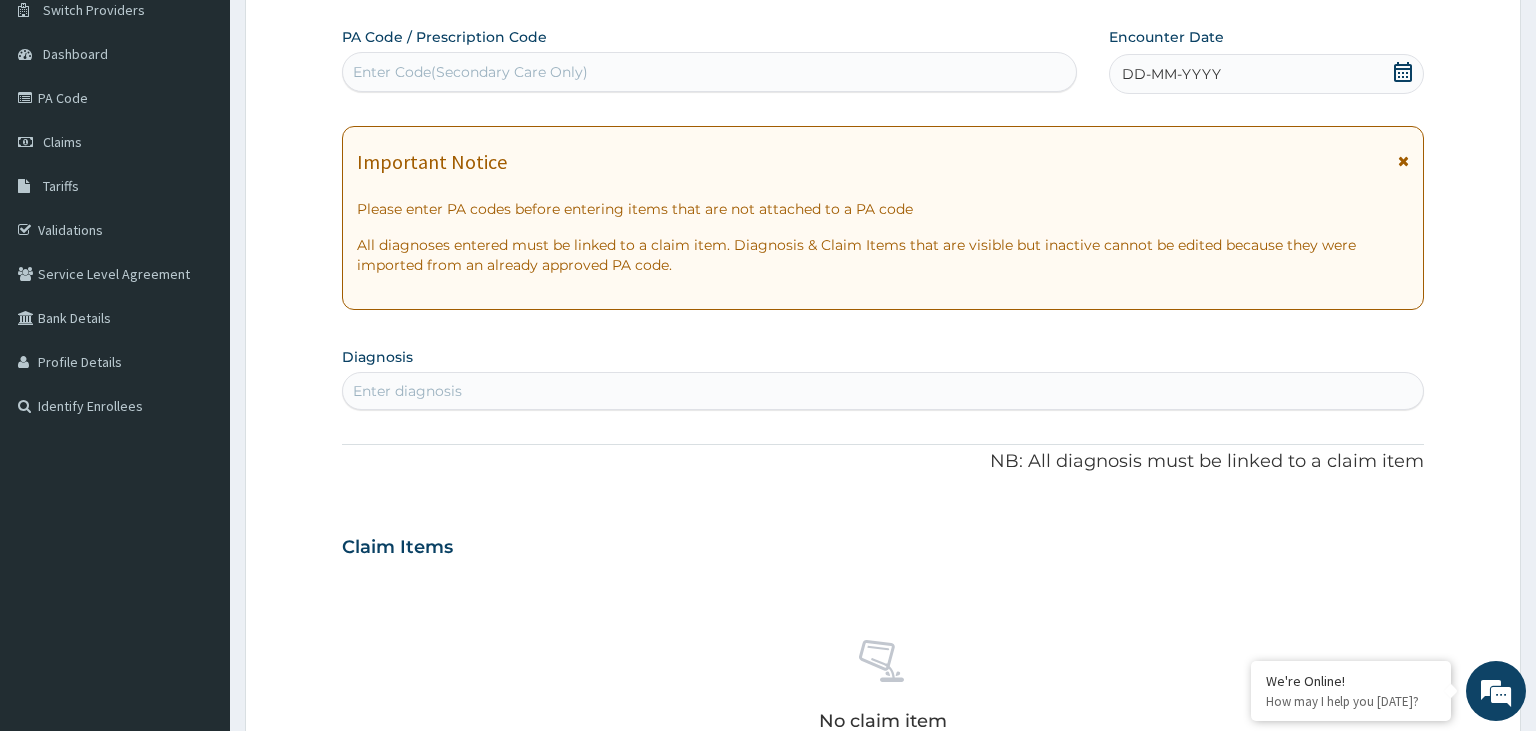 click on "PA Code / Prescription Code Enter Code(Secondary Care Only) Encounter Date DD-MM-YYYY Important Notice Please enter PA codes before entering items that are not attached to a PA code   All diagnoses entered must be linked to a claim item. Diagnosis & Claim Items that are visible but inactive cannot be edited because they were imported from an already approved PA code. Diagnosis Enter diagnosis NB: All diagnosis must be linked to a claim item Claim Items No claim item Types Select Type Item Select Item Pair Diagnosis Select Diagnosis Unit Price 0 Add Comment" at bounding box center (883, 544) 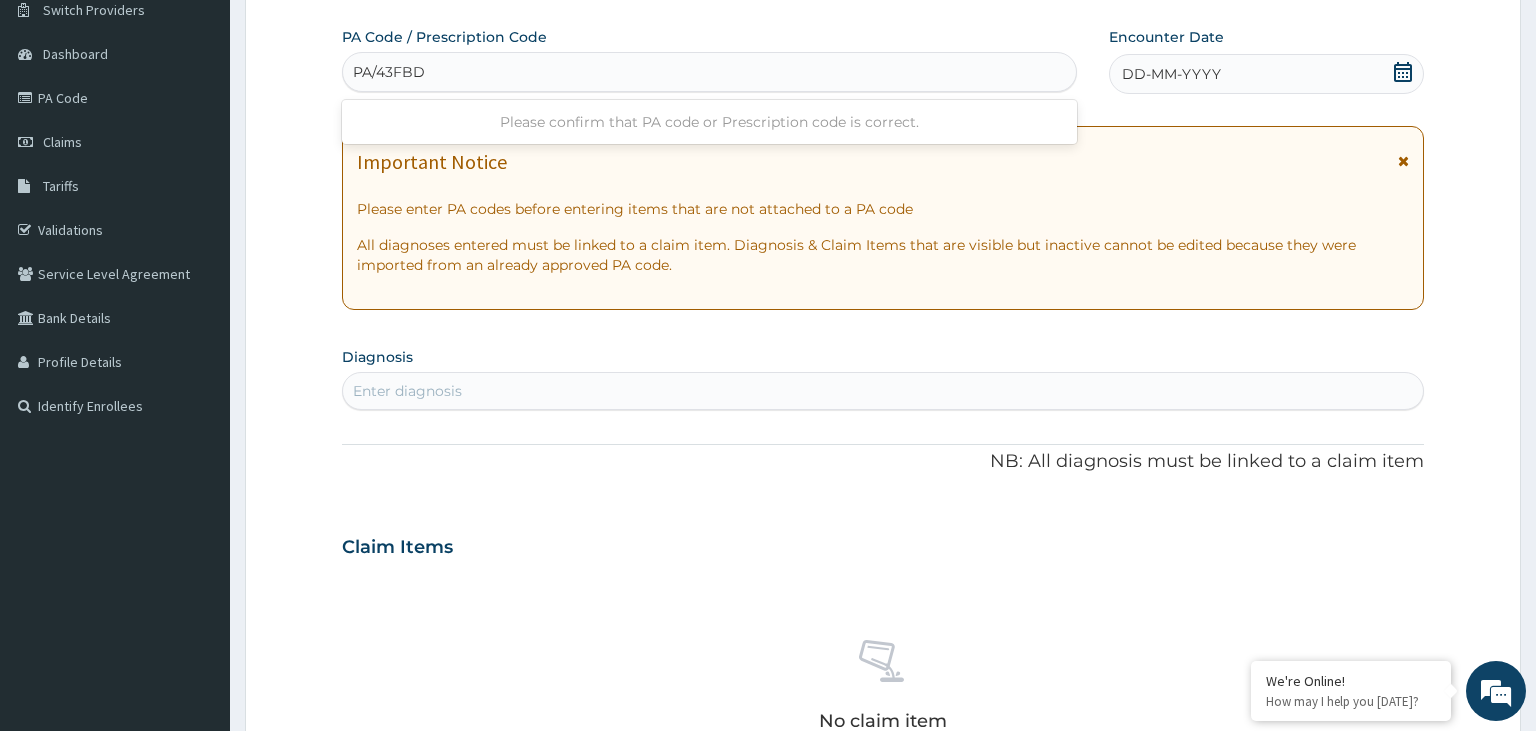 type on "PA/43FBDF" 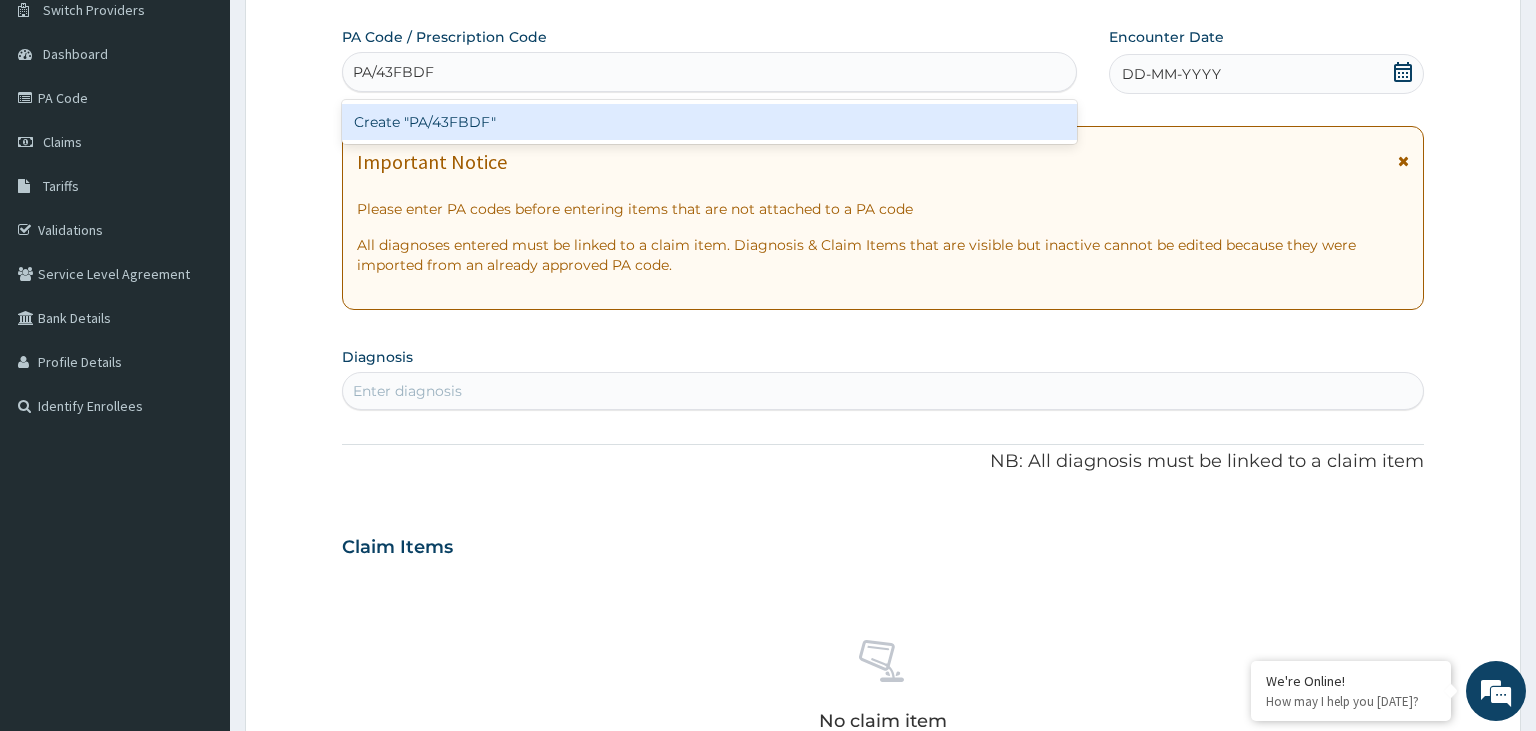 click on "Create "PA/43FBDF"" at bounding box center (710, 122) 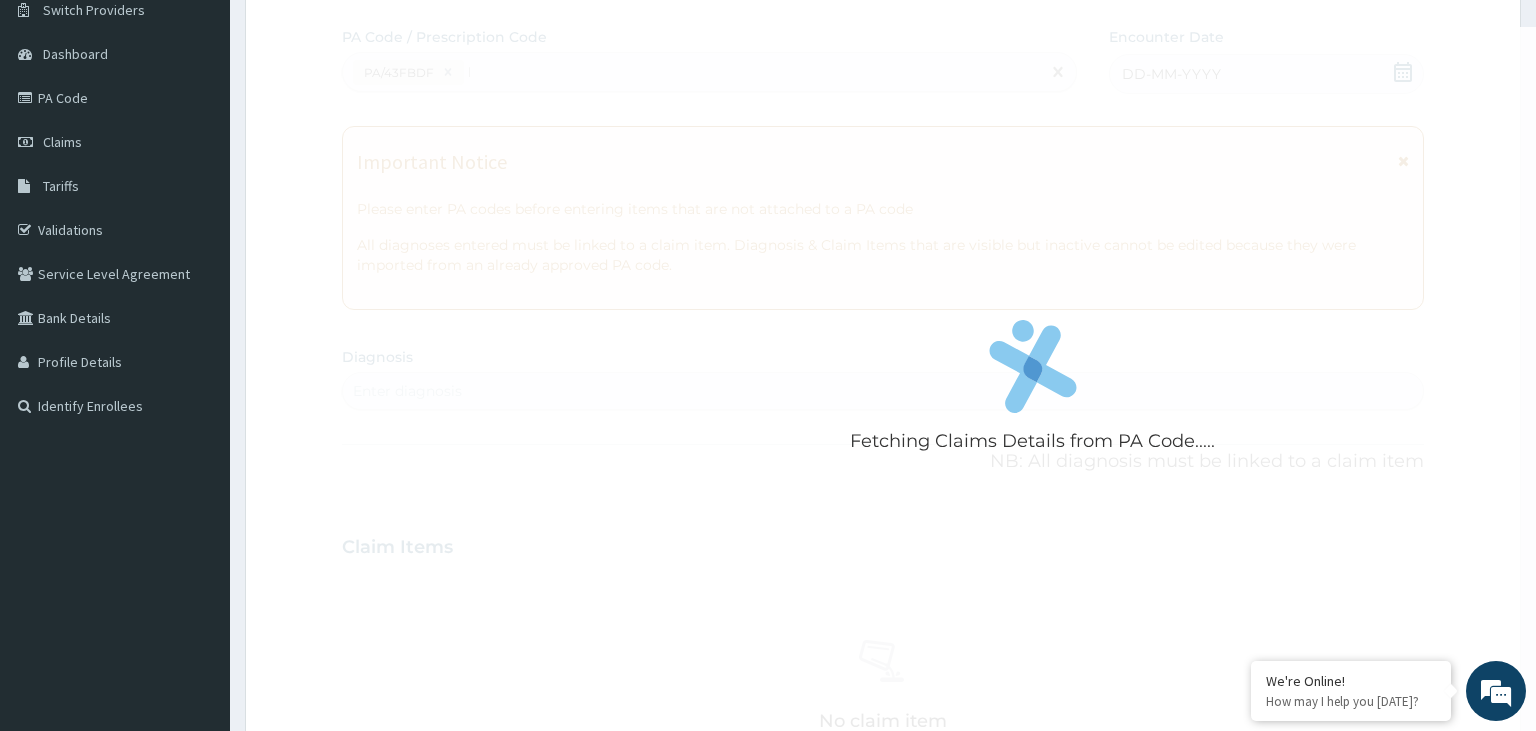 type 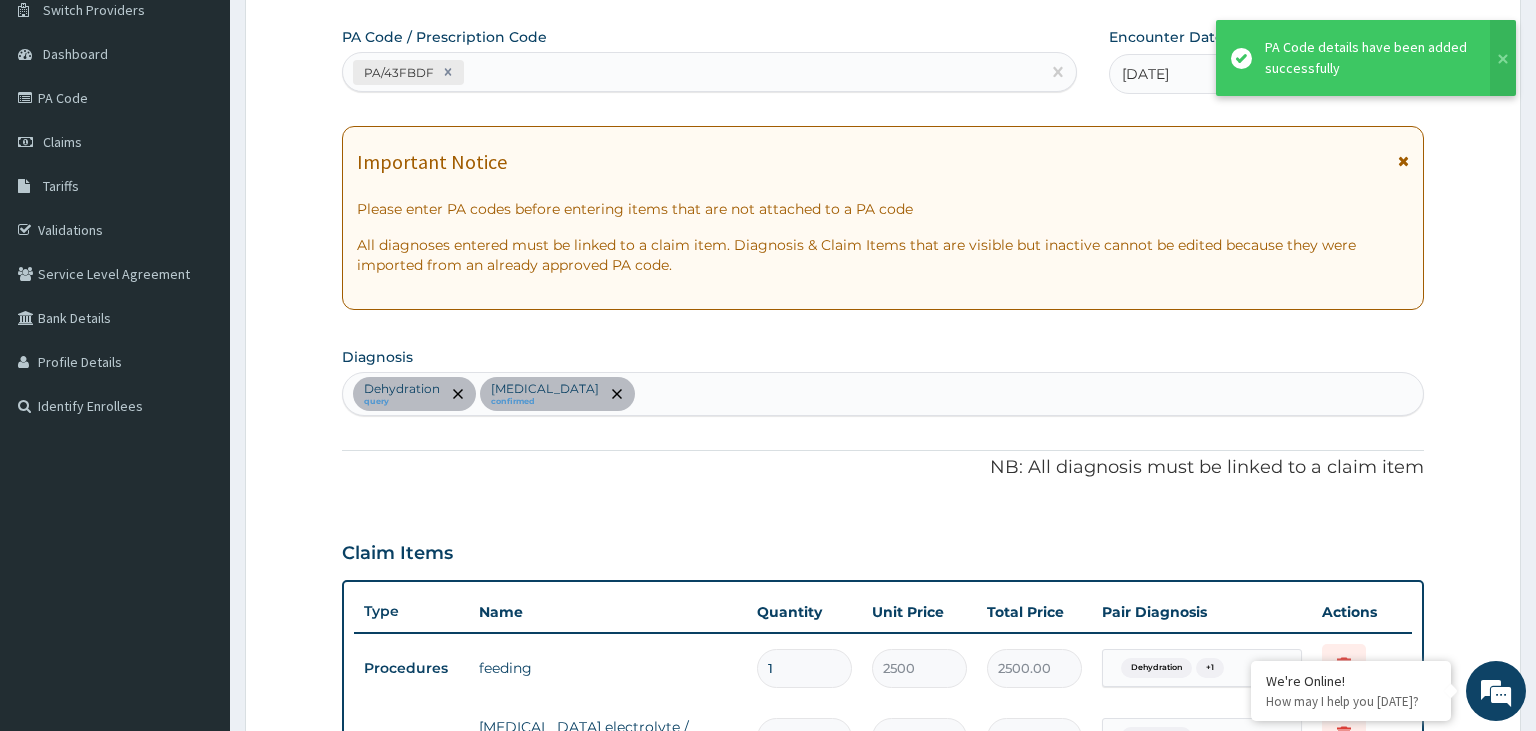 scroll, scrollTop: 671, scrollLeft: 0, axis: vertical 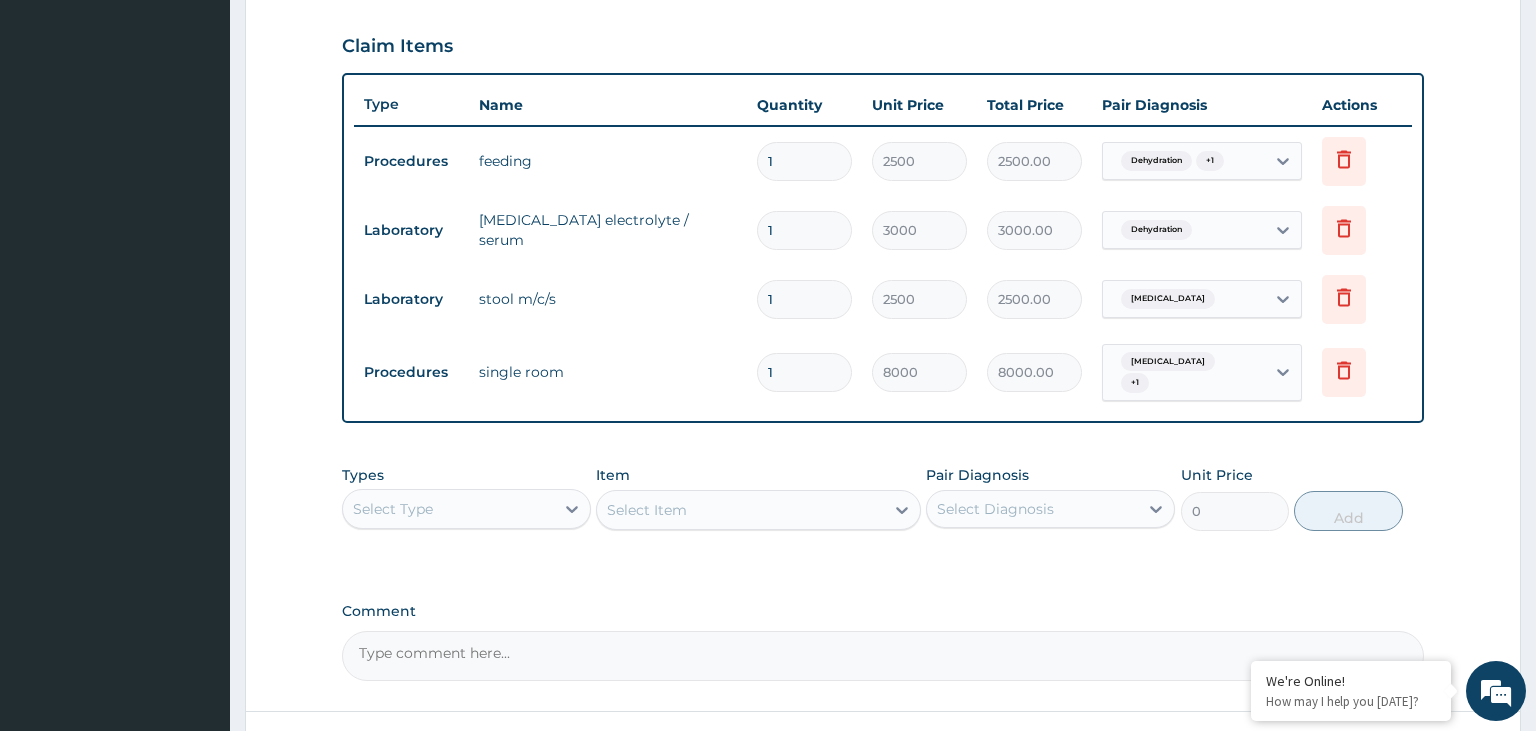 click on "Select Type" at bounding box center (448, 509) 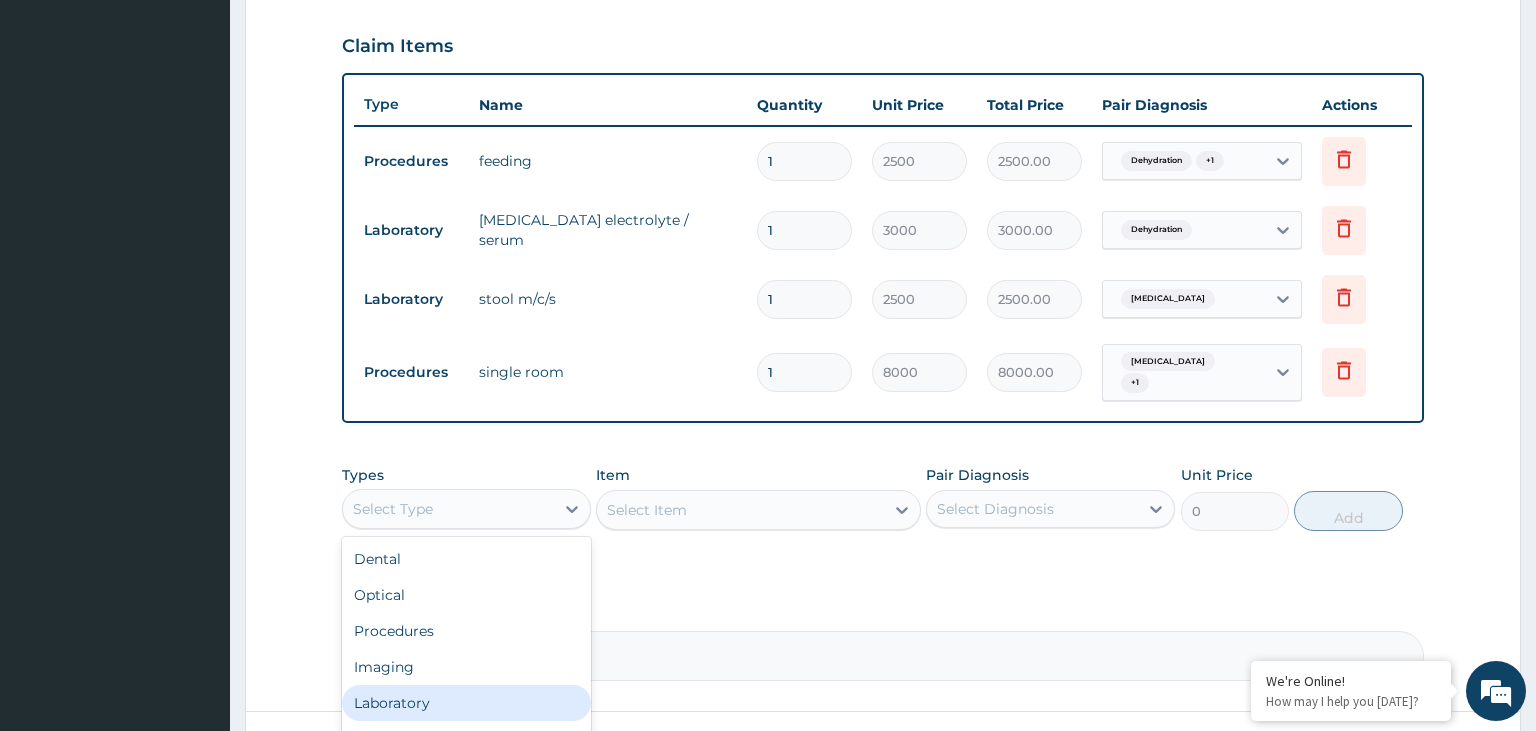 scroll, scrollTop: 68, scrollLeft: 0, axis: vertical 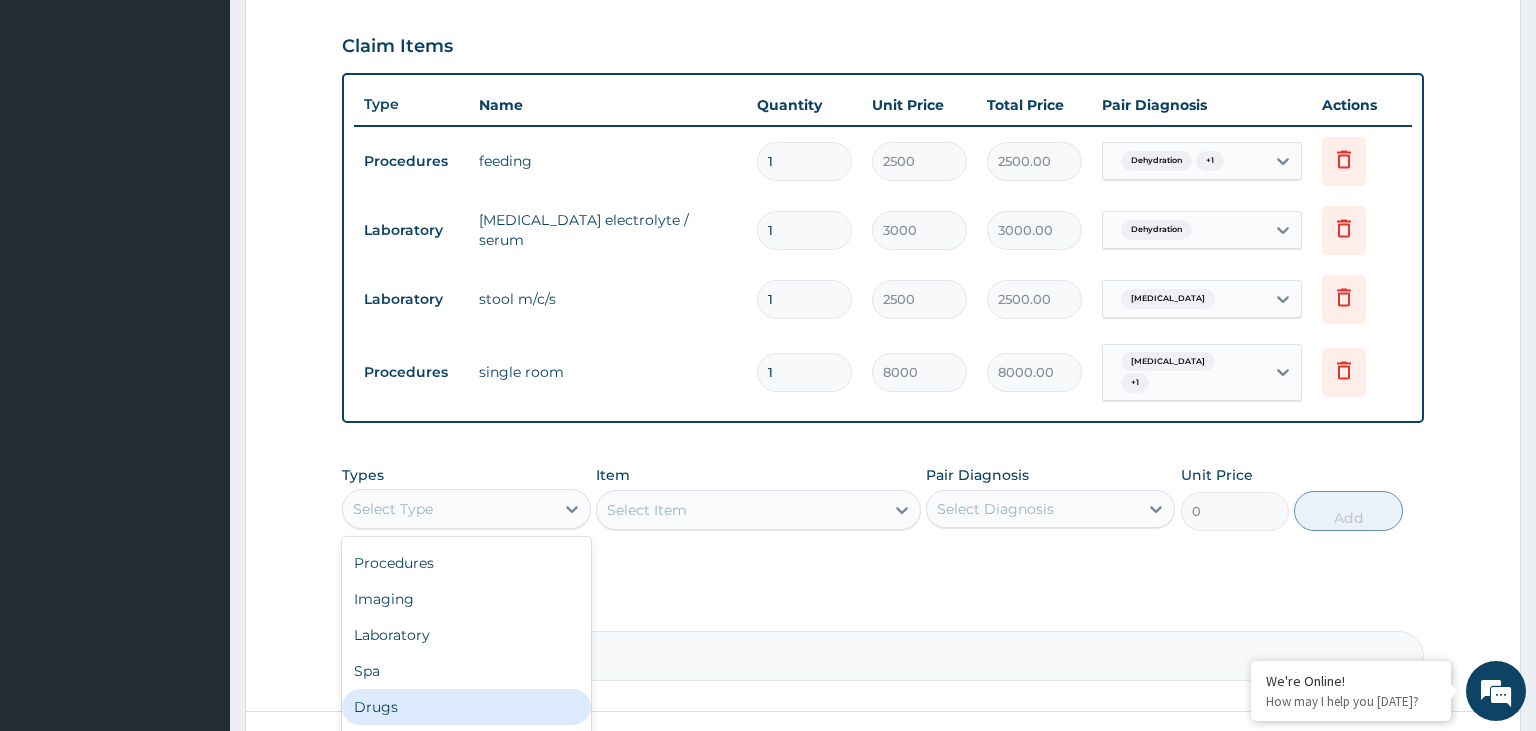click on "Drugs" at bounding box center [466, 707] 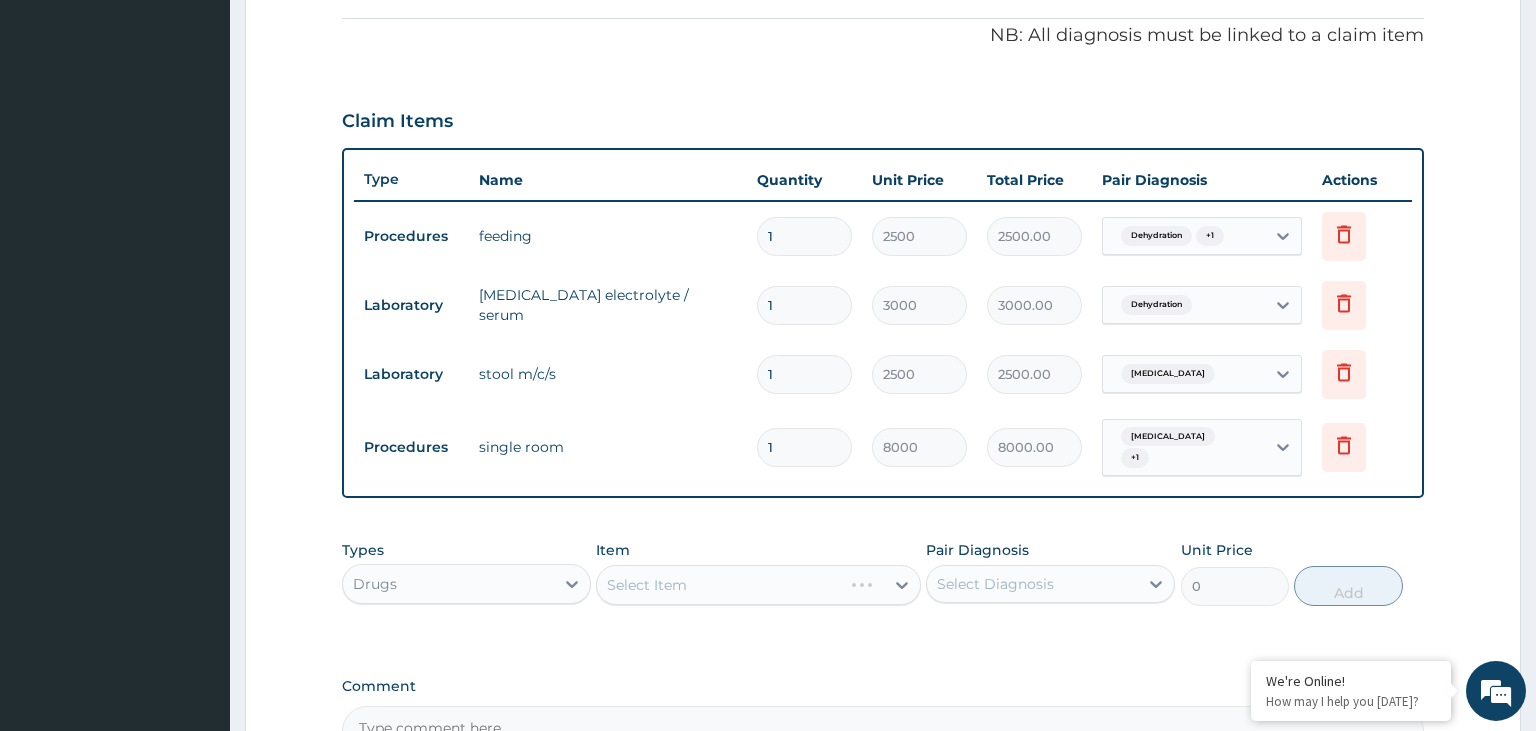 scroll, scrollTop: 671, scrollLeft: 0, axis: vertical 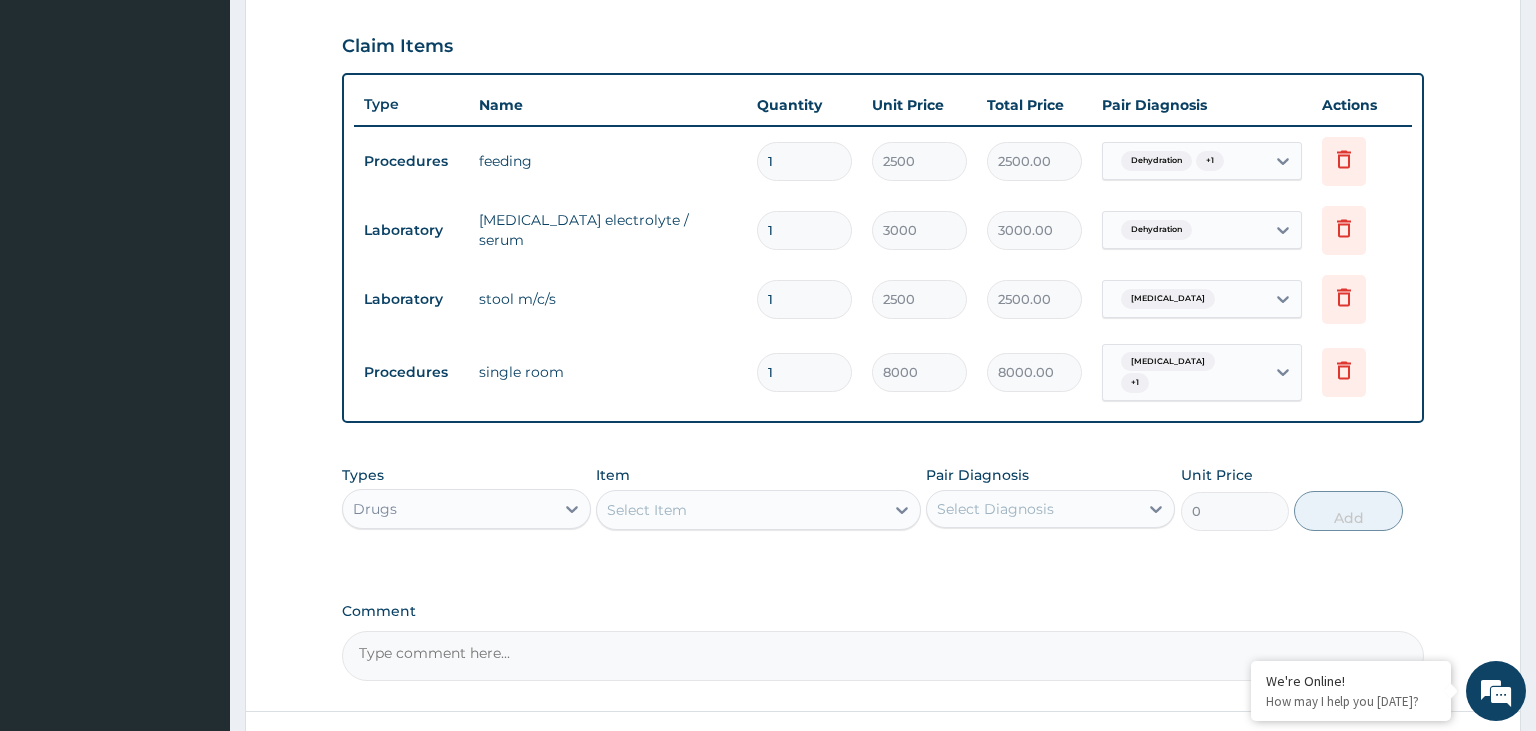 click on "Select Item" at bounding box center (740, 510) 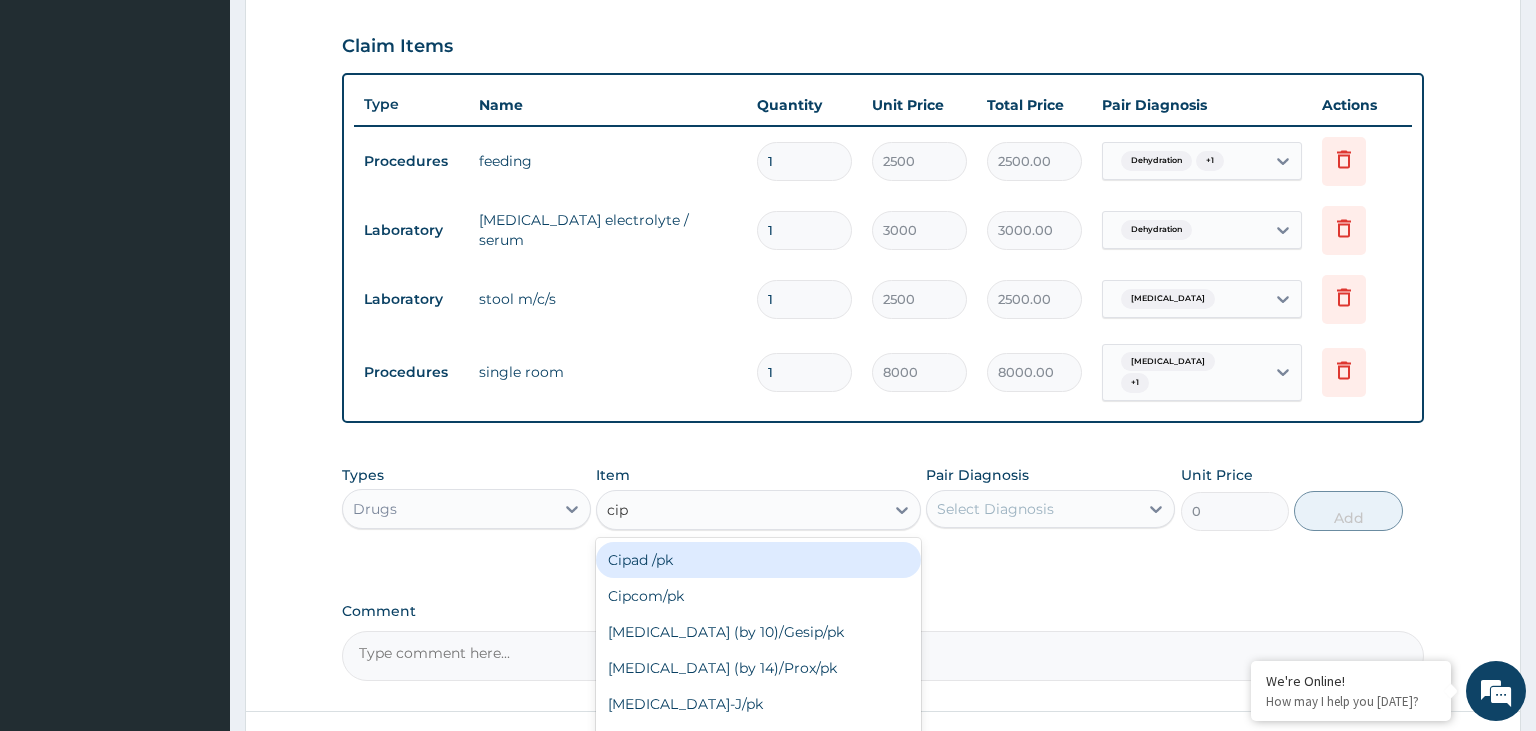 type on "cipr" 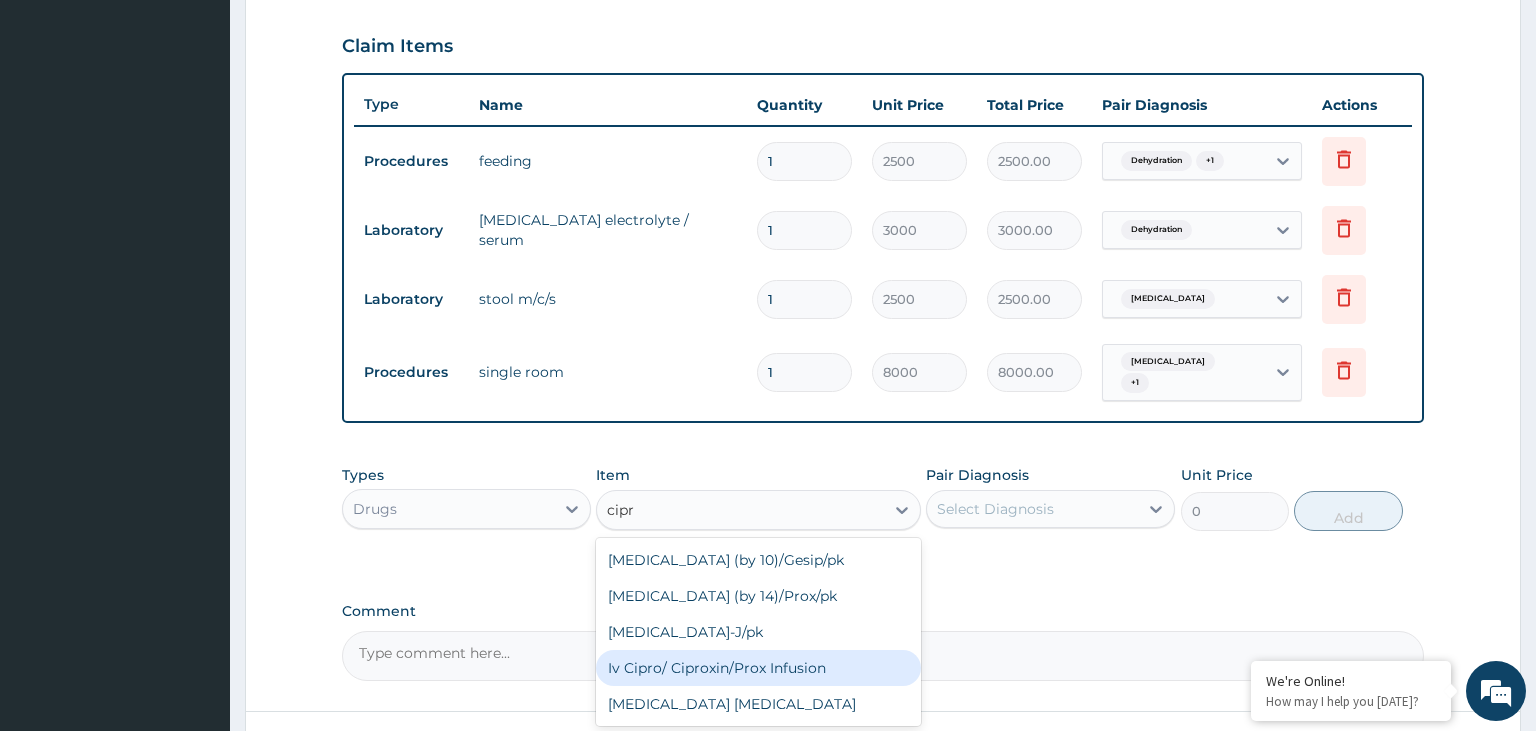 drag, startPoint x: 769, startPoint y: 657, endPoint x: 1042, endPoint y: 575, distance: 285.04913 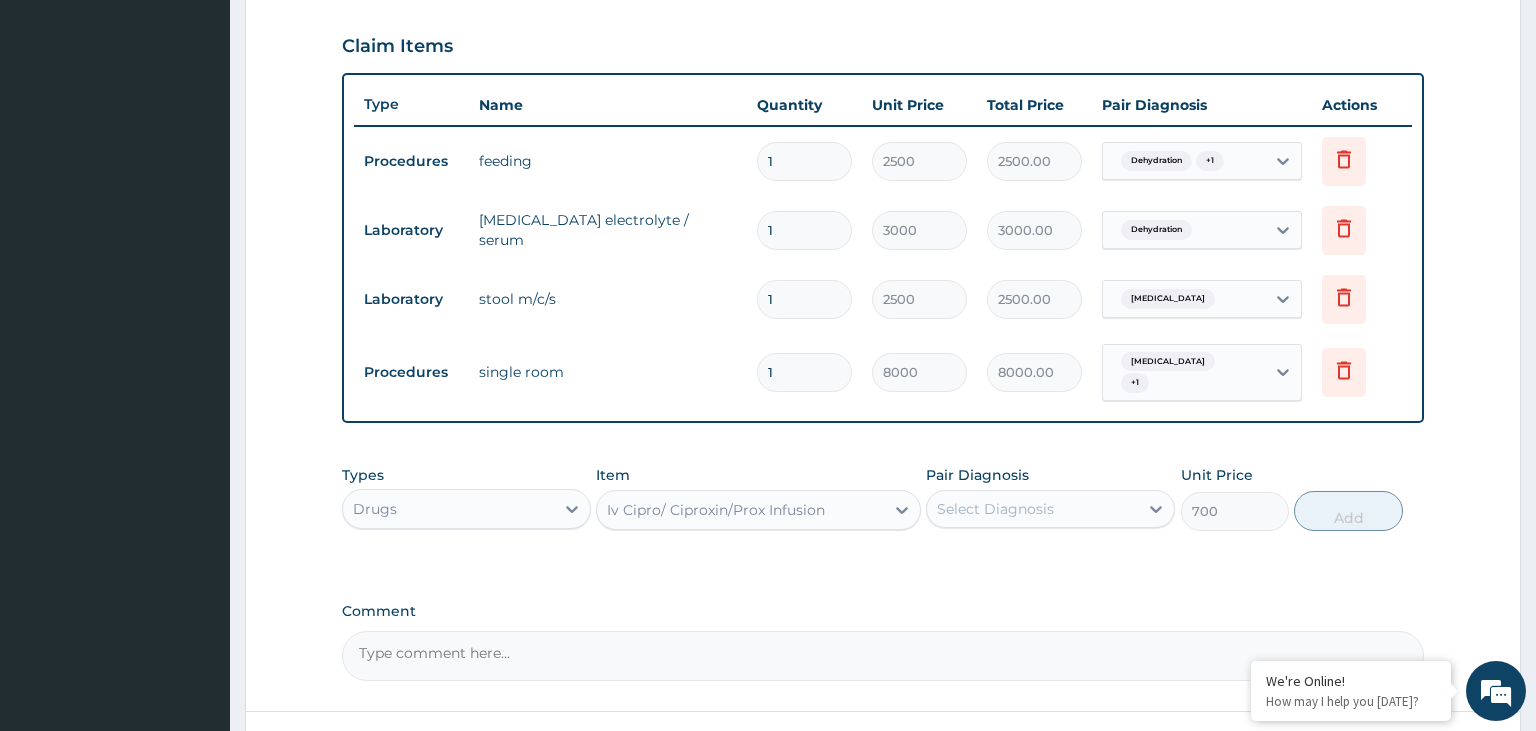click on "Select Diagnosis" at bounding box center [1032, 509] 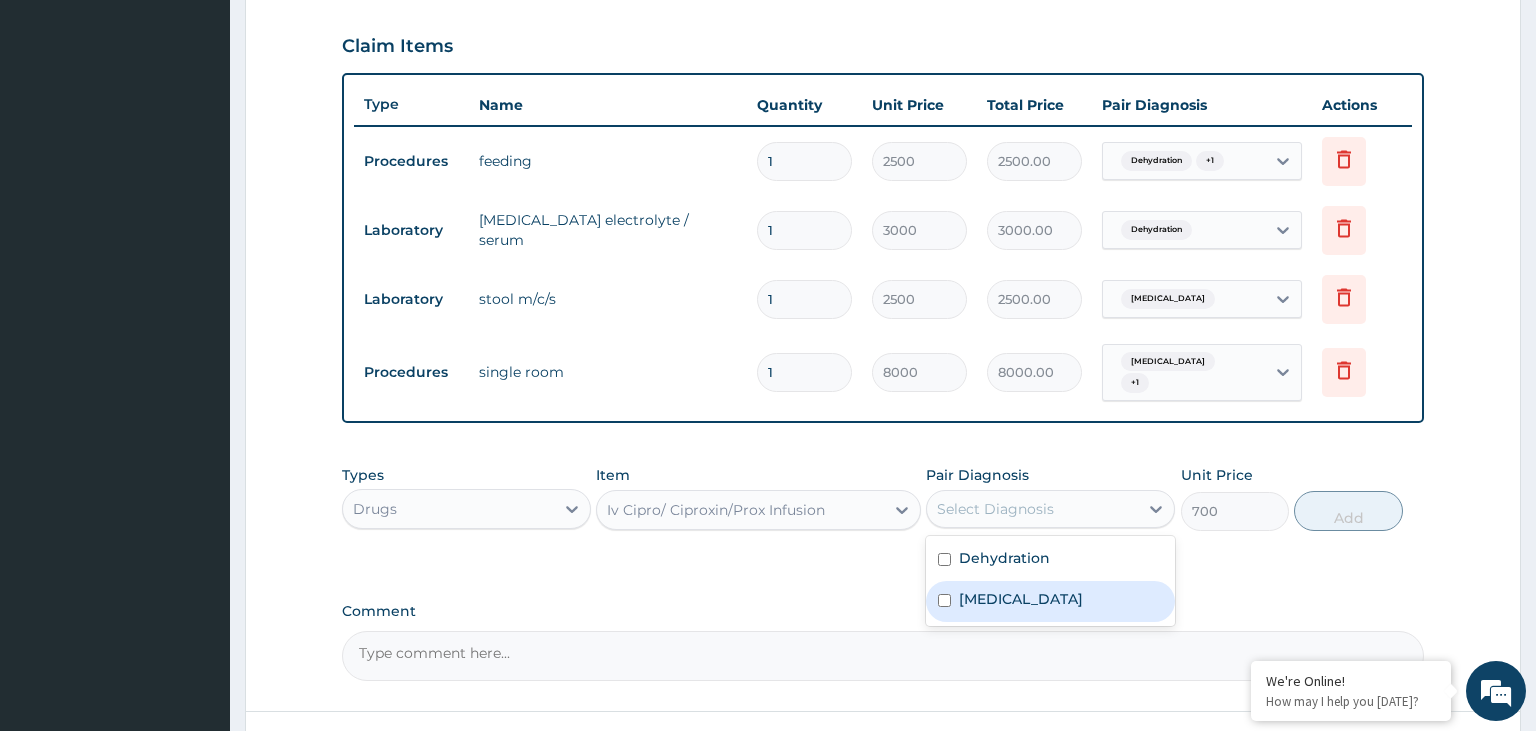 click on "Gastroenteritis" at bounding box center (1021, 599) 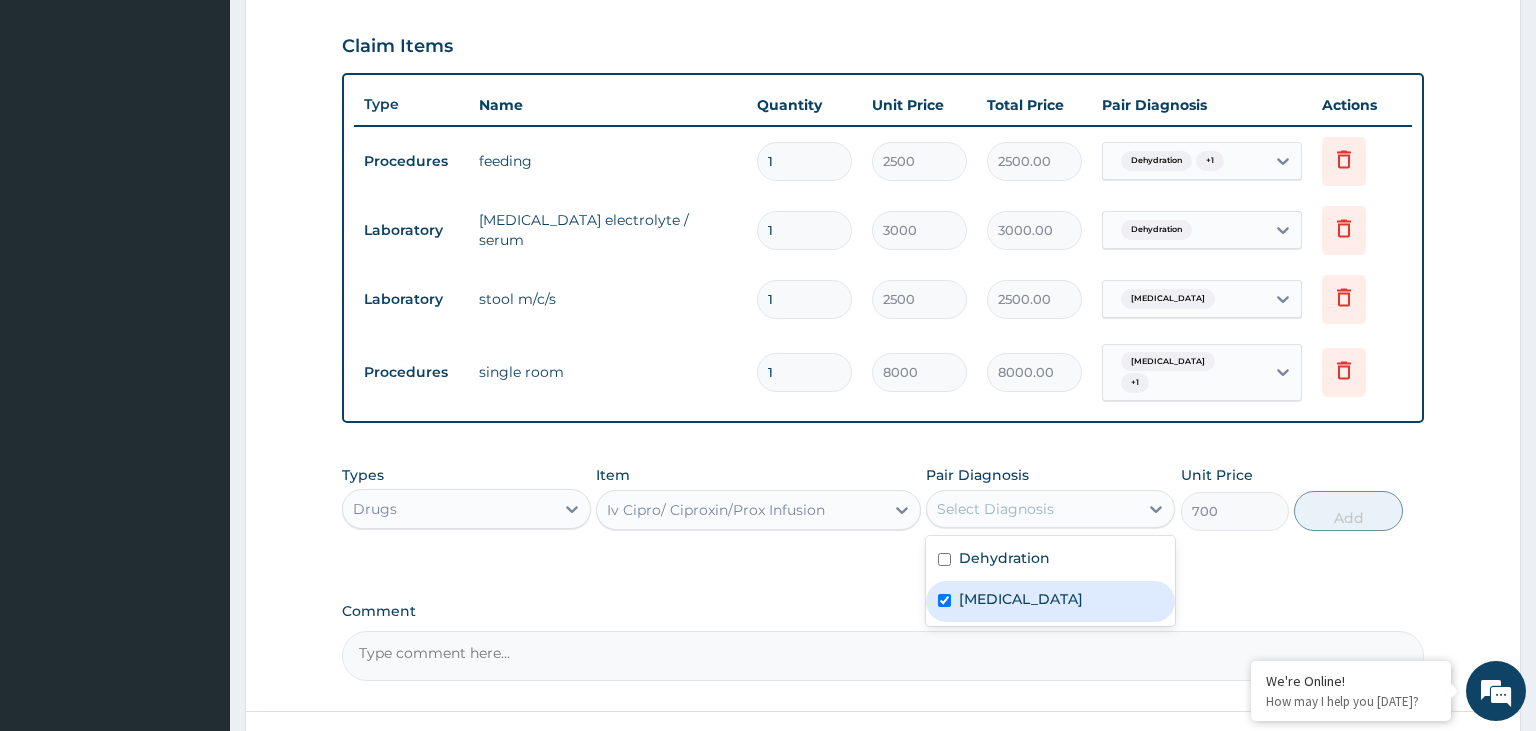 checkbox on "true" 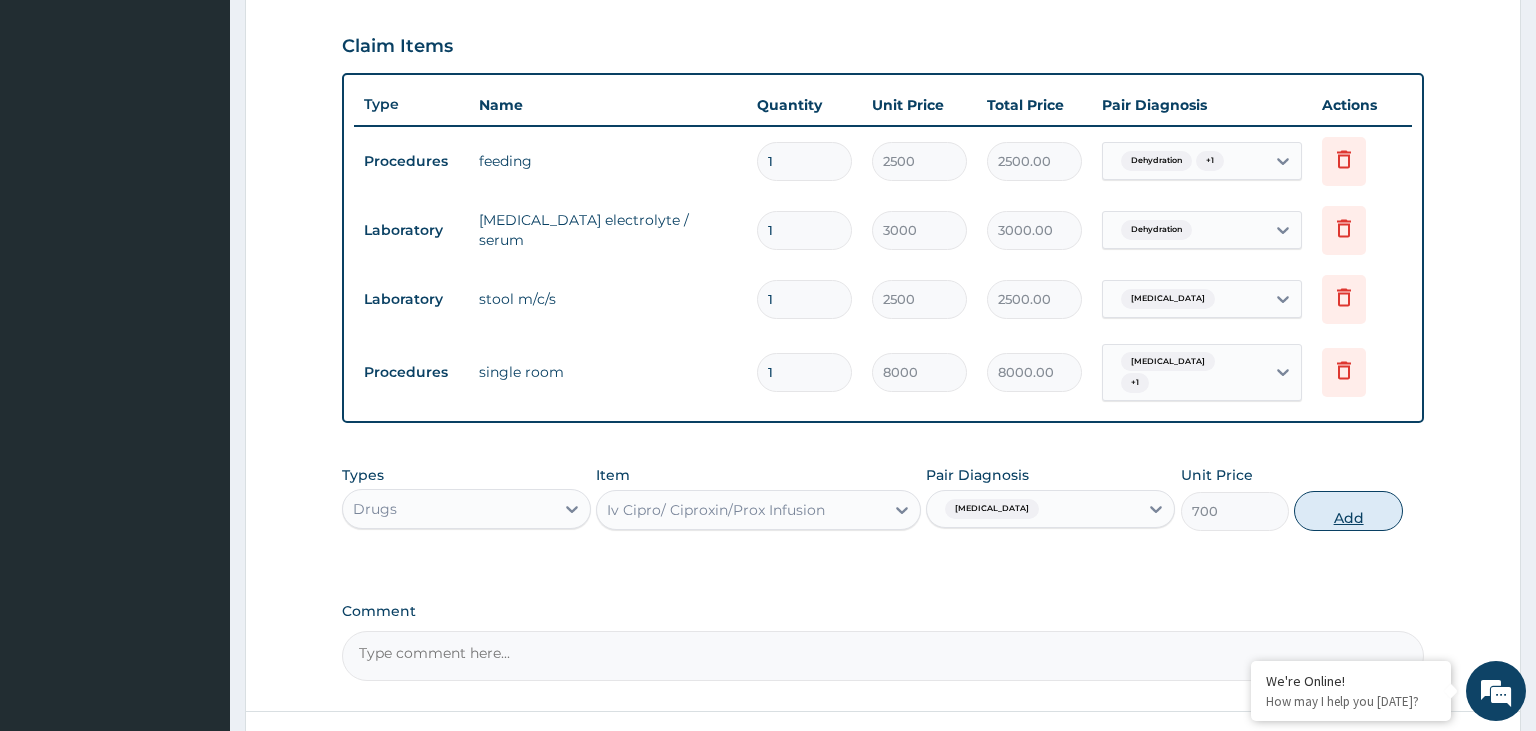 click on "Add" at bounding box center (1348, 511) 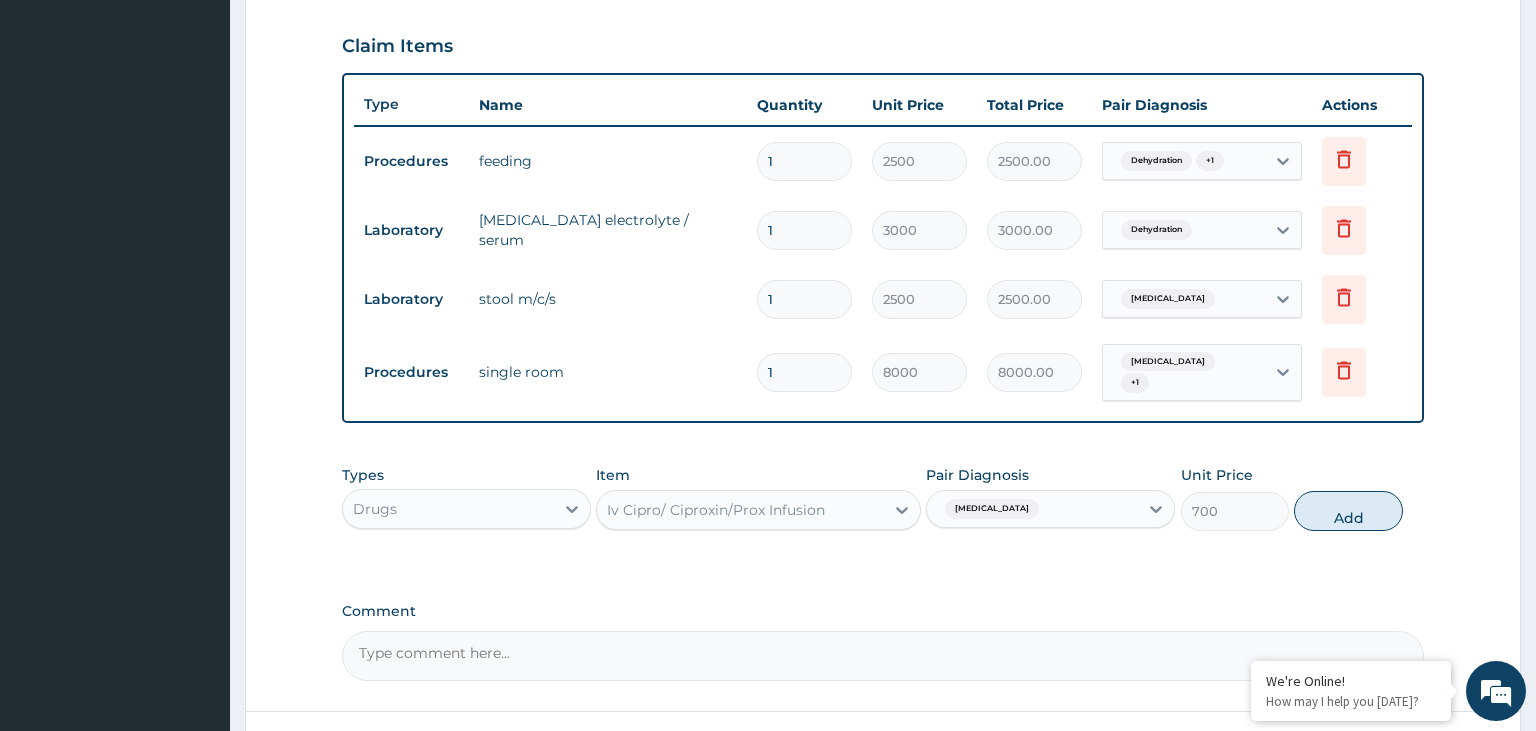 type on "0" 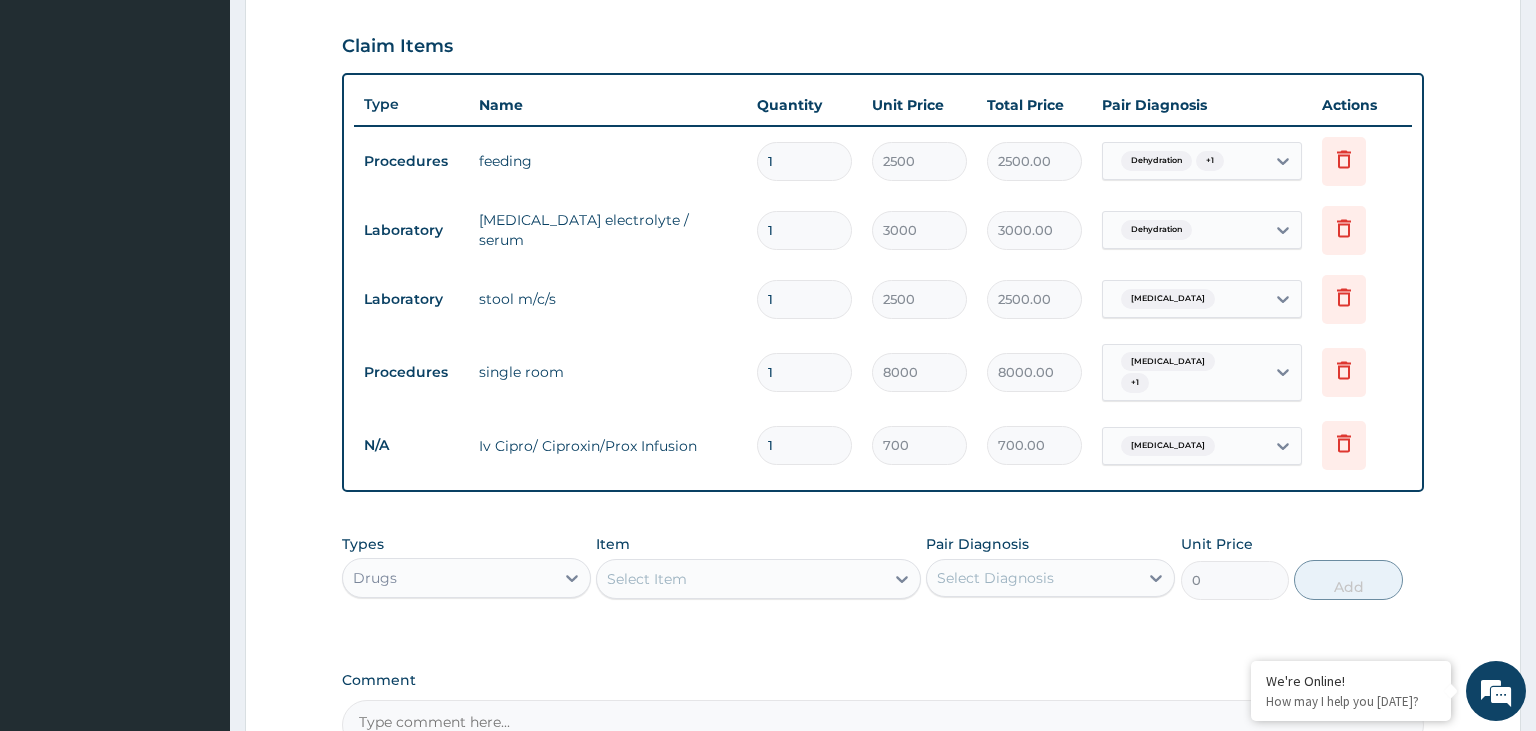 click on "1" at bounding box center [804, 445] 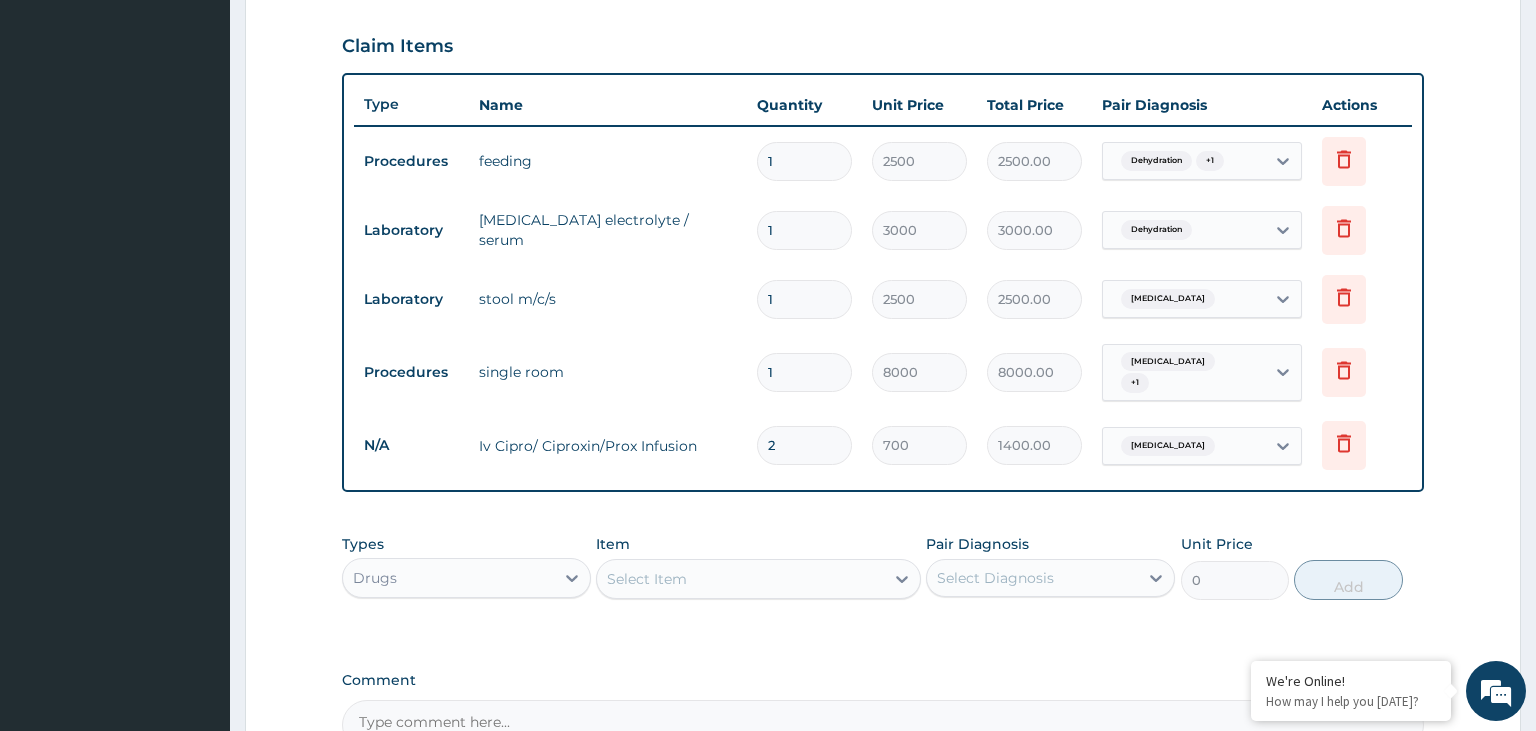 type on "2" 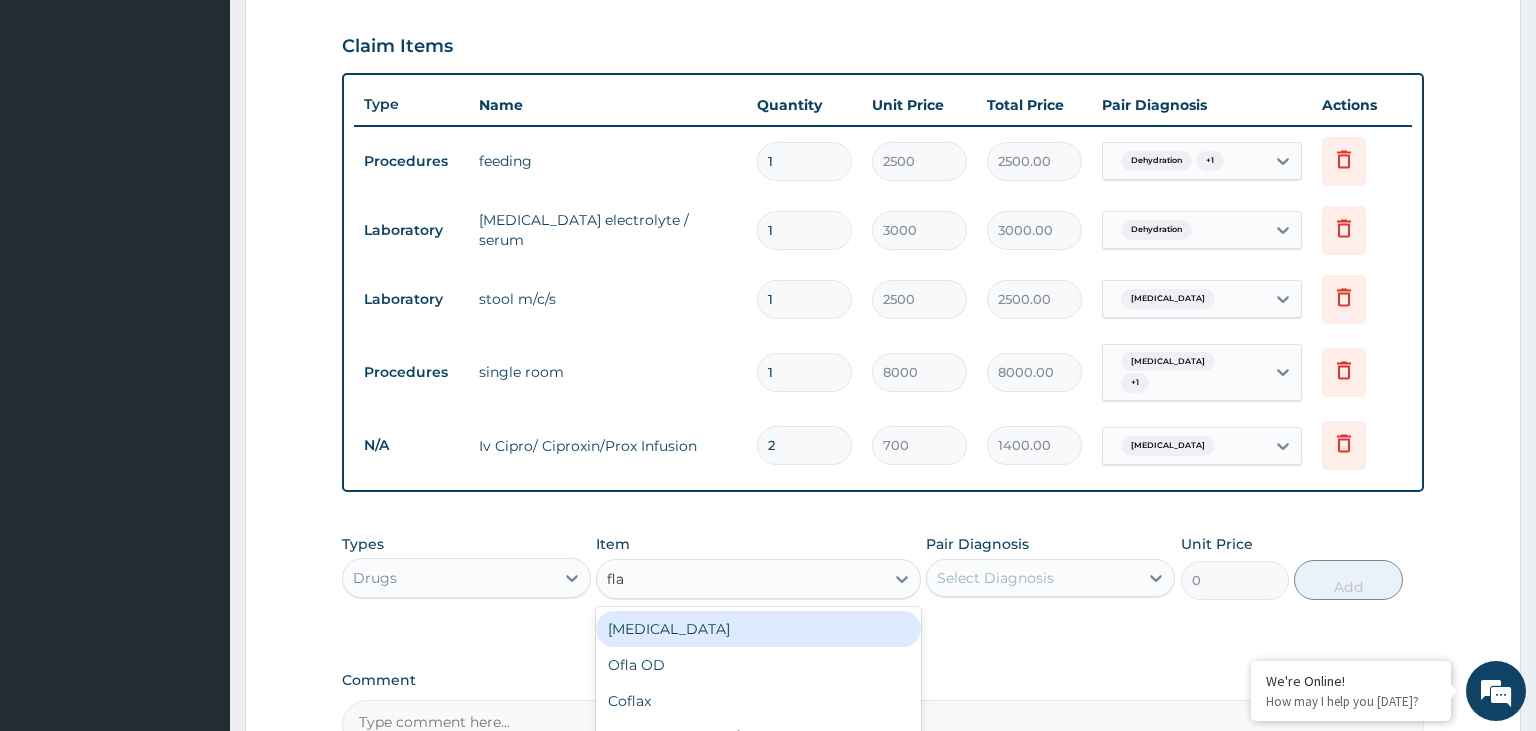type on "flag" 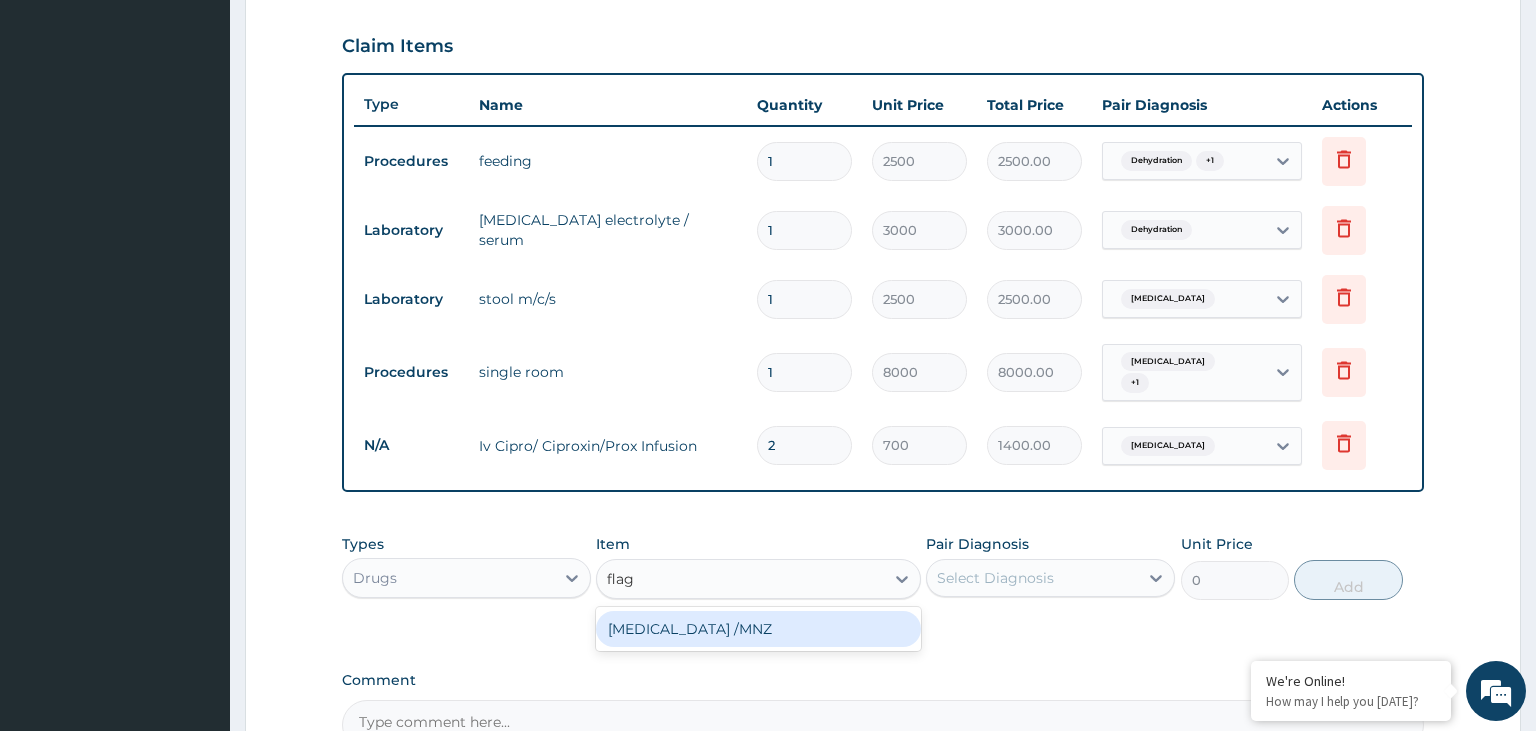 drag, startPoint x: 696, startPoint y: 625, endPoint x: 1044, endPoint y: 602, distance: 348.75922 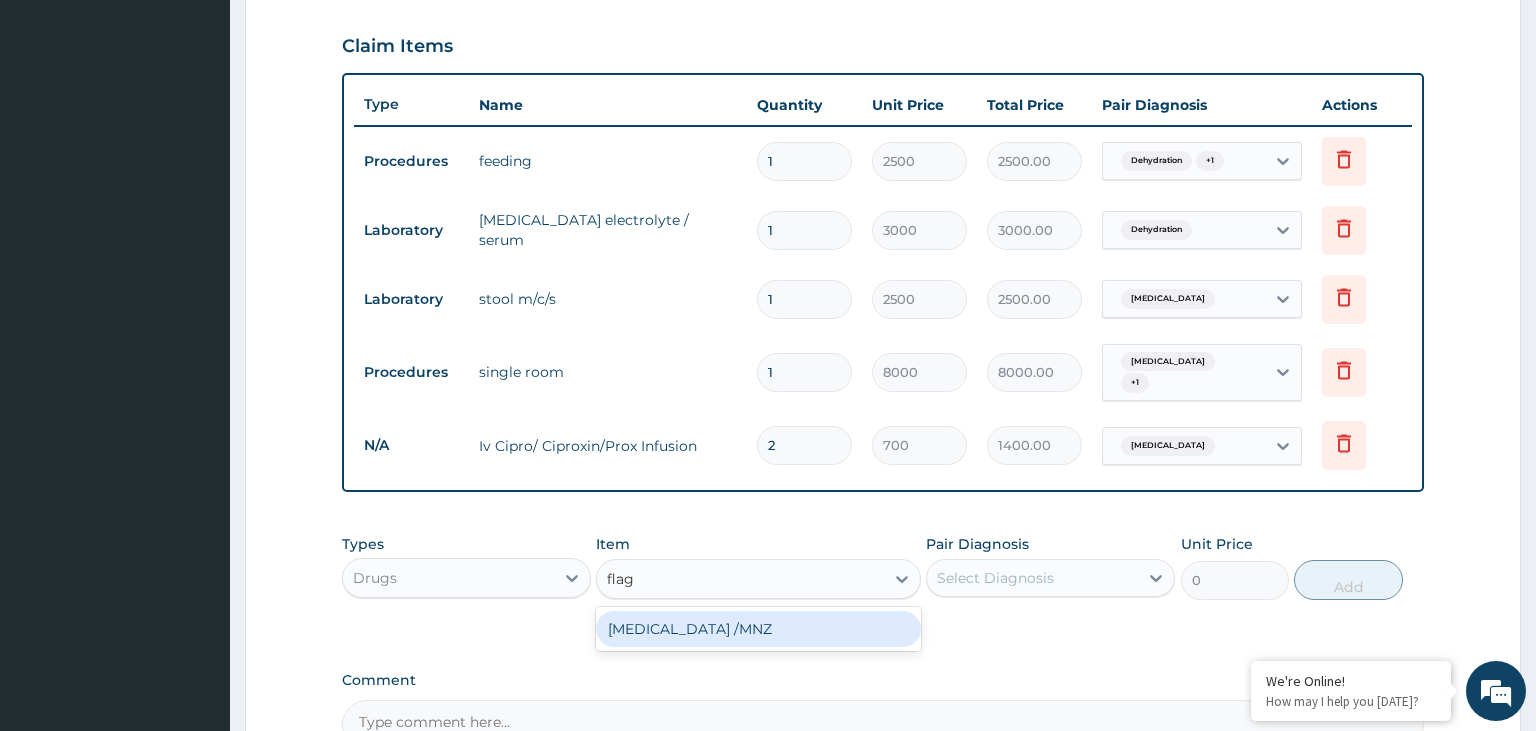 click on "Flagyl /MNZ" at bounding box center (758, 629) 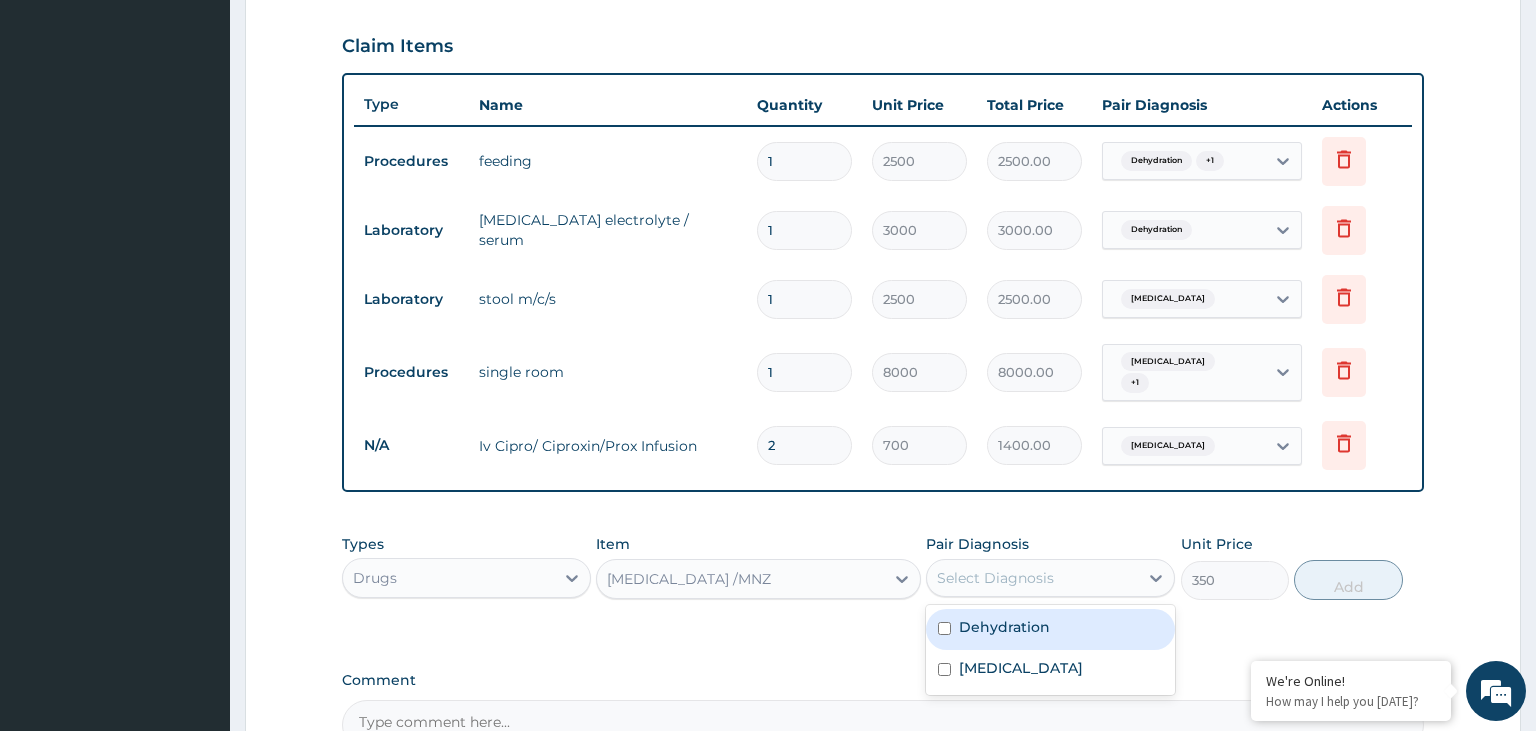 click on "Select Diagnosis" at bounding box center [1032, 578] 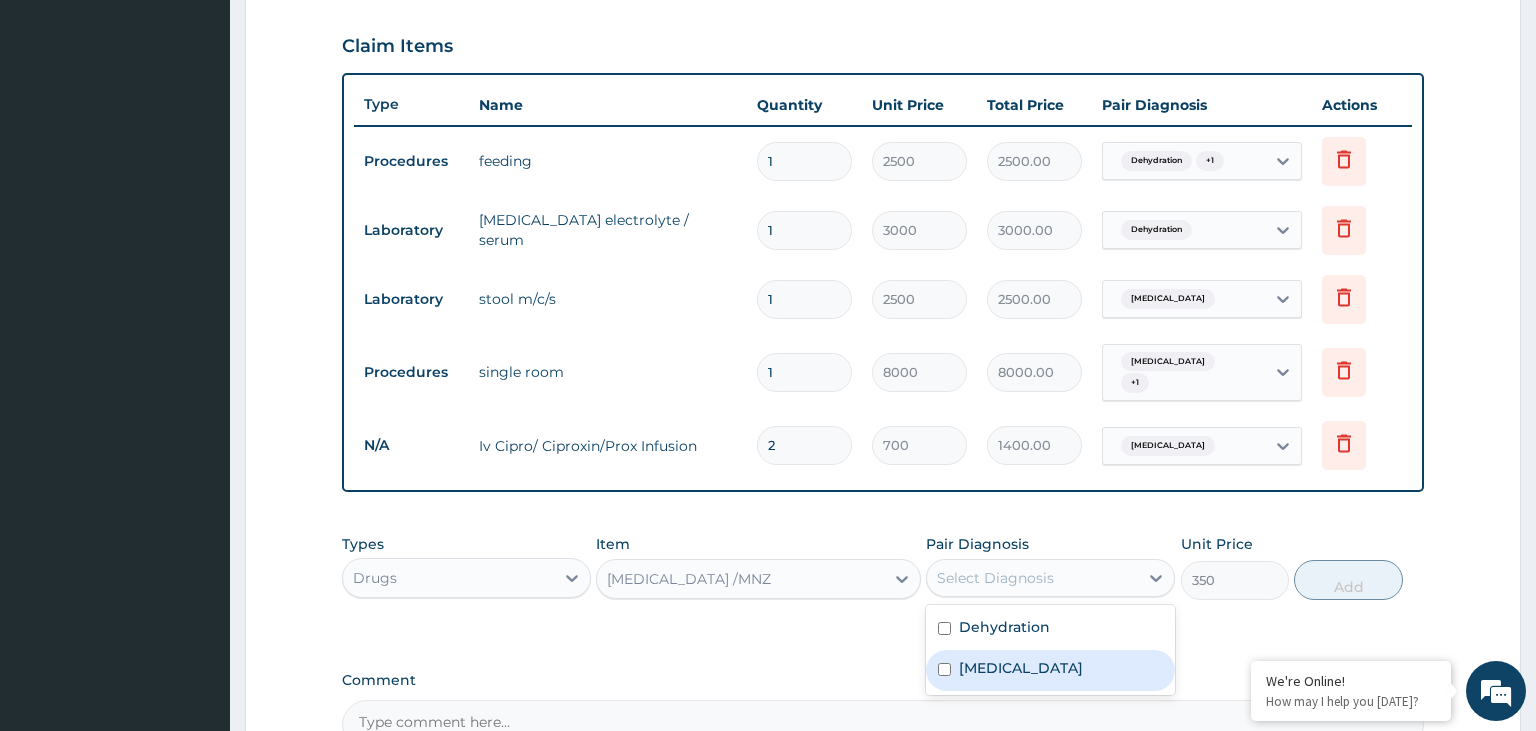 drag, startPoint x: 1070, startPoint y: 666, endPoint x: 1250, endPoint y: 632, distance: 183.18297 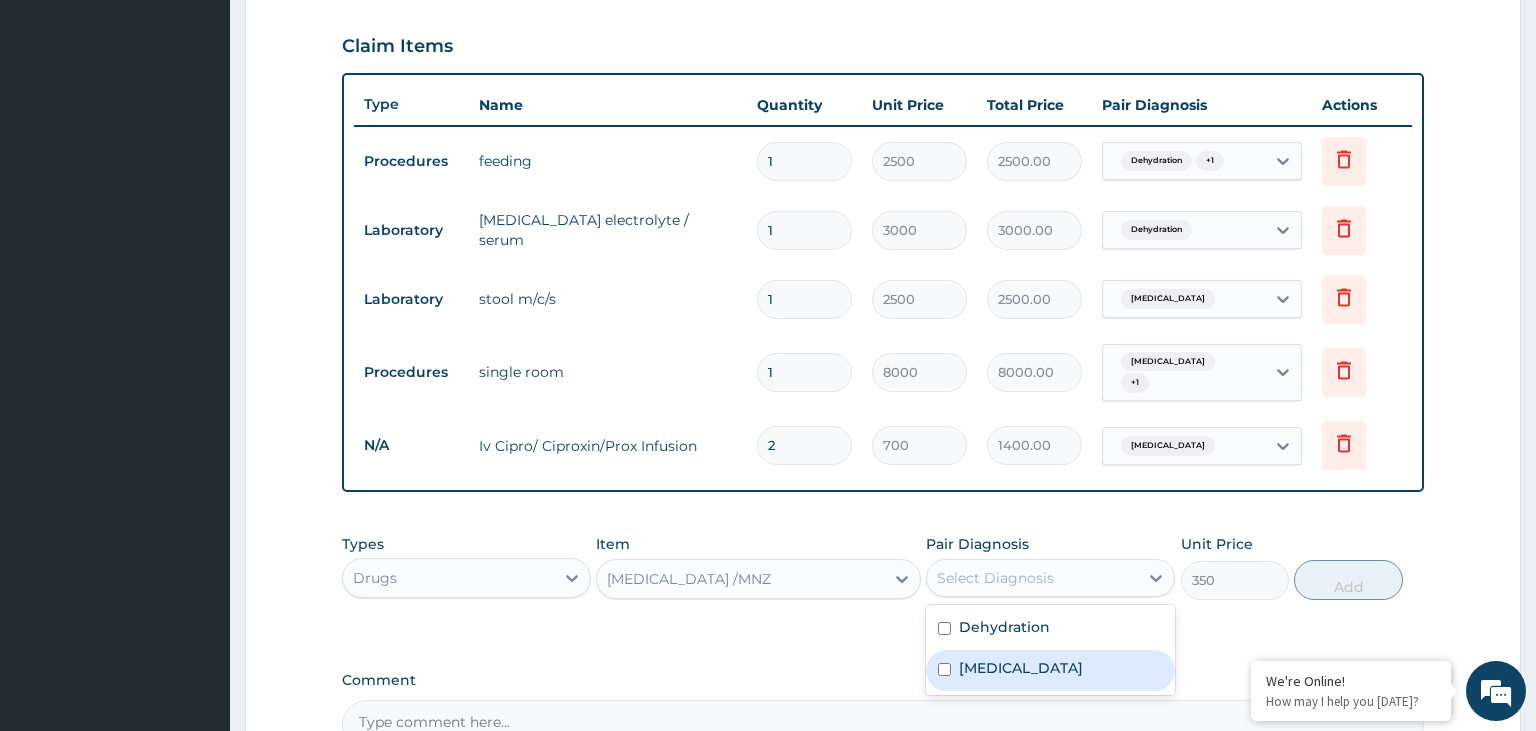 click on "Gastroenteritis" at bounding box center [1050, 670] 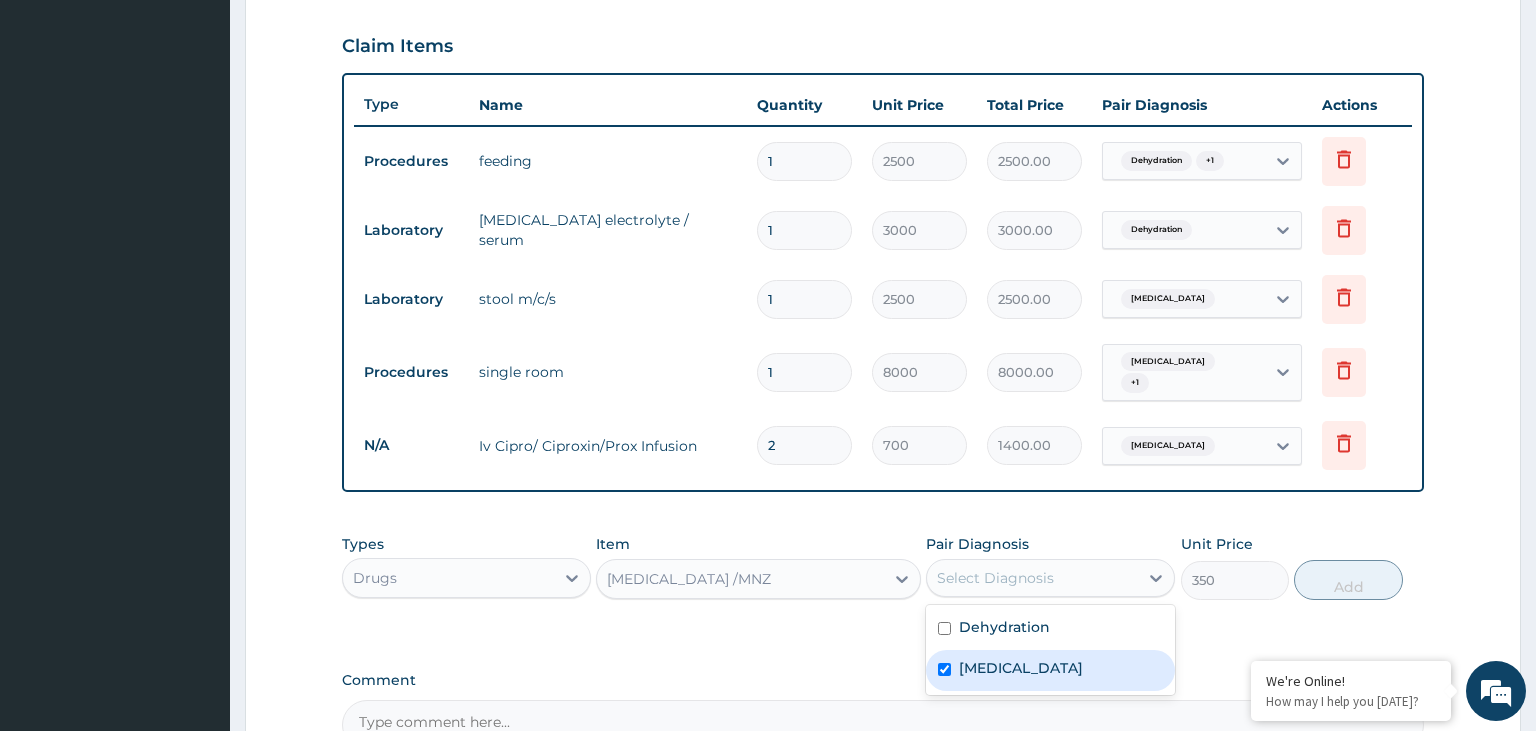 checkbox on "true" 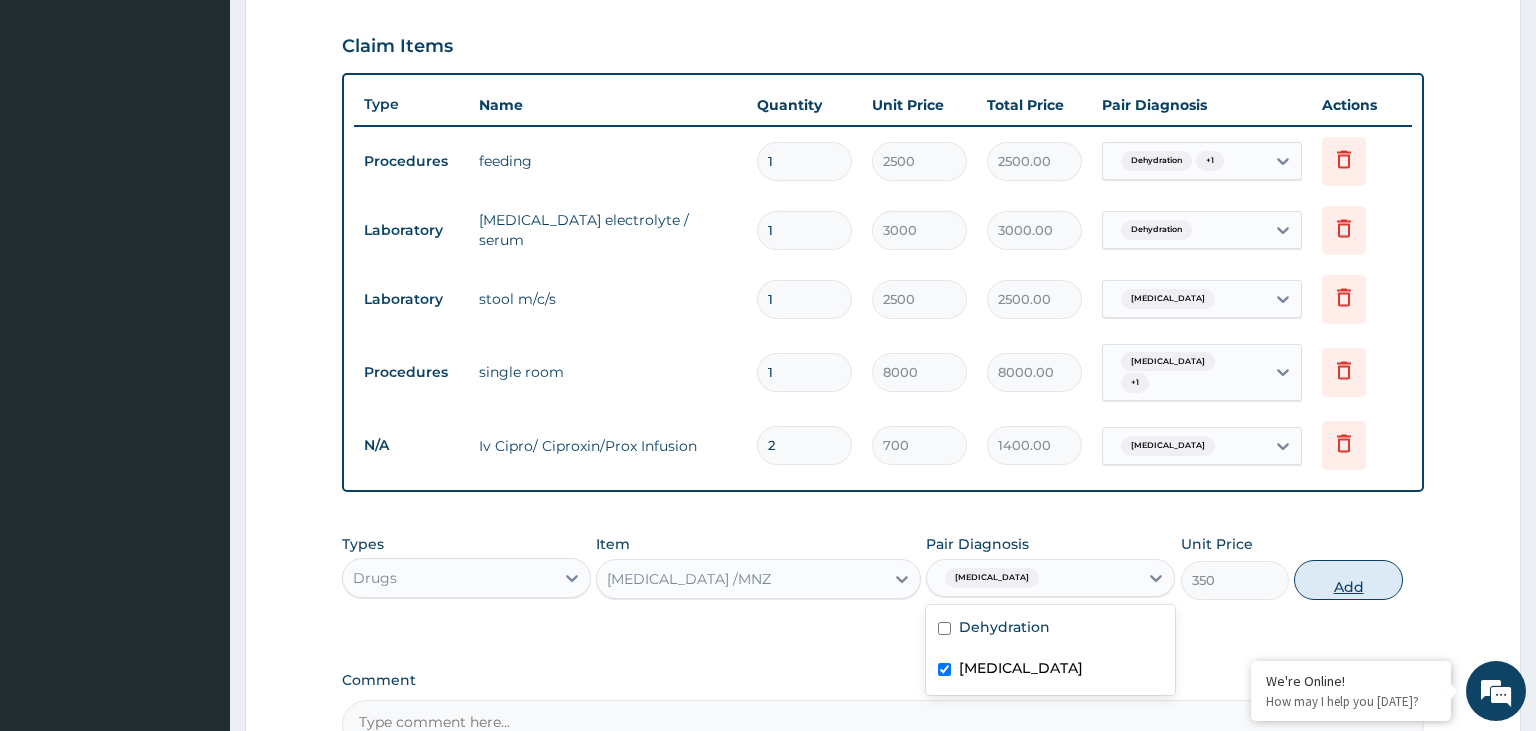 click on "Add" at bounding box center [1348, 580] 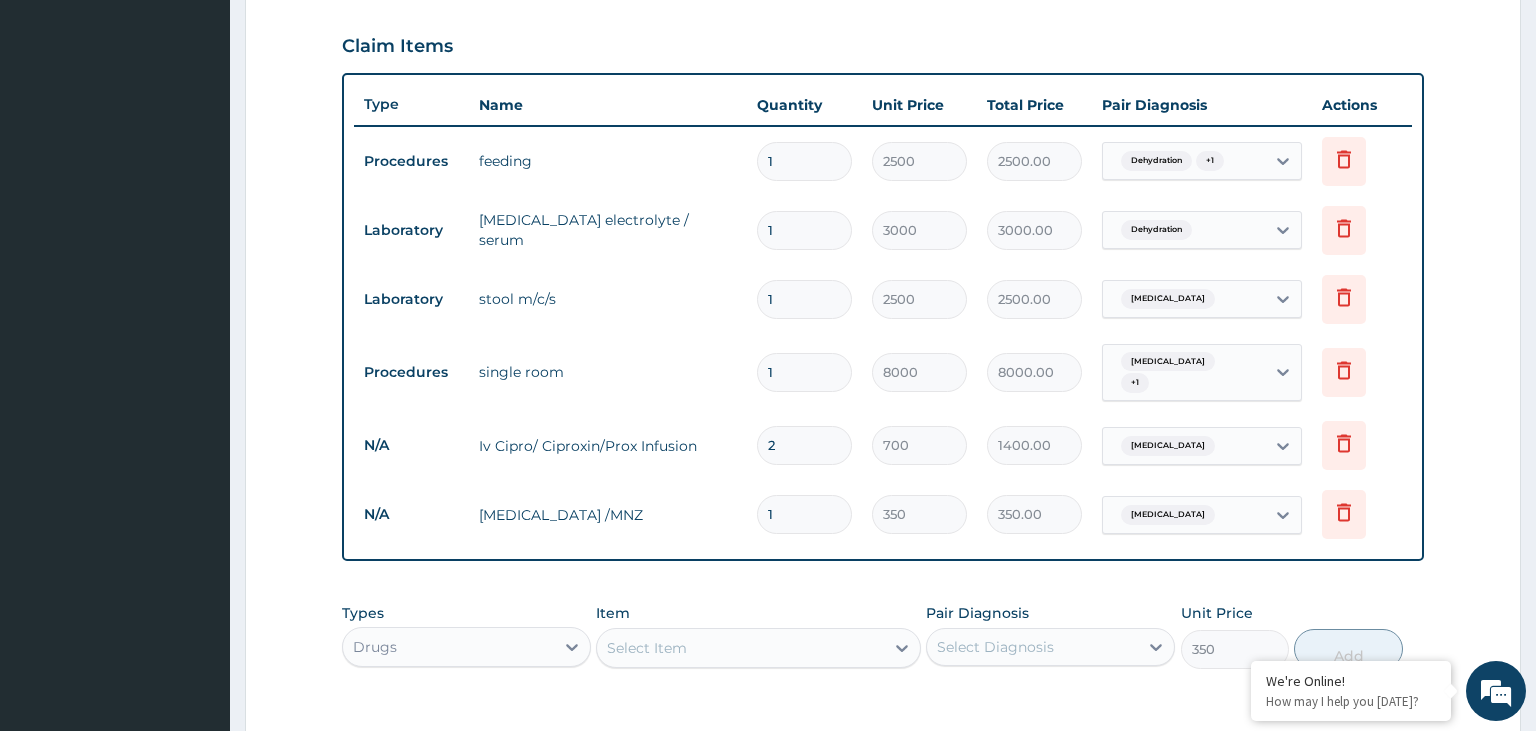 type on "0" 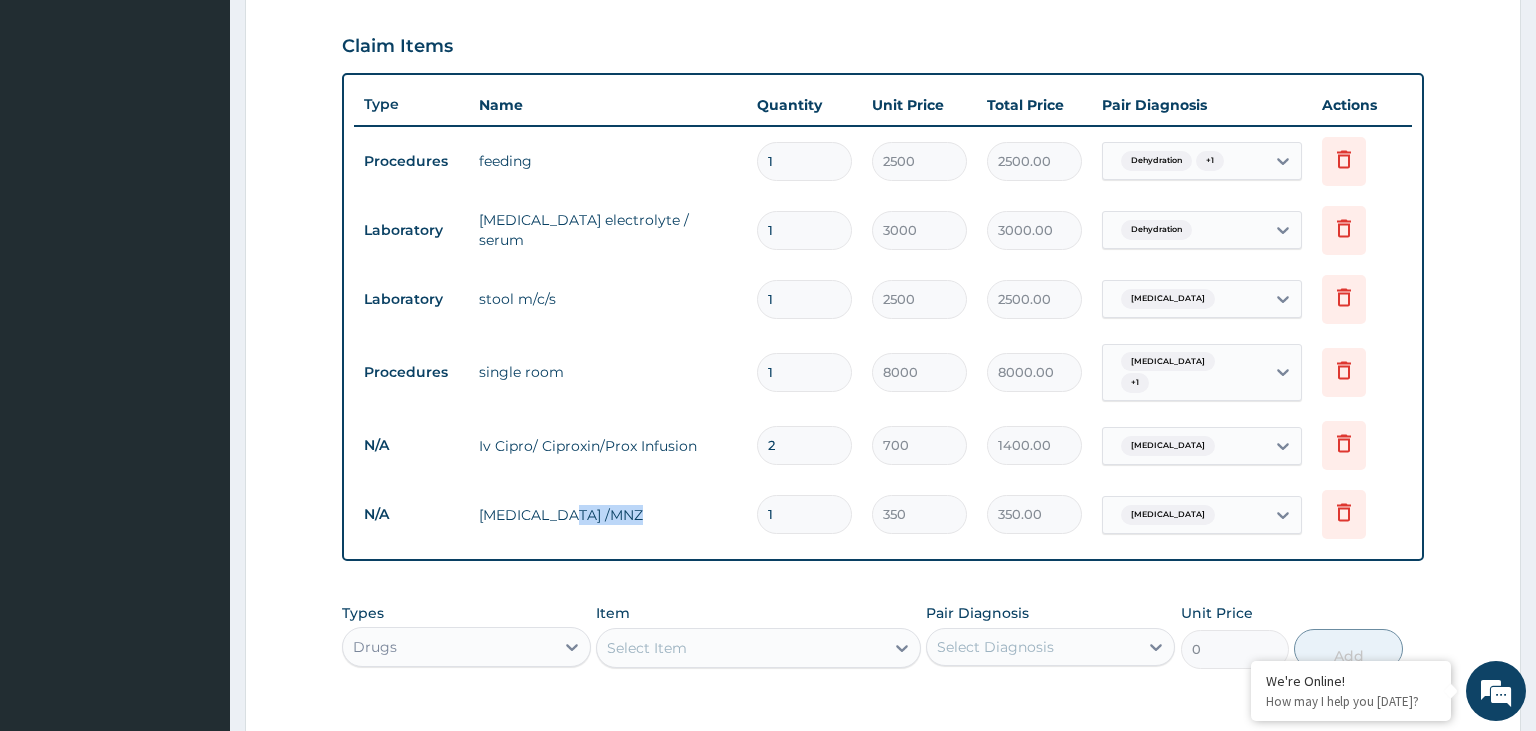 click on "N/A Flagyl /MNZ 1 350 350.00 Gastroenteritis Delete" at bounding box center [883, 514] 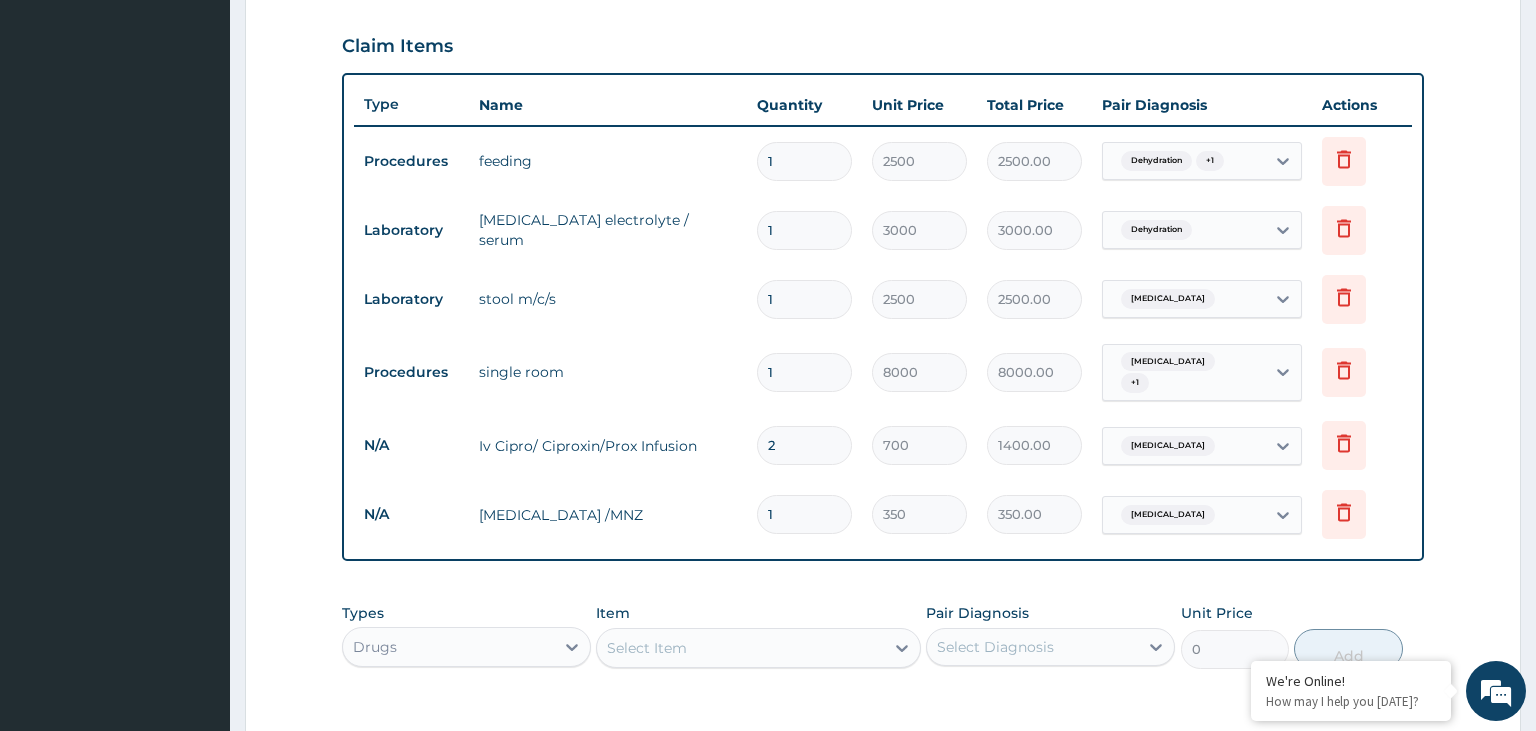 drag, startPoint x: 782, startPoint y: 505, endPoint x: 716, endPoint y: 523, distance: 68.41052 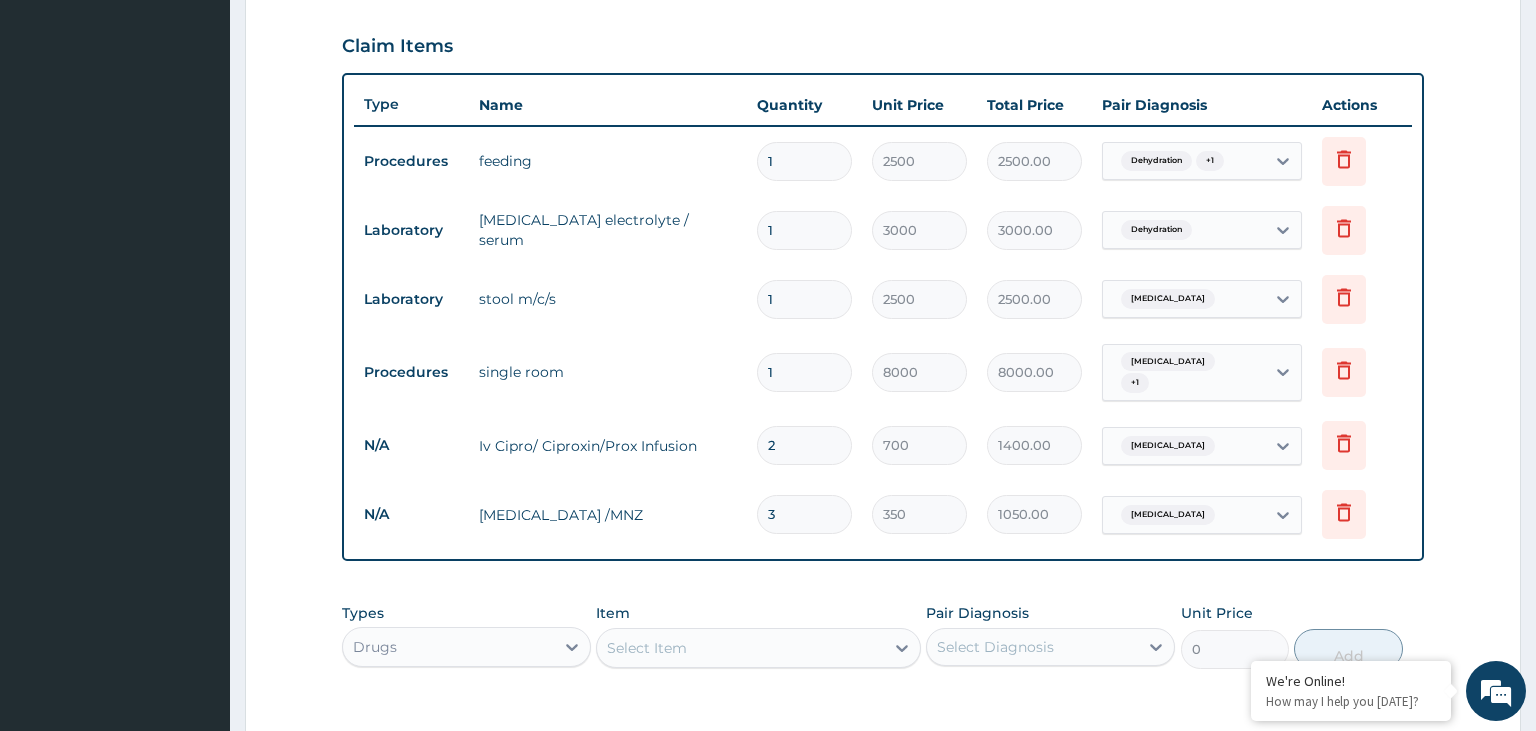 type on "3" 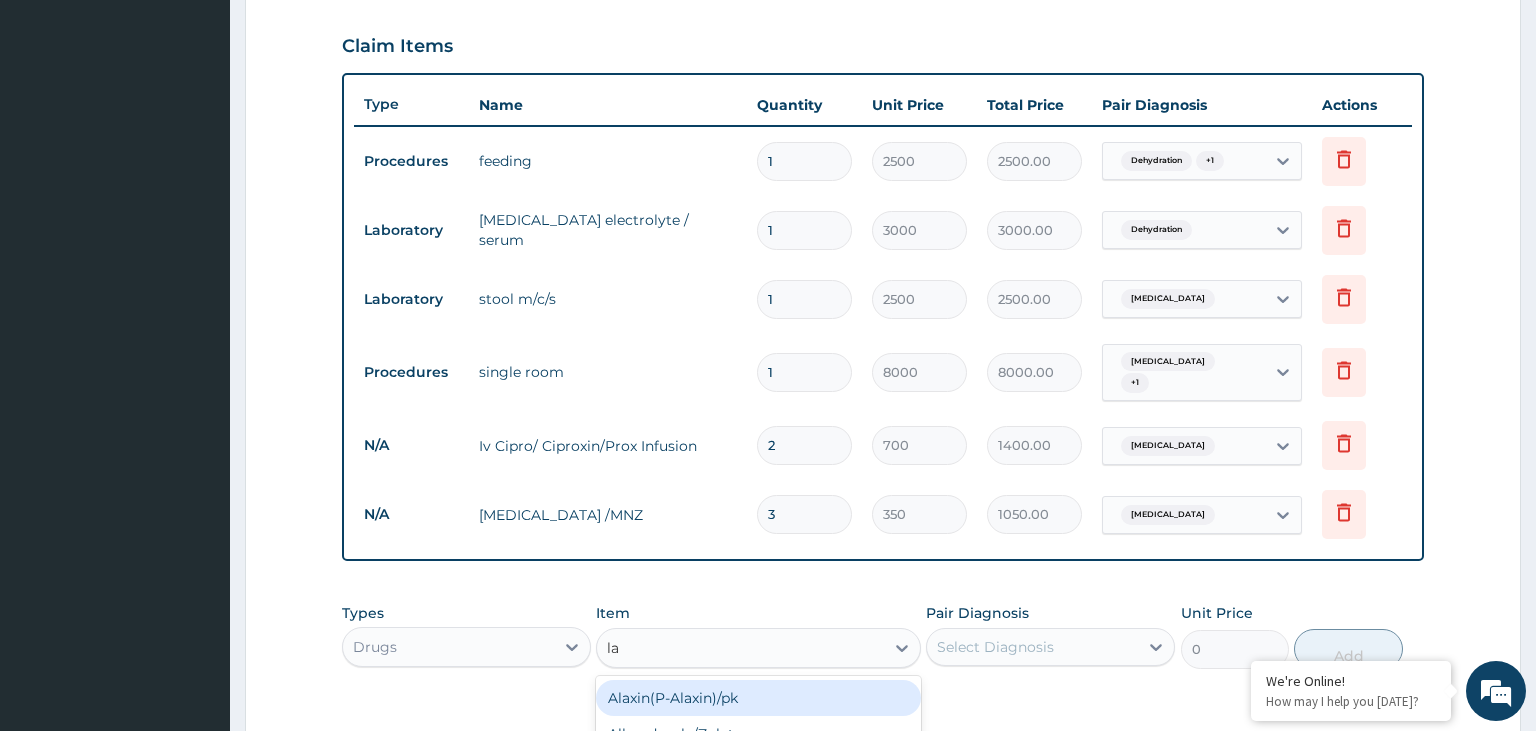 type on "lac" 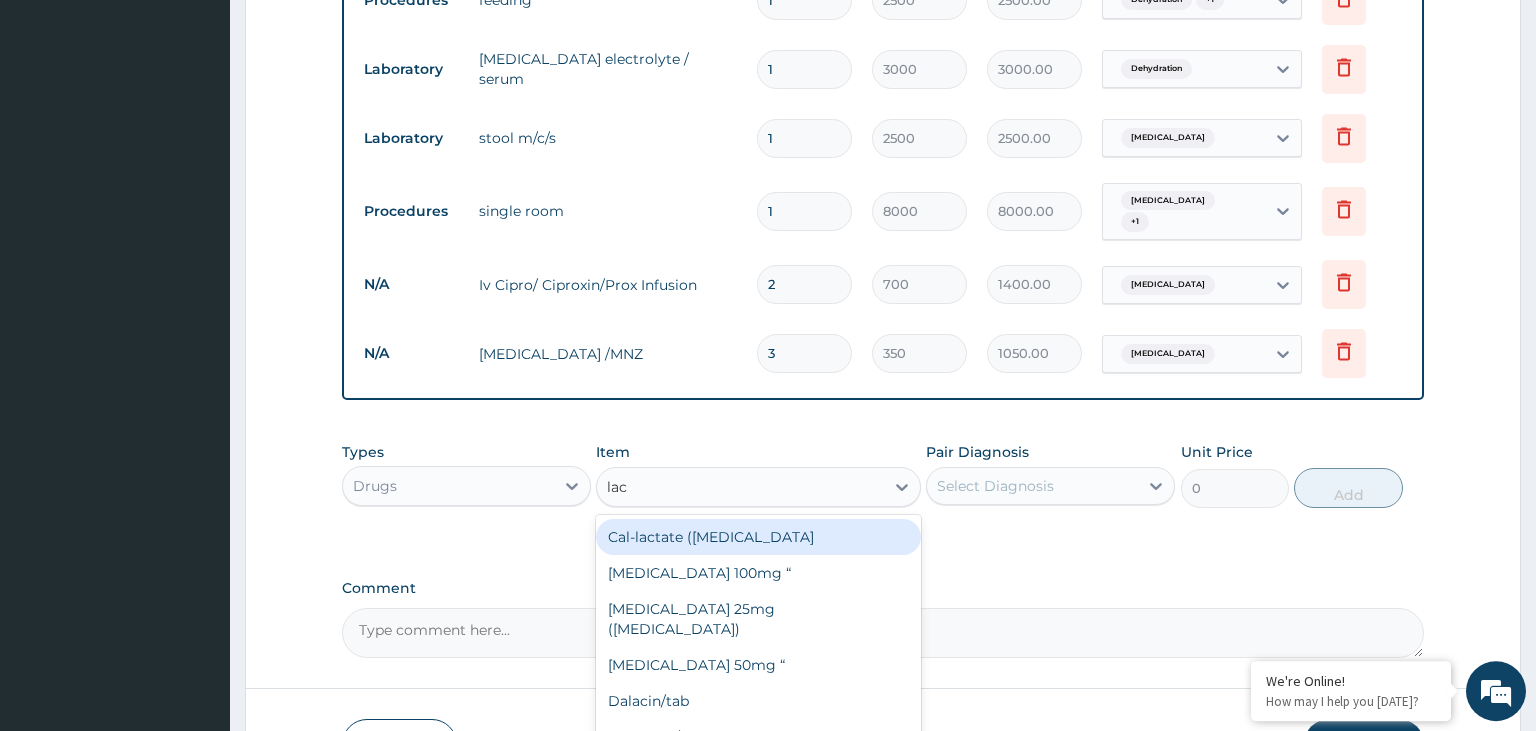 scroll, scrollTop: 882, scrollLeft: 0, axis: vertical 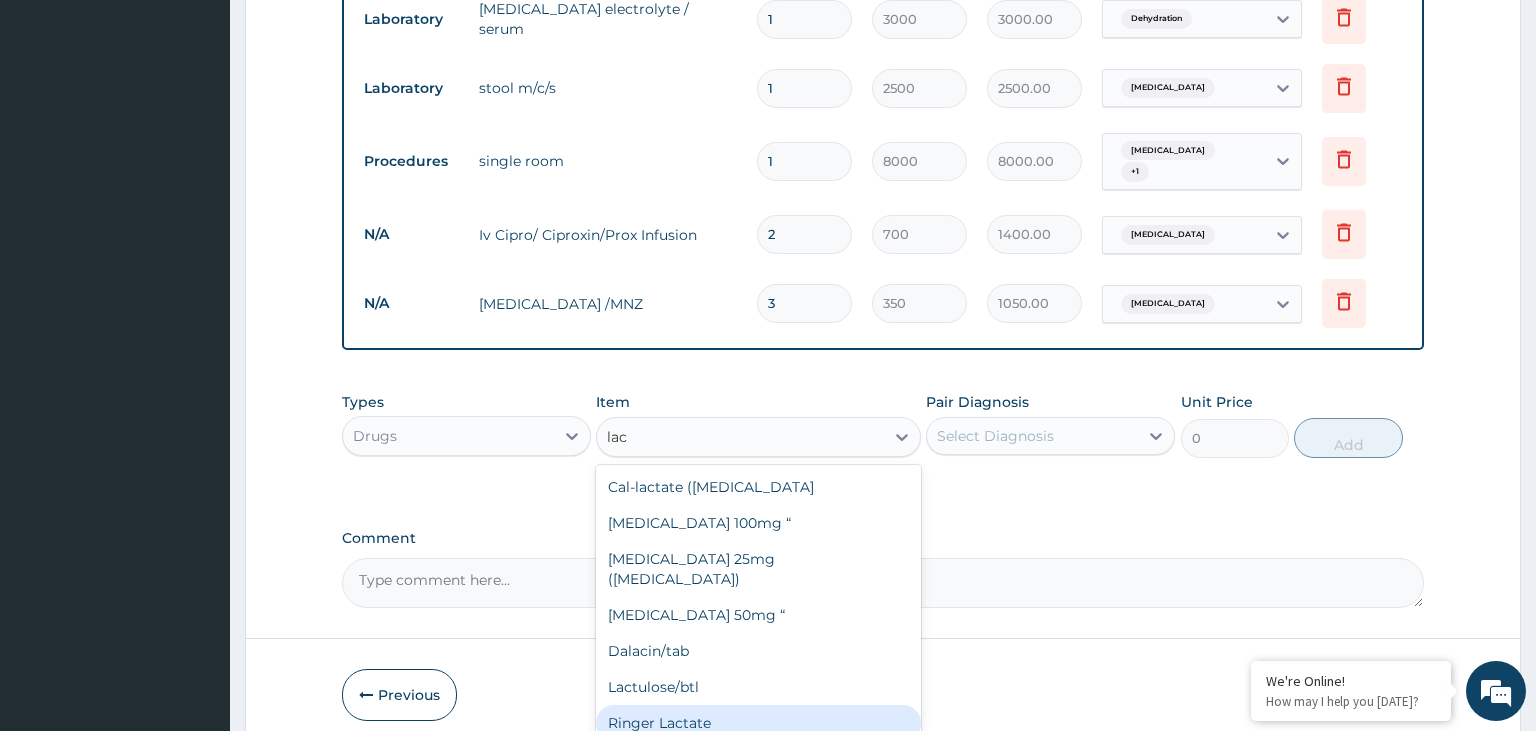 click on "Ringer Lactate" at bounding box center (758, 723) 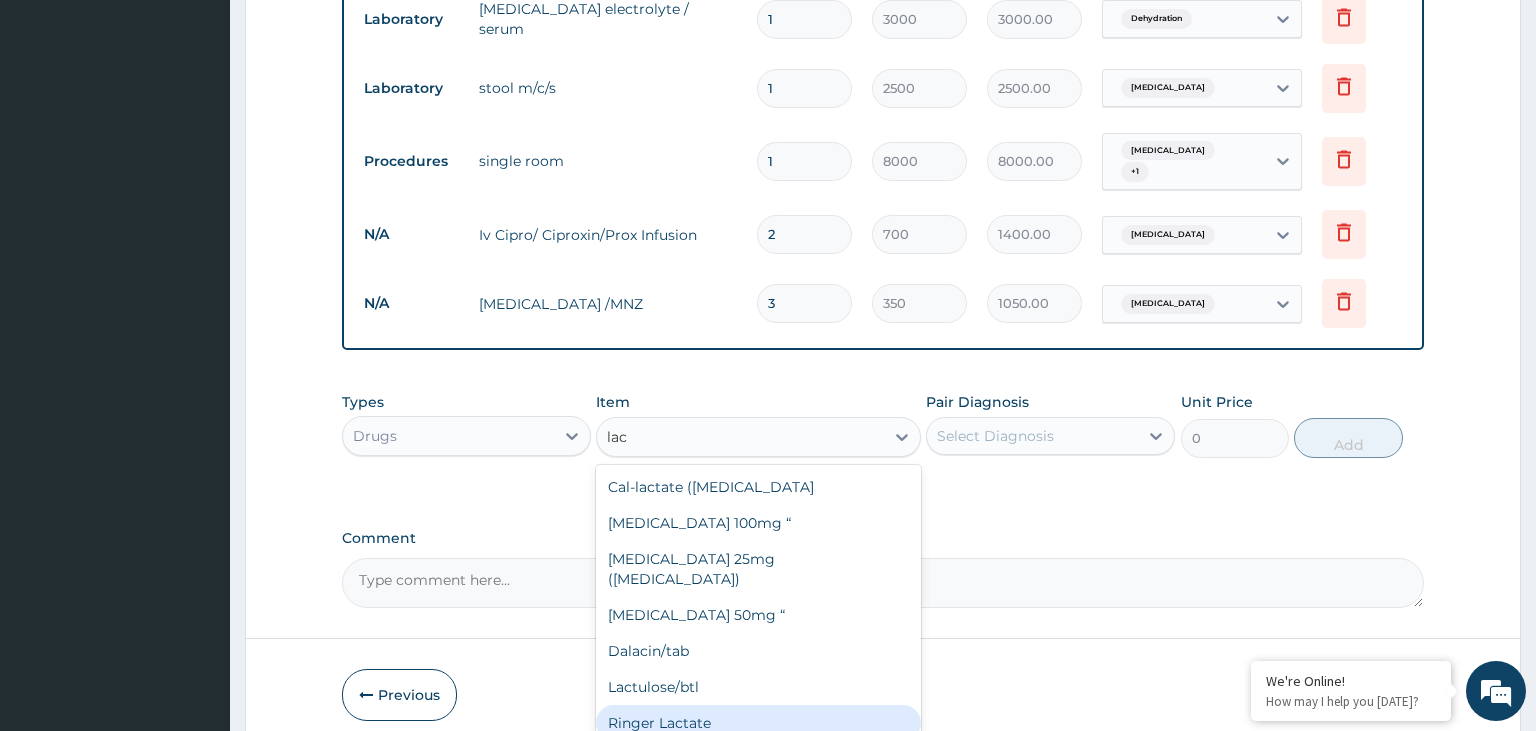 type 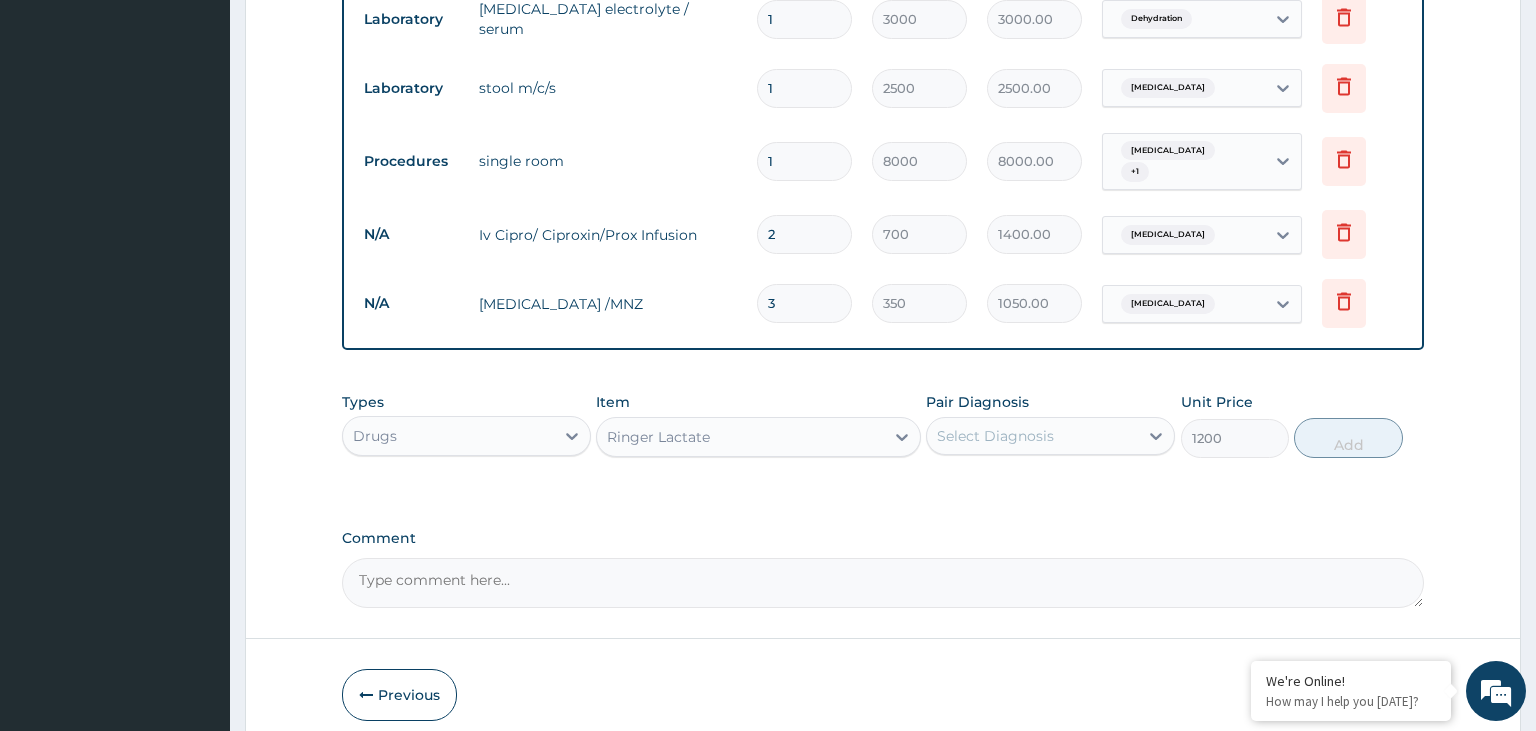 click on "Select Diagnosis" at bounding box center [1032, 436] 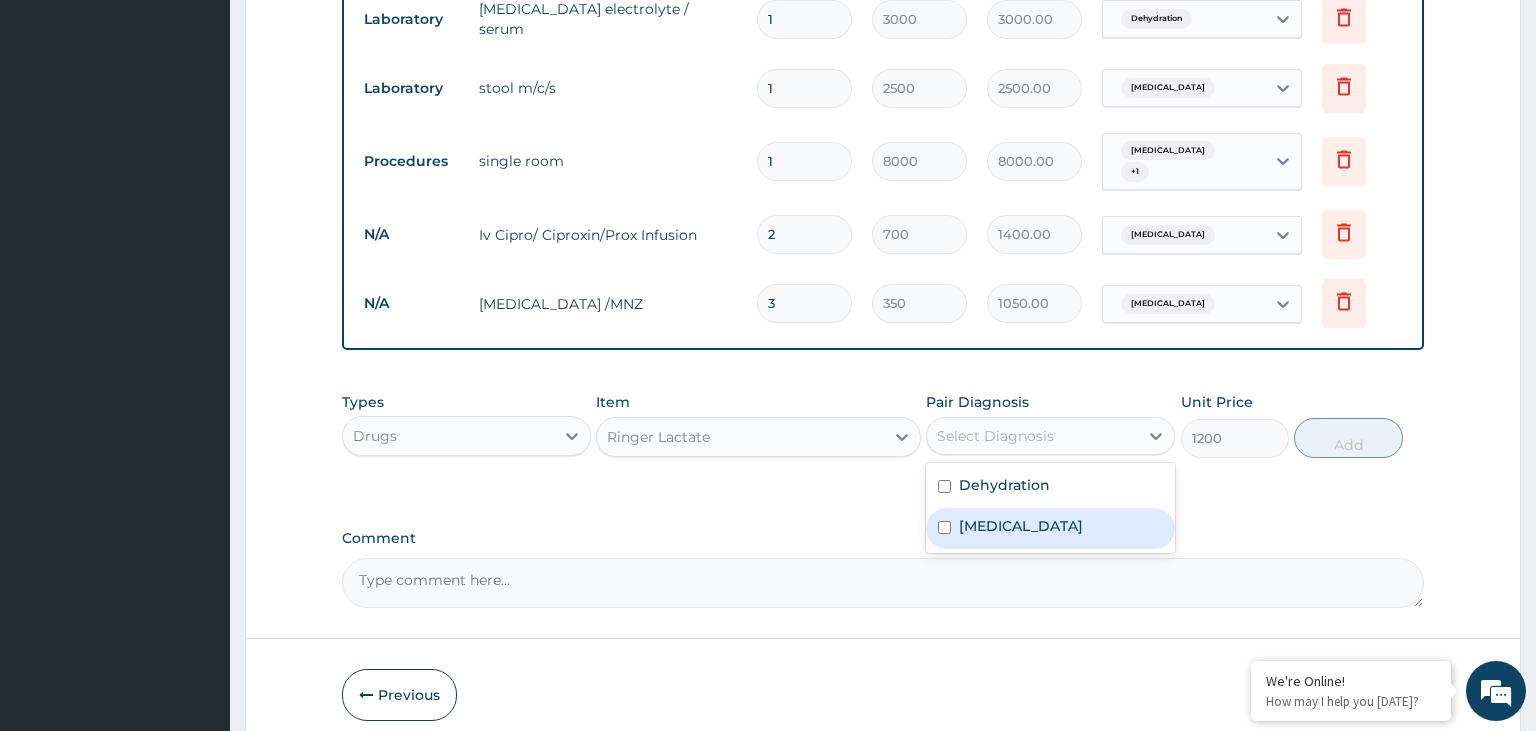 click on "Gastroenteritis" at bounding box center [1021, 526] 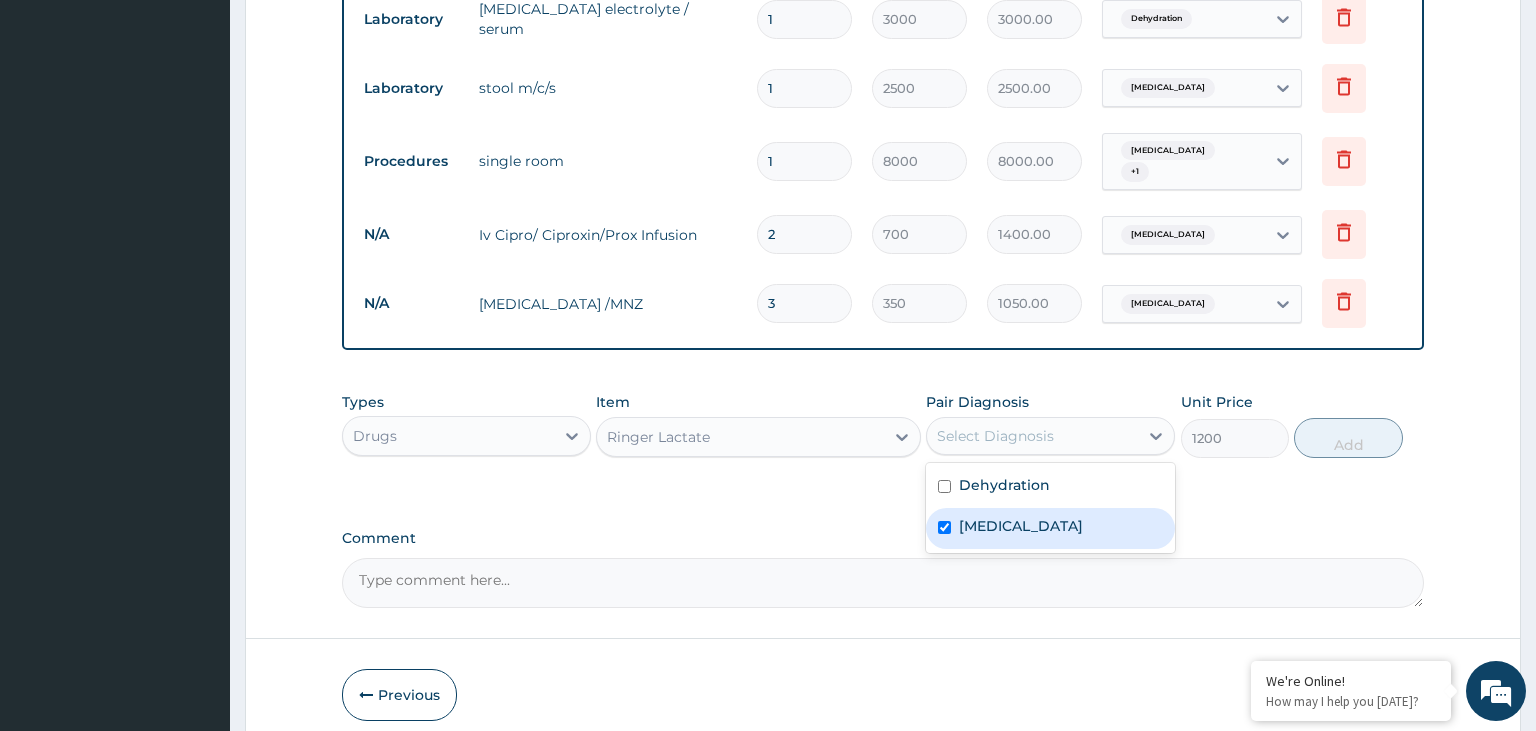 checkbox on "true" 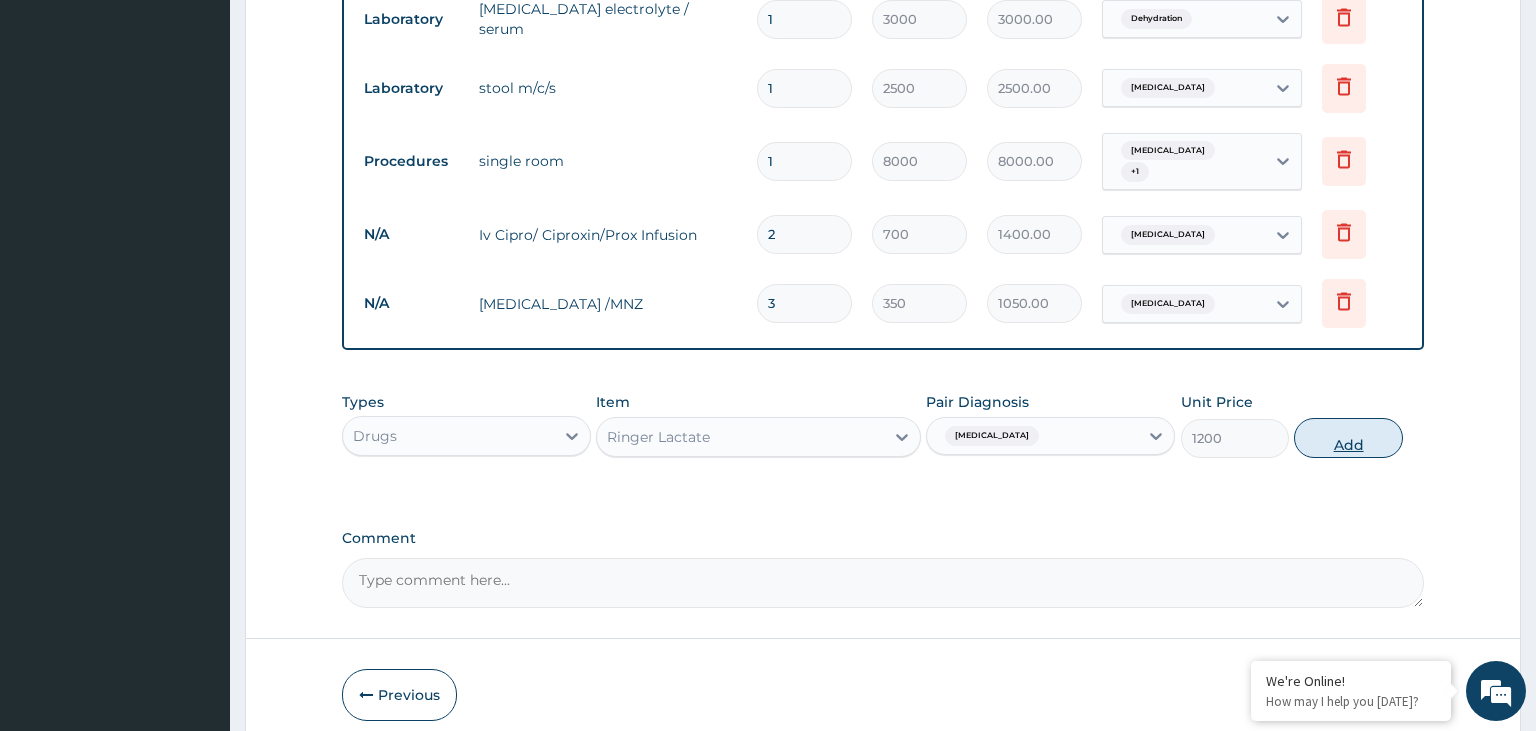 click on "Add" at bounding box center (1348, 438) 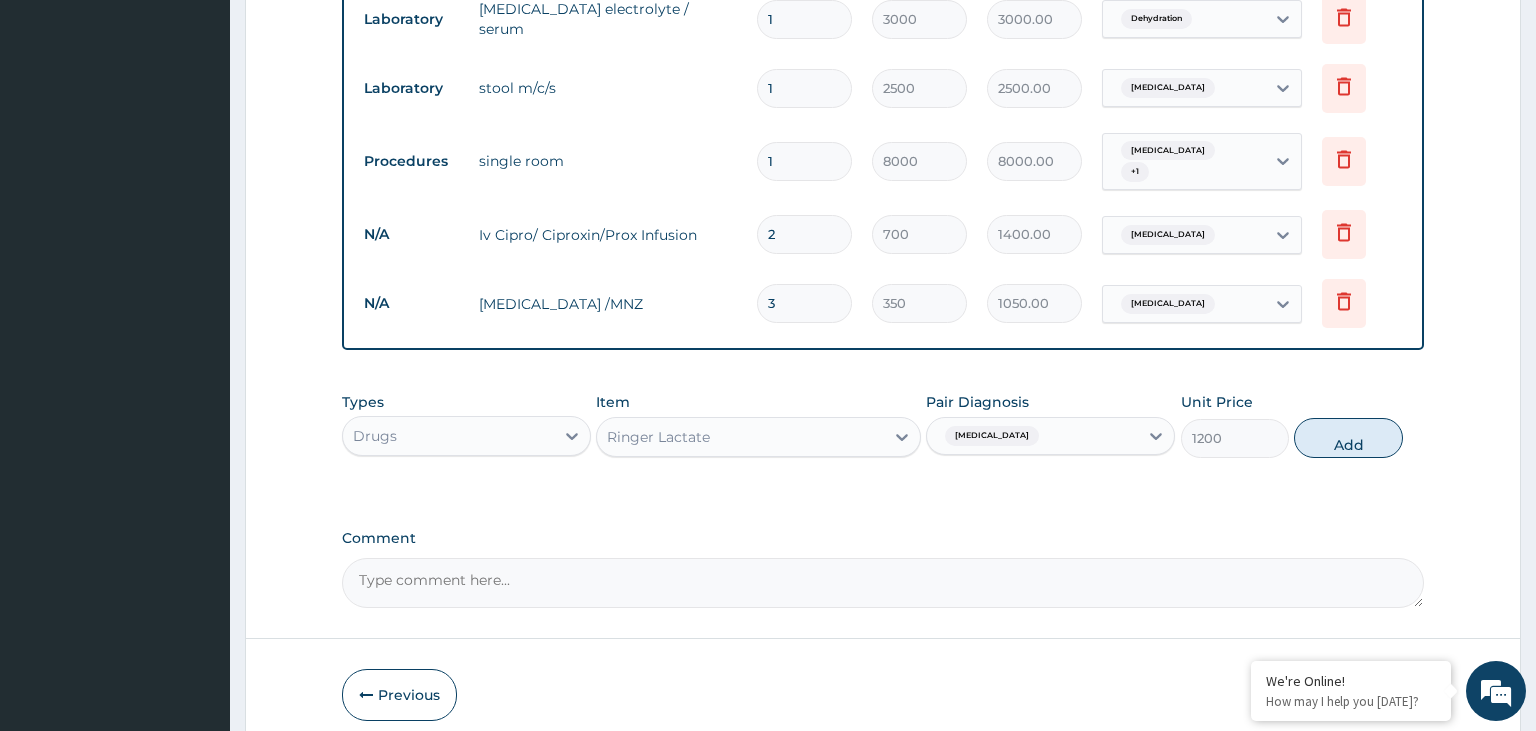 type on "0" 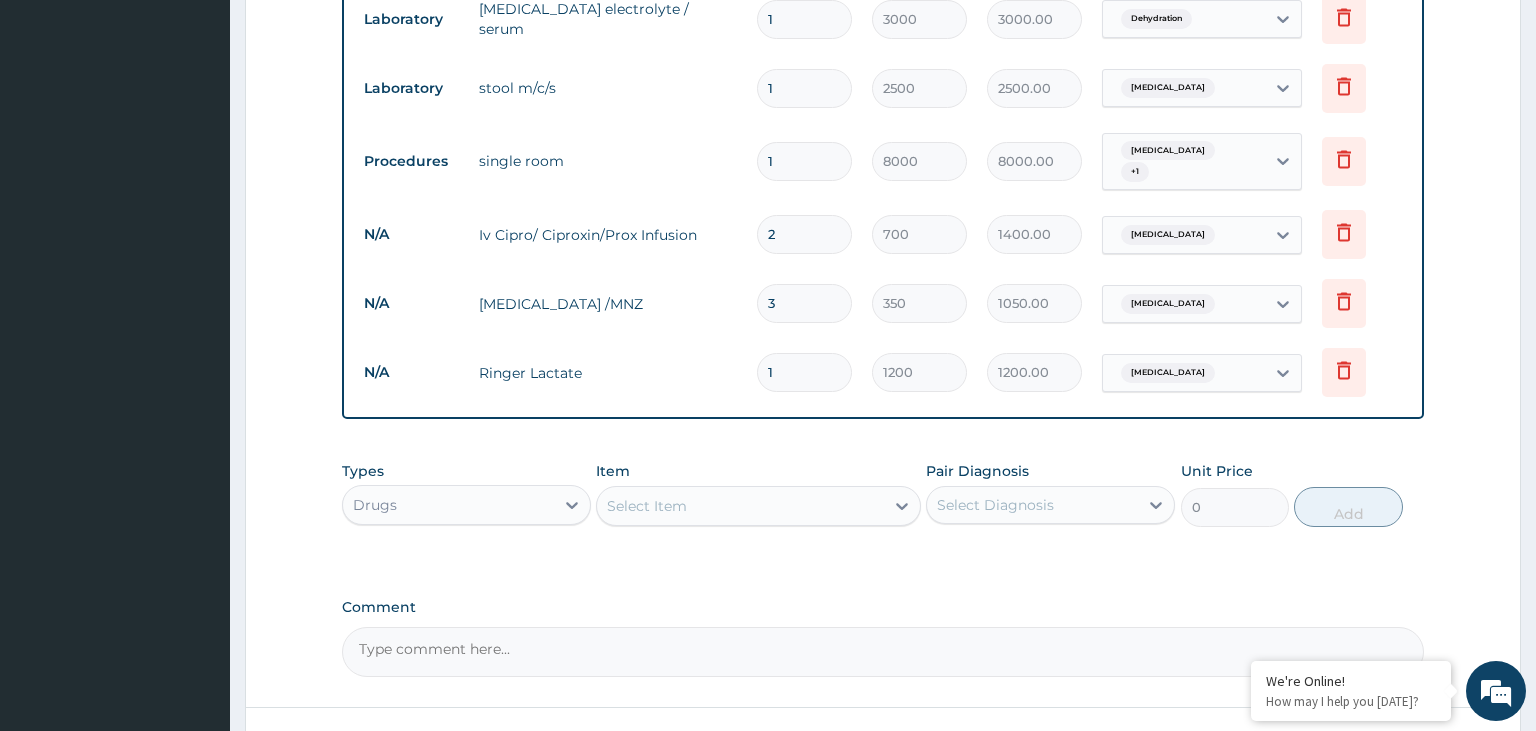 click on "Gastroenteritis" at bounding box center [1184, 373] 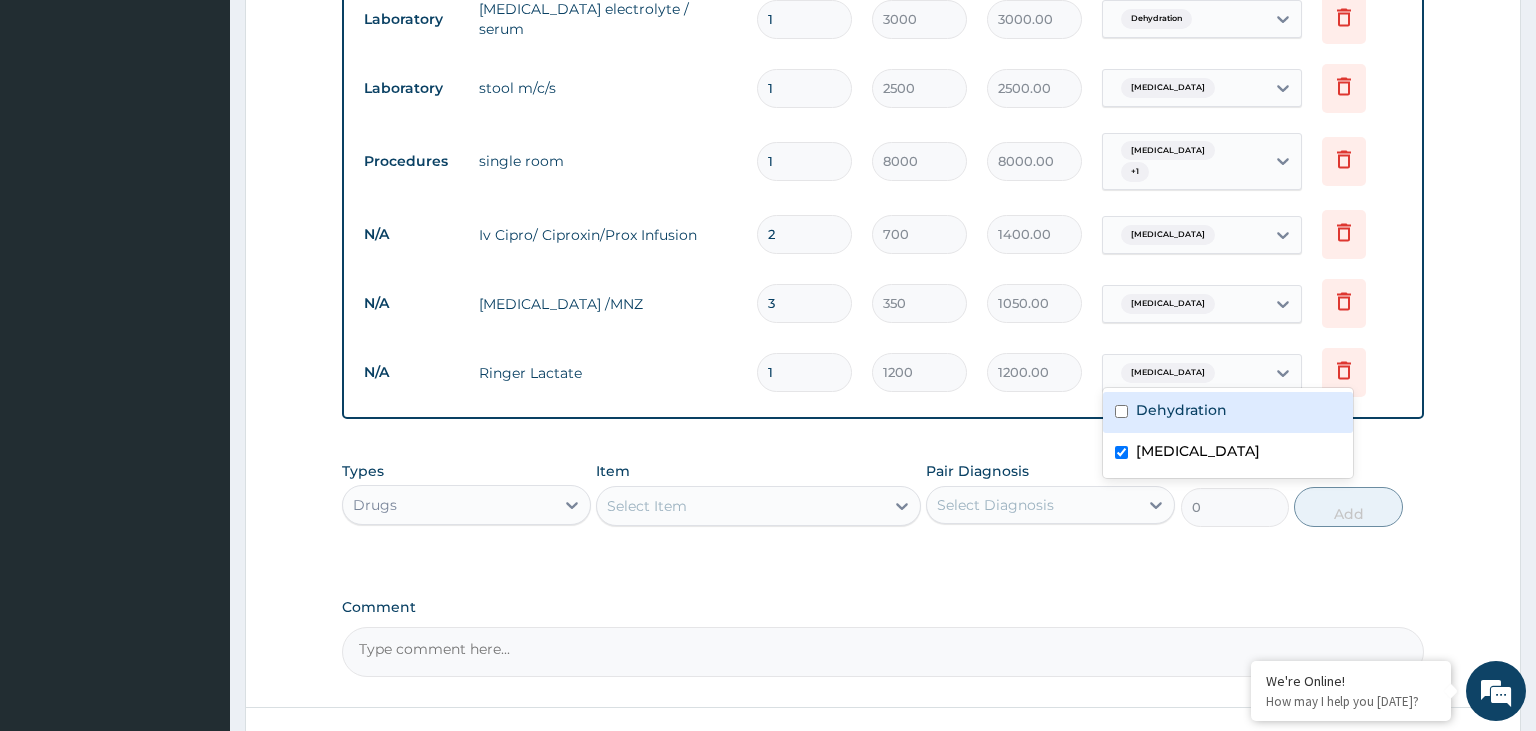 click on "Dehydration" at bounding box center (1228, 412) 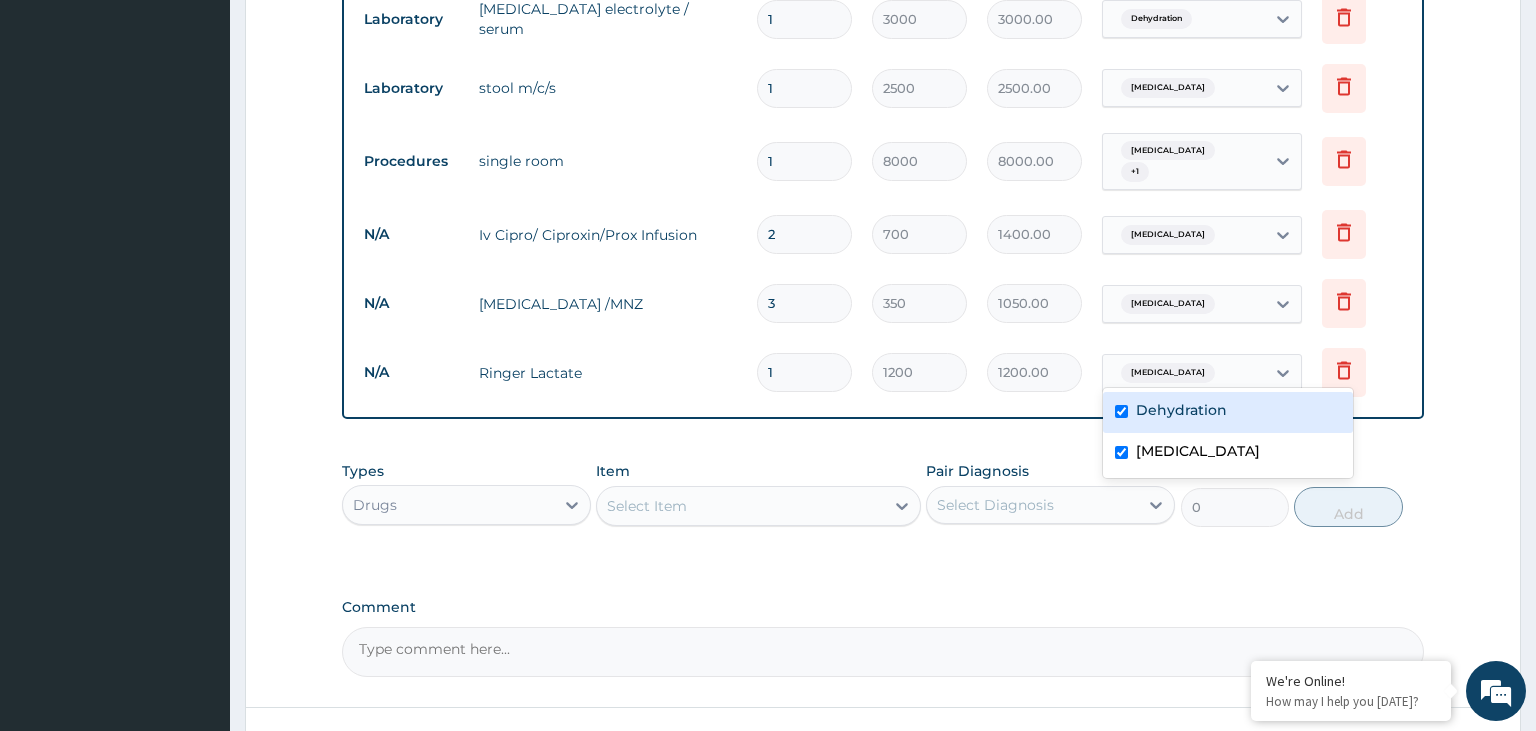 checkbox on "true" 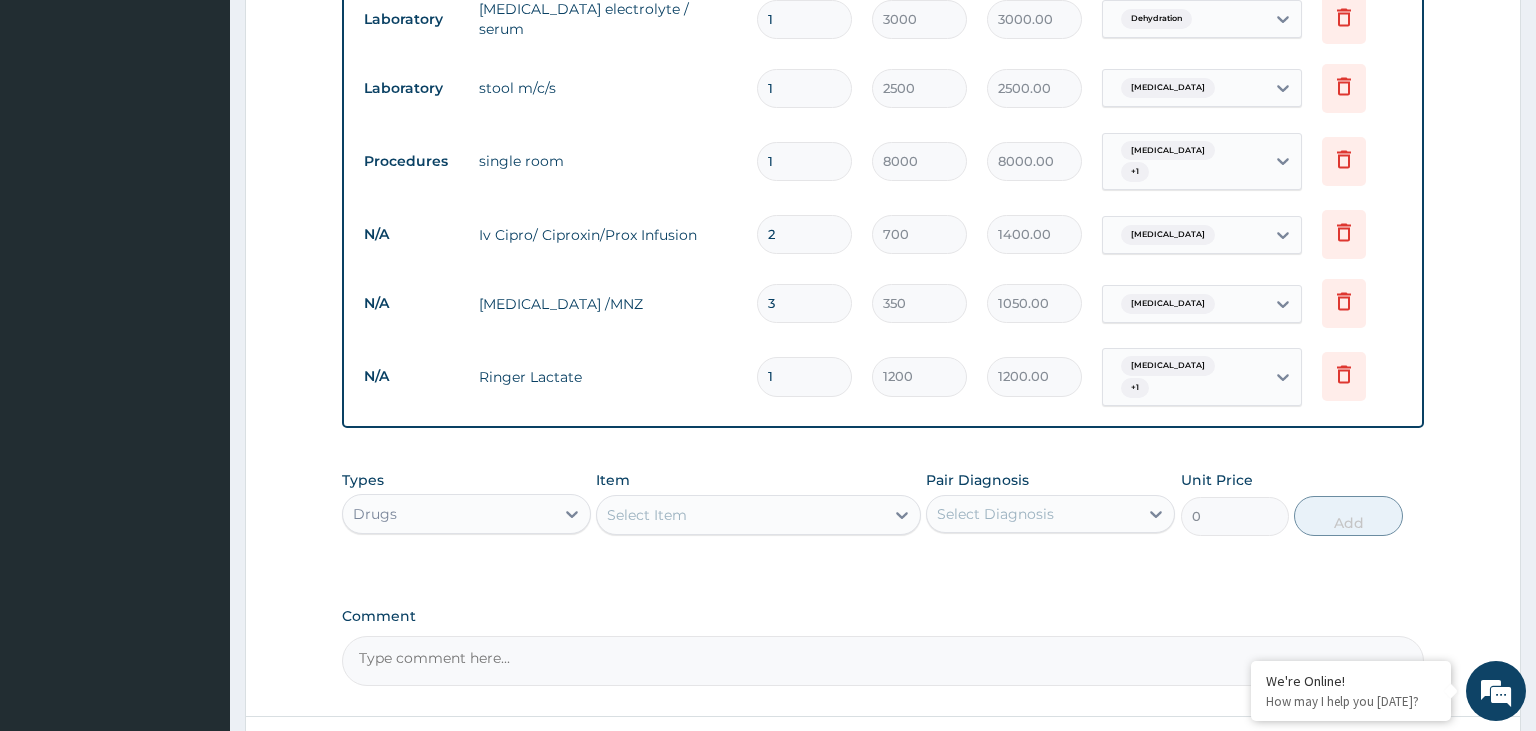 click on "Select Item" at bounding box center [647, 515] 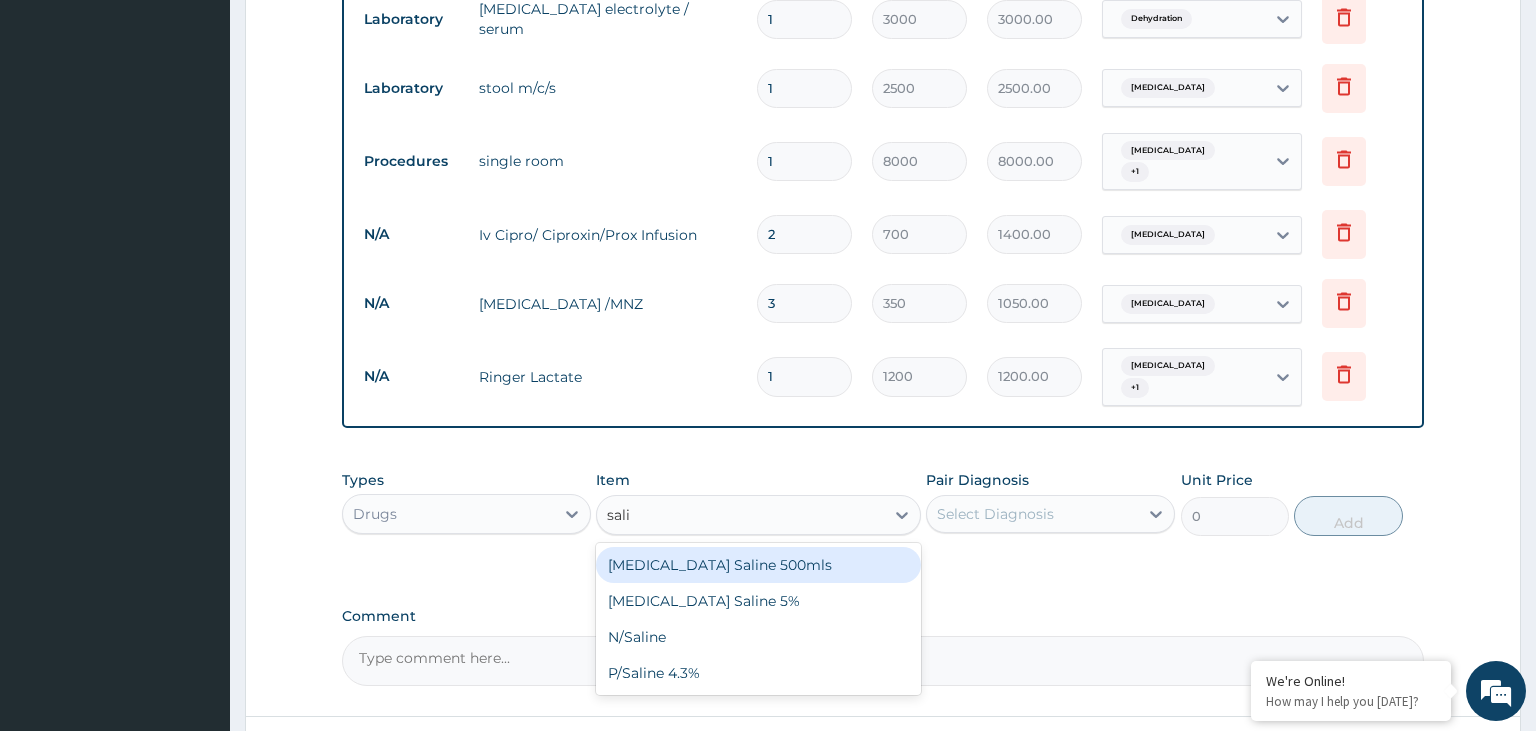 type on "salin" 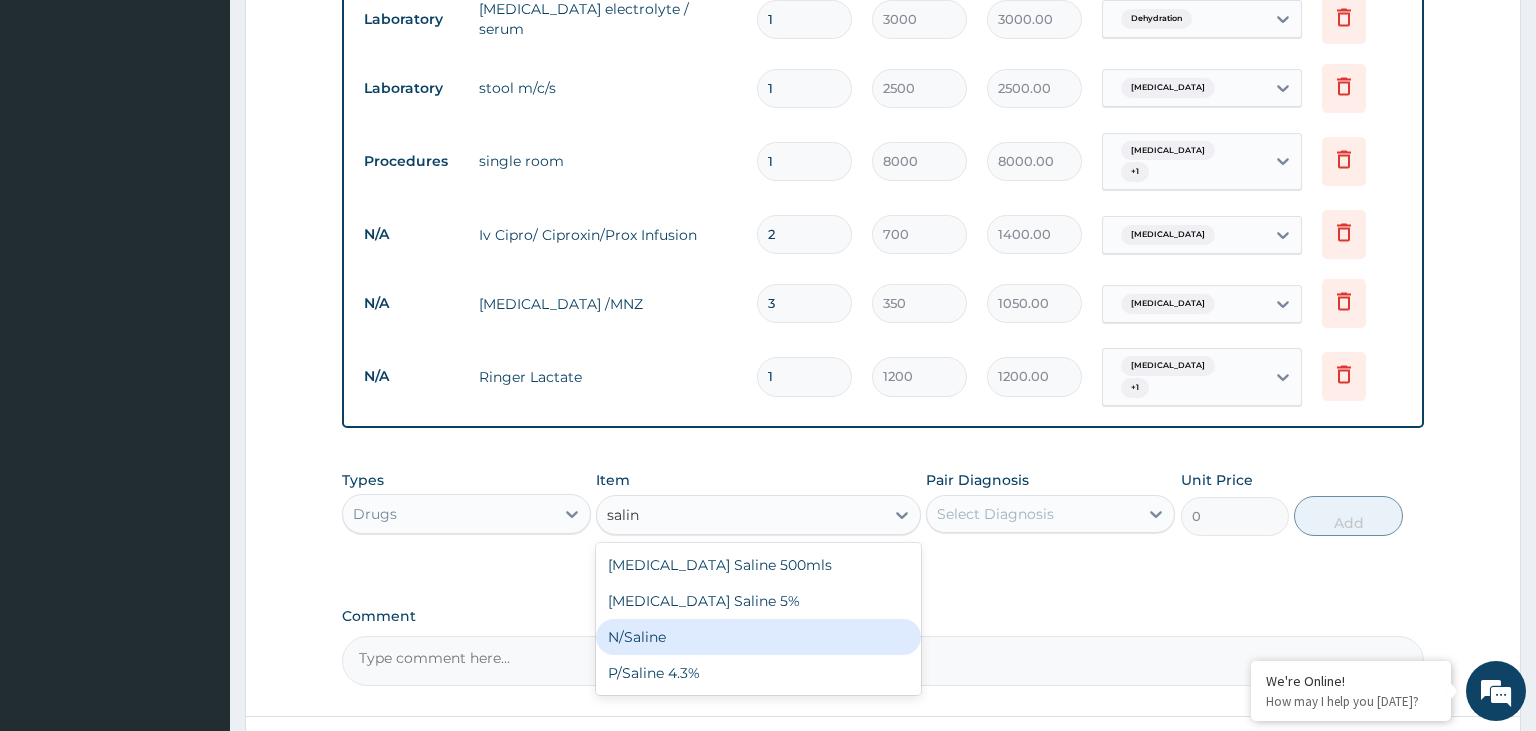 click on "N/Saline" at bounding box center [758, 637] 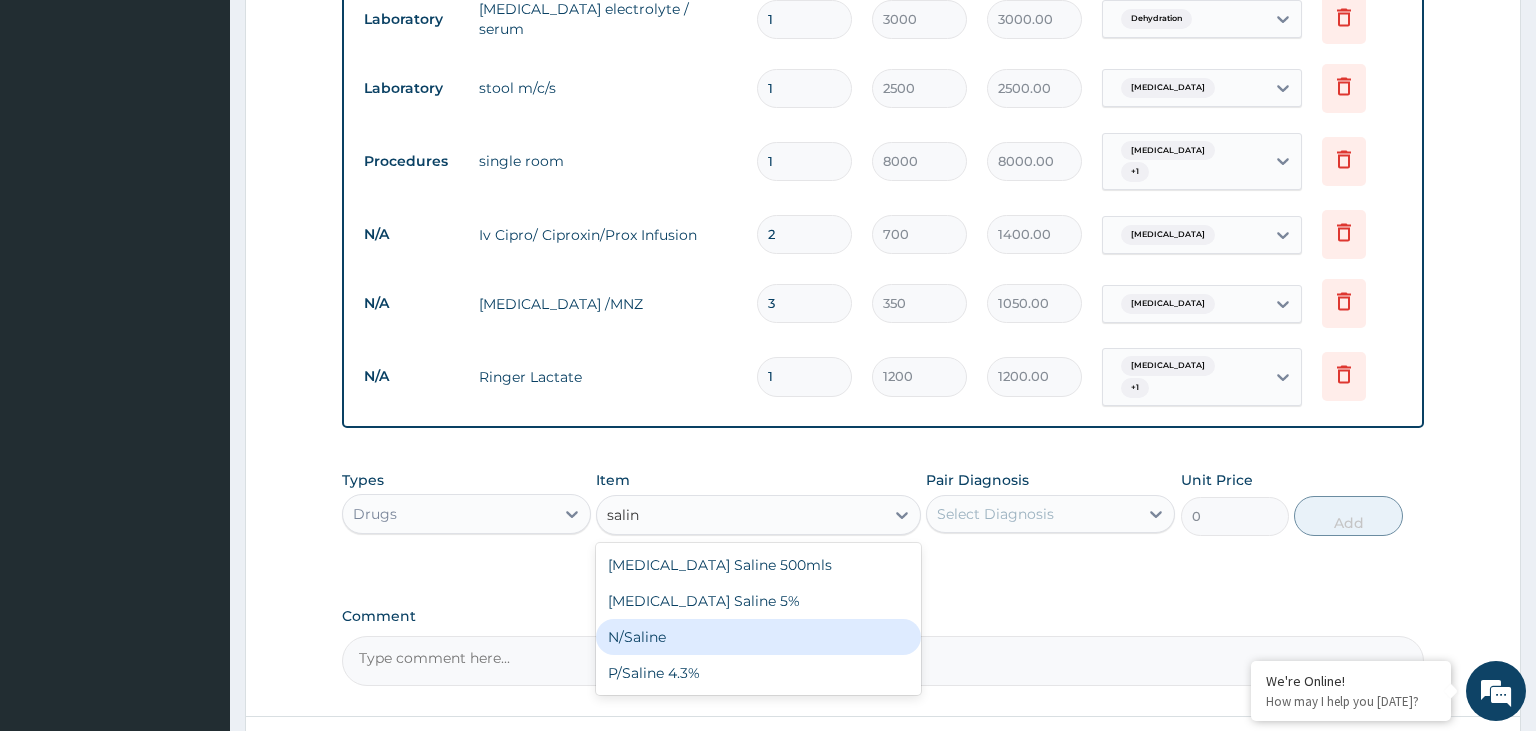 type 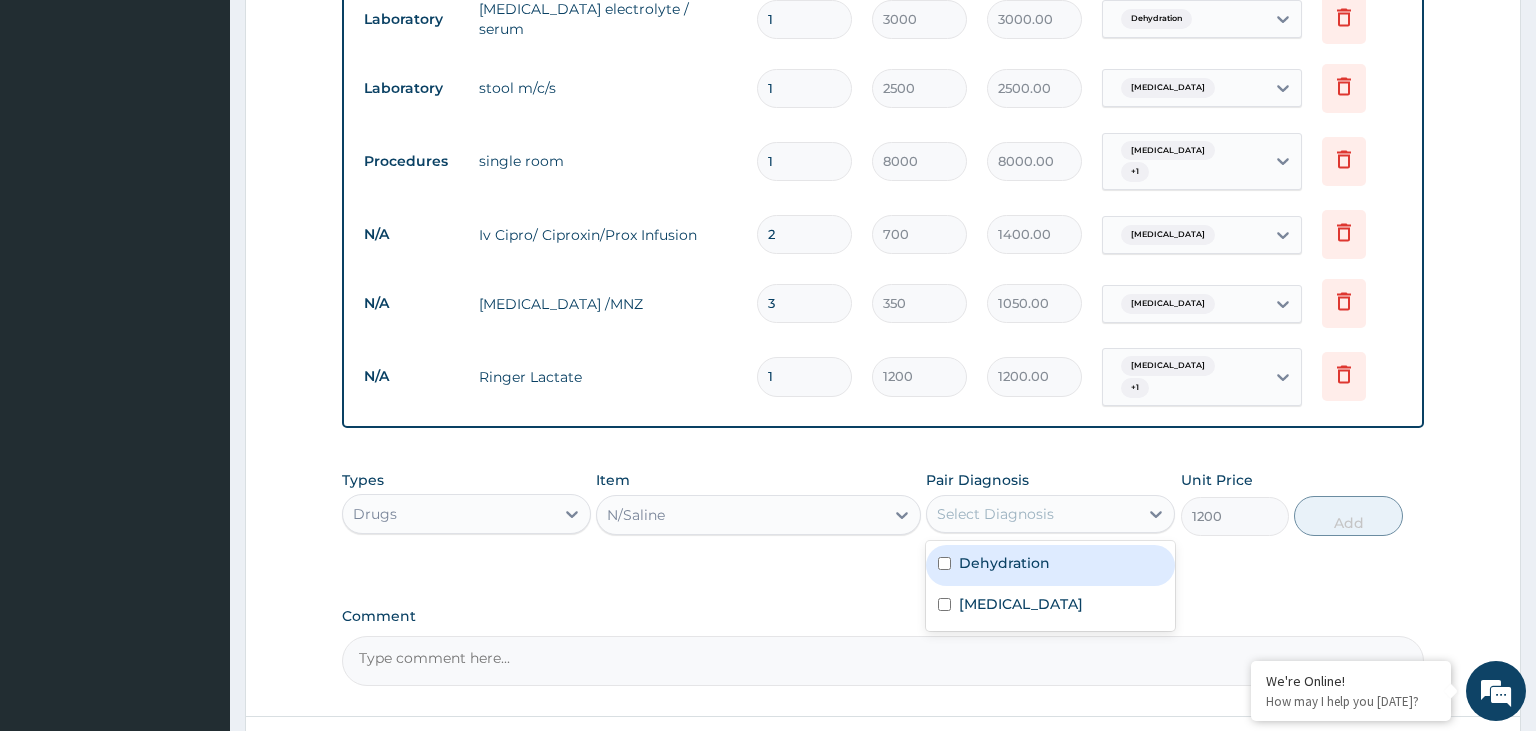 click on "Select Diagnosis" at bounding box center (1032, 514) 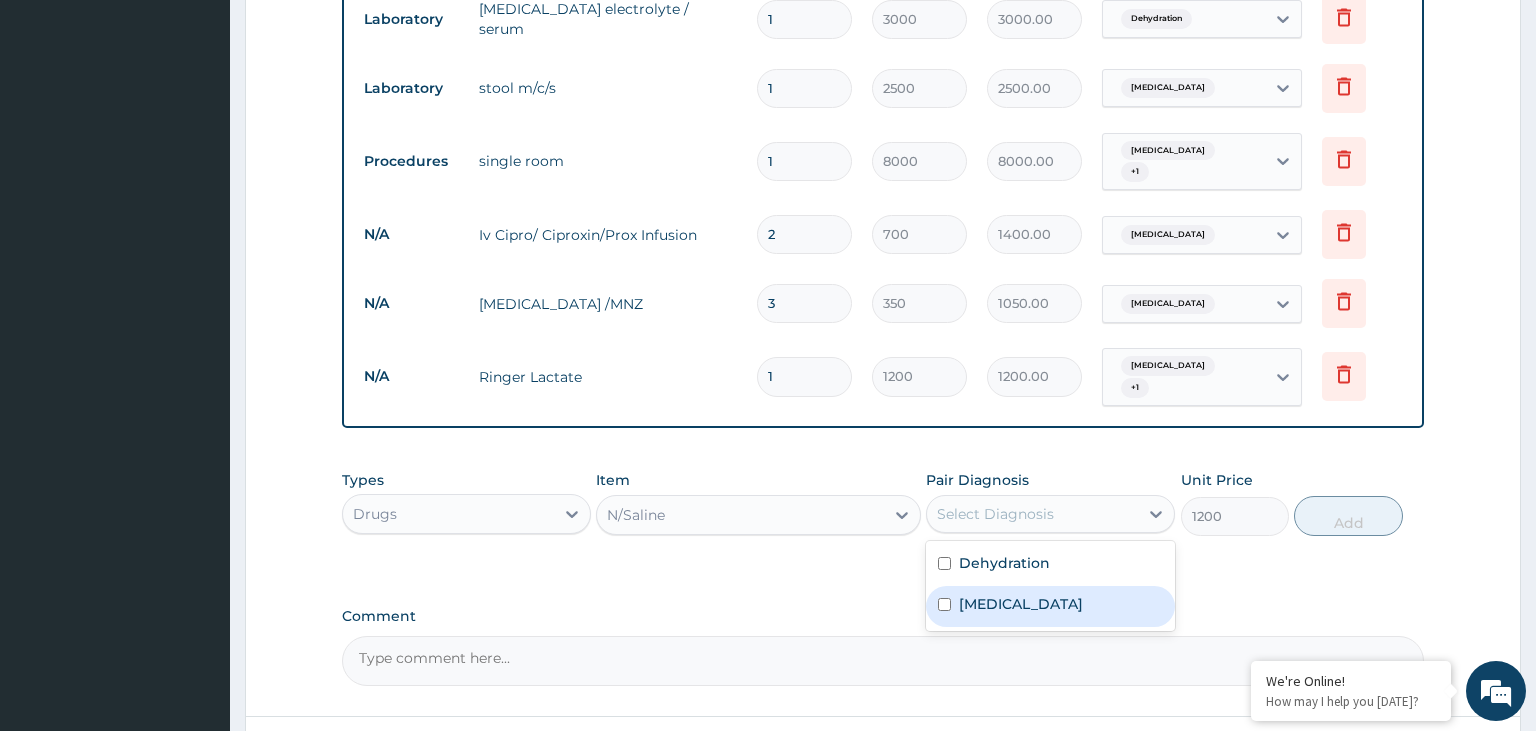 click on "Gastroenteritis" at bounding box center (1050, 606) 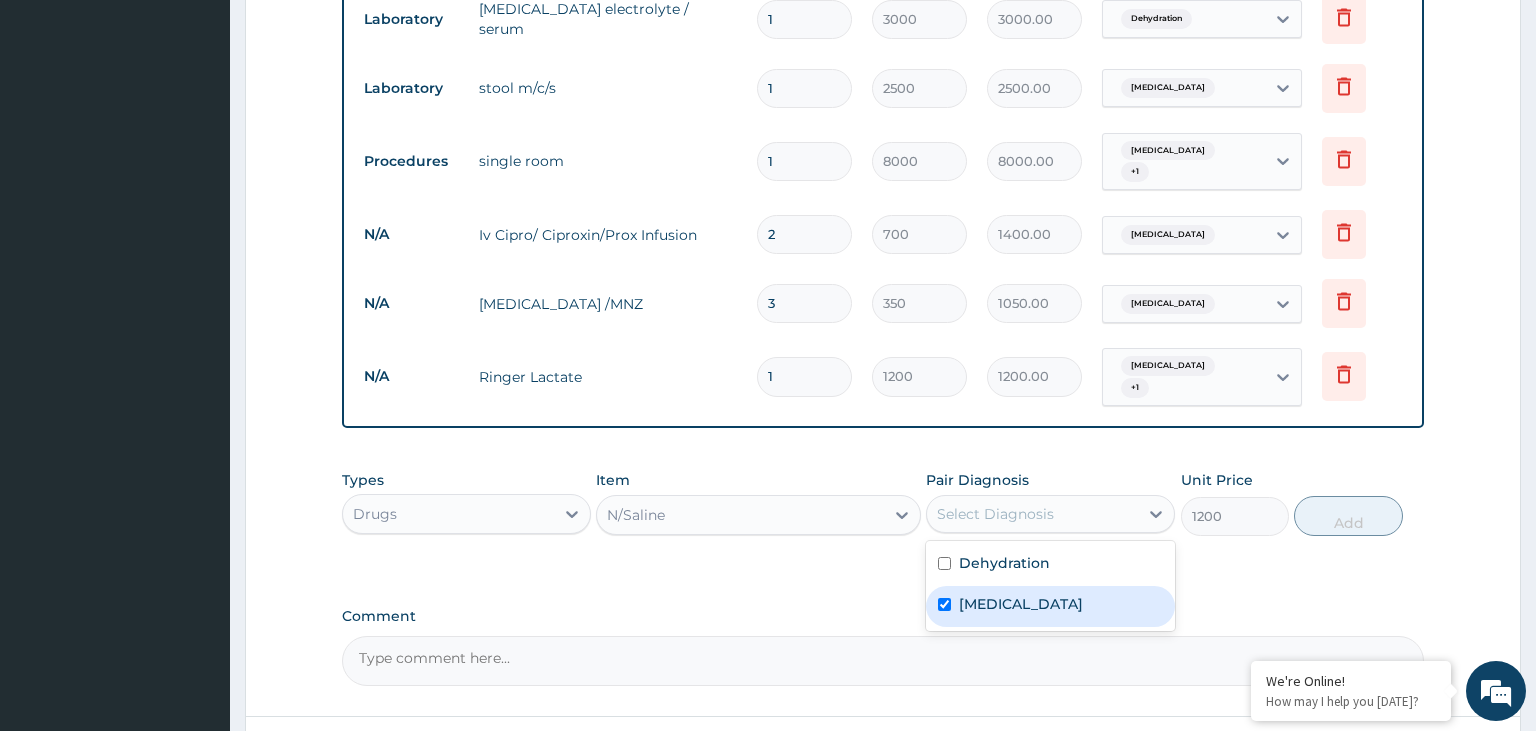 checkbox on "true" 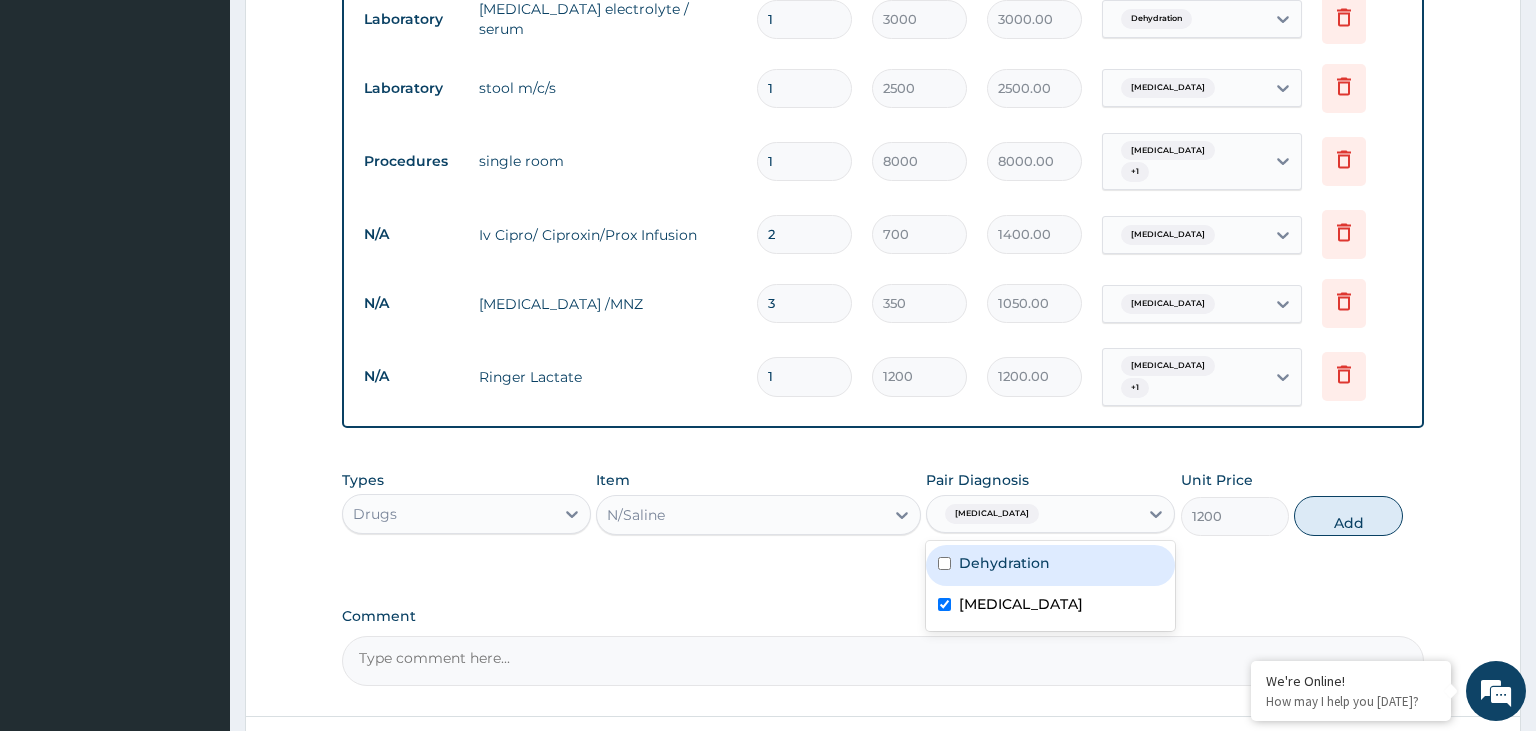 click on "Dehydration" at bounding box center (1050, 565) 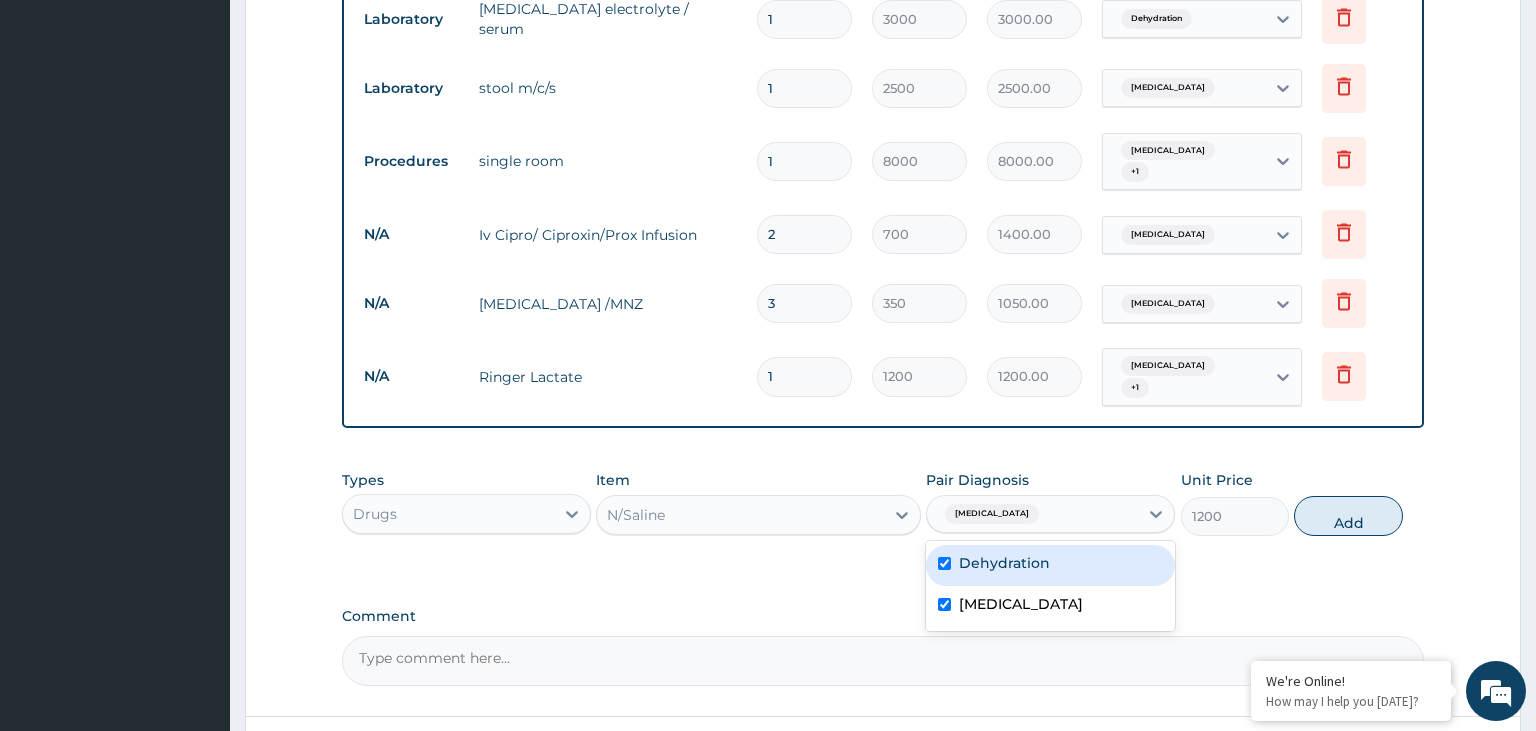 checkbox on "true" 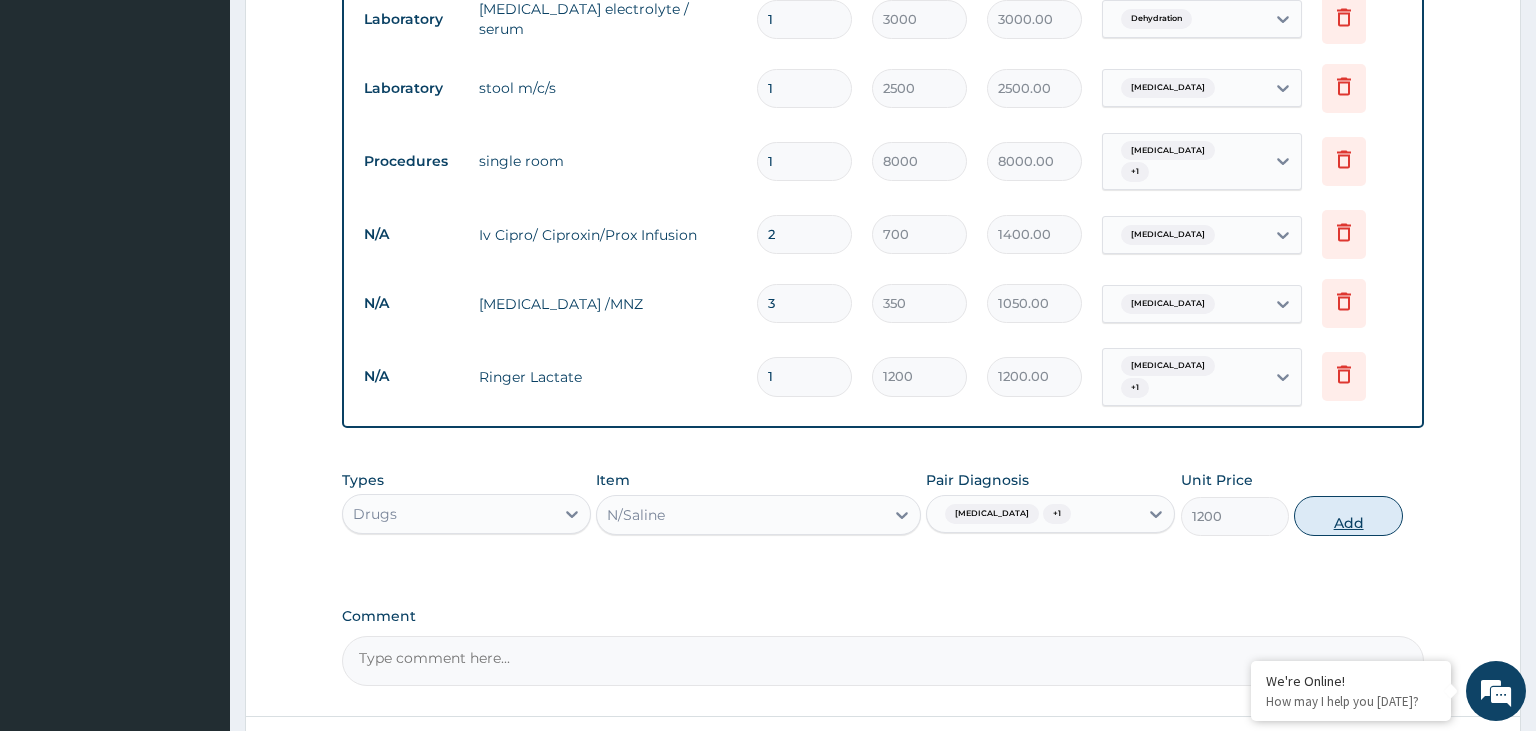 click on "Add" at bounding box center (1348, 516) 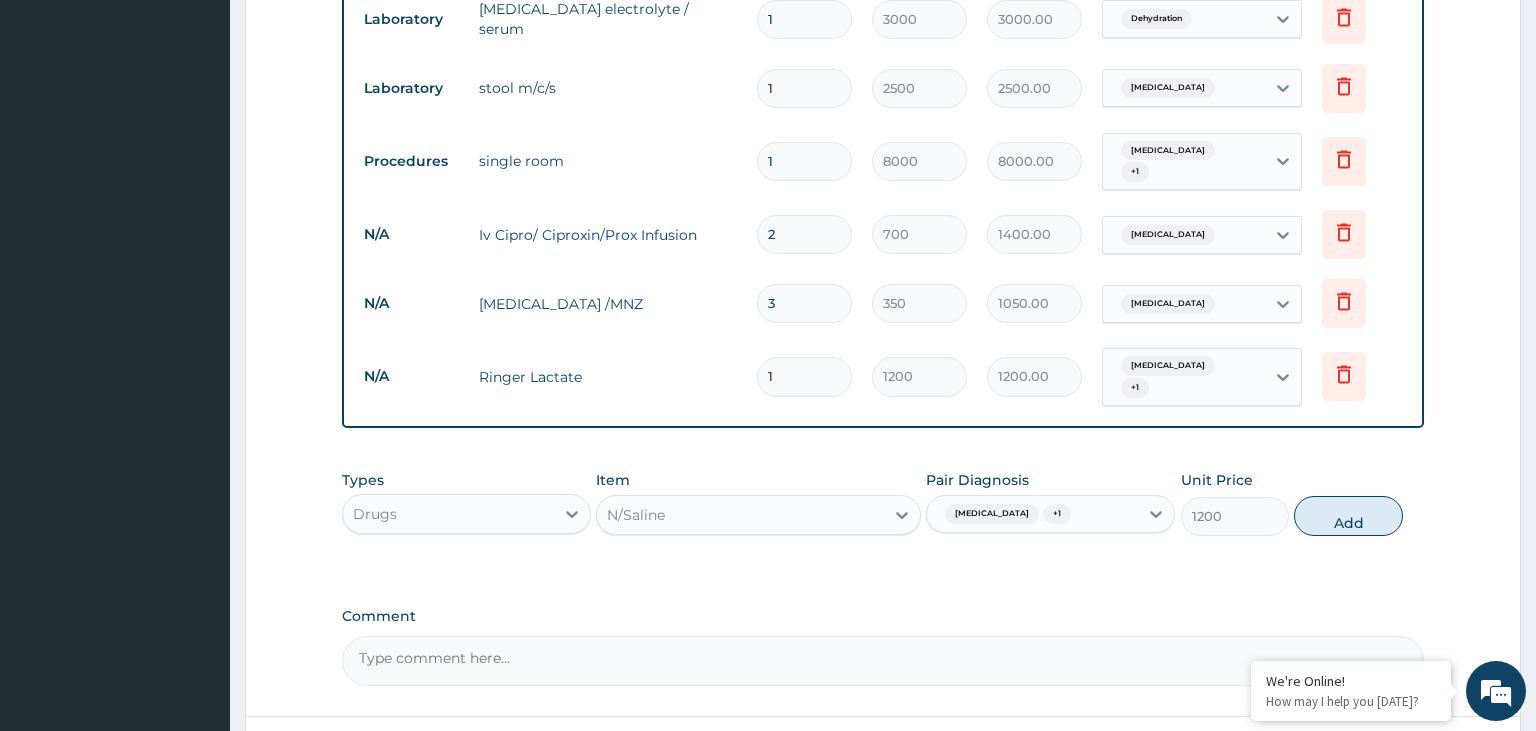 type on "0" 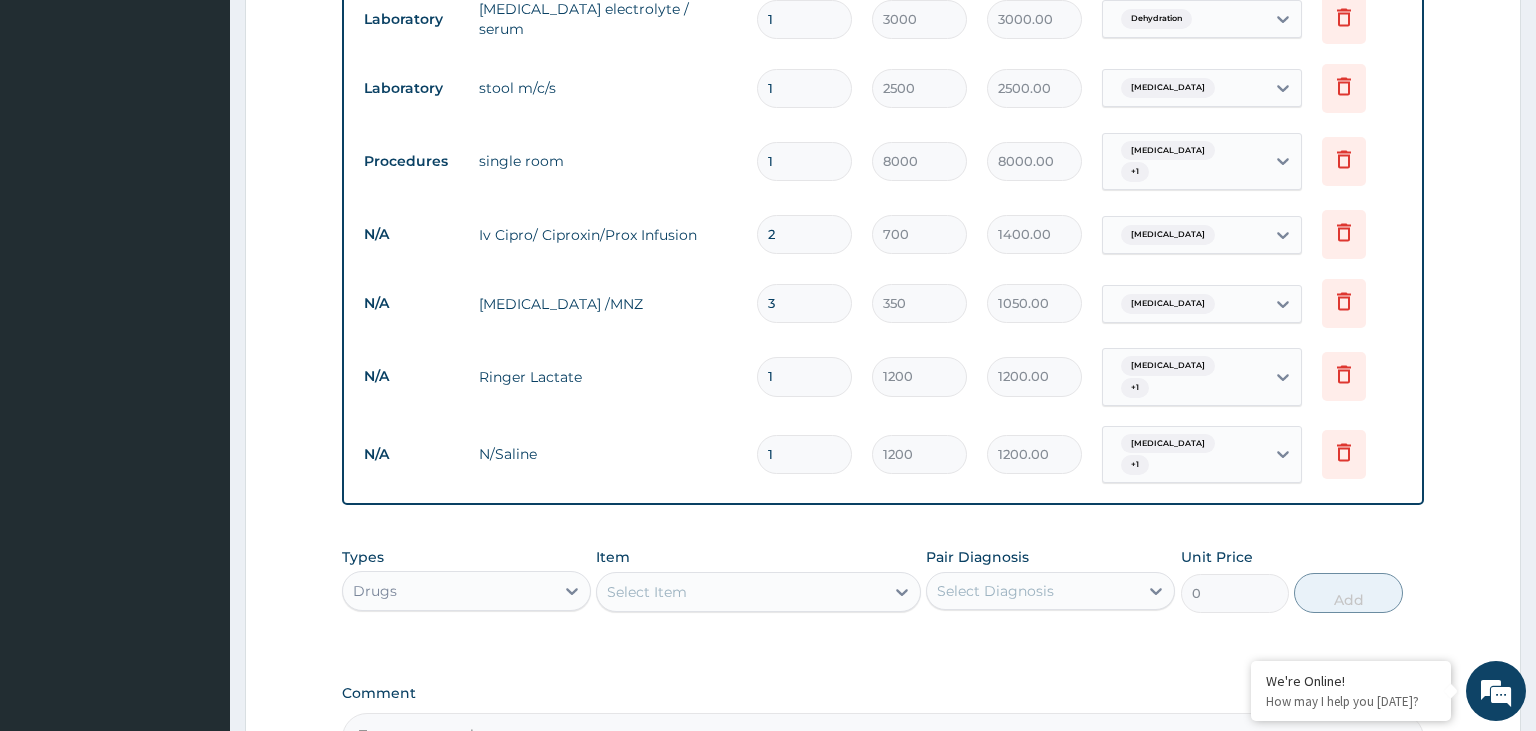 drag, startPoint x: 810, startPoint y: 419, endPoint x: 741, endPoint y: 433, distance: 70.40597 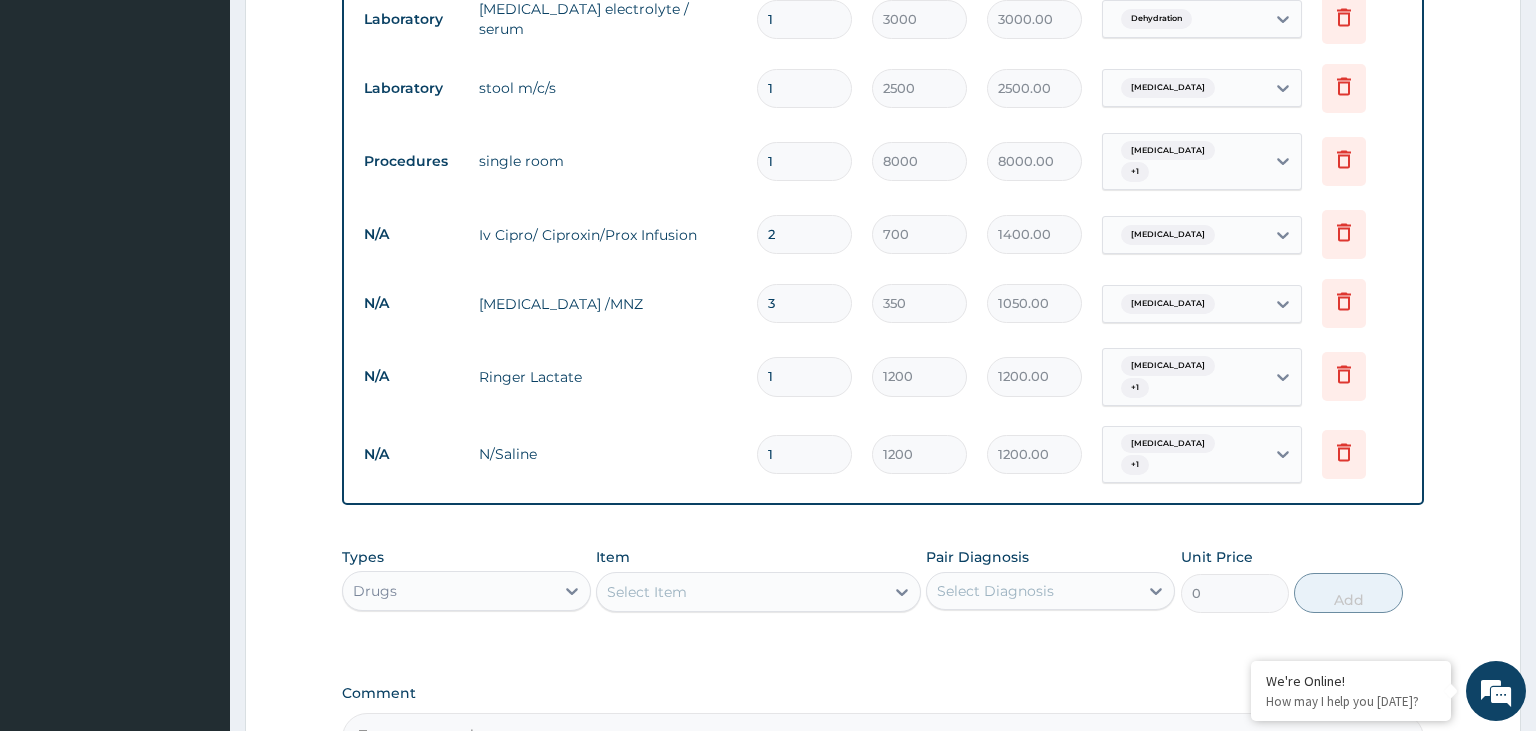 click on "1" at bounding box center [804, 454] 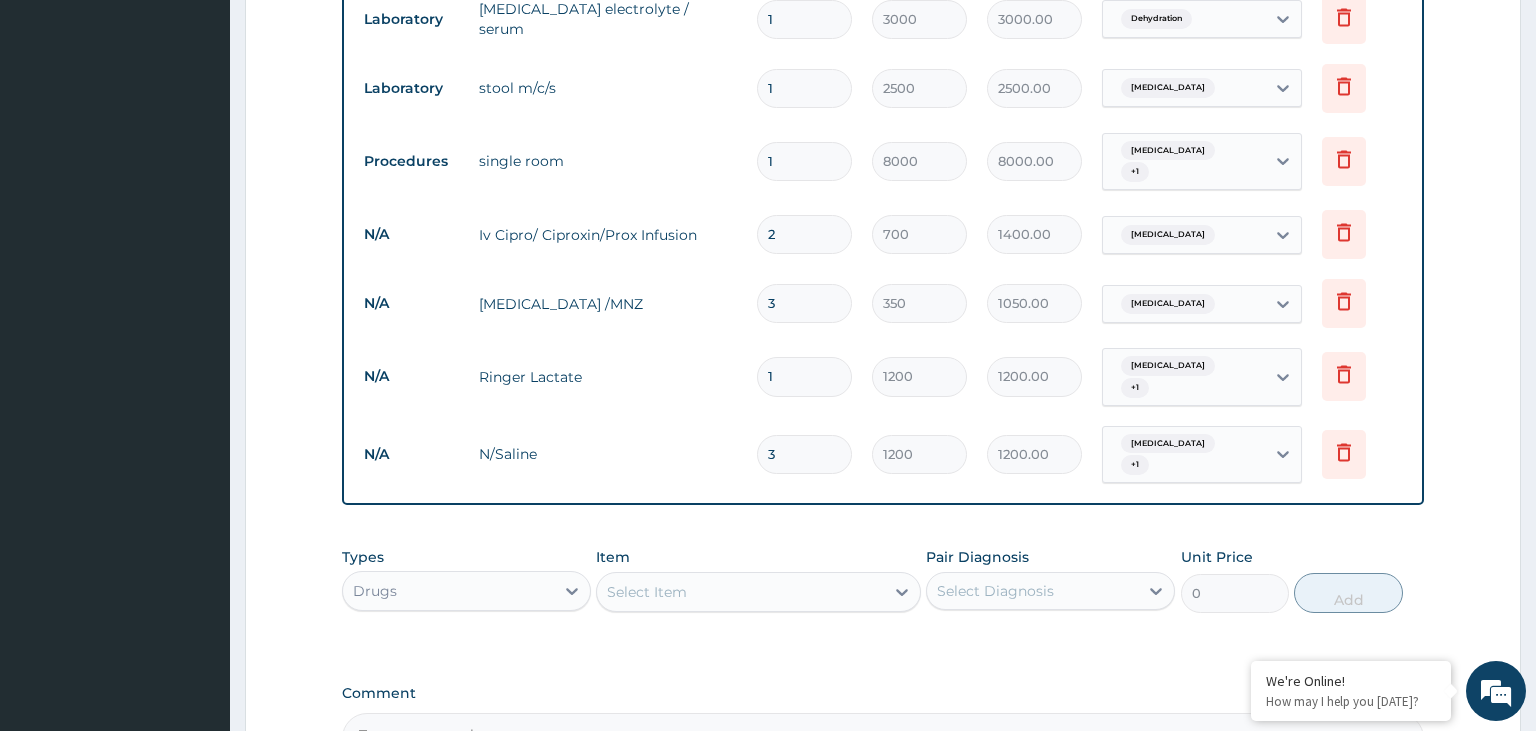 type on "3600.00" 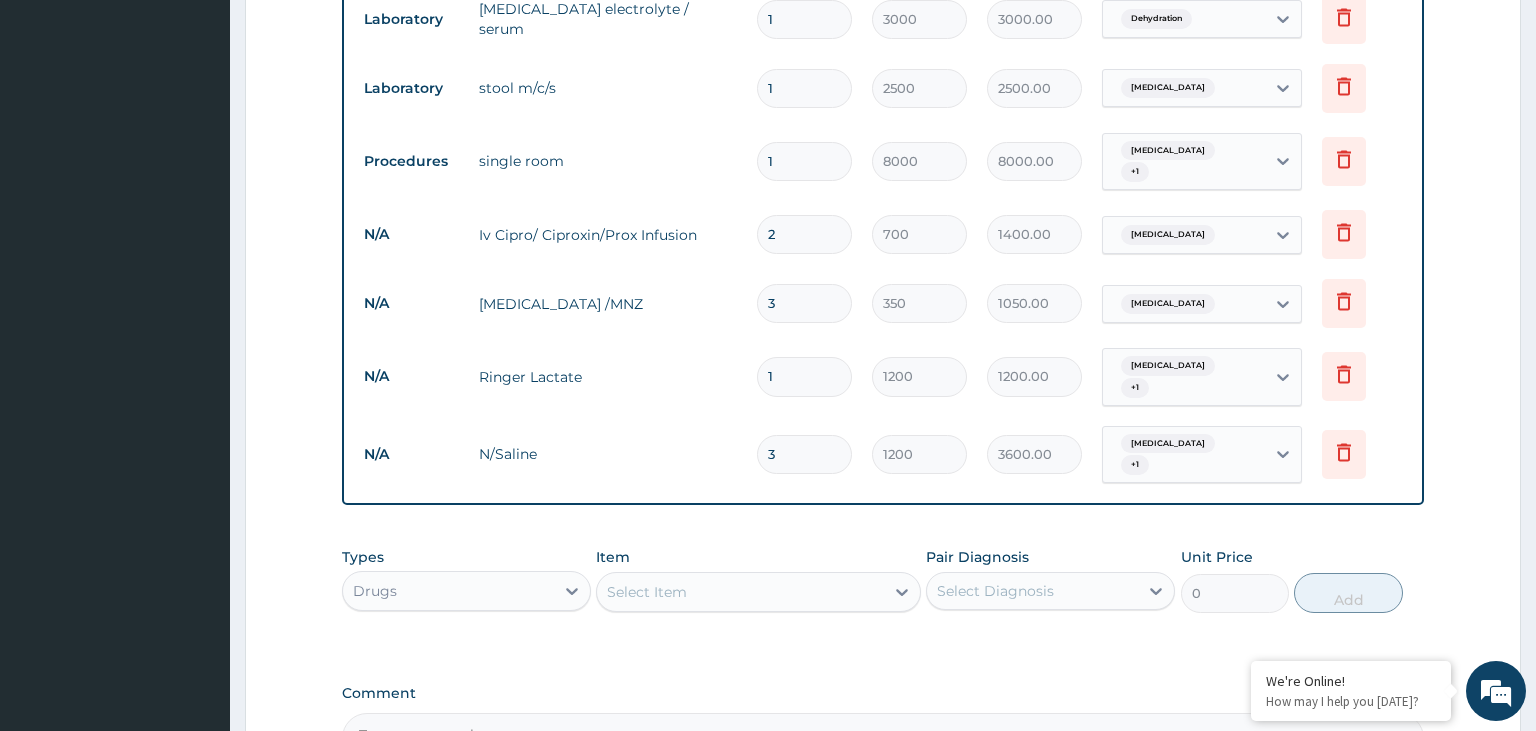 type on "3" 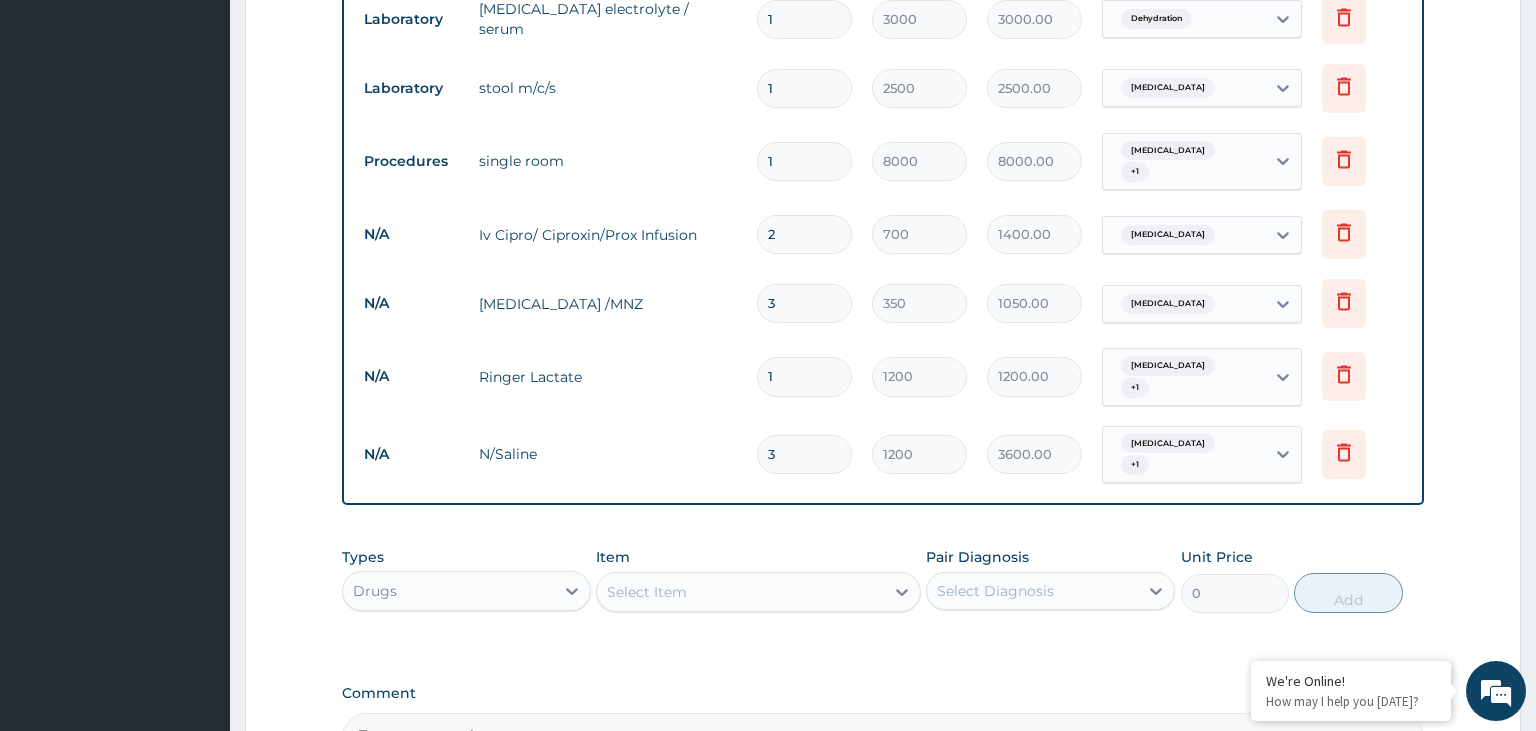 click on "Select Item" at bounding box center (740, 592) 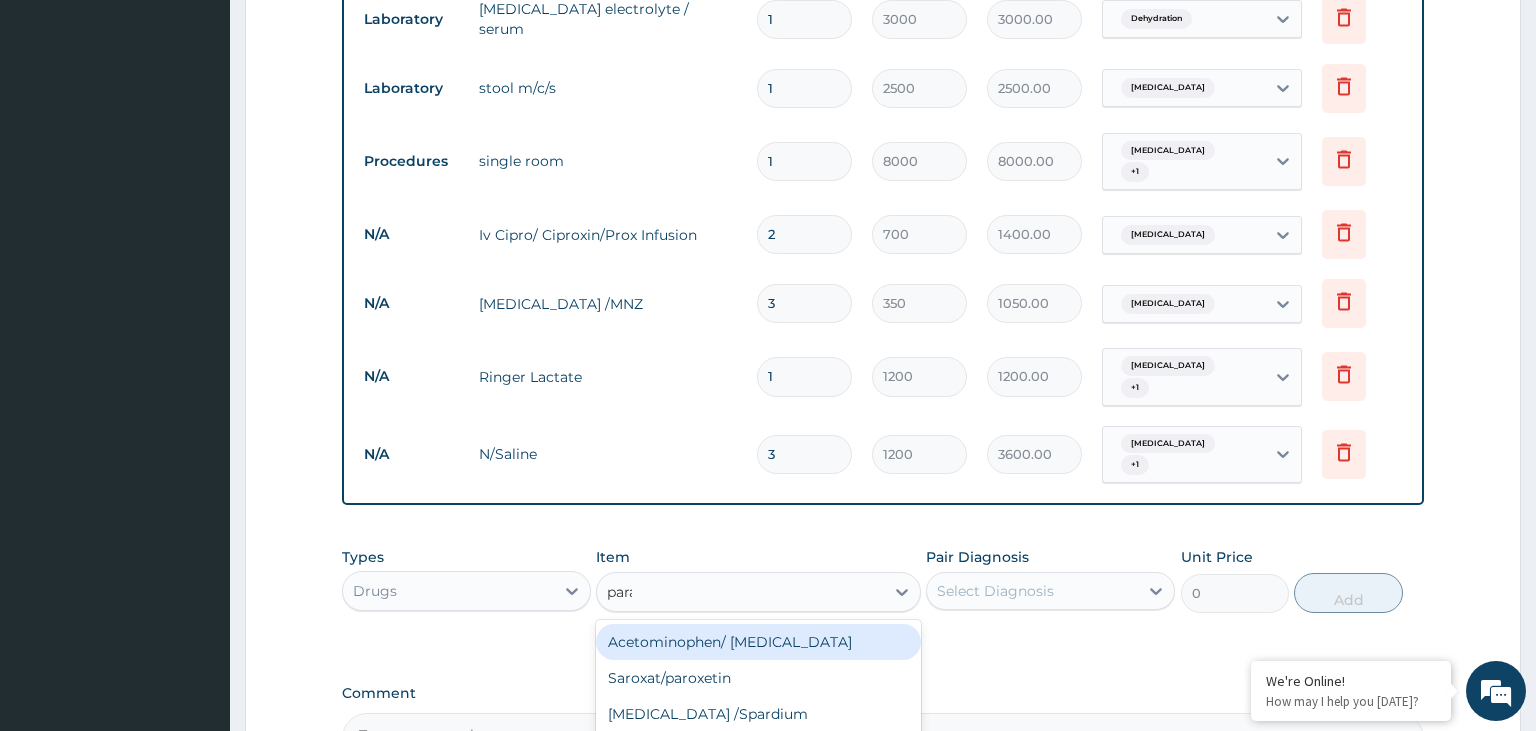 type on "parac" 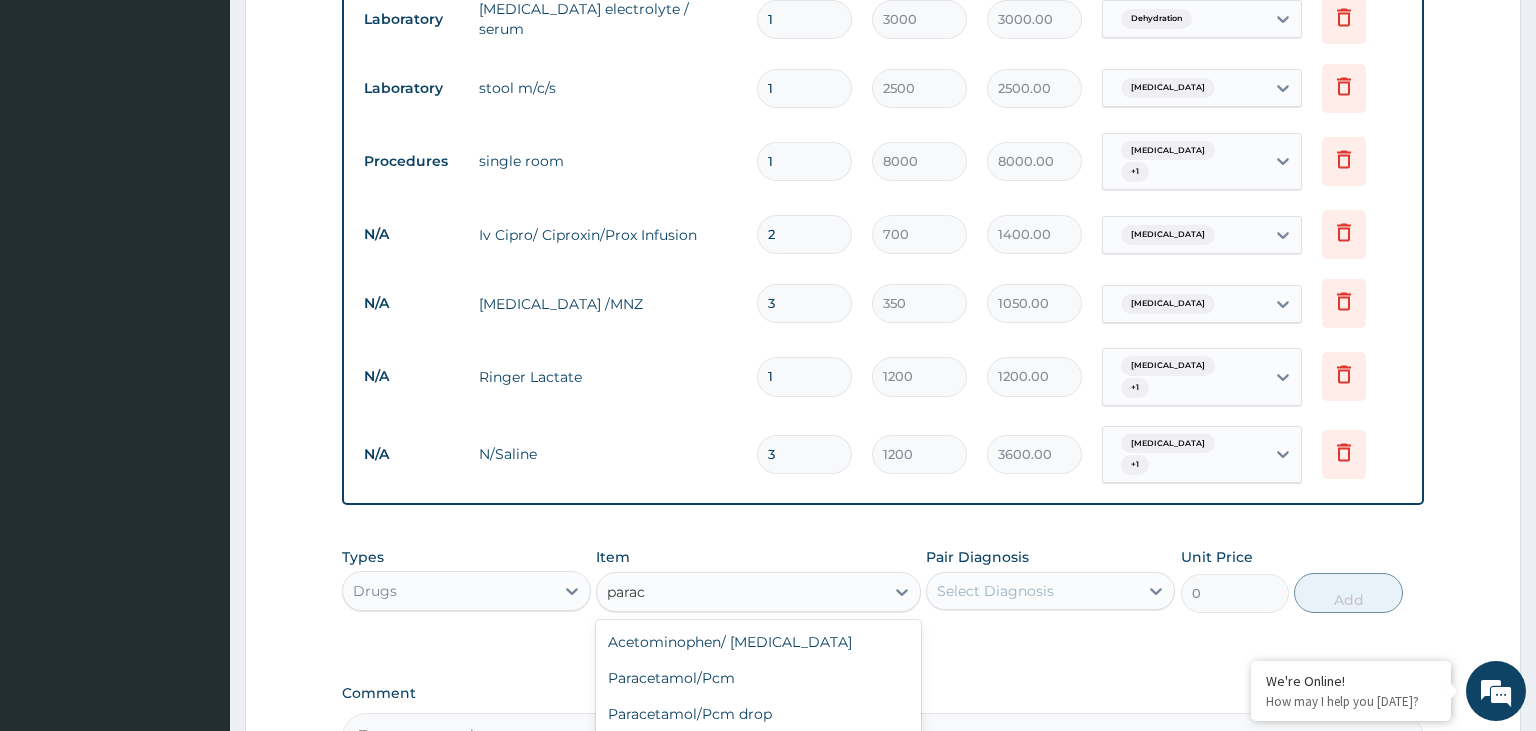 click on "Paracetamol 2ml" at bounding box center [758, 750] 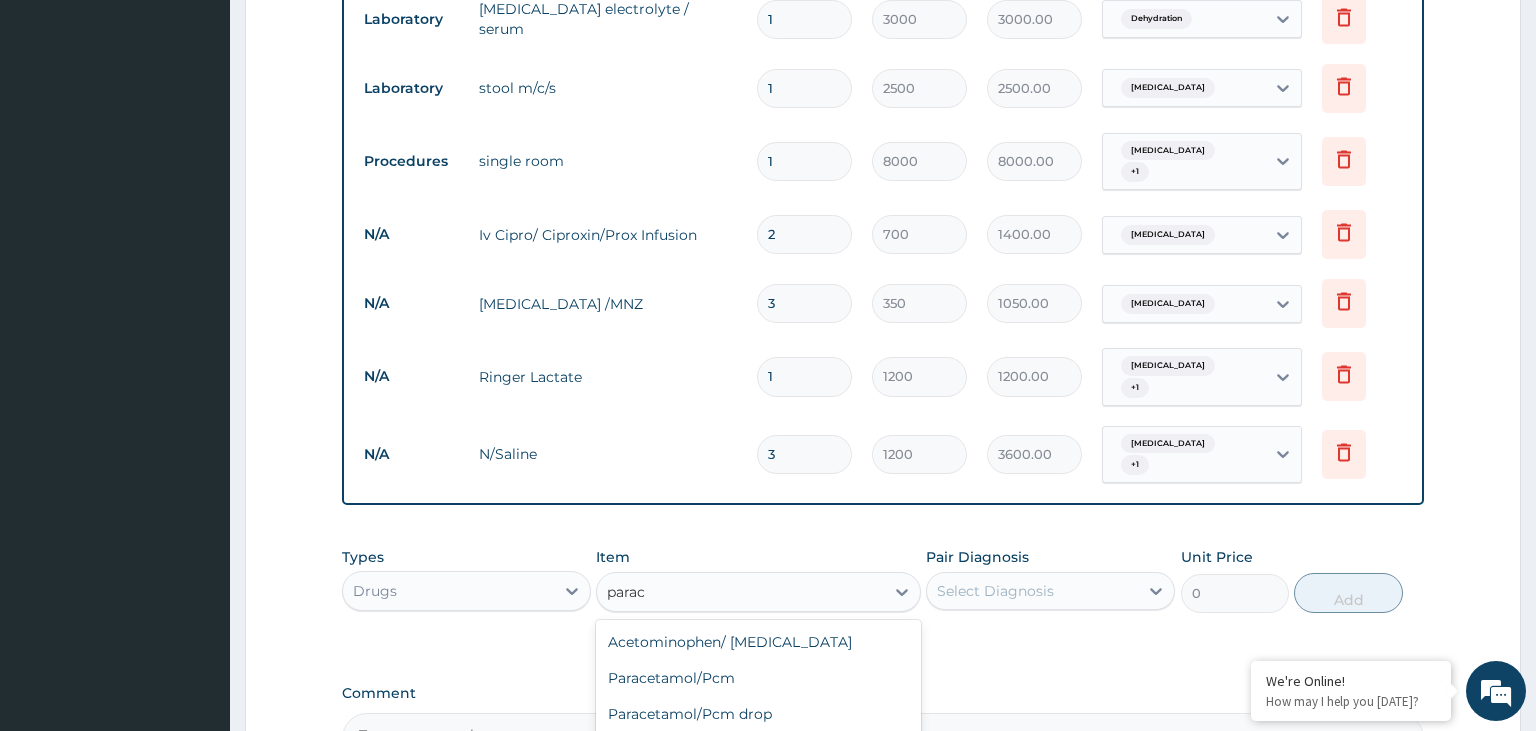 type 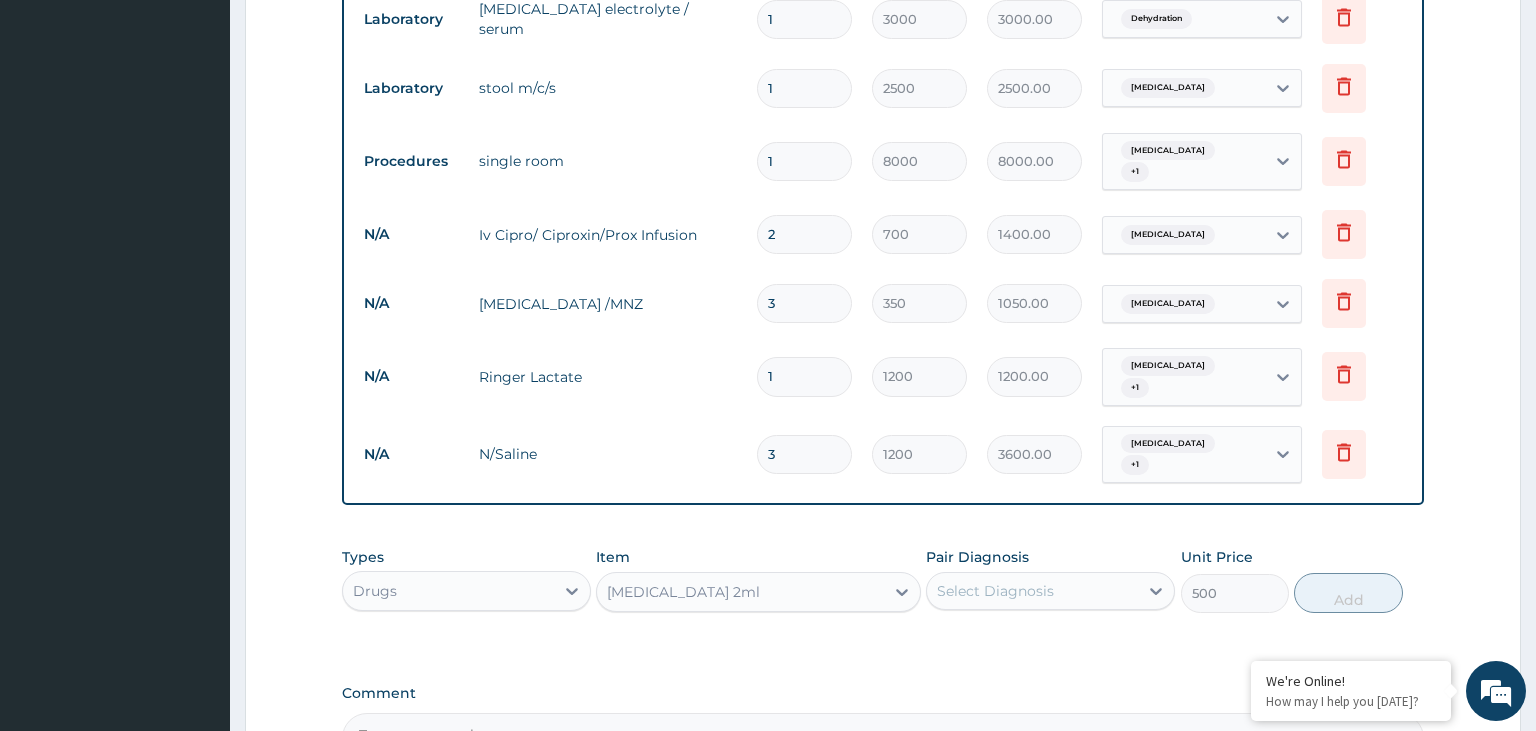 click on "Select Diagnosis" at bounding box center [995, 591] 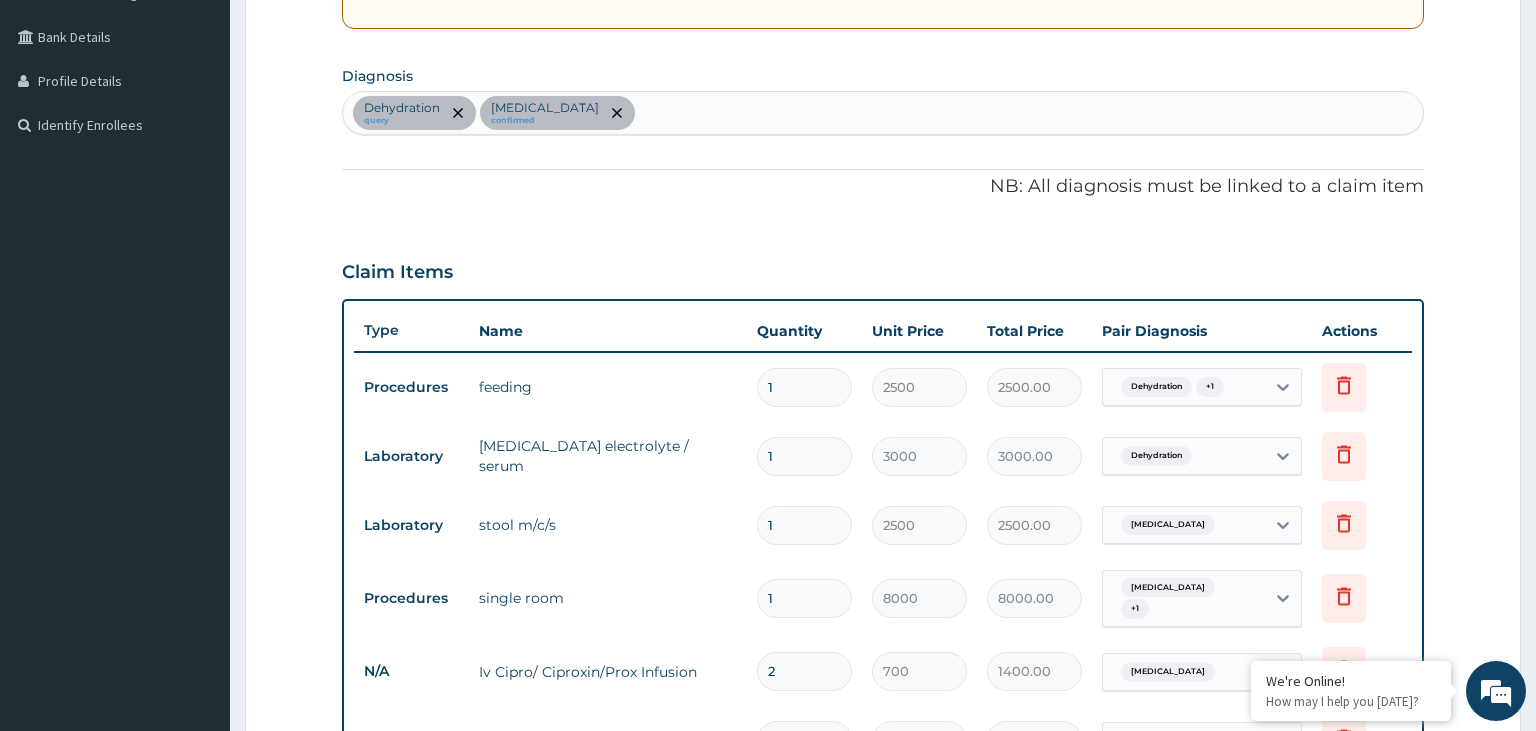 scroll, scrollTop: 354, scrollLeft: 0, axis: vertical 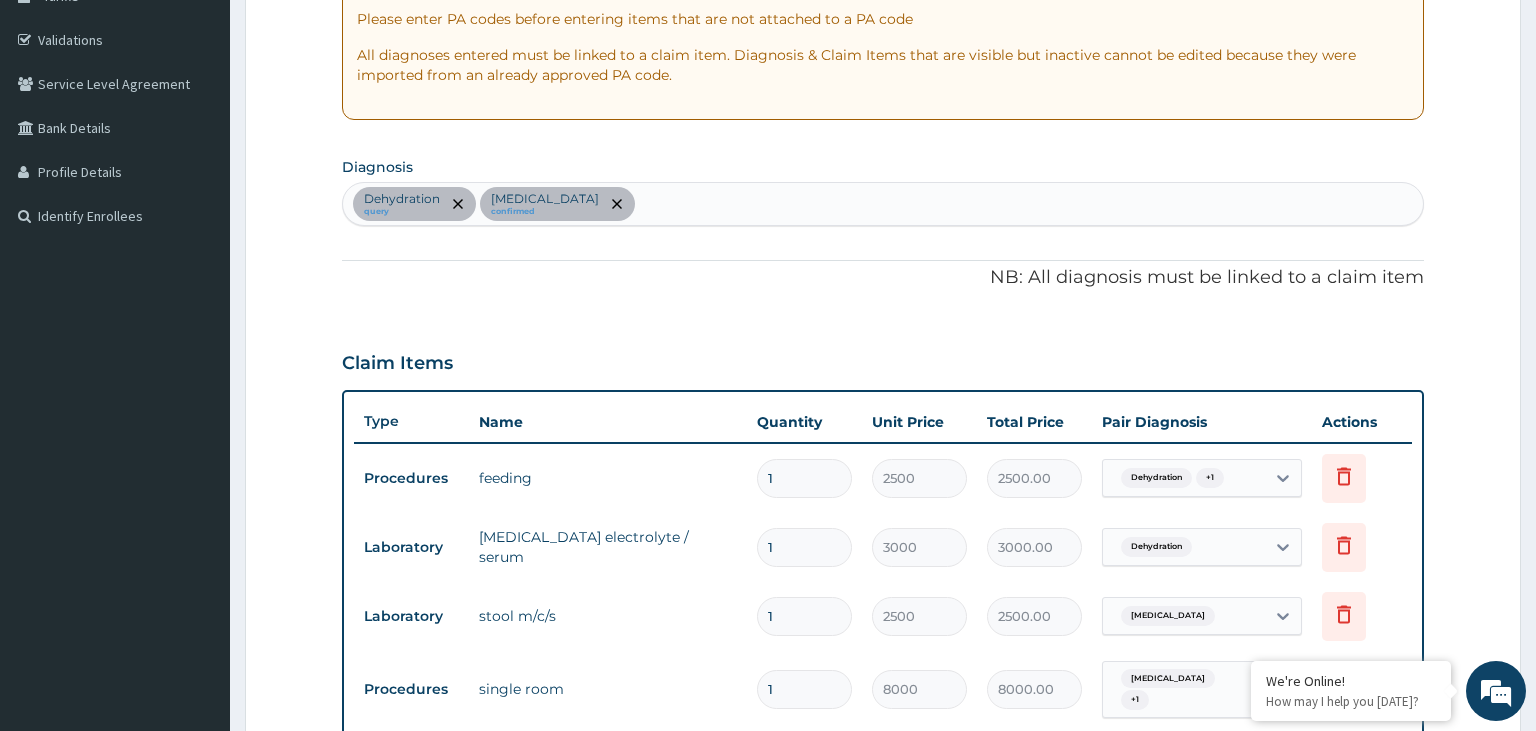 click on "Dehydration query Gastroenteritis confirmed" at bounding box center (883, 204) 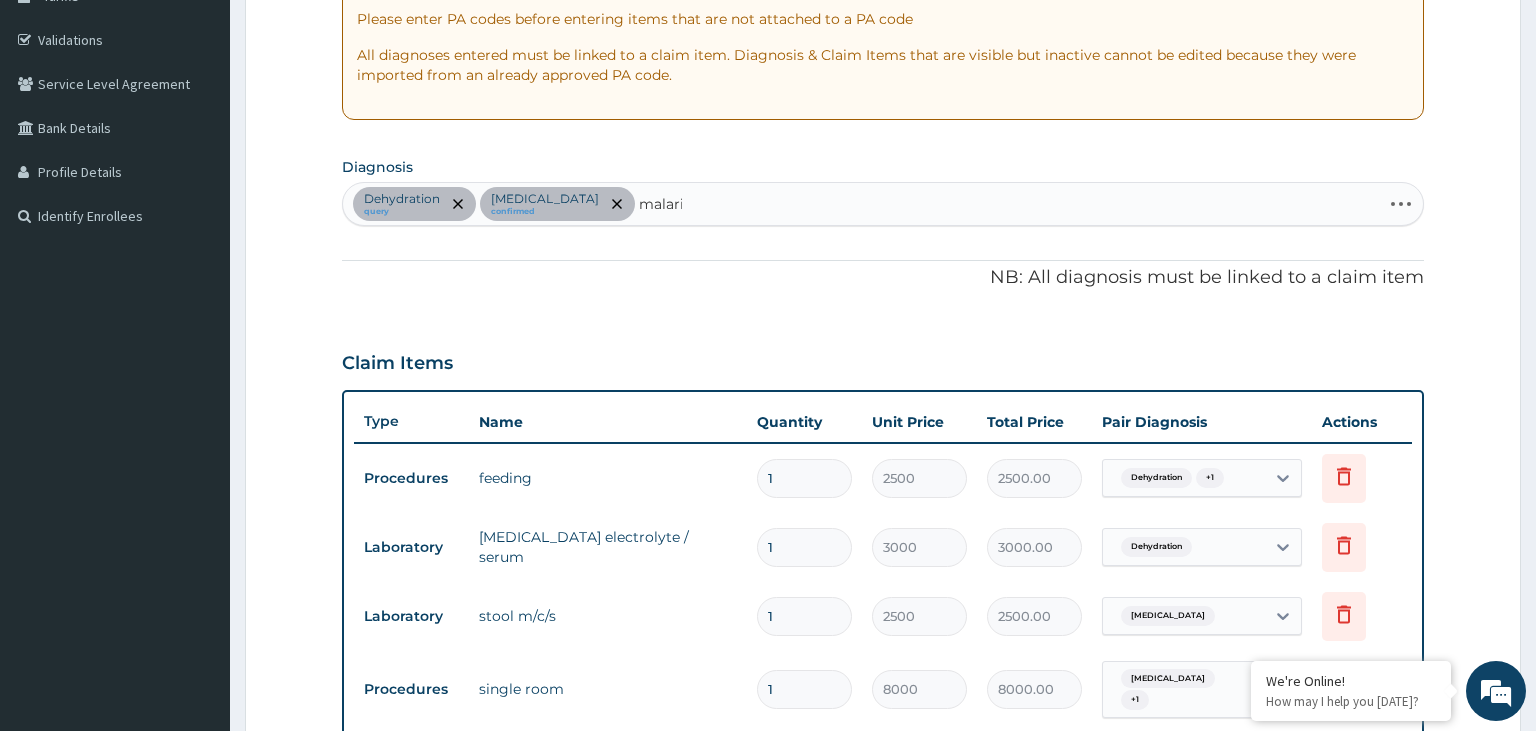 type on "[MEDICAL_DATA]" 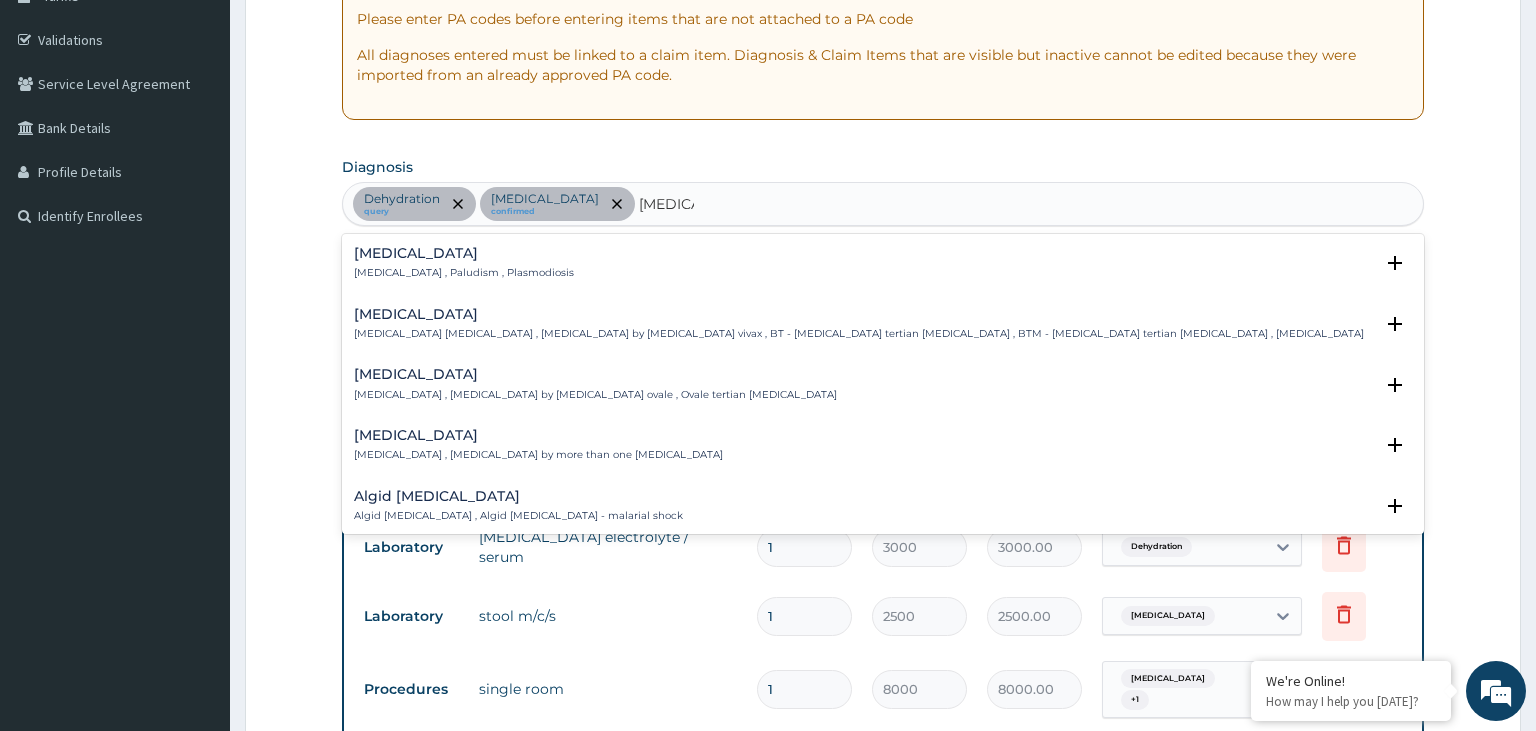 click on "[MEDICAL_DATA] [MEDICAL_DATA] , Paludism , Plasmodiosis Select Status Query Query covers suspected (?), Keep in view (kiv), Ruled out (r/o) Confirmed" at bounding box center (883, 268) 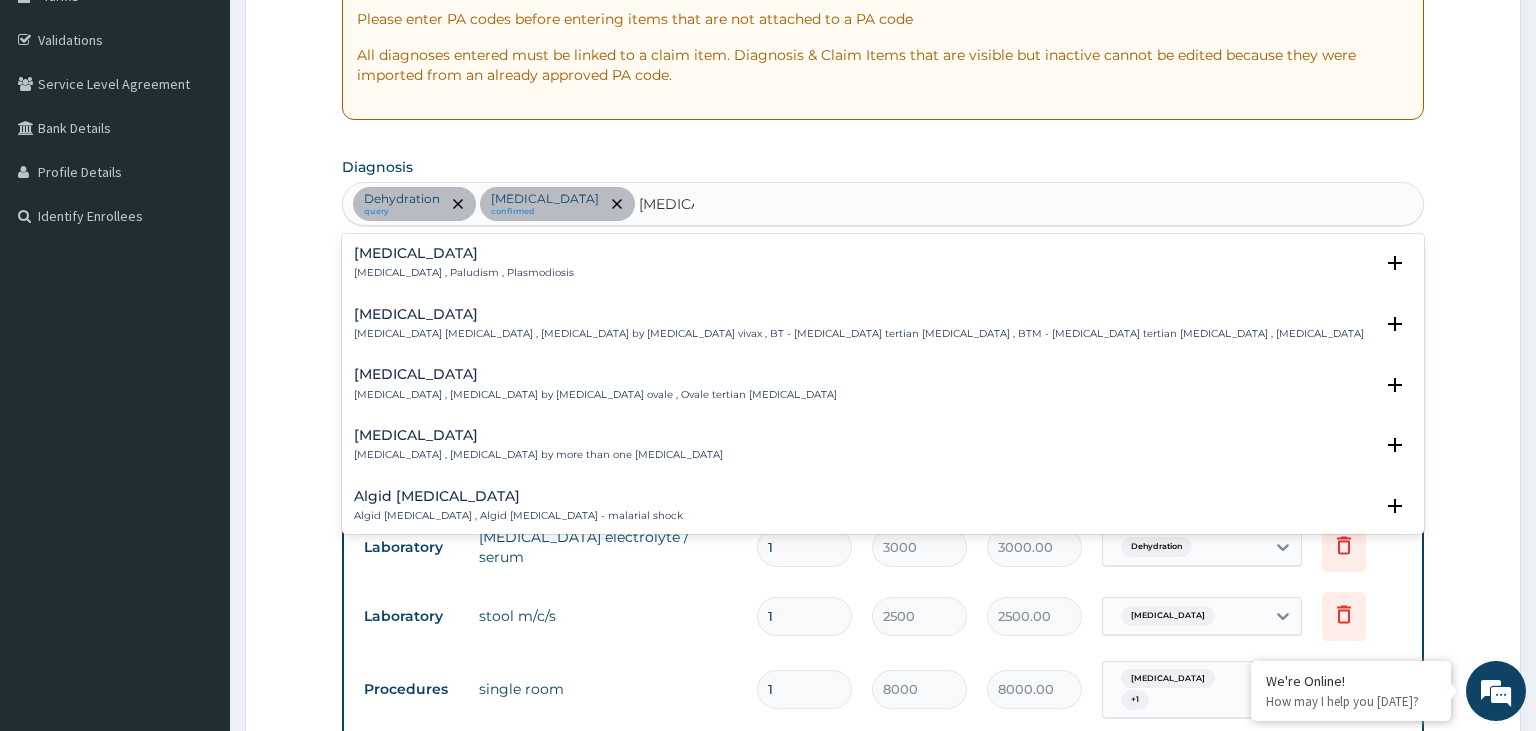 click on "Malaria Malaria , Paludism , Plasmodiosis" at bounding box center [464, 263] 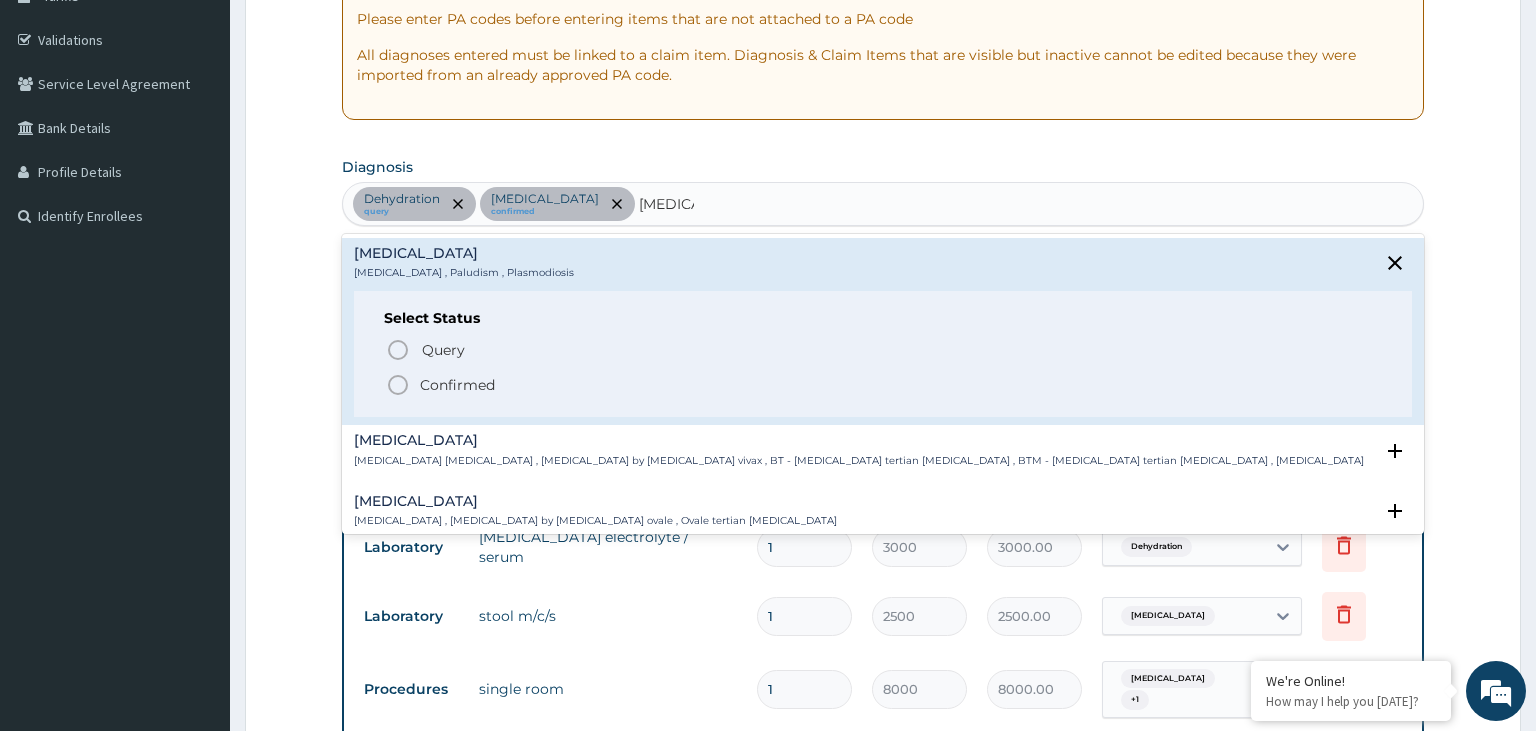 click on "Confirmed" at bounding box center (457, 385) 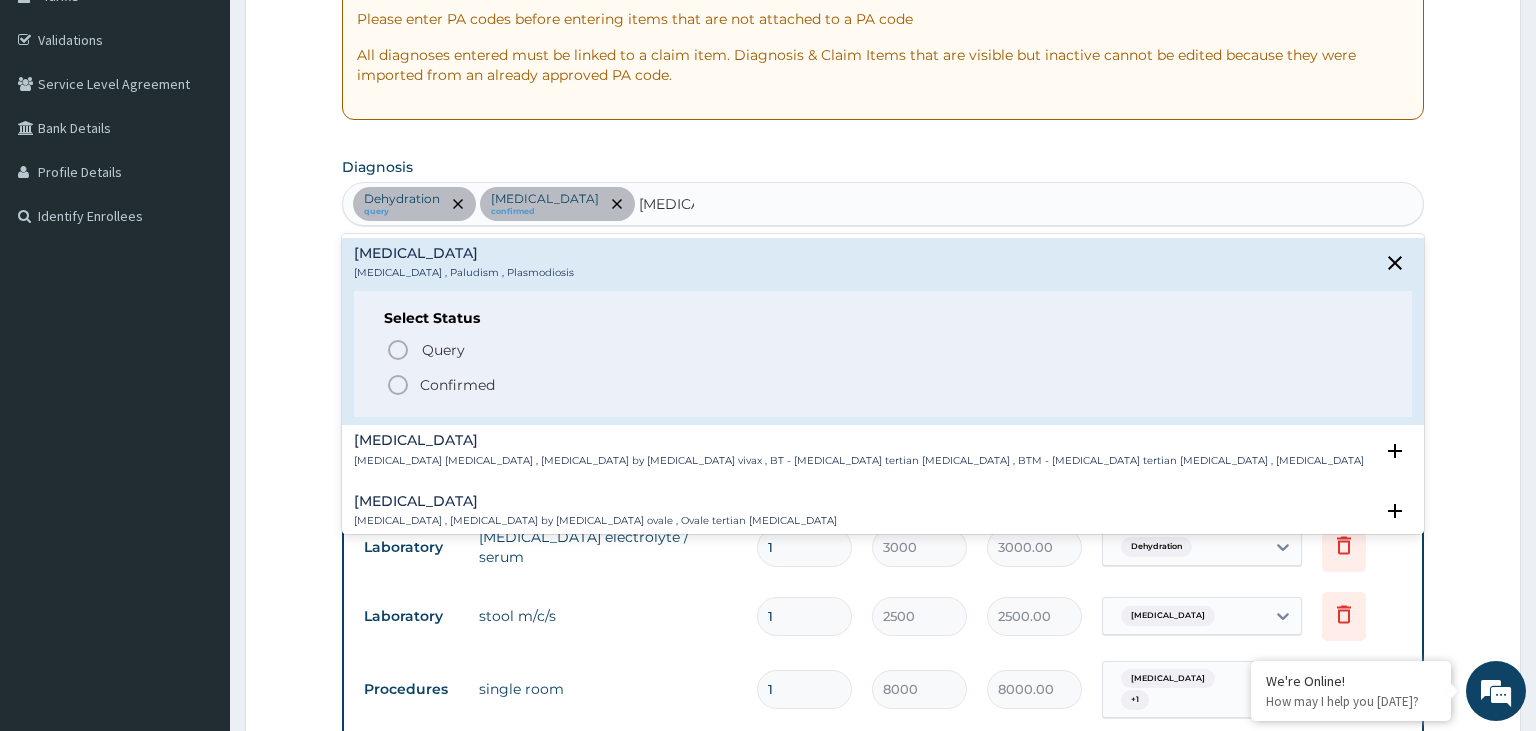 type 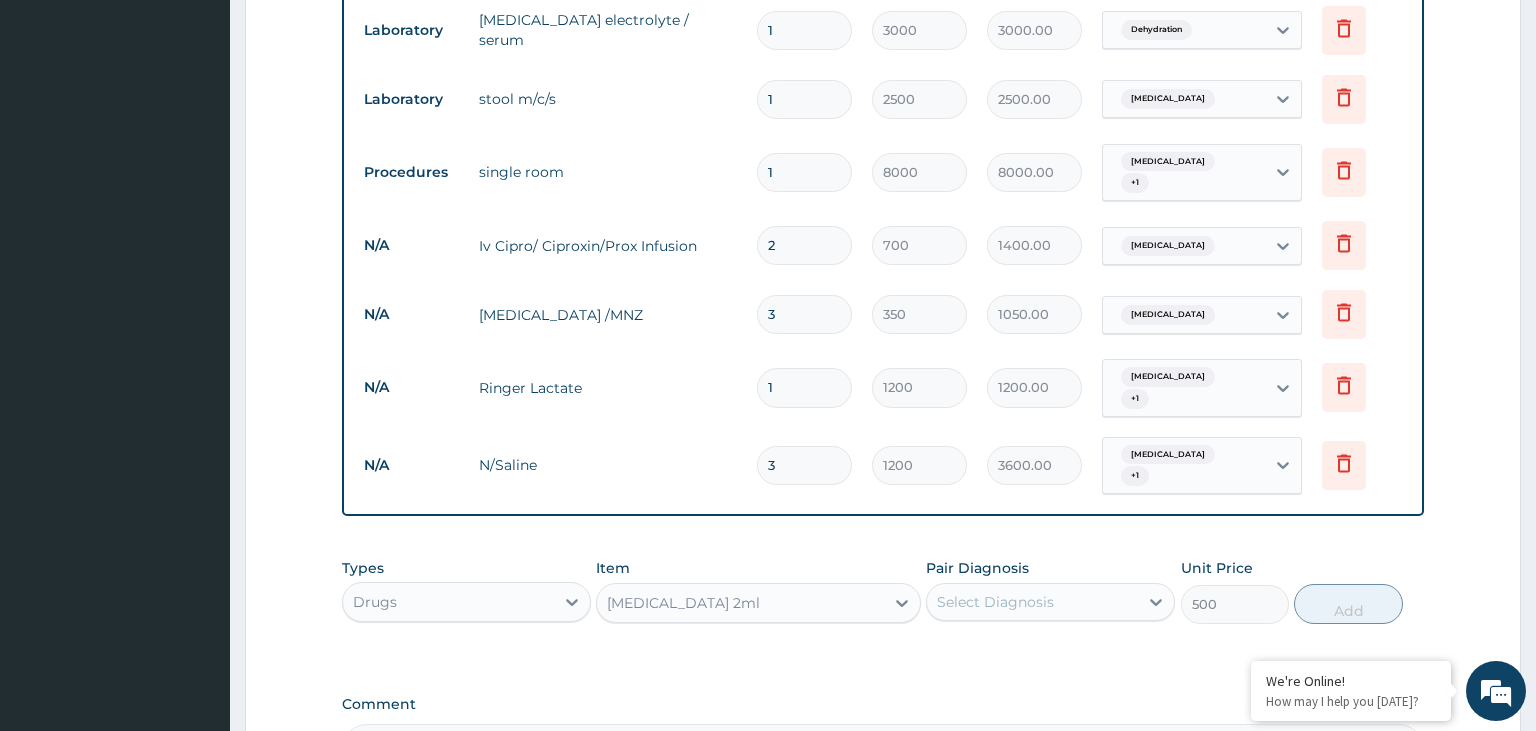 scroll, scrollTop: 882, scrollLeft: 0, axis: vertical 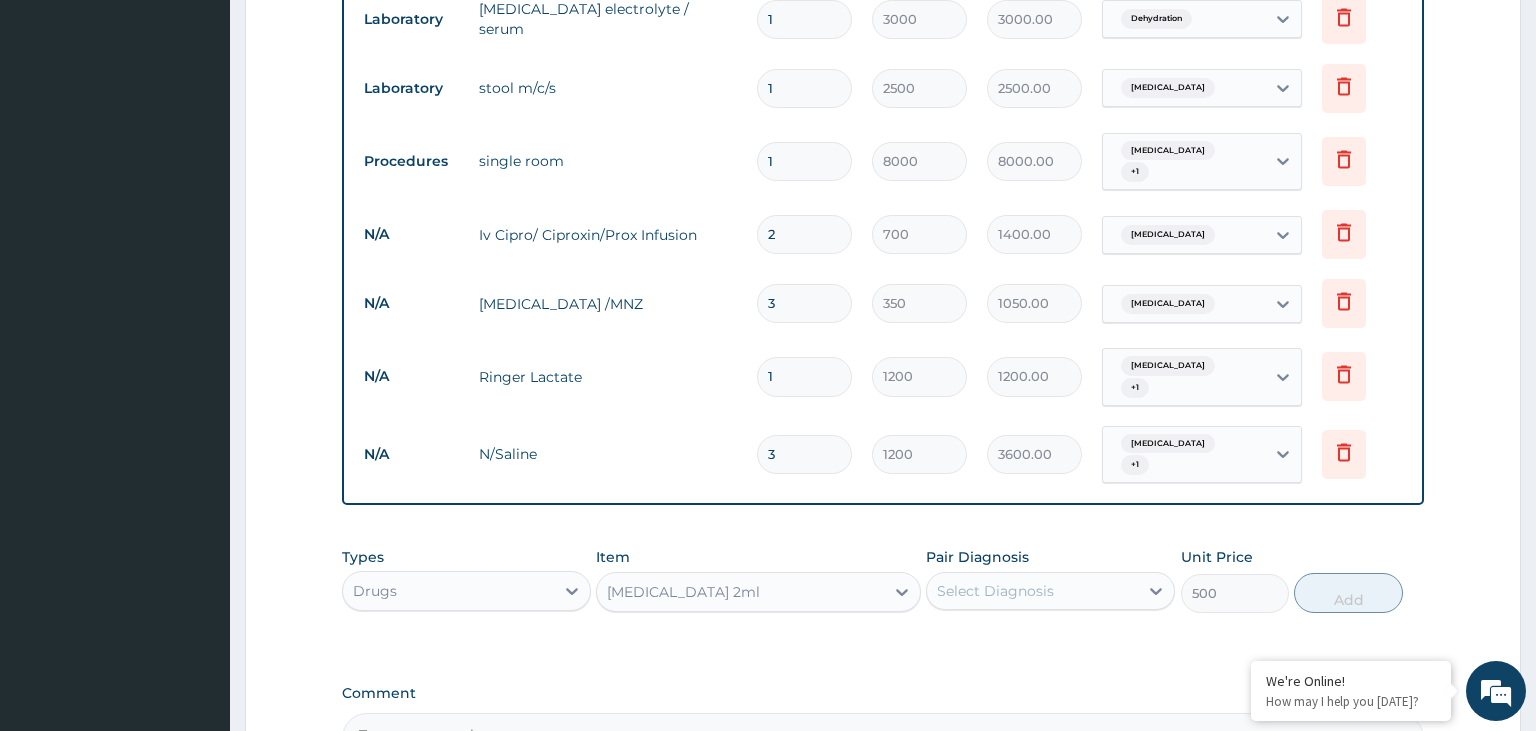 click on "Select Diagnosis" at bounding box center (1032, 591) 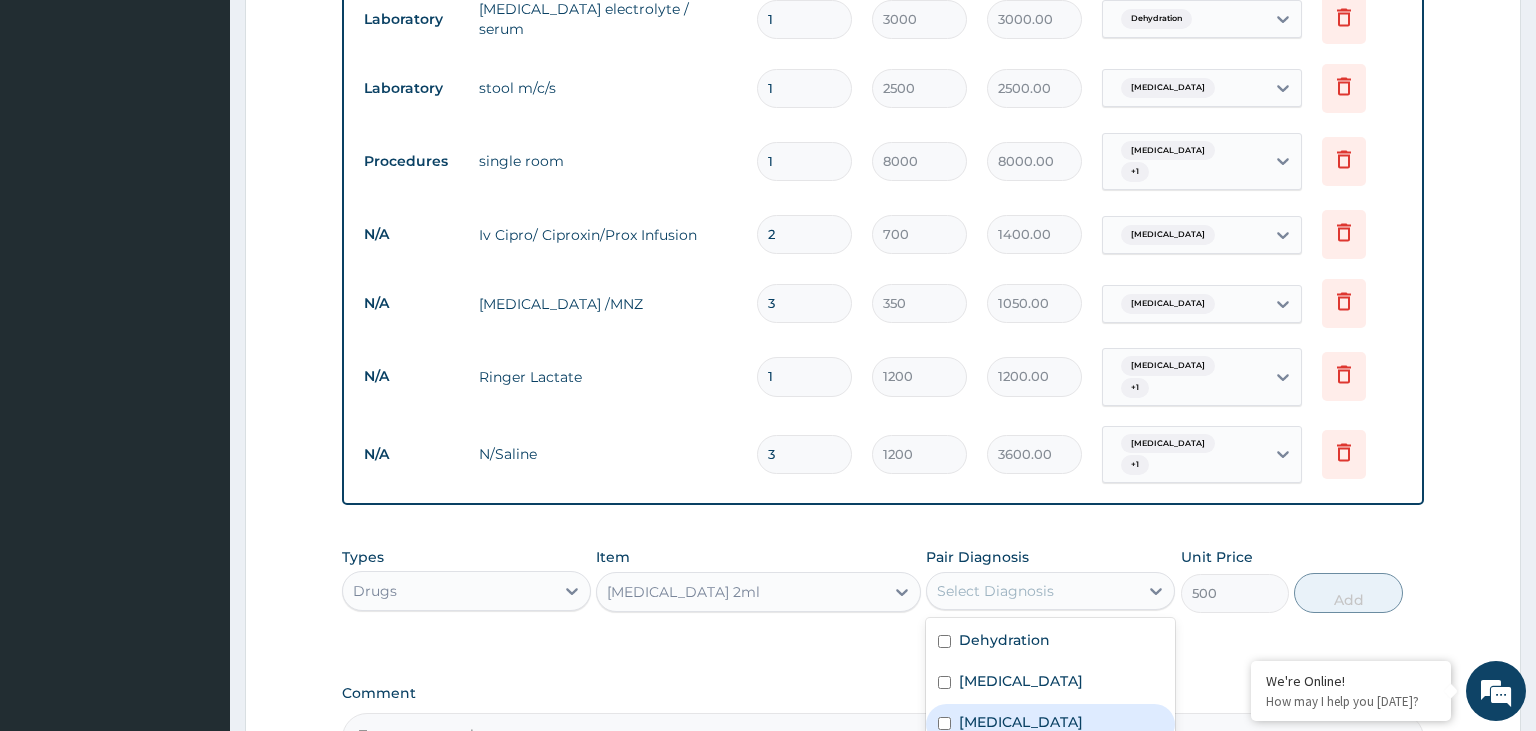 click on "[MEDICAL_DATA]" at bounding box center [1050, 724] 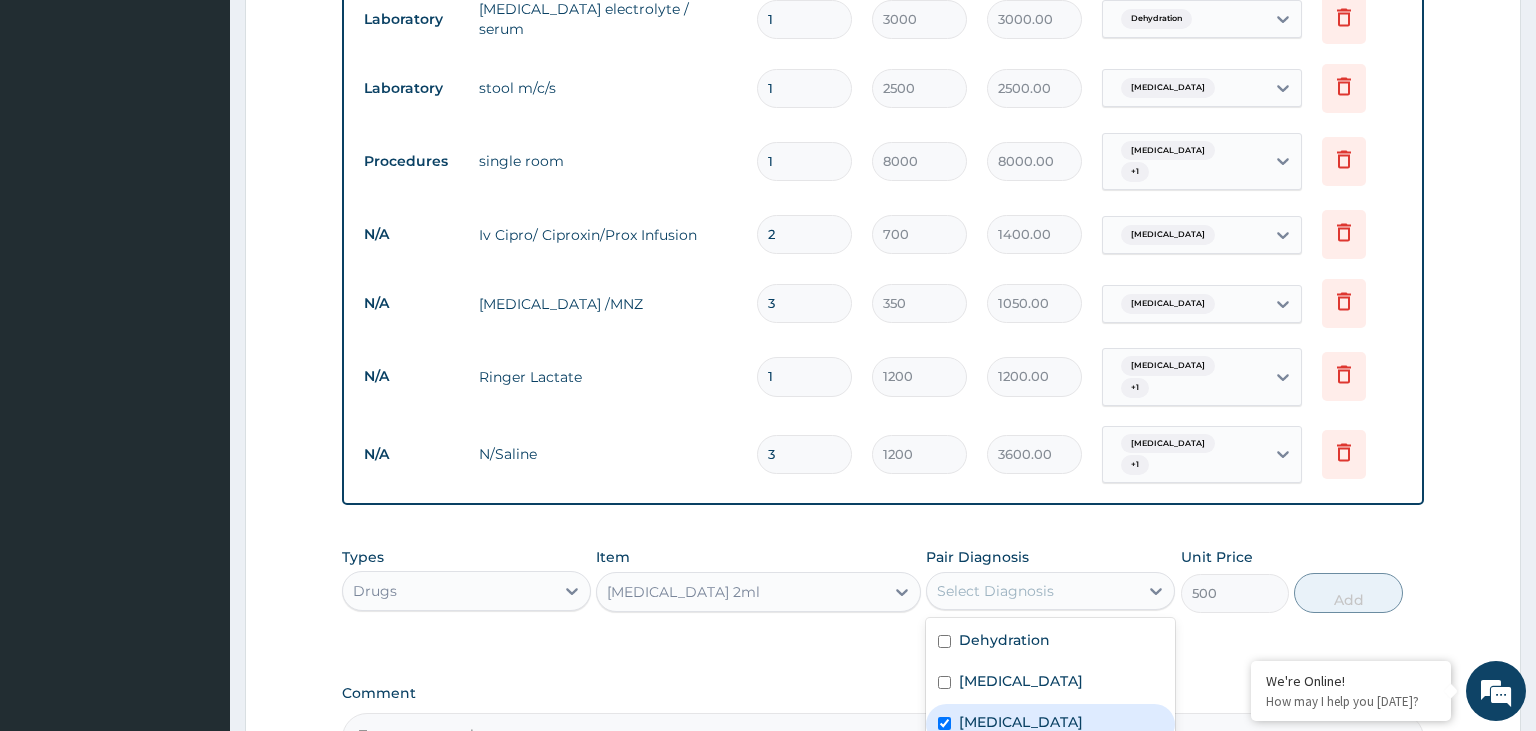 checkbox on "true" 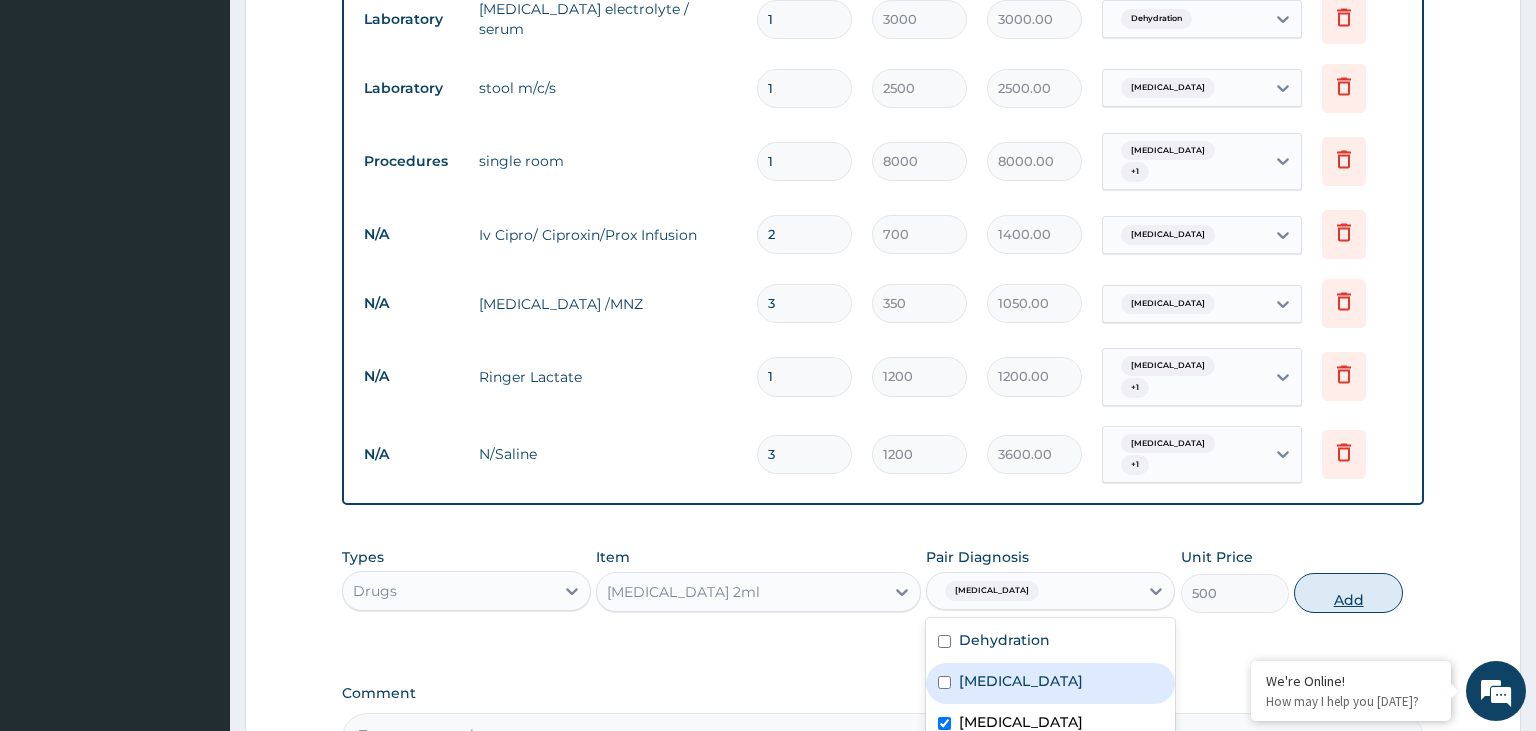 click on "Add" at bounding box center [1348, 593] 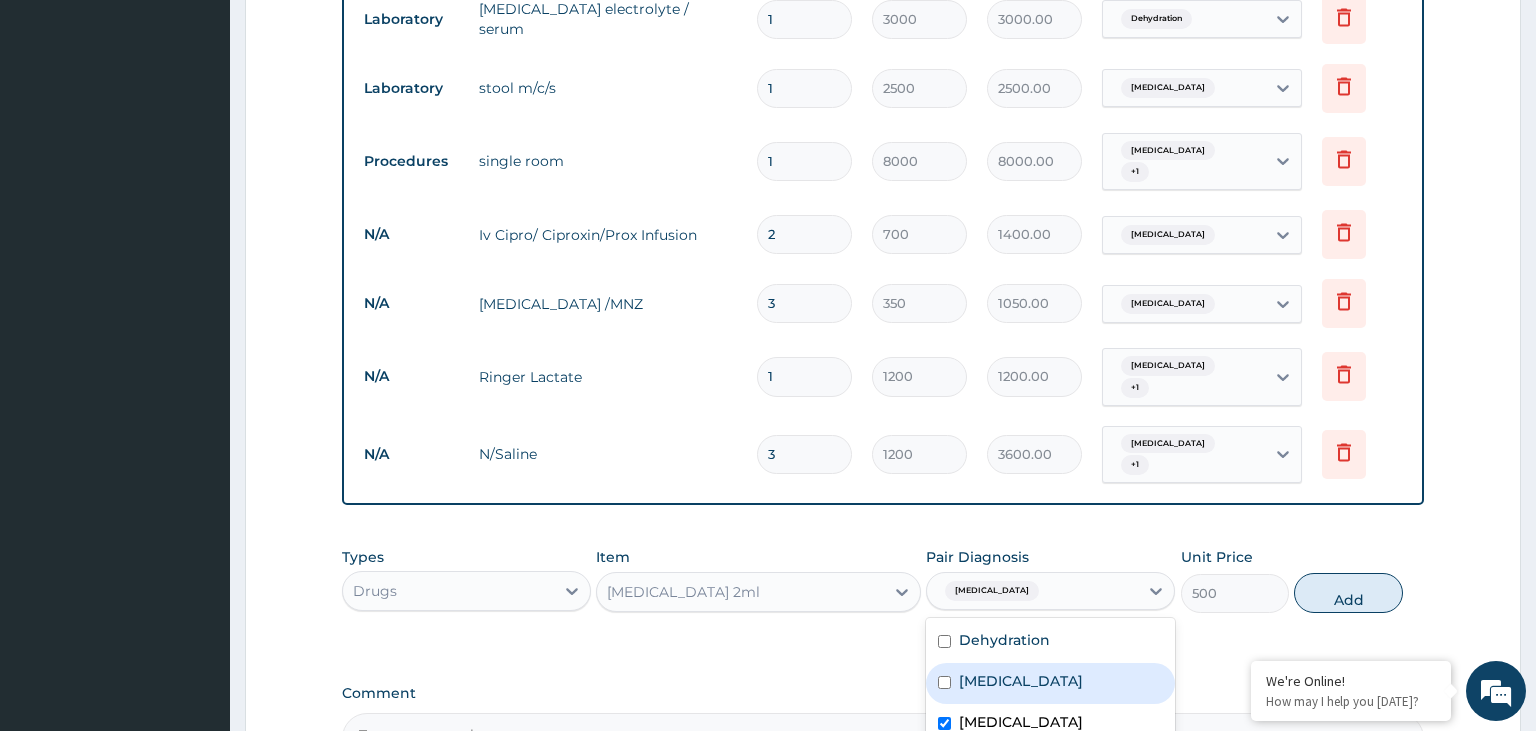 type on "0" 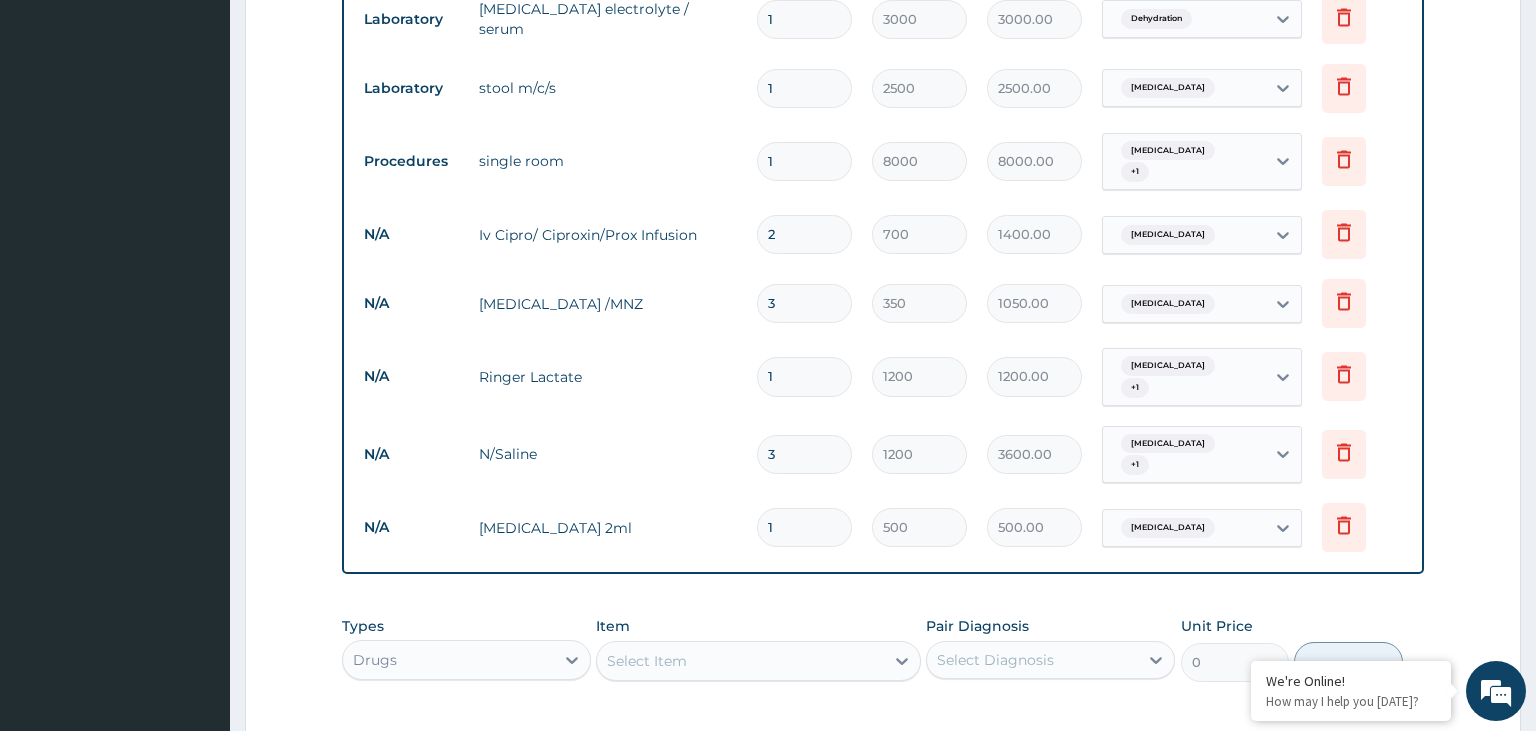 click on "1" at bounding box center (804, 527) 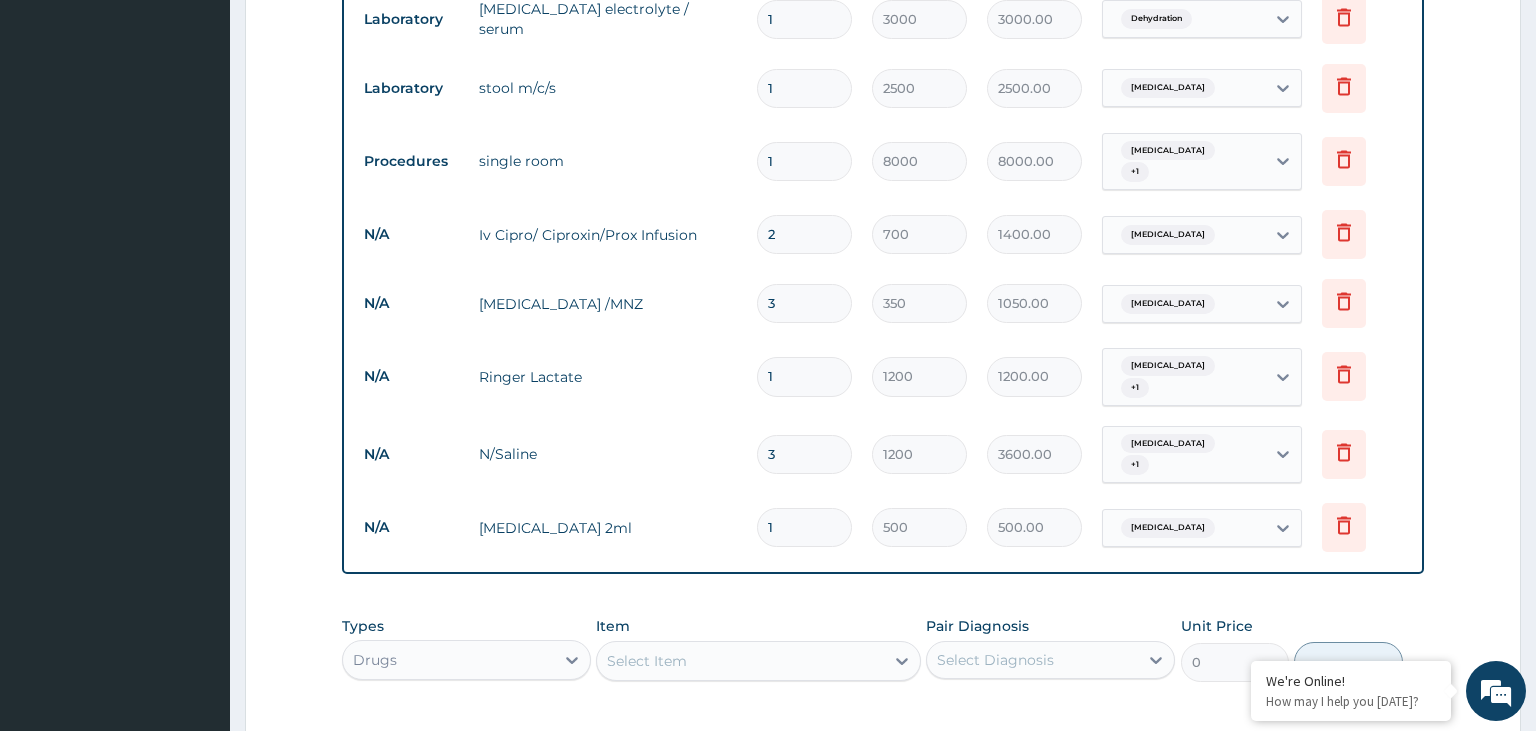drag, startPoint x: 748, startPoint y: 502, endPoint x: 705, endPoint y: 519, distance: 46.238514 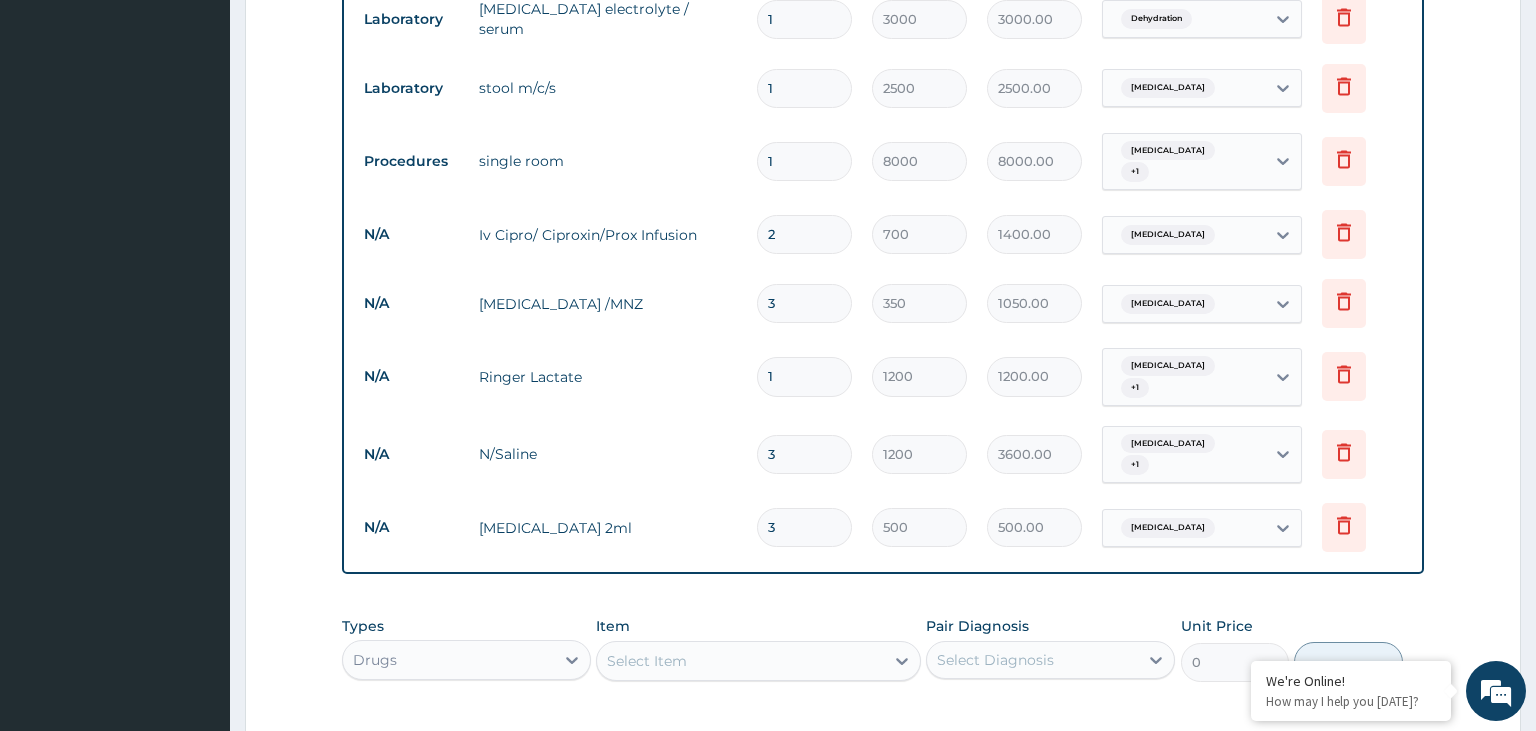 type on "1500.00" 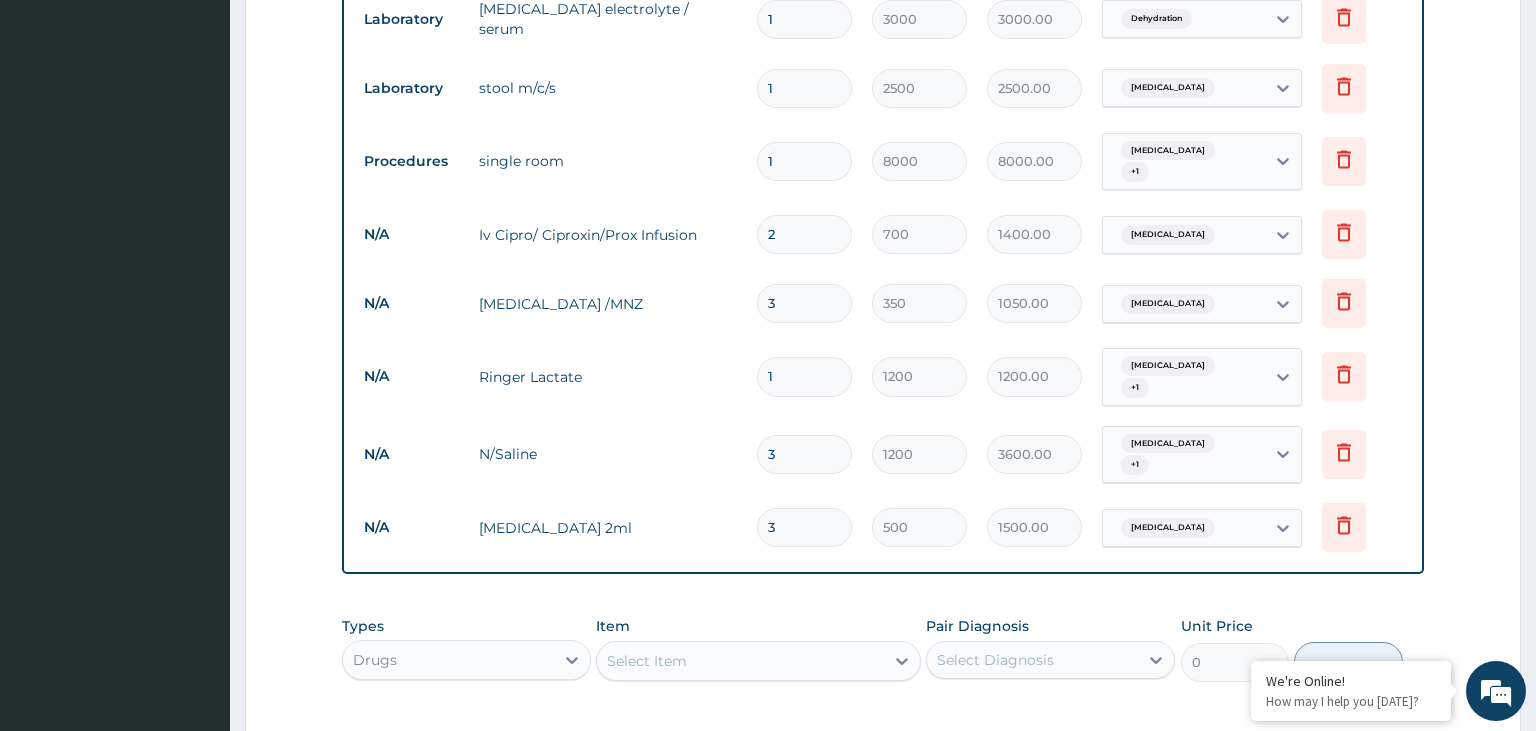 drag, startPoint x: 794, startPoint y: 498, endPoint x: 701, endPoint y: 516, distance: 94.72592 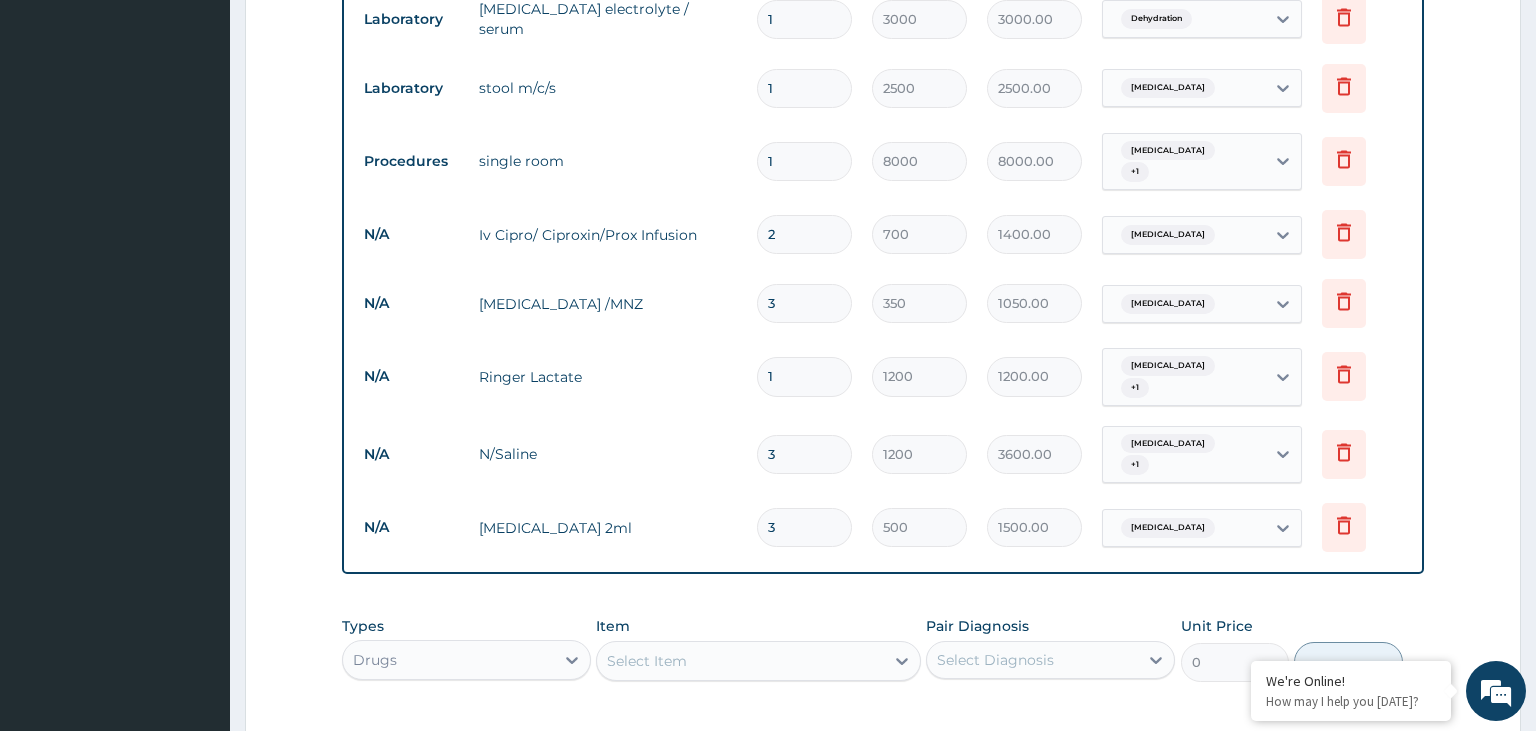 click on "3" at bounding box center (804, 527) 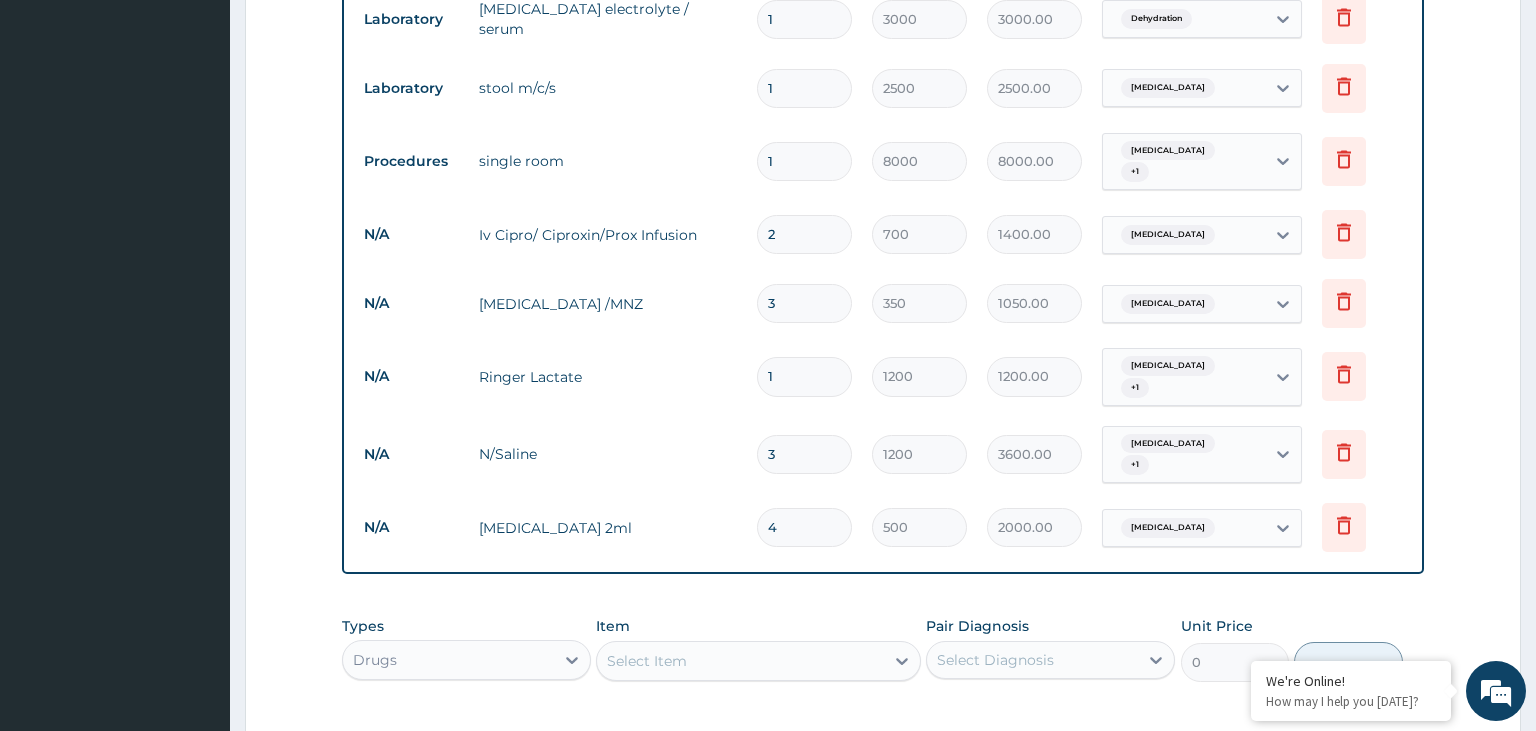type on "4" 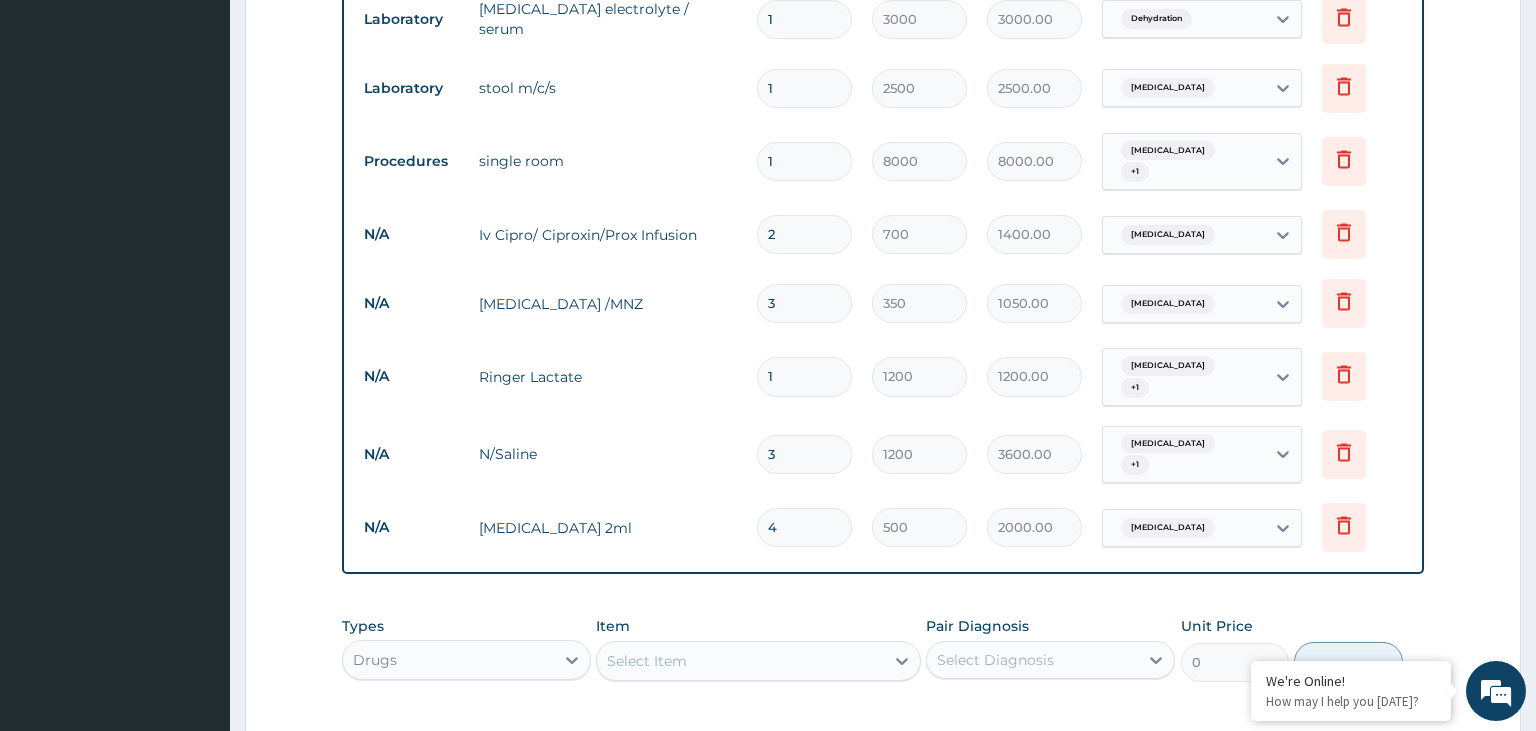 click on "Select Item" at bounding box center (740, 661) 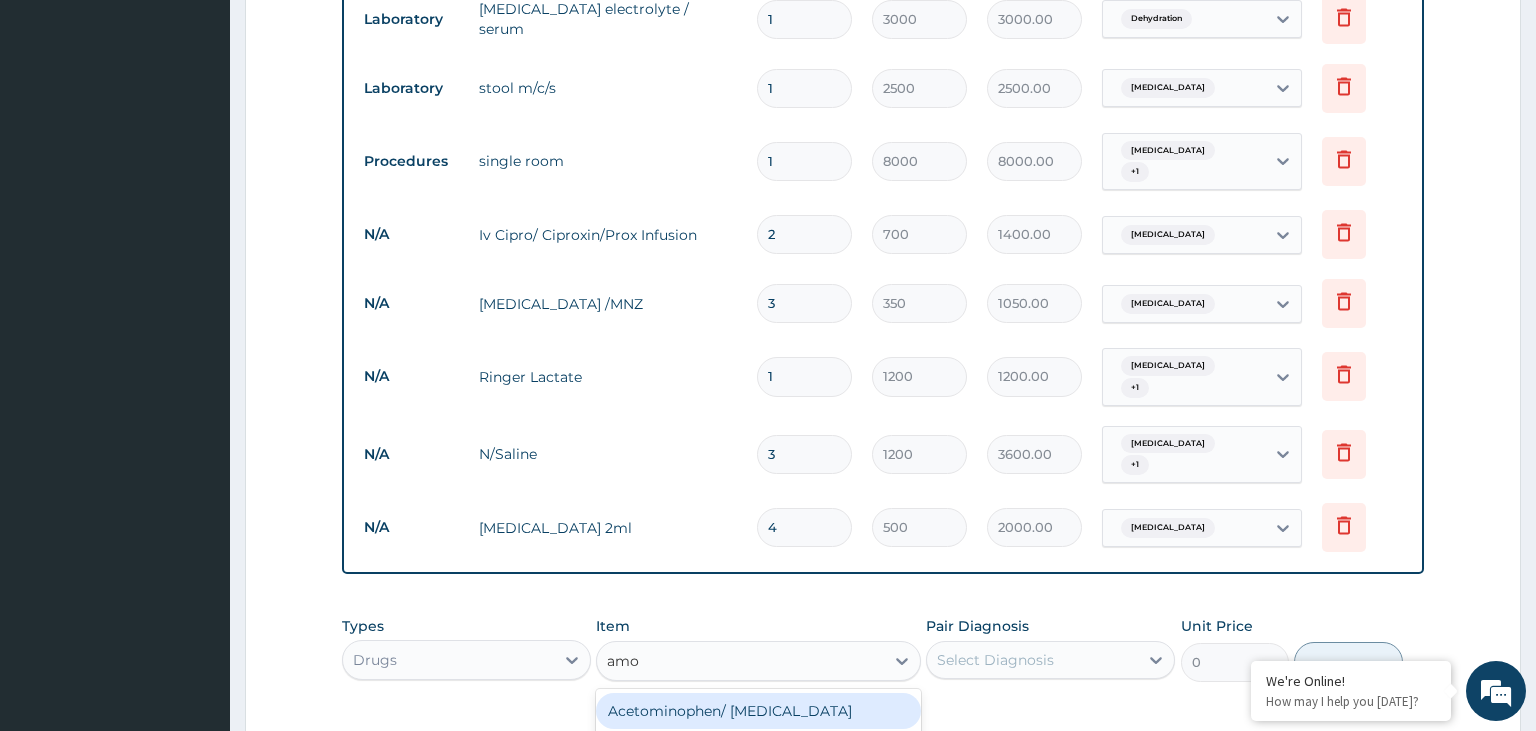type on "amox" 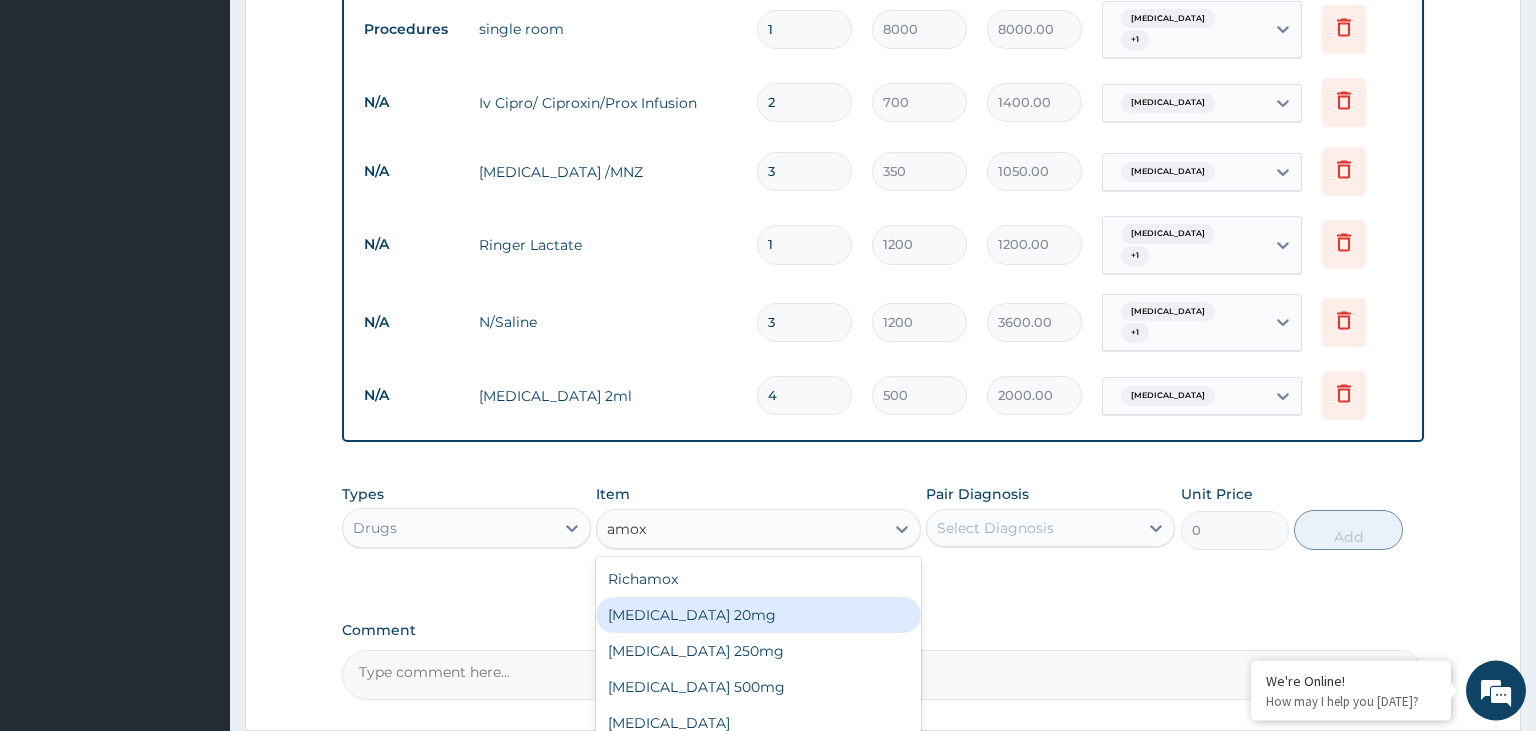 scroll, scrollTop: 1163, scrollLeft: 0, axis: vertical 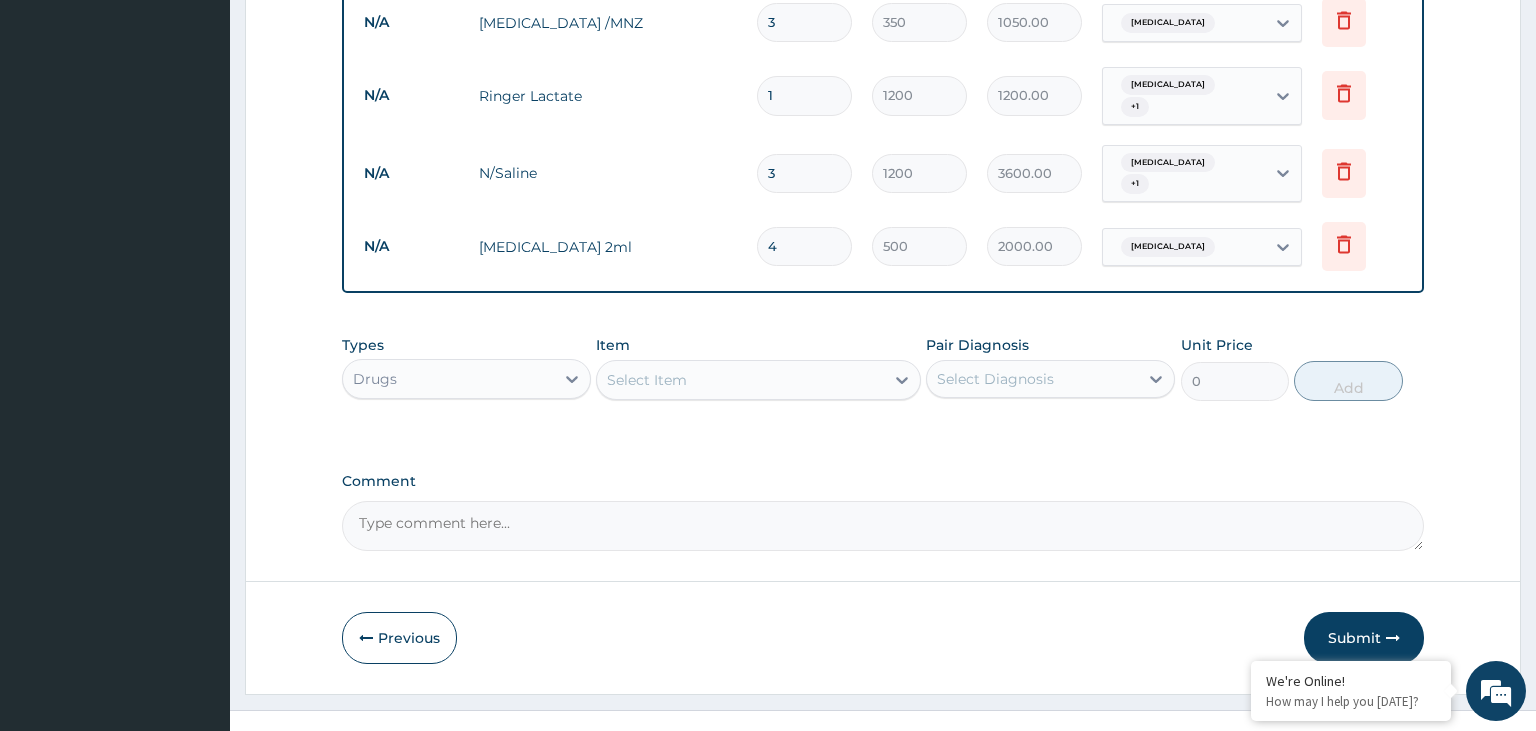 drag, startPoint x: 676, startPoint y: 357, endPoint x: 534, endPoint y: 368, distance: 142.42542 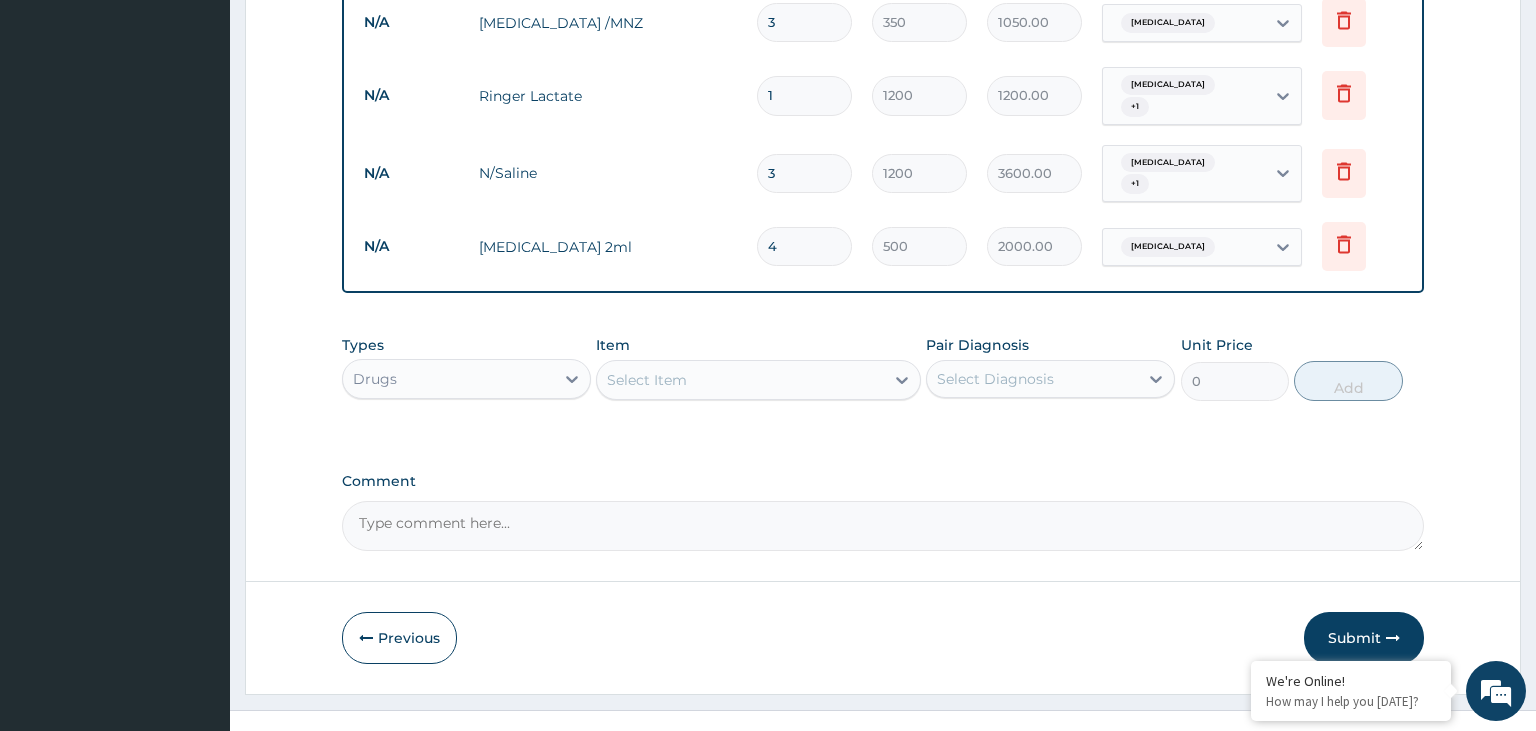 click on "Types Drugs Item option Paracetamol 2ml, selected.   Select is focused ,type to refine list, press Down to open the menu,  Select Item Pair Diagnosis Select Diagnosis Unit Price 0 Add" at bounding box center (883, 368) 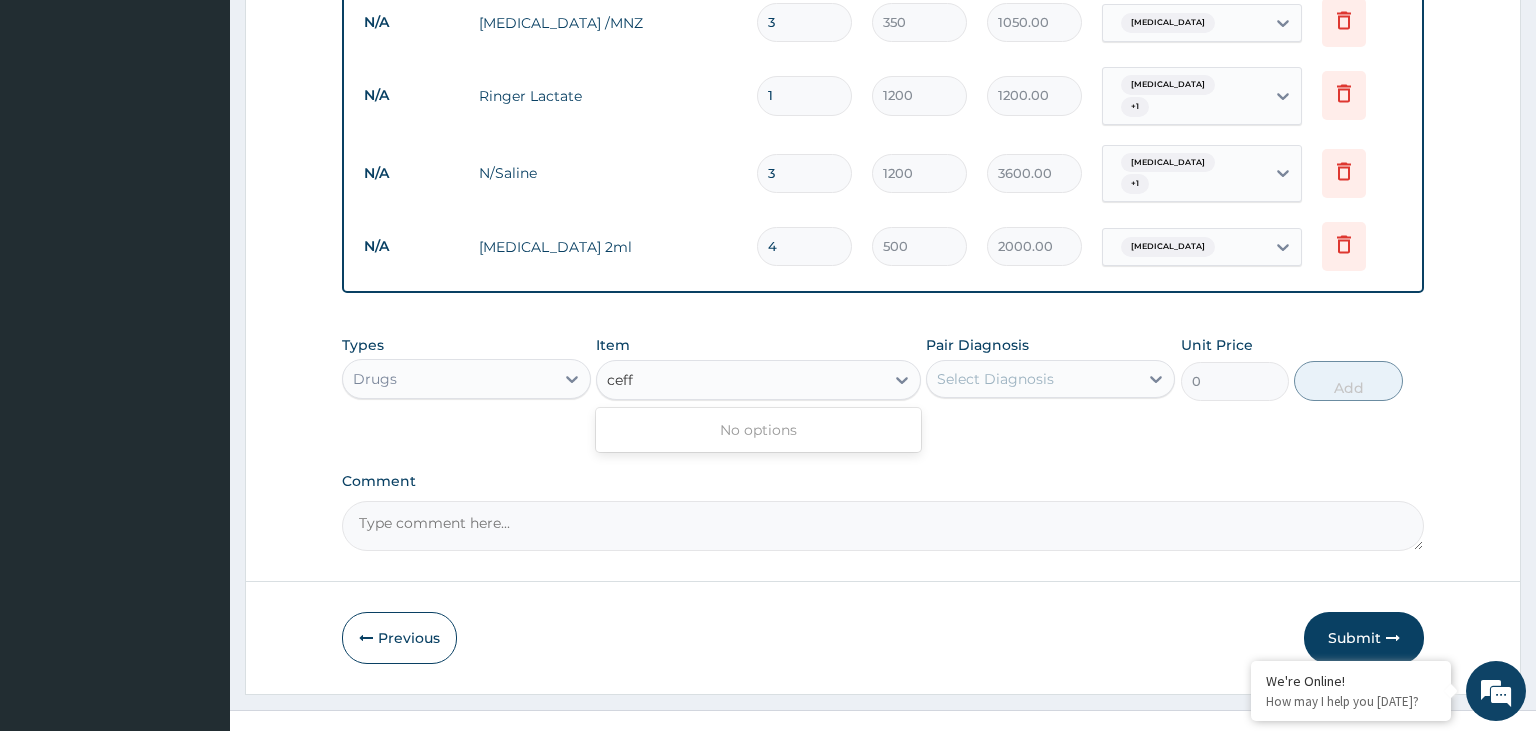 type on "cef" 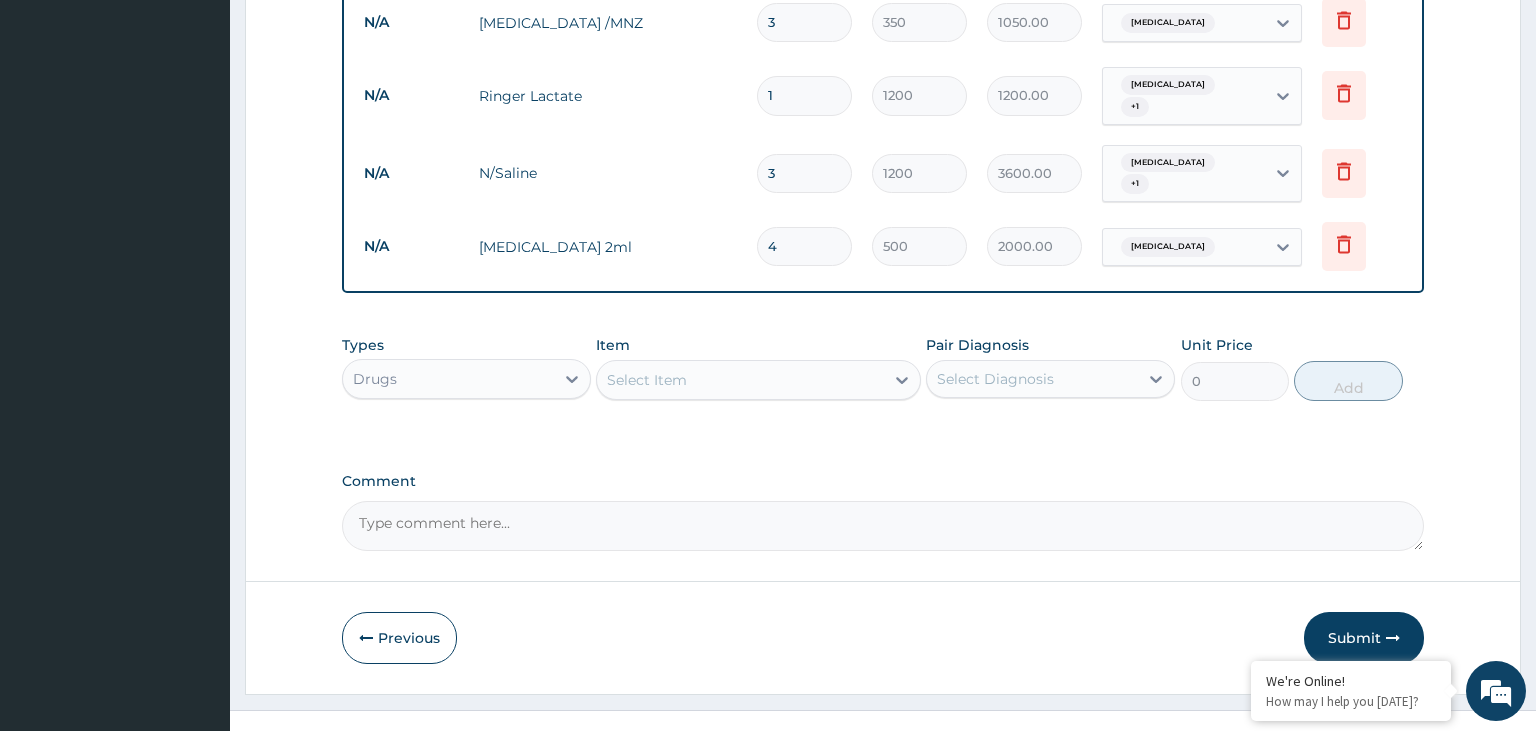 drag, startPoint x: 735, startPoint y: 334, endPoint x: 654, endPoint y: 347, distance: 82.036575 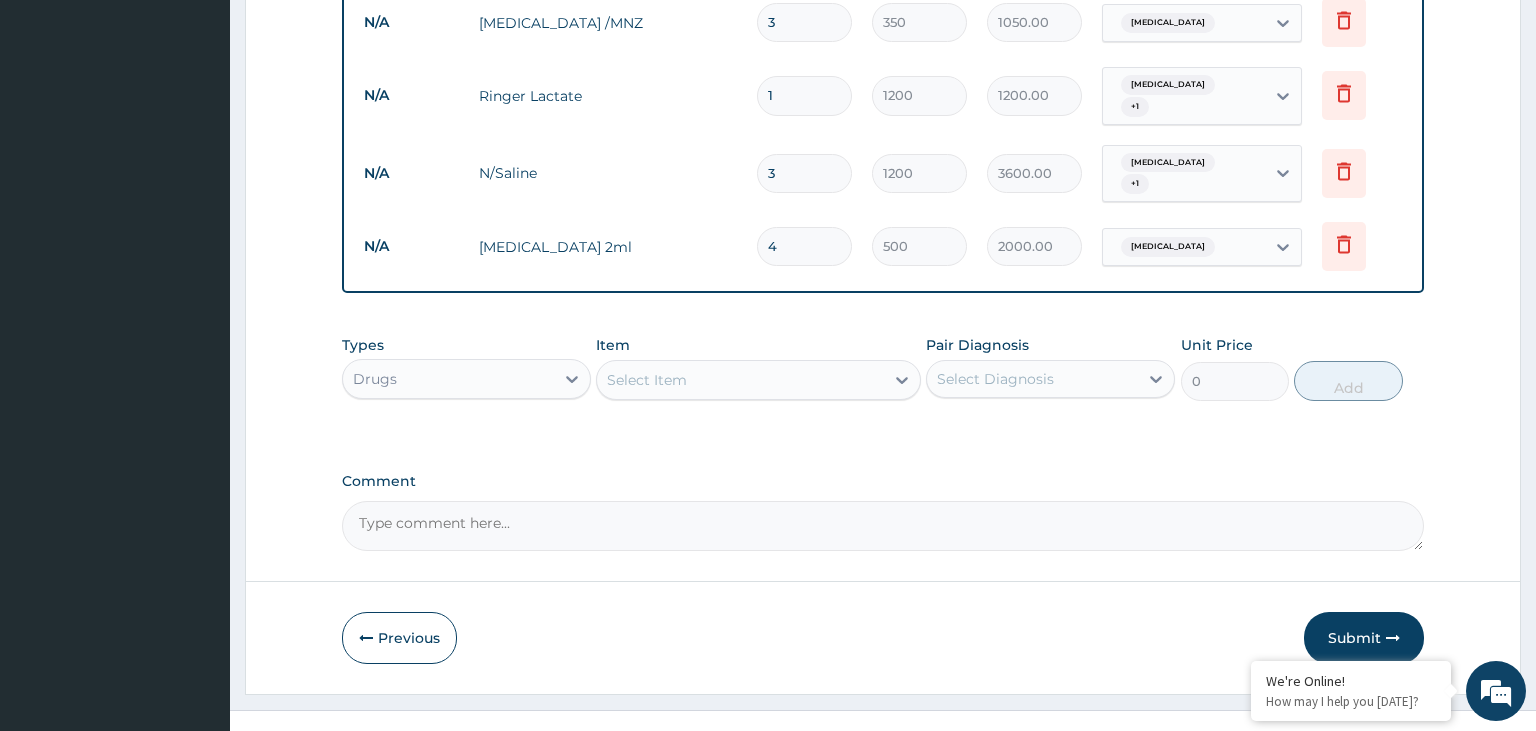click on "Select Item" at bounding box center [758, 380] 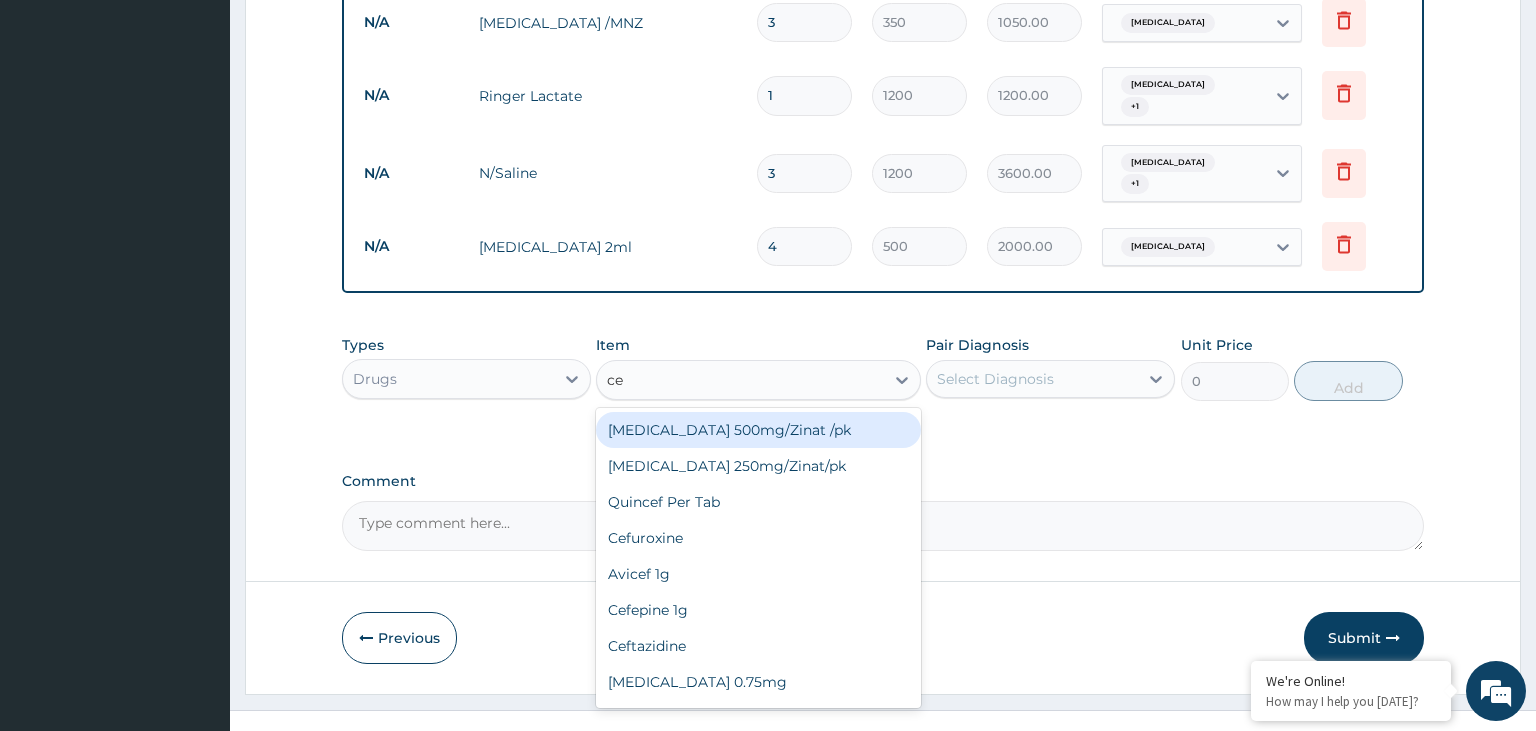 type on "cef" 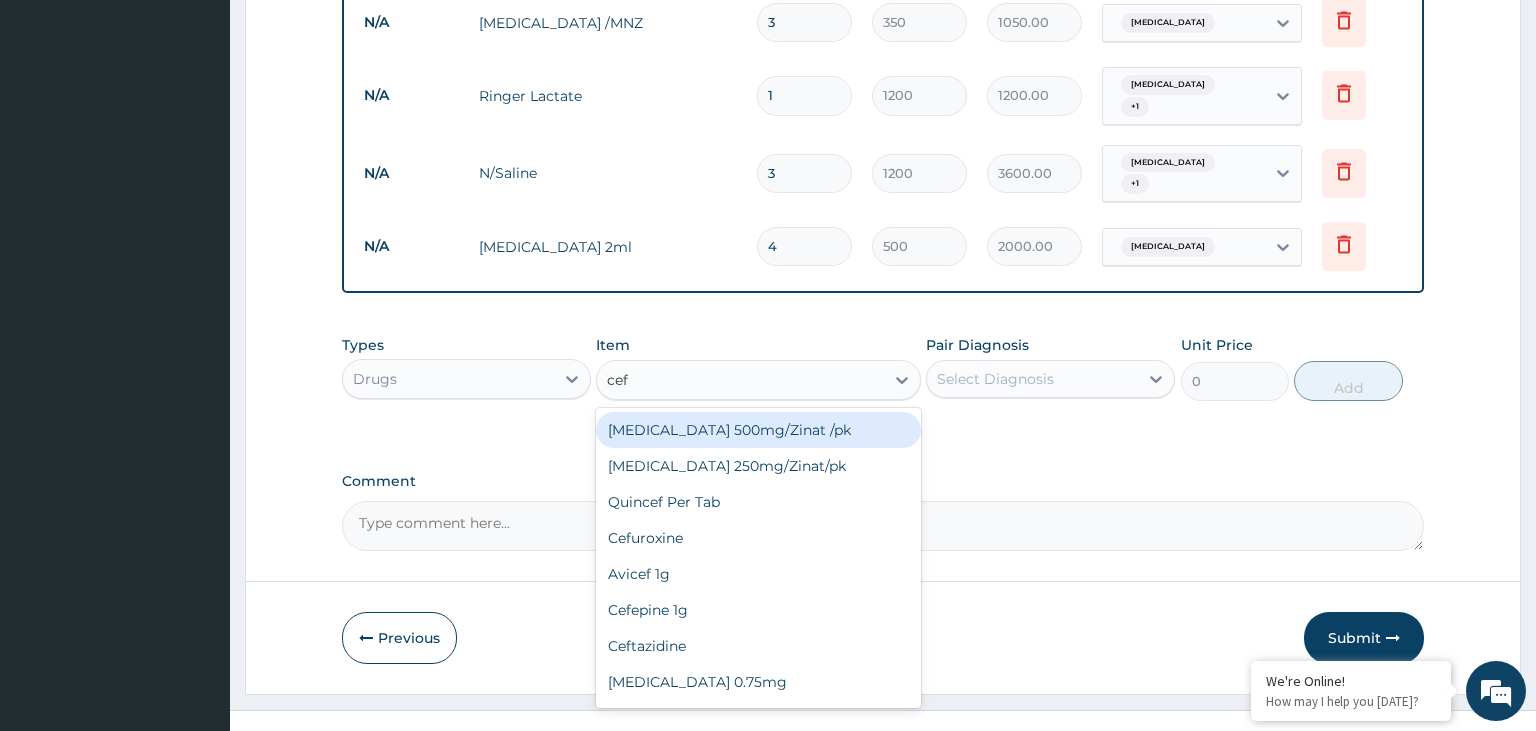 click on "Cefuroxime  500mg/Zinat /pk" at bounding box center (758, 430) 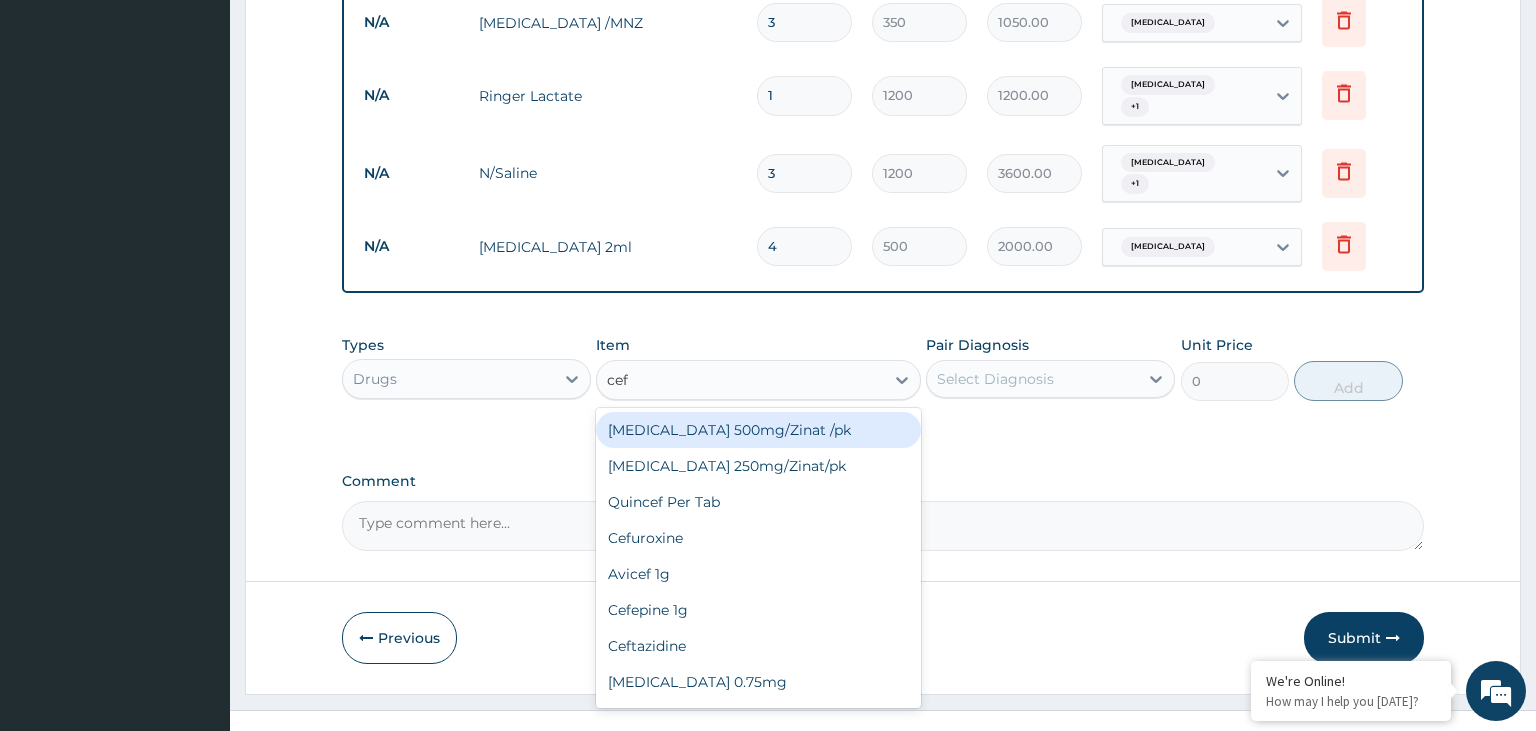 type 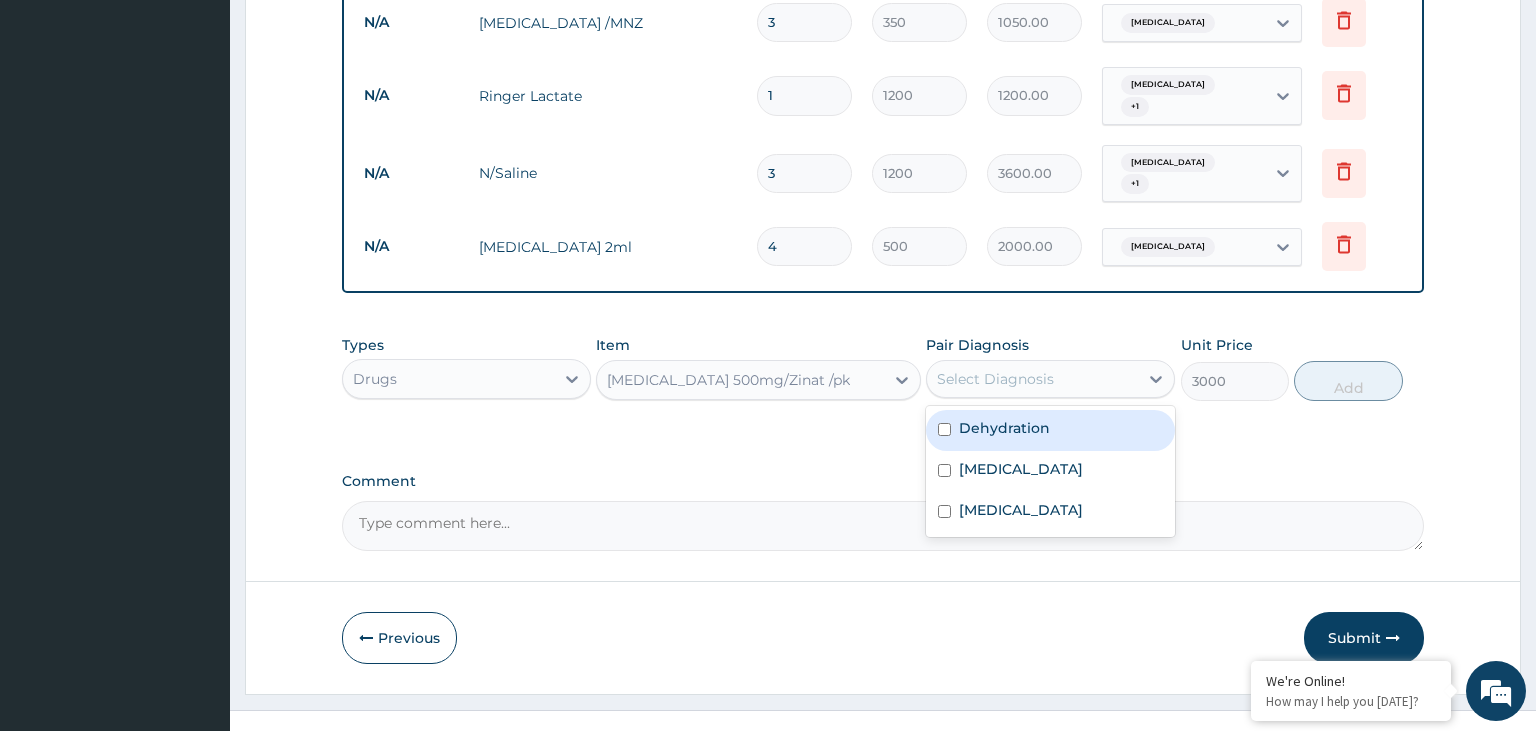 click on "Select Diagnosis" at bounding box center [1050, 379] 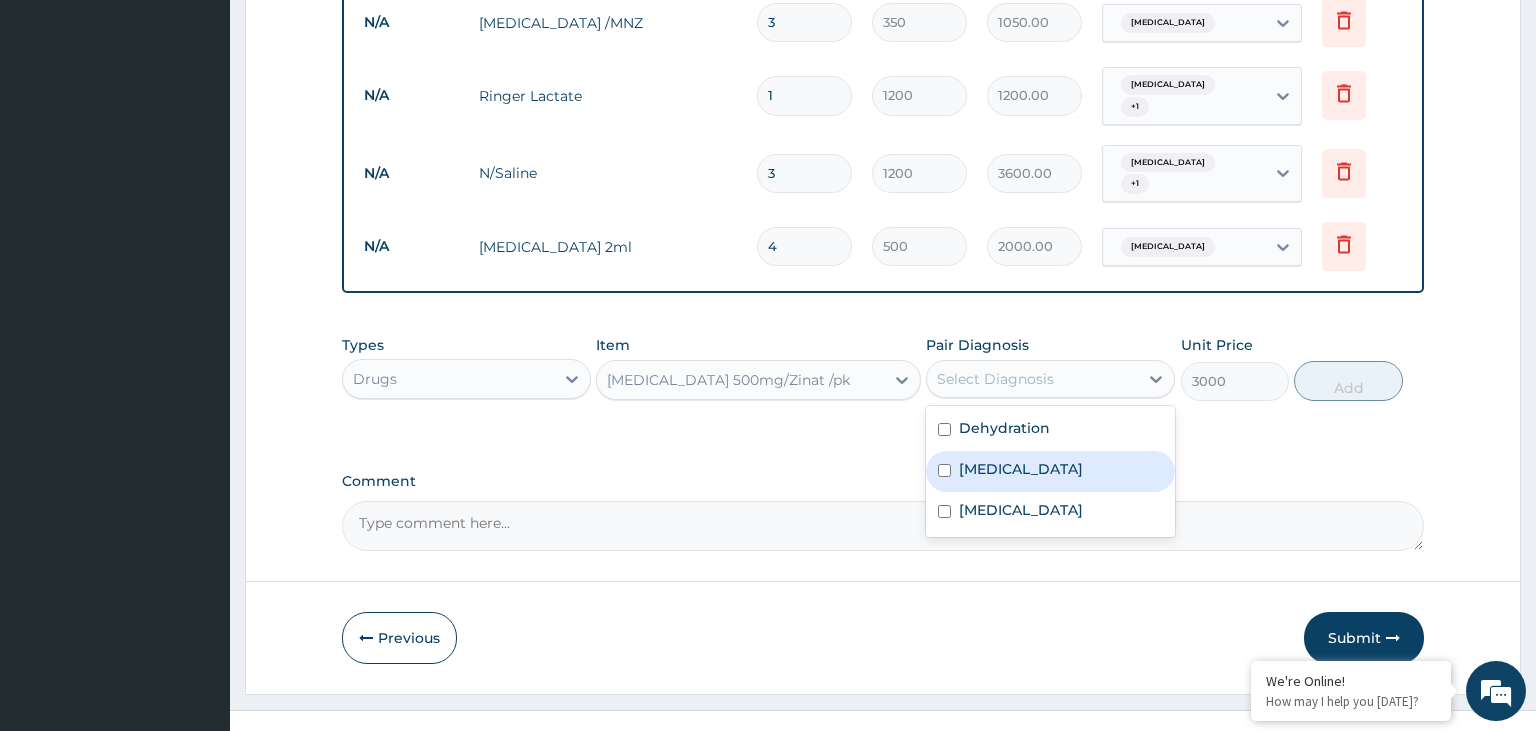 click on "Gastroenteritis" at bounding box center [1021, 469] 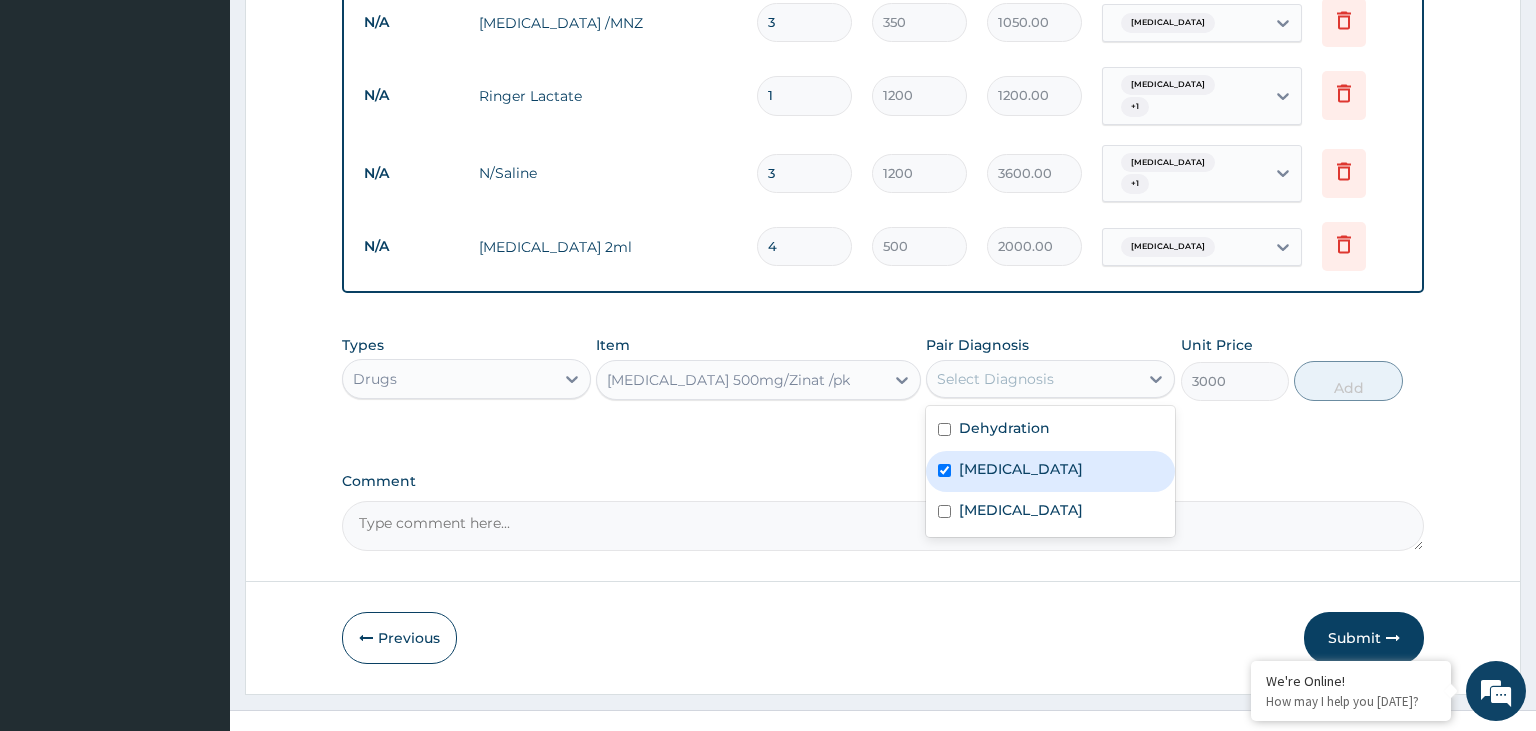 checkbox on "true" 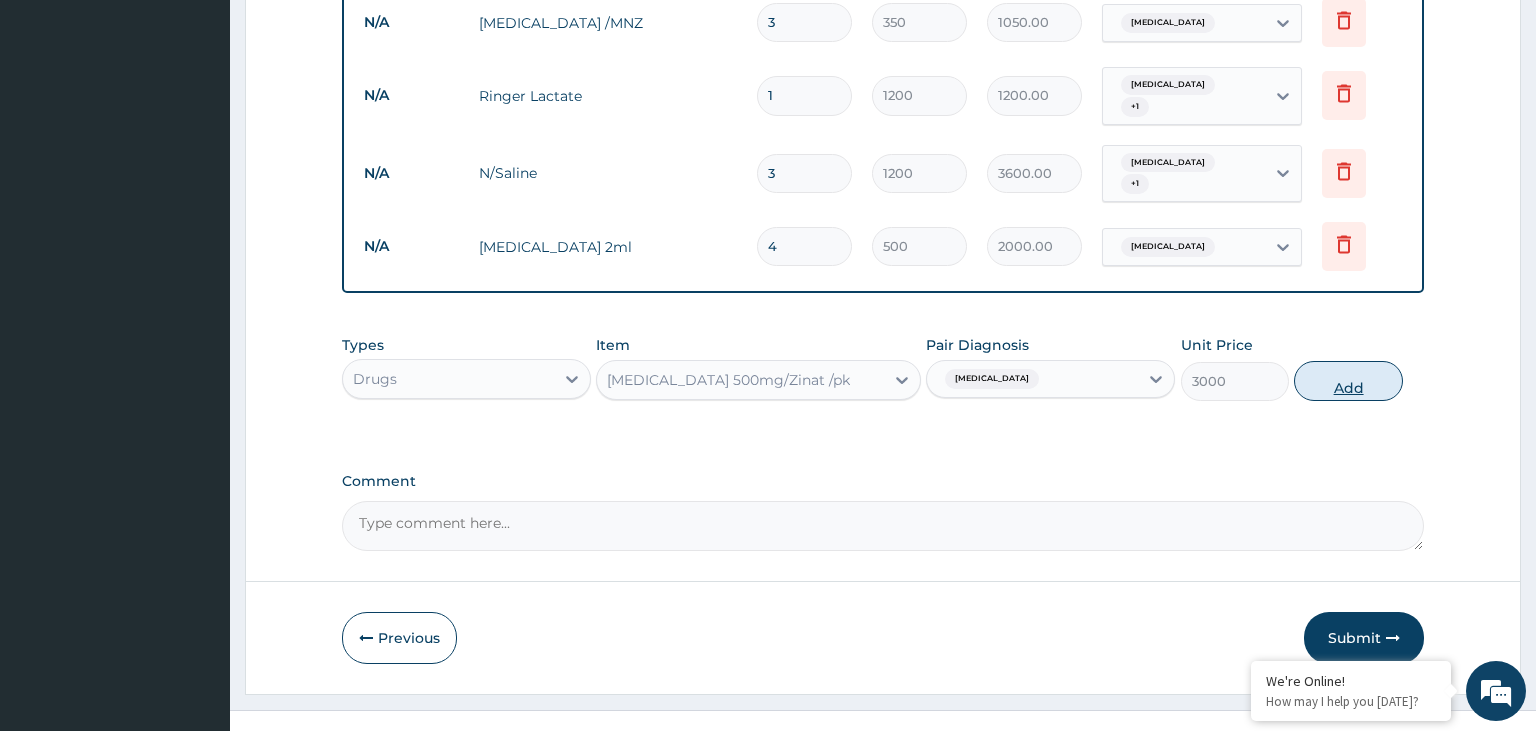 click on "Add" at bounding box center (1348, 381) 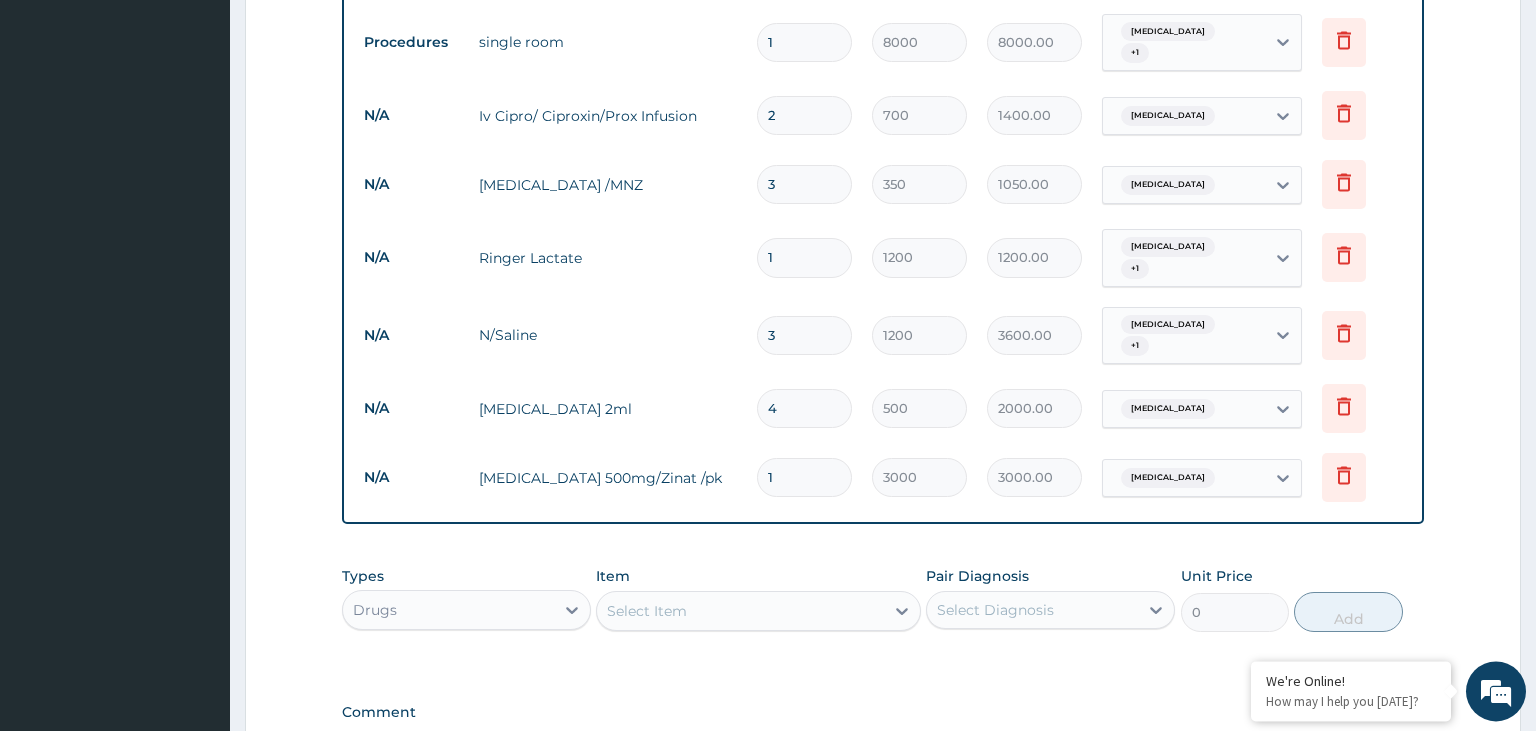 scroll, scrollTop: 740, scrollLeft: 0, axis: vertical 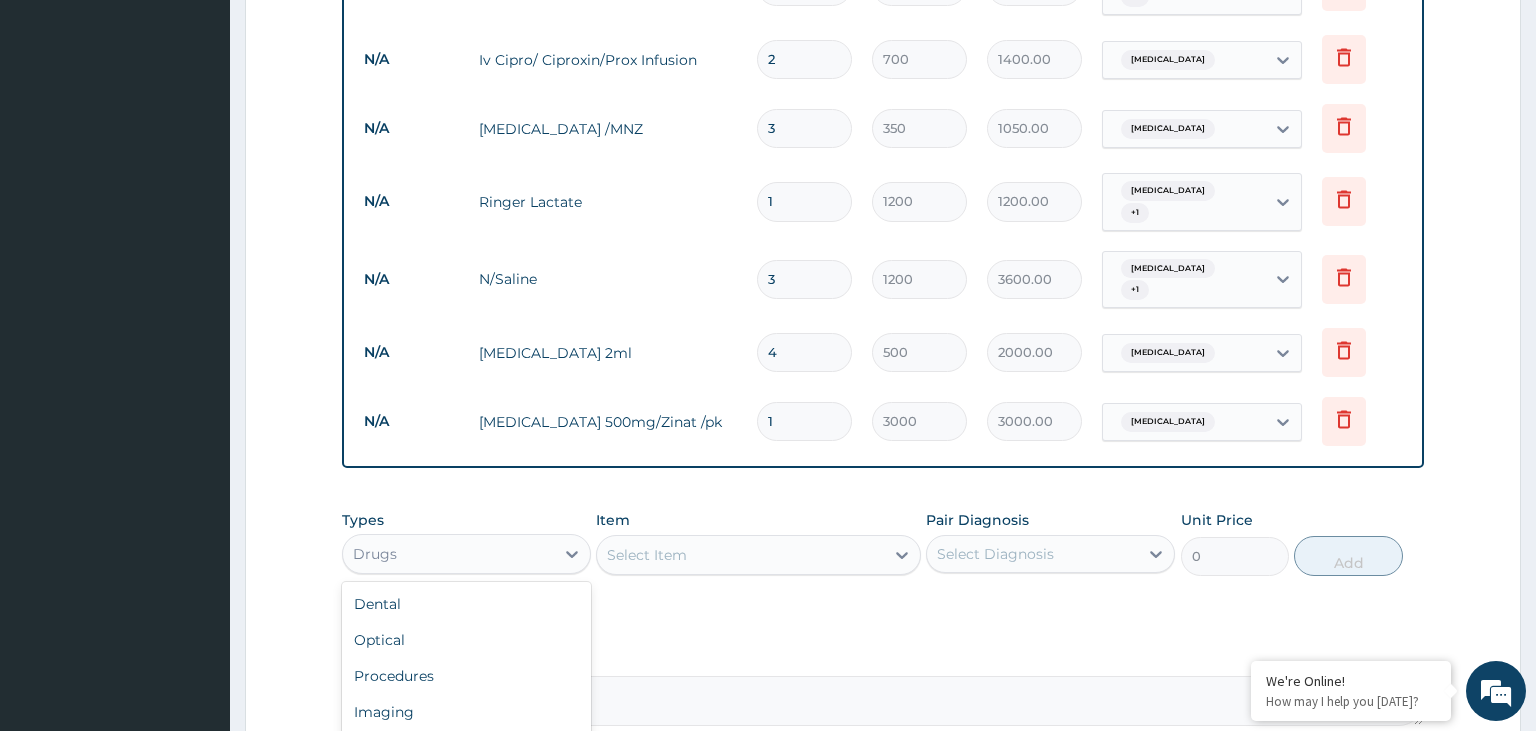 click on "Drugs" at bounding box center (448, 554) 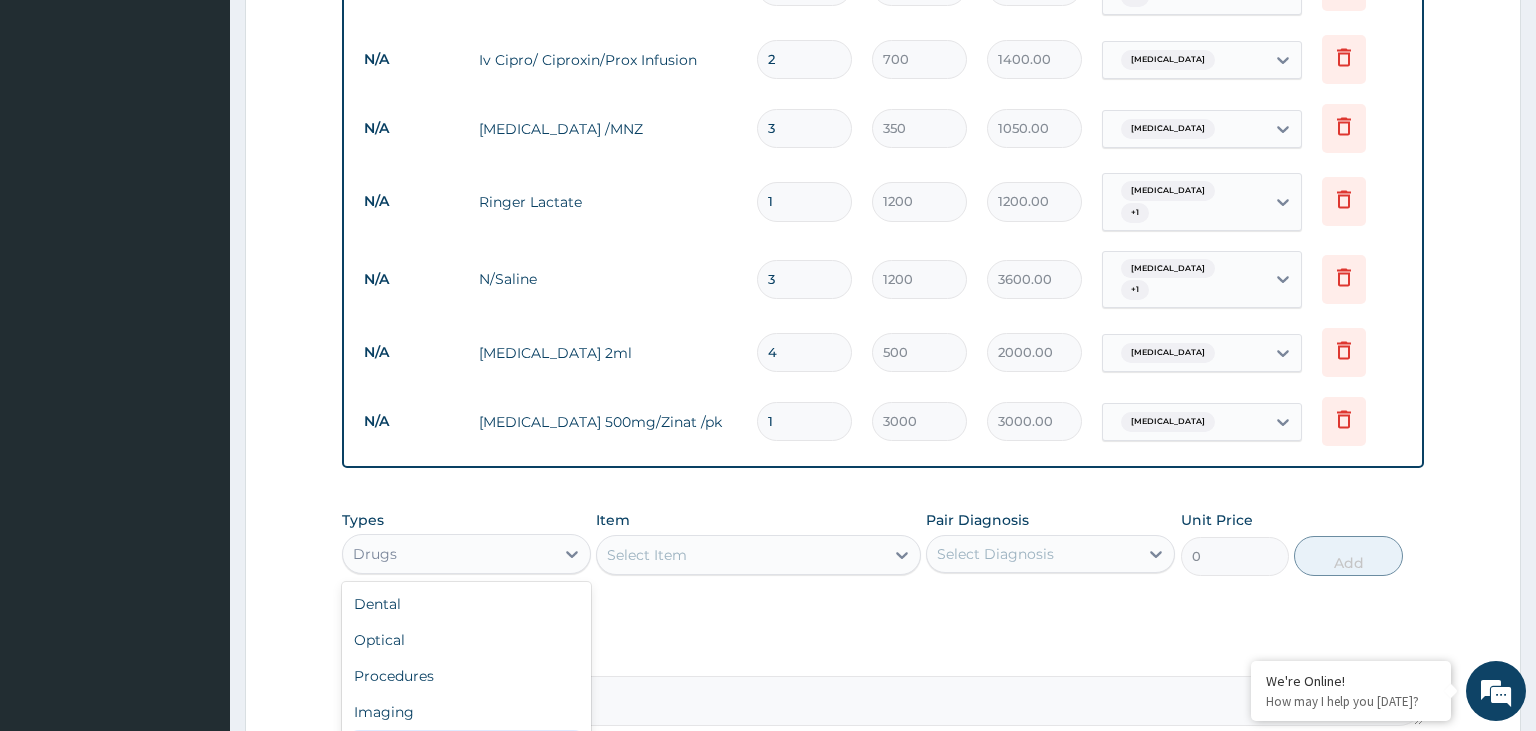 click on "Laboratory" at bounding box center (466, 748) 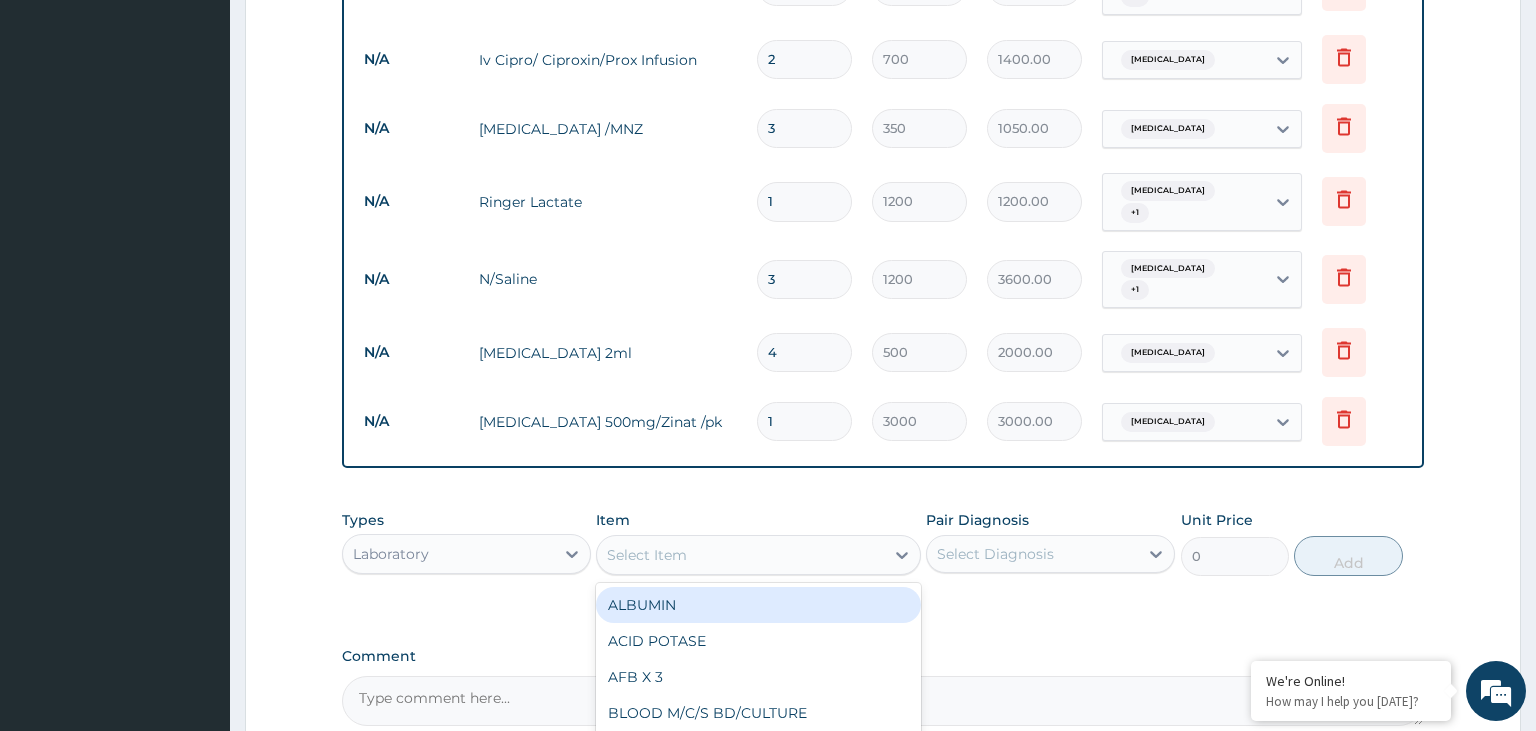 click on "Select Item" at bounding box center (740, 555) 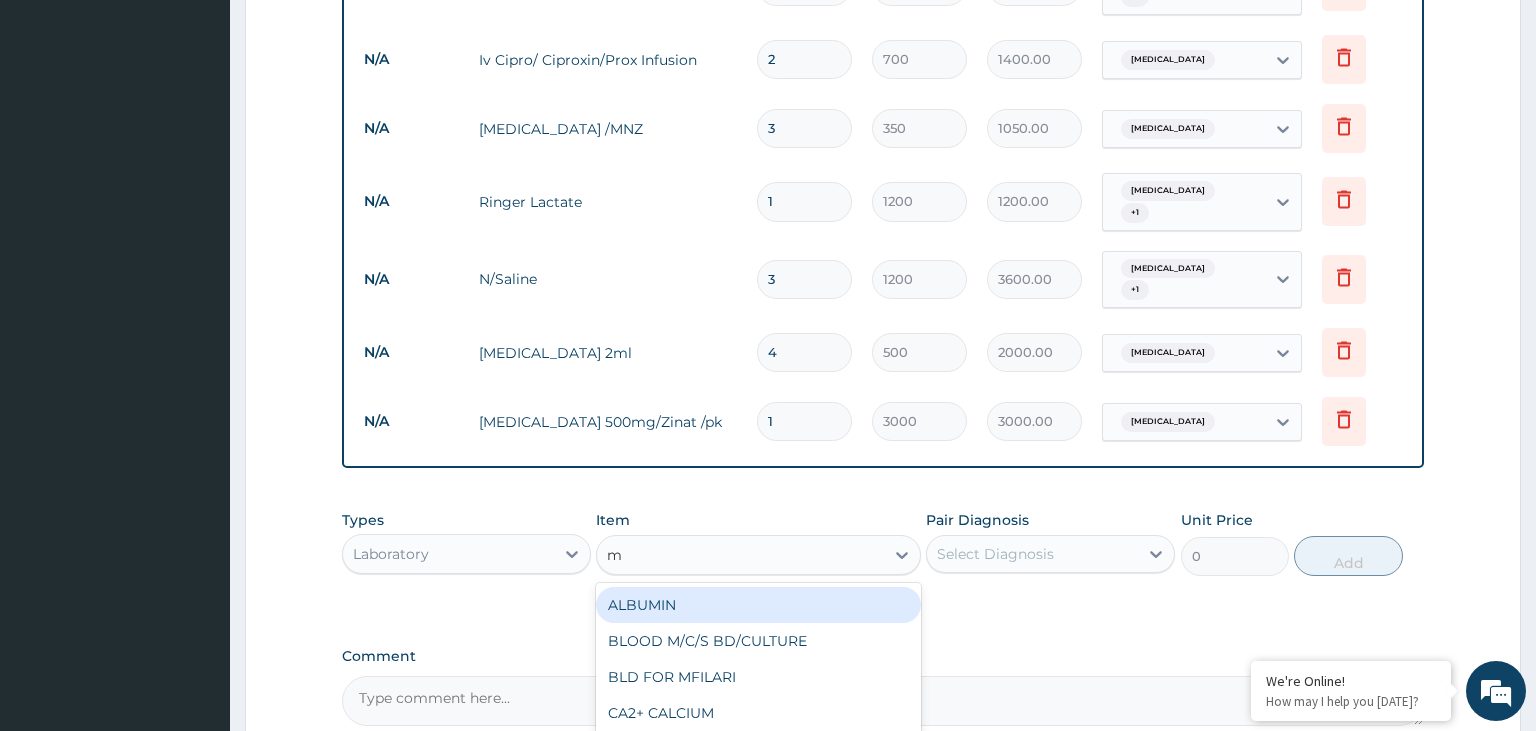 type on "mp" 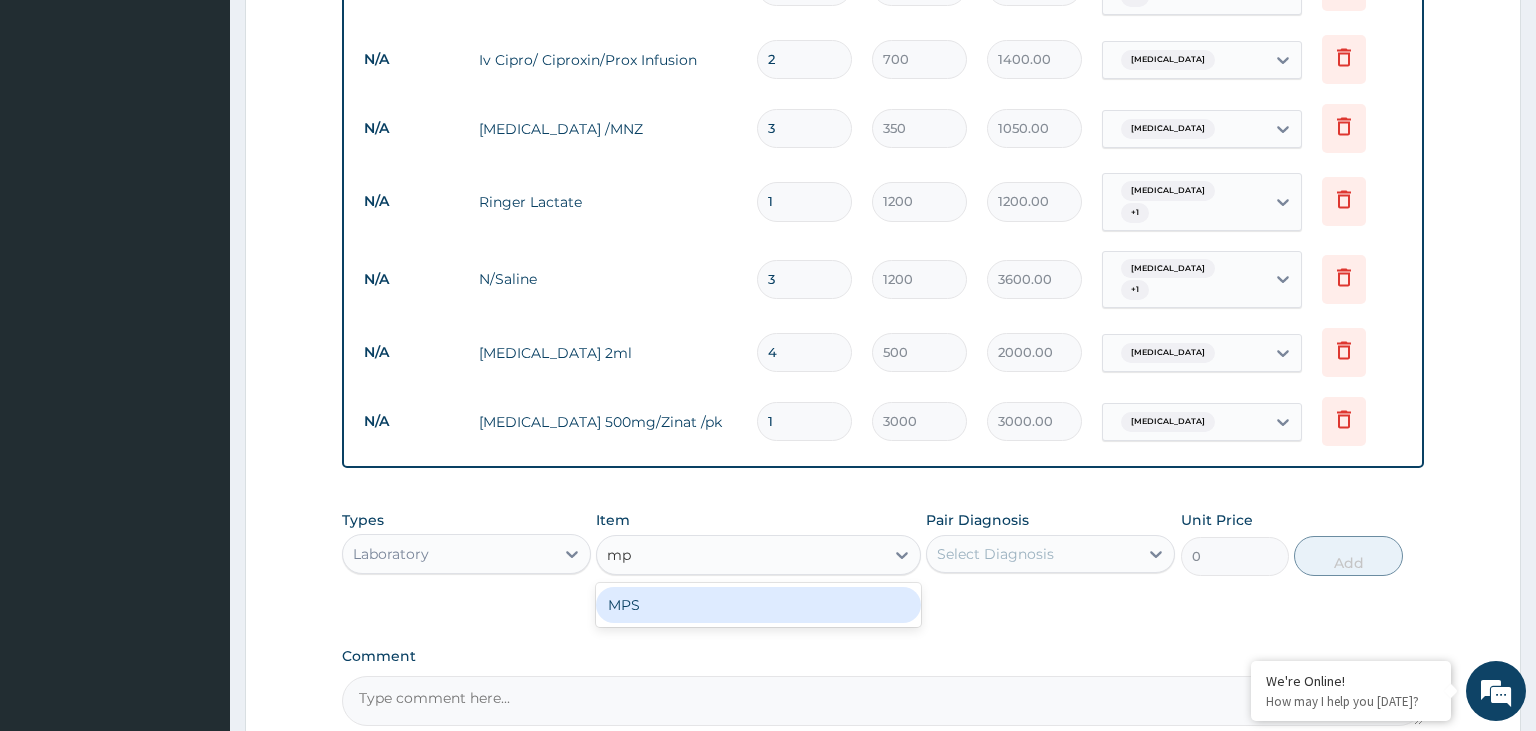 click on "MPS" at bounding box center (758, 605) 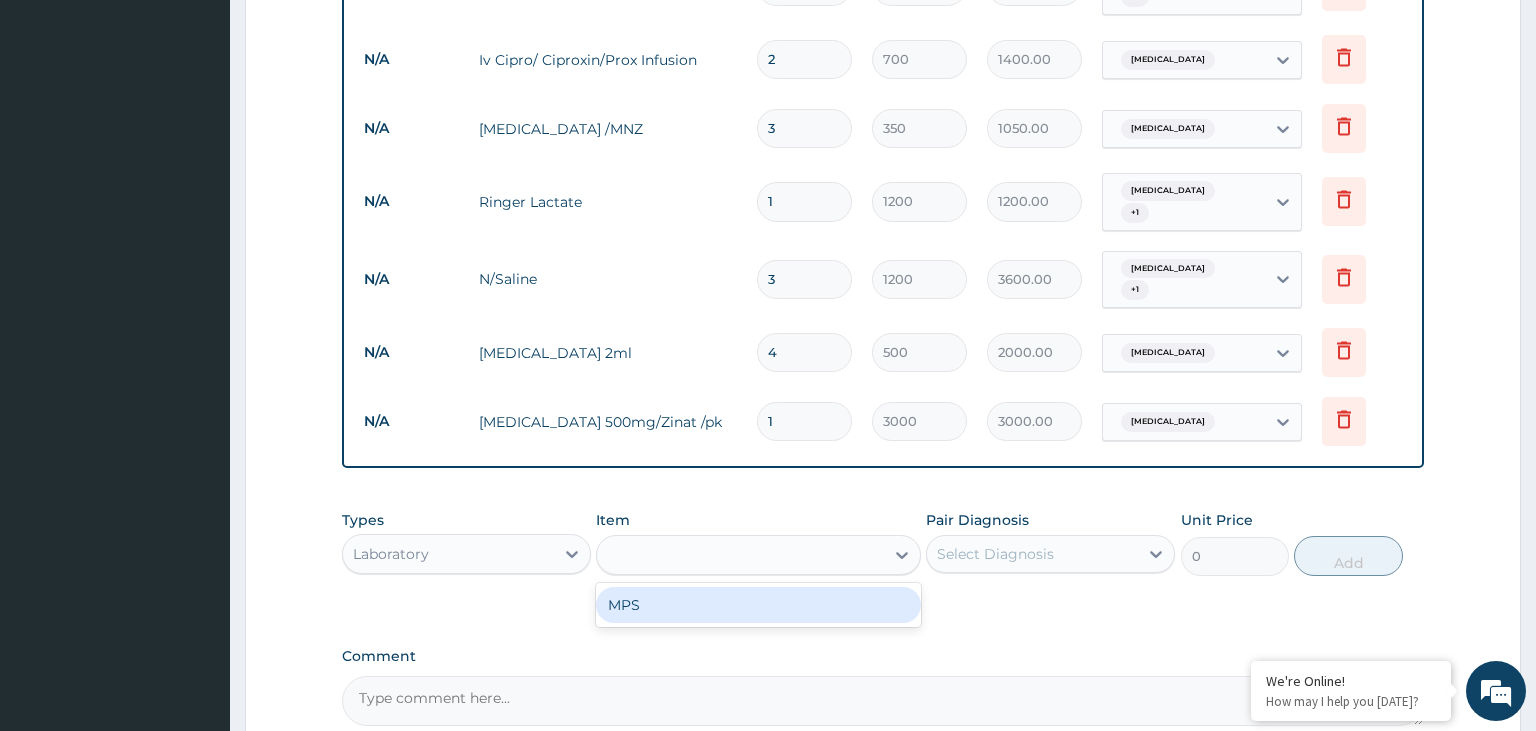 type on "1000" 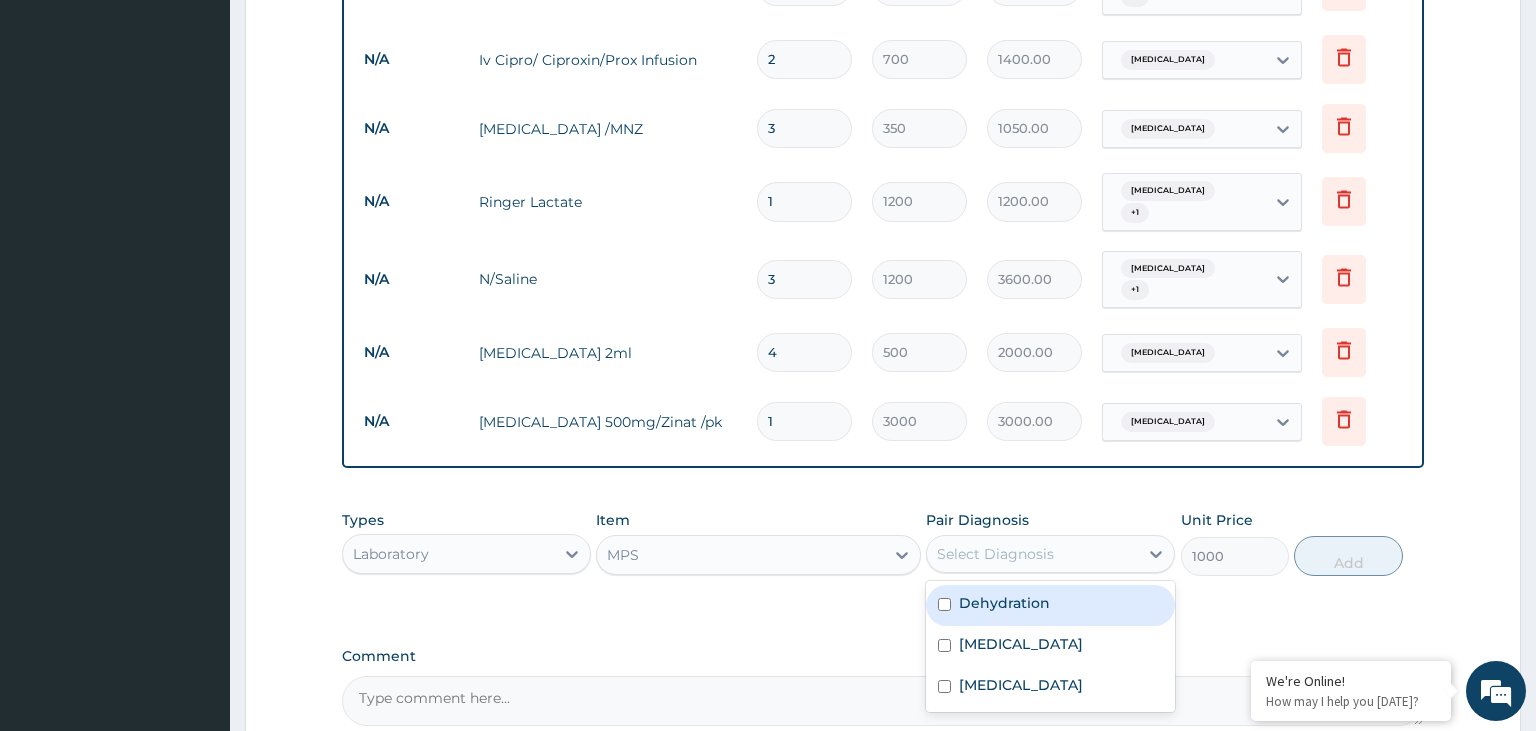 click on "Select Diagnosis" at bounding box center [1050, 554] 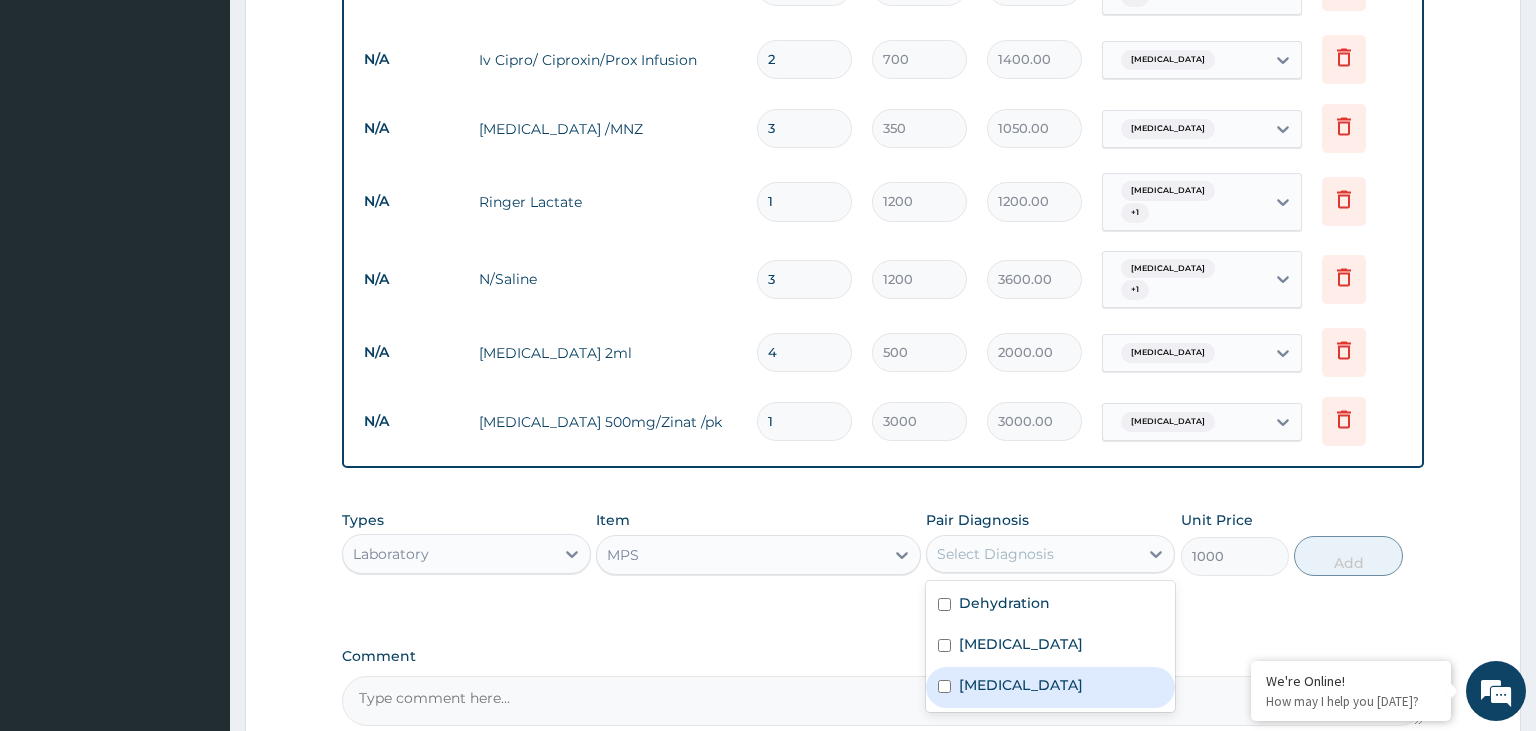 drag, startPoint x: 1027, startPoint y: 649, endPoint x: 1038, endPoint y: 652, distance: 11.401754 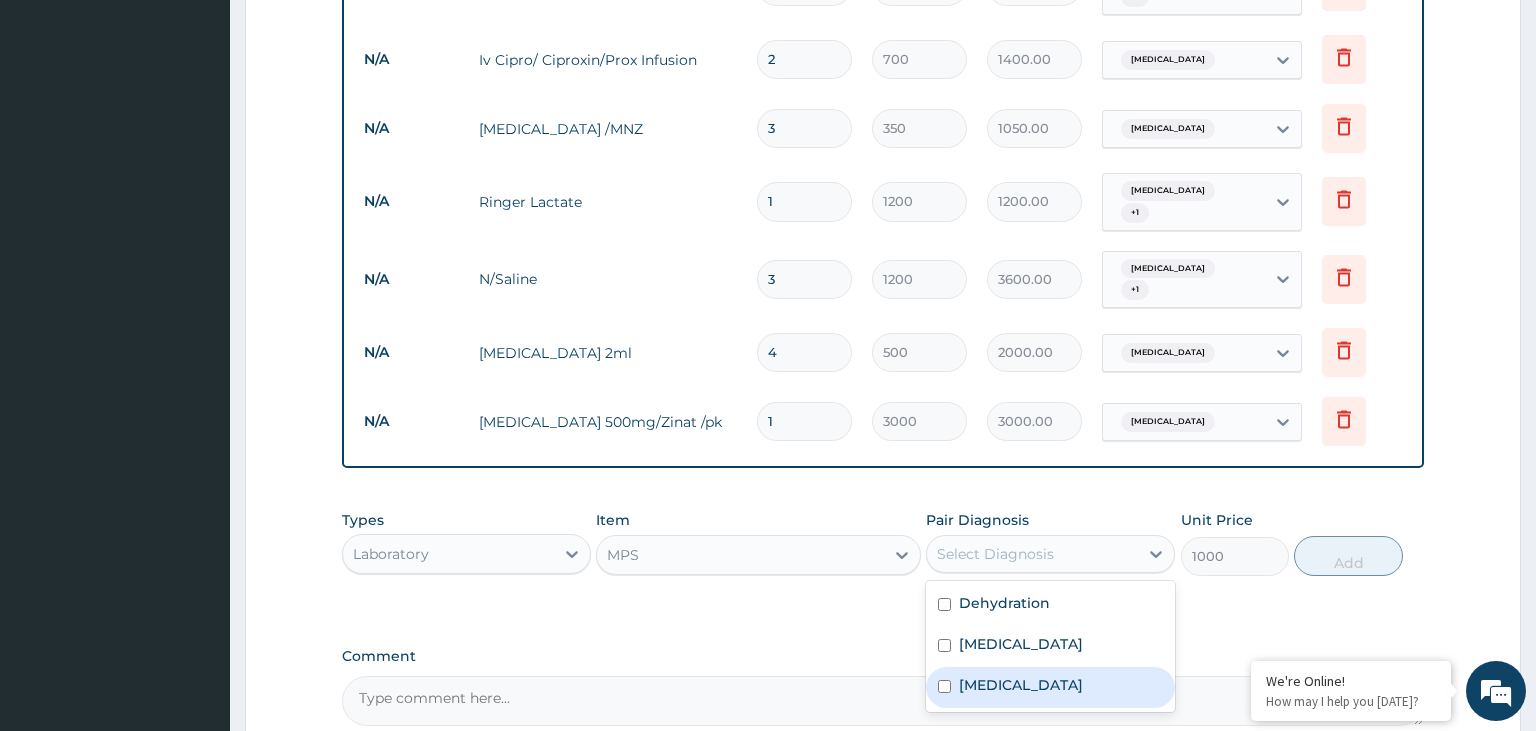 click on "[MEDICAL_DATA]" at bounding box center [1050, 687] 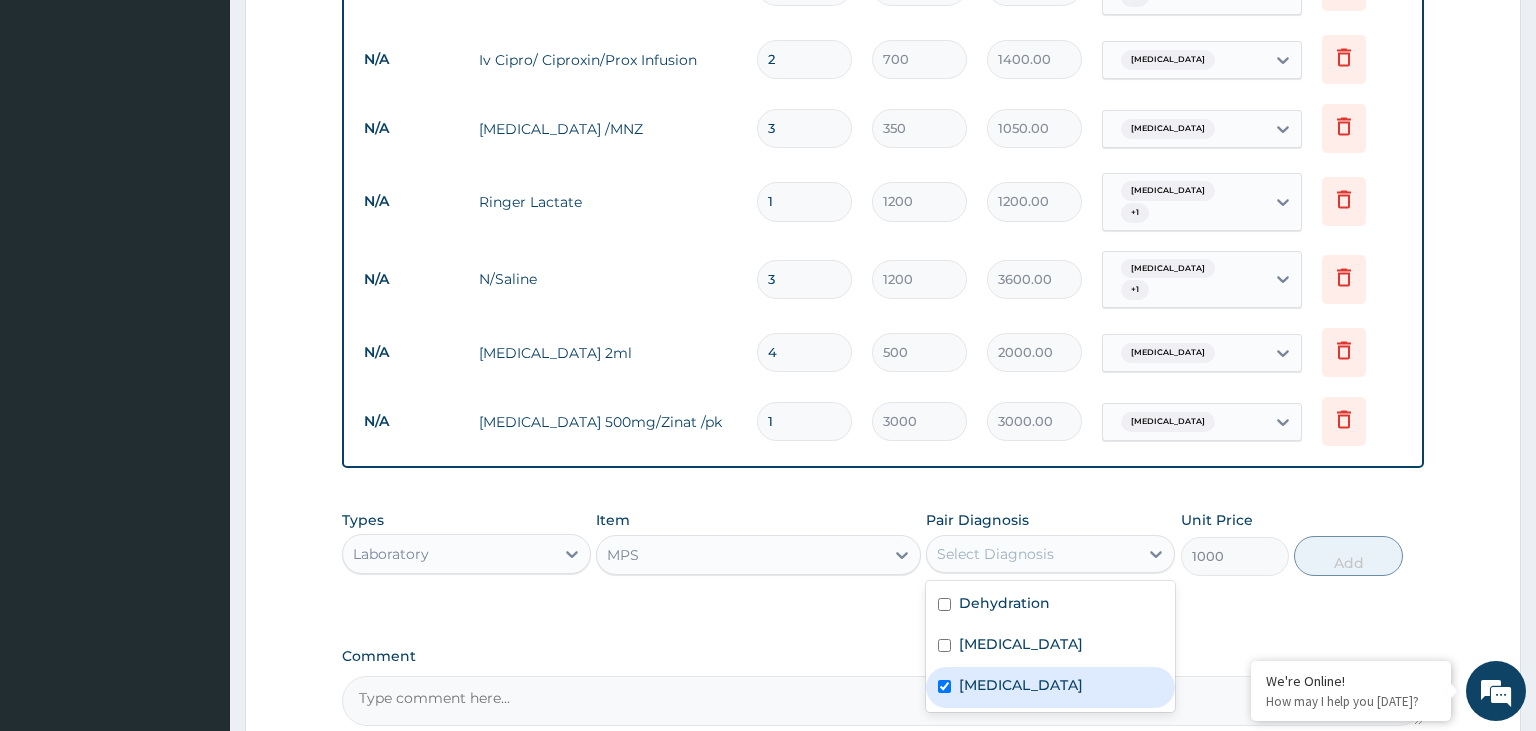 checkbox on "true" 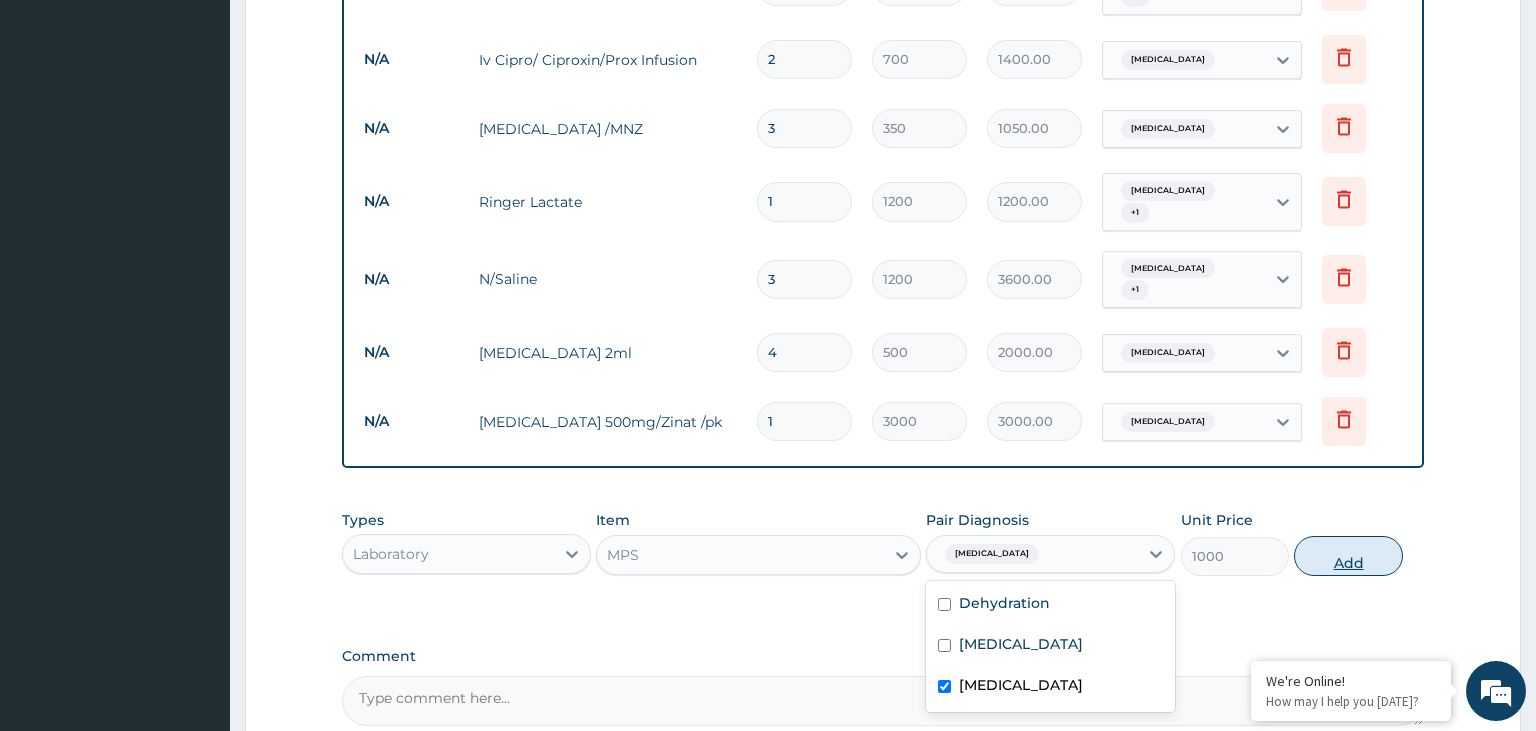 click on "Add" at bounding box center [1348, 556] 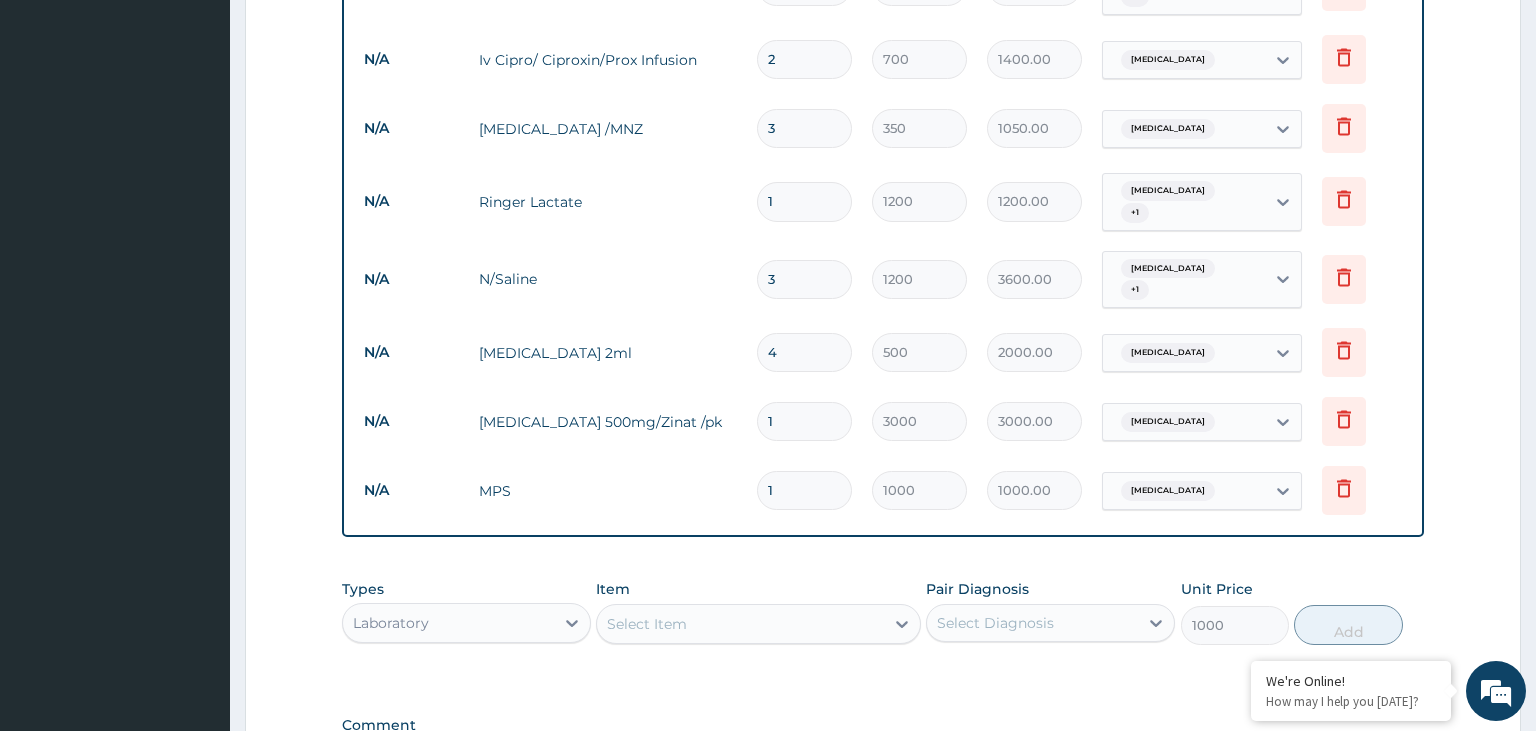 type on "0" 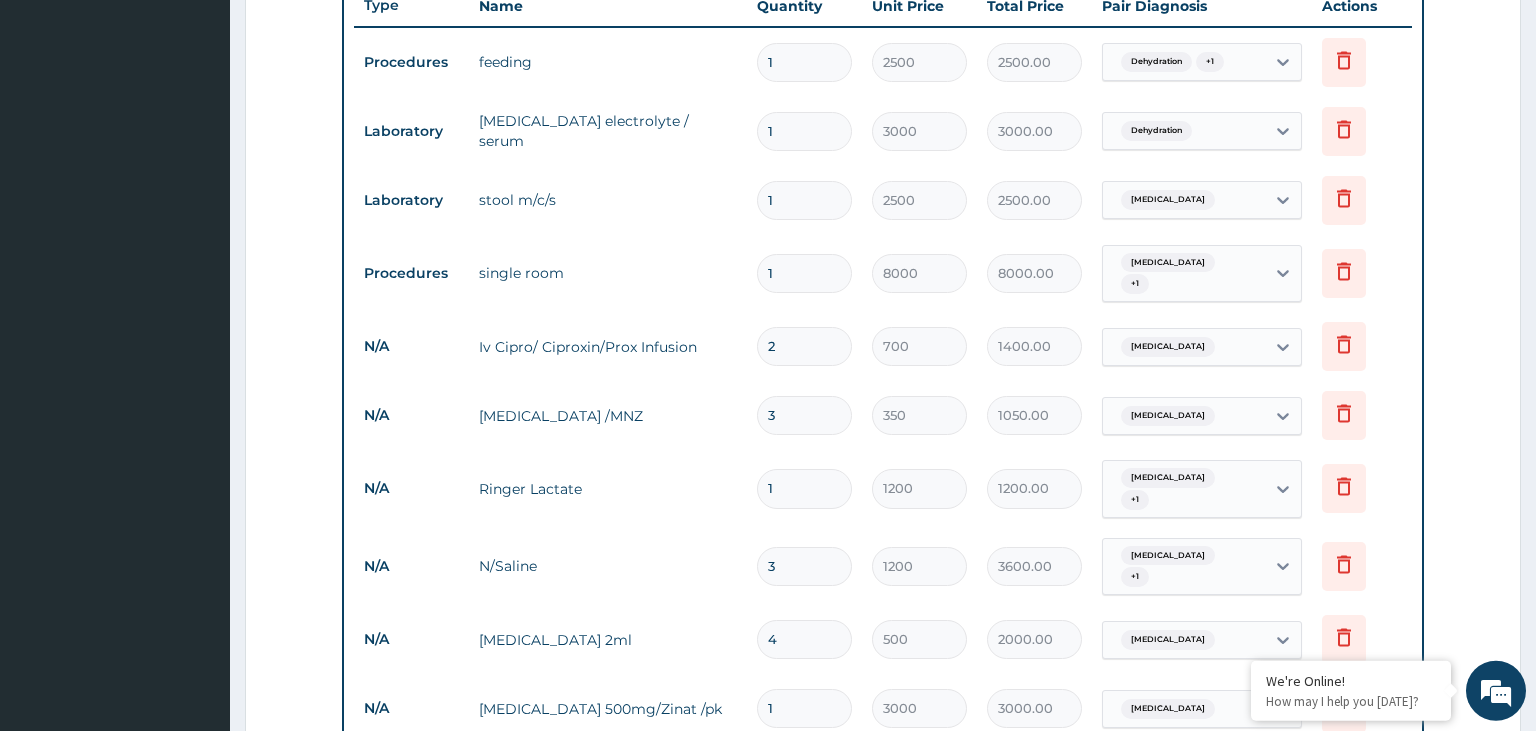 scroll, scrollTop: 635, scrollLeft: 0, axis: vertical 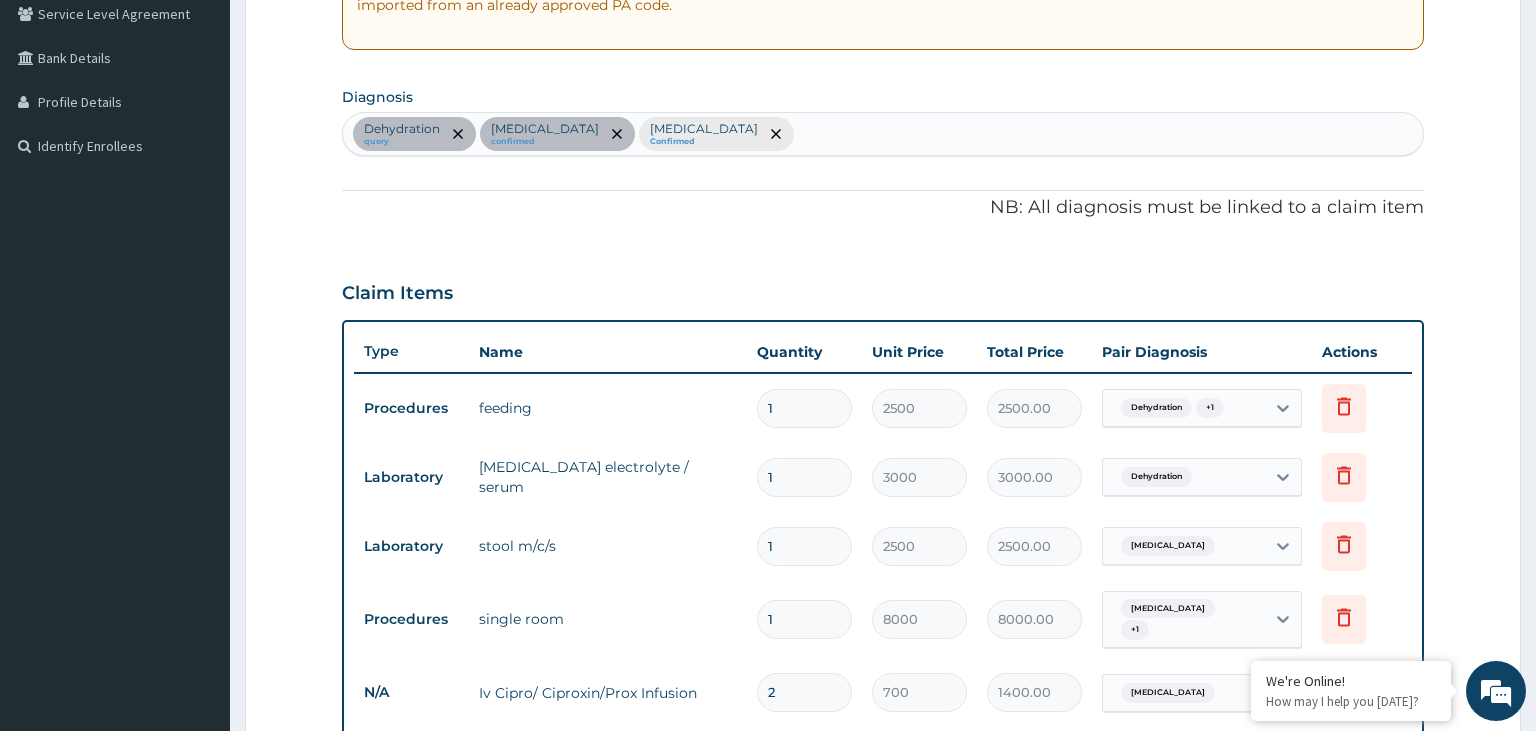 click on "Dehydration query Gastroenteritis confirmed Malaria Confirmed" at bounding box center [883, 134] 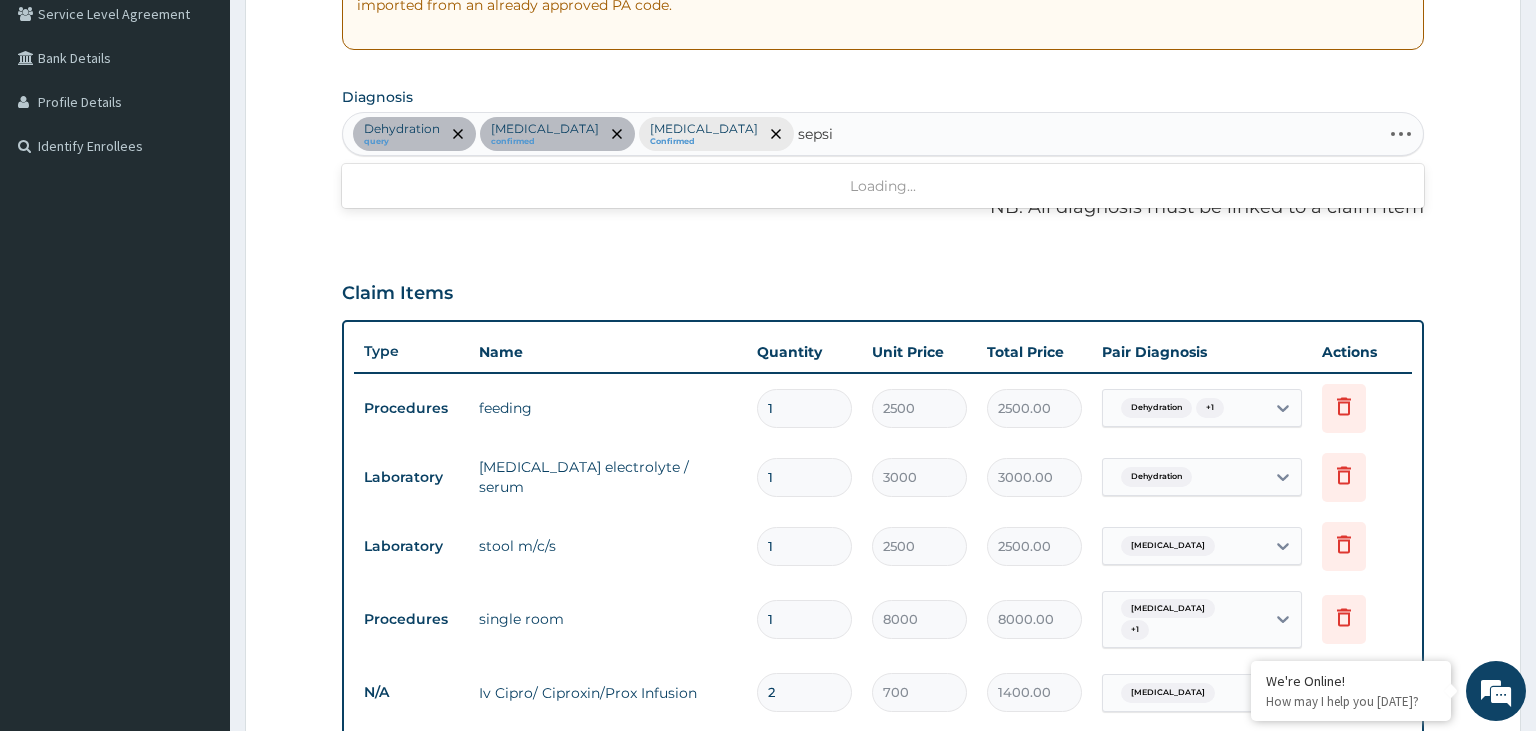 type on "sepsis" 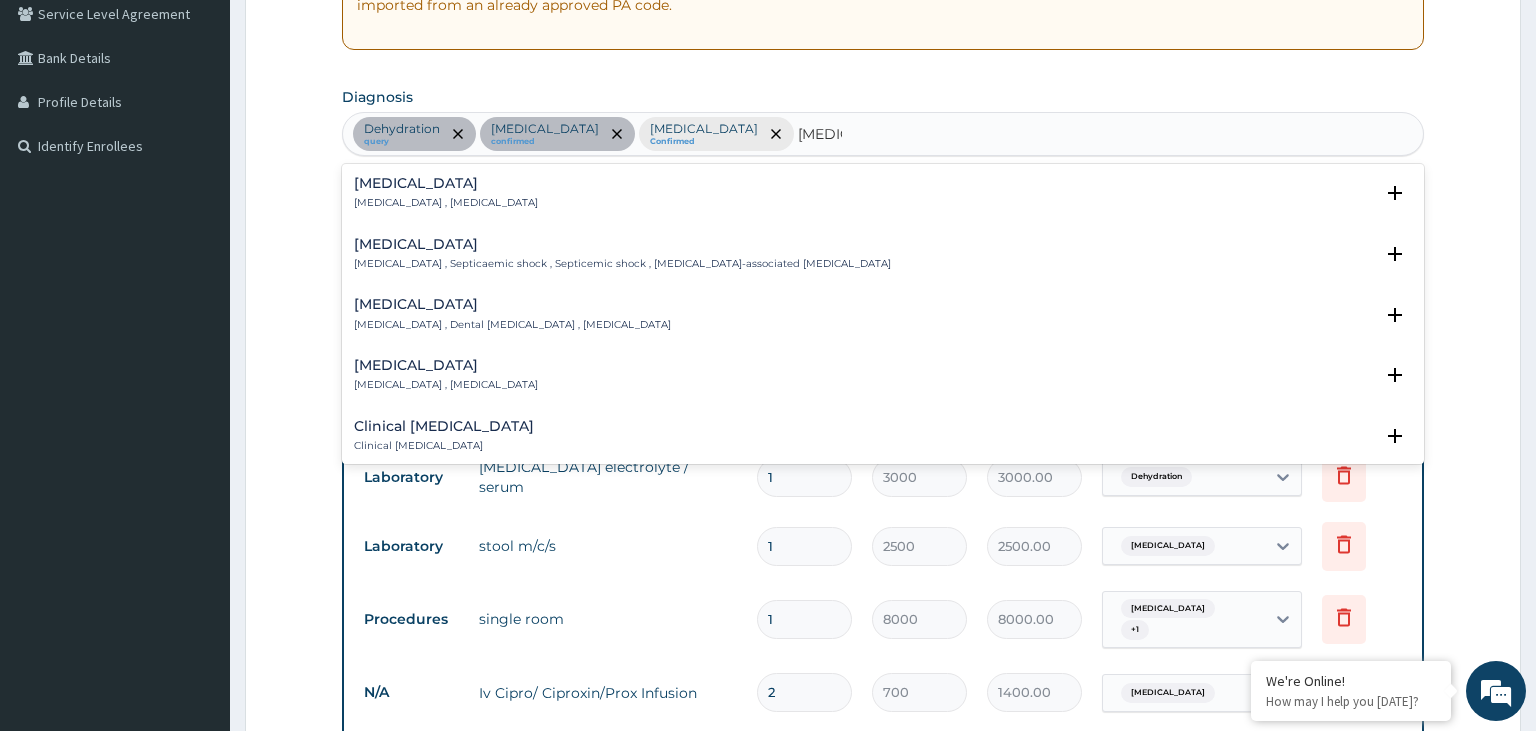 click on "Sepsis" at bounding box center [446, 183] 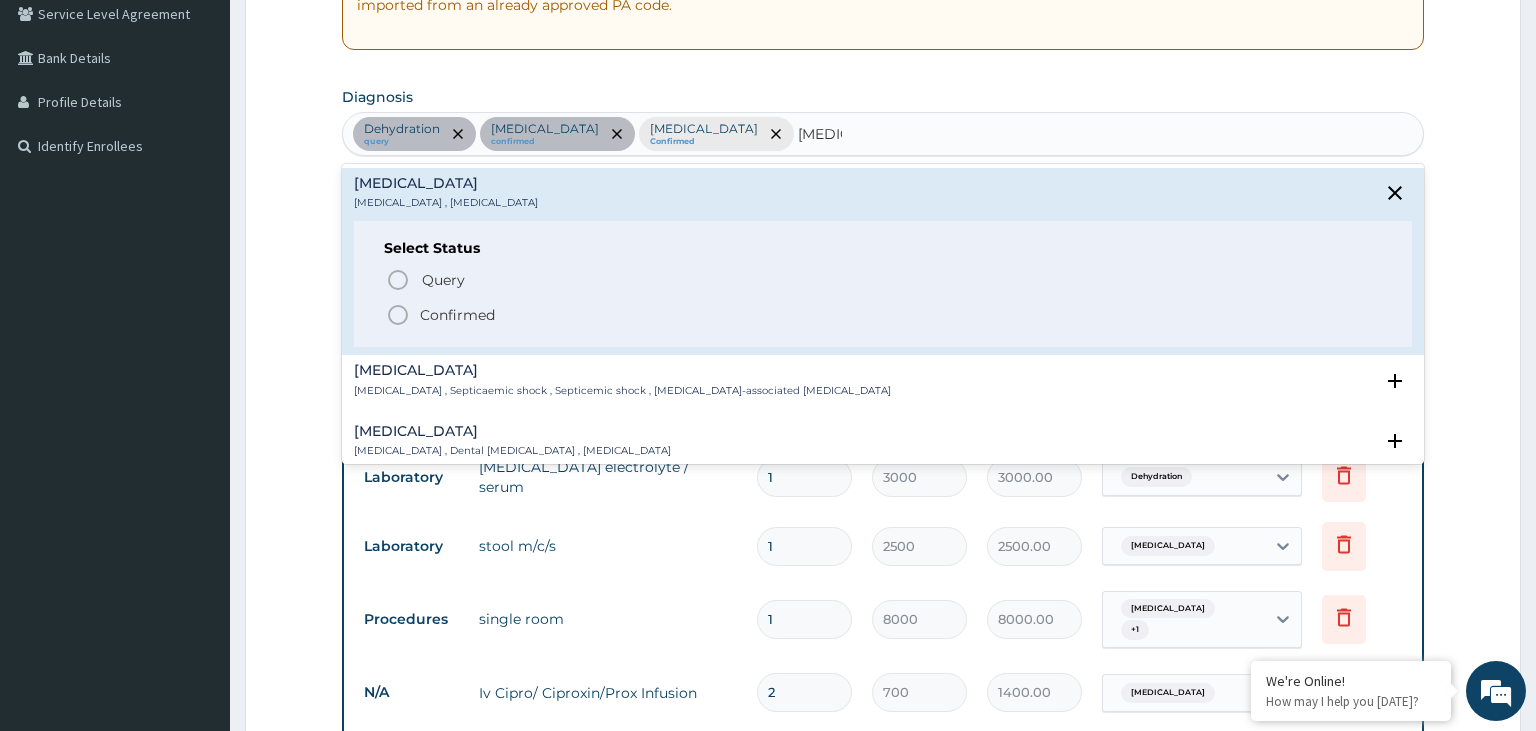 click on "Query Query covers suspected (?), Keep in view (kiv), Ruled out (r/o) Confirmed" at bounding box center (883, 296) 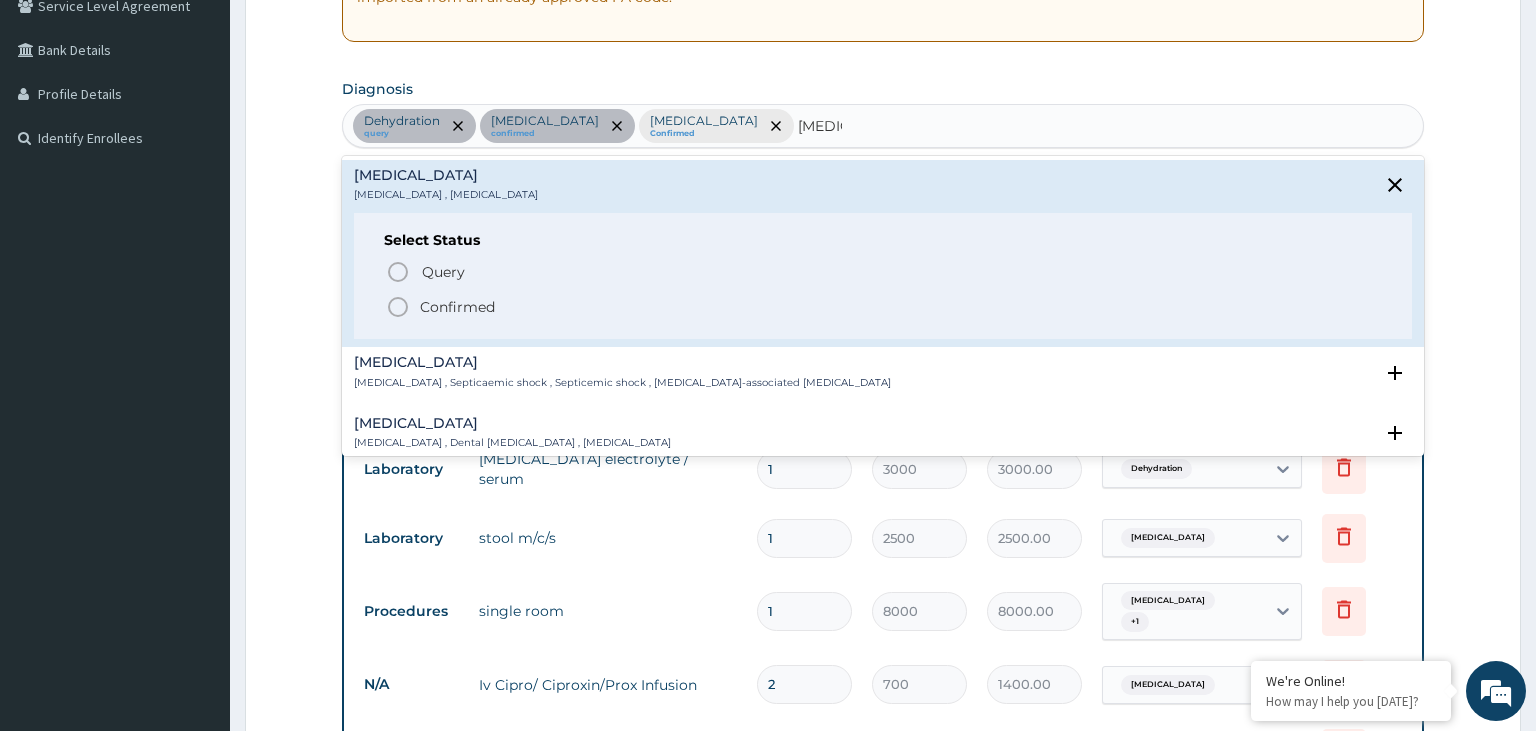 scroll, scrollTop: 424, scrollLeft: 0, axis: vertical 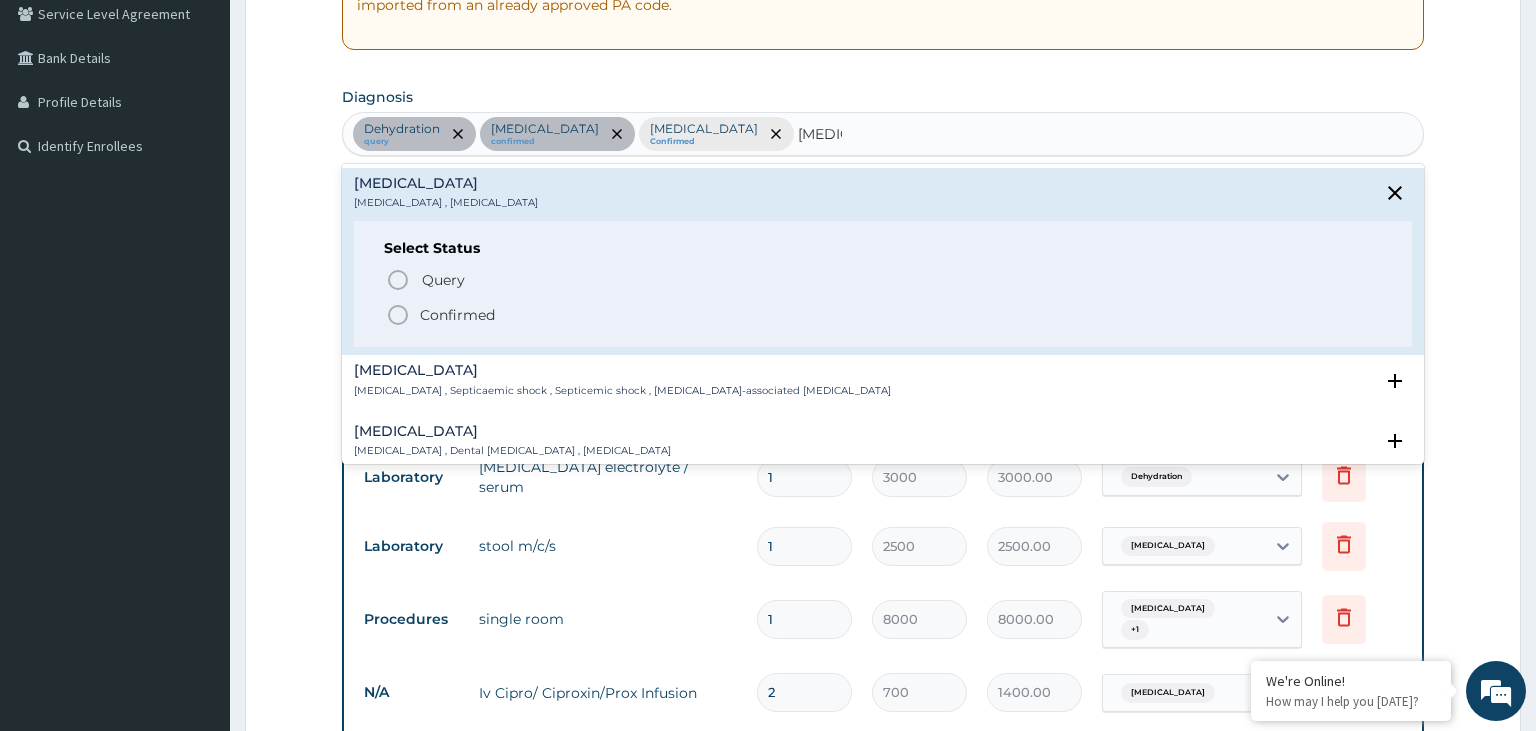 click on "Select Status Query Query covers suspected (?), Keep in view (kiv), Ruled out (r/o) Confirmed" at bounding box center [883, 284] 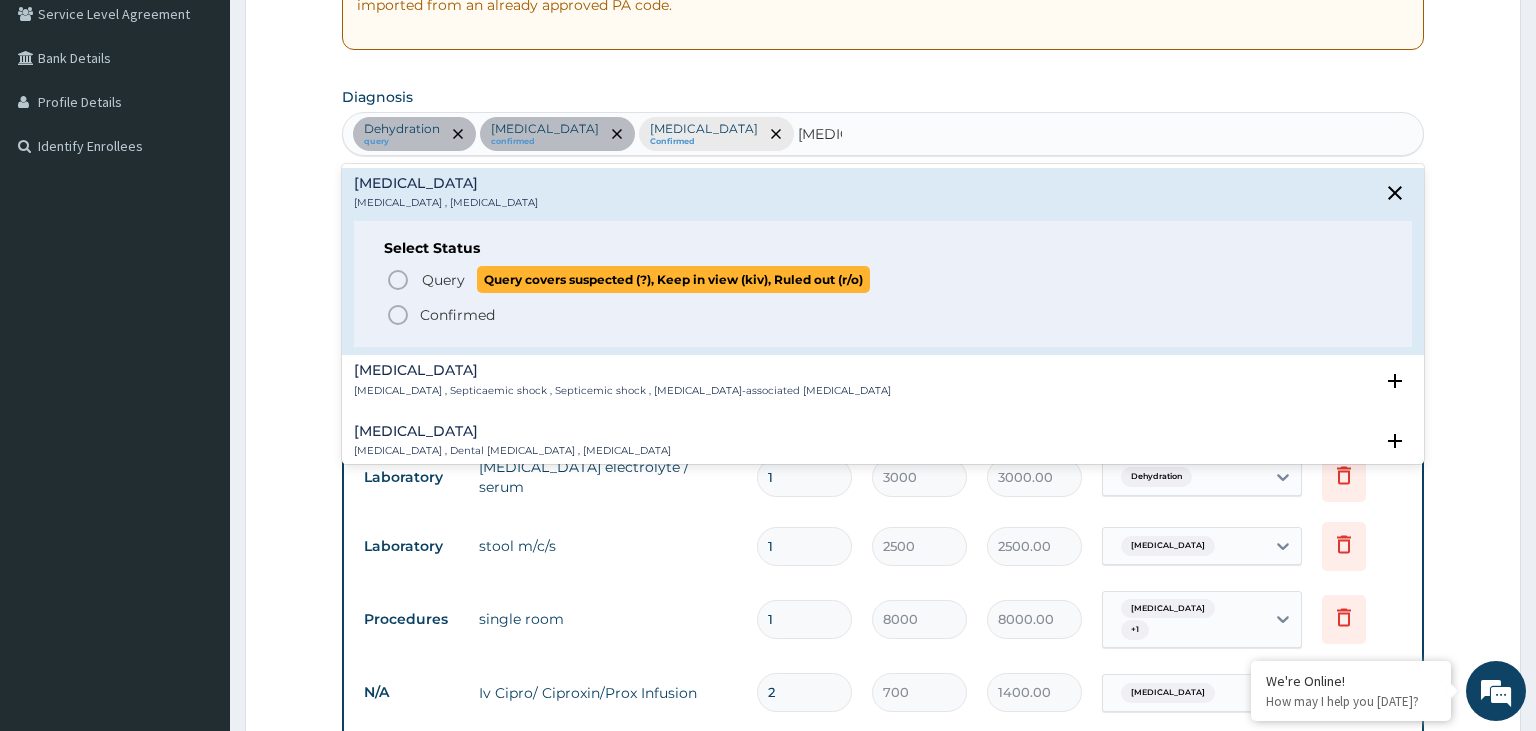 click on "Query" at bounding box center [443, 280] 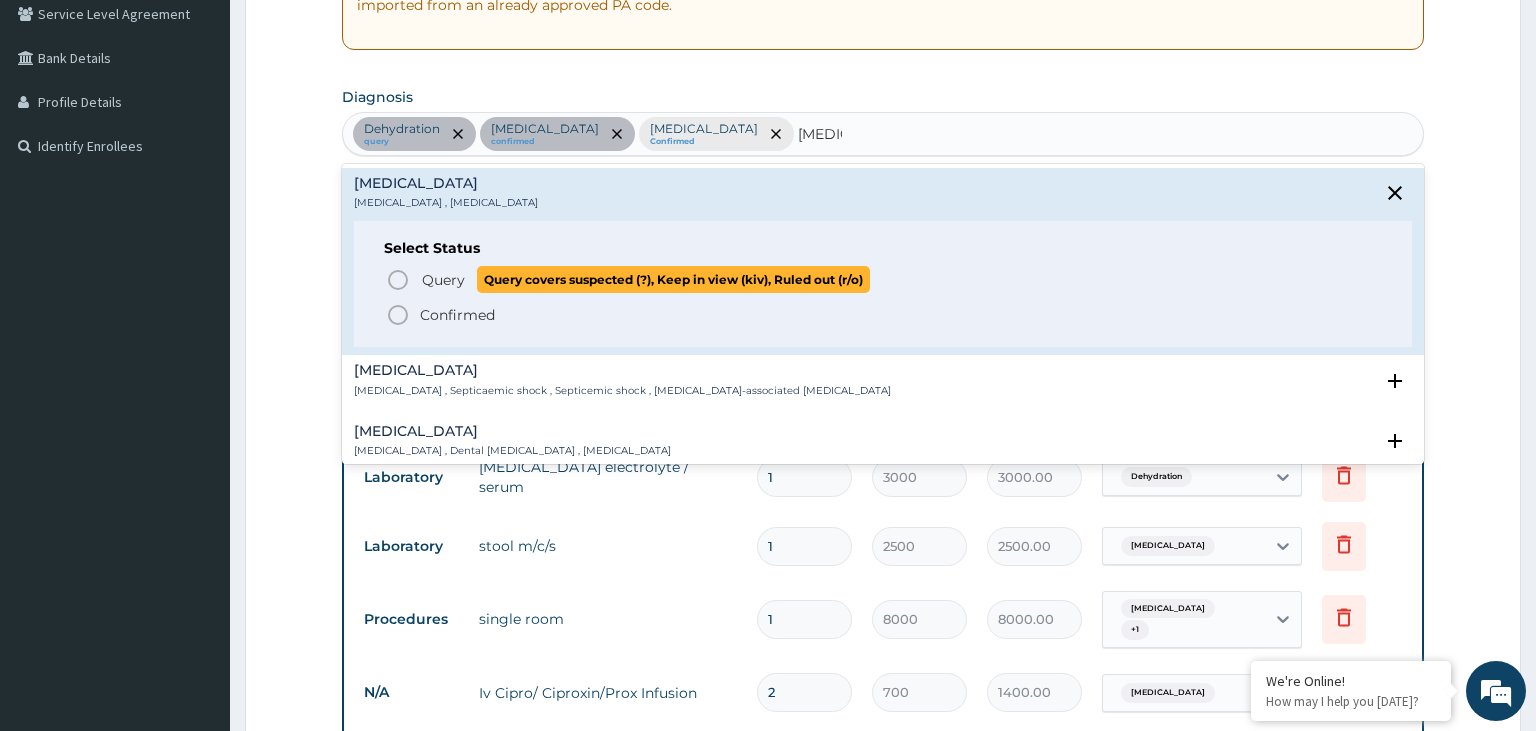 type 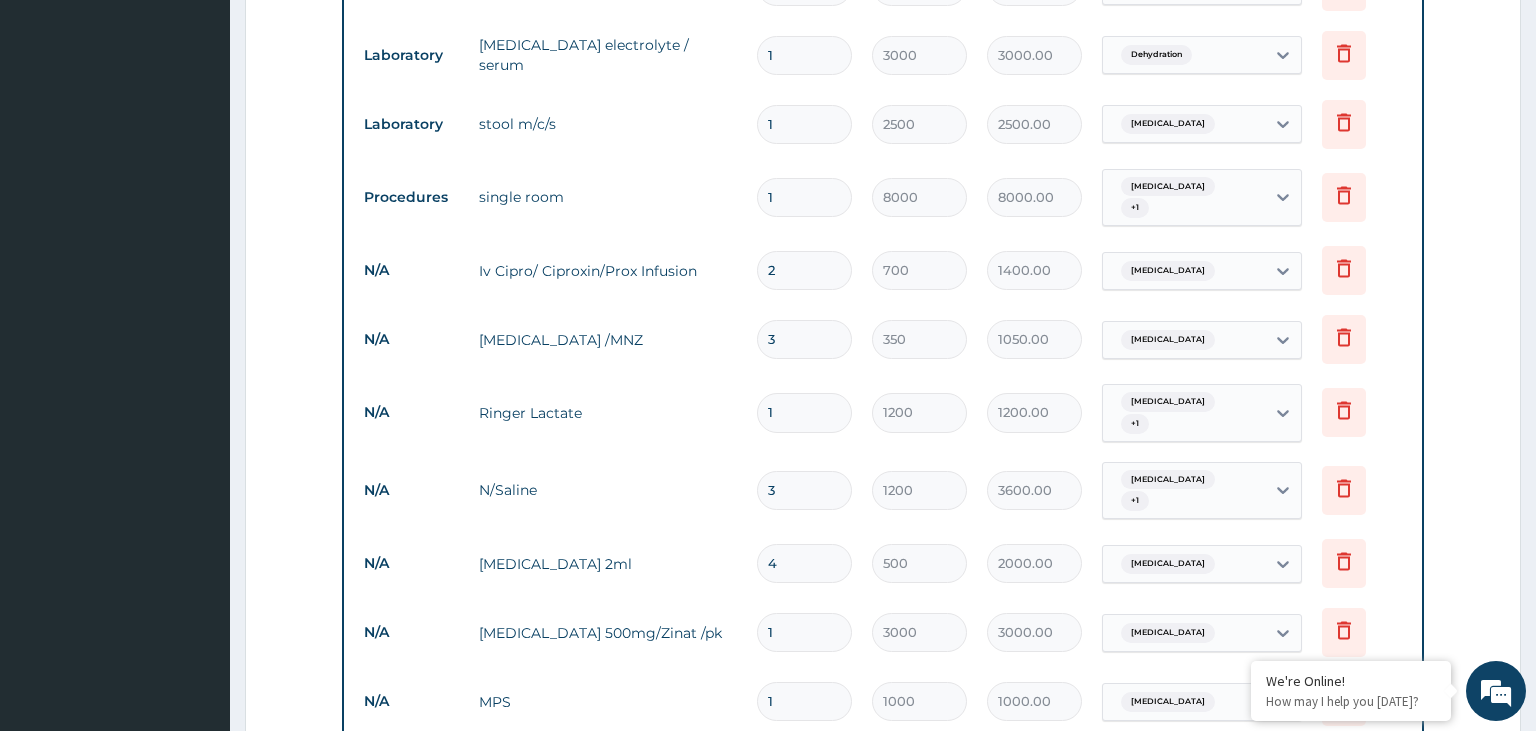 scroll, scrollTop: 1268, scrollLeft: 0, axis: vertical 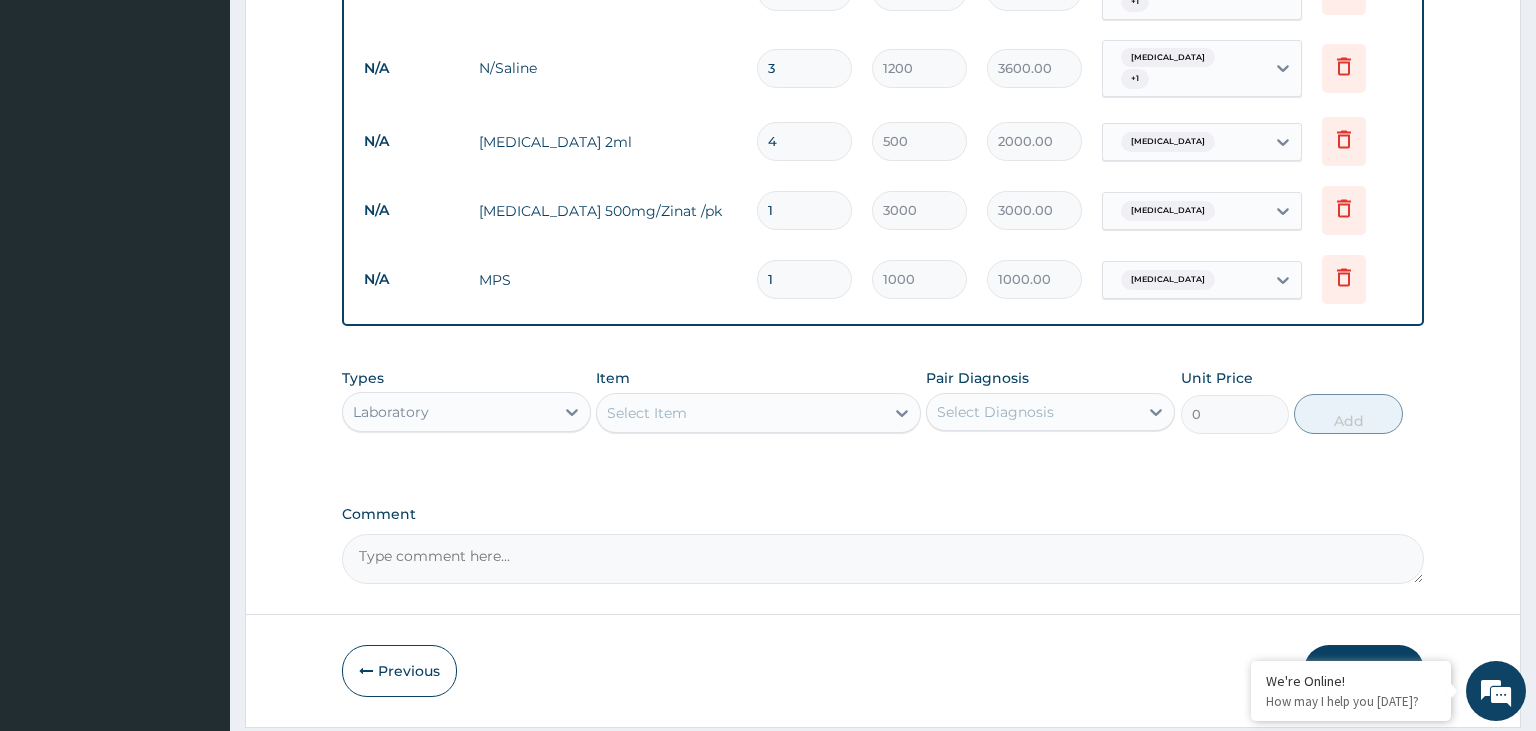 click on "Select Item" at bounding box center (740, 413) 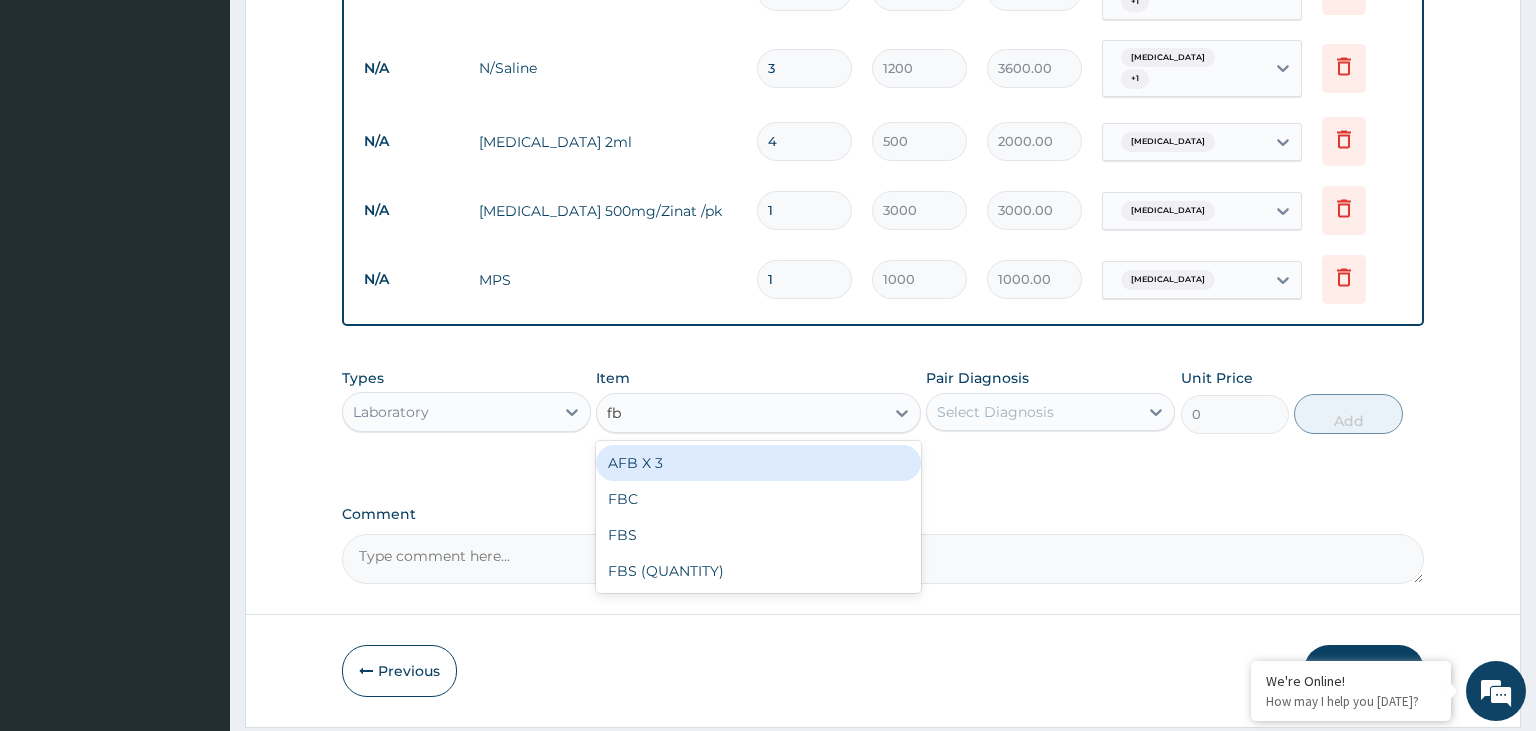 type on "fbc" 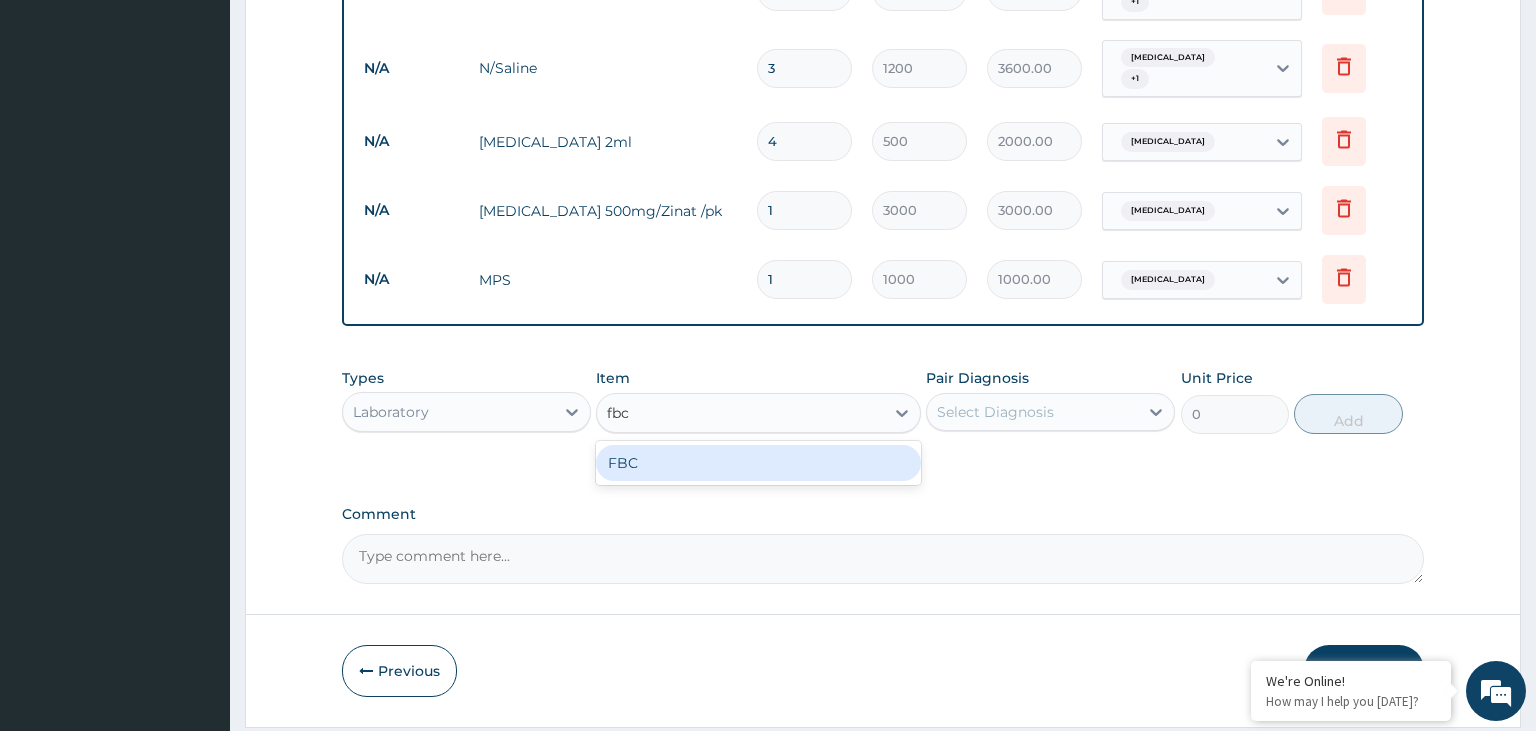 click on "FBC" at bounding box center [758, 463] 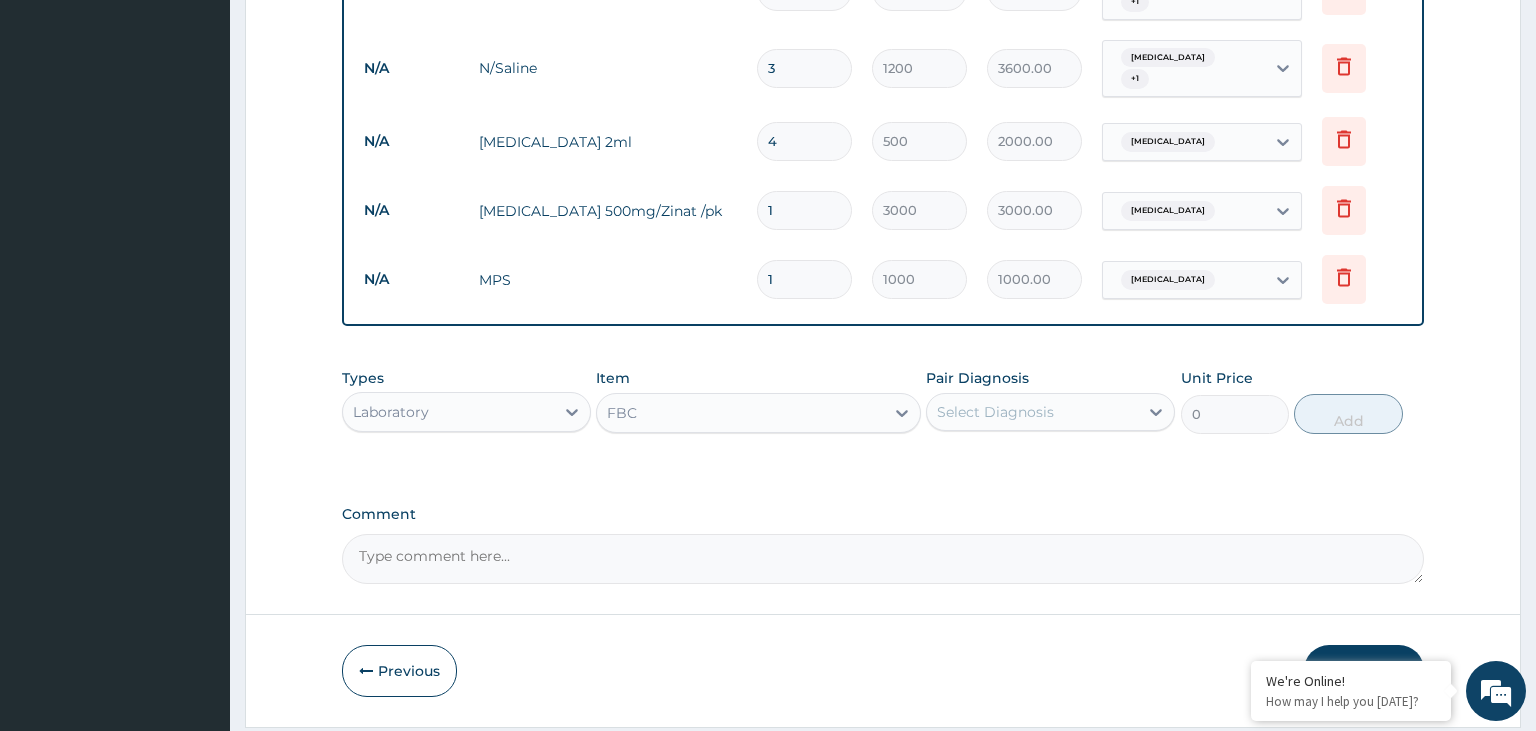 type 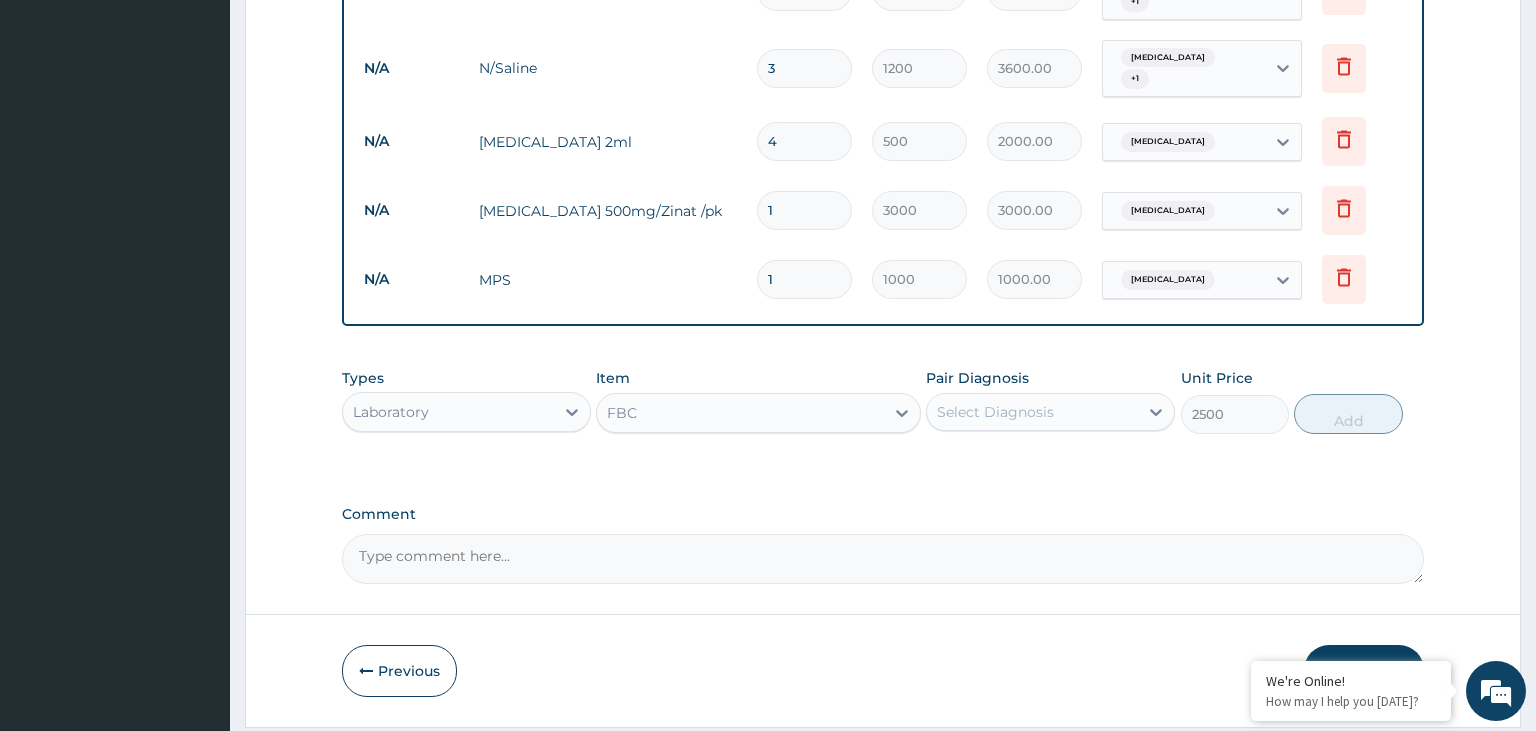 click on "Pair Diagnosis Select Diagnosis" at bounding box center [1050, 401] 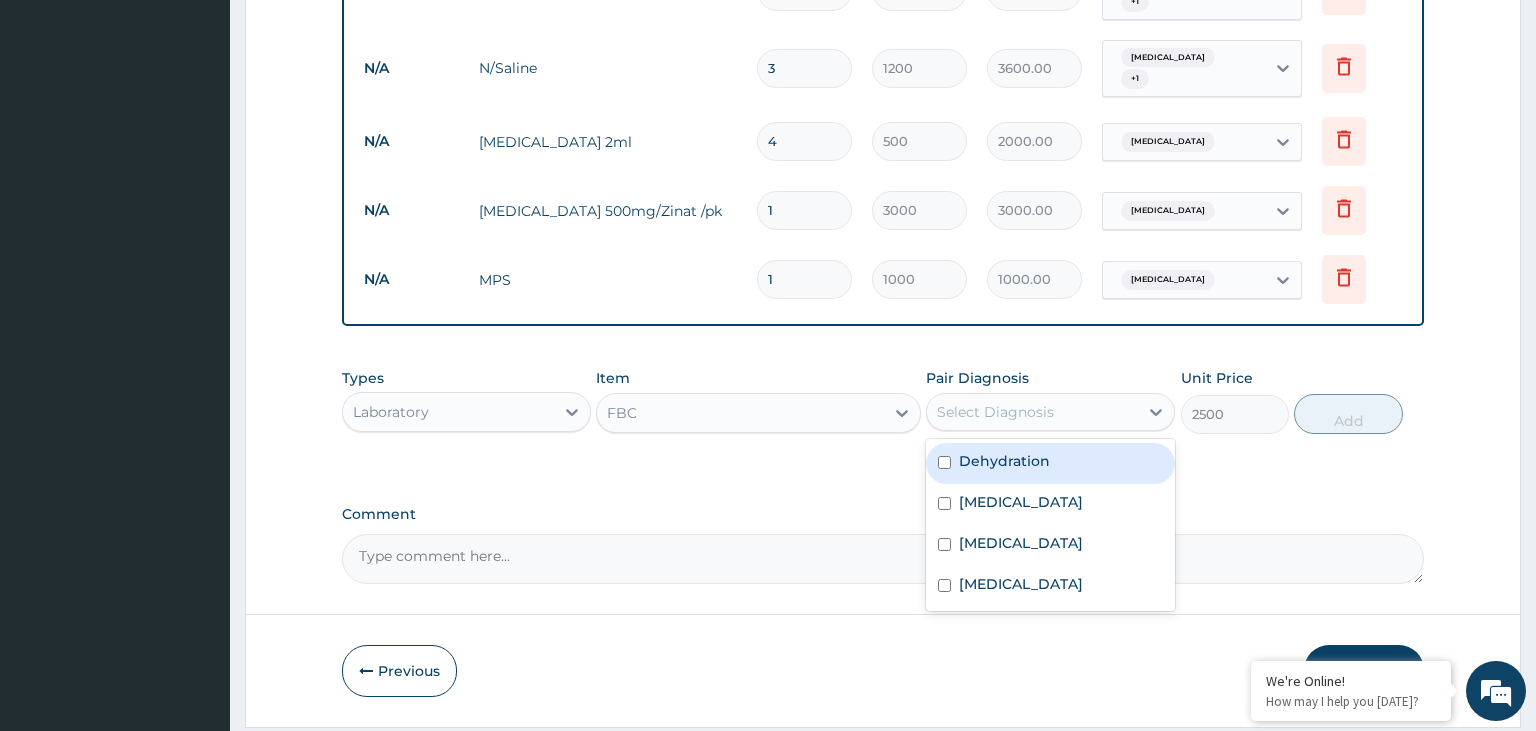 click on "Select Diagnosis" at bounding box center (1032, 412) 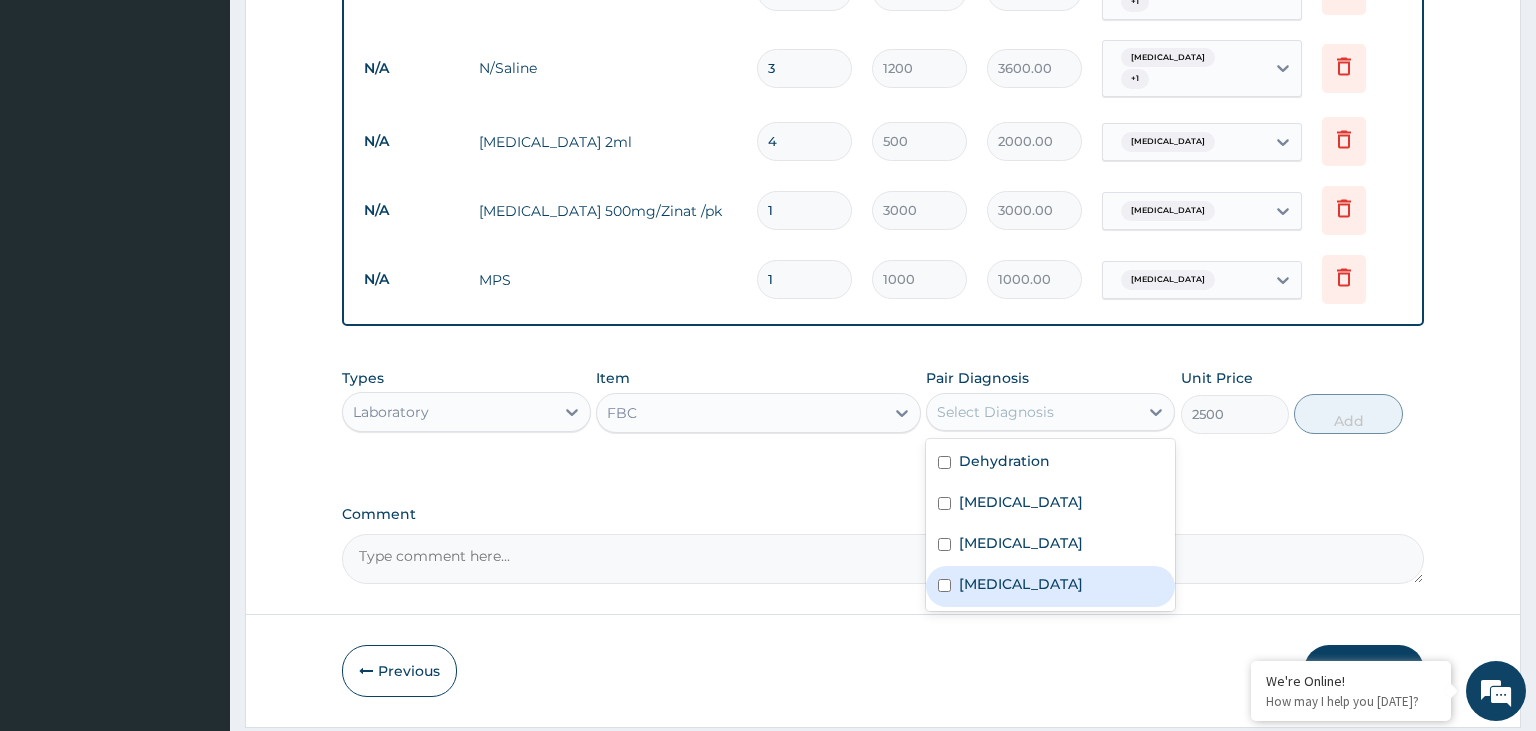 click on "Sepsis" at bounding box center (1050, 586) 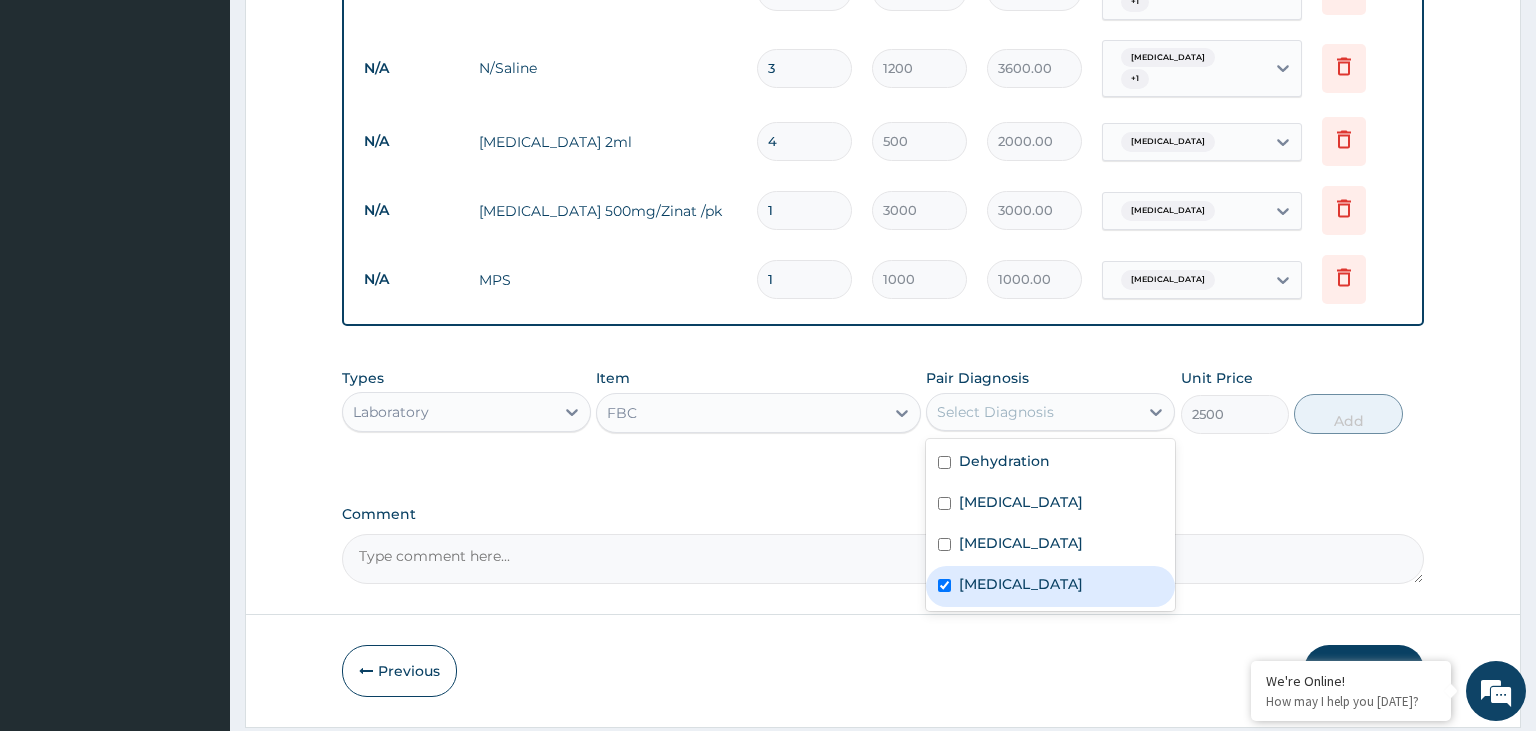 checkbox on "true" 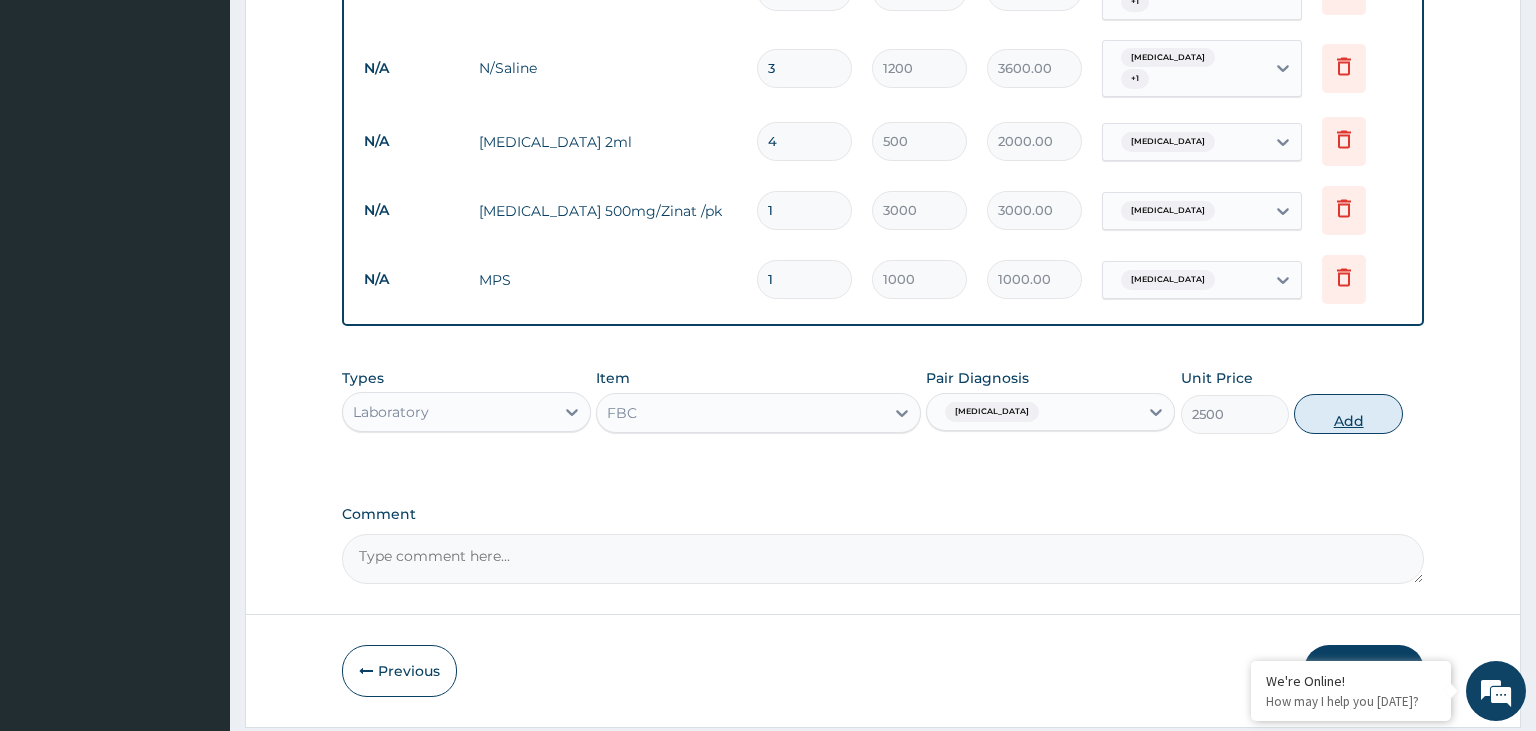 click on "Add" at bounding box center (1348, 414) 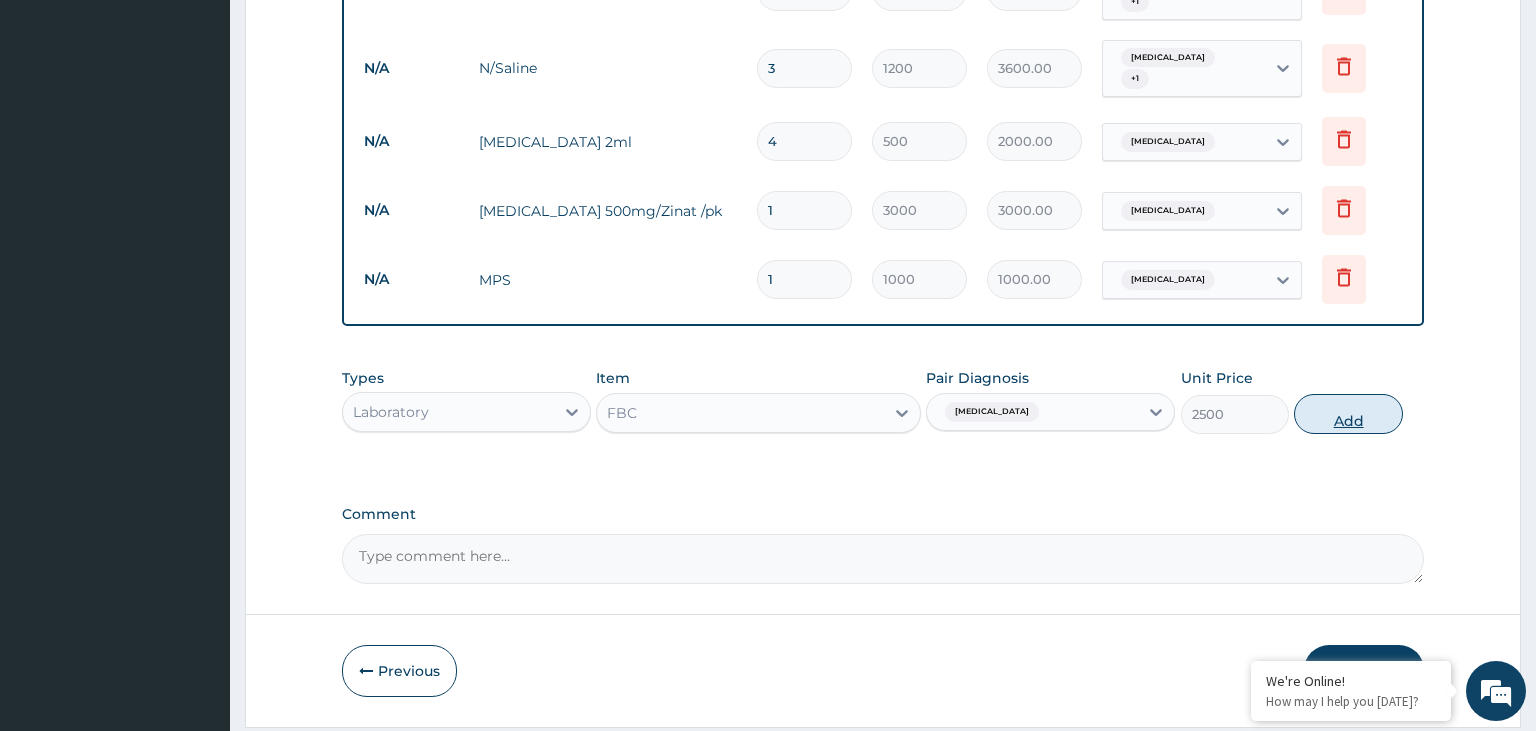 type on "0" 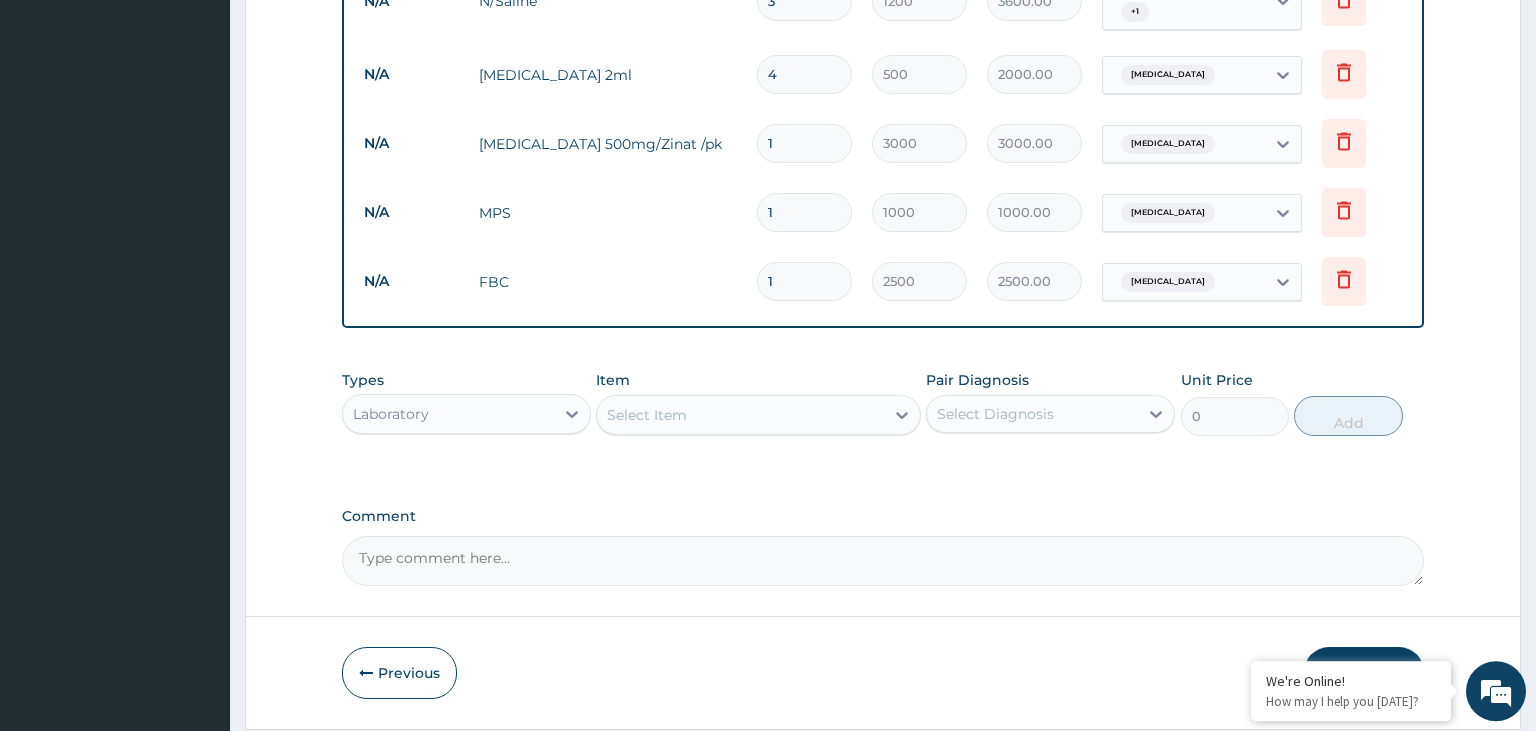 scroll, scrollTop: 1369, scrollLeft: 0, axis: vertical 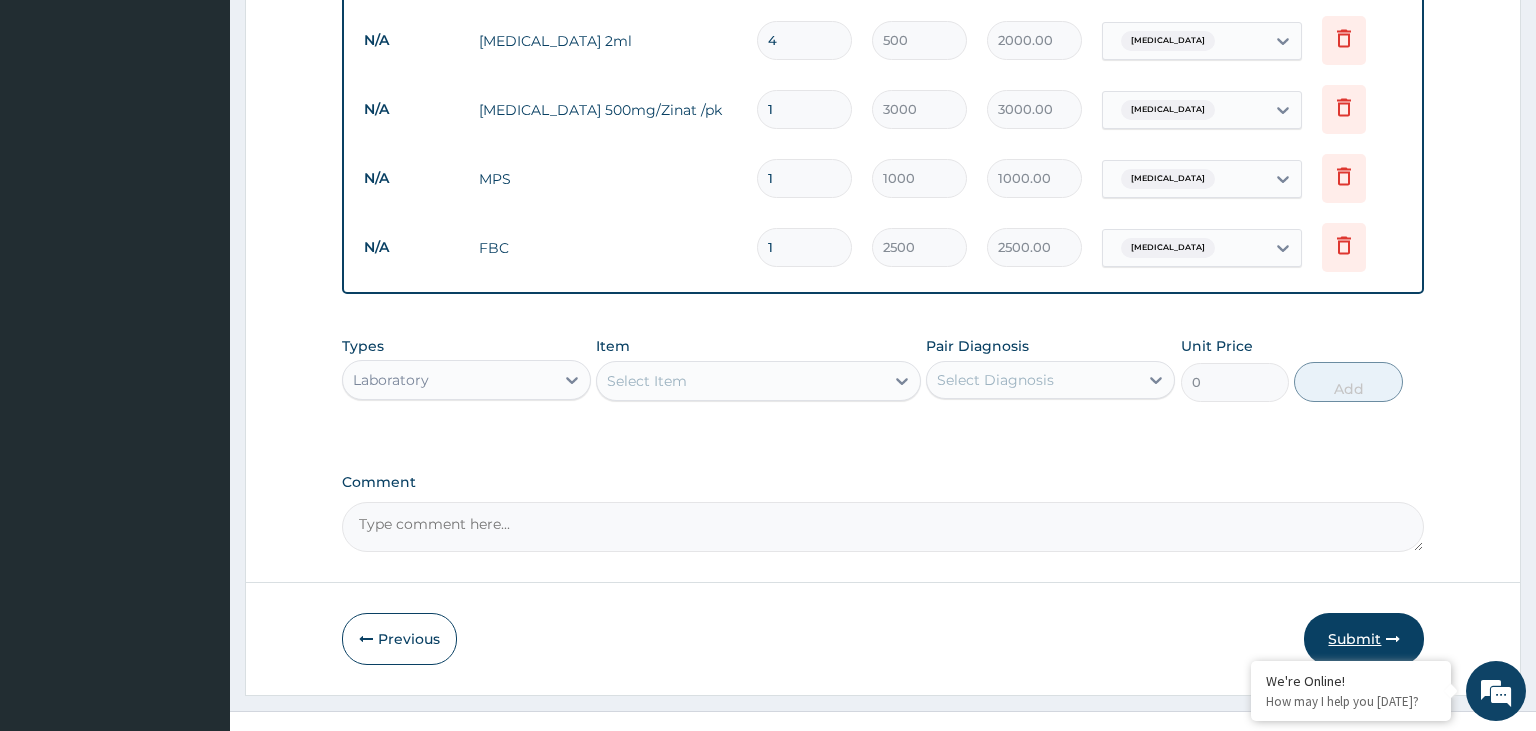 click on "Submit" at bounding box center (1364, 639) 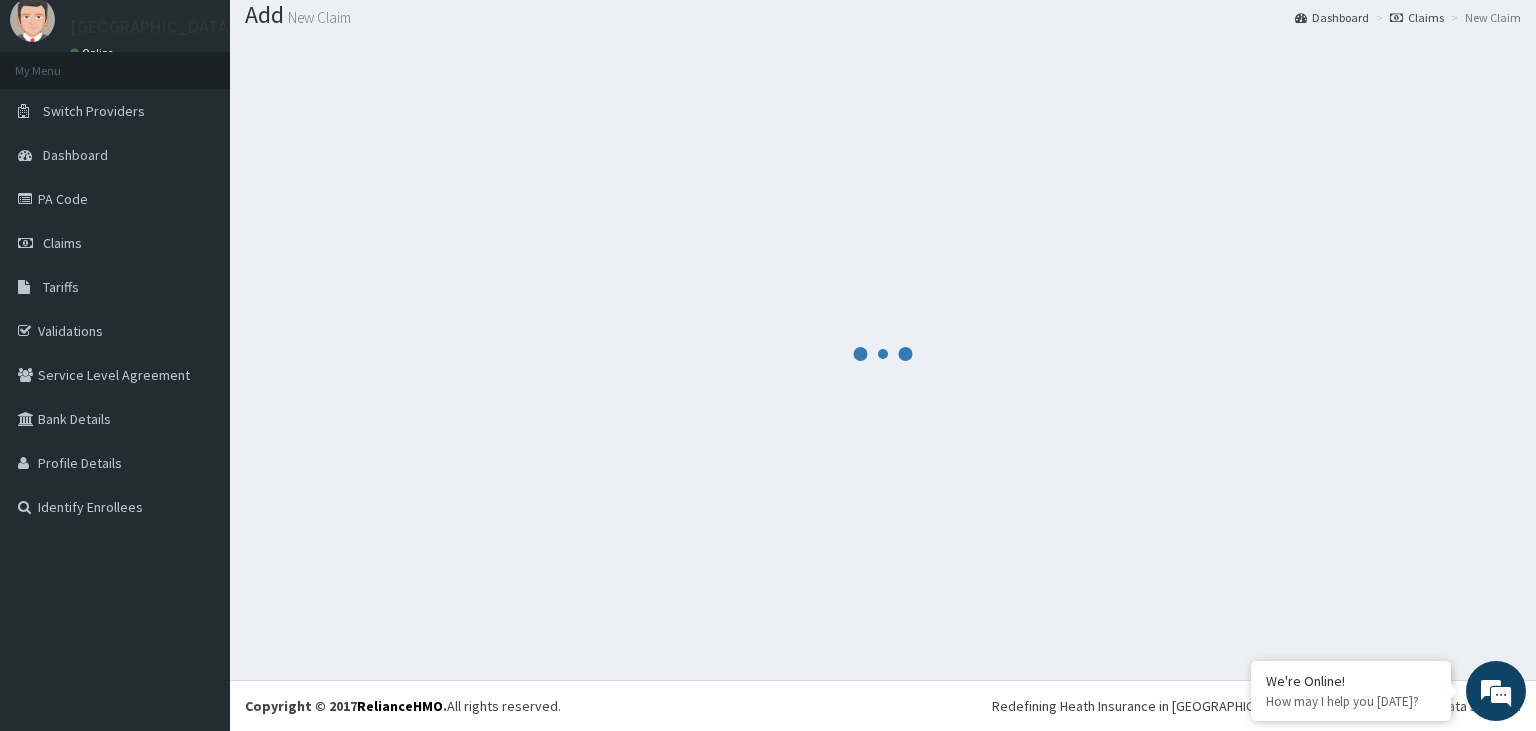 scroll, scrollTop: 62, scrollLeft: 0, axis: vertical 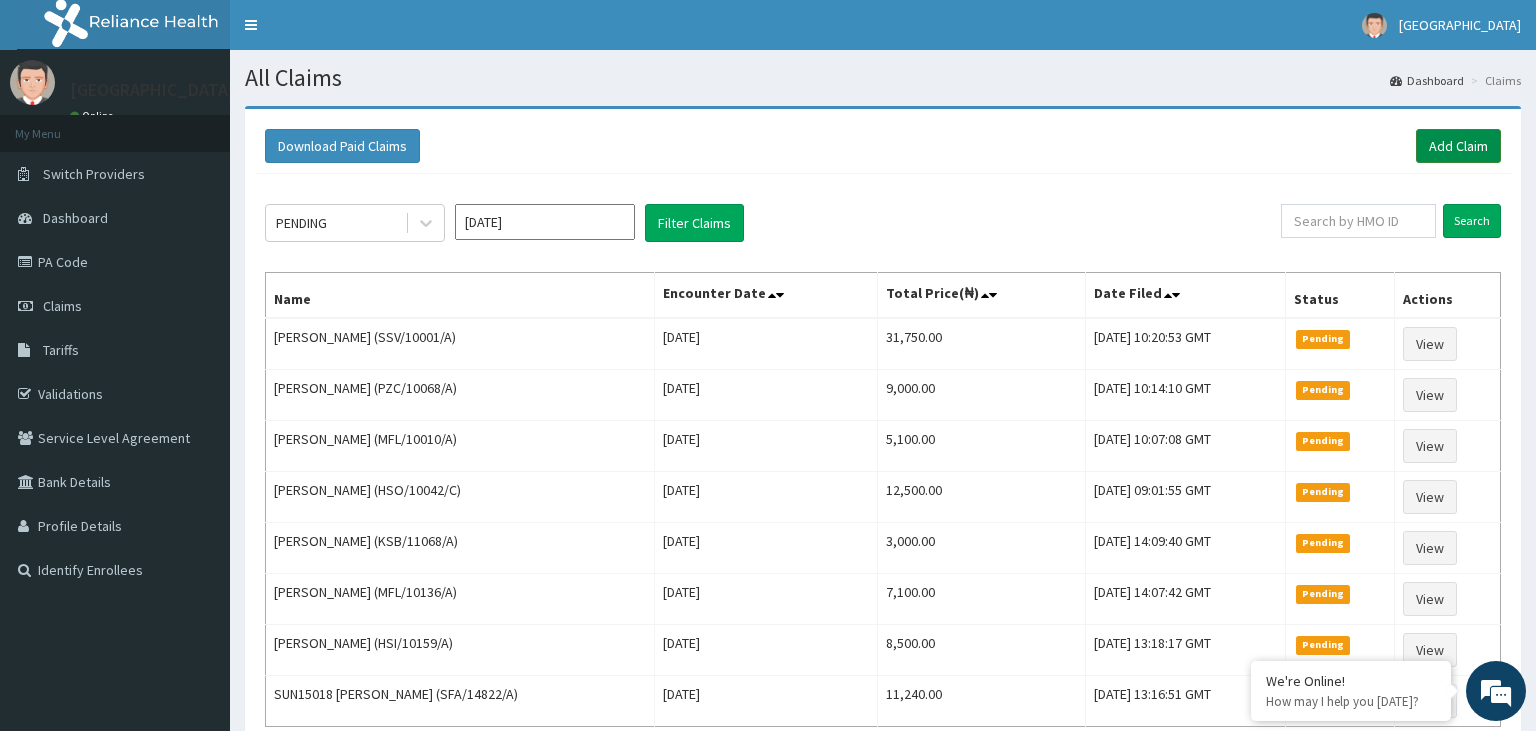 click on "Add Claim" at bounding box center (1458, 146) 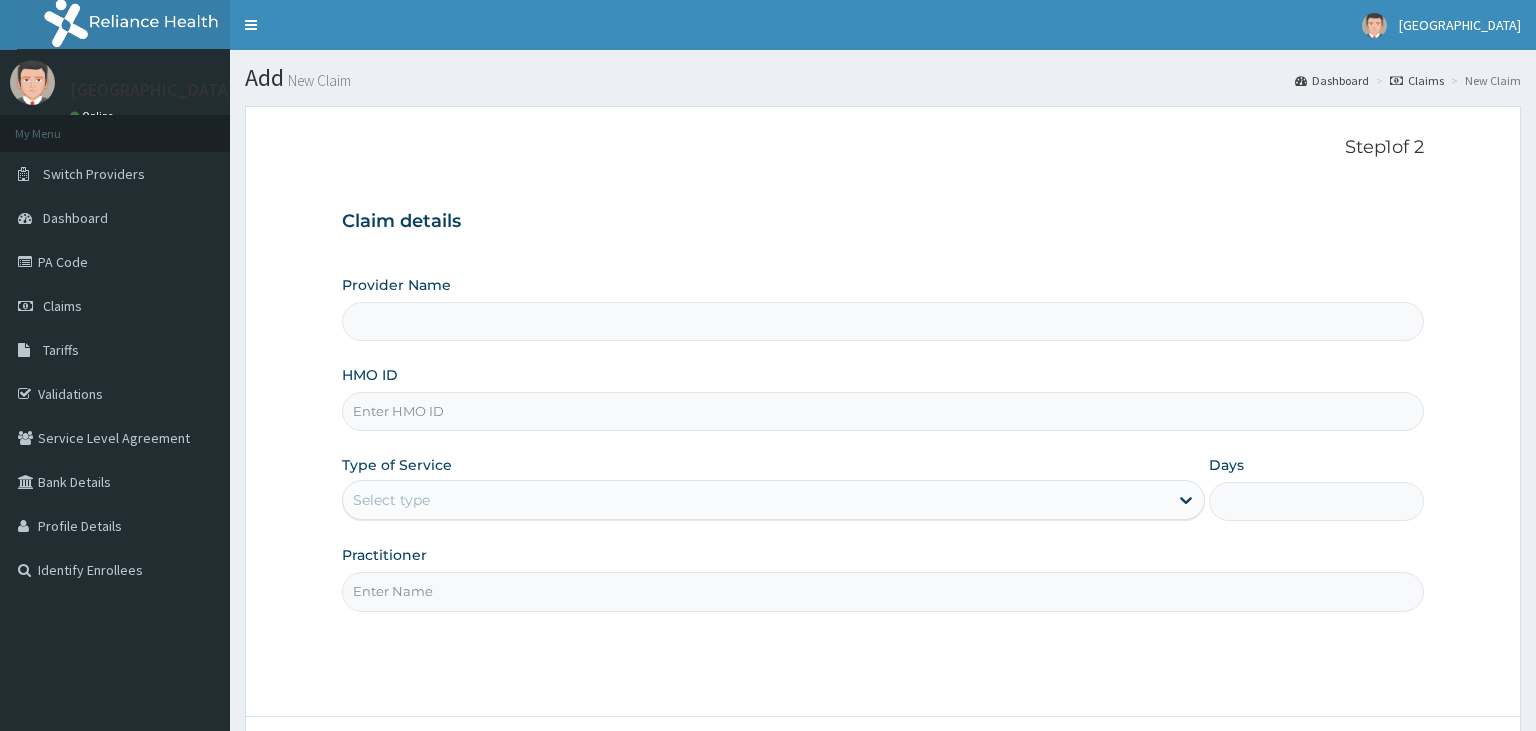 scroll, scrollTop: 0, scrollLeft: 0, axis: both 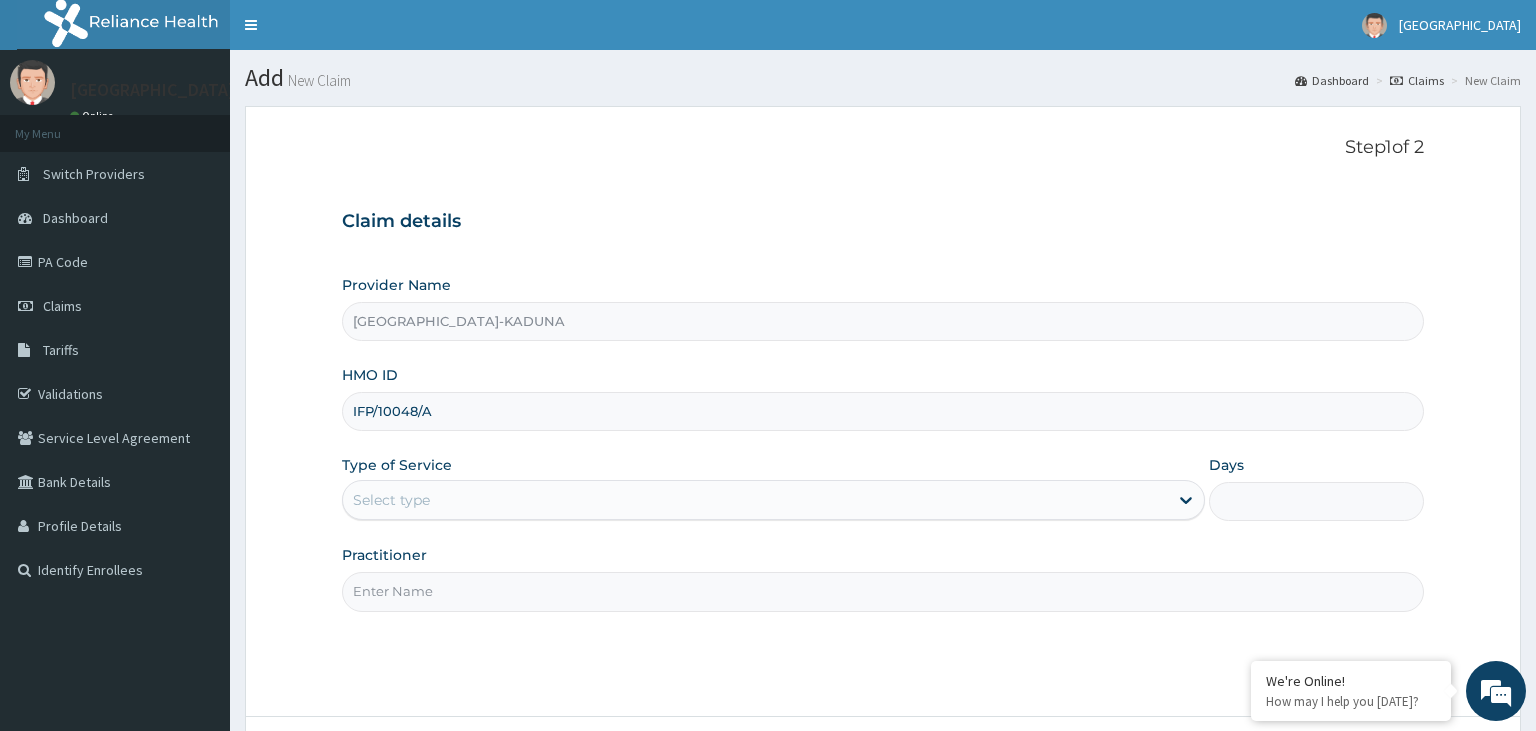 type on "IFP/10048/A" 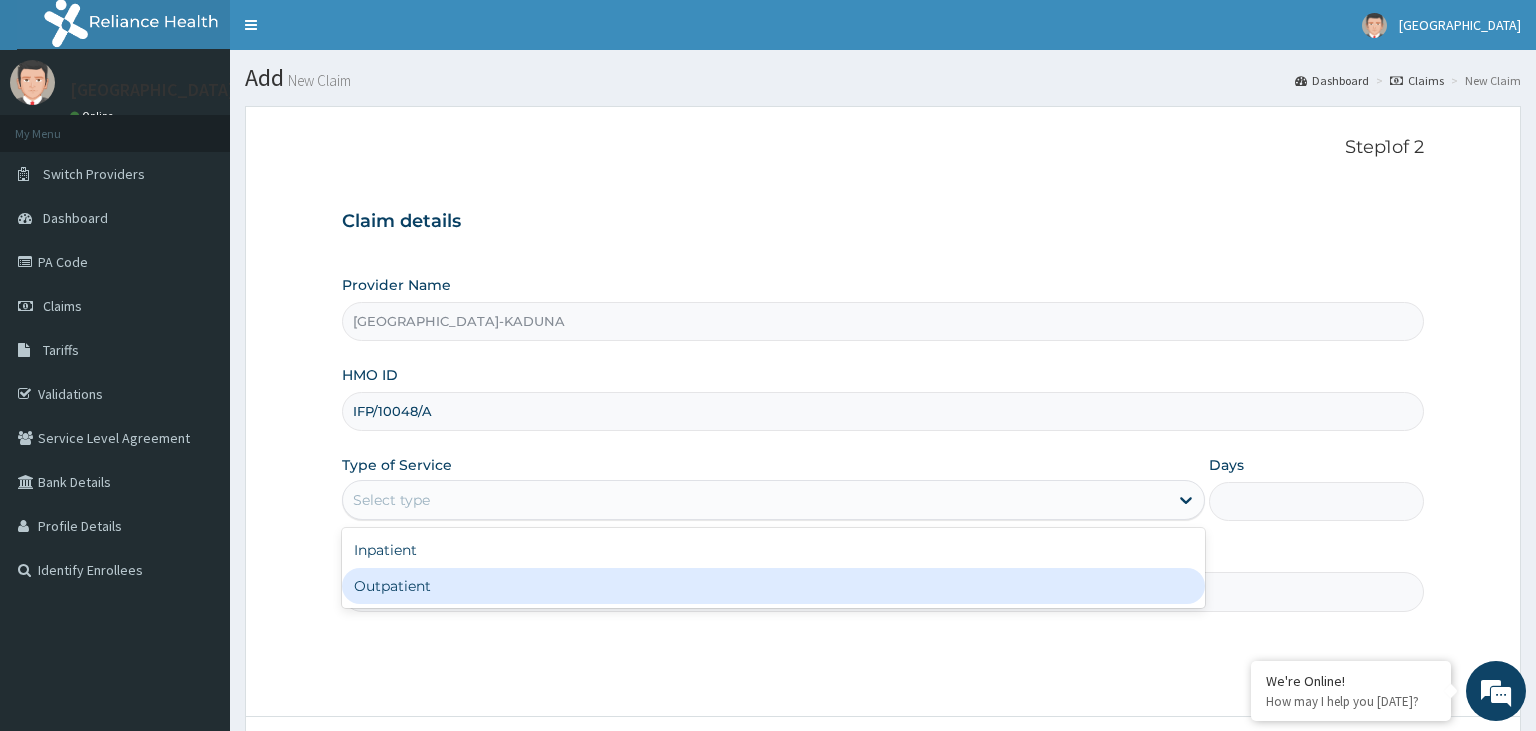 click on "Outpatient" at bounding box center [773, 586] 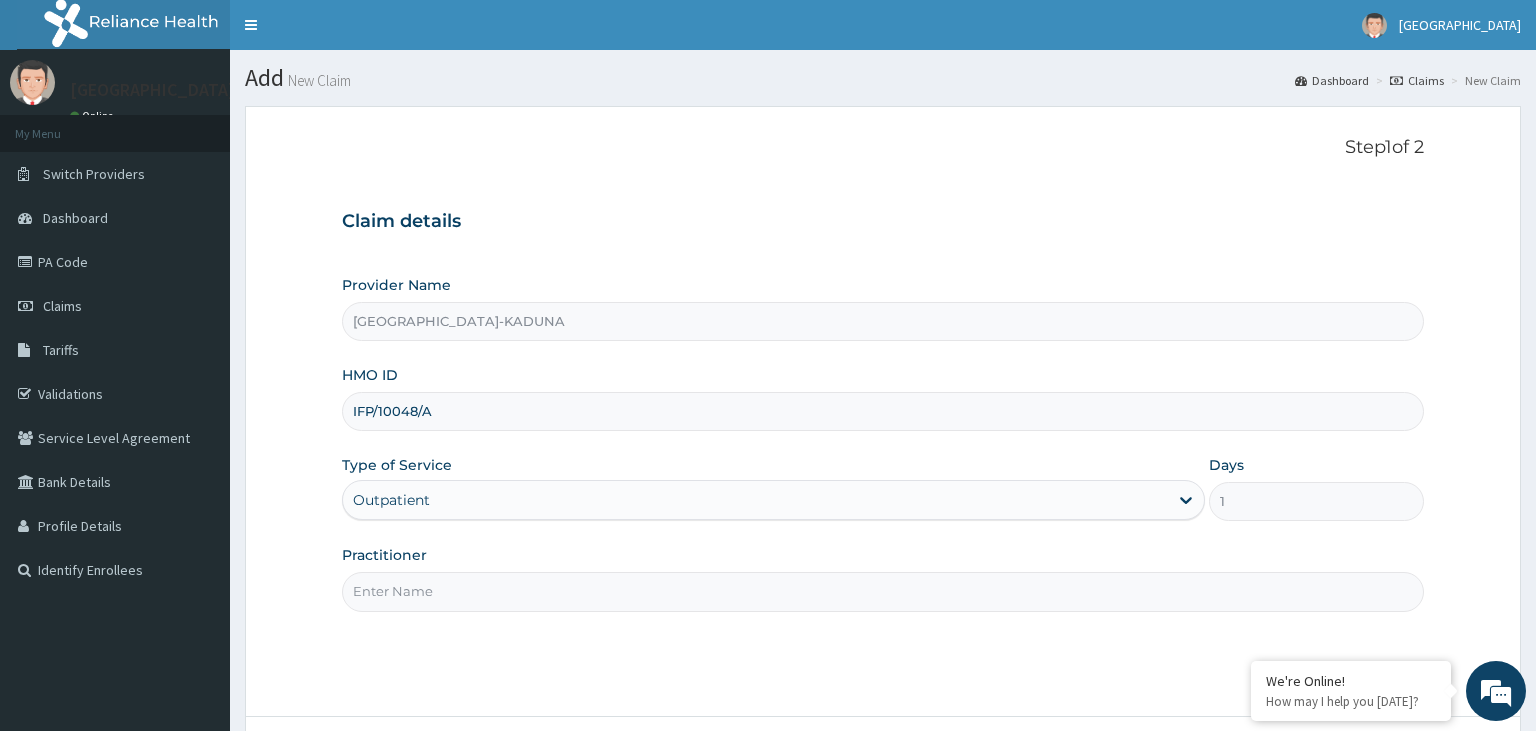 click on "Practitioner" at bounding box center [883, 591] 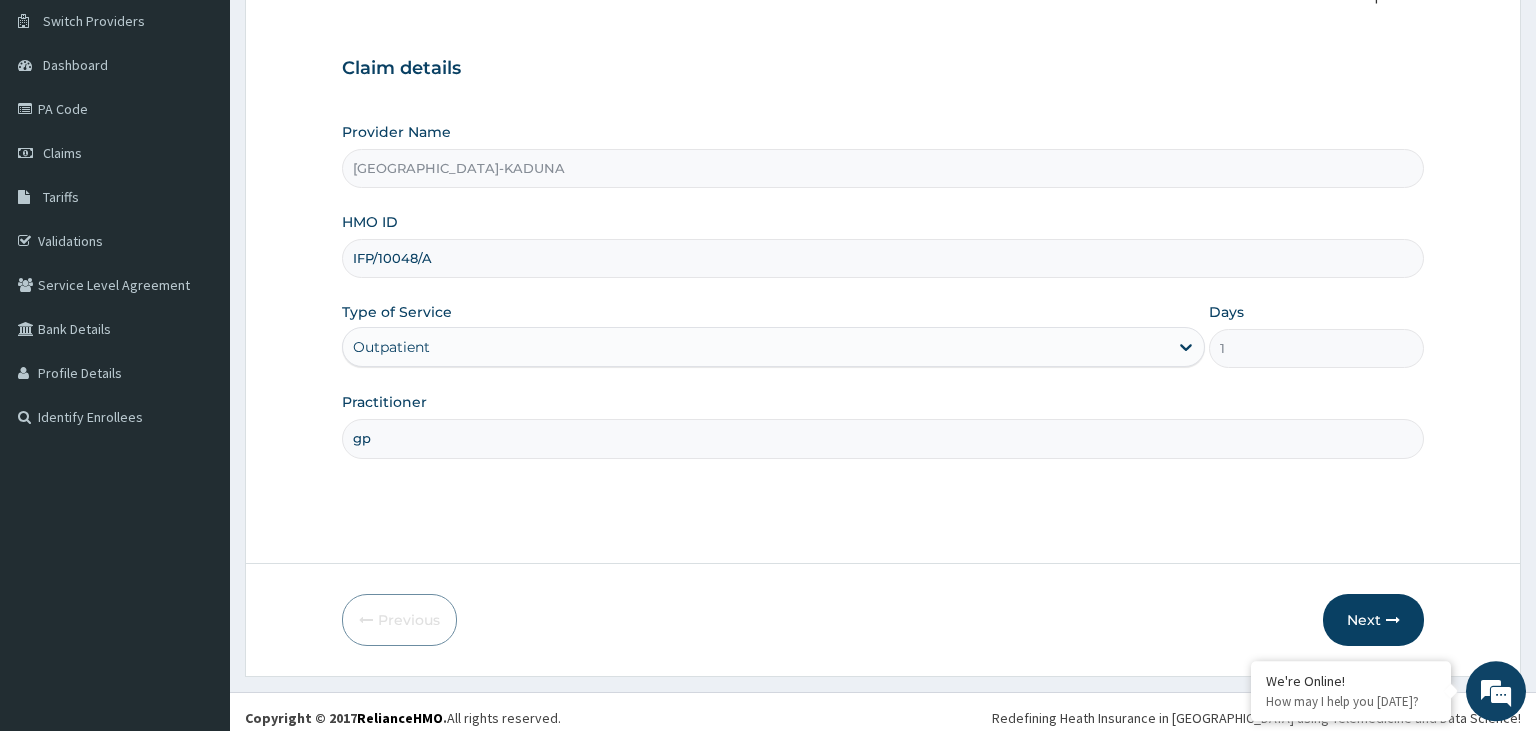scroll, scrollTop: 164, scrollLeft: 0, axis: vertical 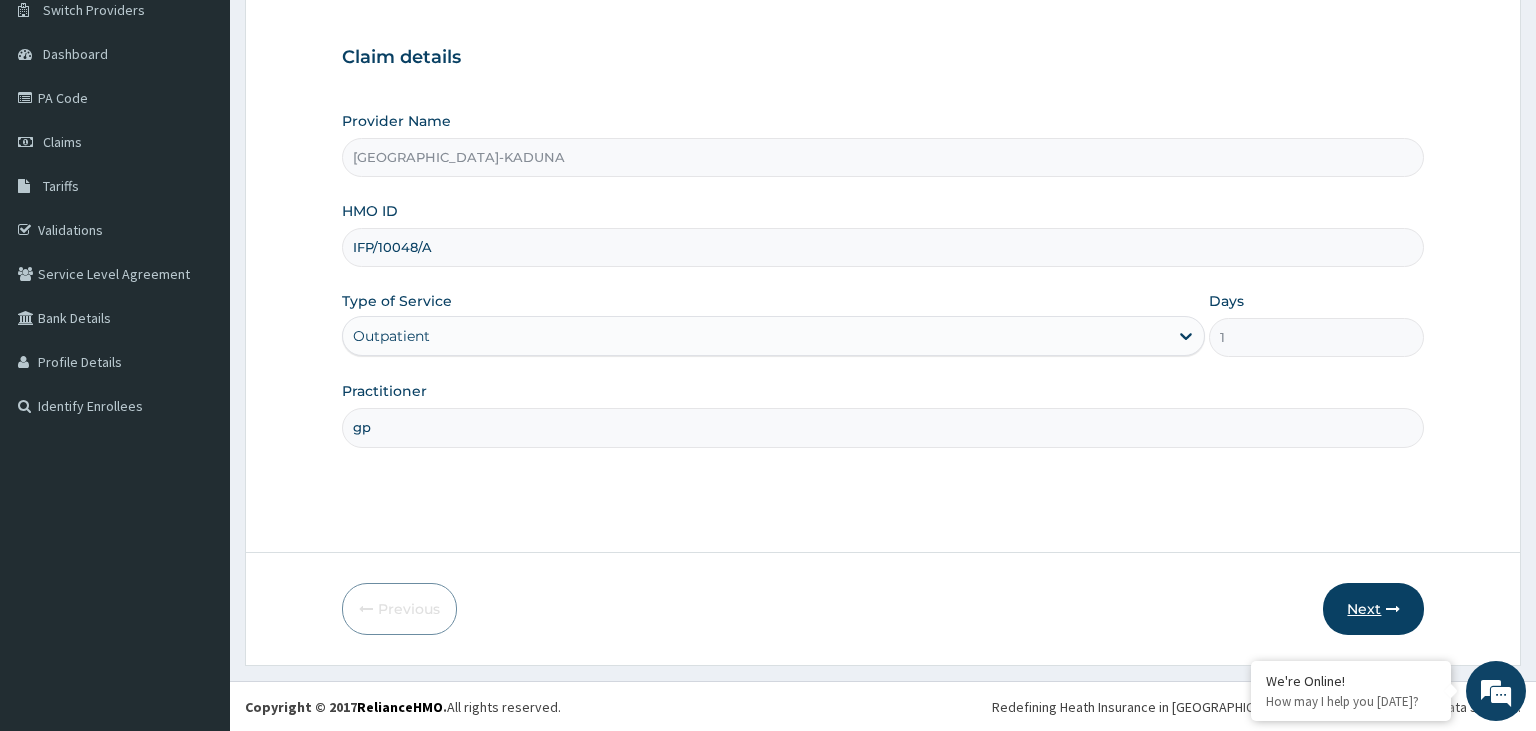 type on "gp" 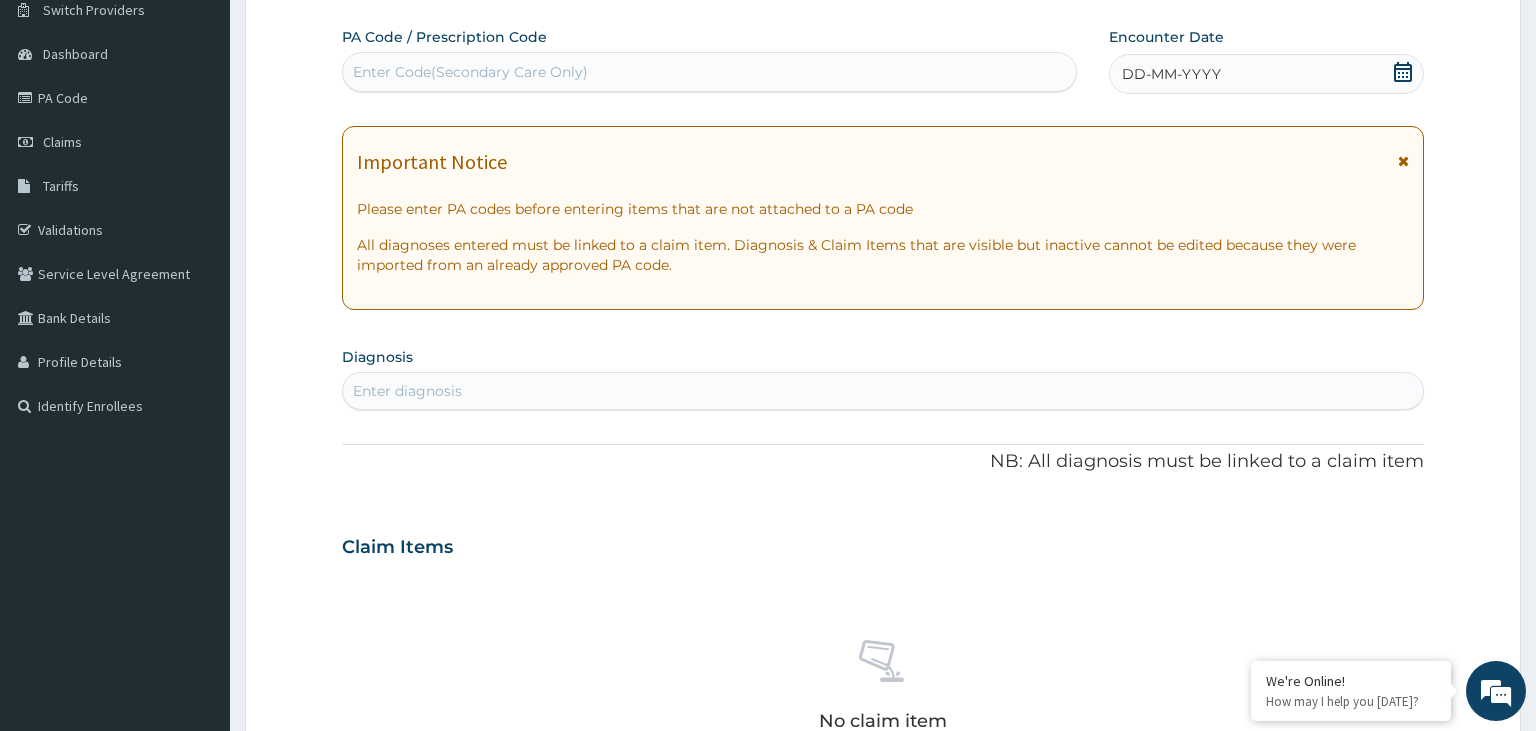 click on "Enter Code(Secondary Care Only)" at bounding box center [710, 72] 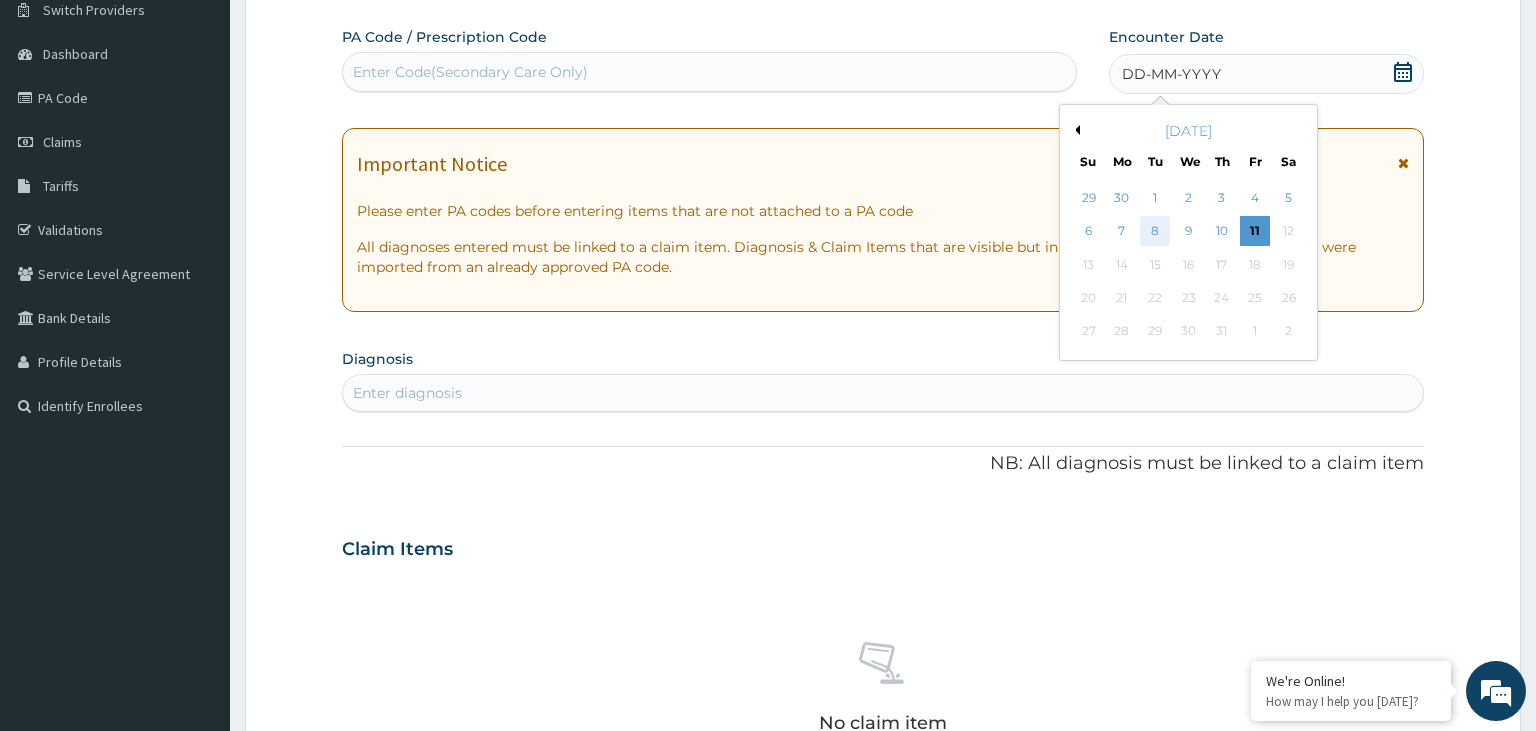 click on "8" at bounding box center [1155, 232] 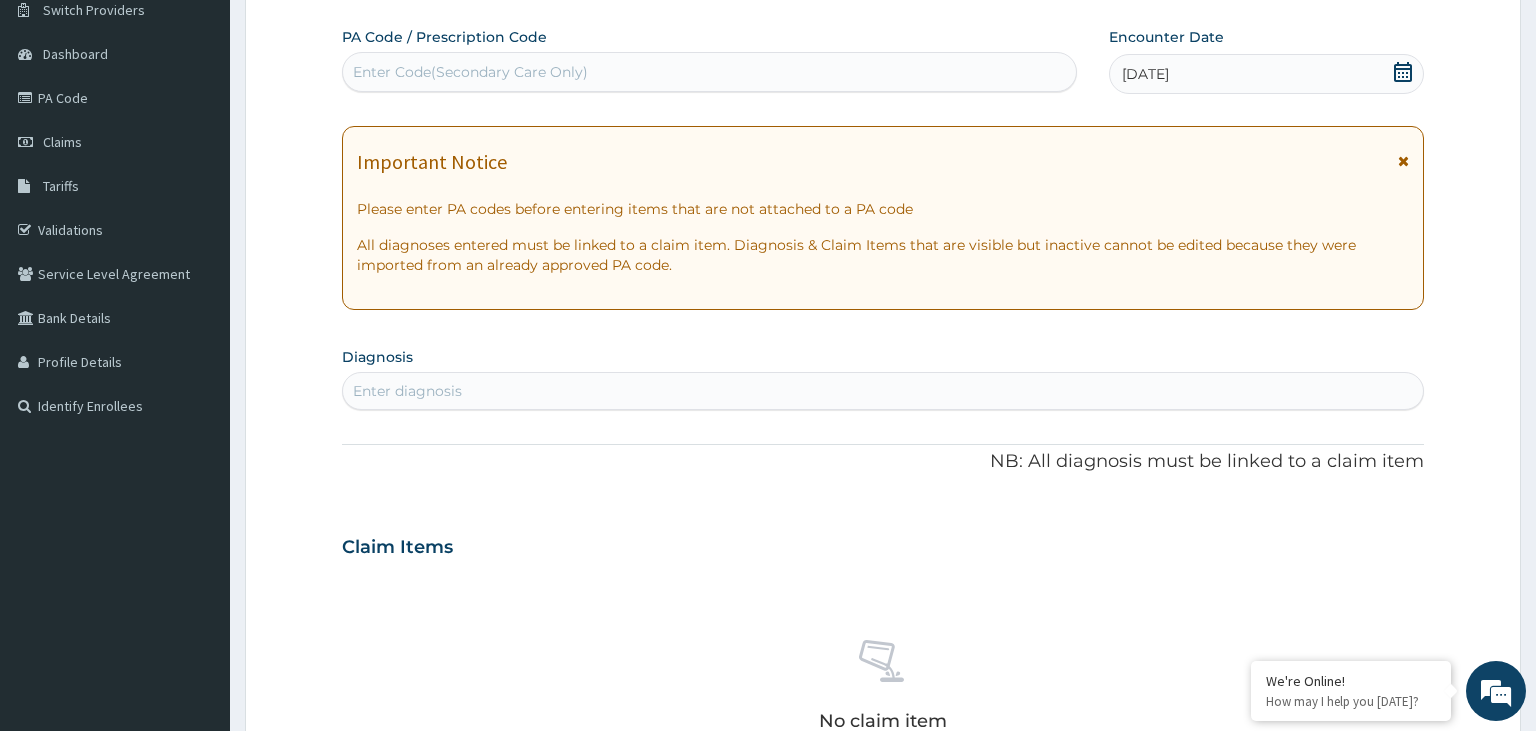 click on "Enter diagnosis" at bounding box center [883, 391] 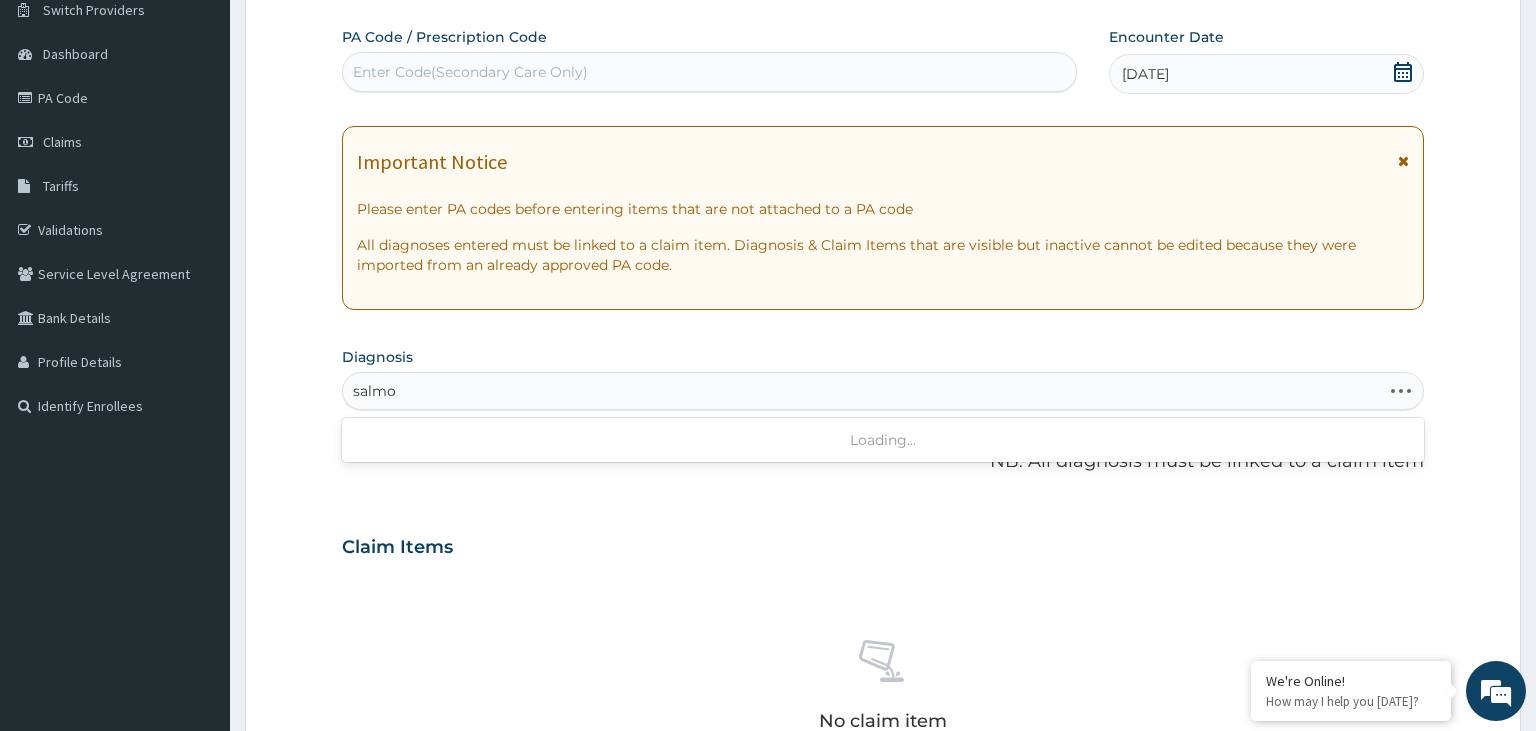 type on "salmon" 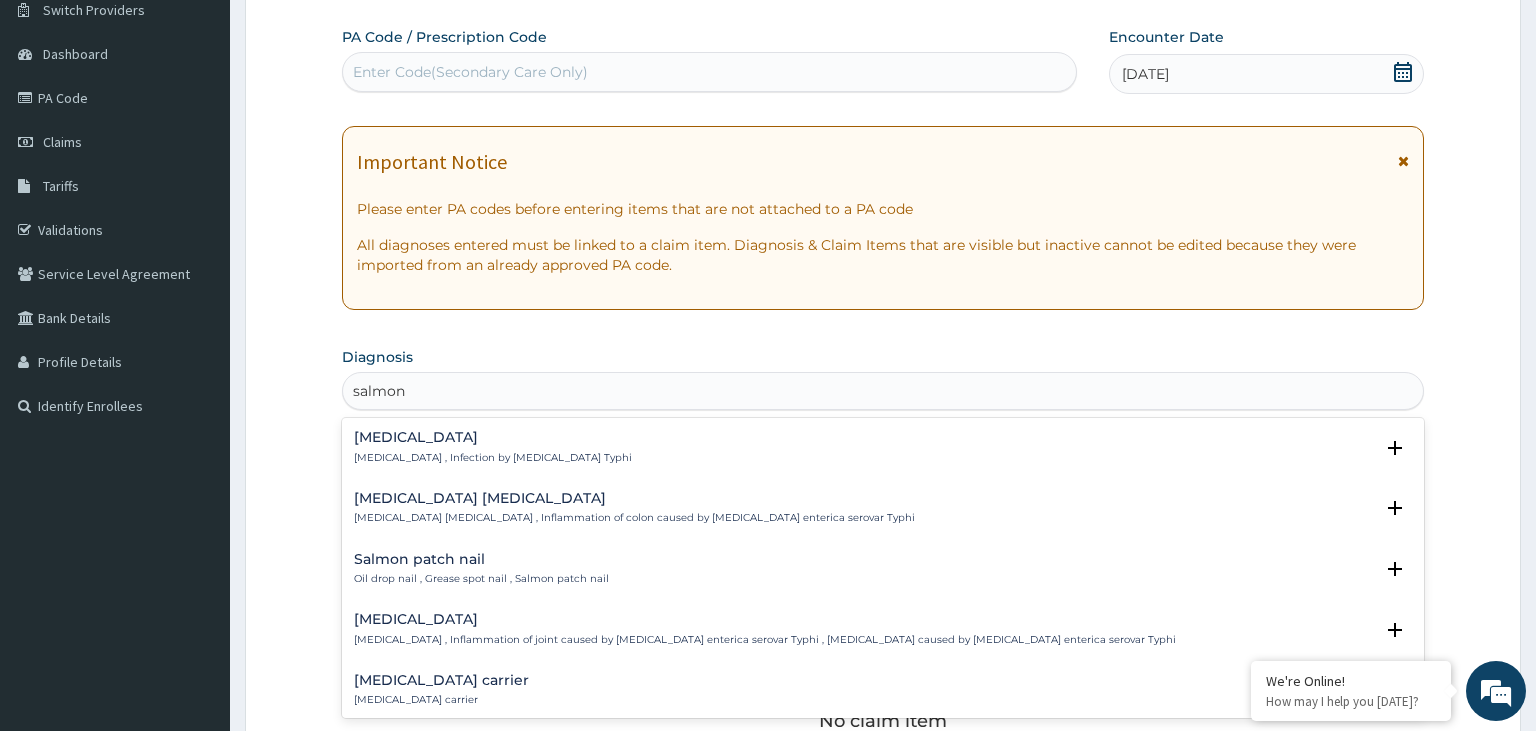 click on "Typhoid fever , Infection by Salmonella Typhi" at bounding box center (493, 458) 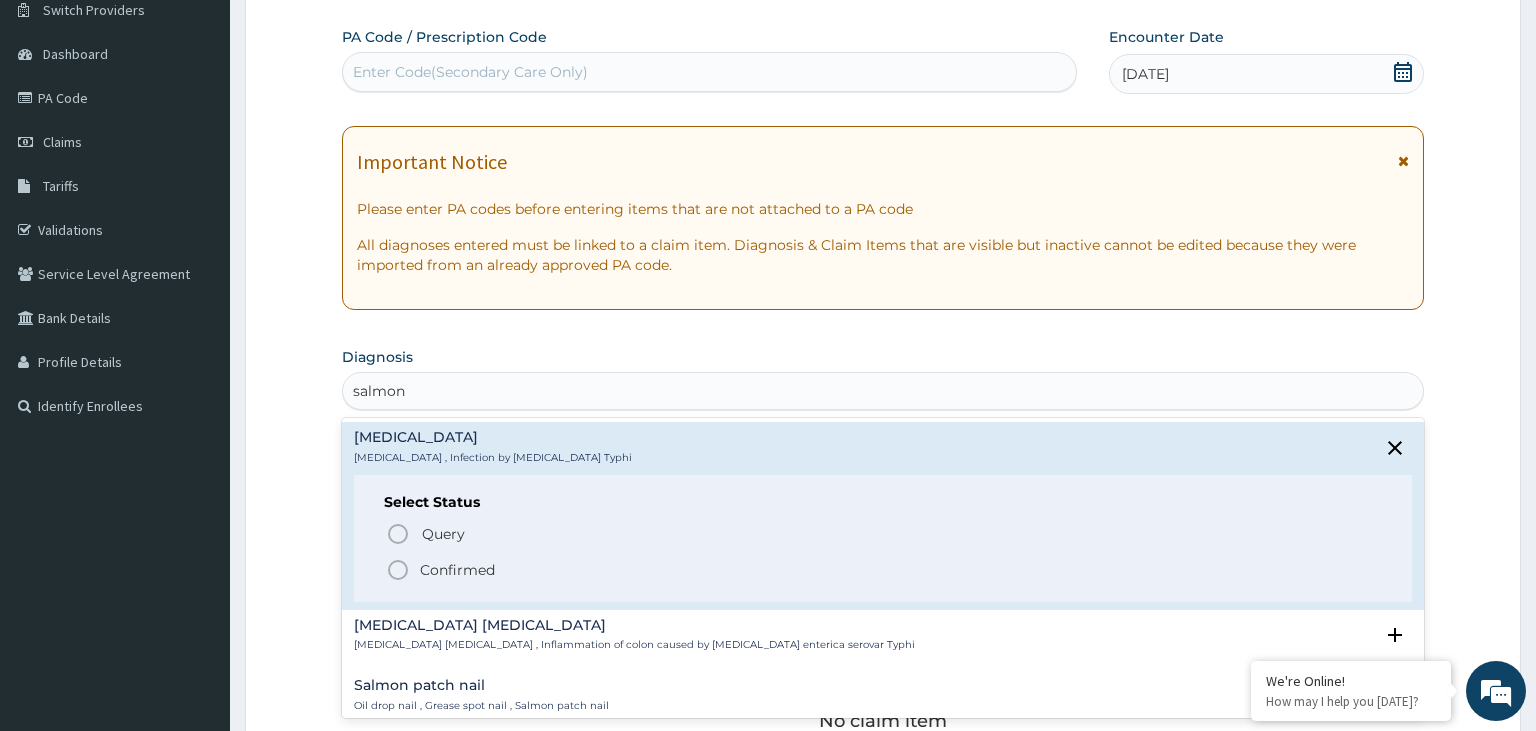 click on "Query Query covers suspected (?), Keep in view (kiv), Ruled out (r/o) Confirmed" at bounding box center (883, 550) 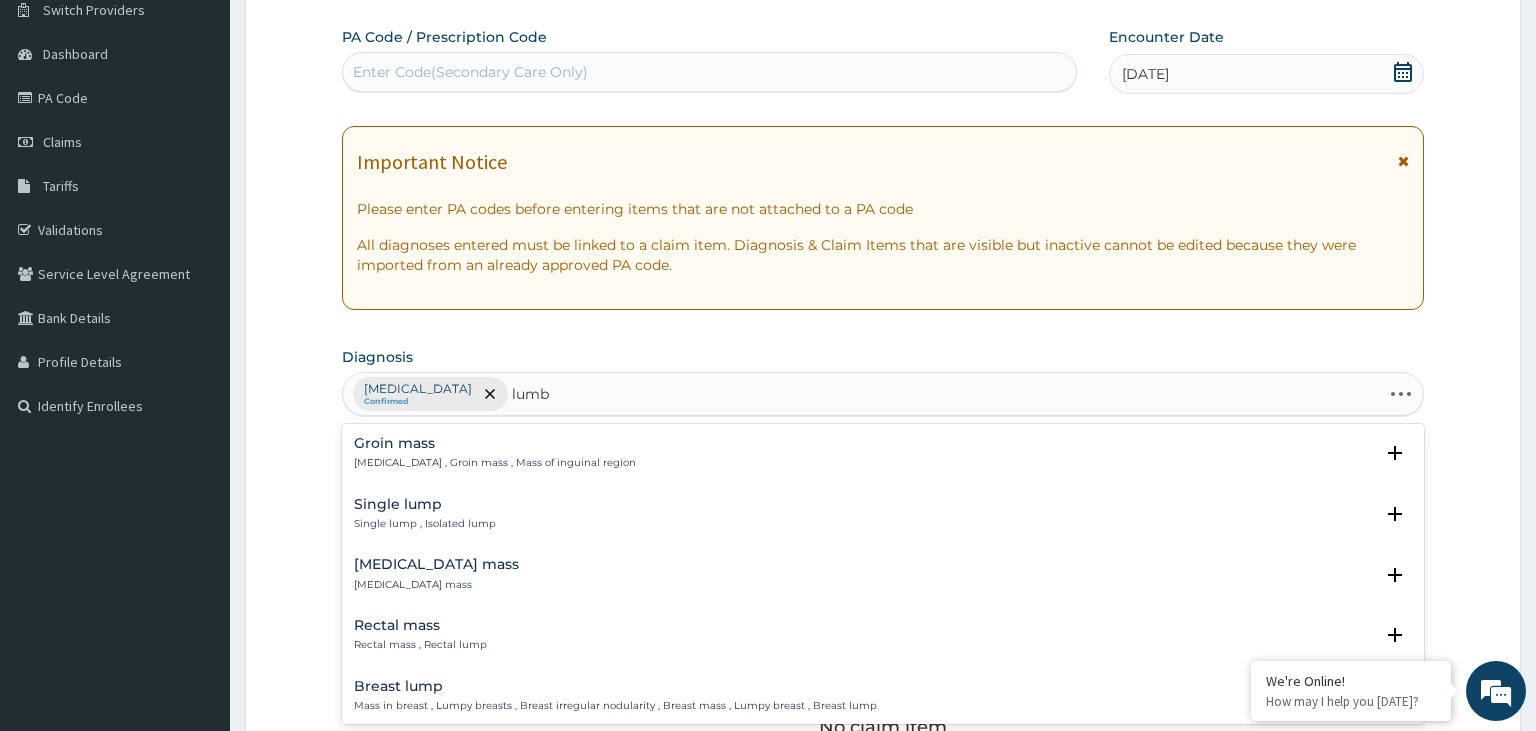 type on "lumba" 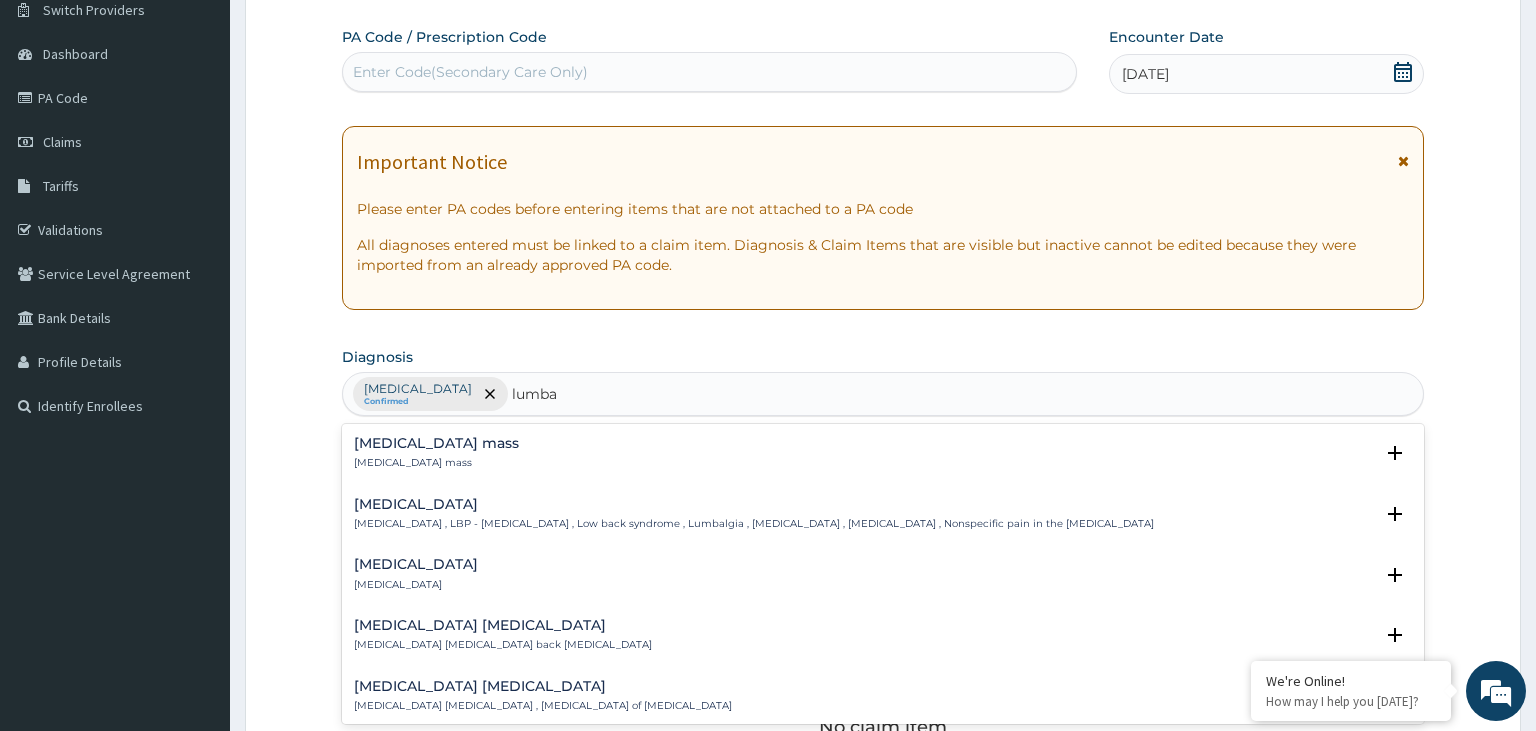 click on "Low back pain , LBP - Low back pain , Low back syndrome , Lumbalgia , Lumbago , Lumbar pain , Nonspecific pain in the lumbar region" at bounding box center [754, 524] 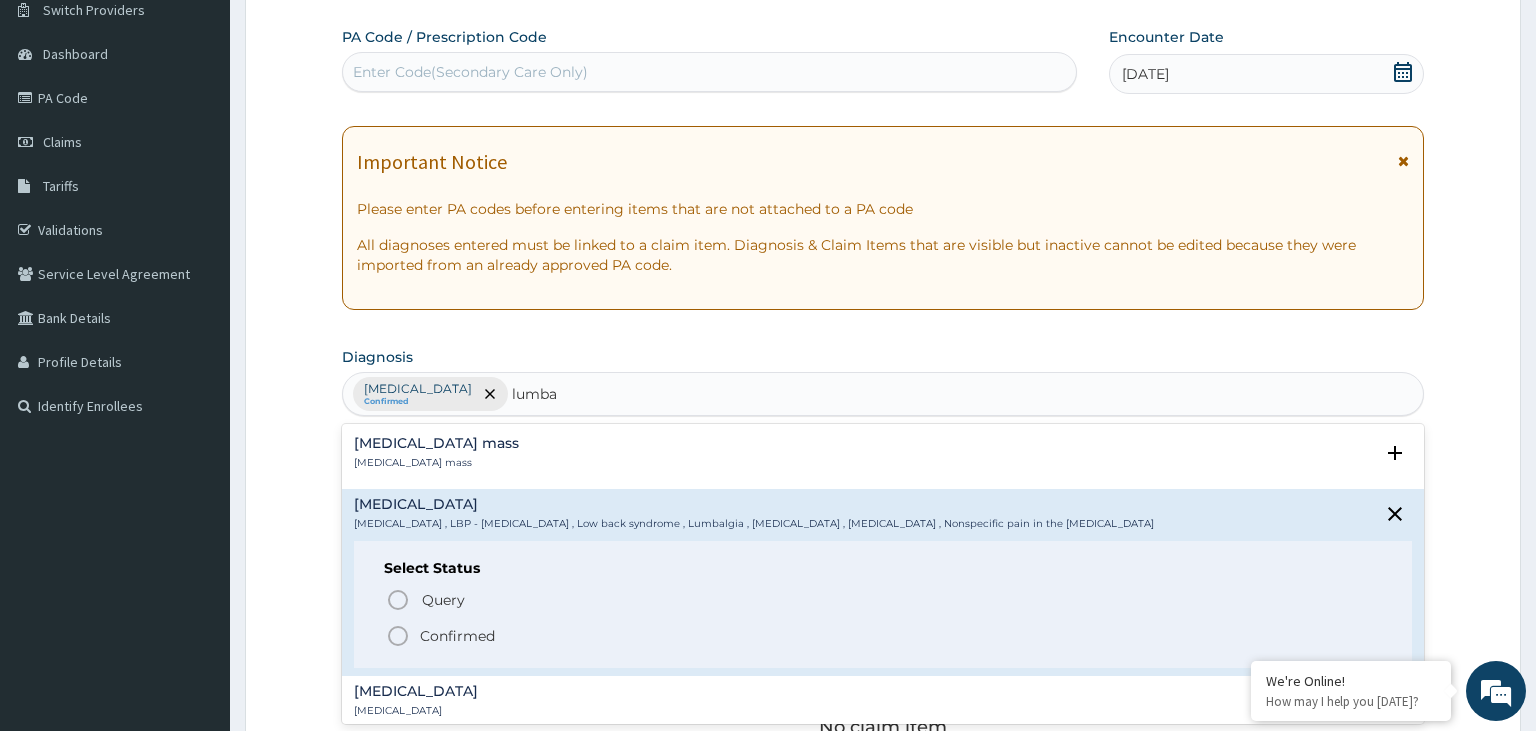 click on "Confirmed" at bounding box center (457, 636) 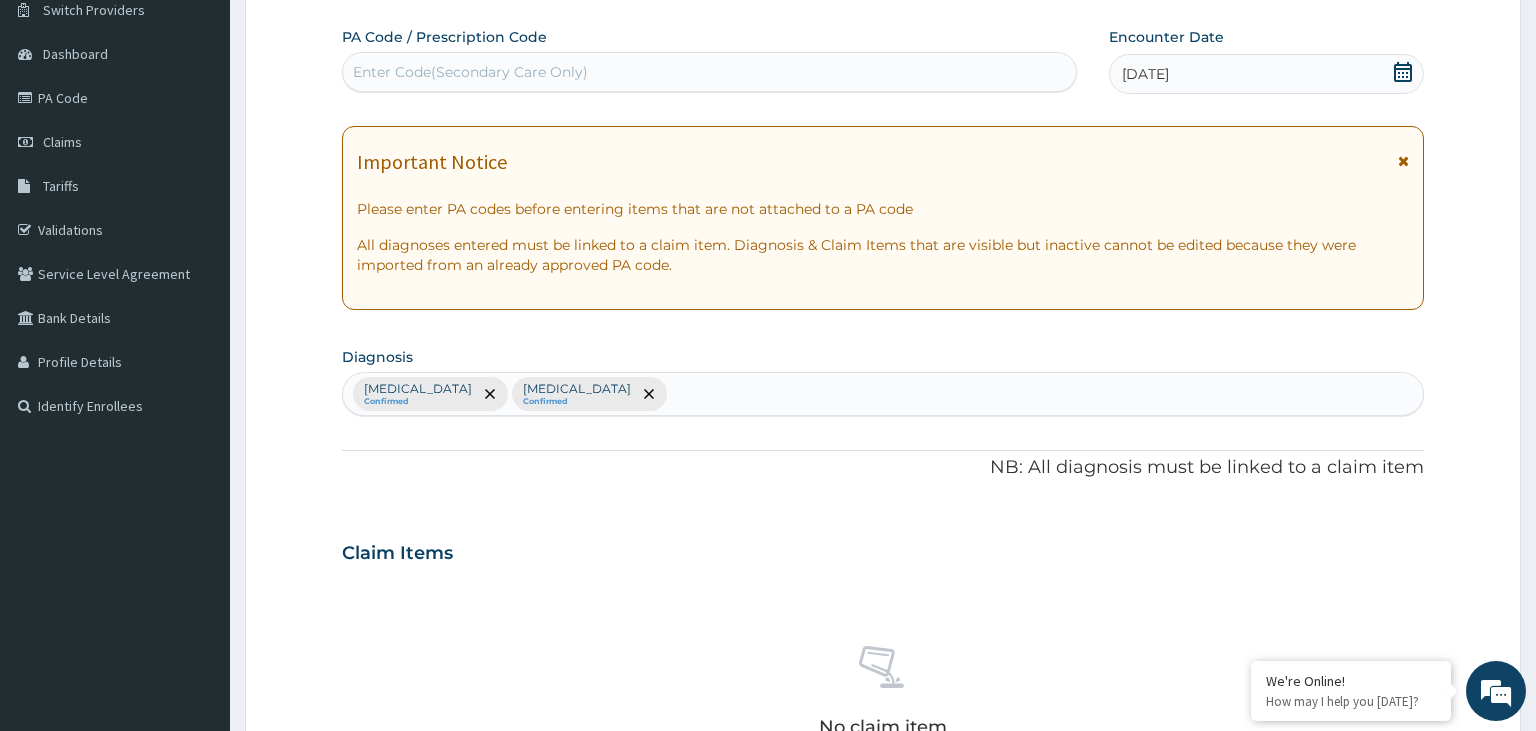 scroll, scrollTop: 692, scrollLeft: 0, axis: vertical 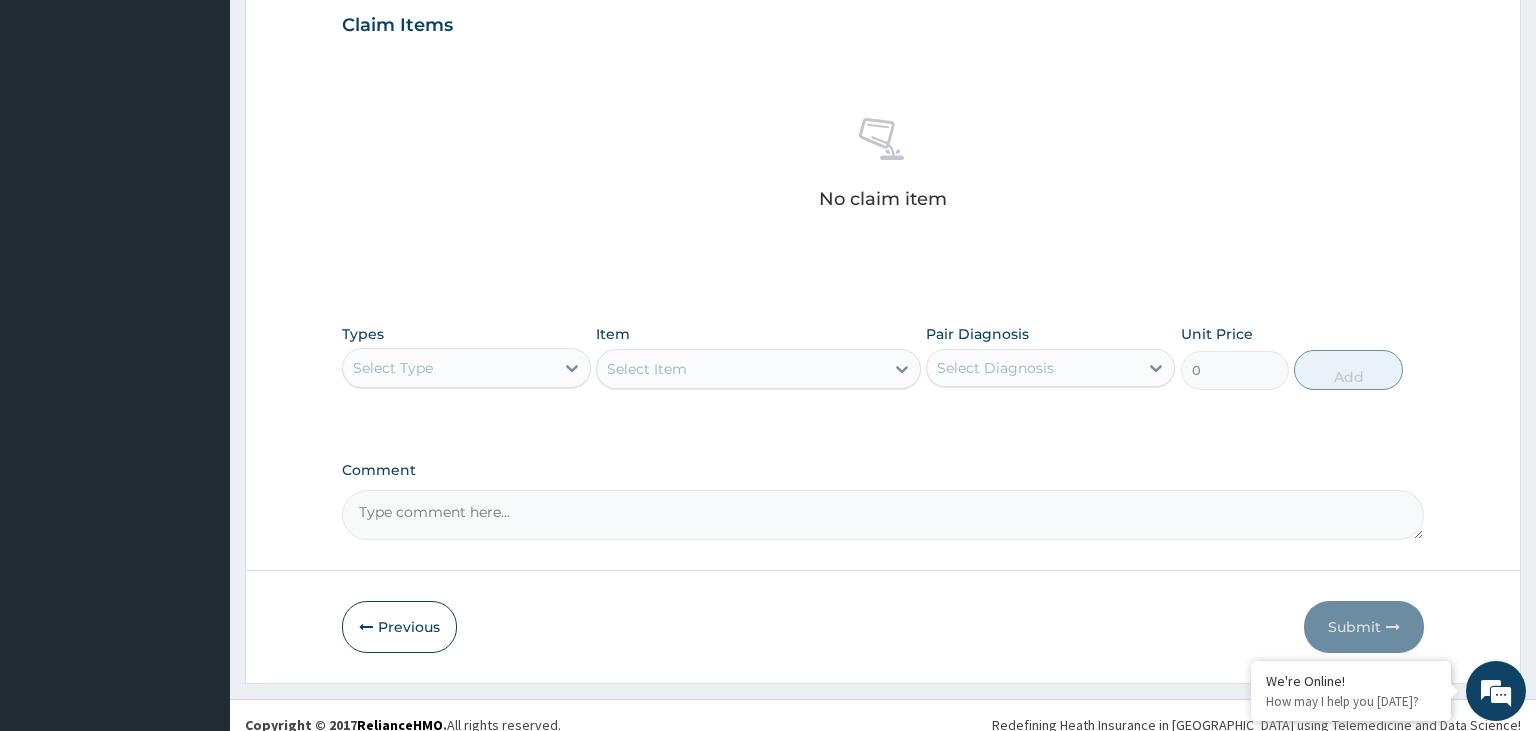 click on "Select Type" at bounding box center (466, 368) 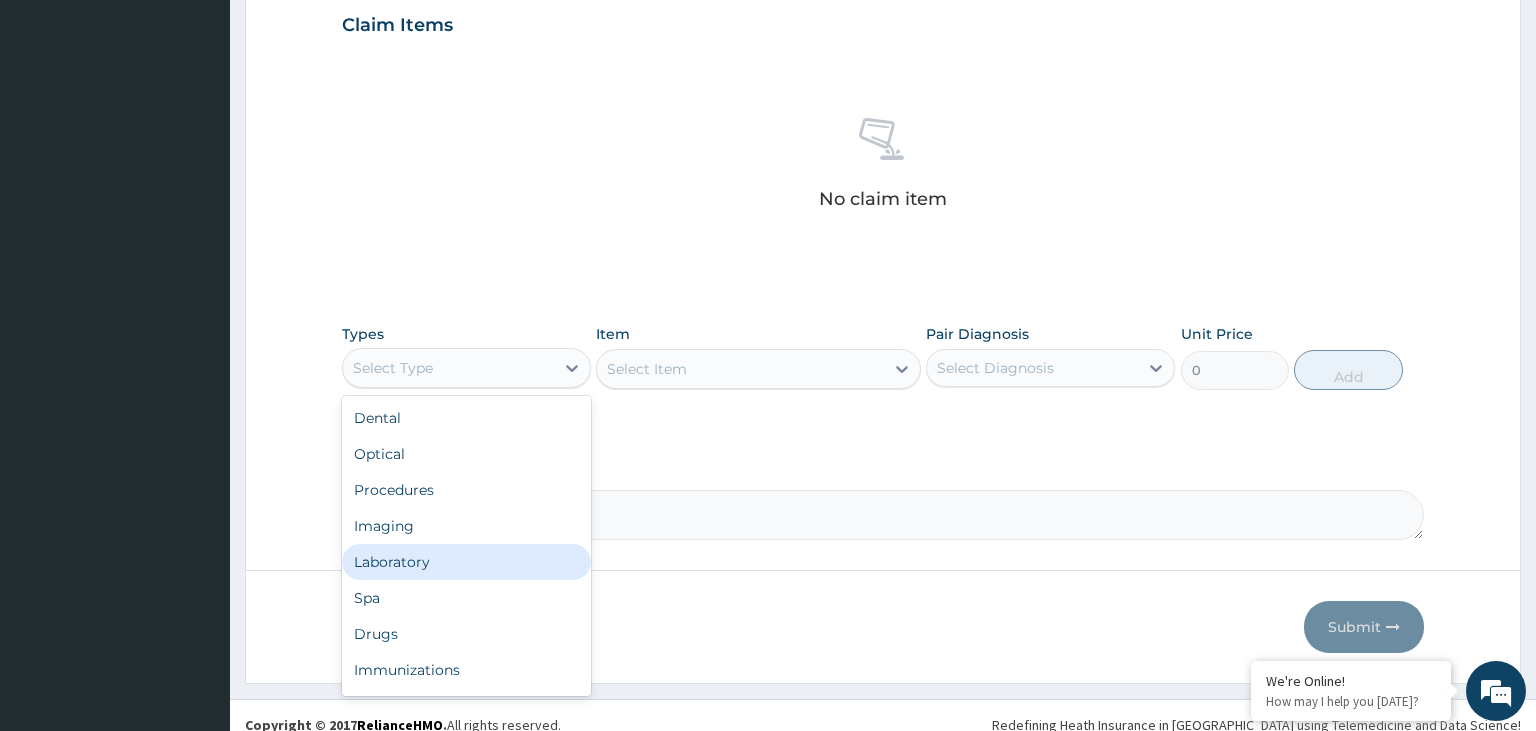 click on "Laboratory" at bounding box center (466, 562) 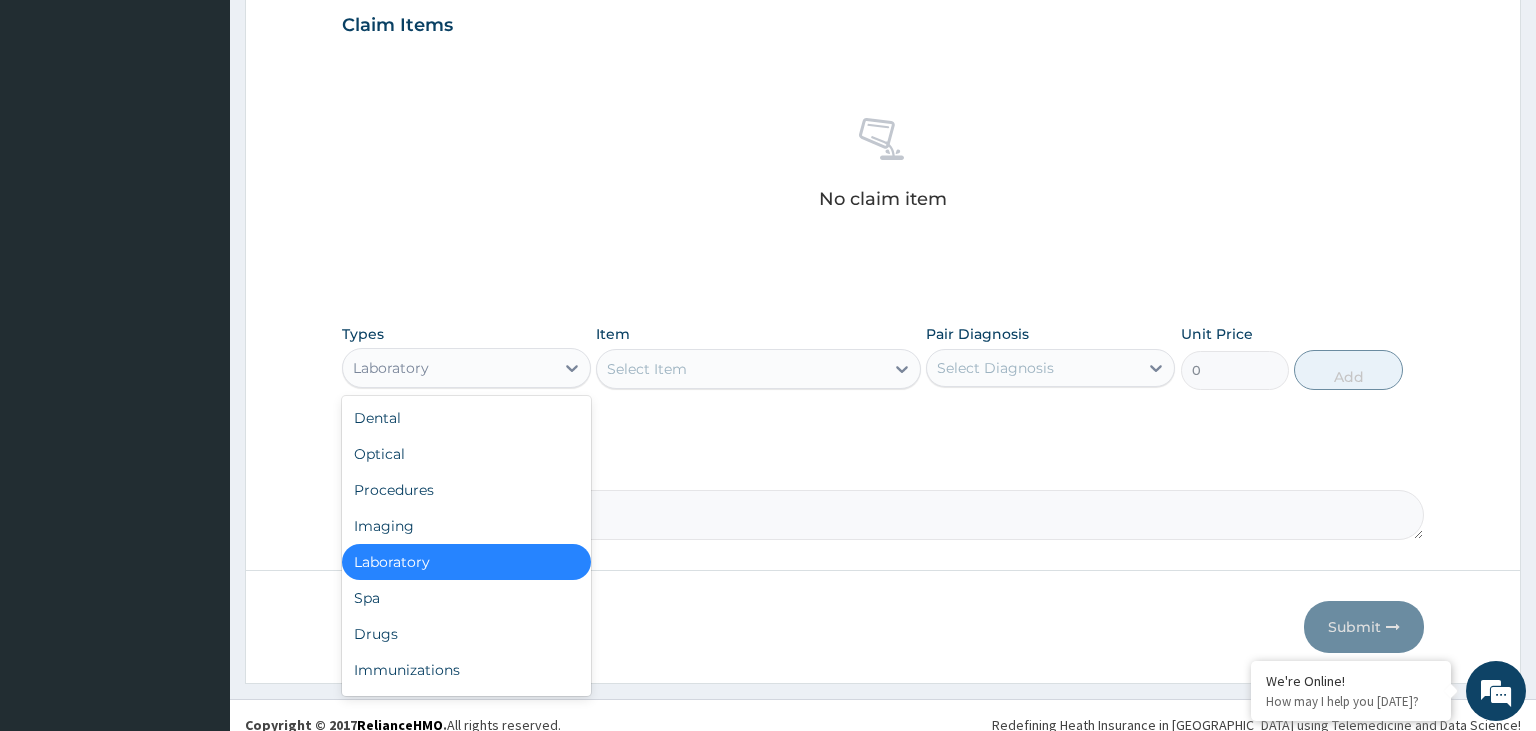 click on "Laboratory" at bounding box center [448, 368] 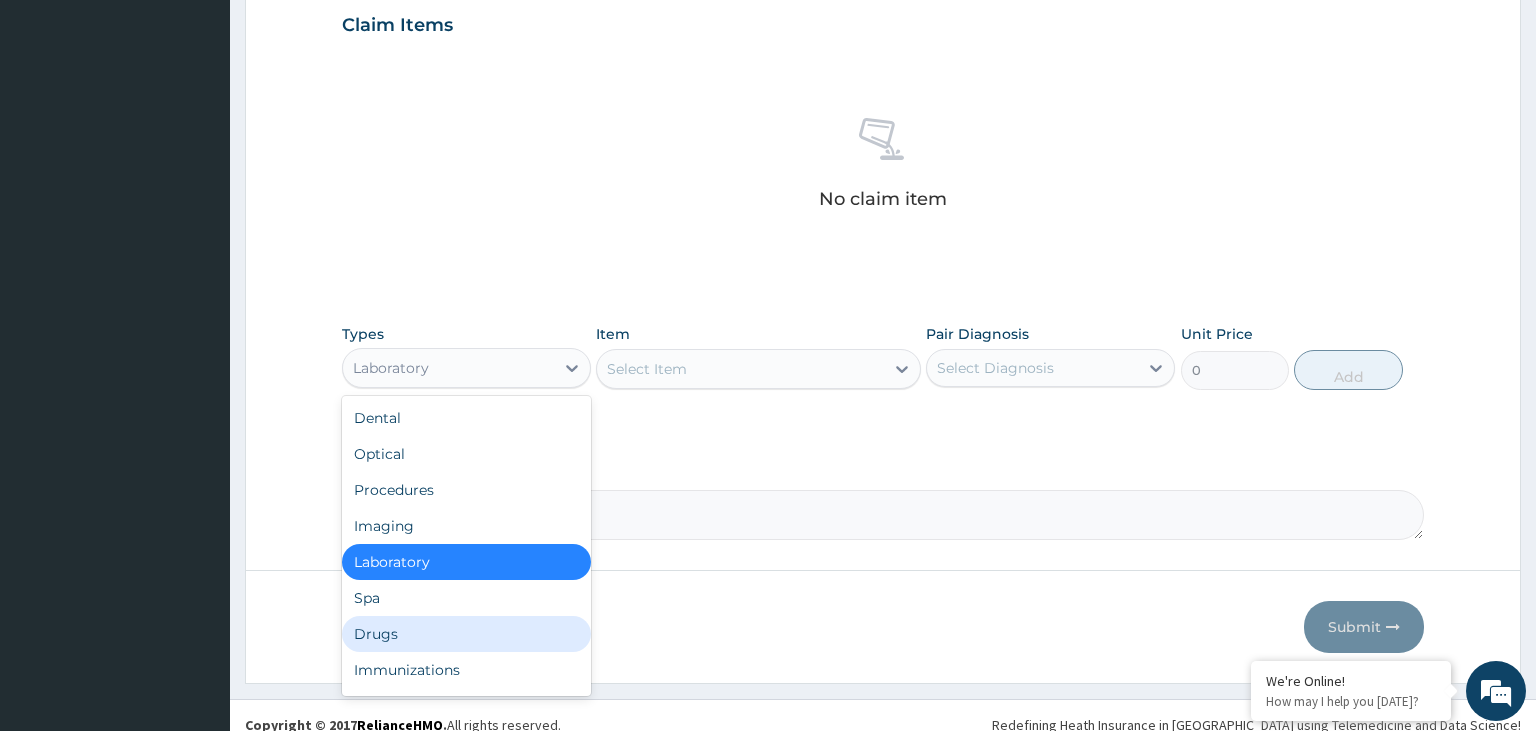 click on "Drugs" at bounding box center [466, 634] 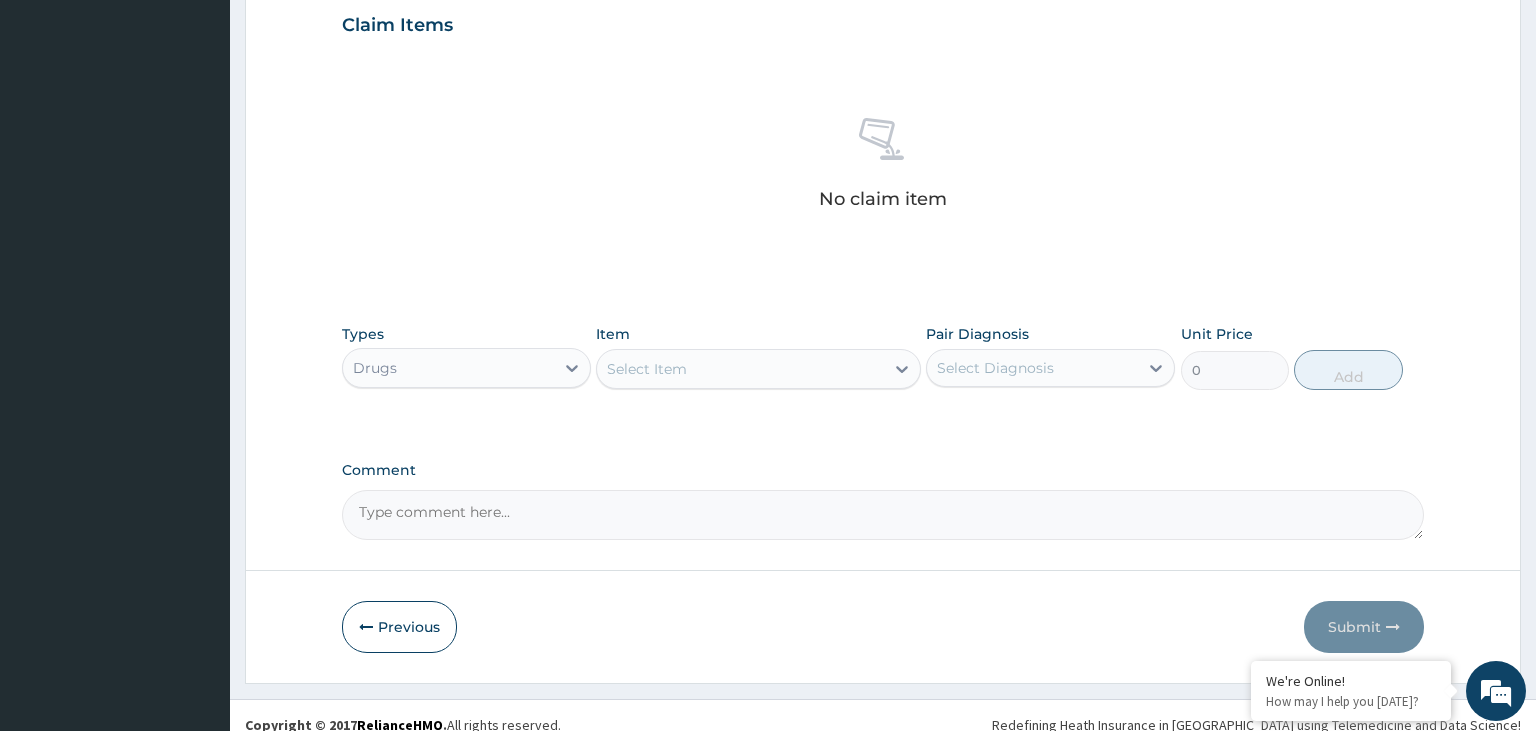 click on "Select Item" at bounding box center (647, 369) 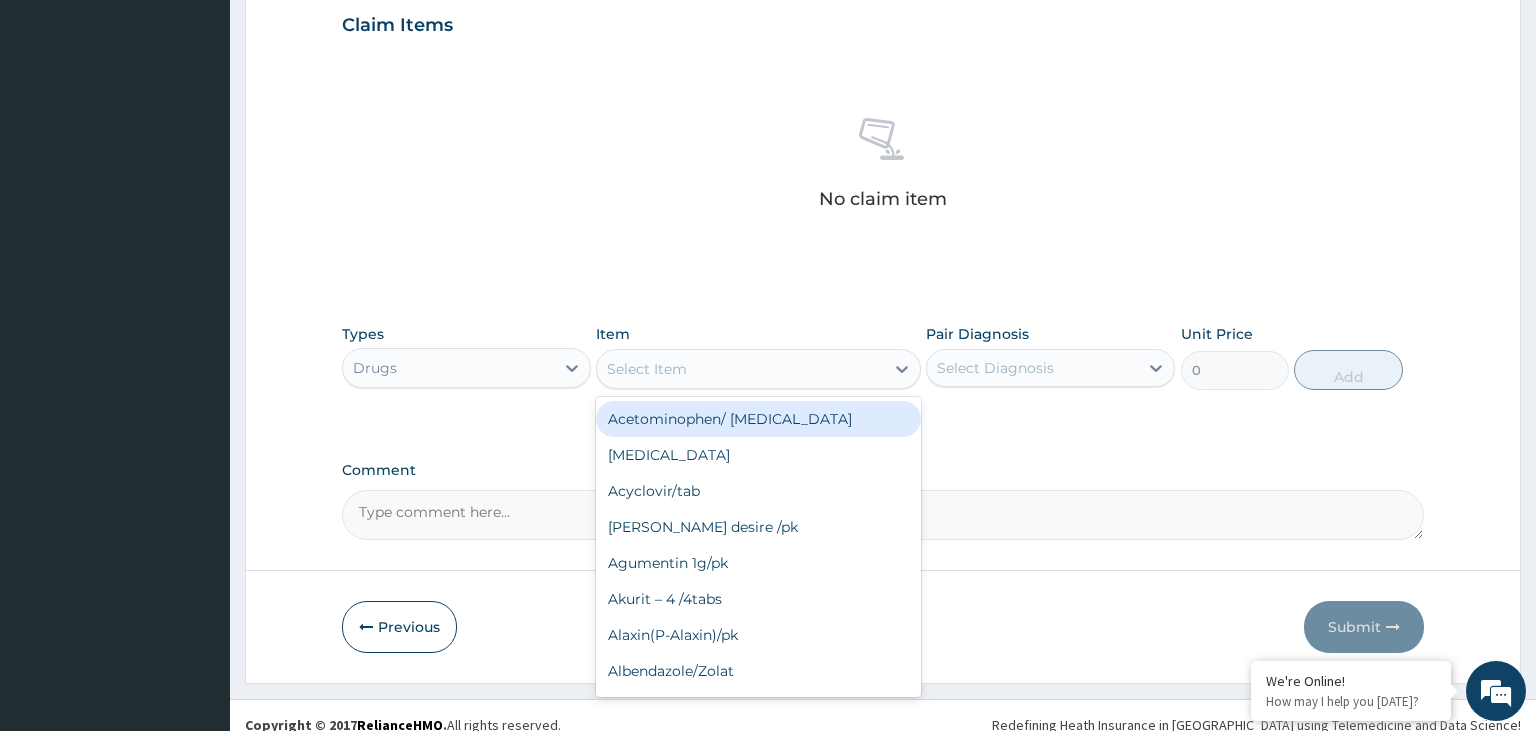 type on "v" 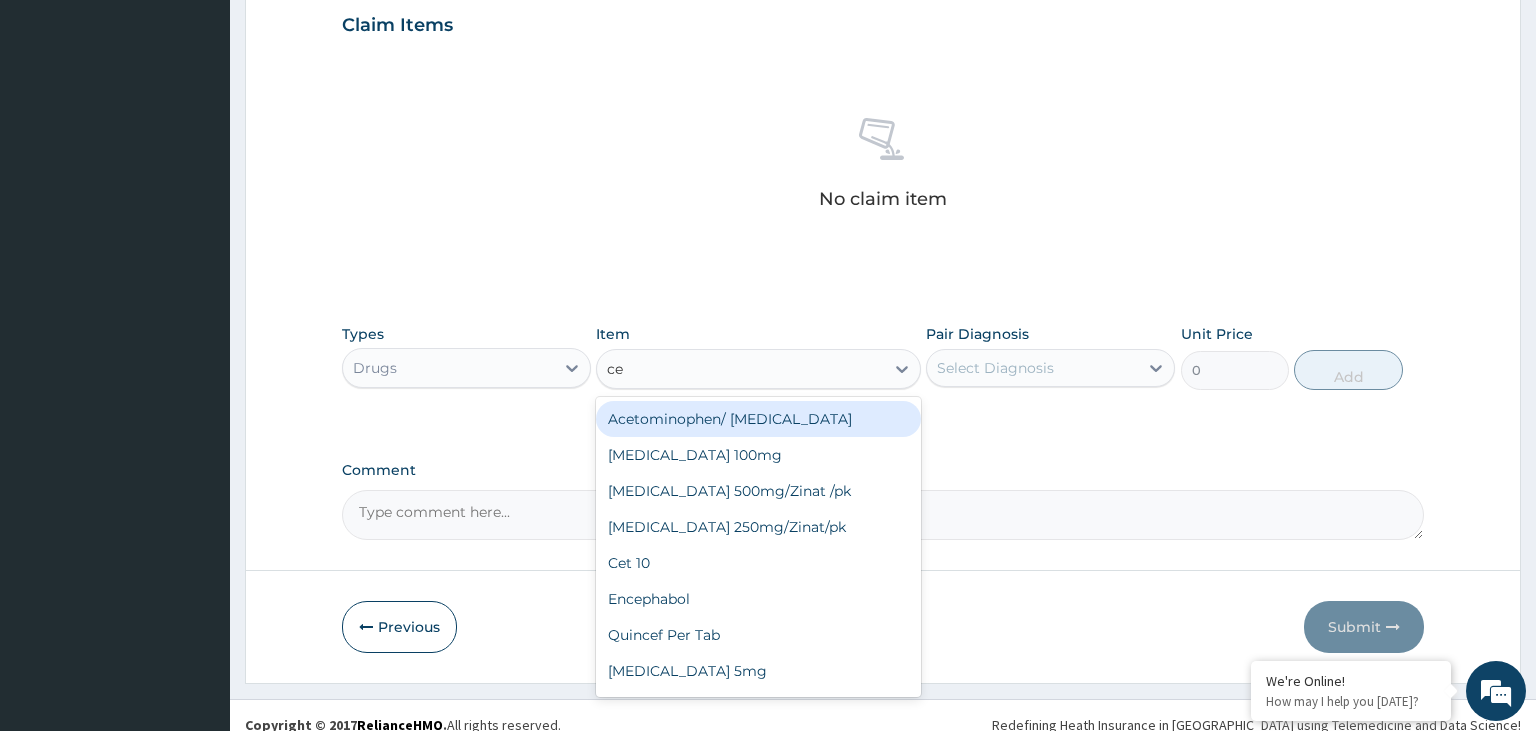 type on "cef" 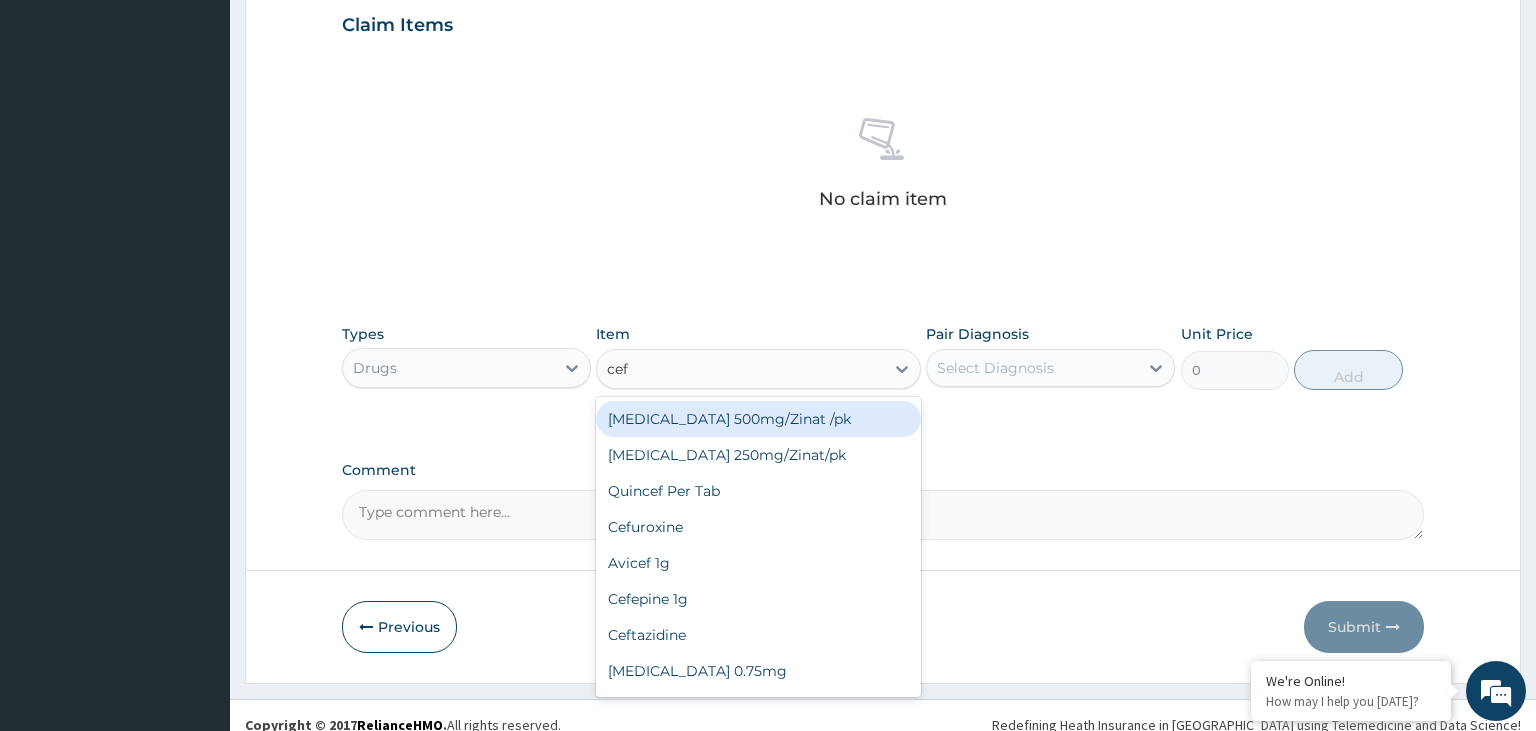 click on "Cefuroxime  500mg/Zinat /pk" at bounding box center (758, 419) 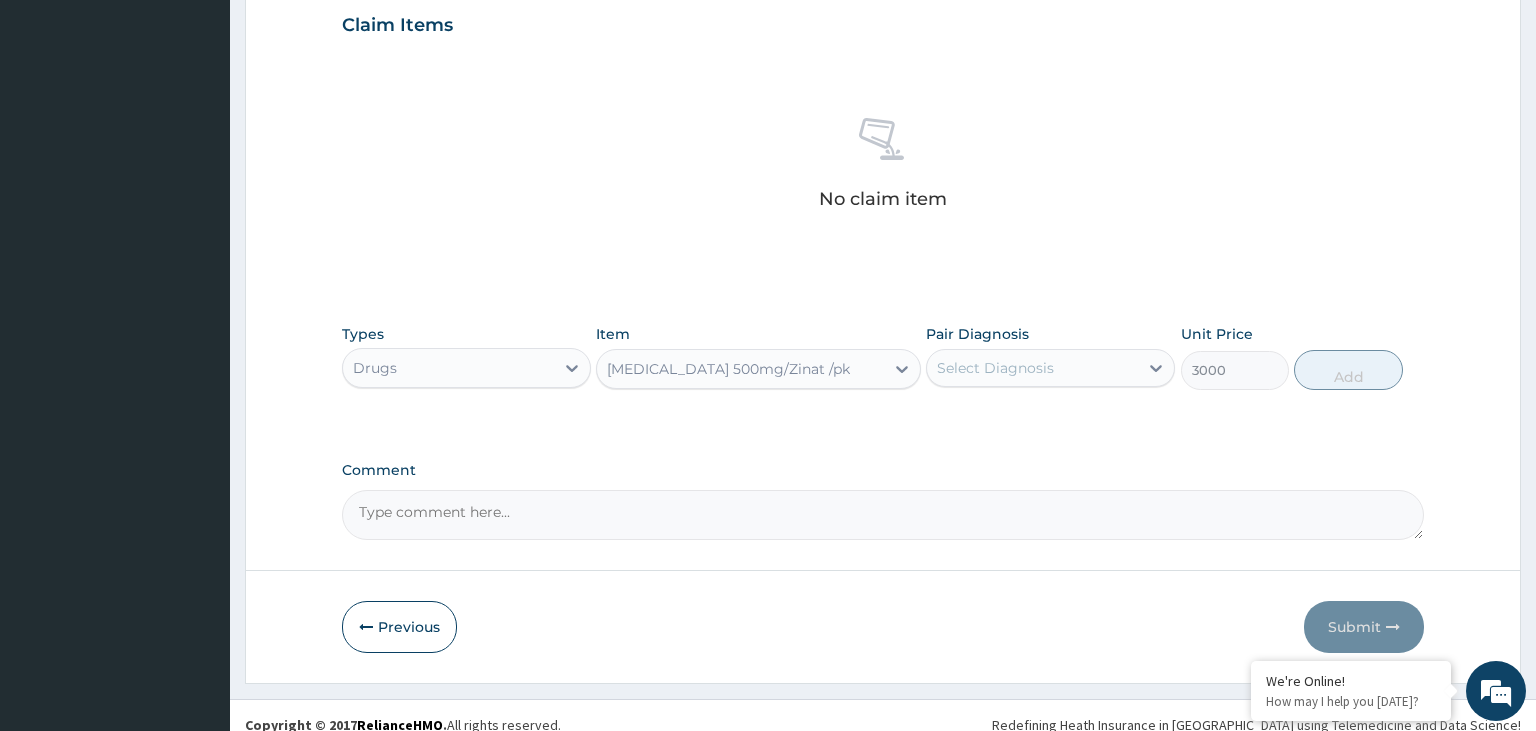 click on "Select Diagnosis" at bounding box center [1032, 368] 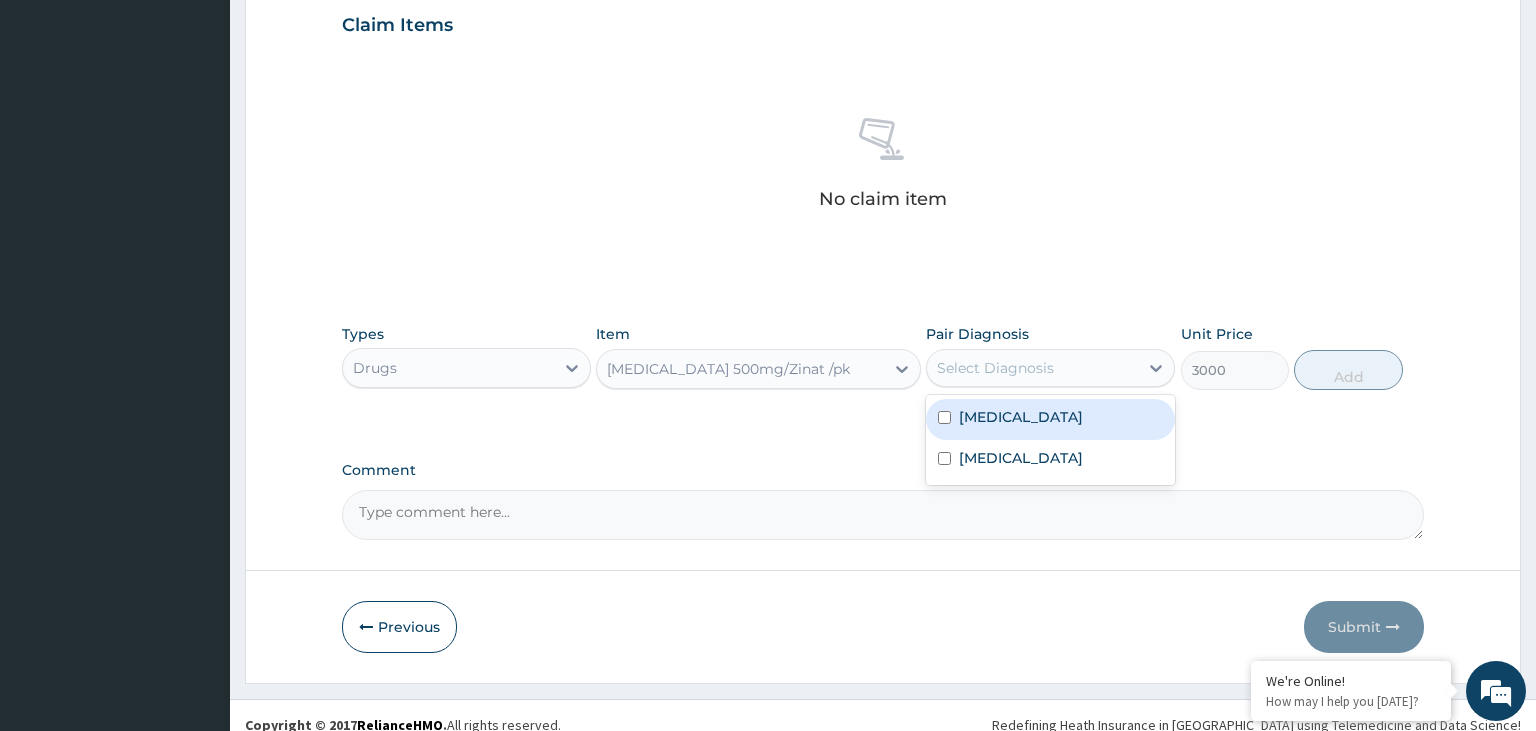click on "Typhoid fever" at bounding box center (1021, 417) 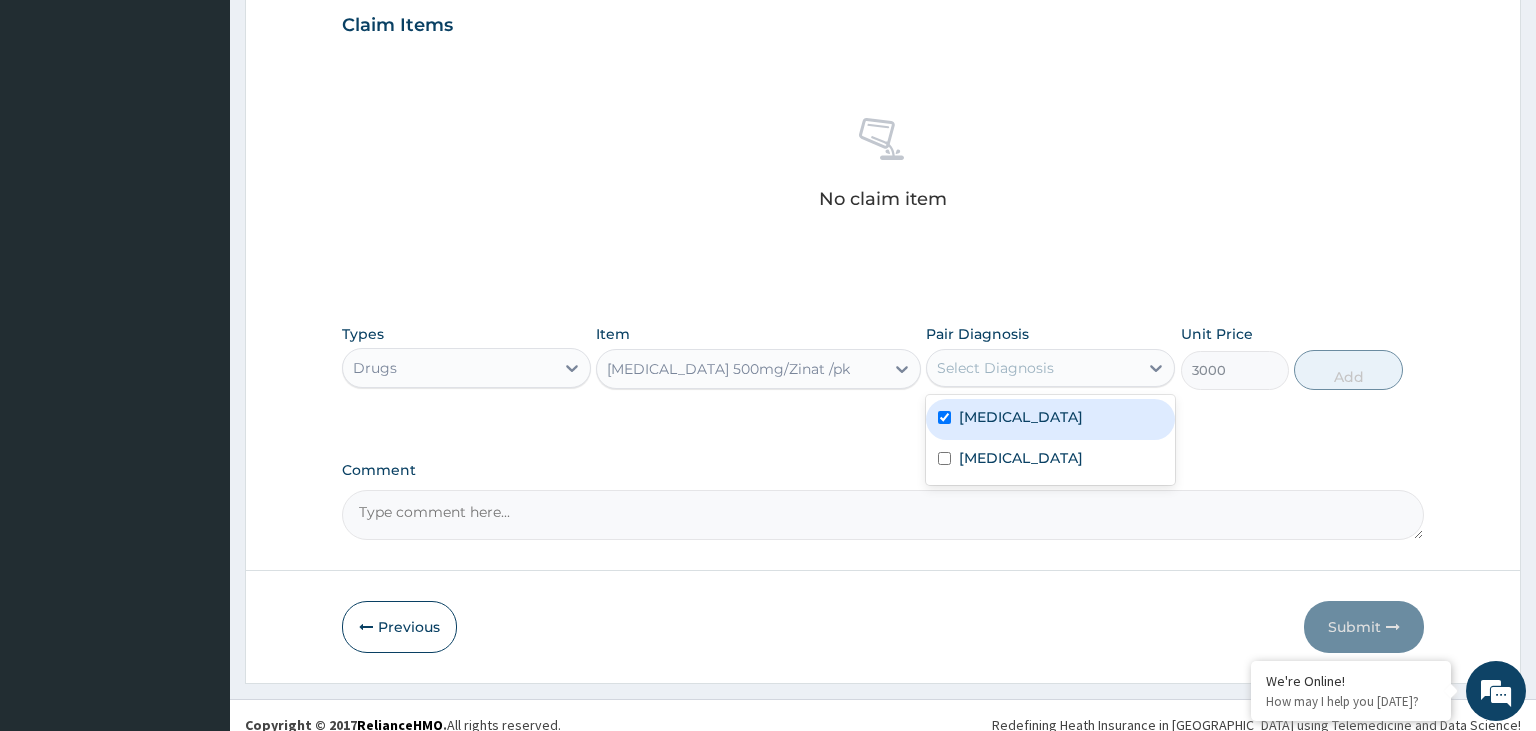 checkbox on "true" 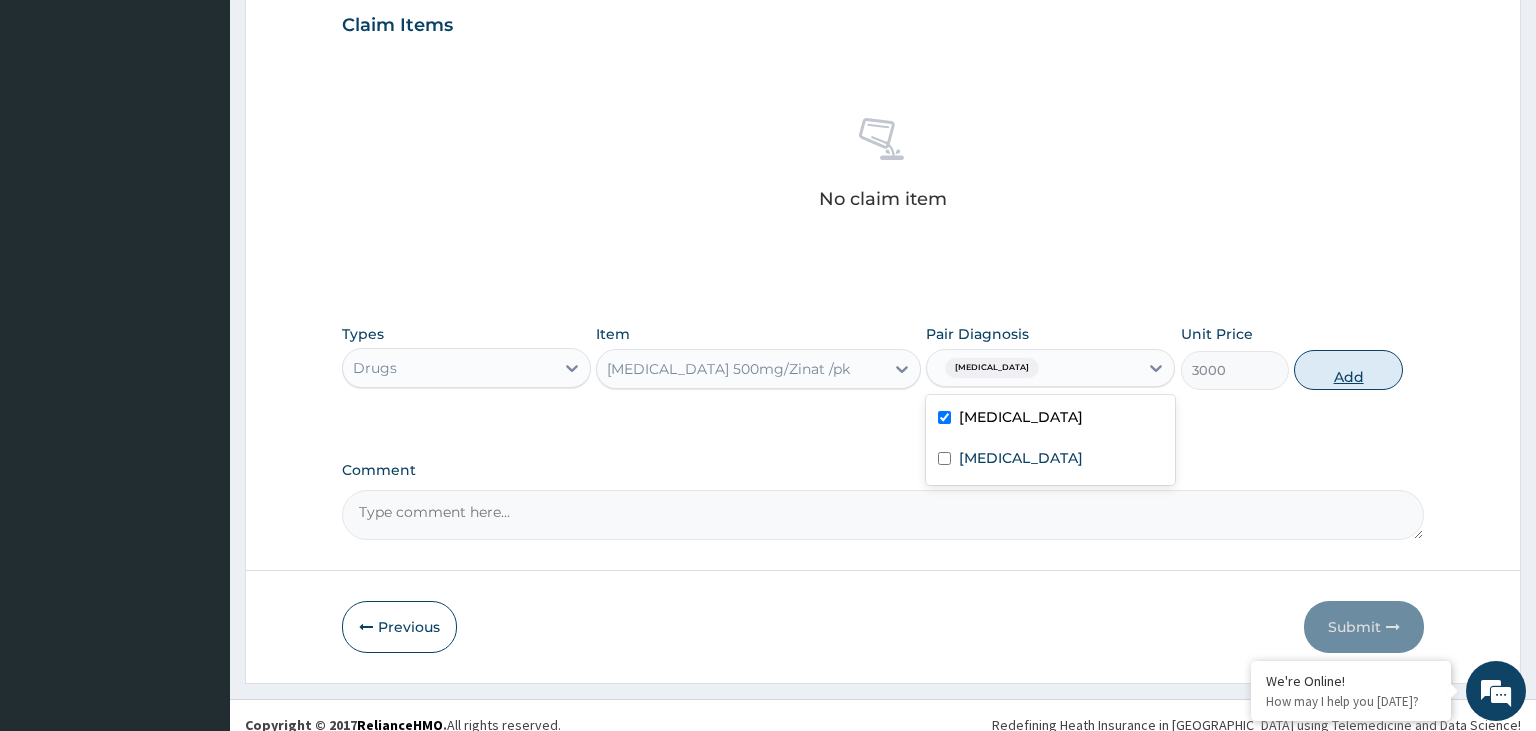 click on "Add" at bounding box center [1348, 370] 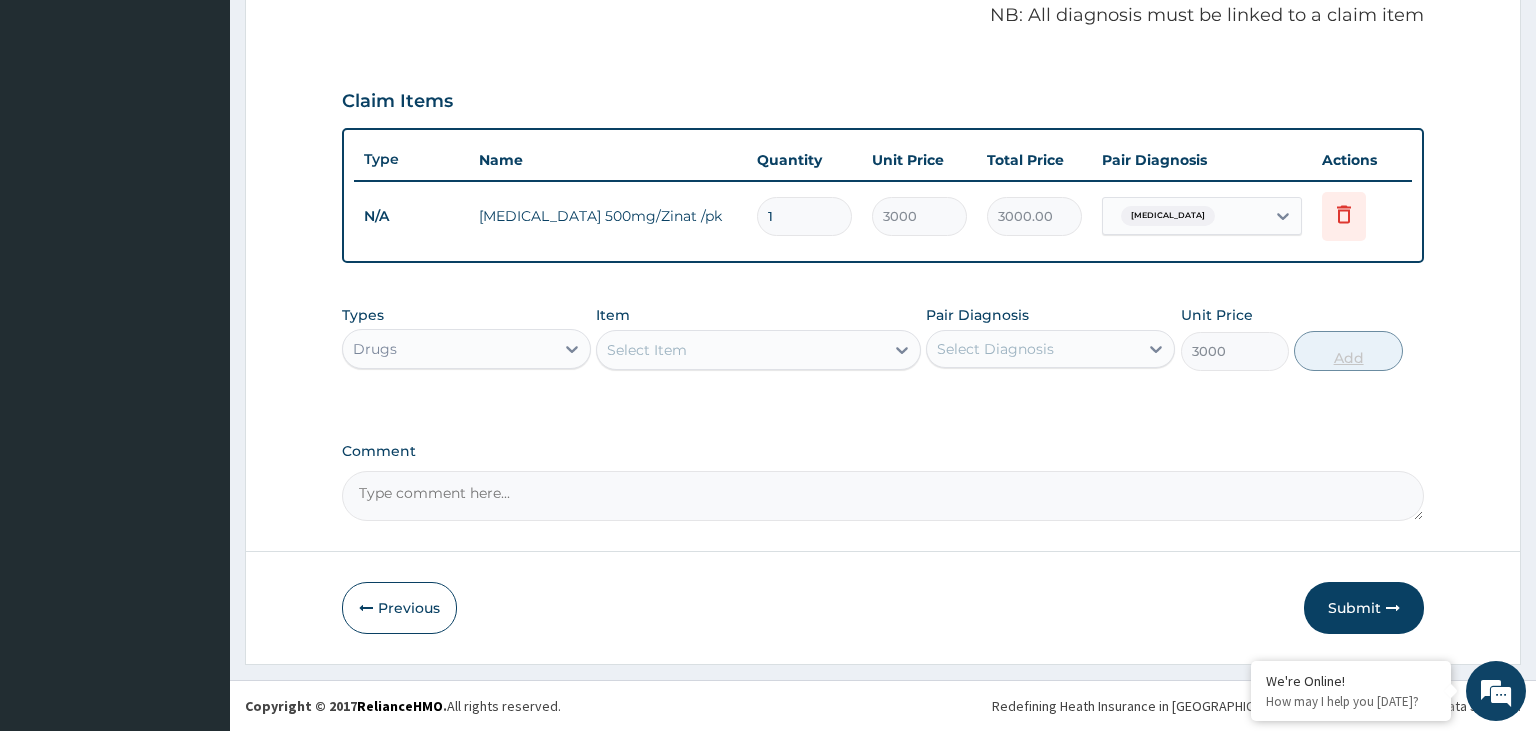 type on "0" 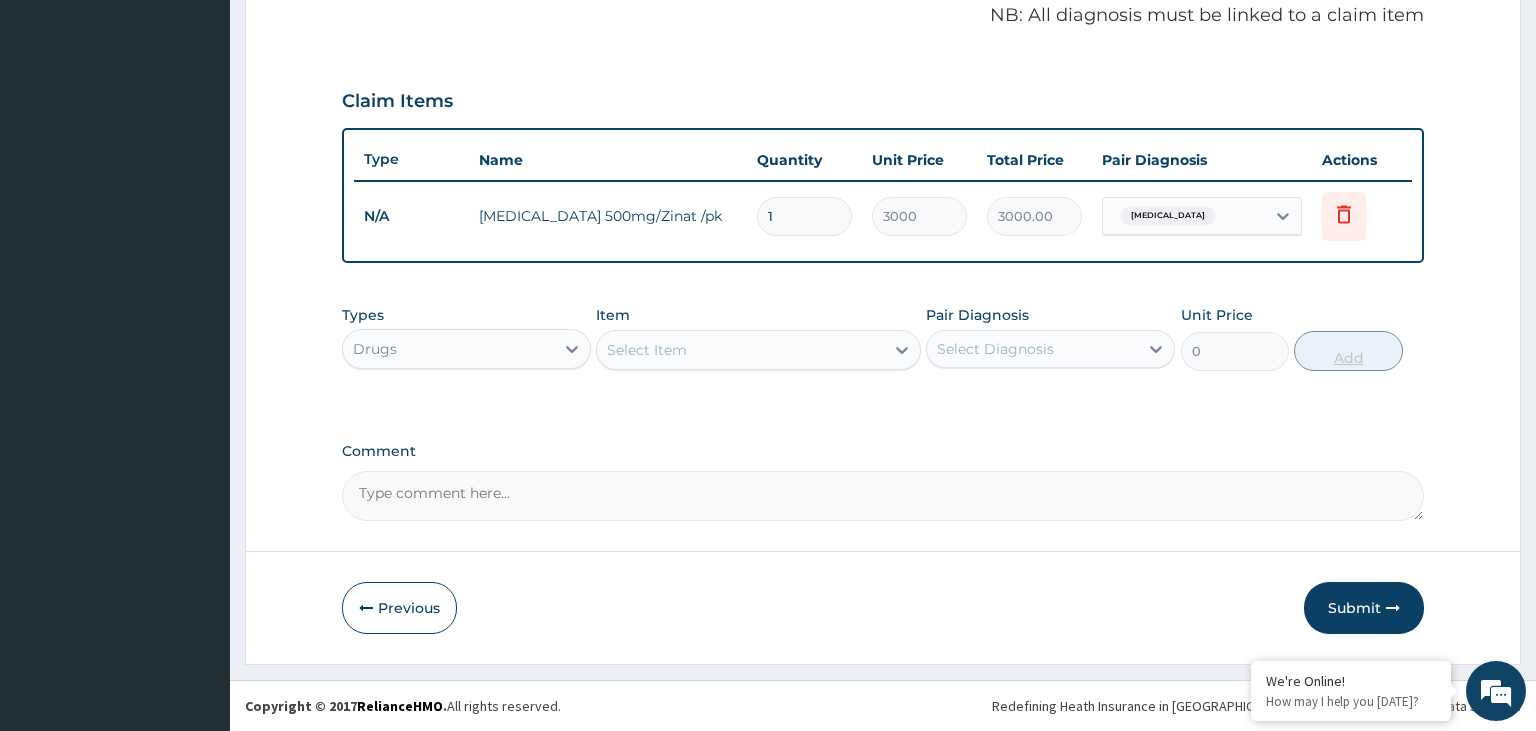 scroll, scrollTop: 612, scrollLeft: 0, axis: vertical 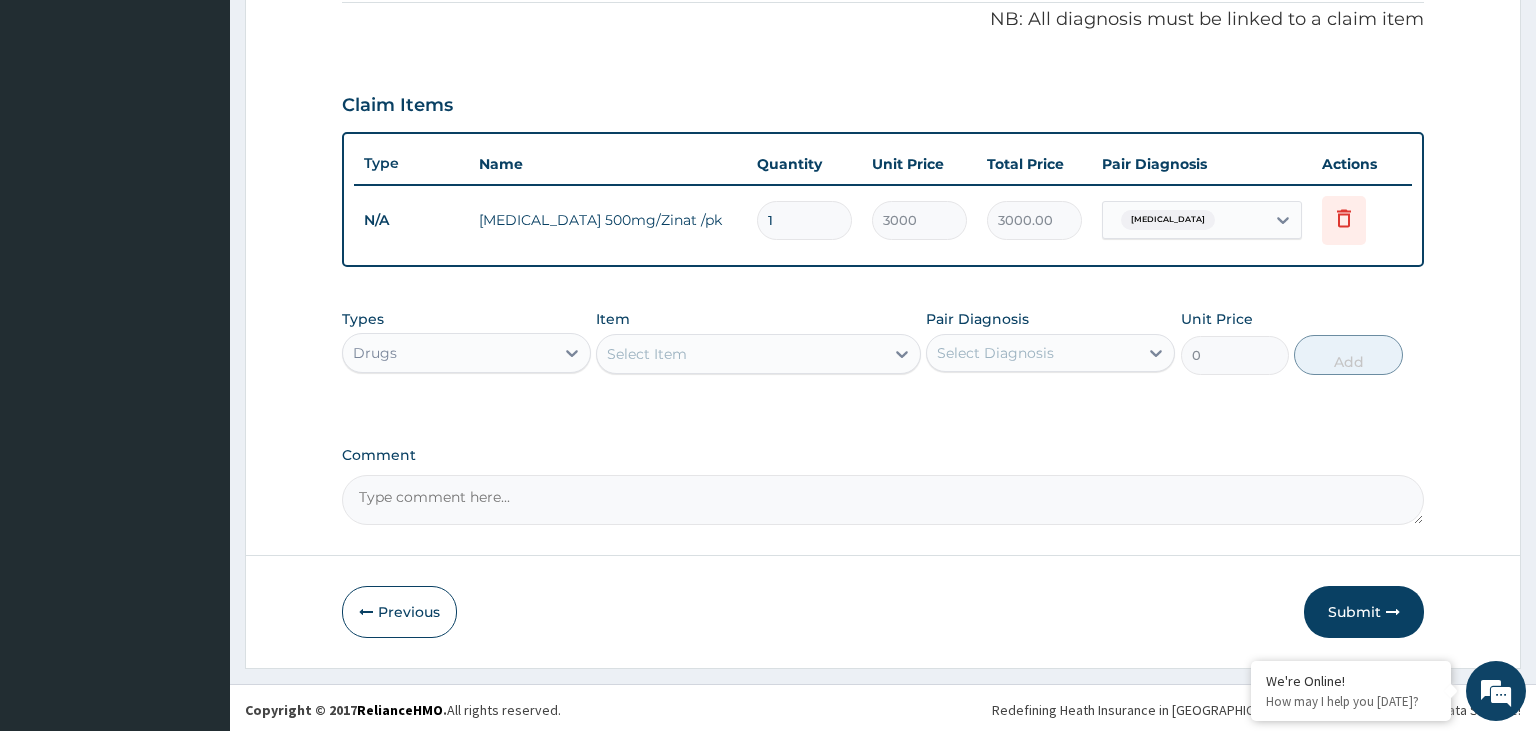 click on "Select Item" at bounding box center (647, 354) 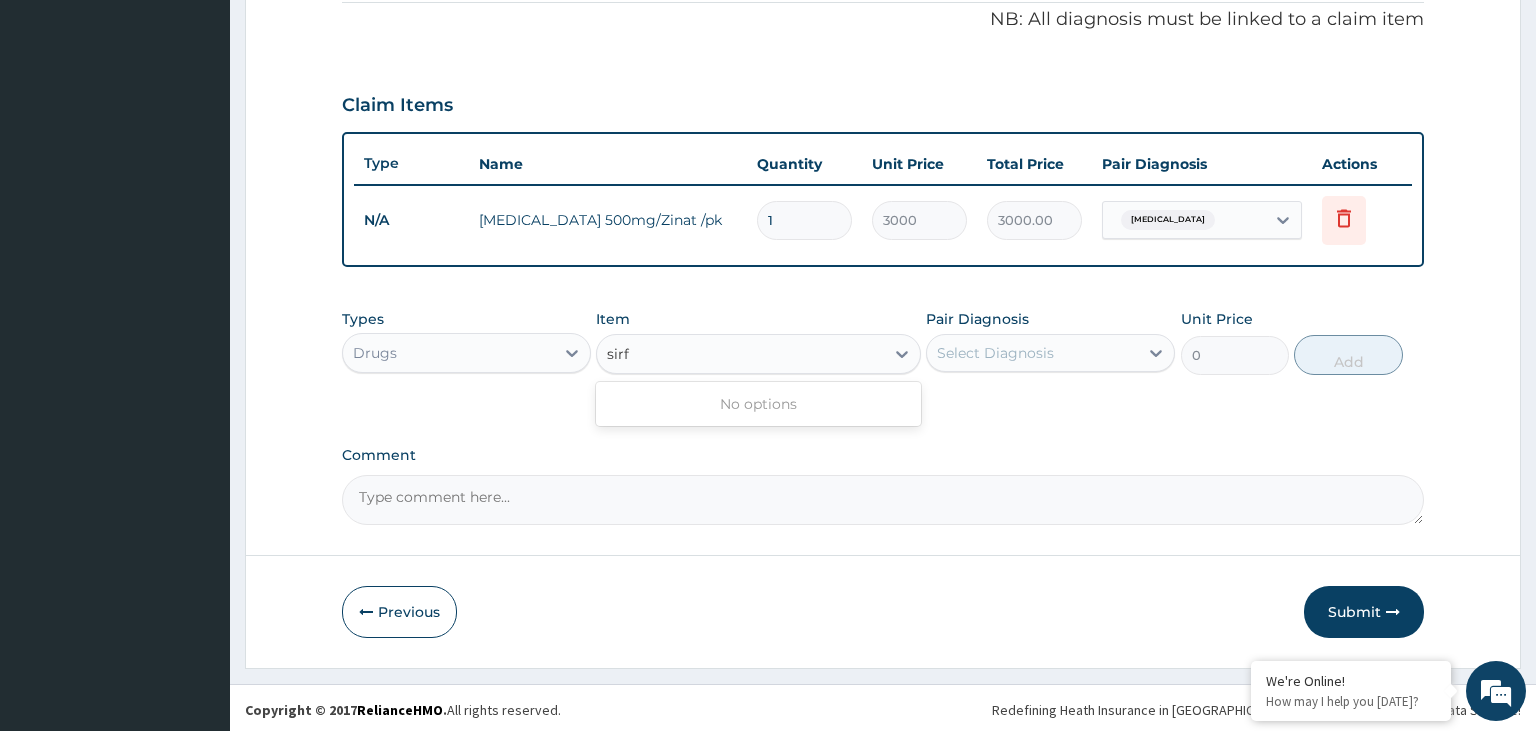 type on "sir" 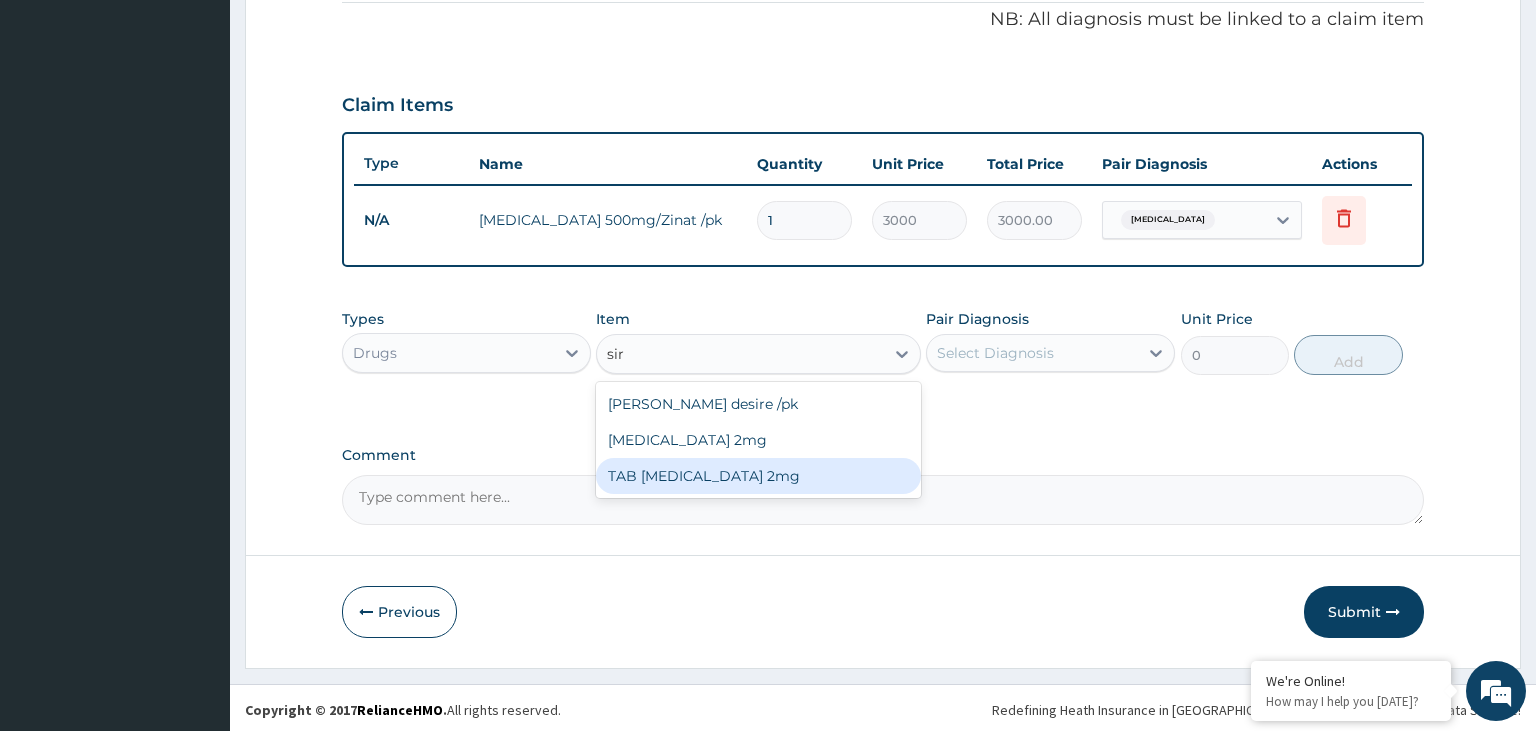click on "TAB SIRDALUD 2mg" at bounding box center [758, 476] 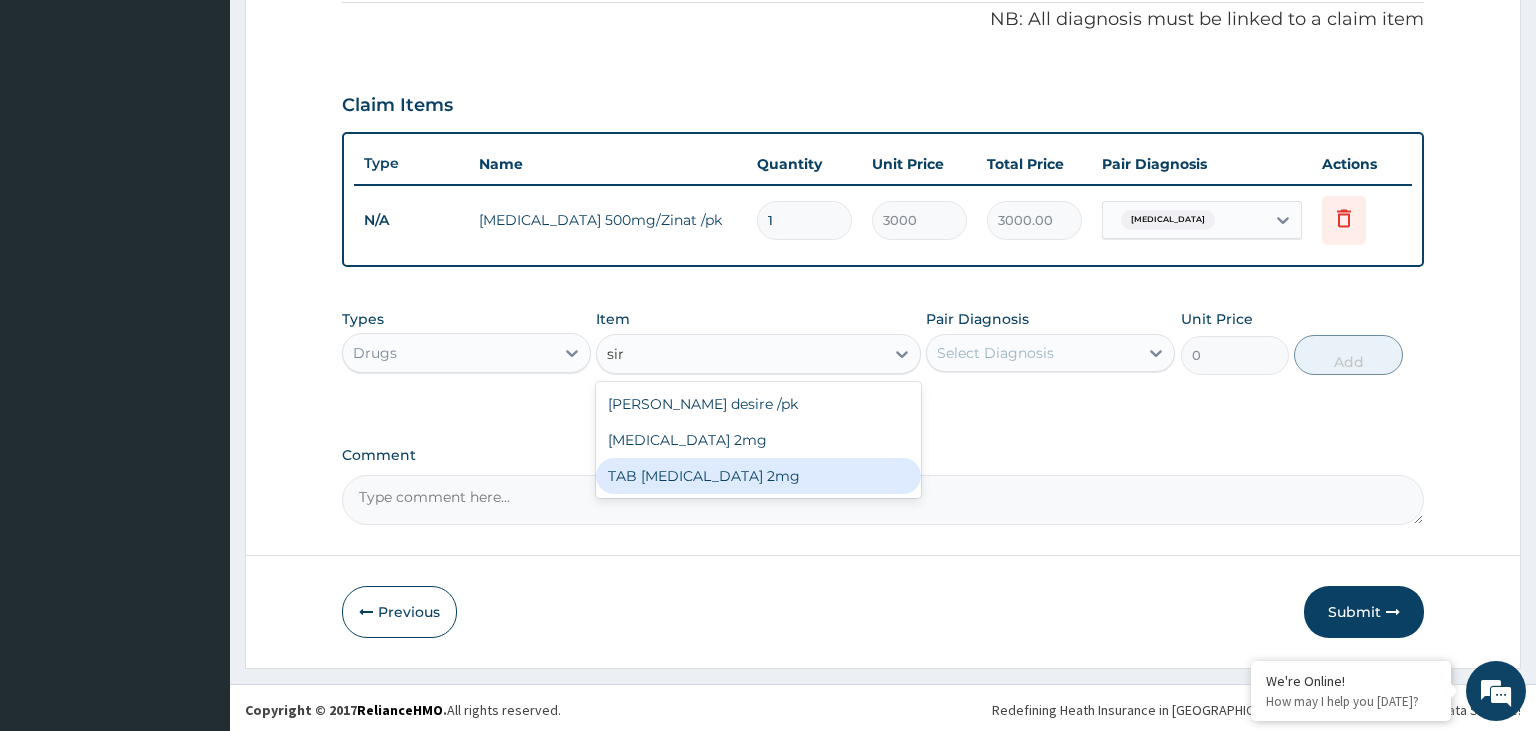 type 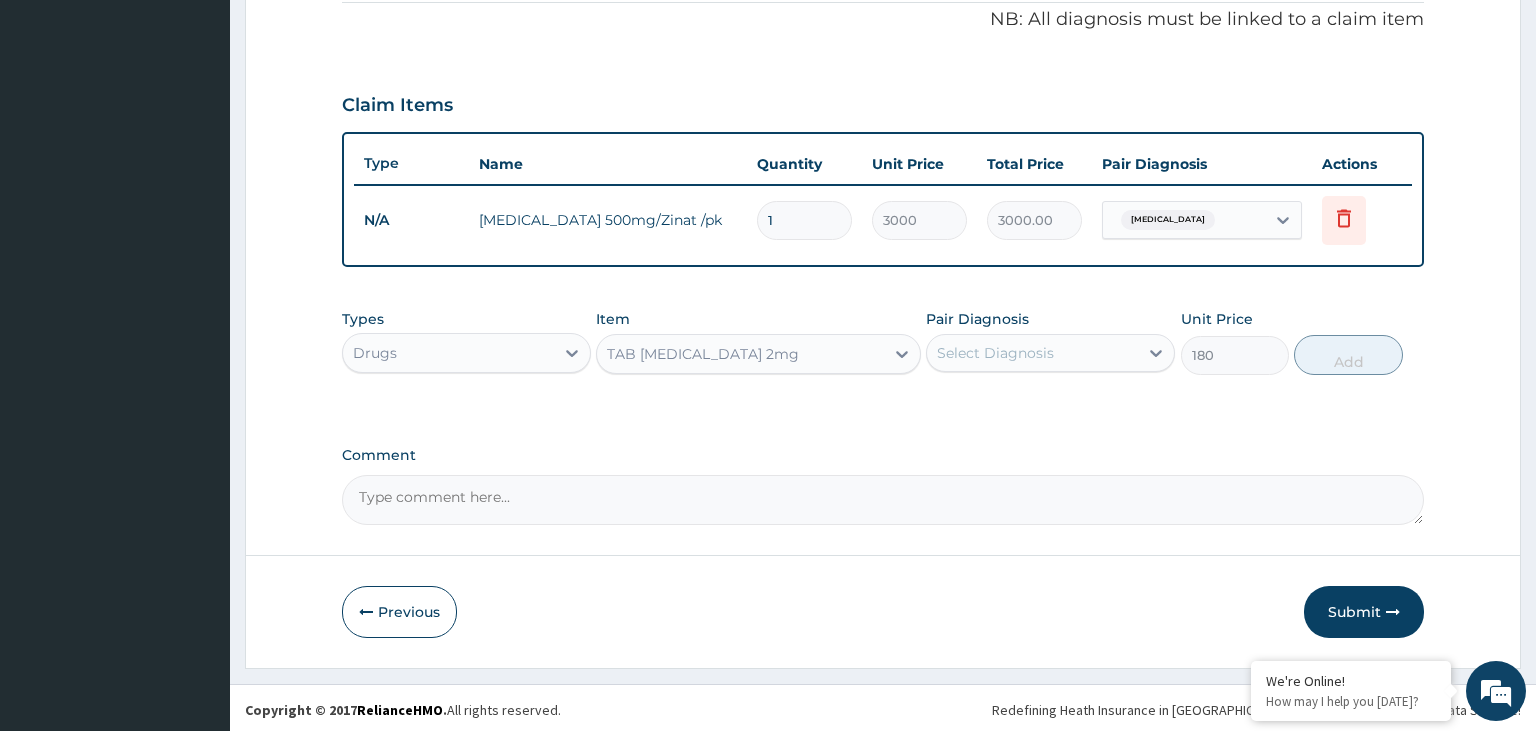 click on "Pair Diagnosis Select Diagnosis" at bounding box center (1050, 342) 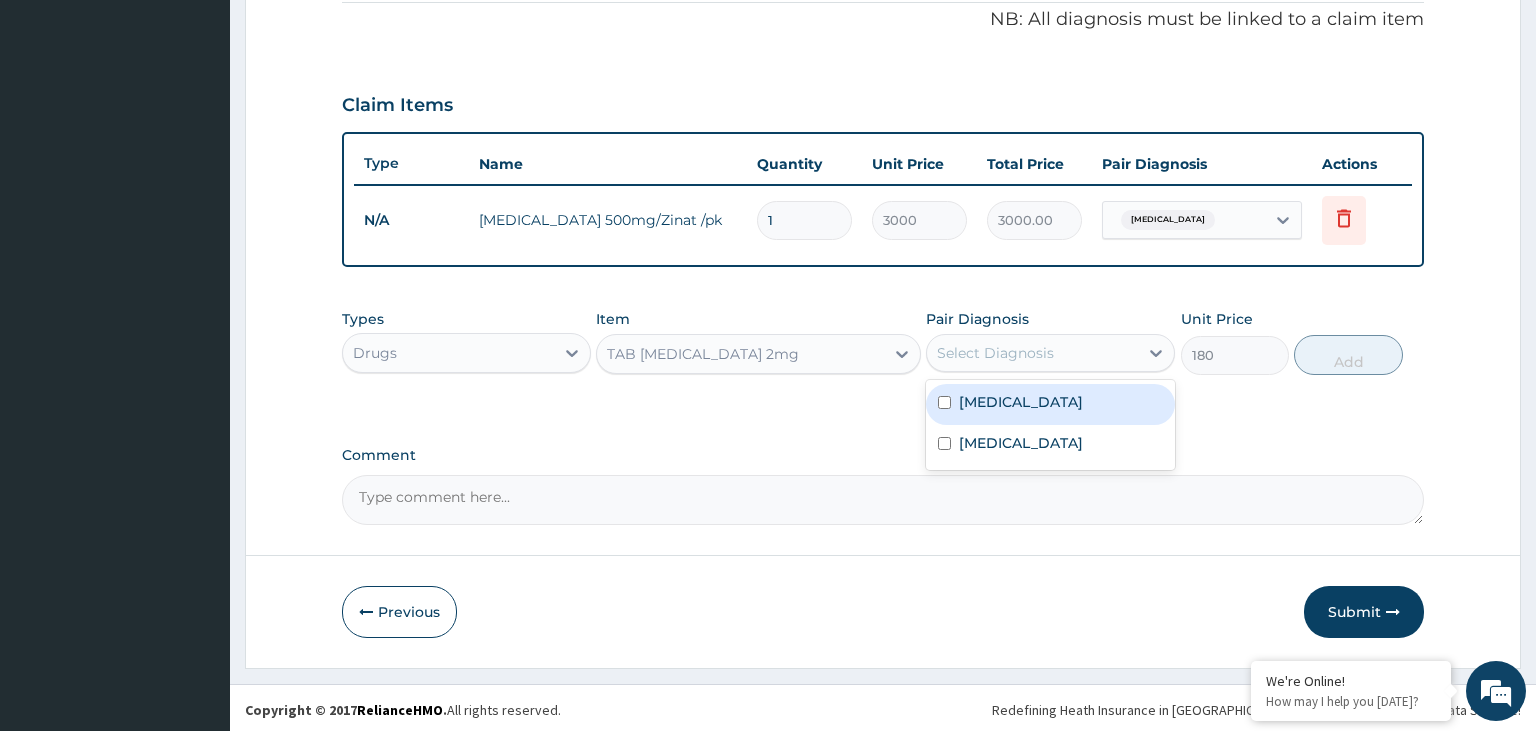 click on "Select Diagnosis" at bounding box center [1032, 353] 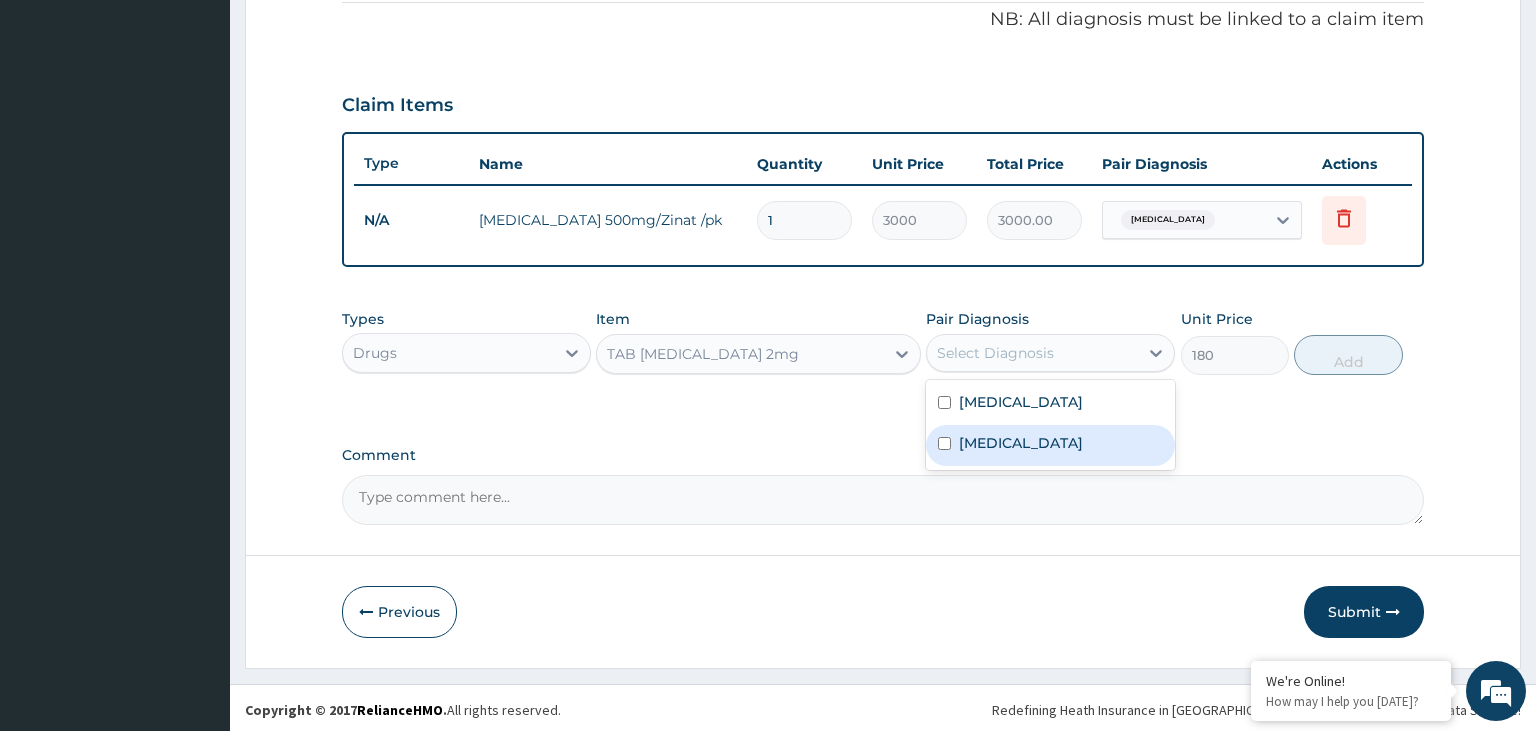 click on "Low back pain" at bounding box center (1050, 445) 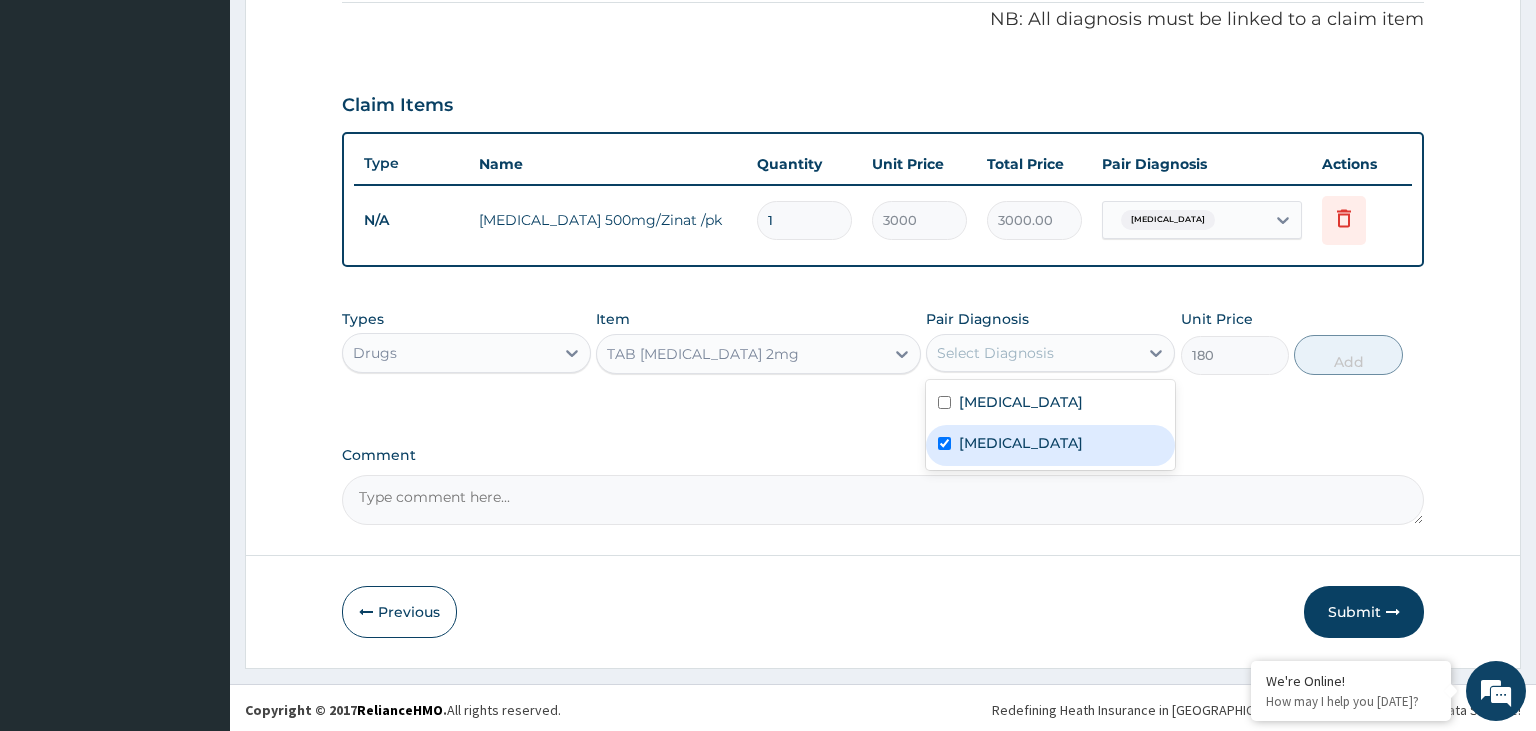 checkbox on "true" 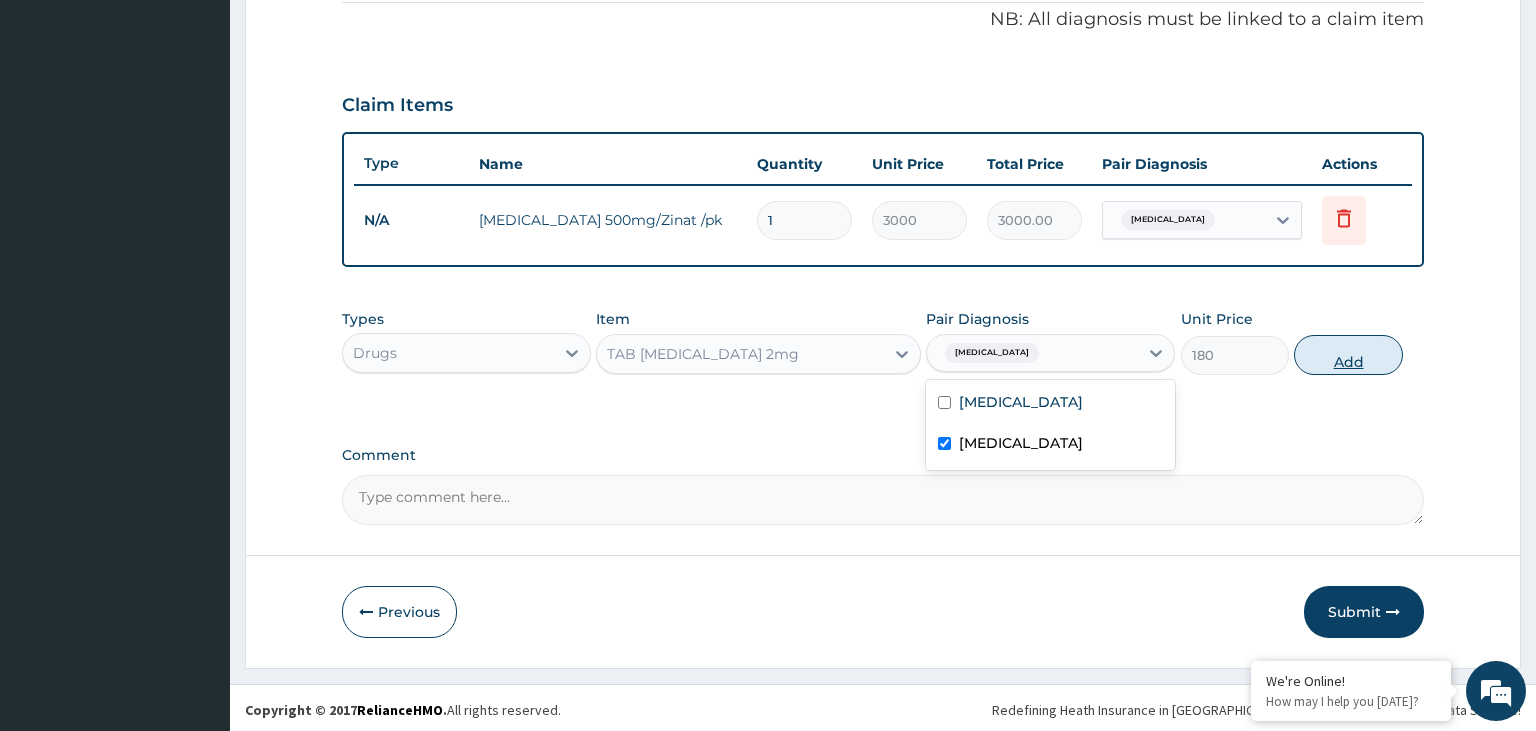 click on "Add" at bounding box center (1348, 355) 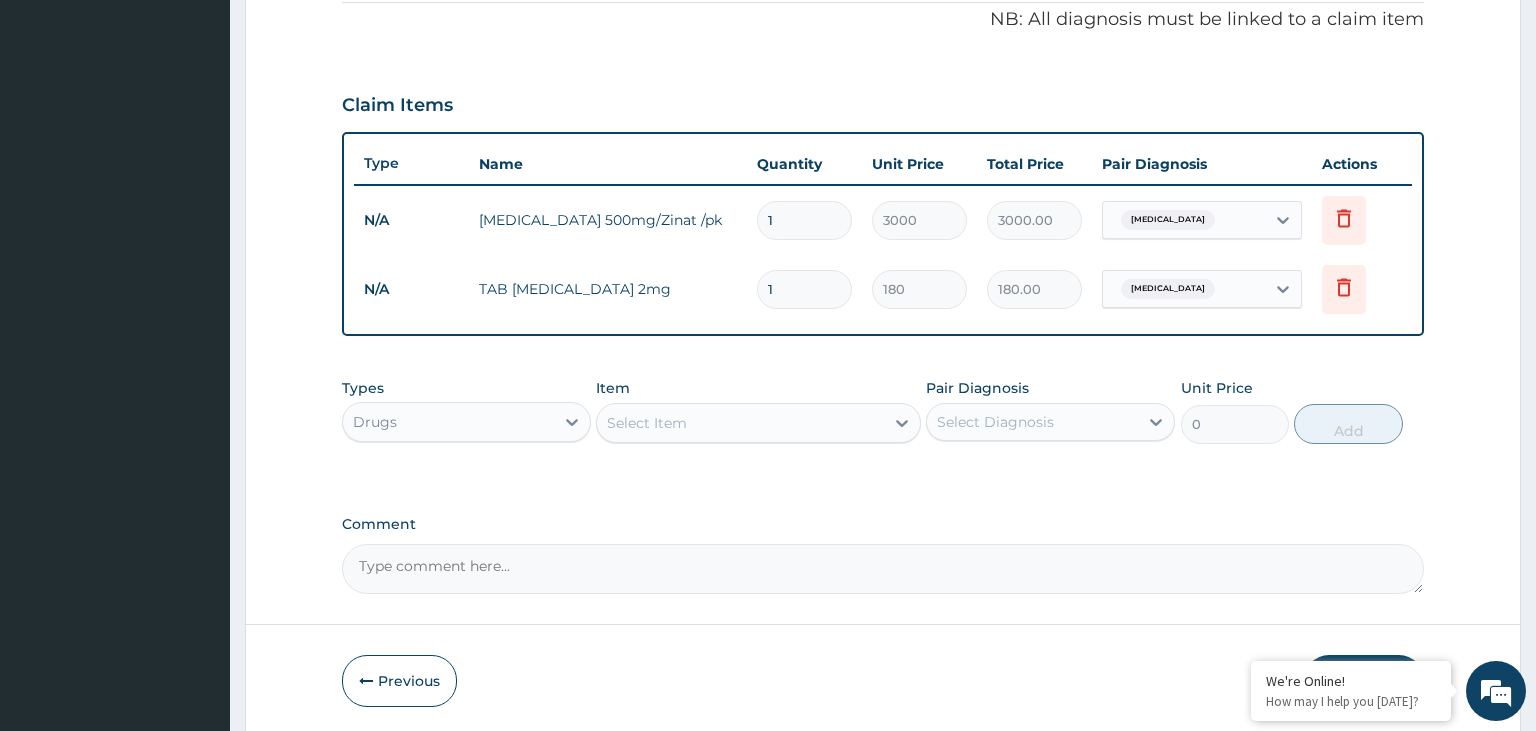 type on "10" 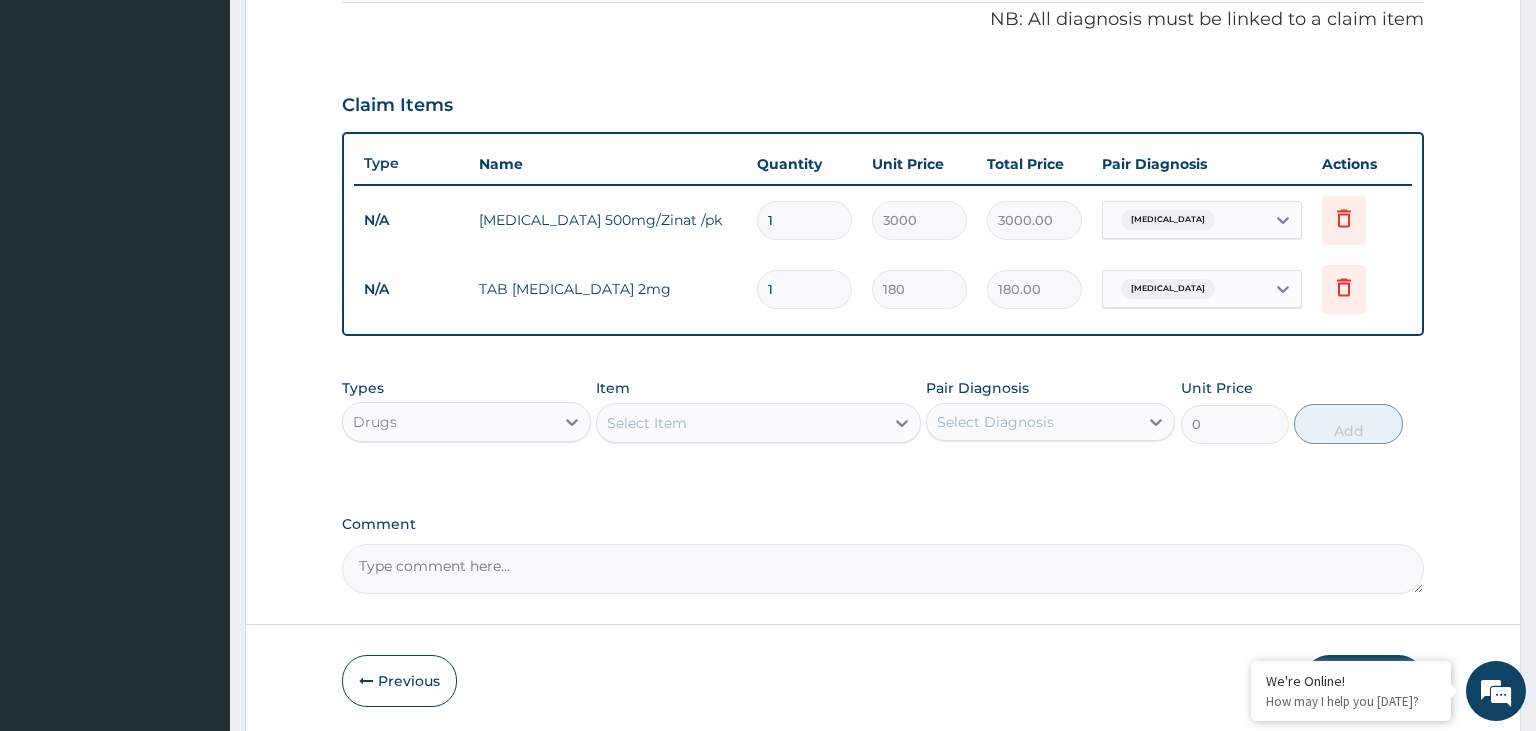 type on "1800.00" 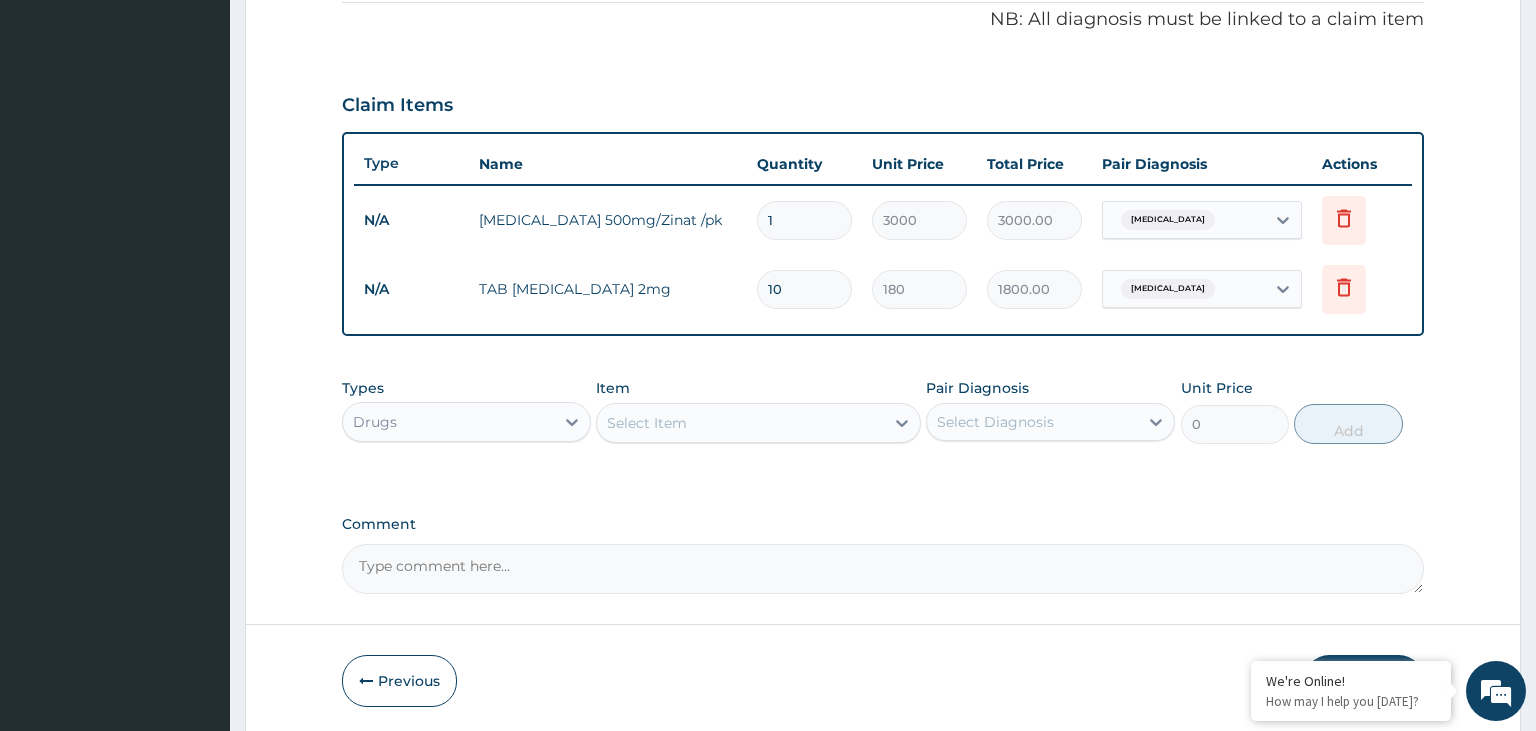 type on "10" 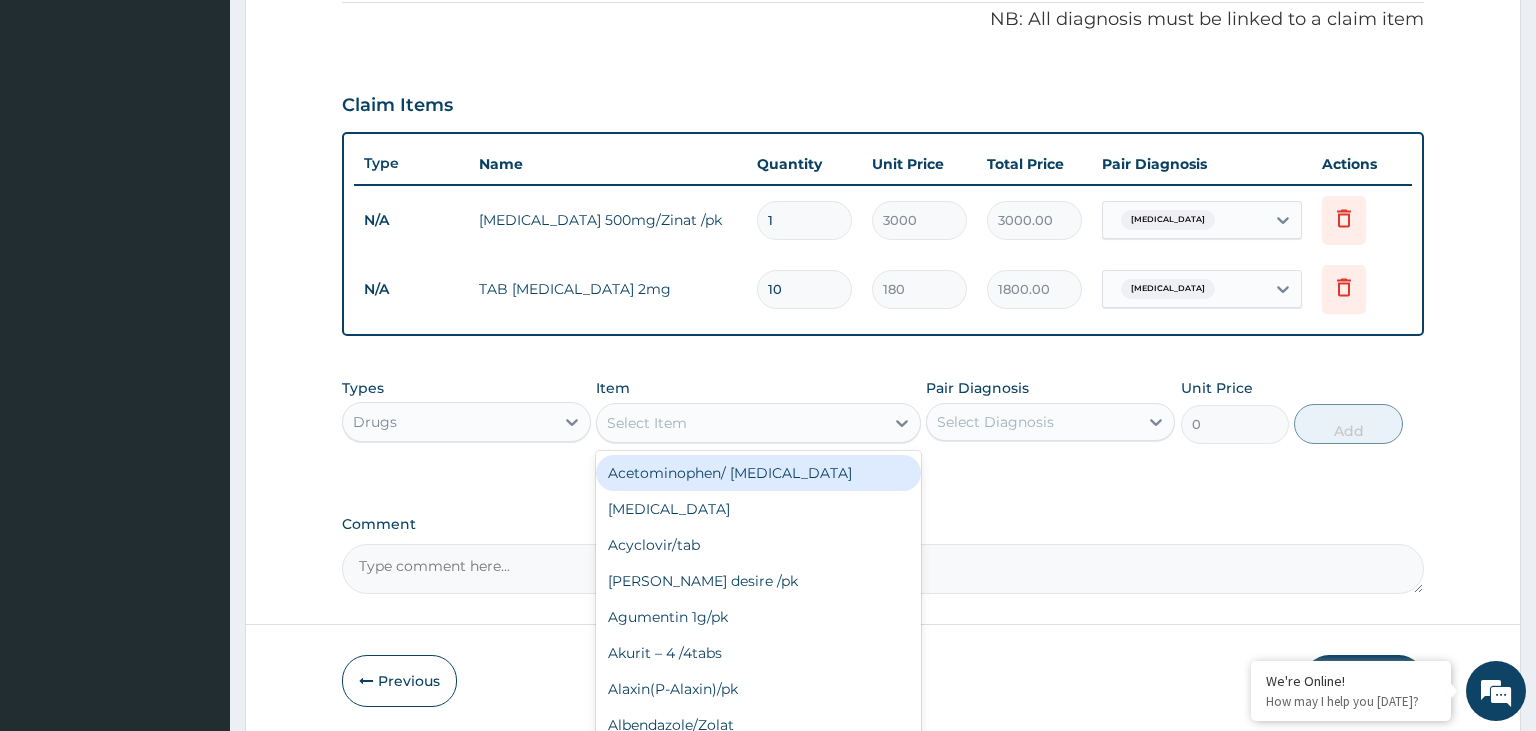 click on "Select Item" at bounding box center (740, 423) 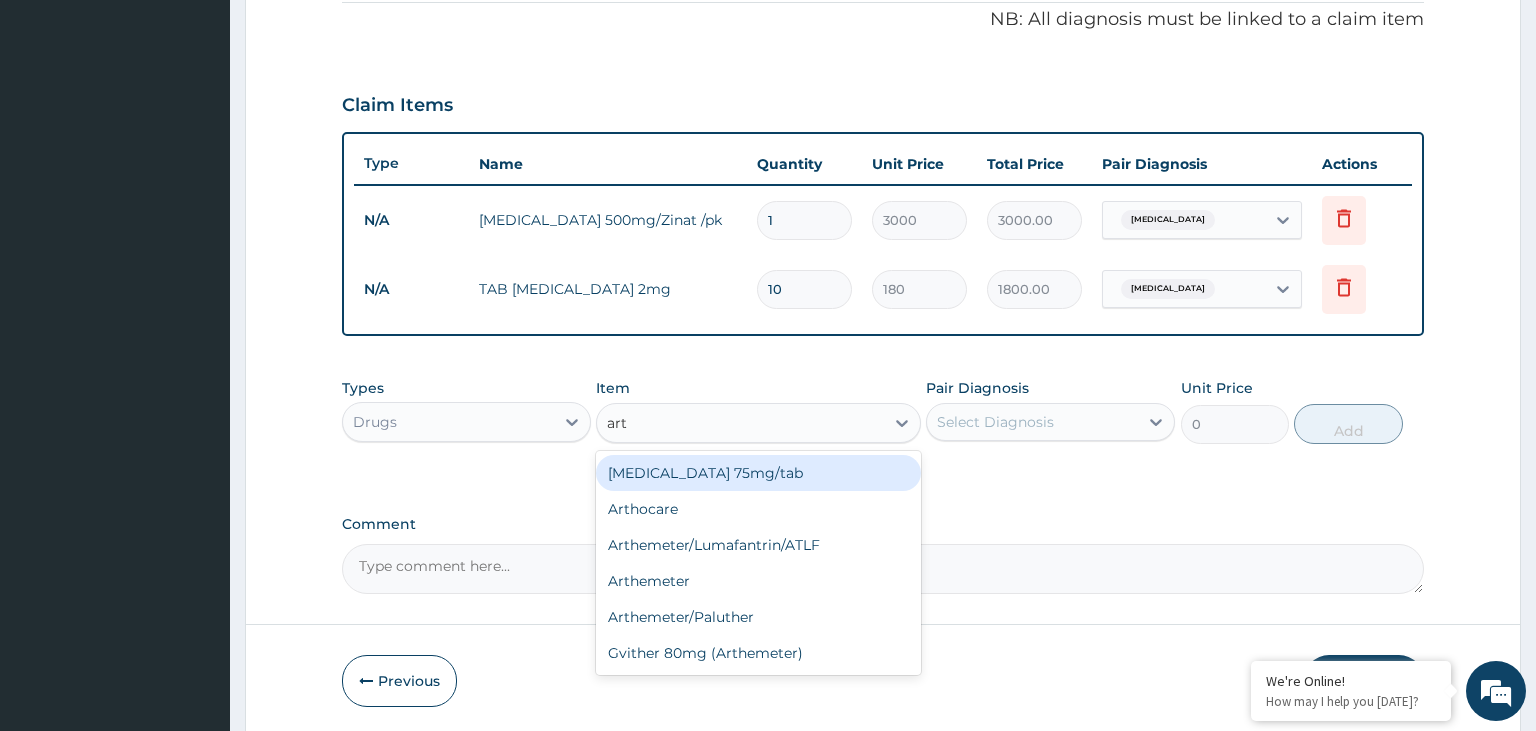 type on "arth" 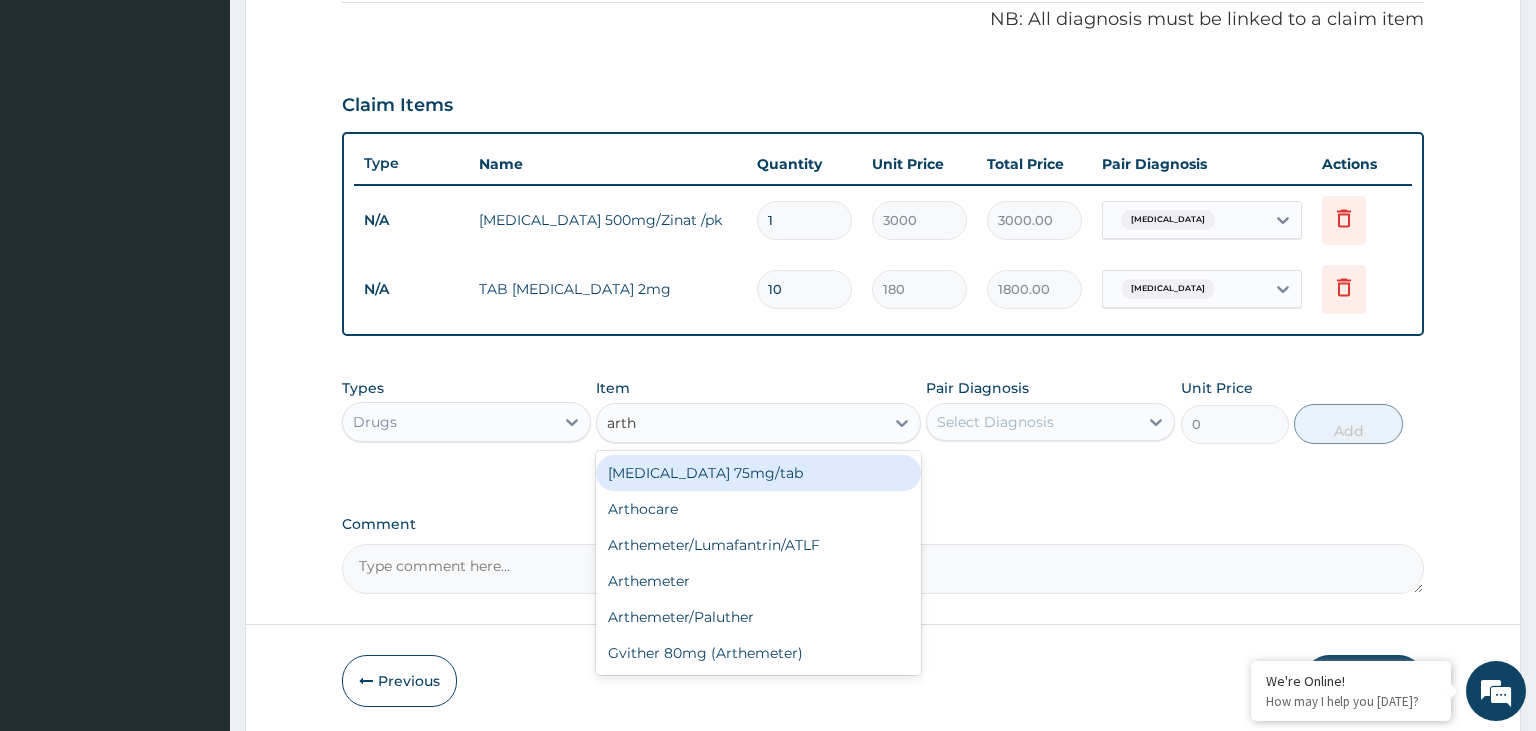click on "Arthrotec 75mg/tab" at bounding box center (758, 473) 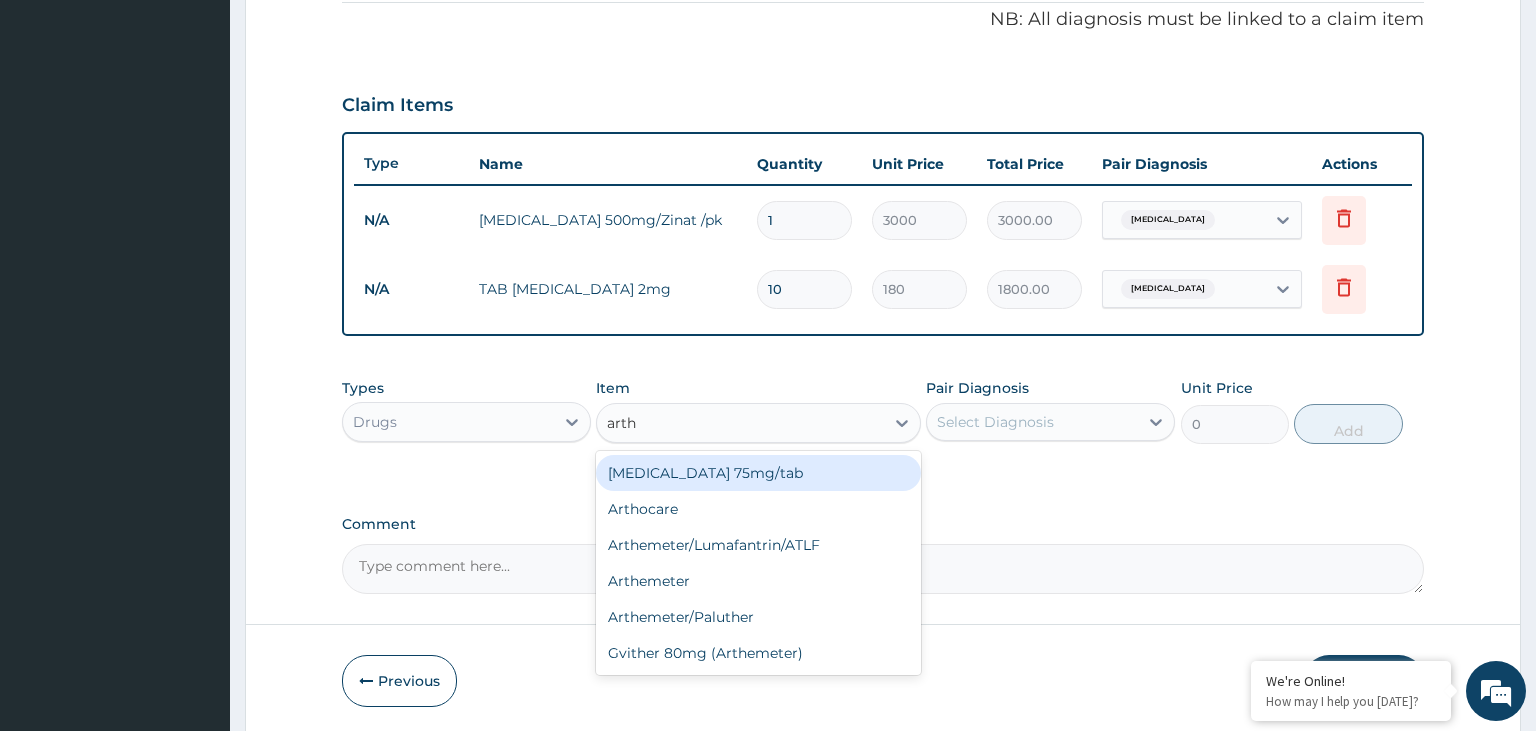 type 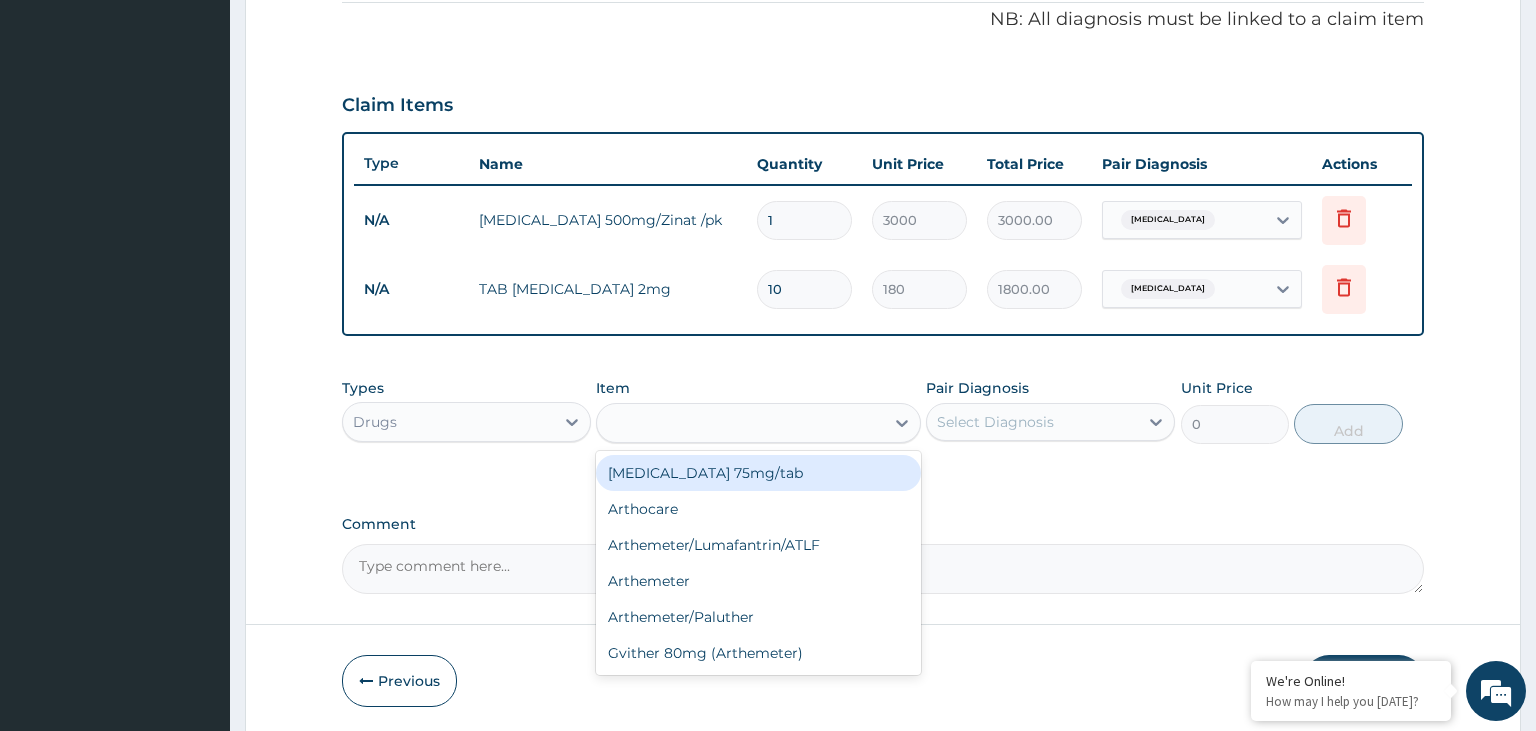 type on "150" 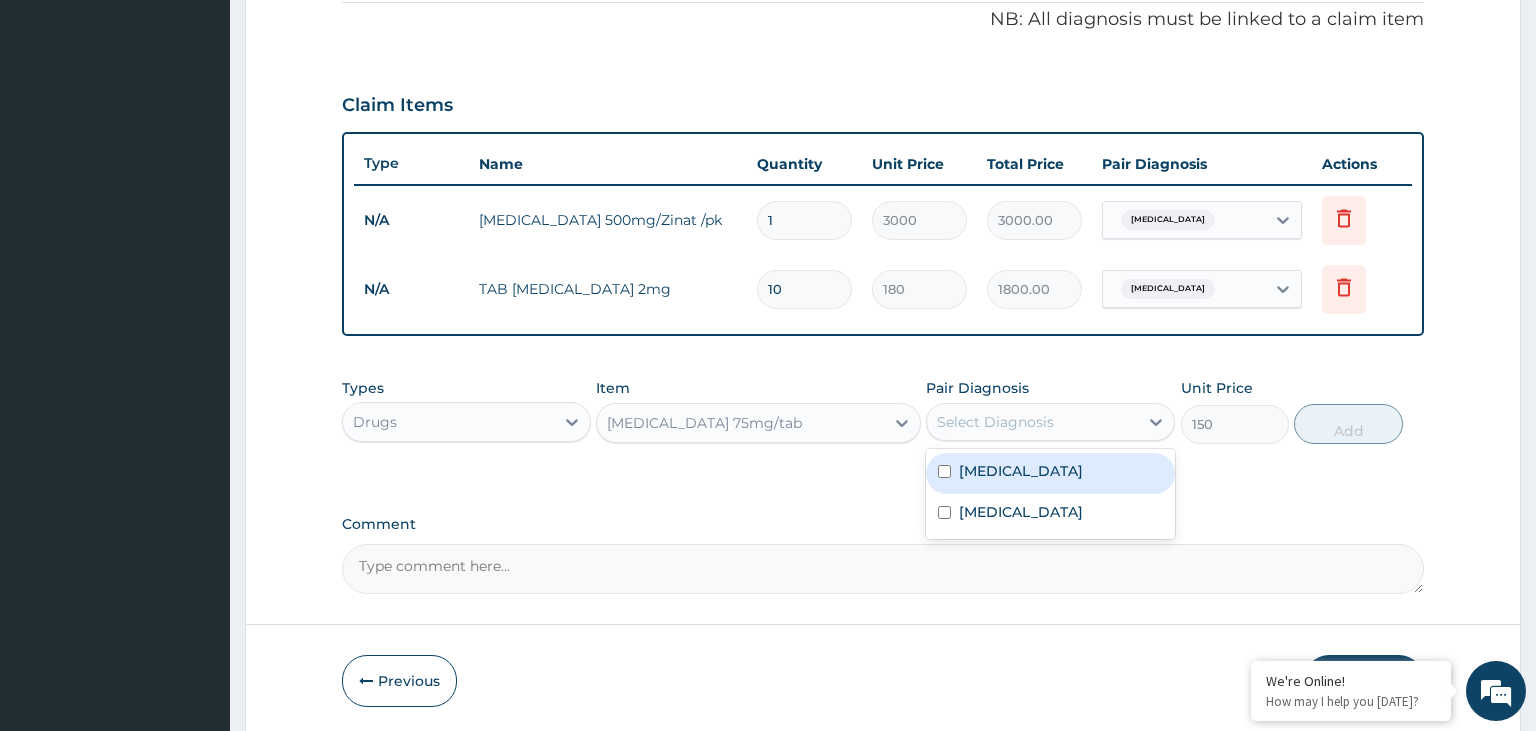 click on "Select Diagnosis" at bounding box center [995, 422] 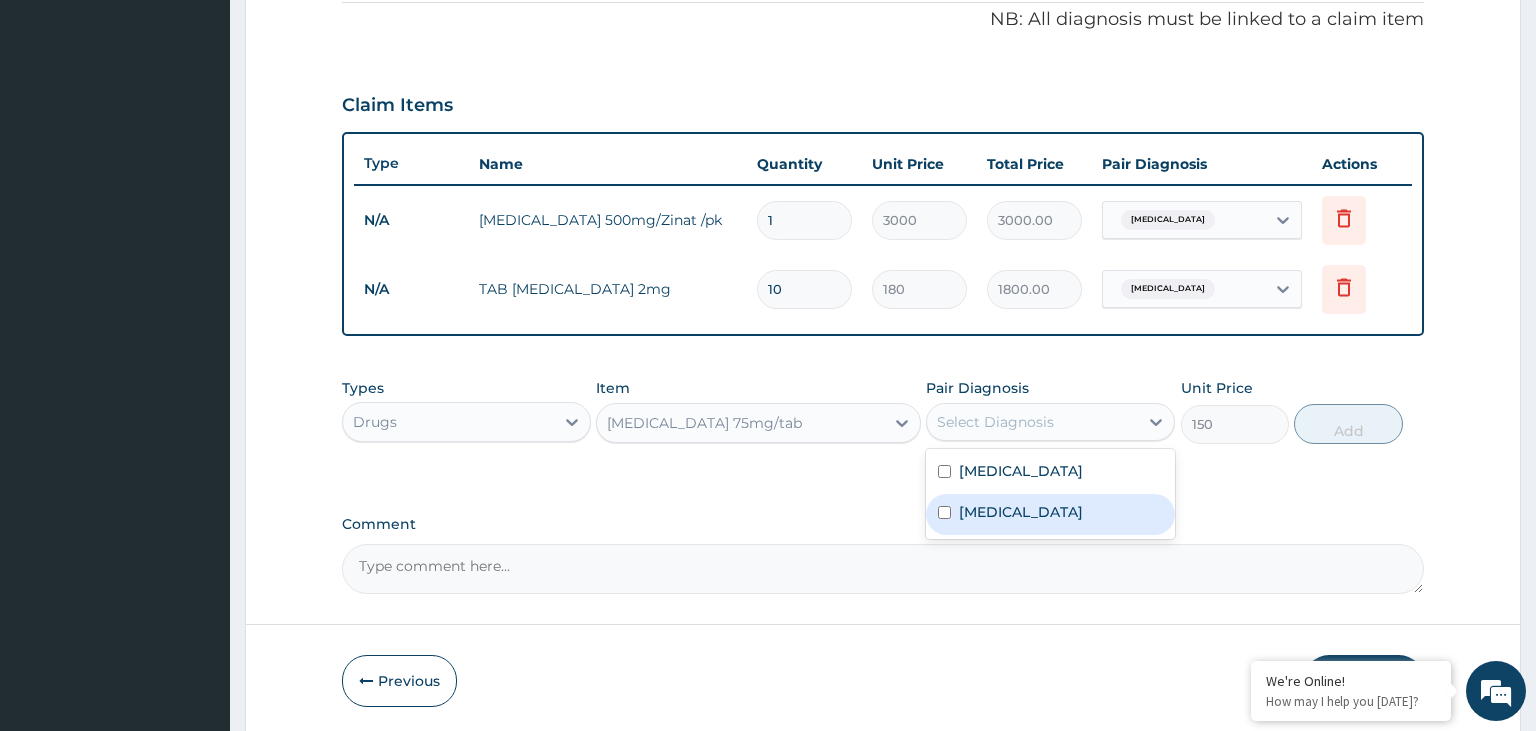 click on "Low back pain" at bounding box center [1050, 514] 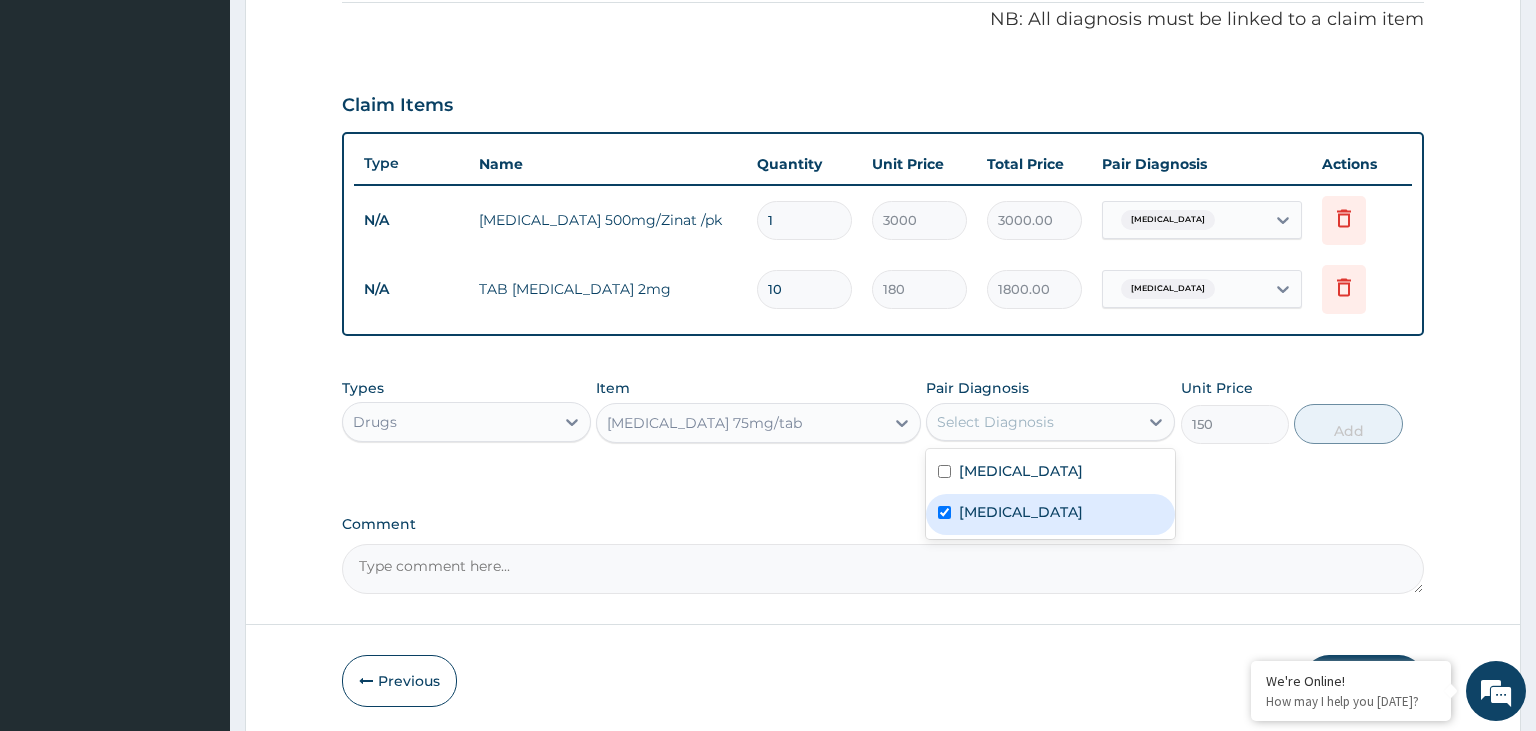 checkbox on "true" 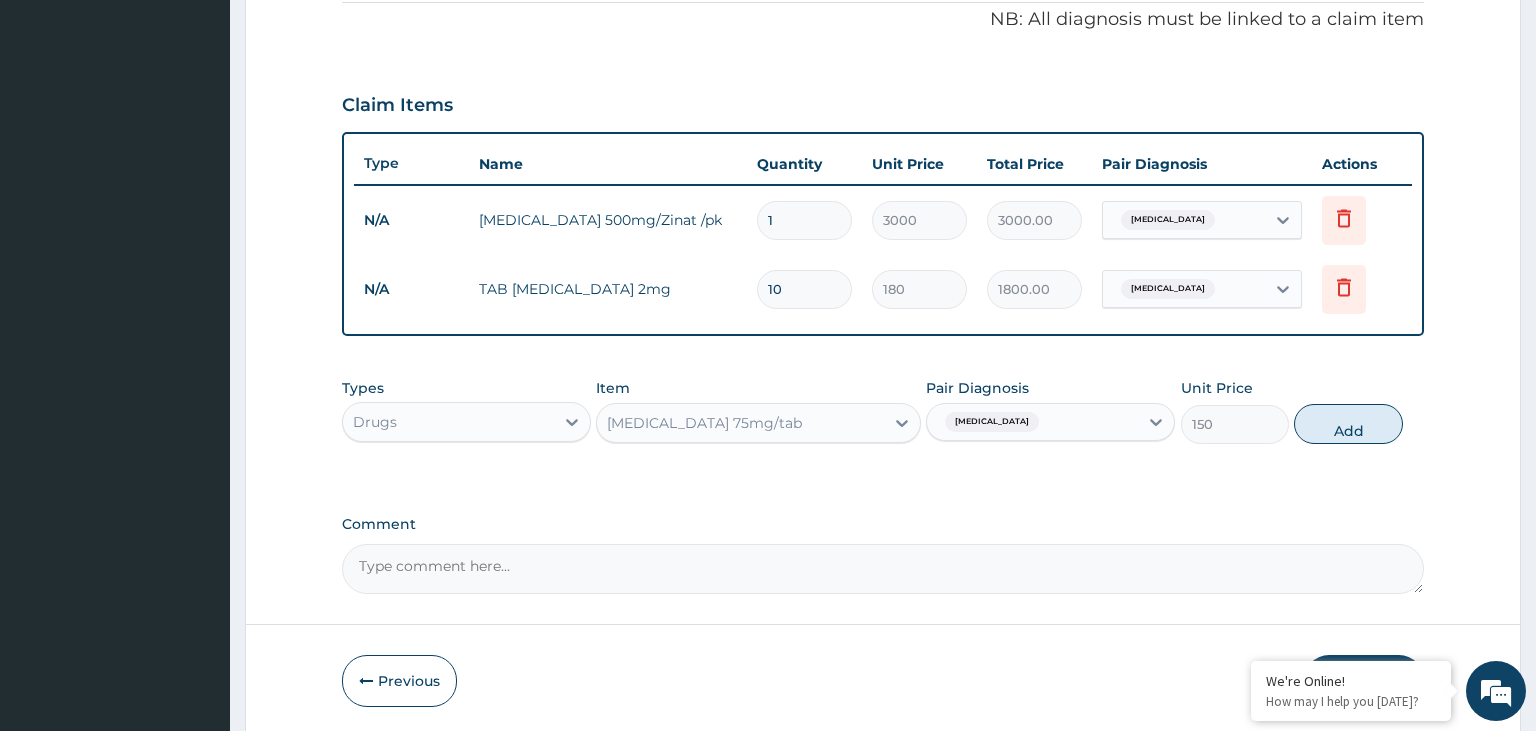 drag, startPoint x: 1332, startPoint y: 422, endPoint x: 1045, endPoint y: 425, distance: 287.0157 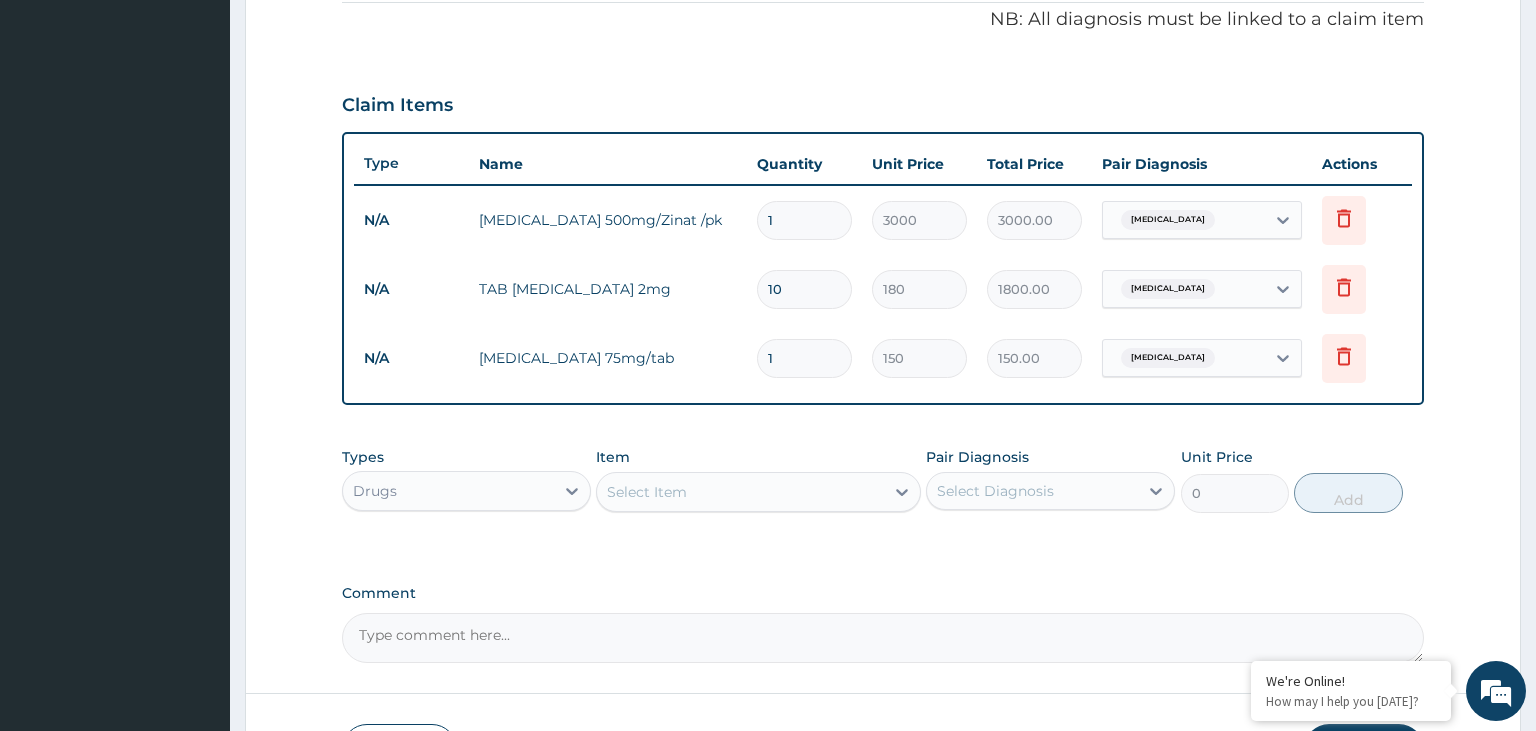 type on "10" 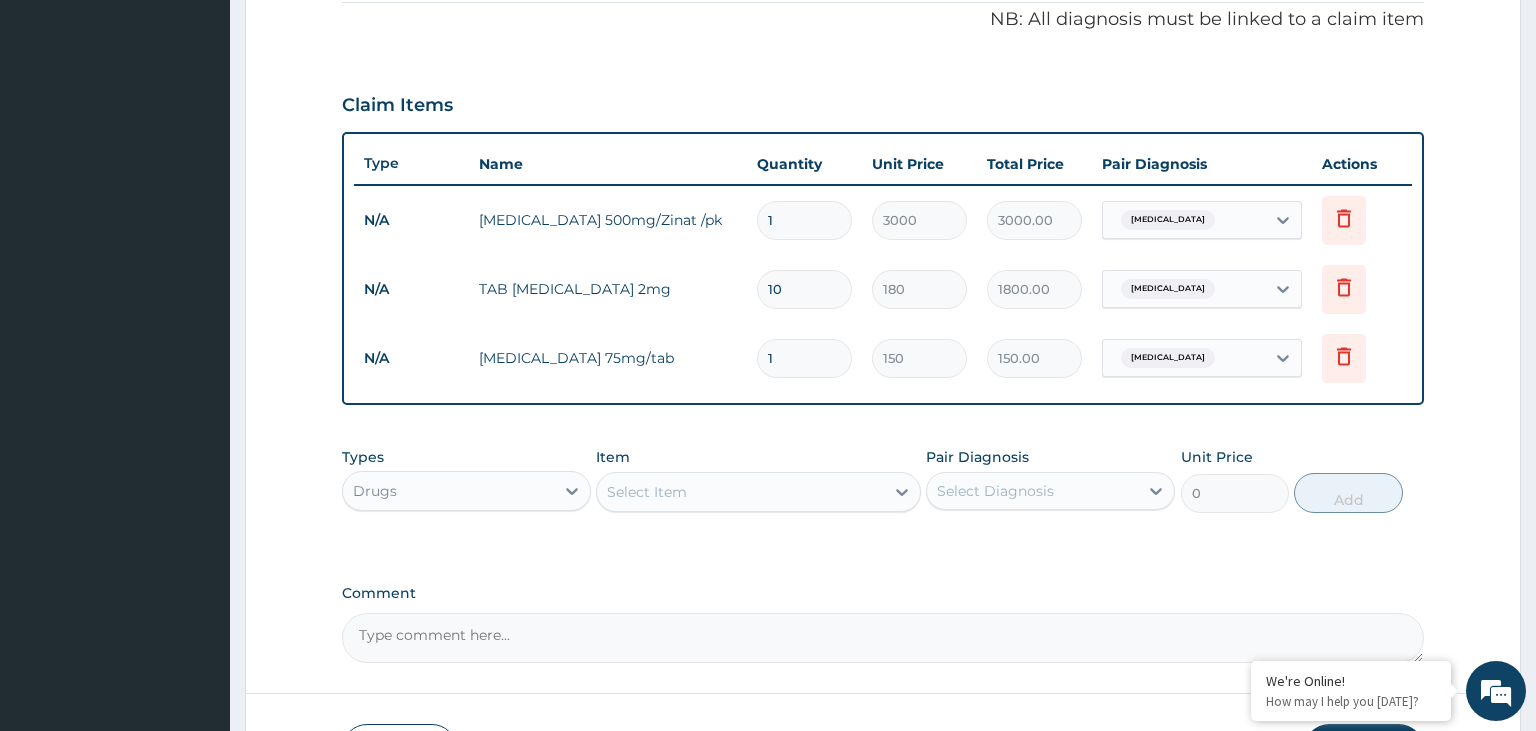 type on "1500.00" 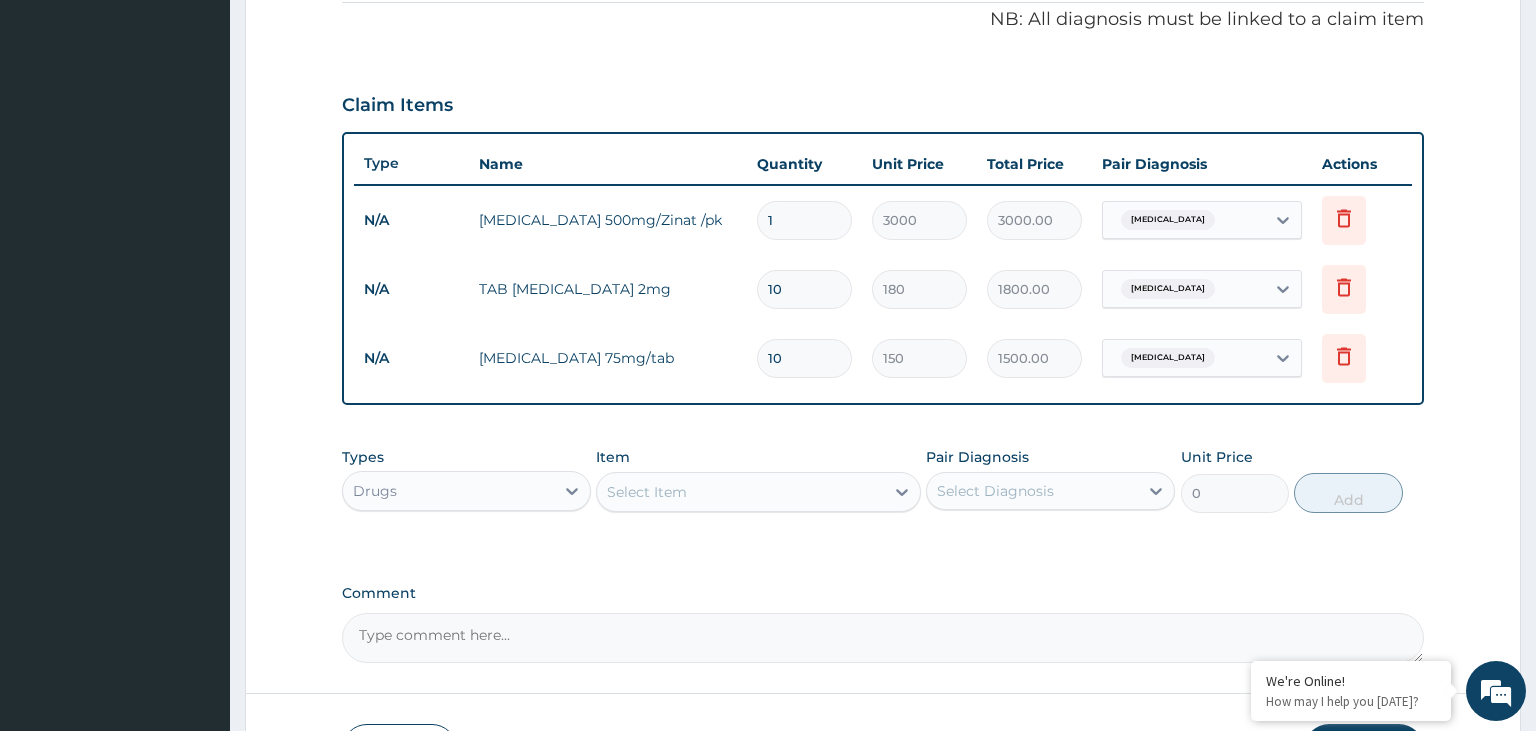 type on "10" 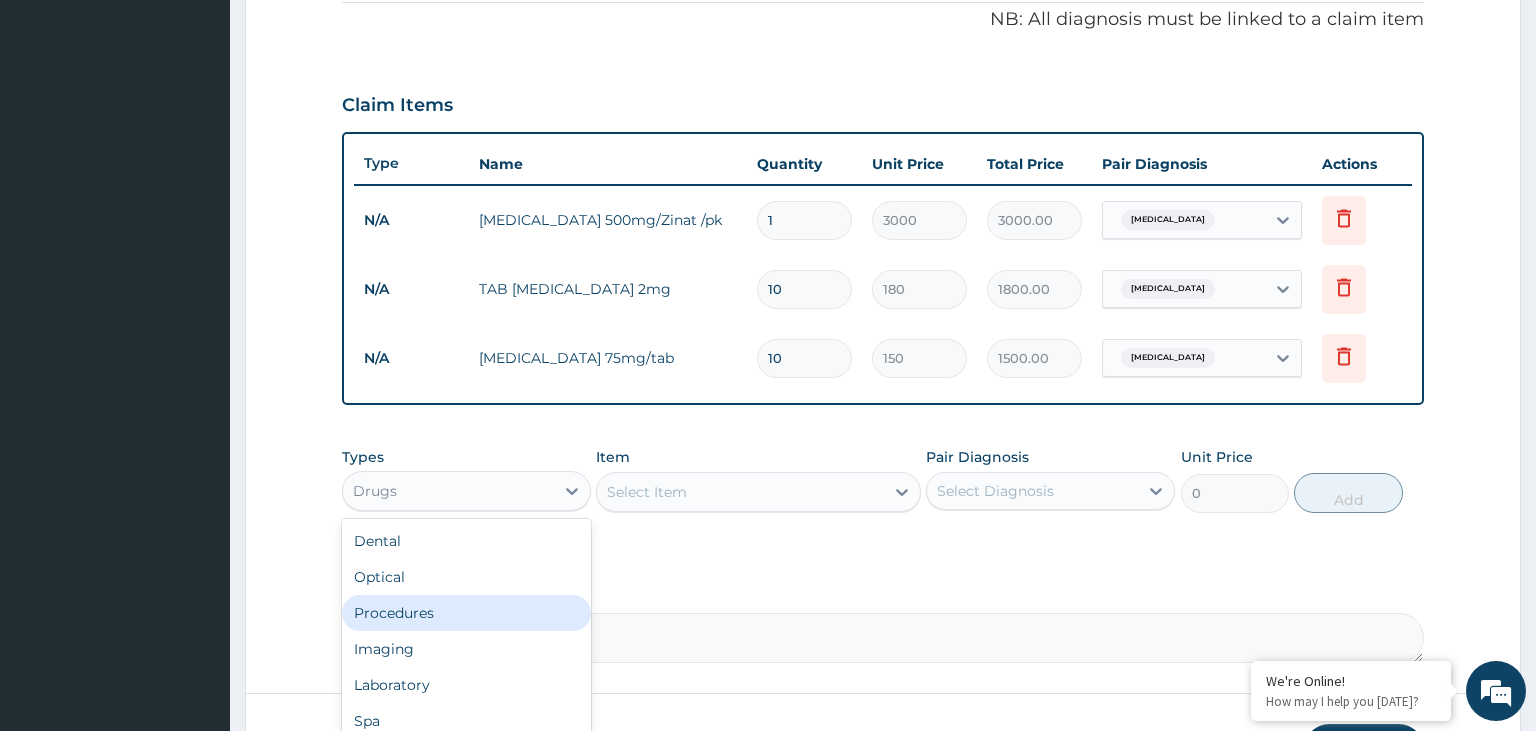 click on "Procedures" at bounding box center (466, 613) 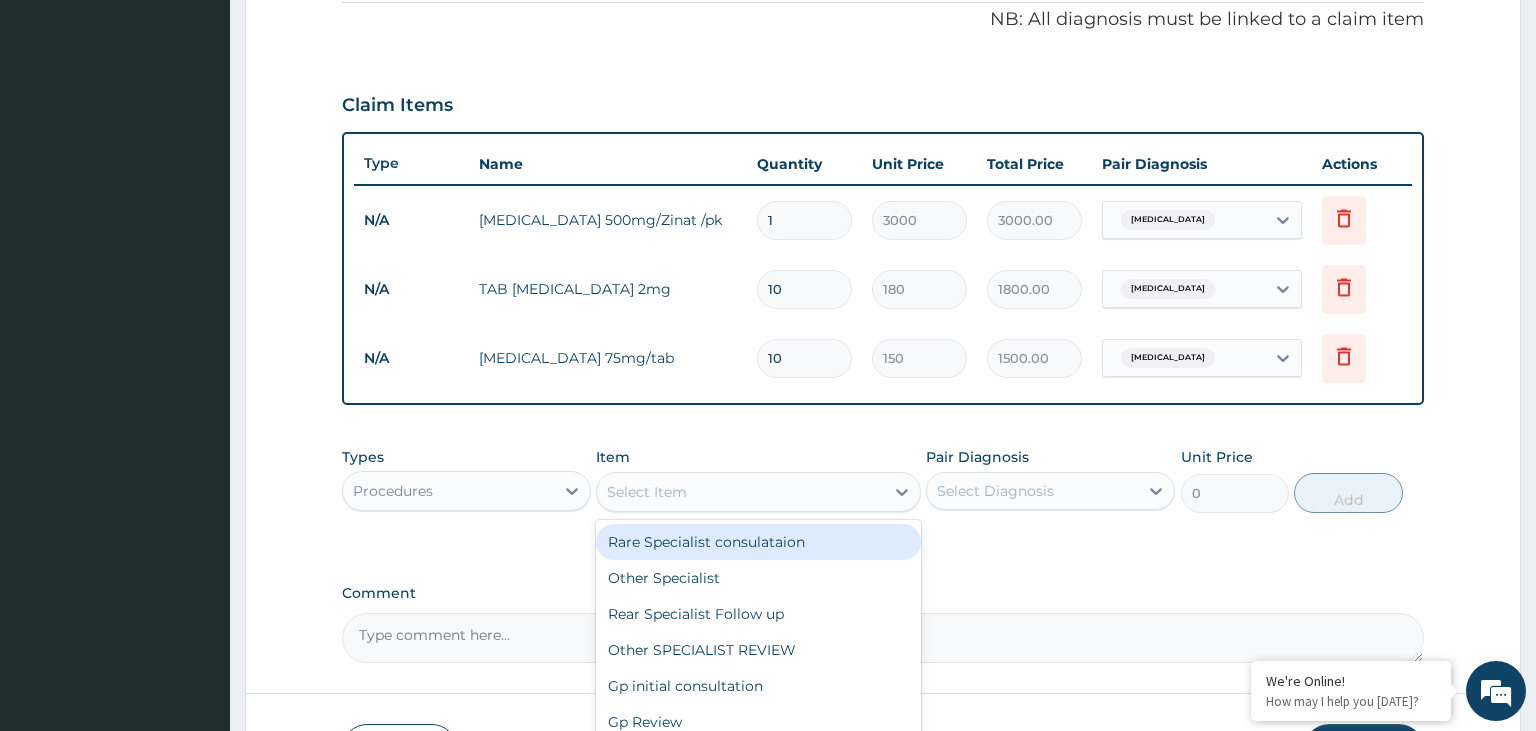 click on "Select Item" at bounding box center [740, 492] 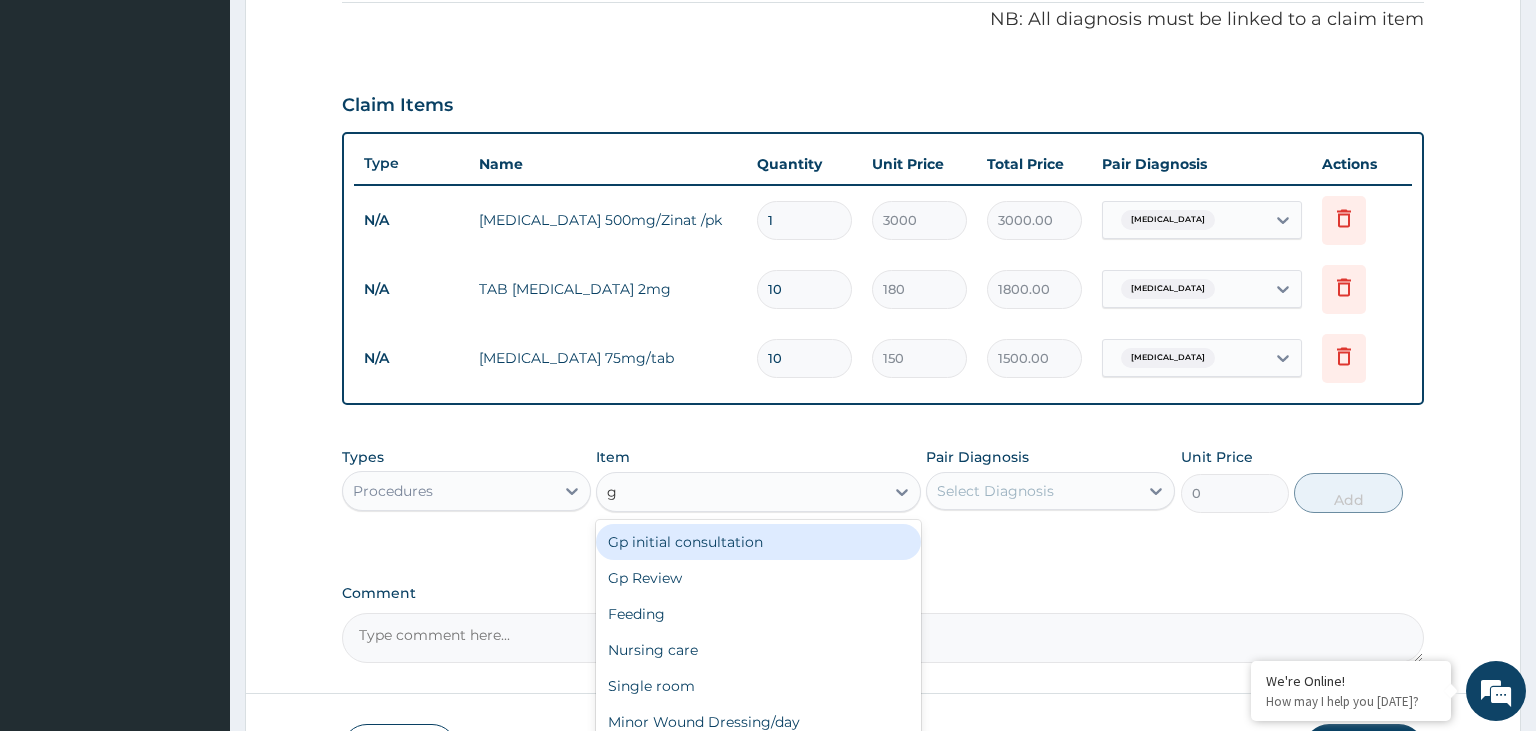 type on "gp" 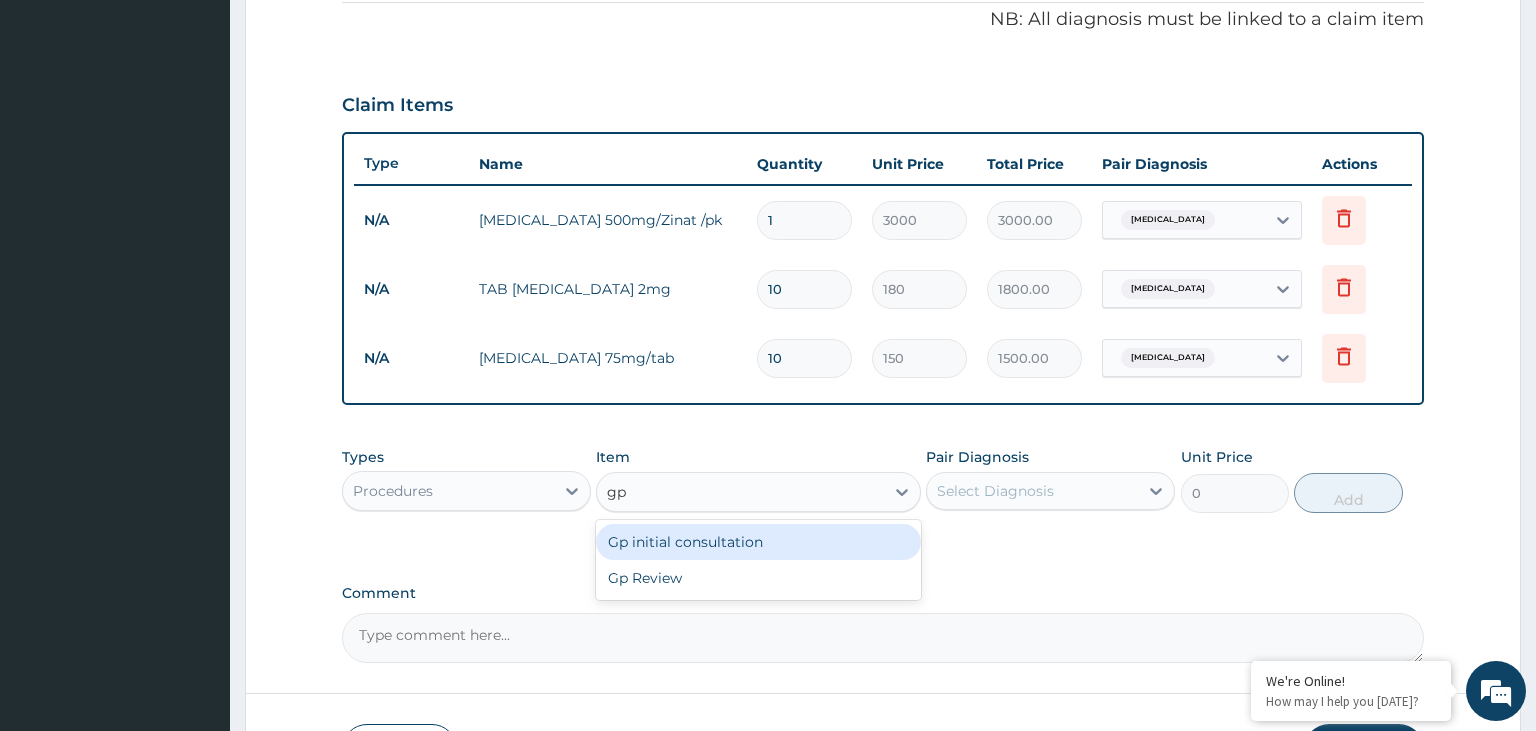 click on "Gp initial consultation" at bounding box center [758, 542] 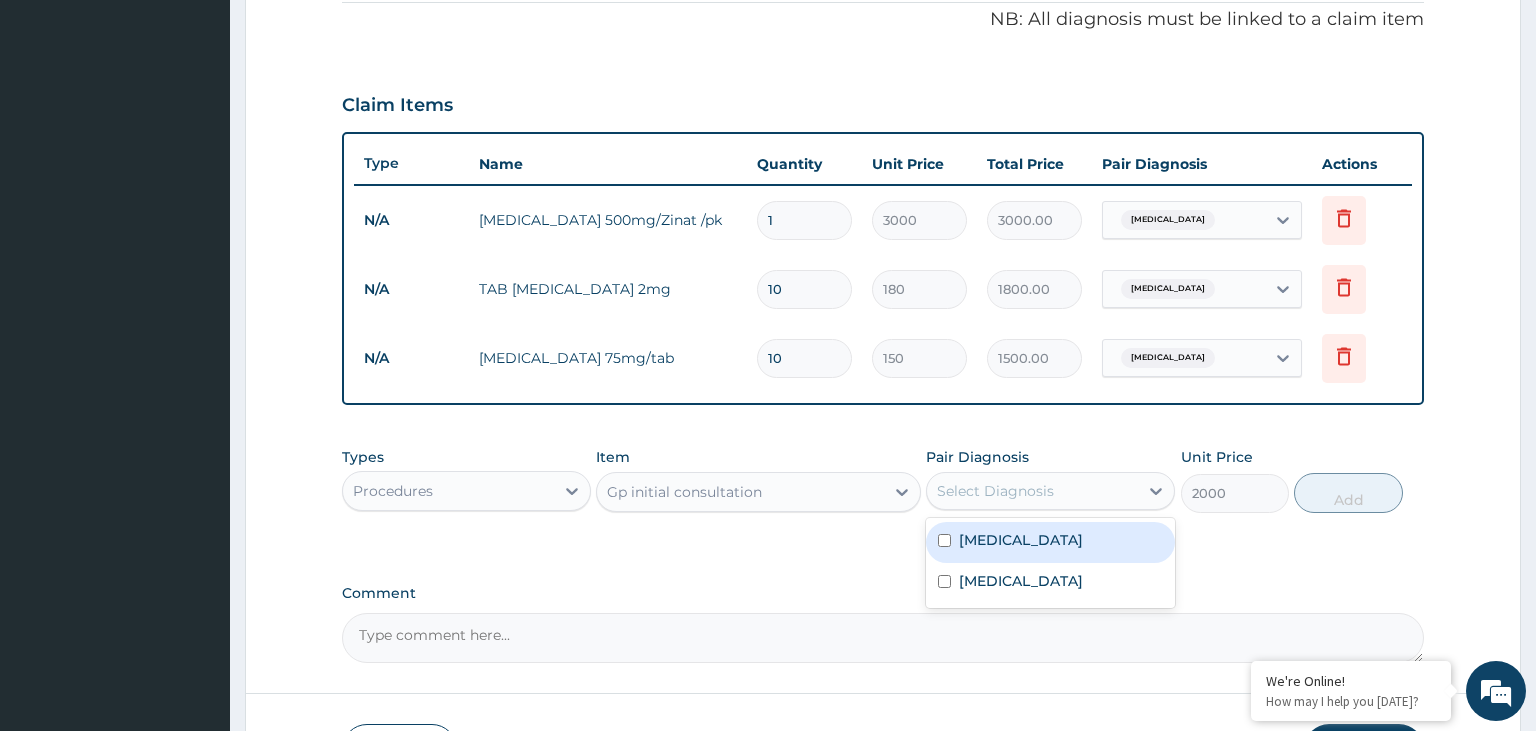 click on "Select Diagnosis" at bounding box center (995, 491) 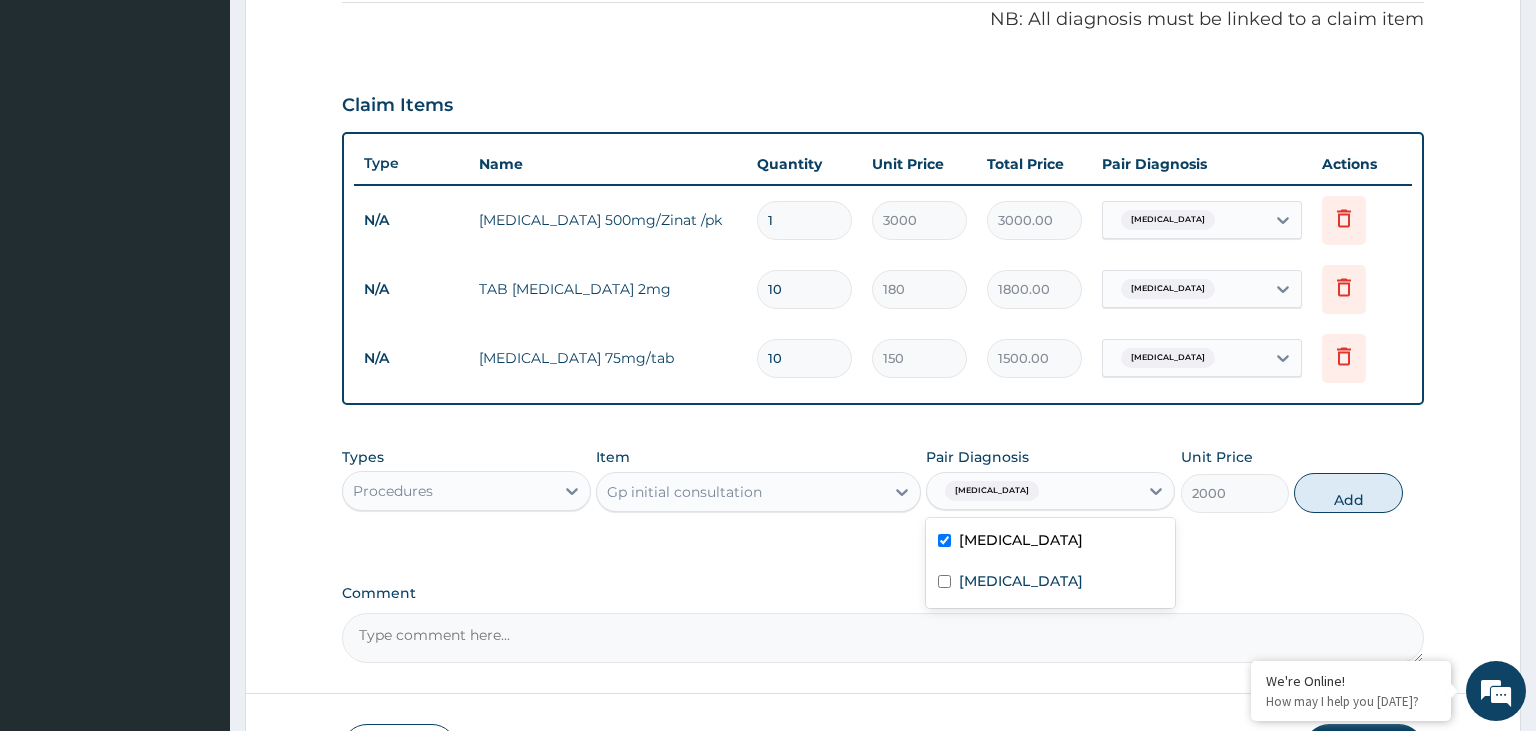 click on "Typhoid fever" at bounding box center [1050, 542] 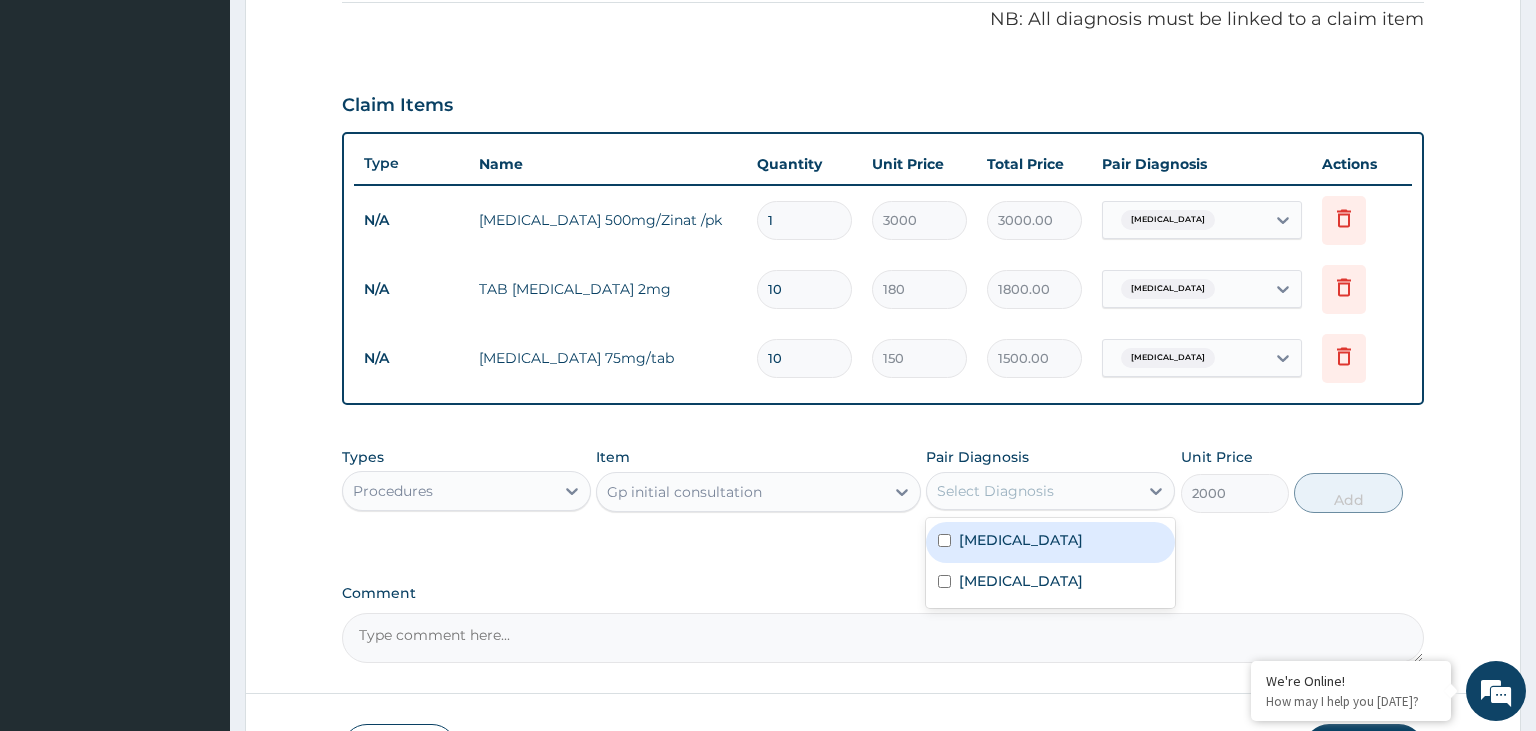 click on "Typhoid fever" at bounding box center [1021, 540] 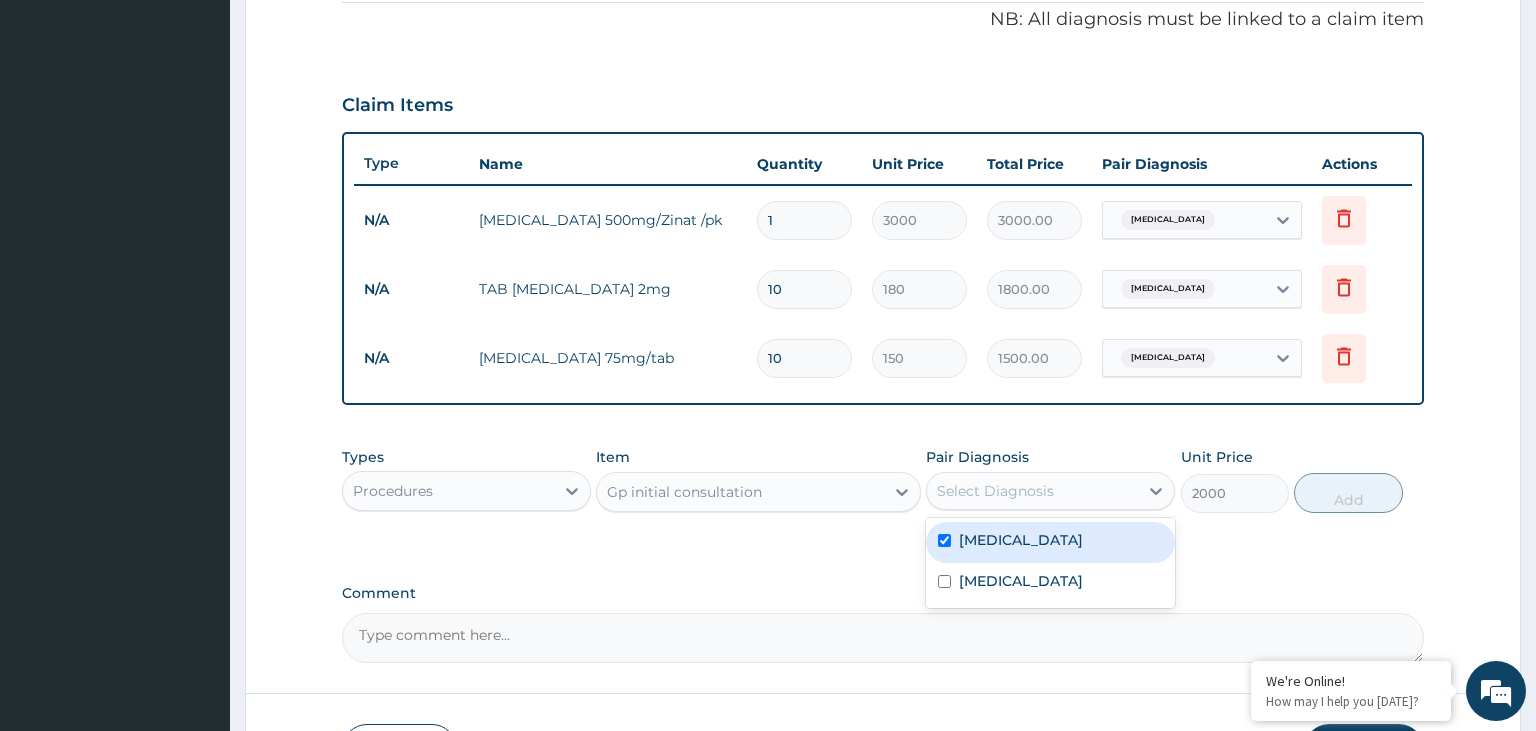 checkbox on "true" 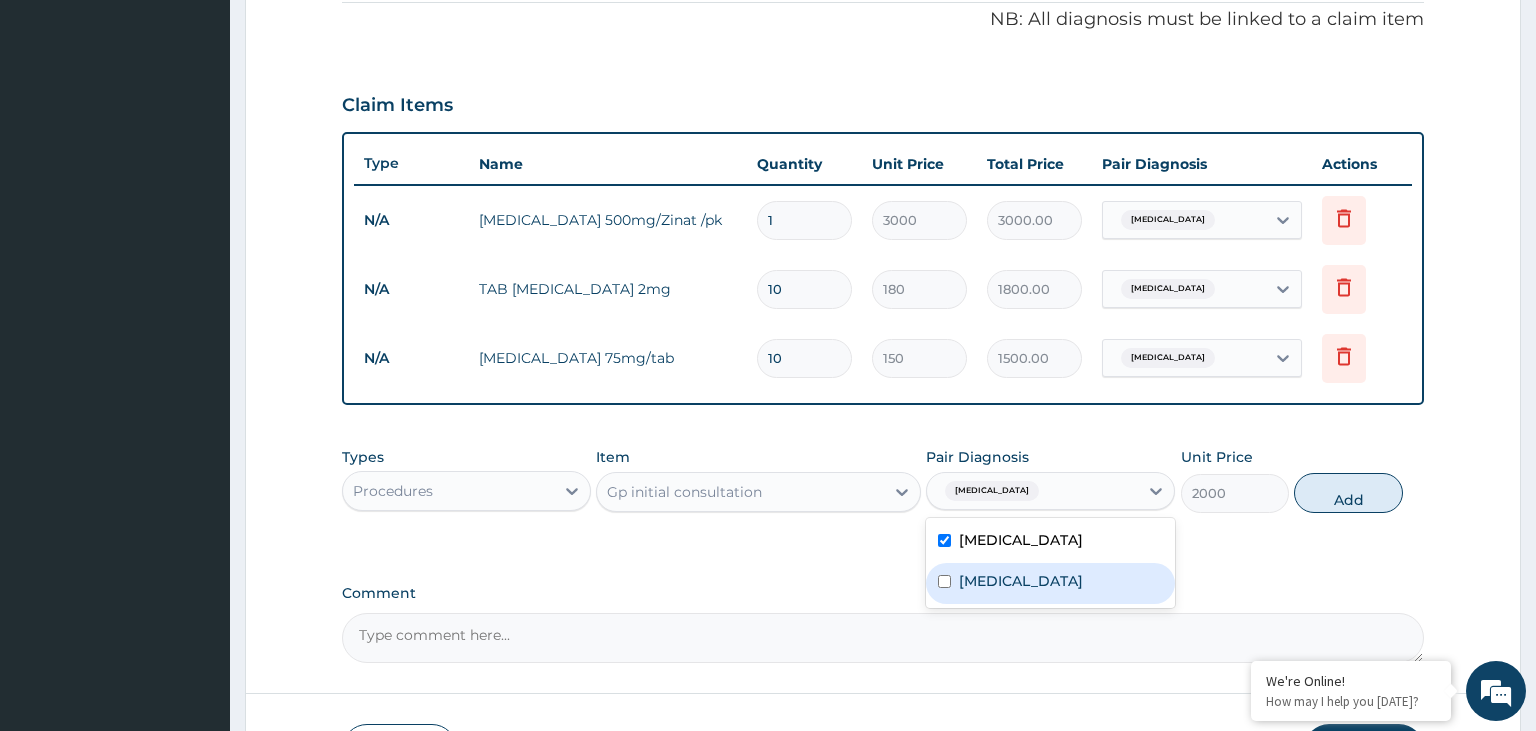 click on "Low back pain" at bounding box center [1021, 581] 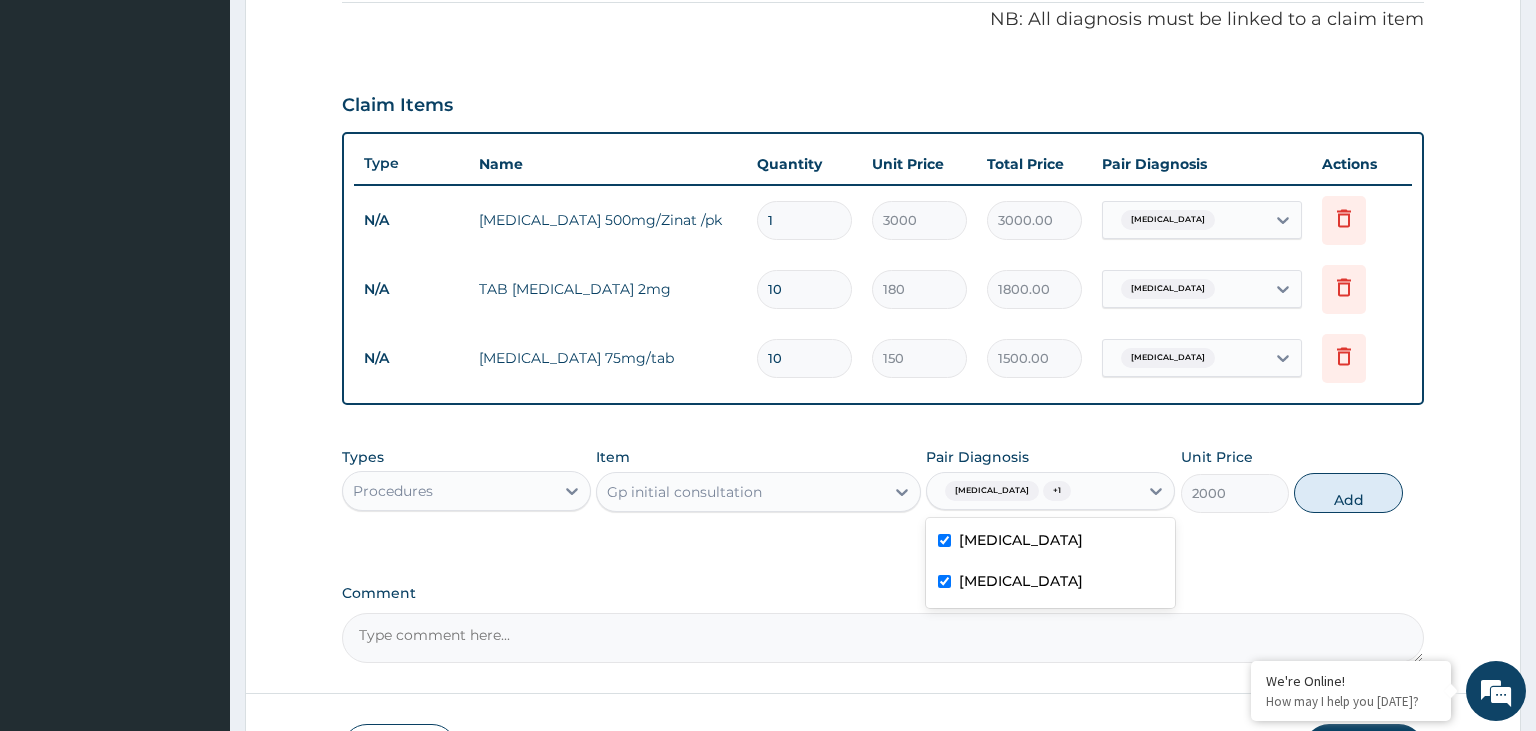 checkbox on "true" 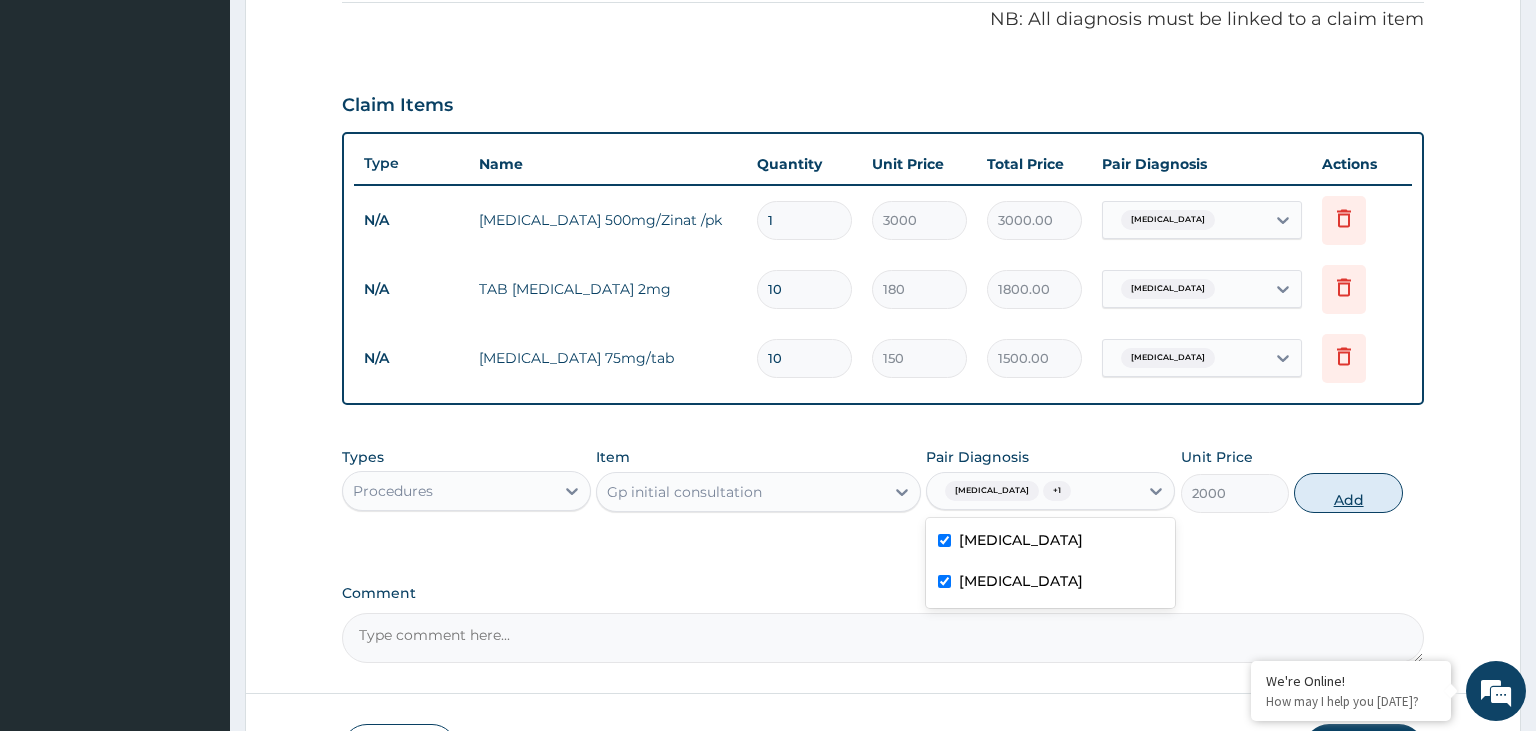 click on "Add" at bounding box center (1348, 493) 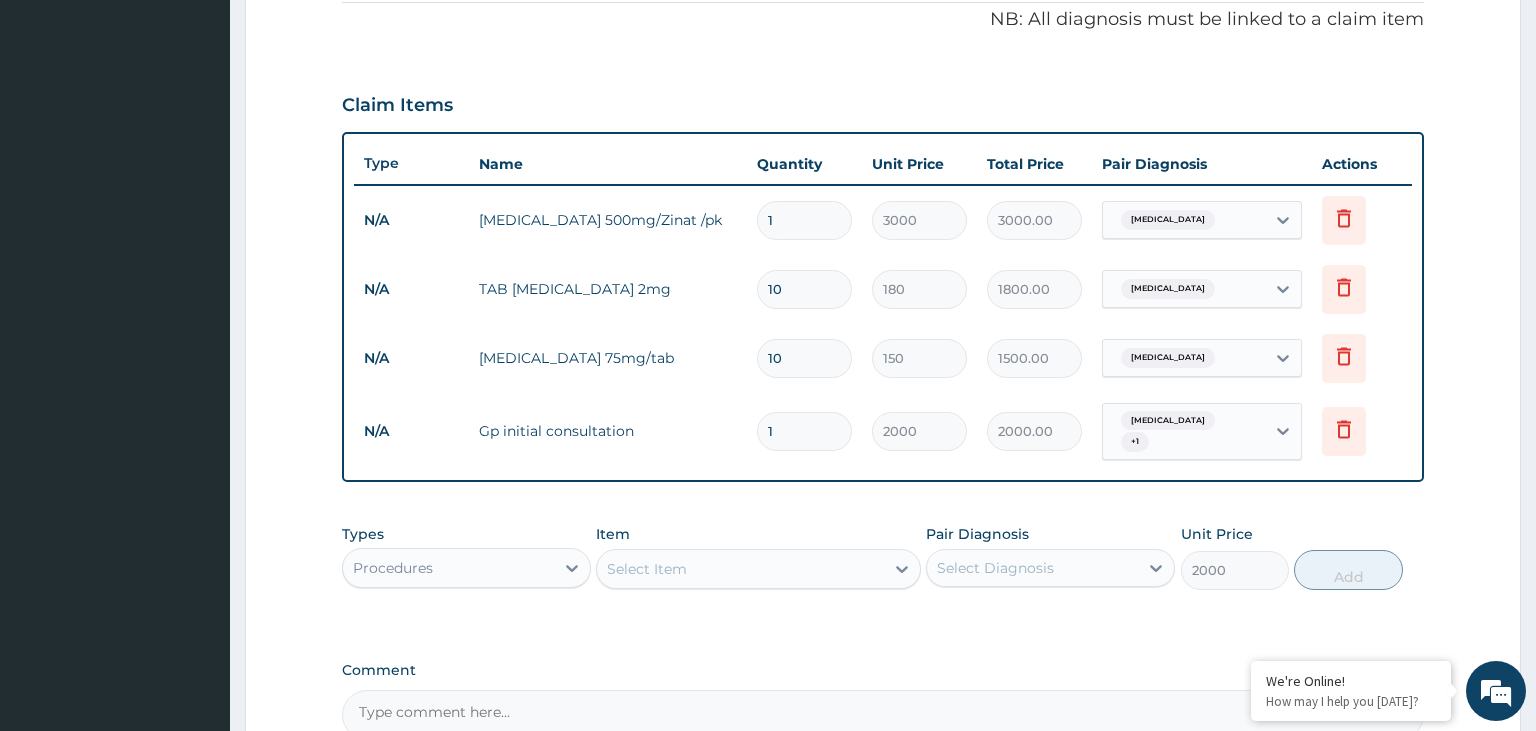 type on "0" 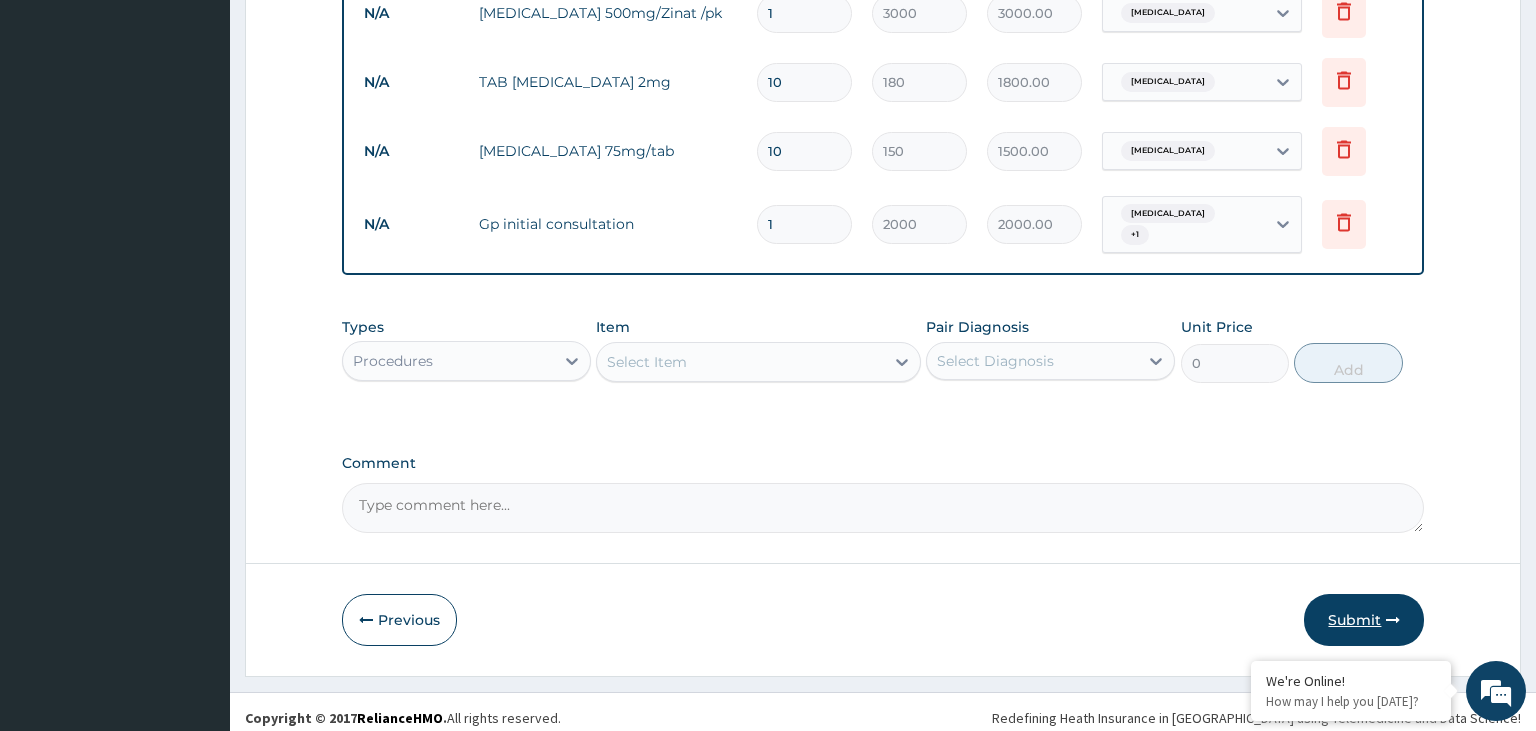 click on "Submit" at bounding box center (1364, 620) 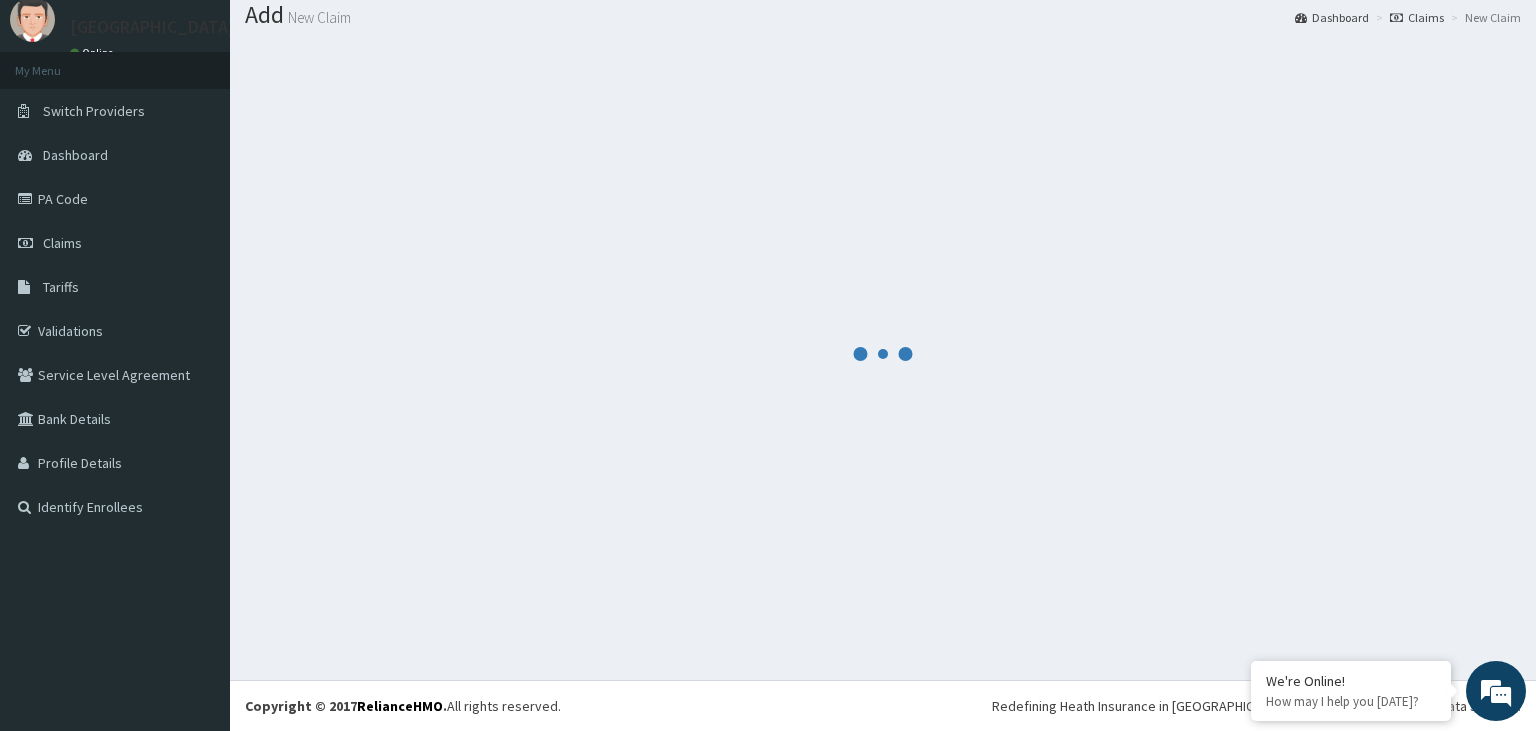 scroll, scrollTop: 62, scrollLeft: 0, axis: vertical 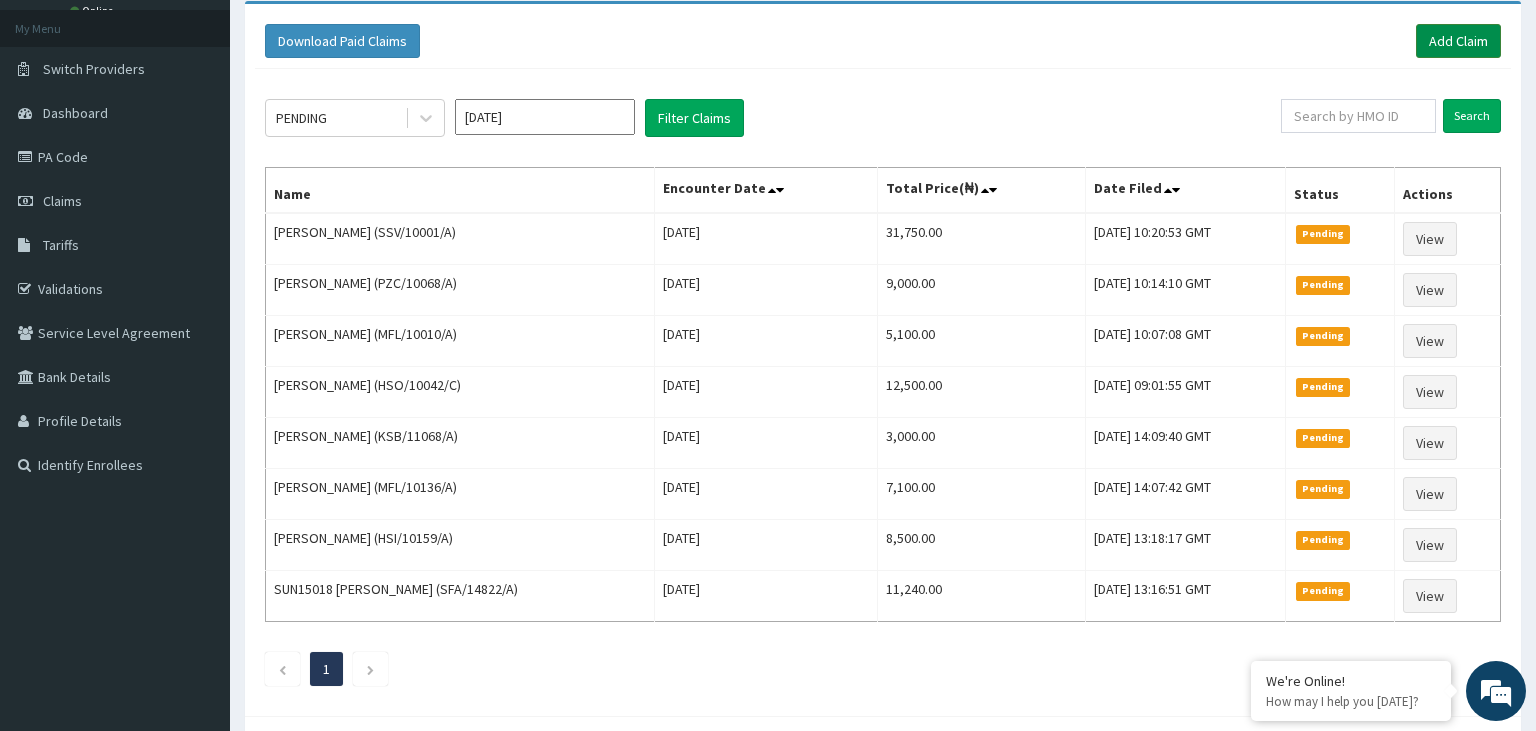 click on "Add Claim" at bounding box center (1458, 41) 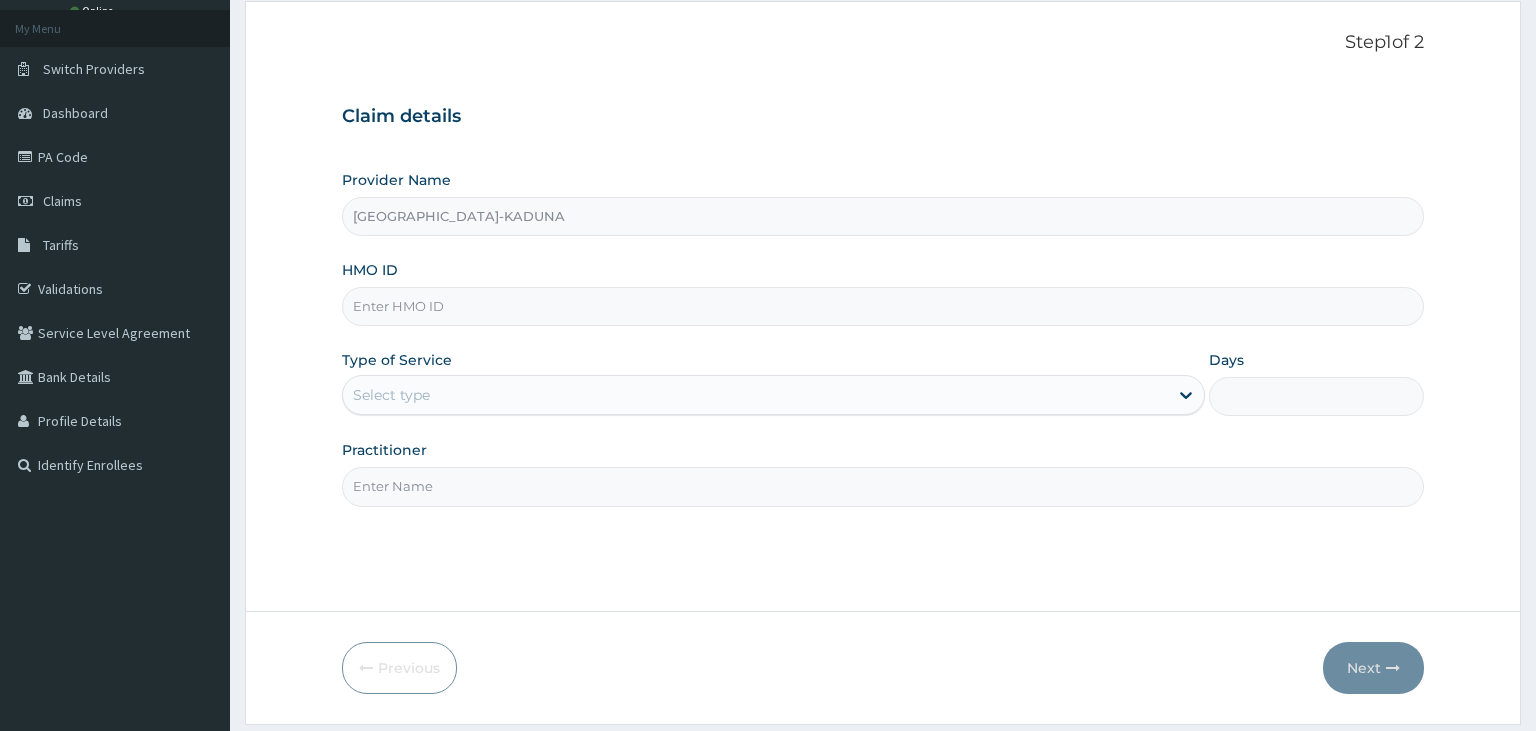 scroll, scrollTop: 106, scrollLeft: 0, axis: vertical 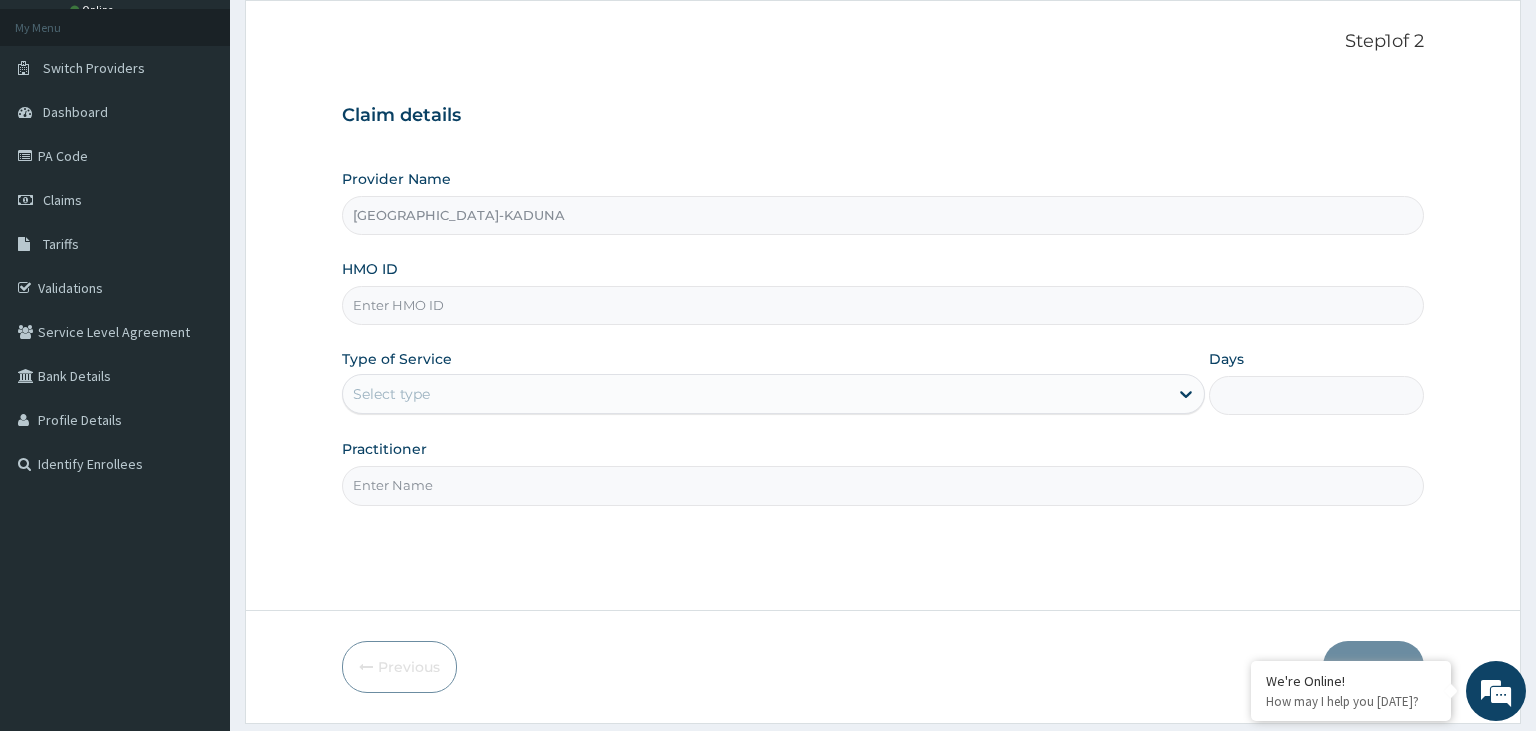 paste on "TNF/10046/F" 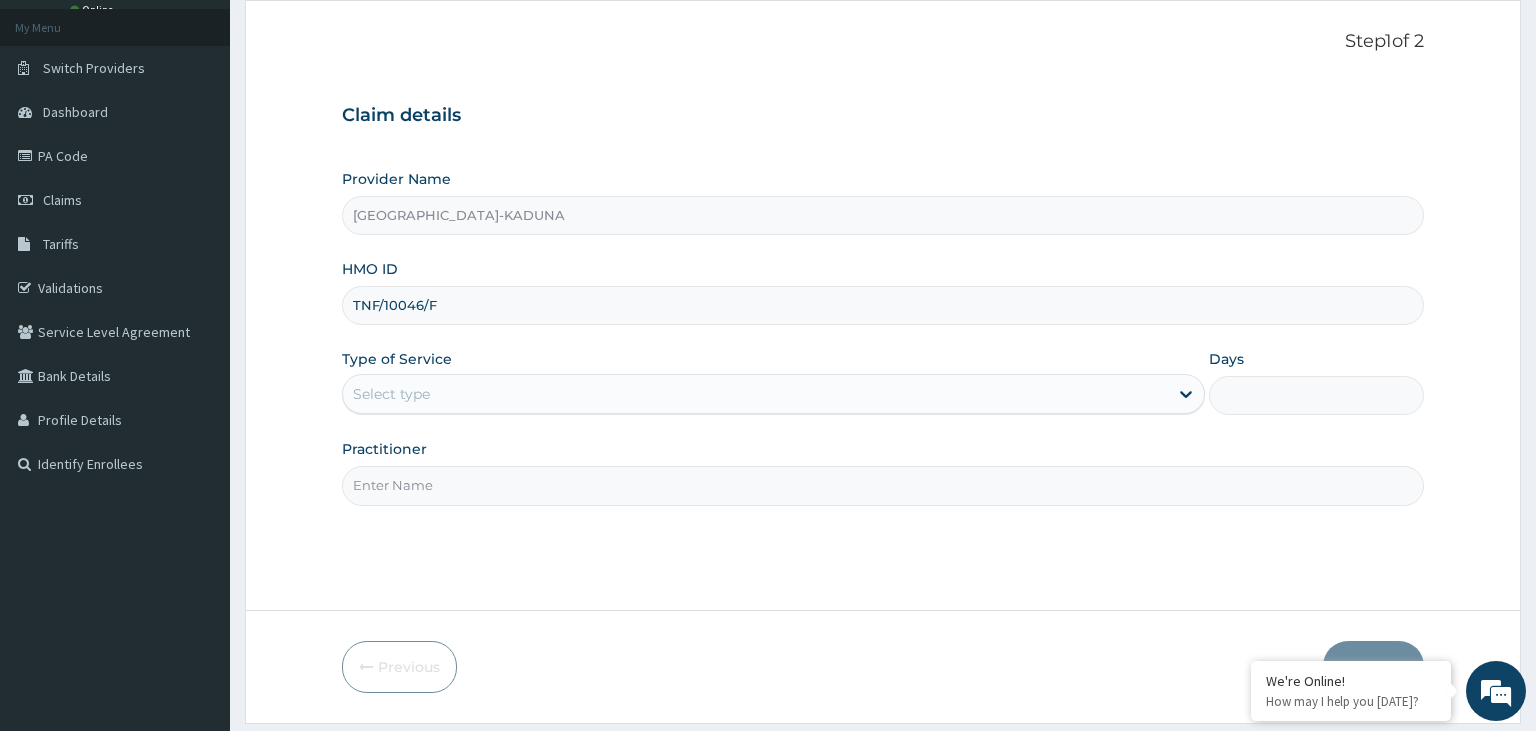 click on "TNF/10046/F" at bounding box center [883, 305] 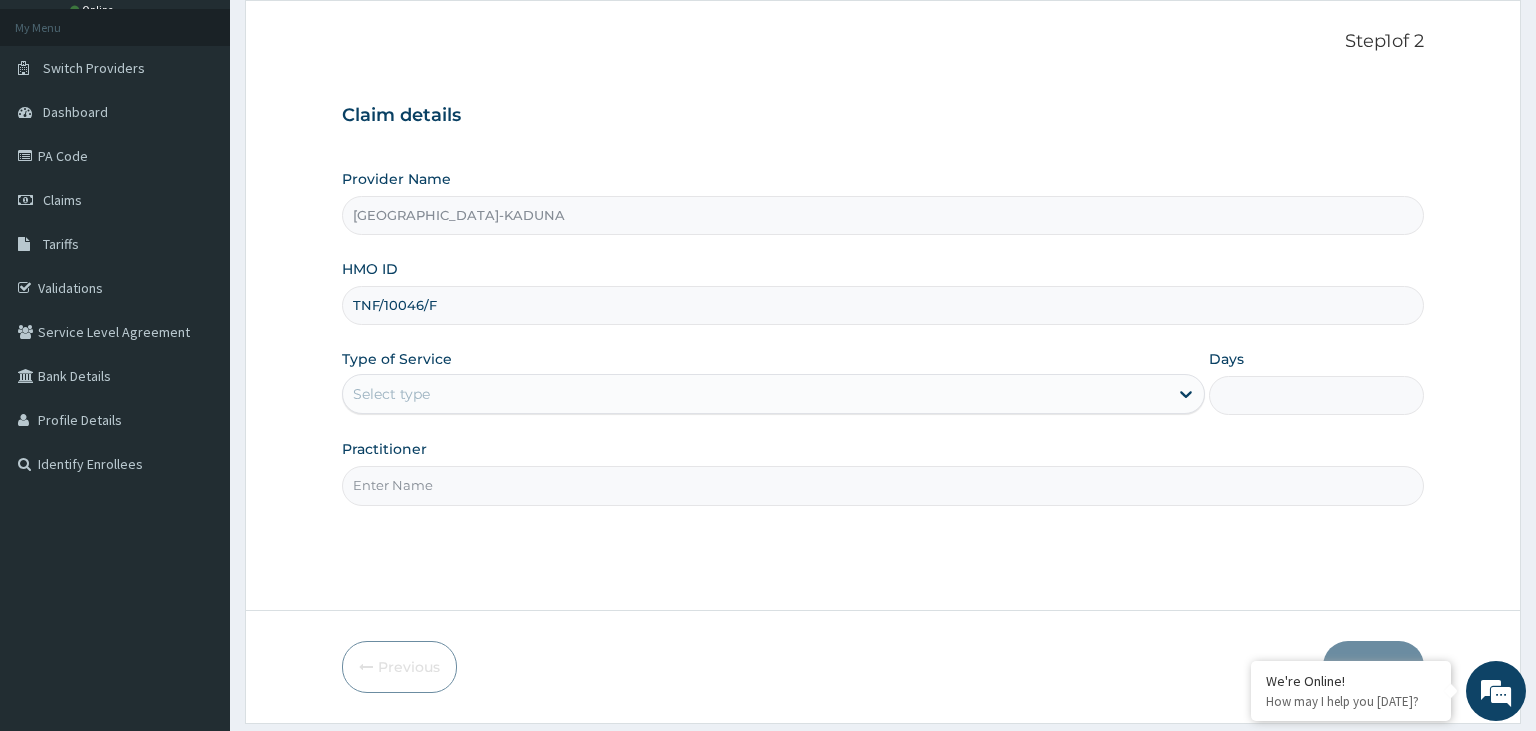 type on "TNF/10046/F" 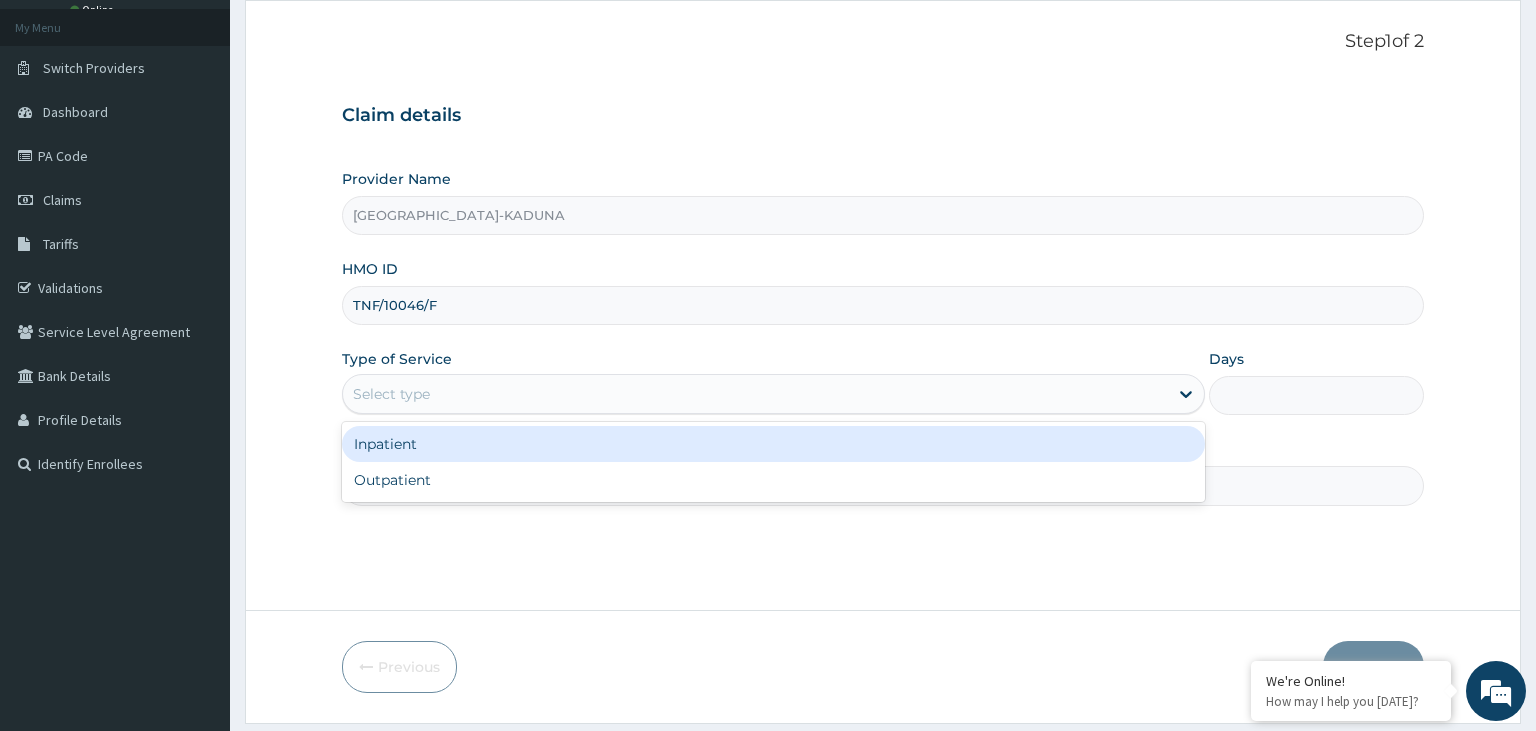 click on "Select type" at bounding box center [755, 394] 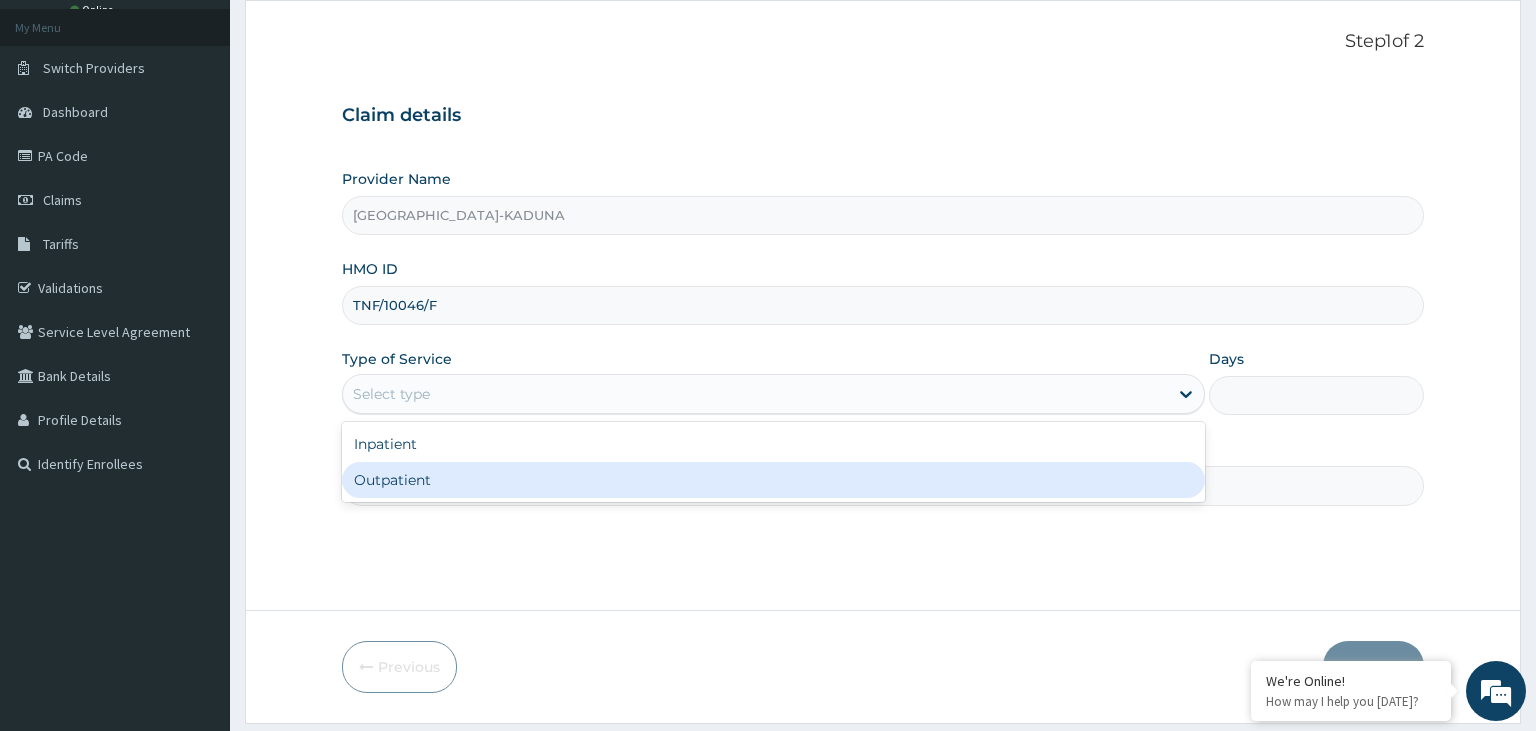 click on "Outpatient" at bounding box center (773, 480) 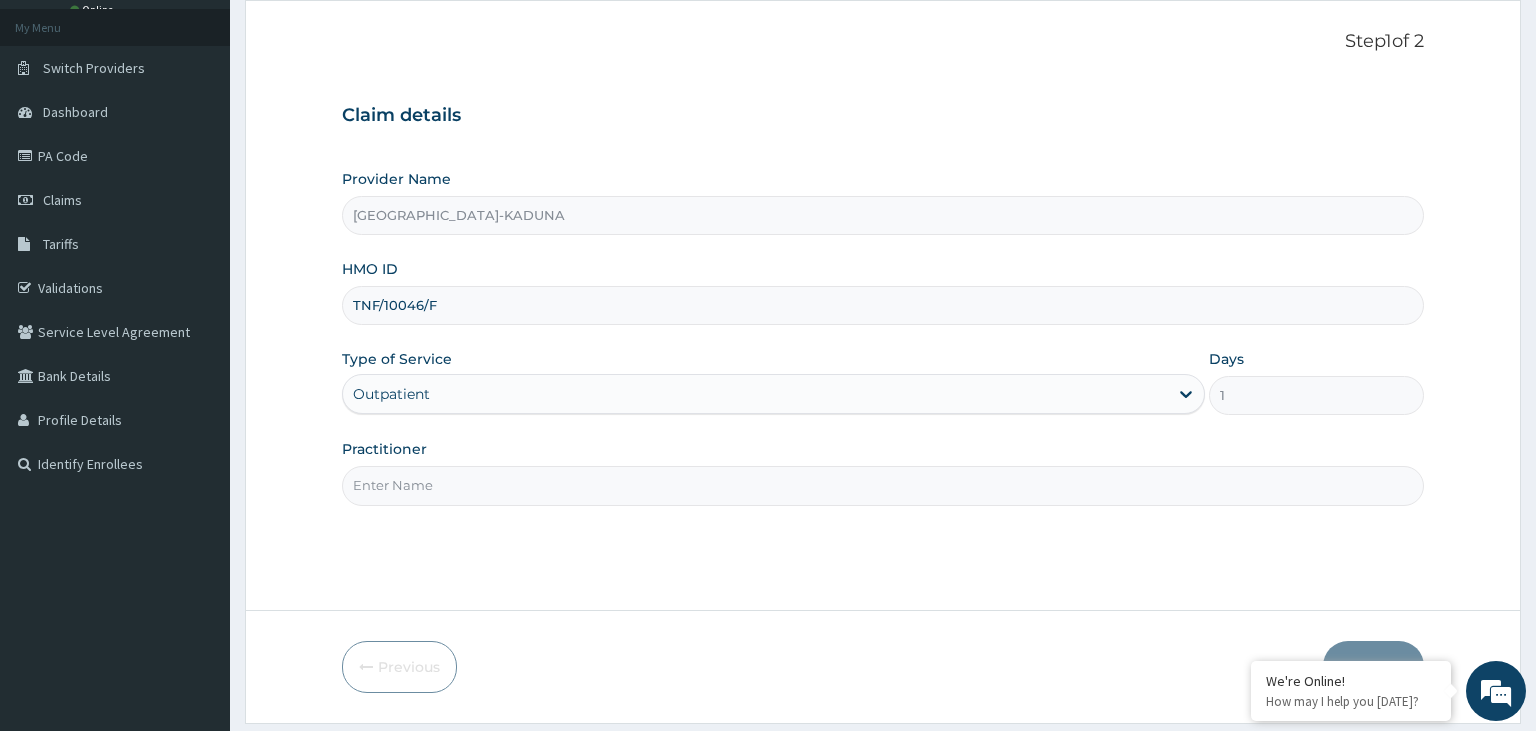 click on "Practitioner" at bounding box center [883, 485] 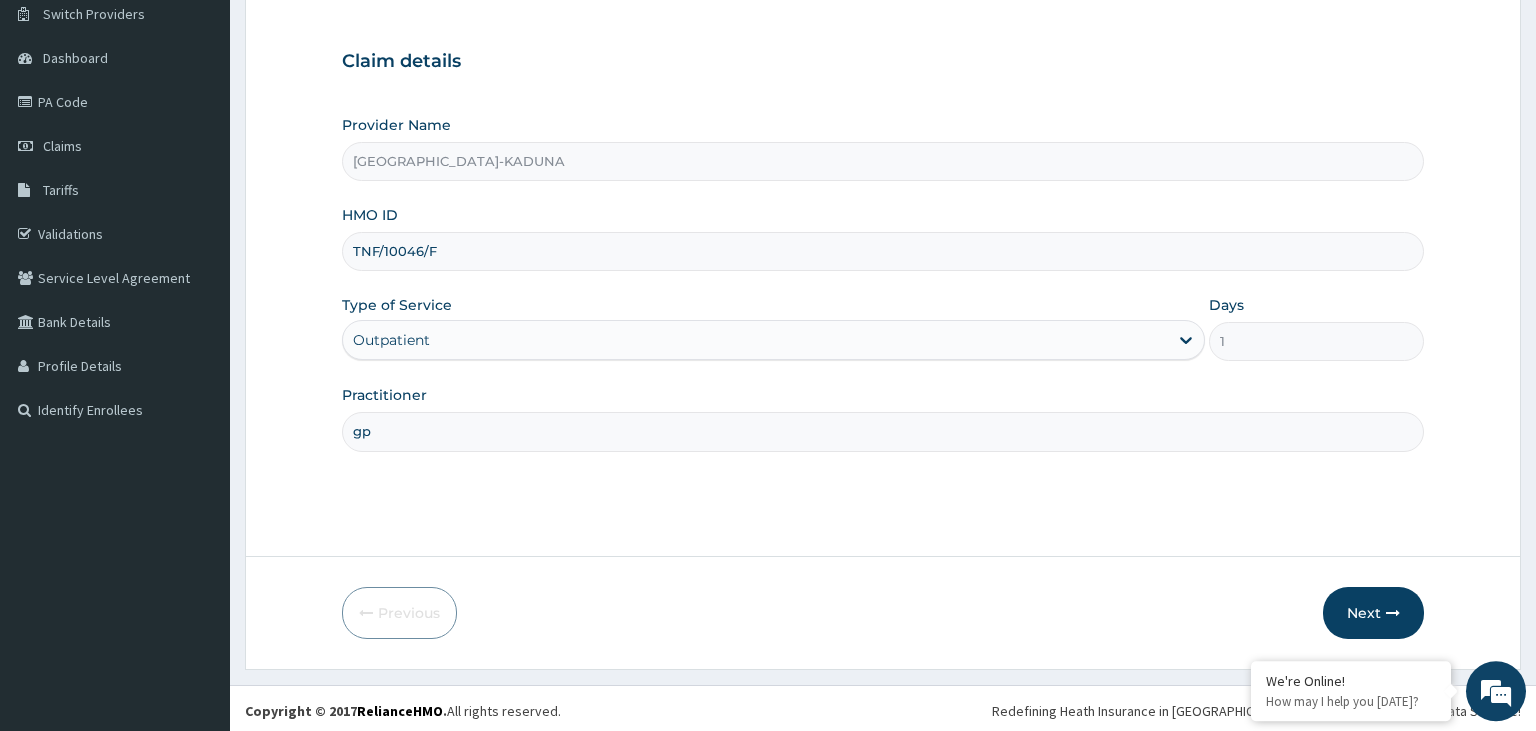 scroll, scrollTop: 164, scrollLeft: 0, axis: vertical 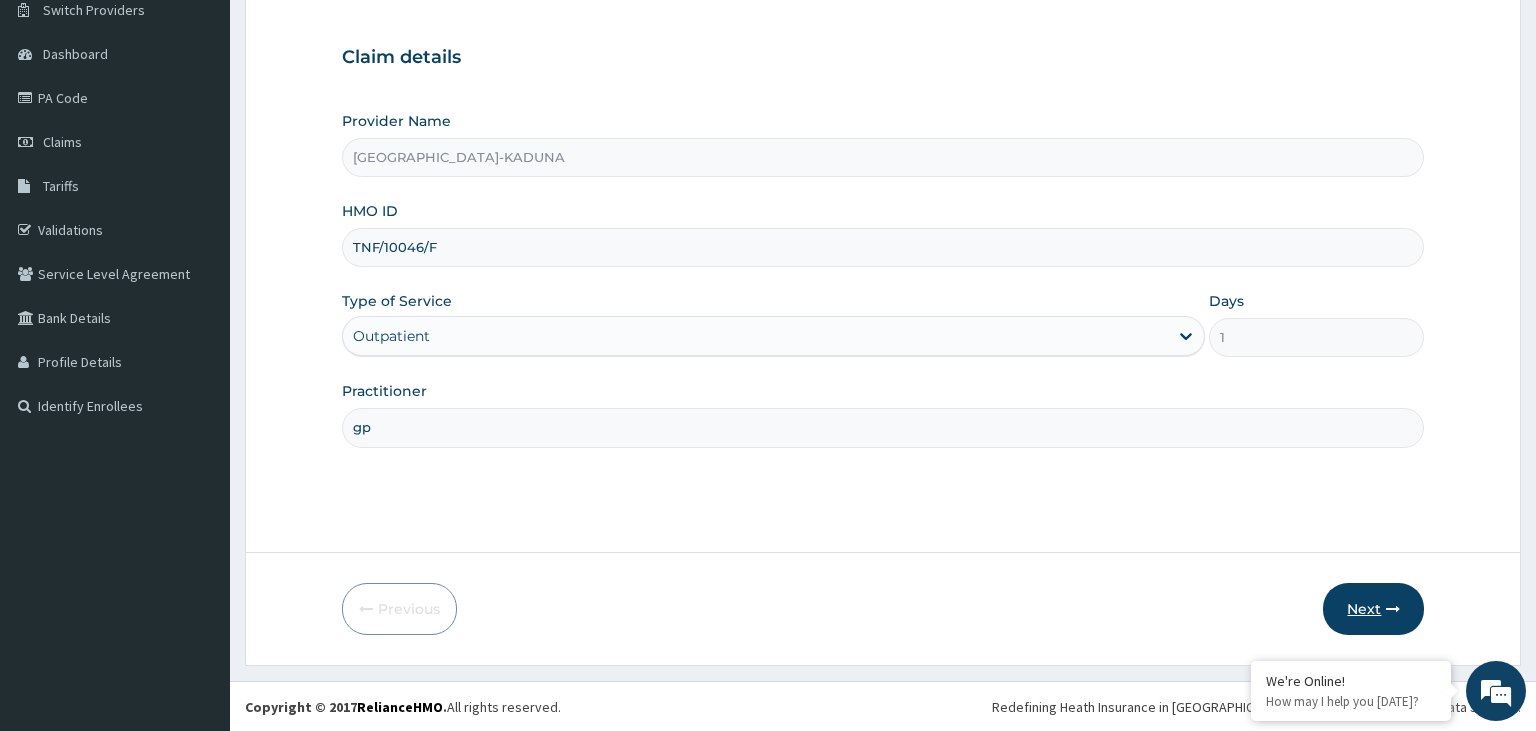 type on "gp" 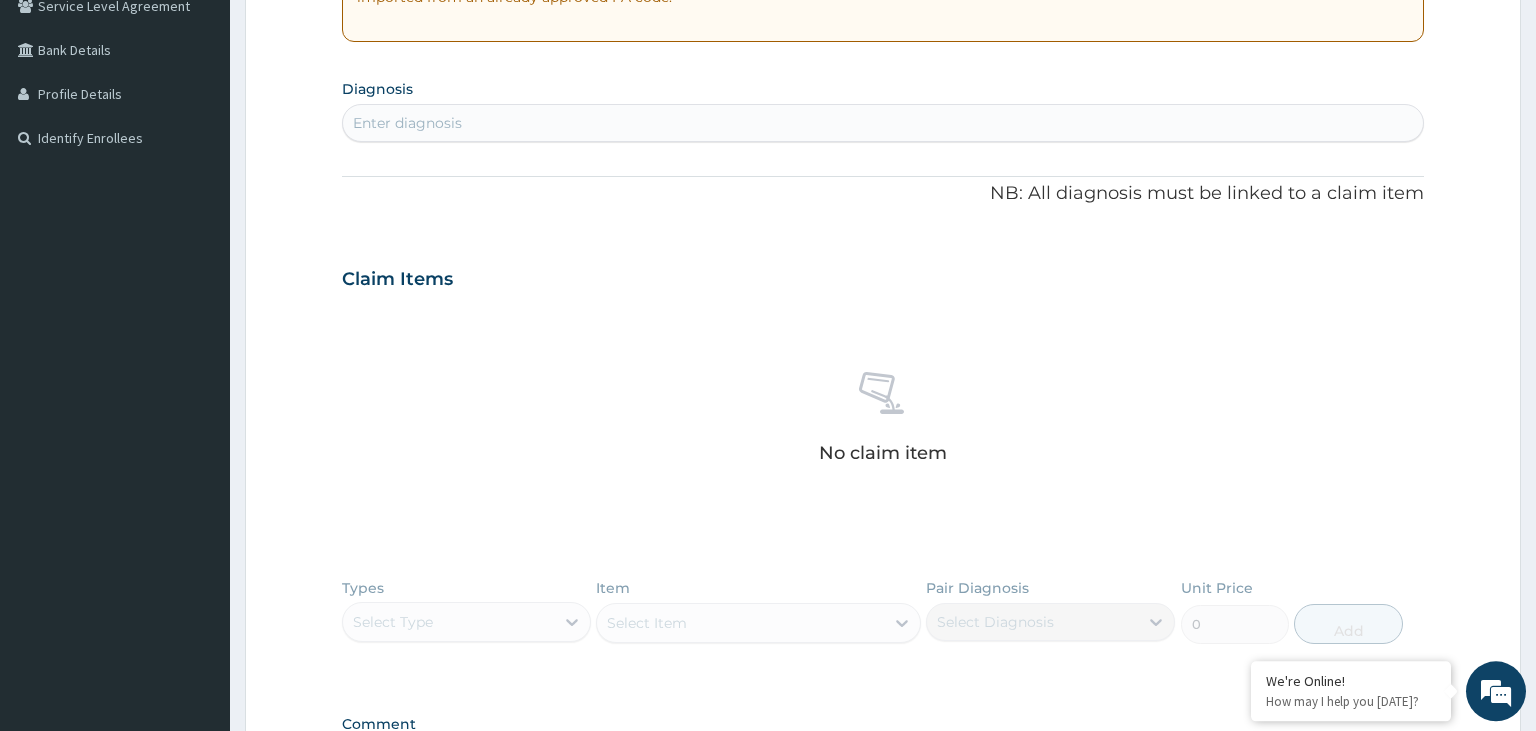 scroll, scrollTop: 480, scrollLeft: 0, axis: vertical 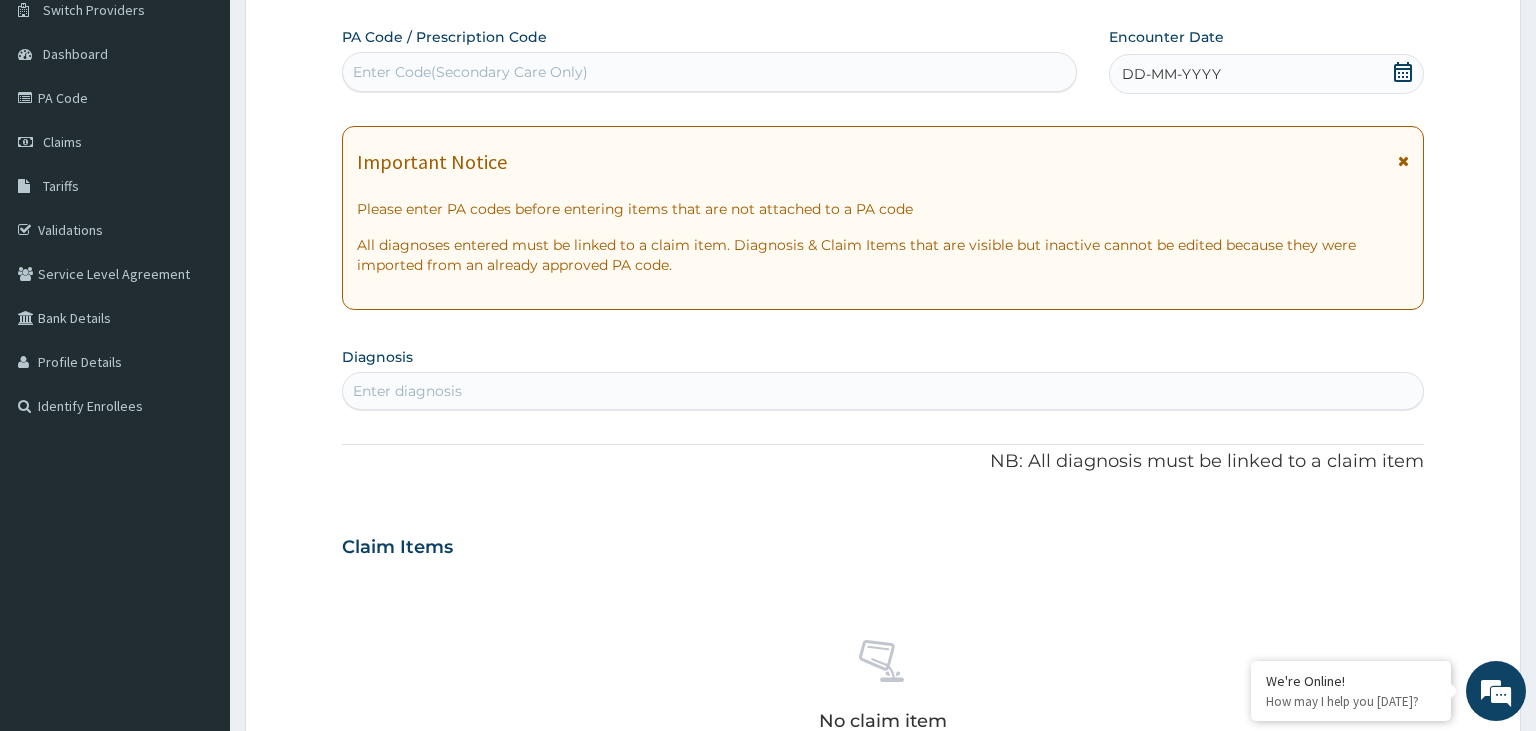 click 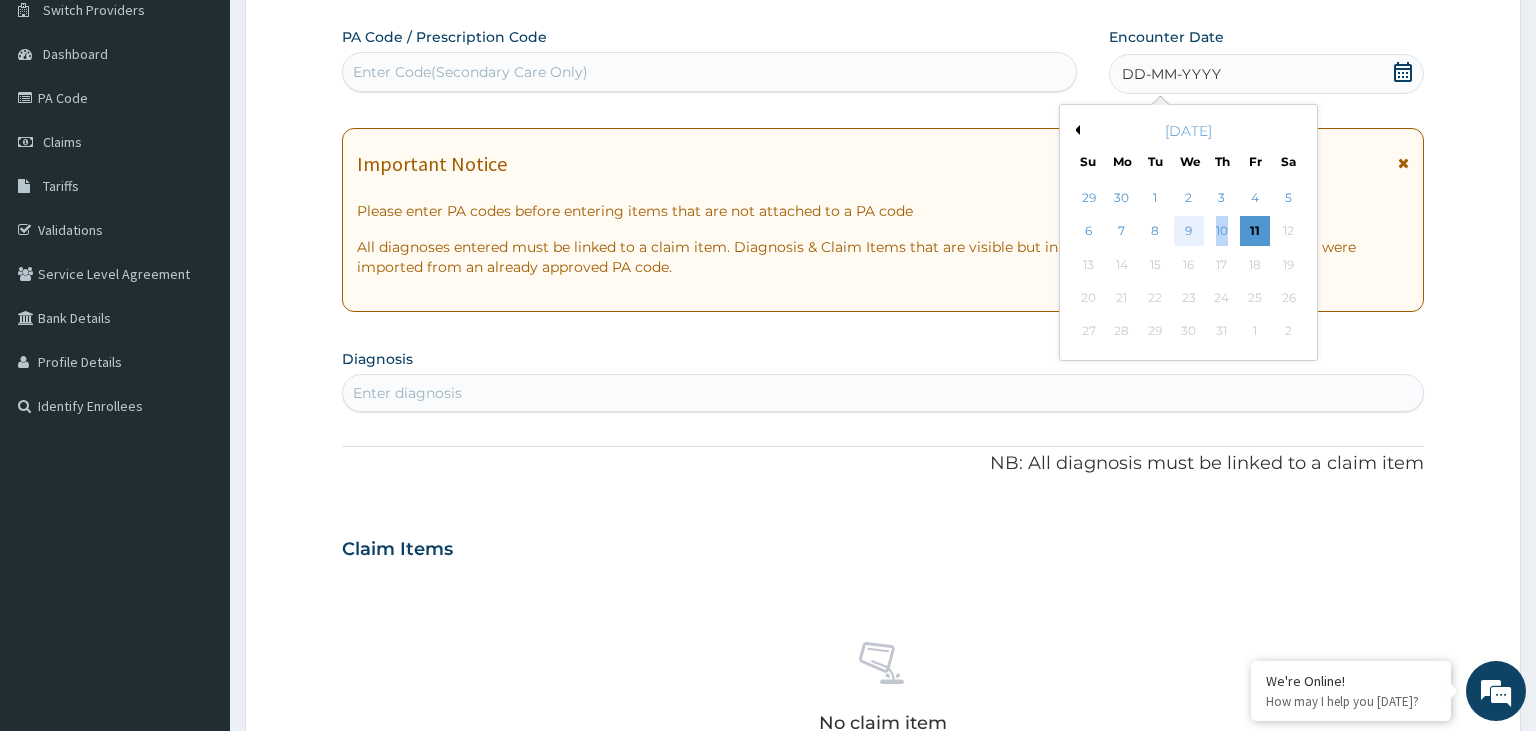 drag, startPoint x: 1225, startPoint y: 231, endPoint x: 1191, endPoint y: 236, distance: 34.36568 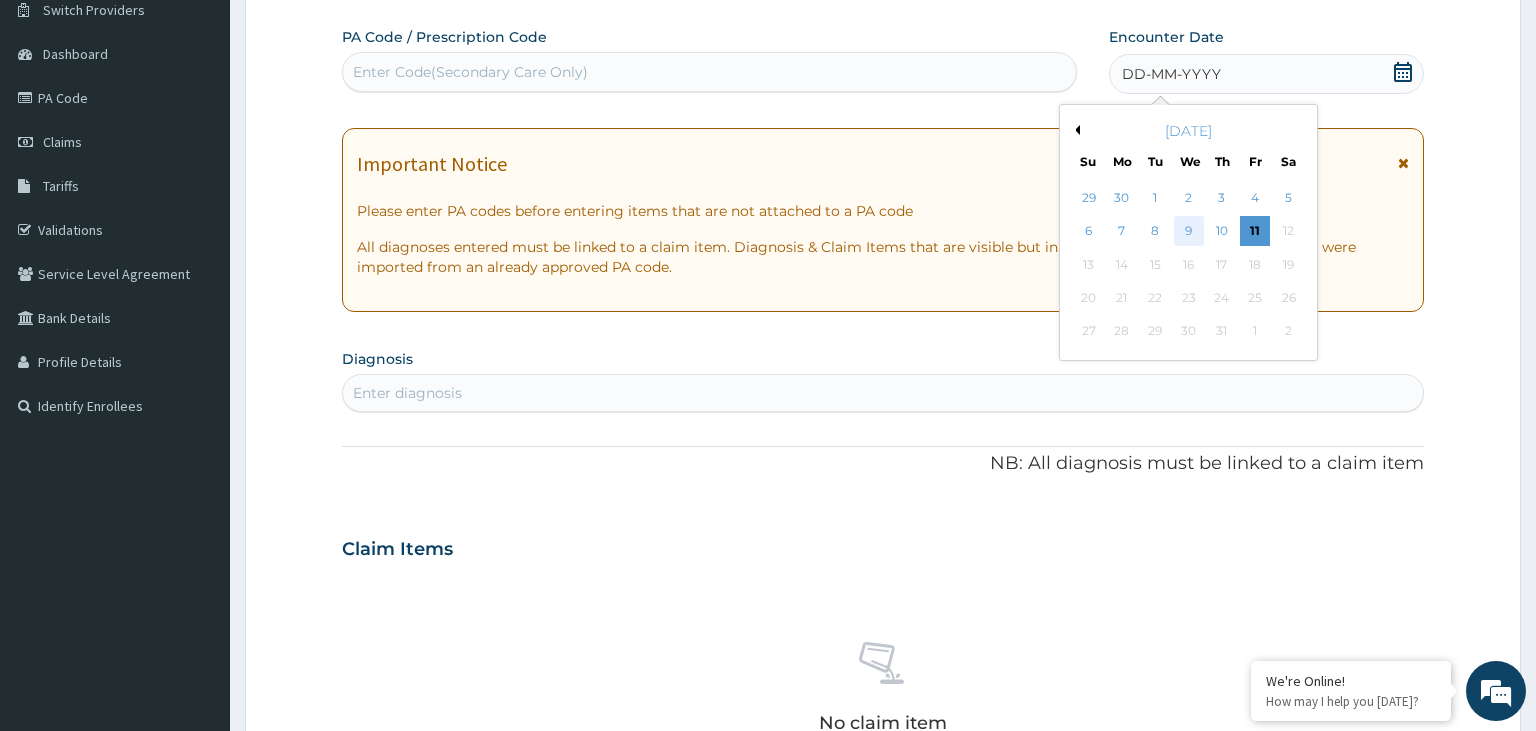 click on "9" at bounding box center [1189, 232] 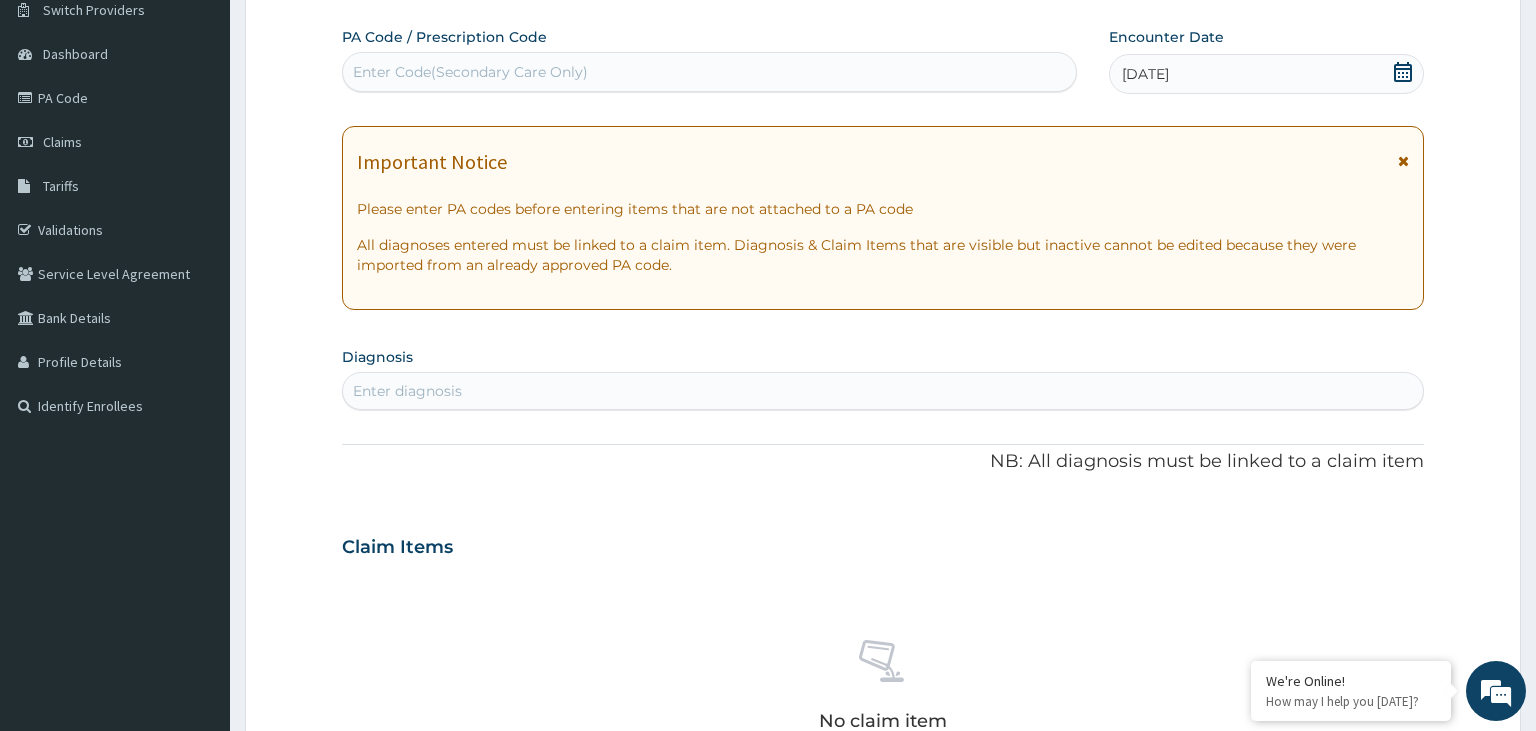 click 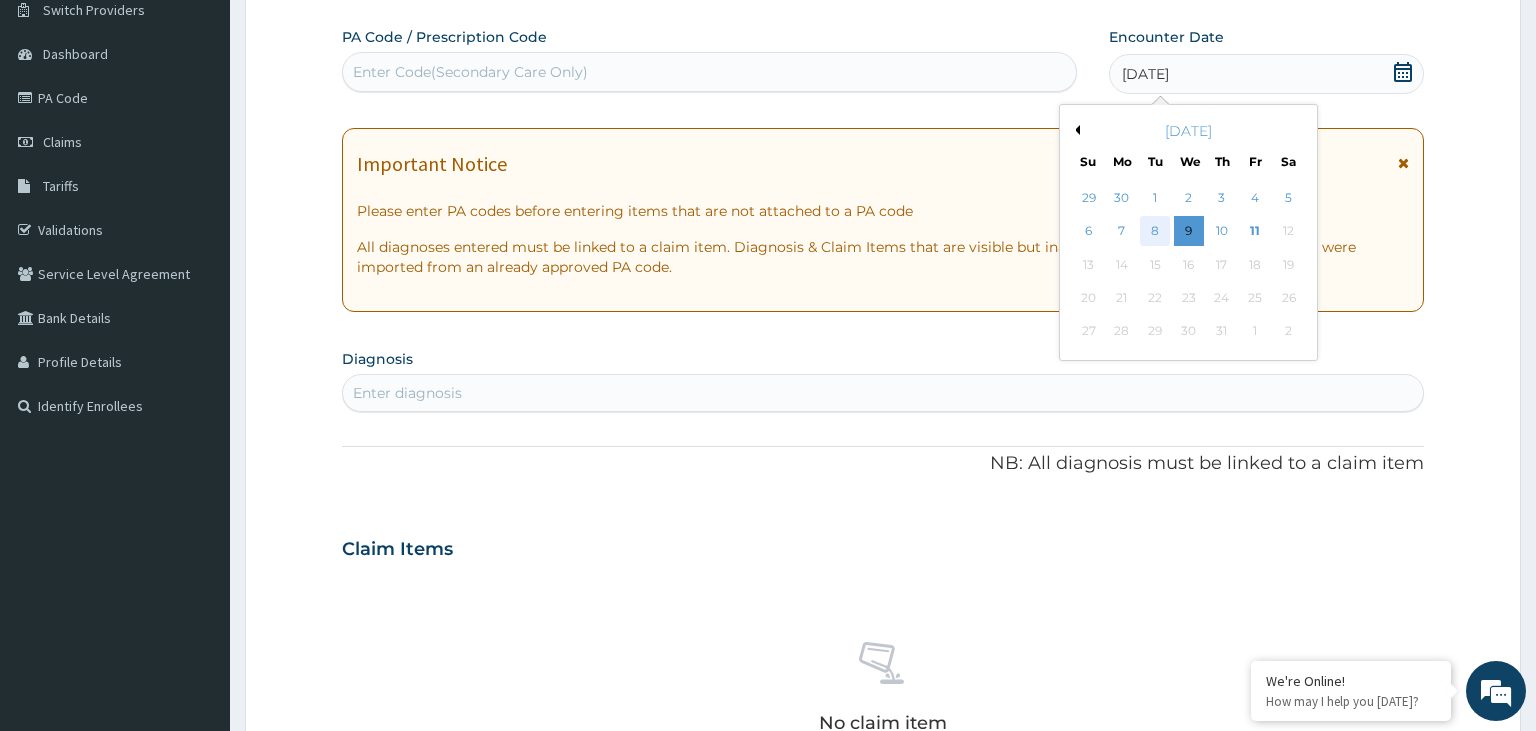 click on "8" at bounding box center (1155, 232) 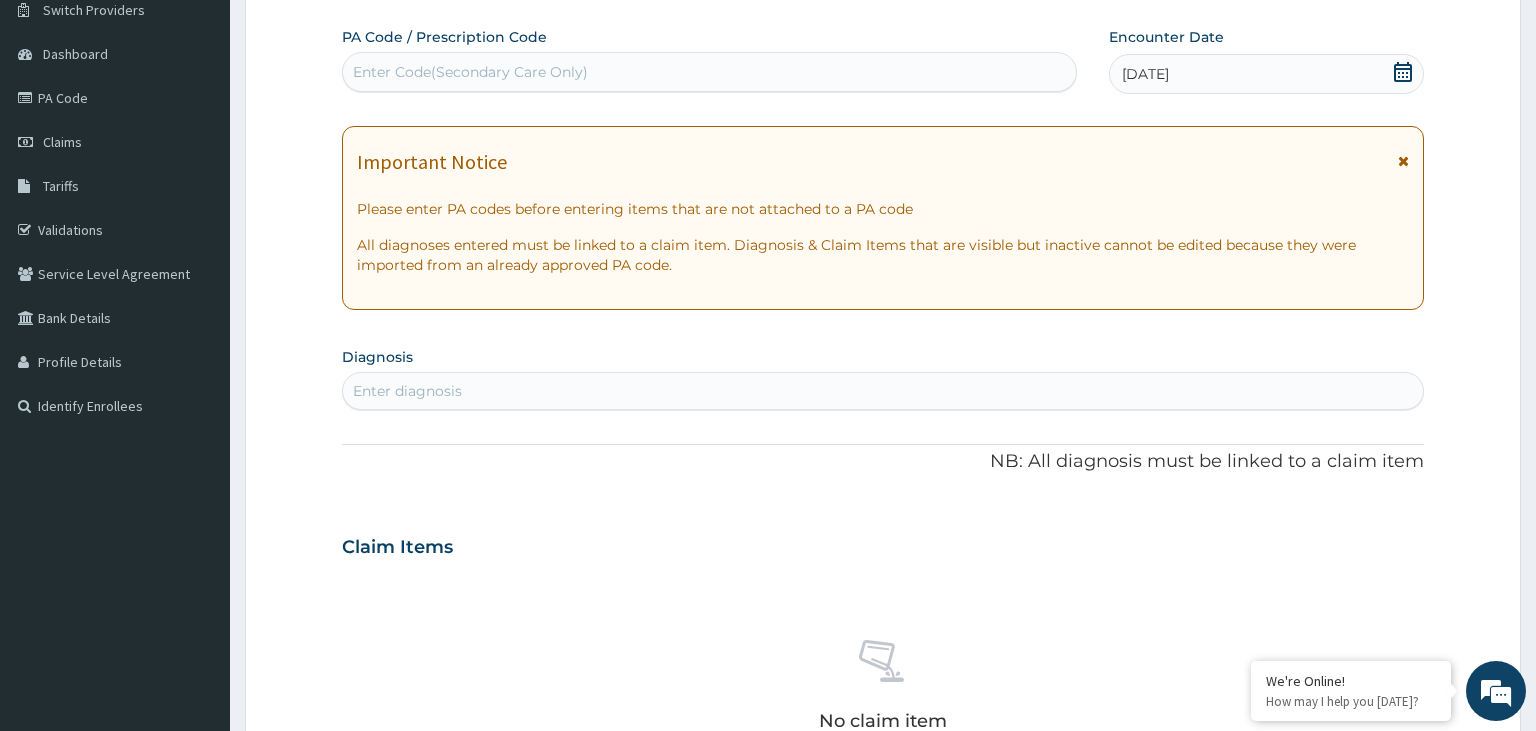 click on "Enter diagnosis" at bounding box center [883, 391] 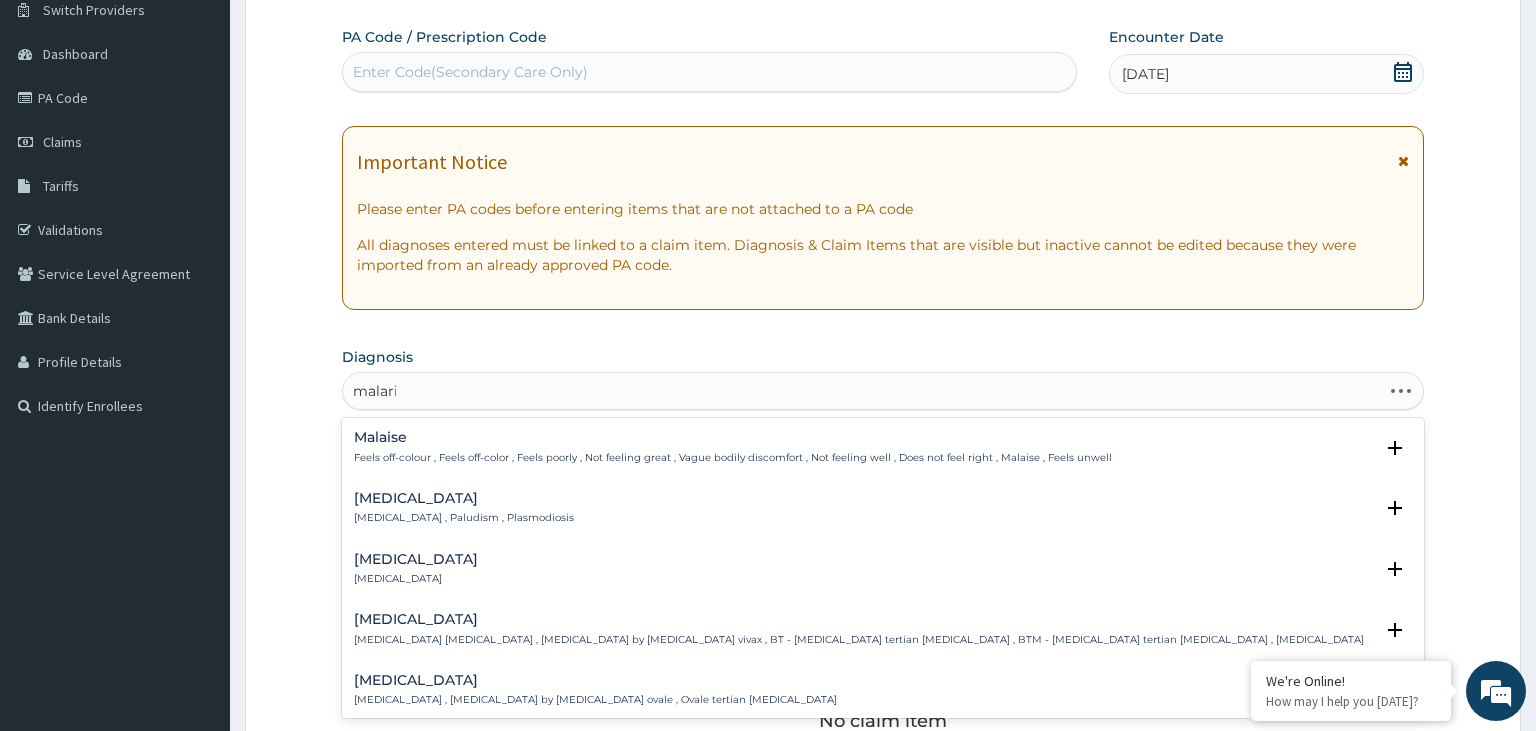 type on "[MEDICAL_DATA]" 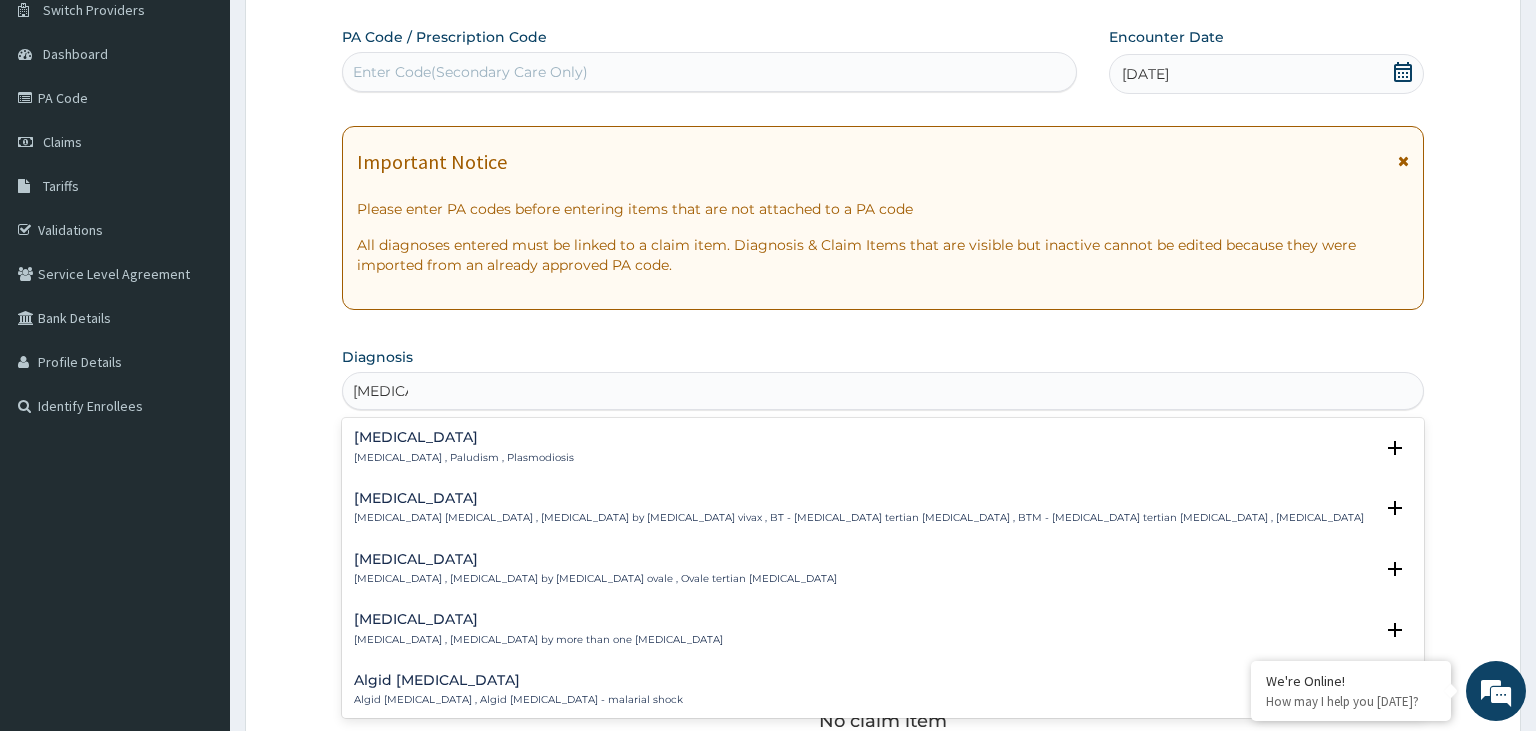 click on "[MEDICAL_DATA] [MEDICAL_DATA] , Paludism , Plasmodiosis Select Status Query Query covers suspected (?), Keep in view (kiv), Ruled out (r/o) Confirmed" at bounding box center (883, 452) 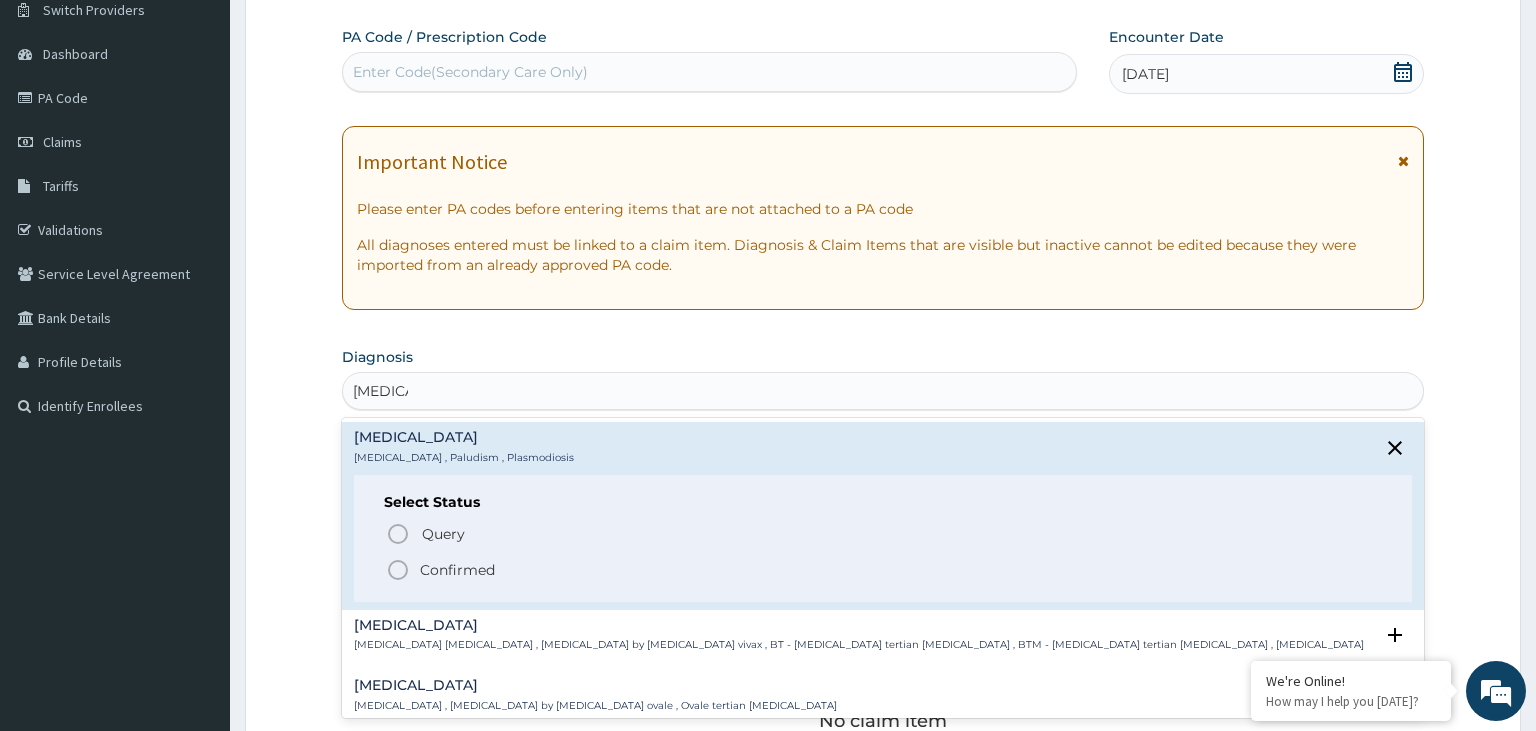 click on "Confirmed" at bounding box center (457, 570) 